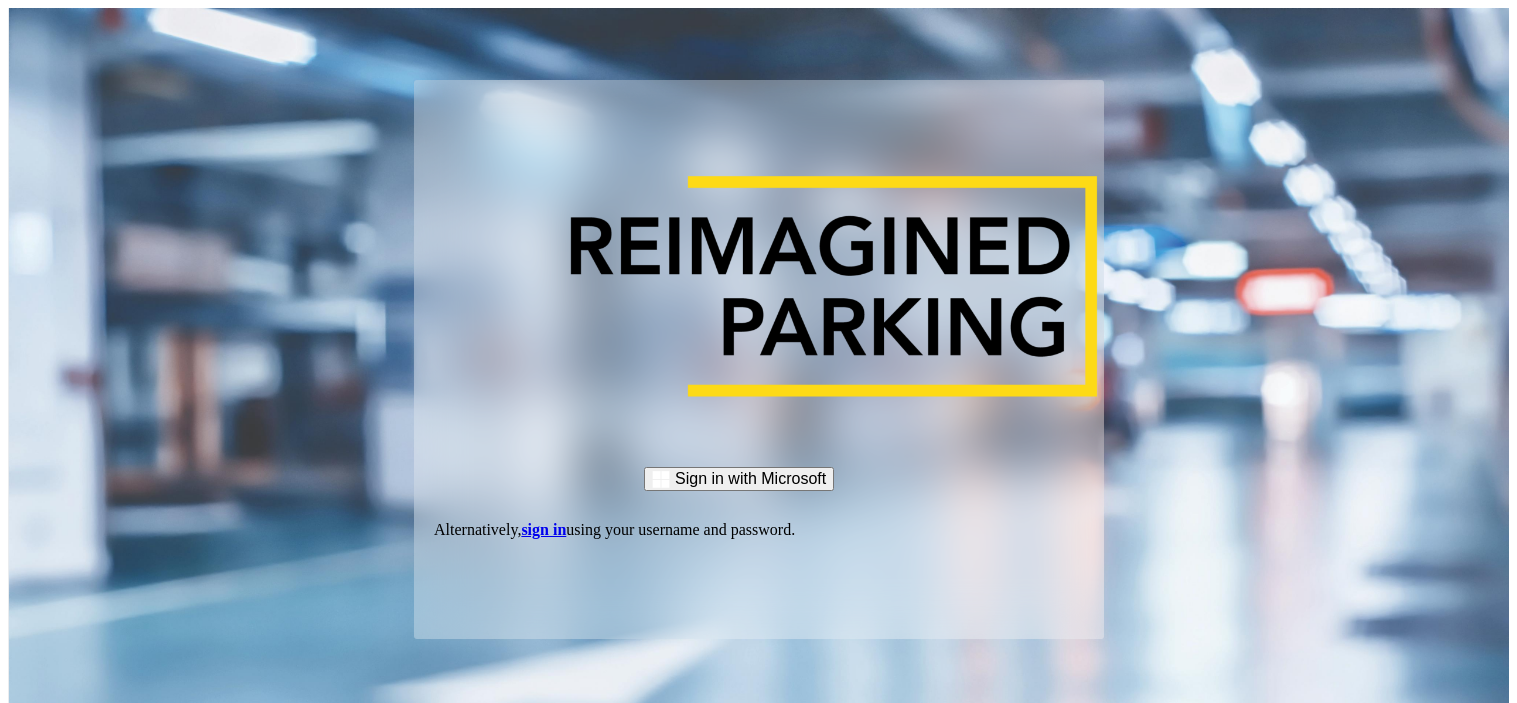 scroll, scrollTop: 0, scrollLeft: 0, axis: both 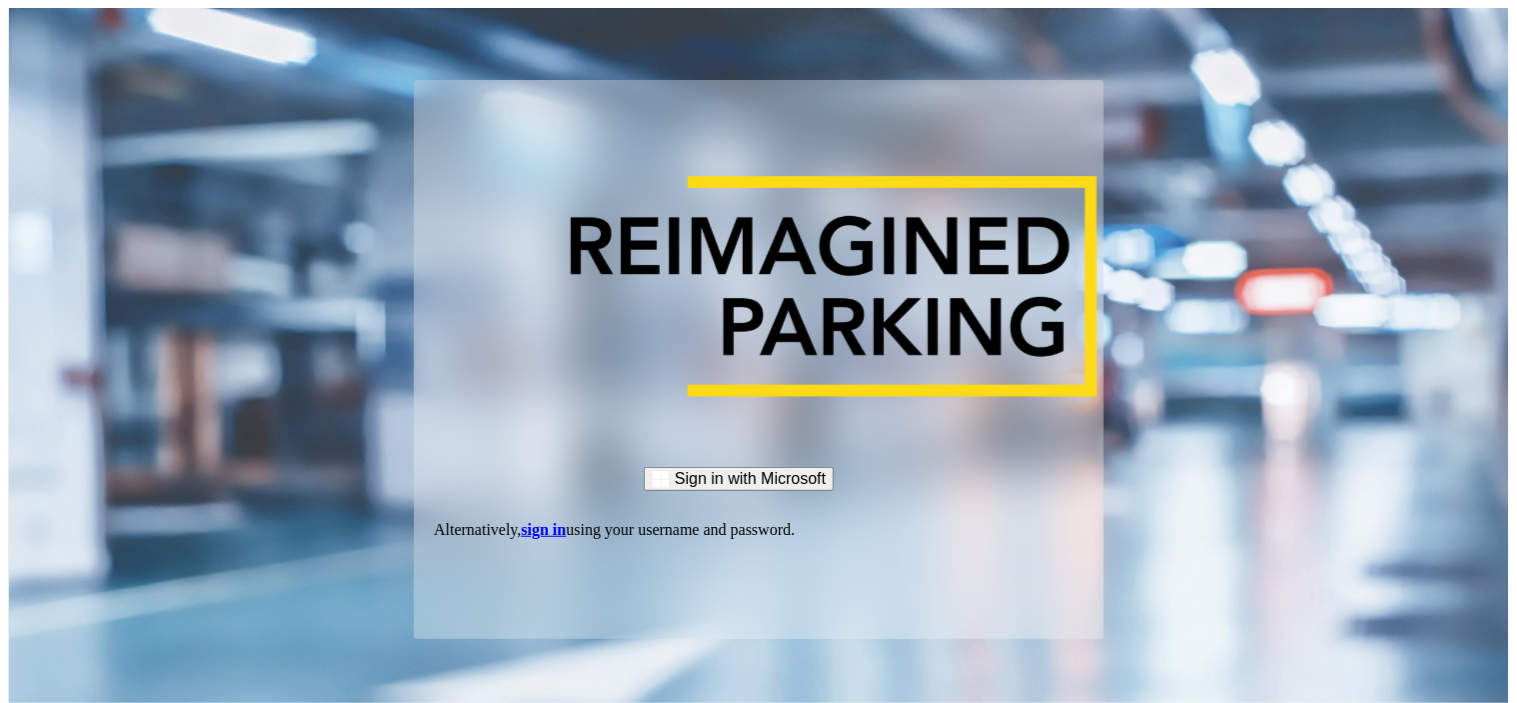 click on "sign in" at bounding box center [543, 529] 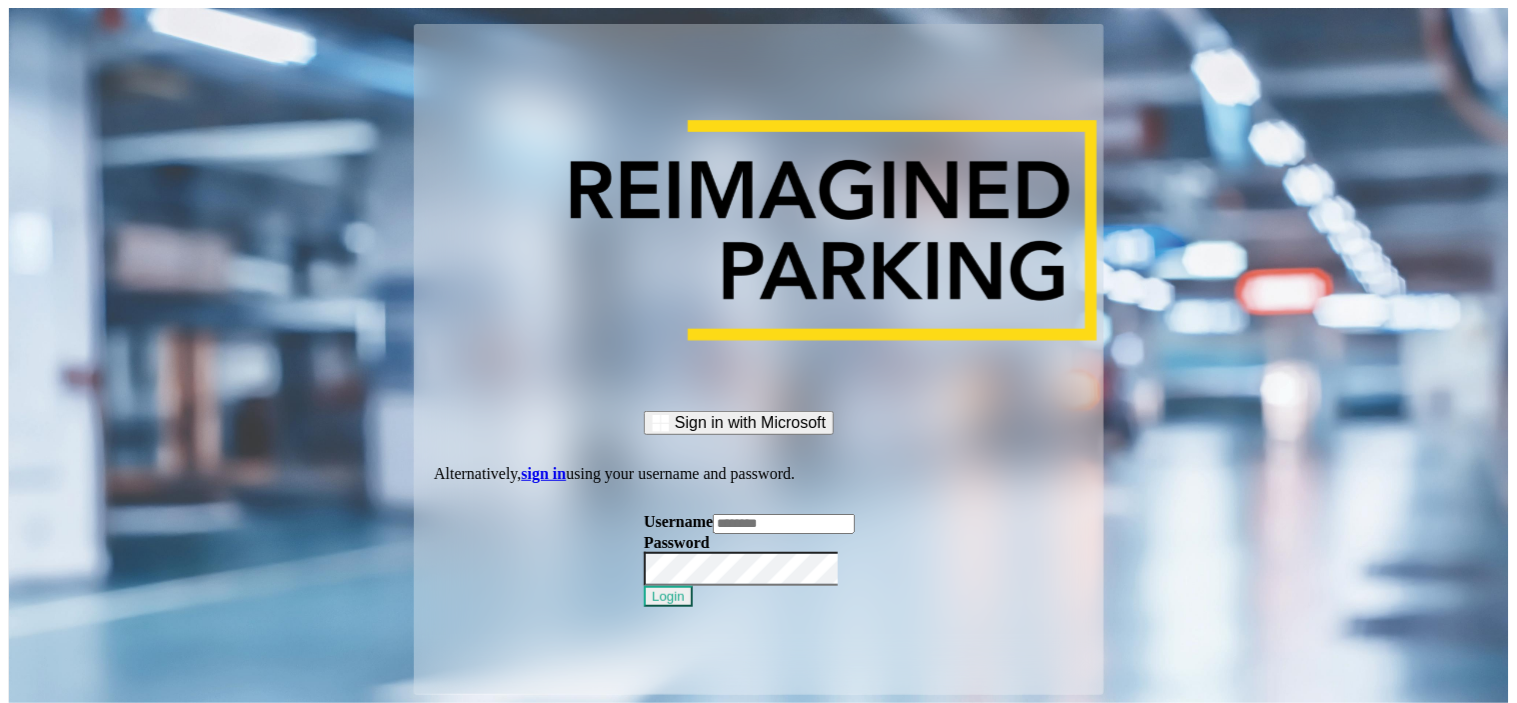click at bounding box center (784, 524) 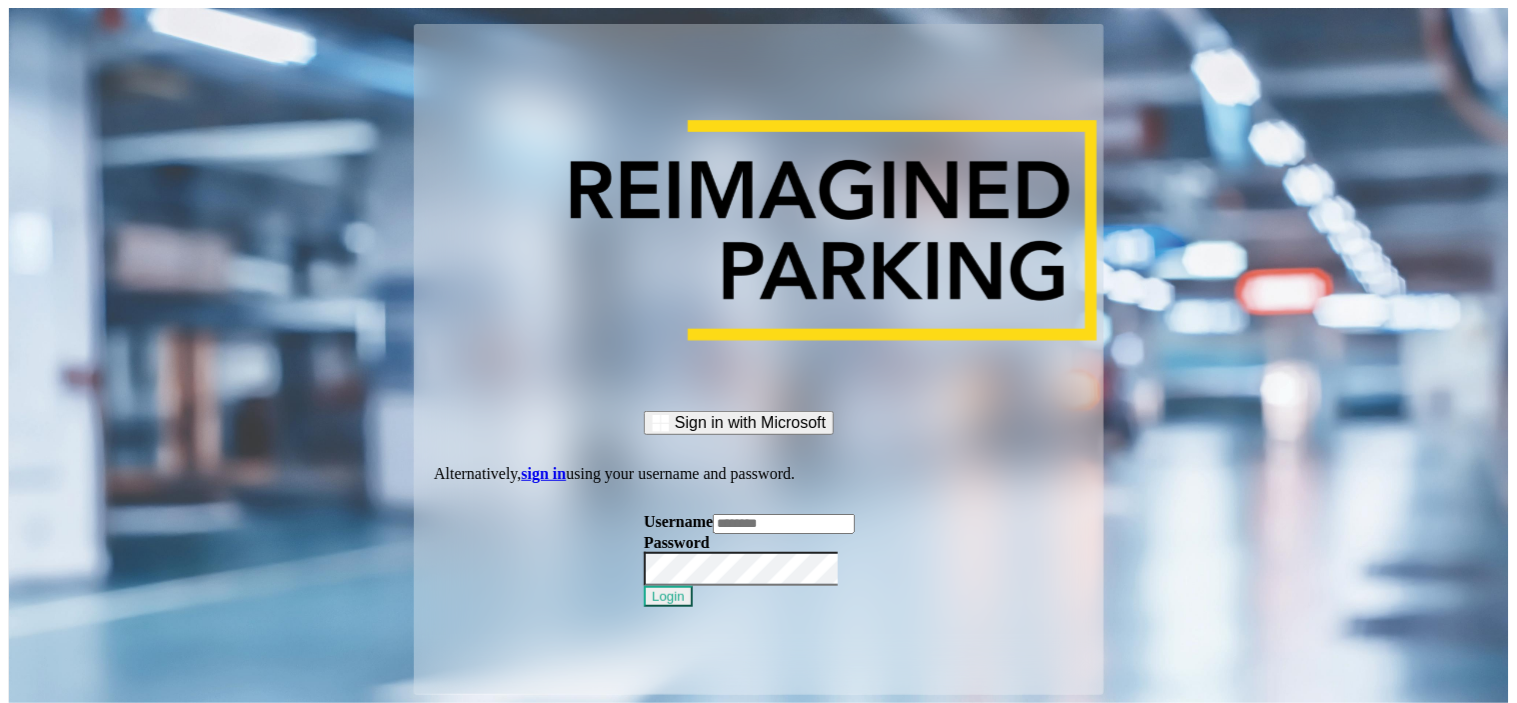click at bounding box center (784, 524) 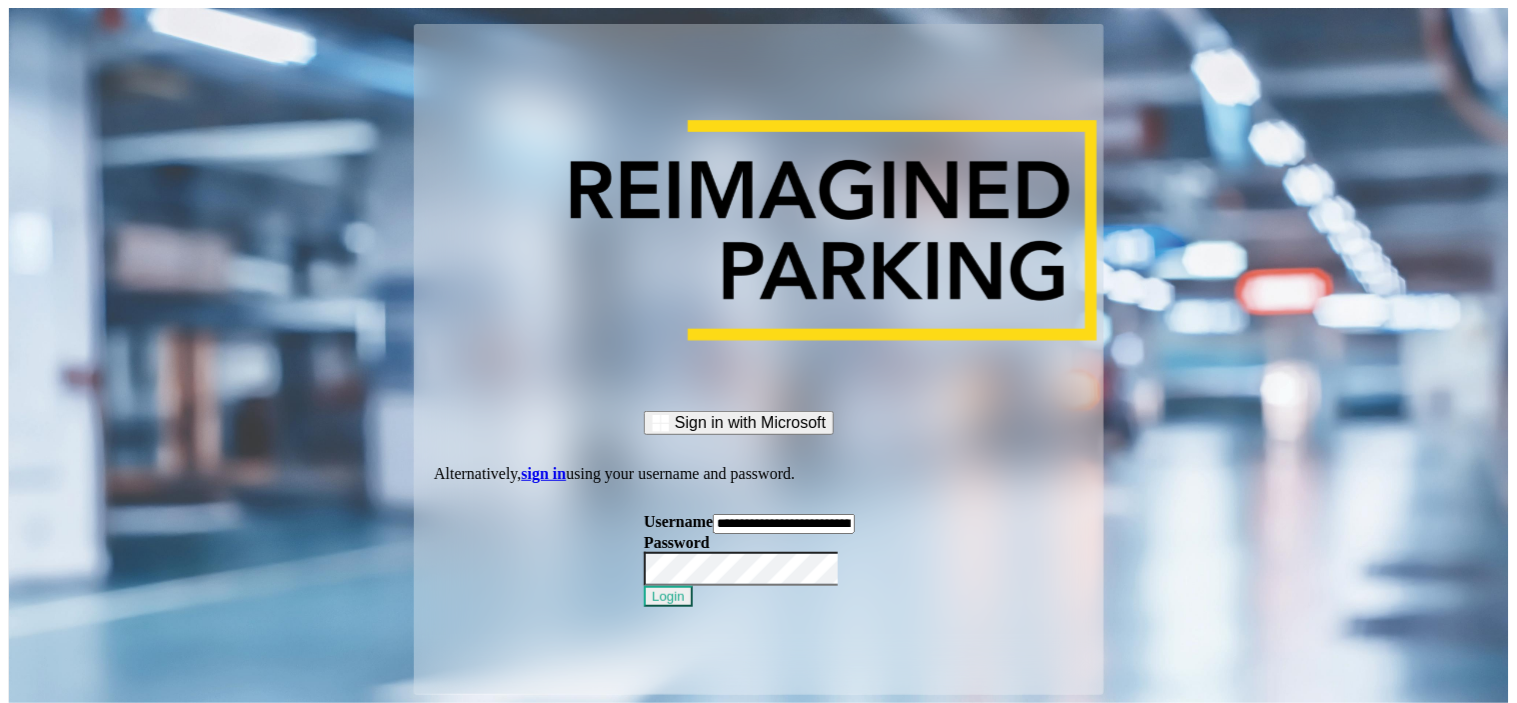 scroll, scrollTop: 0, scrollLeft: 53, axis: horizontal 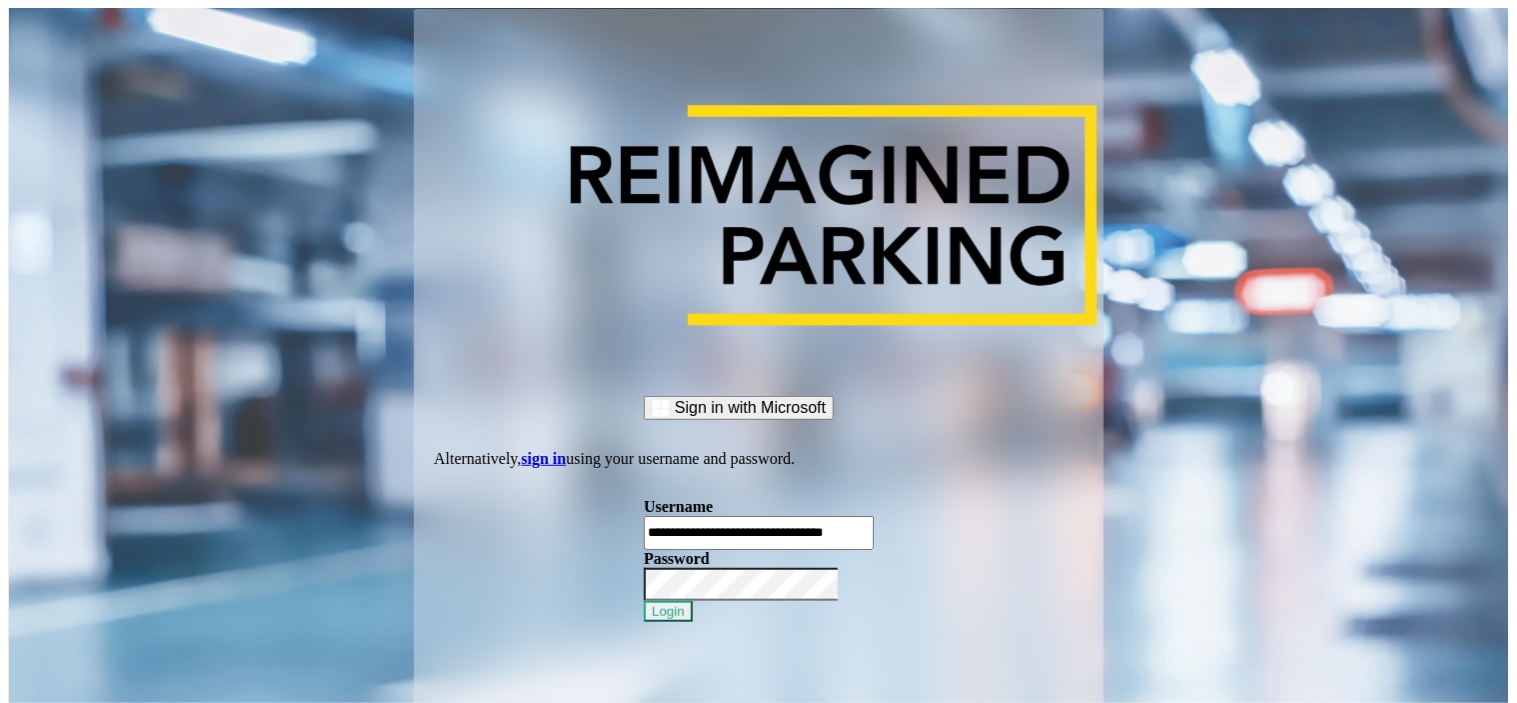 type on "**********" 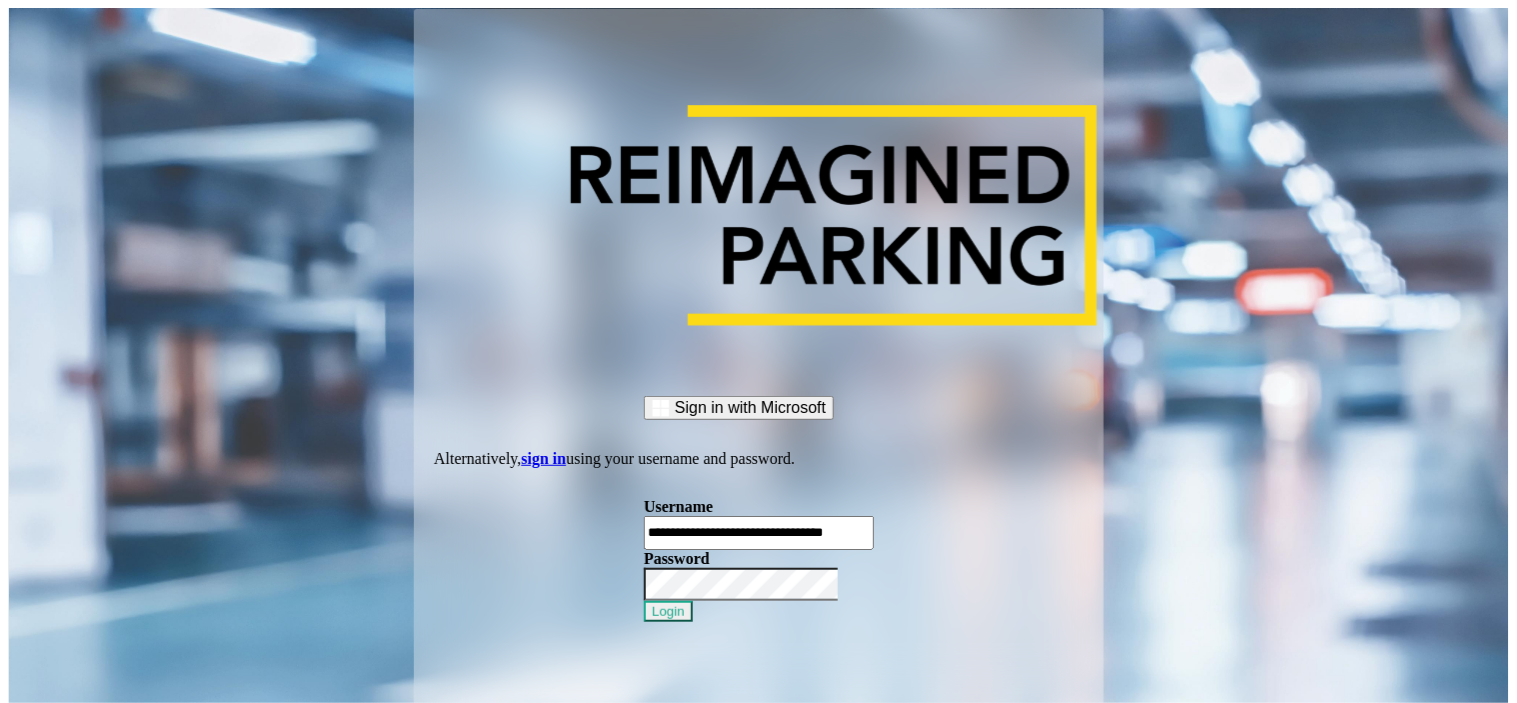 click on "Login" at bounding box center [668, 611] 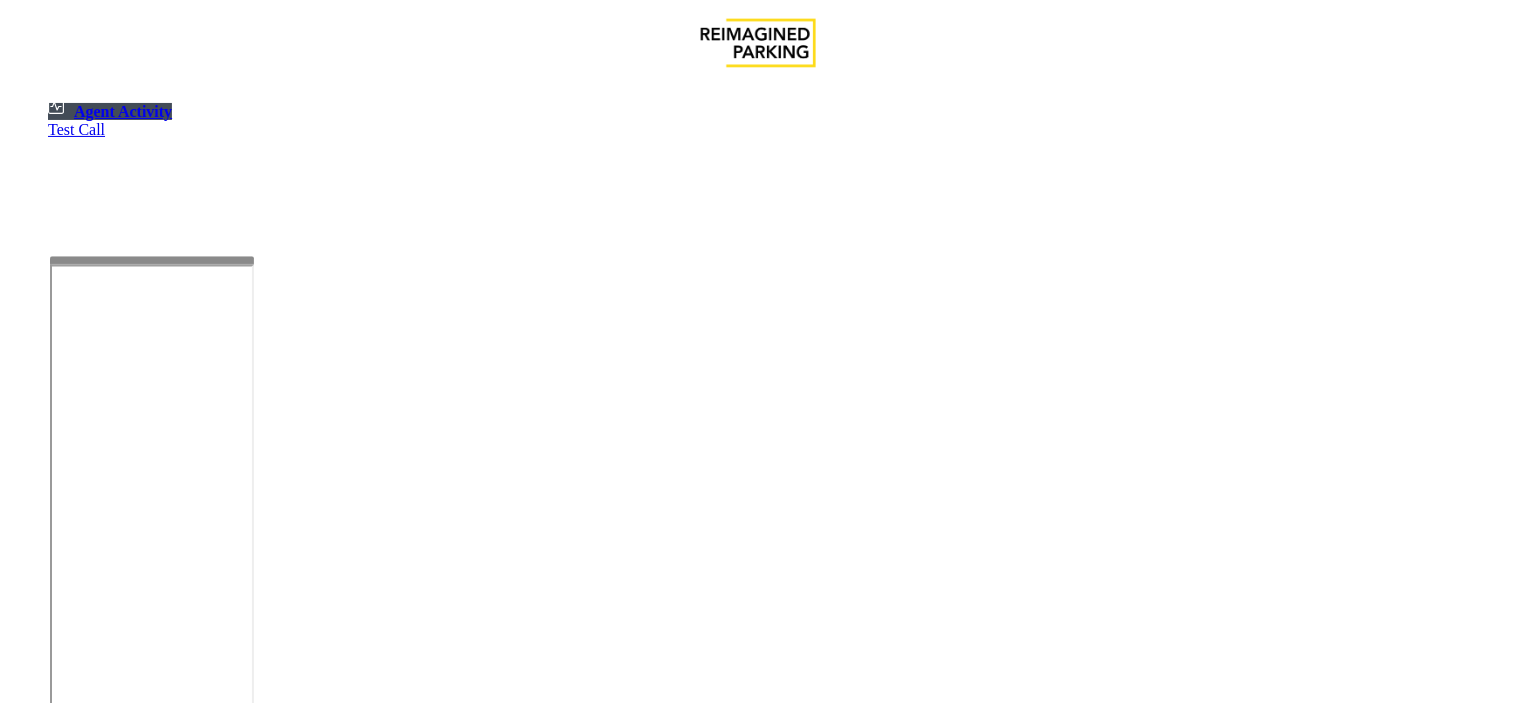 click at bounding box center [152, 261] 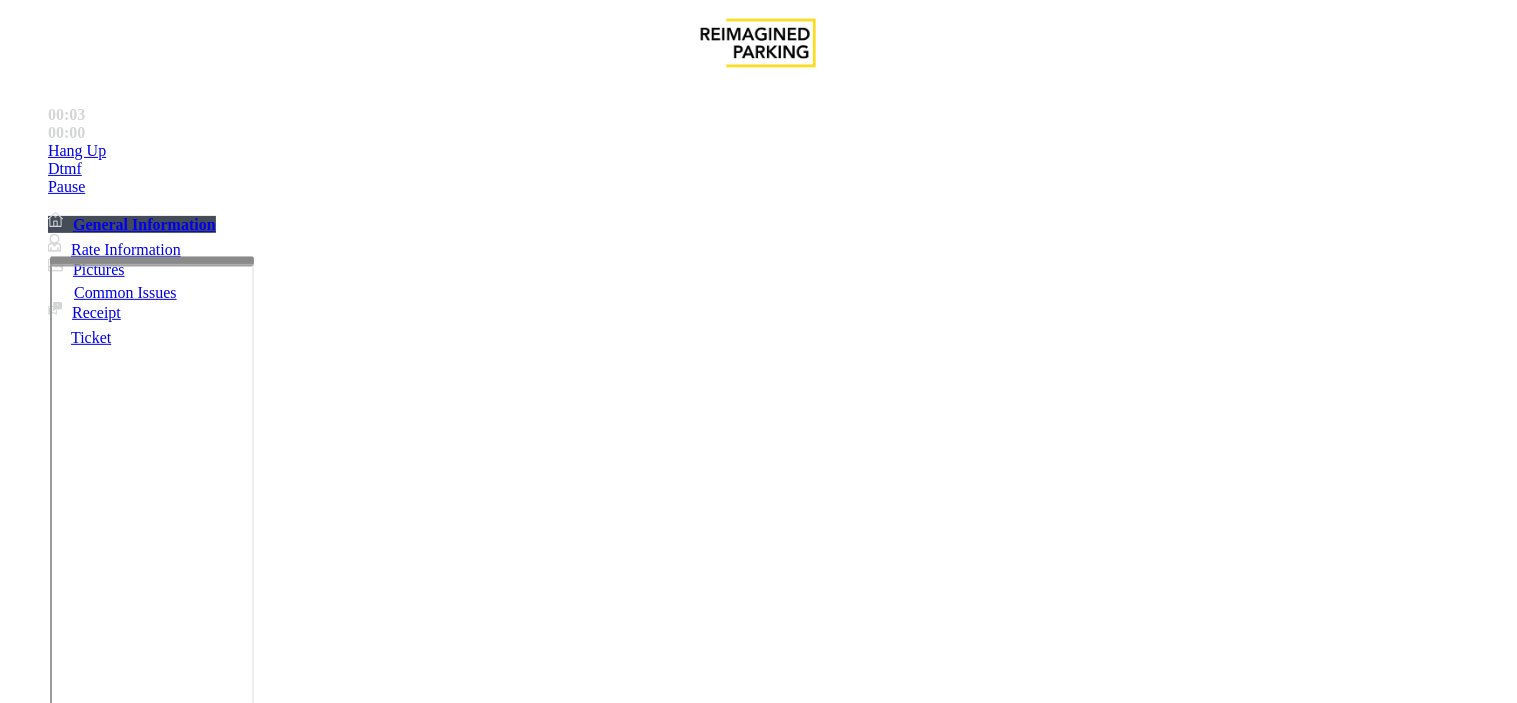 scroll, scrollTop: 444, scrollLeft: 0, axis: vertical 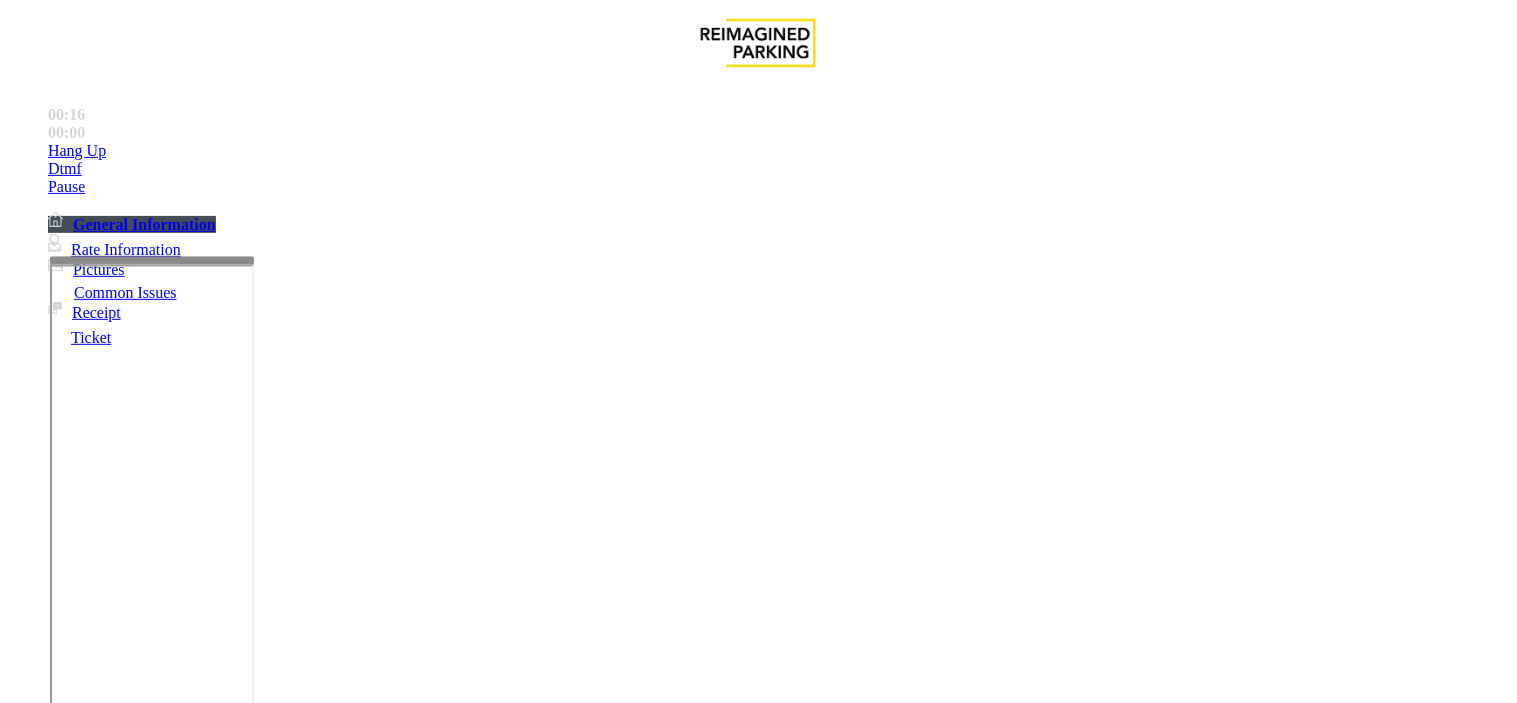 click on "Services" at bounding box center (624, 1356) 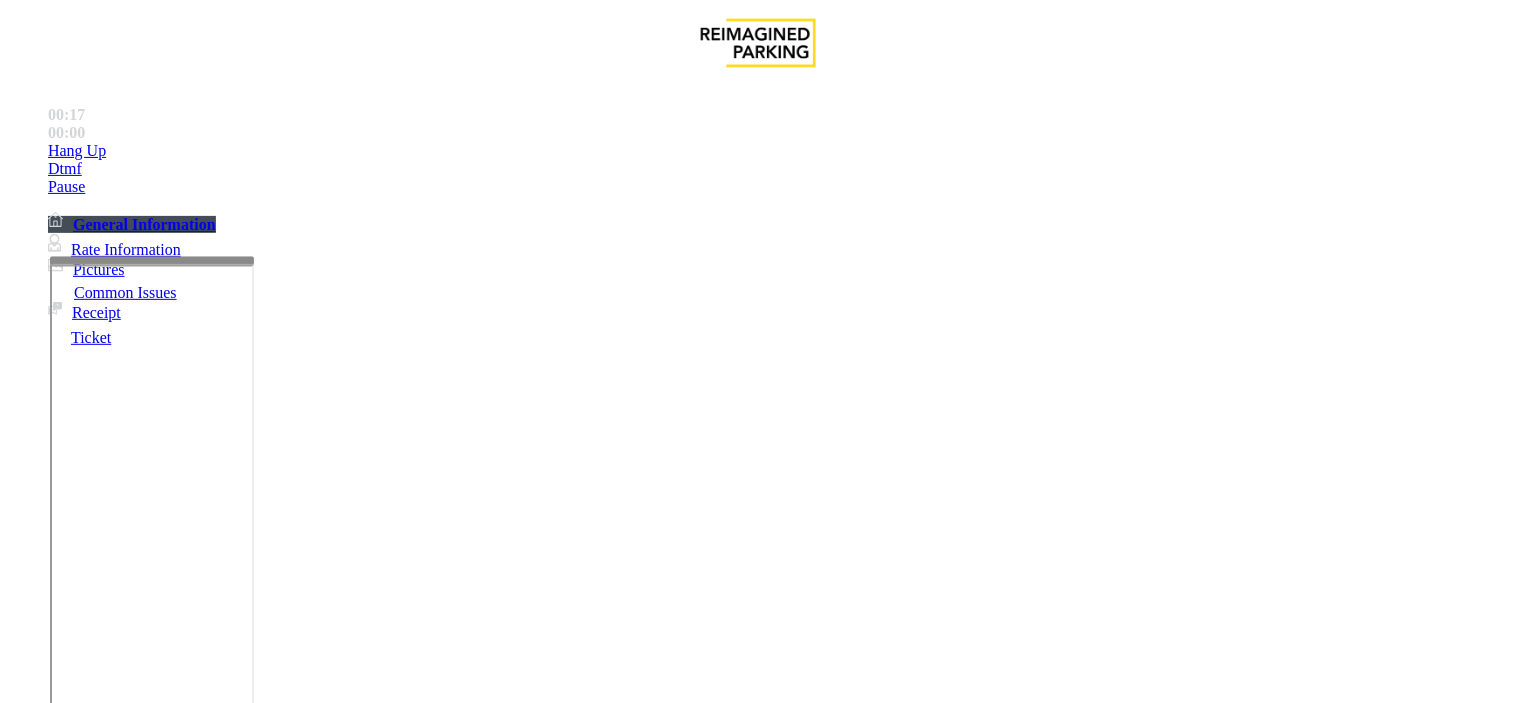 click on "Online Reservations" at bounding box center (528, 1356) 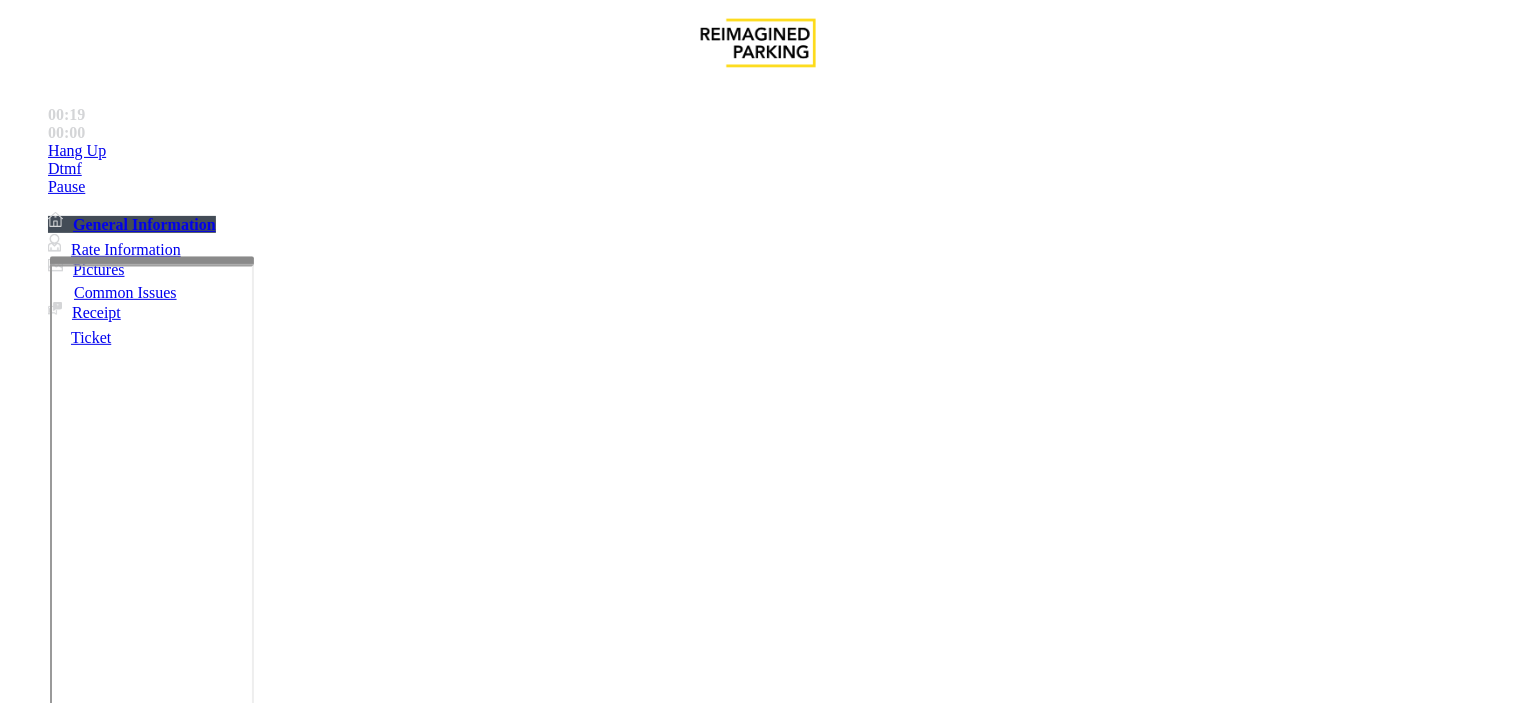 drag, startPoint x: 460, startPoint y: 176, endPoint x: 274, endPoint y: 151, distance: 187.67259 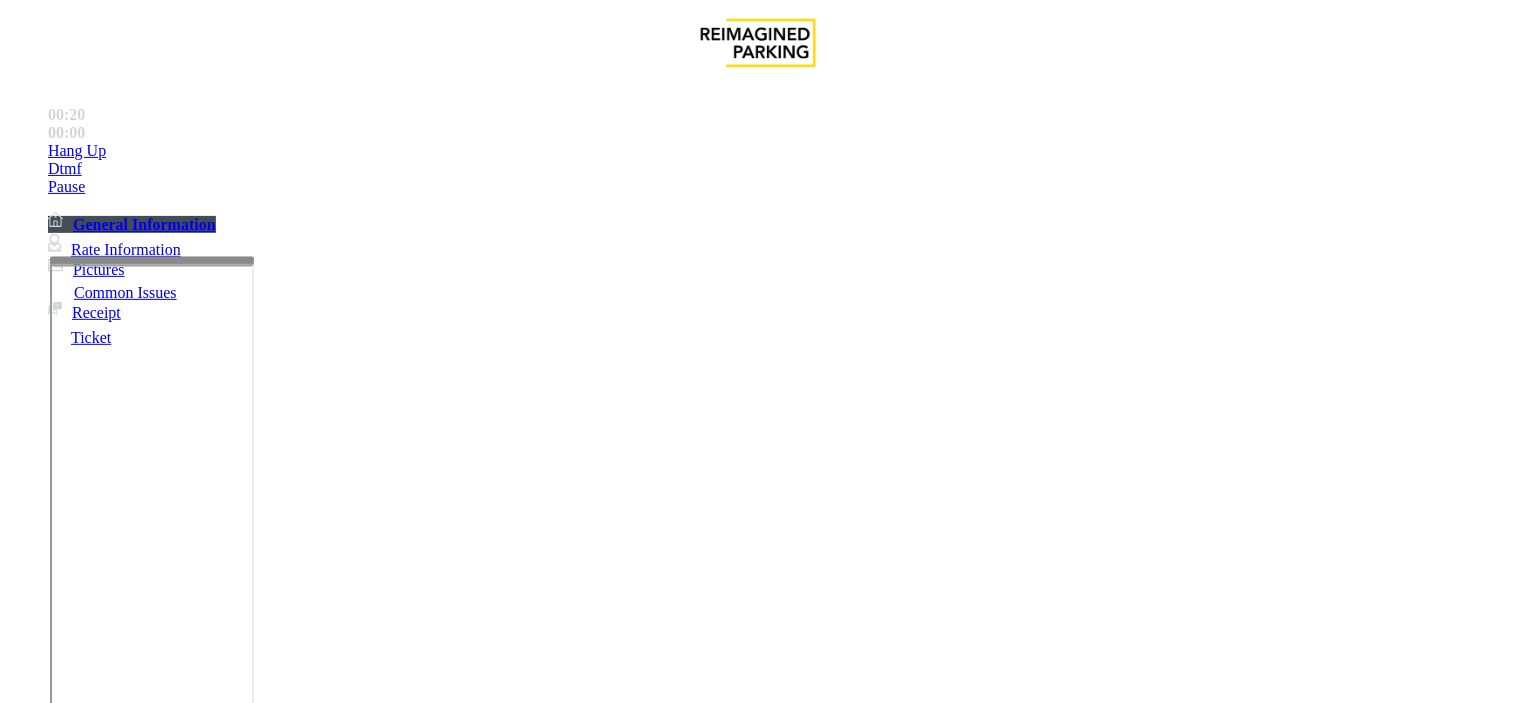 click at bounding box center (246, 1750) 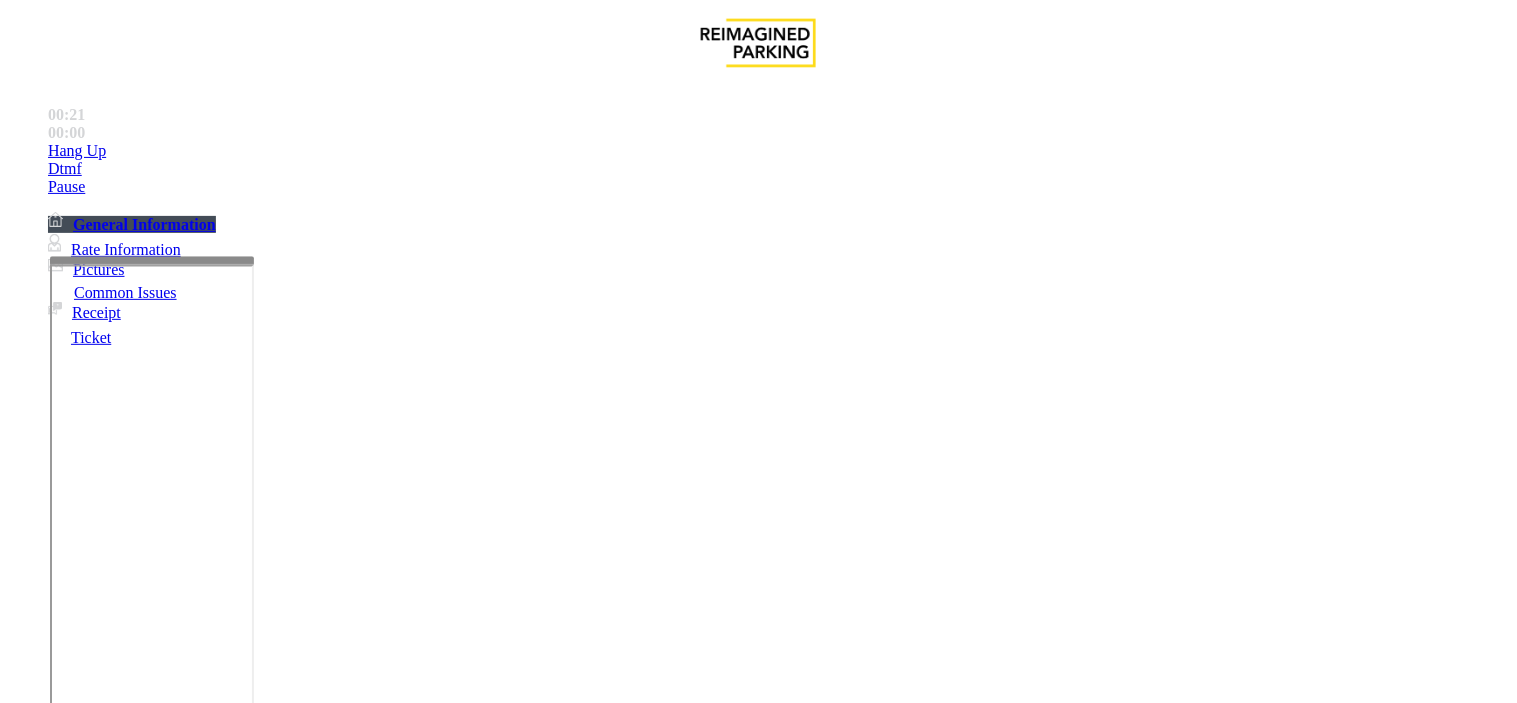paste on "**********" 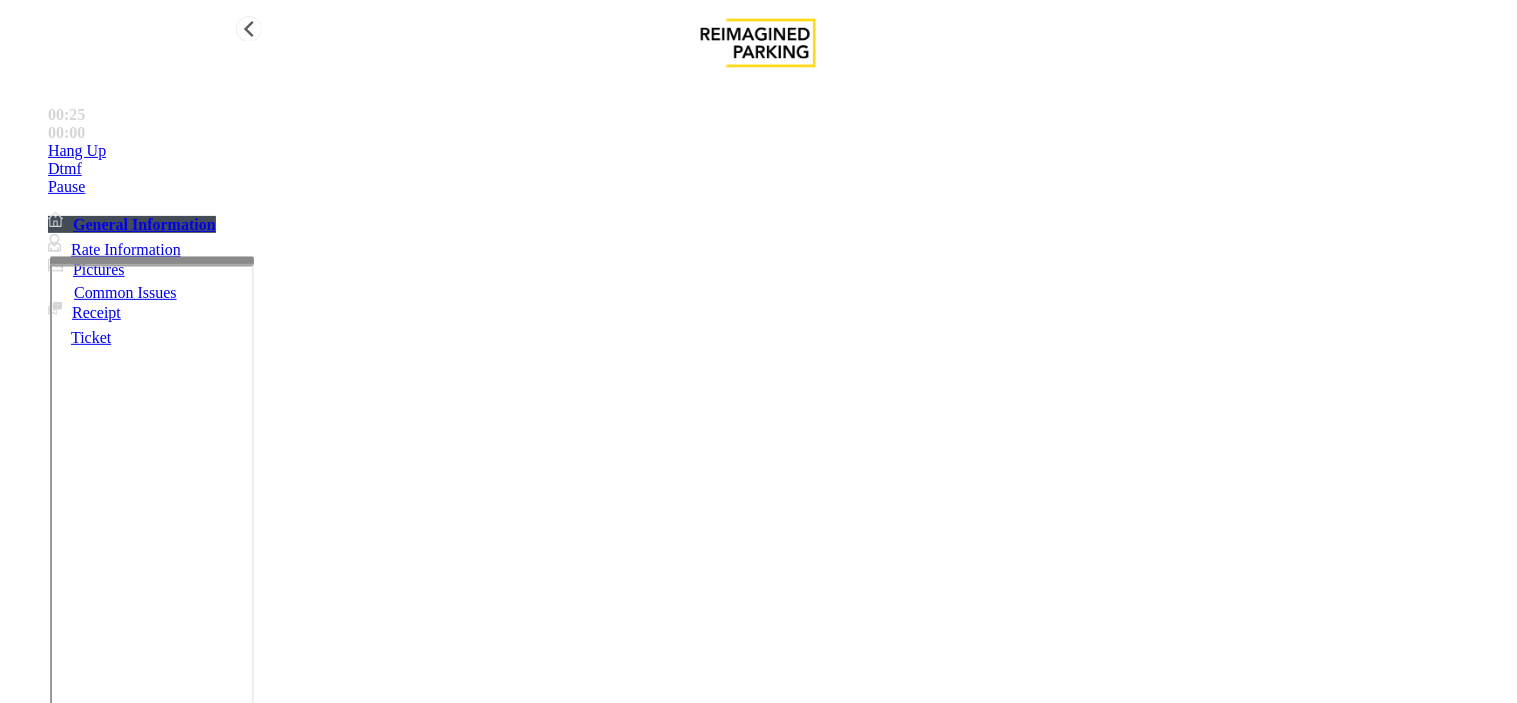 click on "Hang Up" at bounding box center (778, 151) 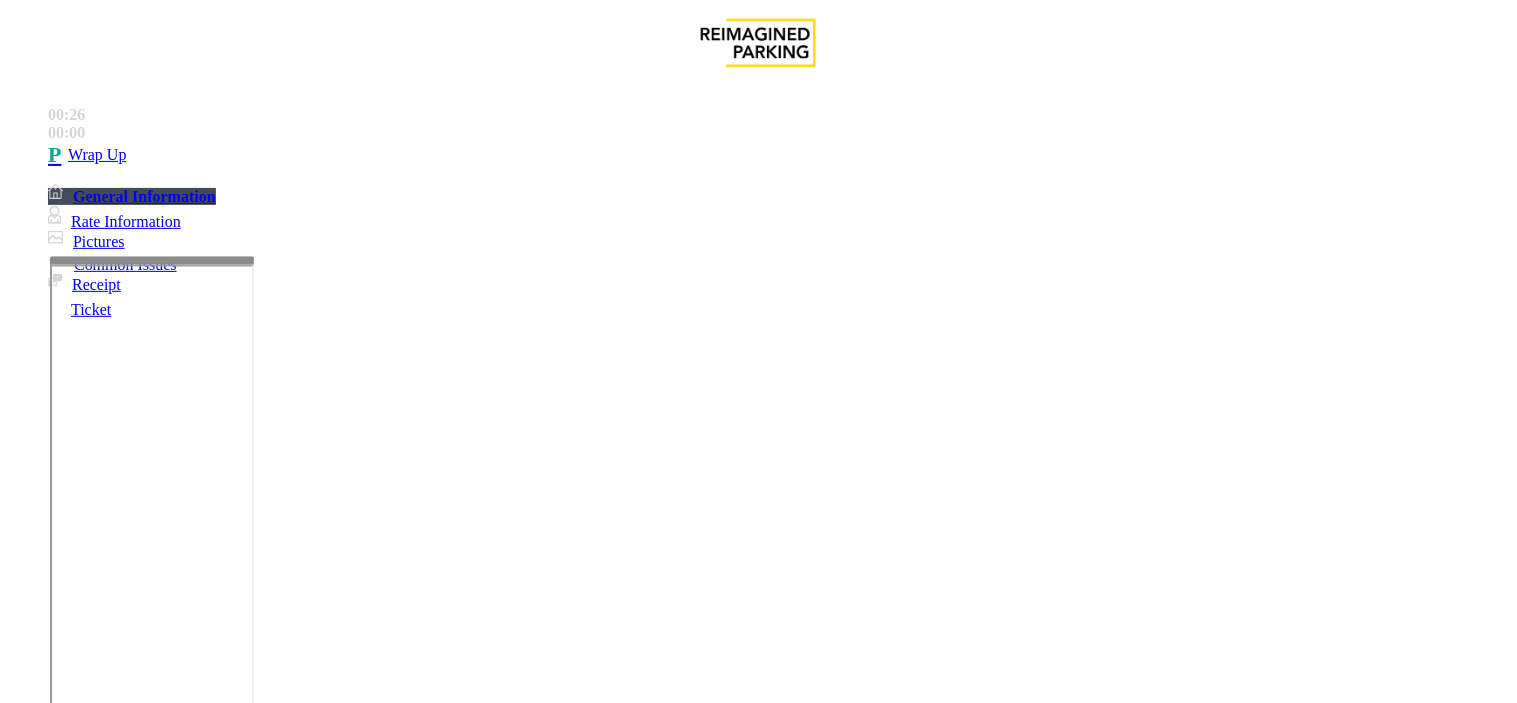click at bounding box center [246, 1750] 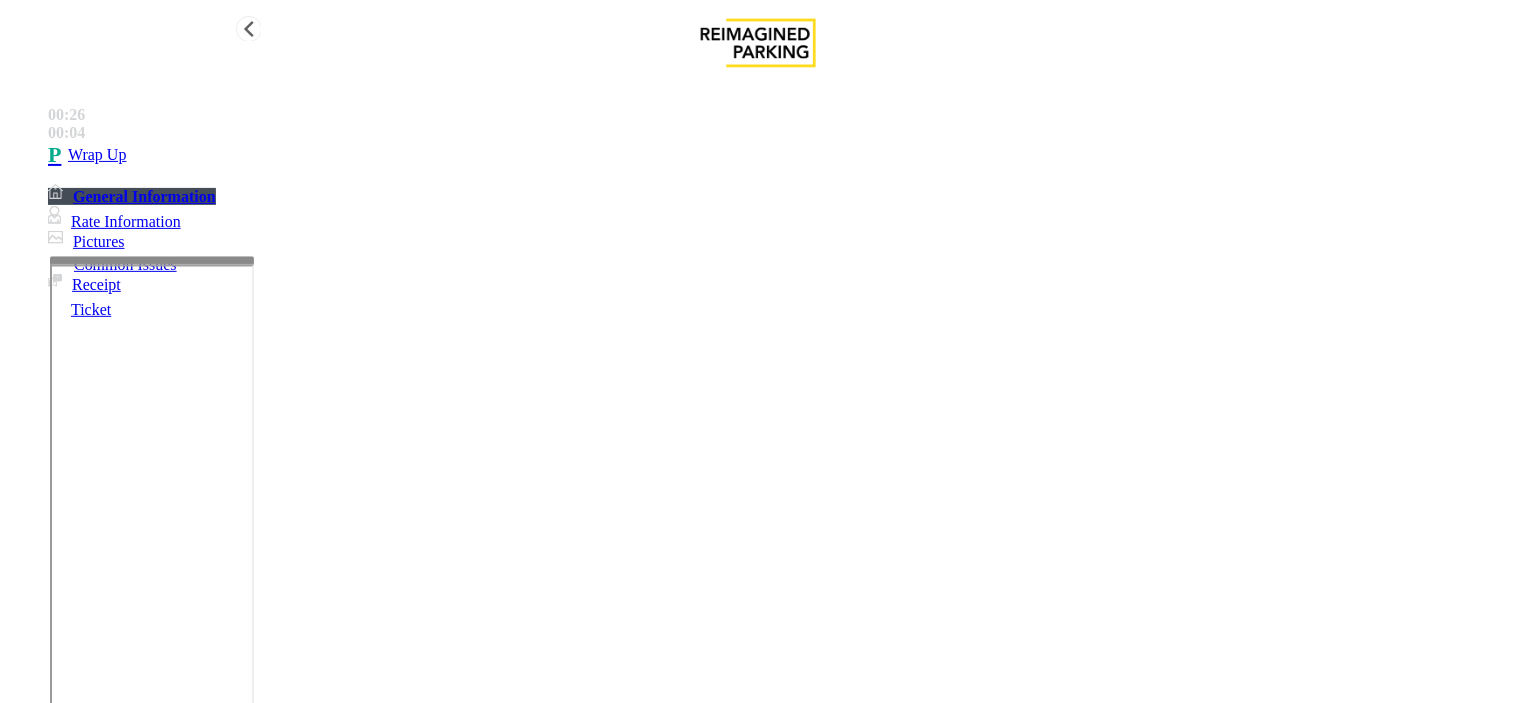 type on "**********" 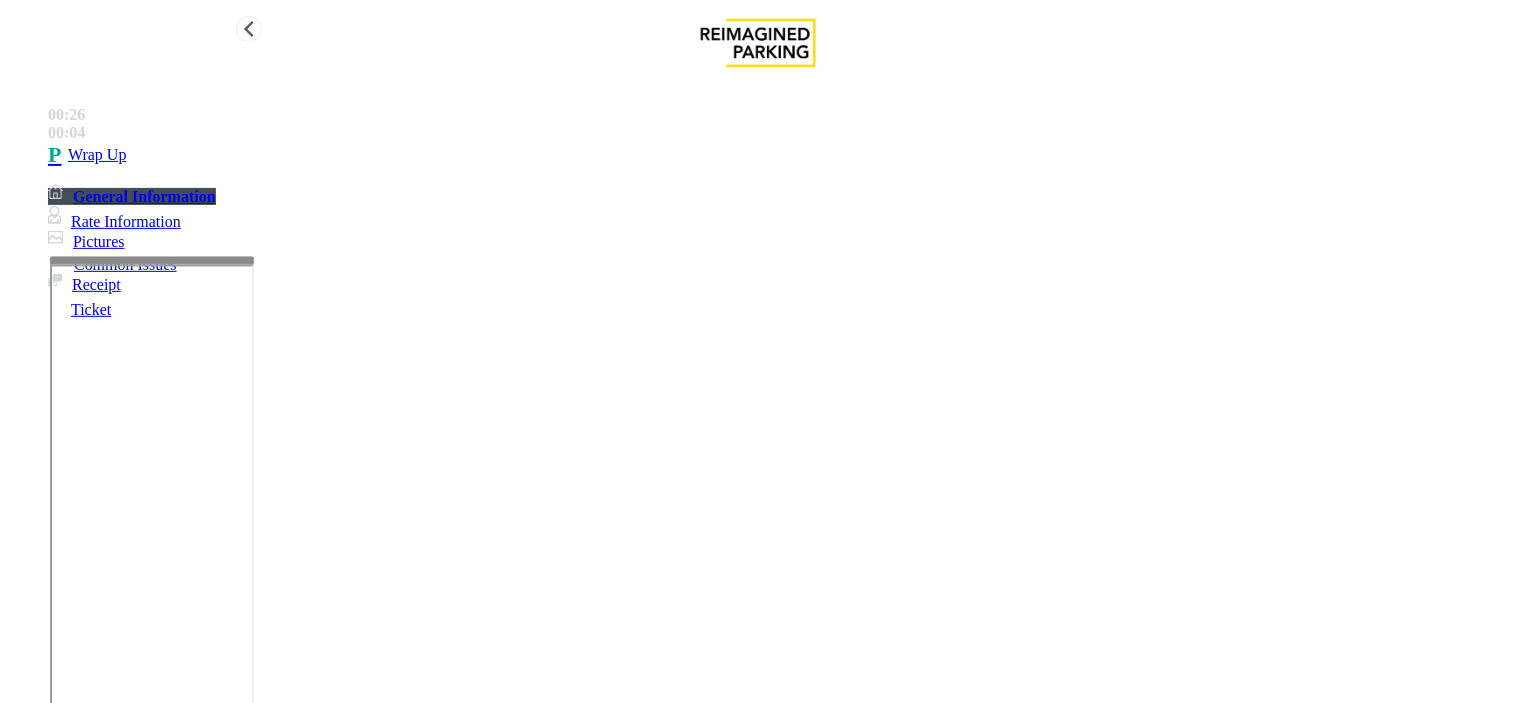 click on "Wrap Up" at bounding box center [778, 155] 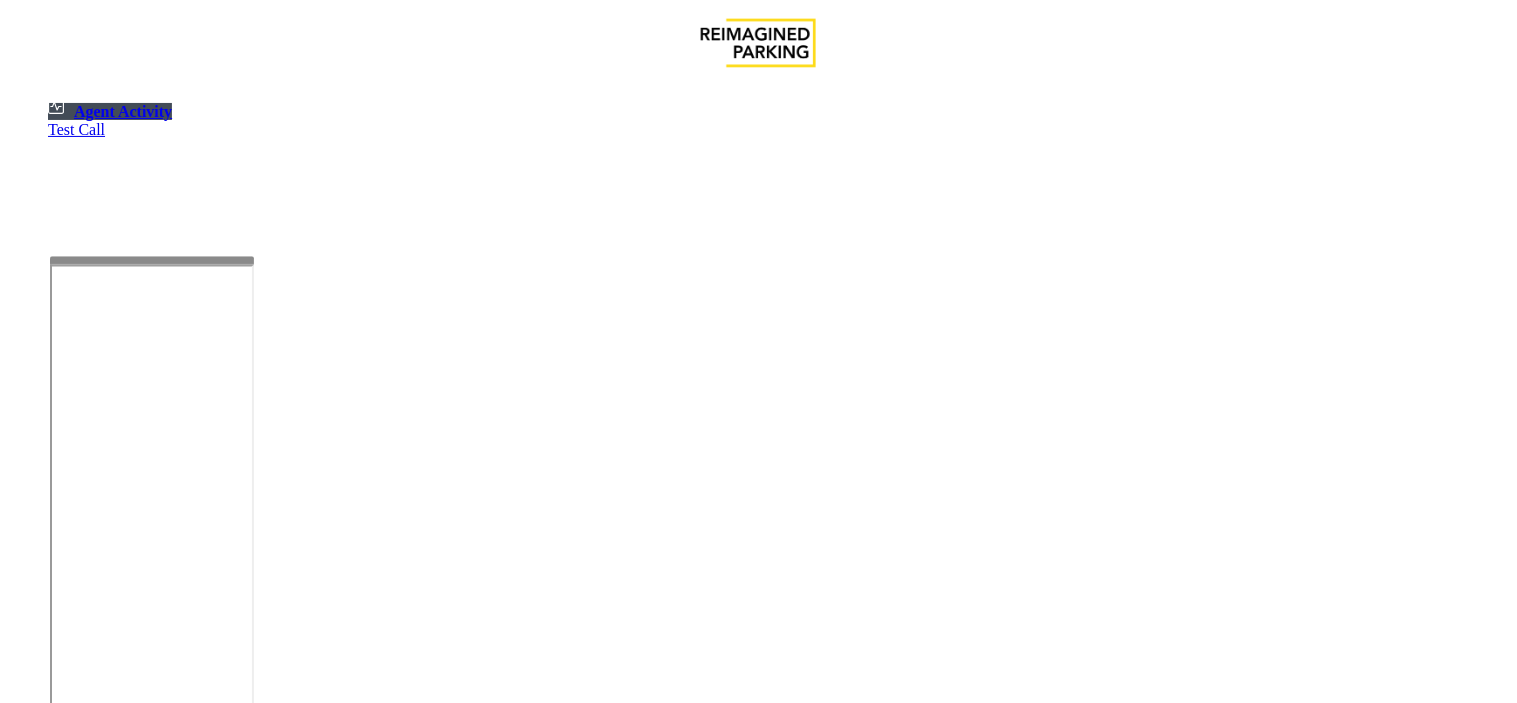 drag, startPoint x: 158, startPoint y: 171, endPoint x: 1061, endPoint y: 25, distance: 914.72675 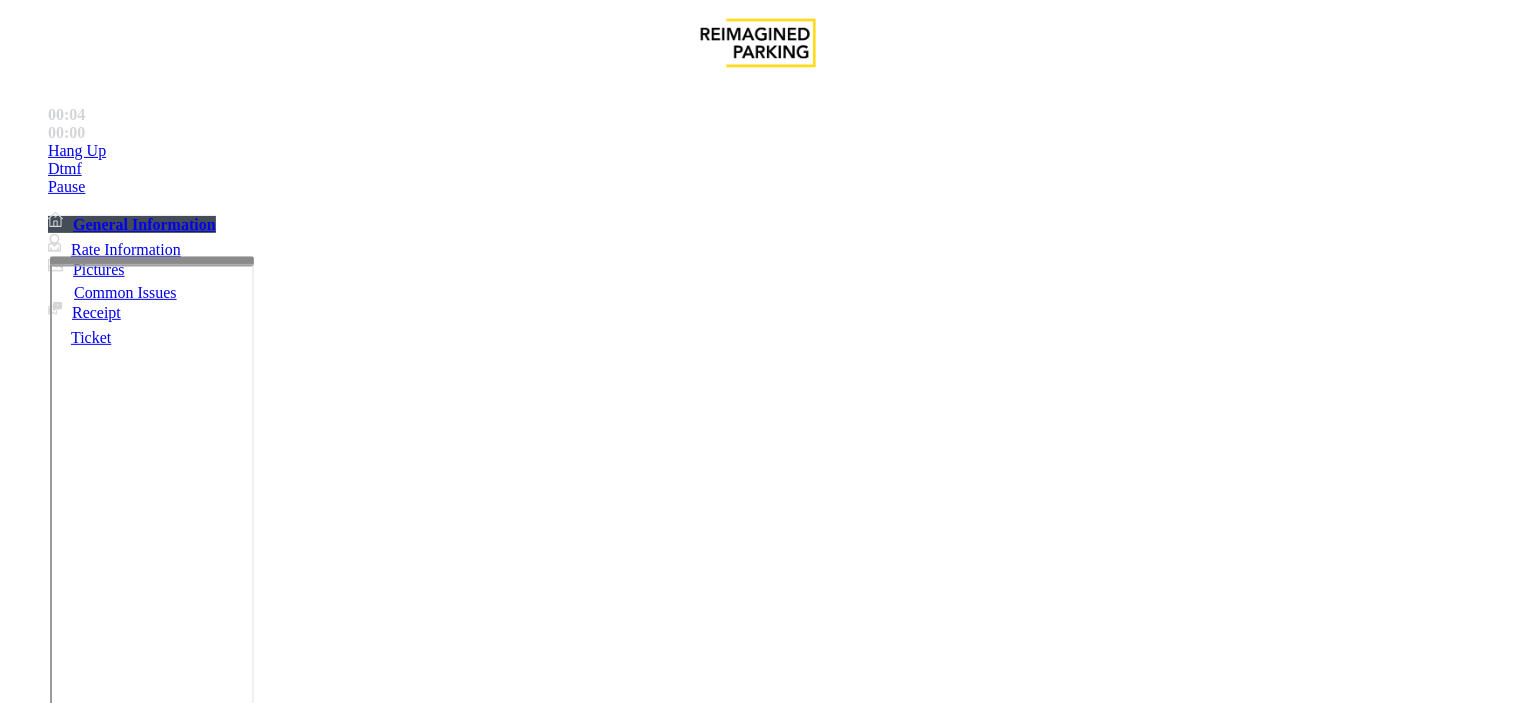 scroll, scrollTop: 888, scrollLeft: 0, axis: vertical 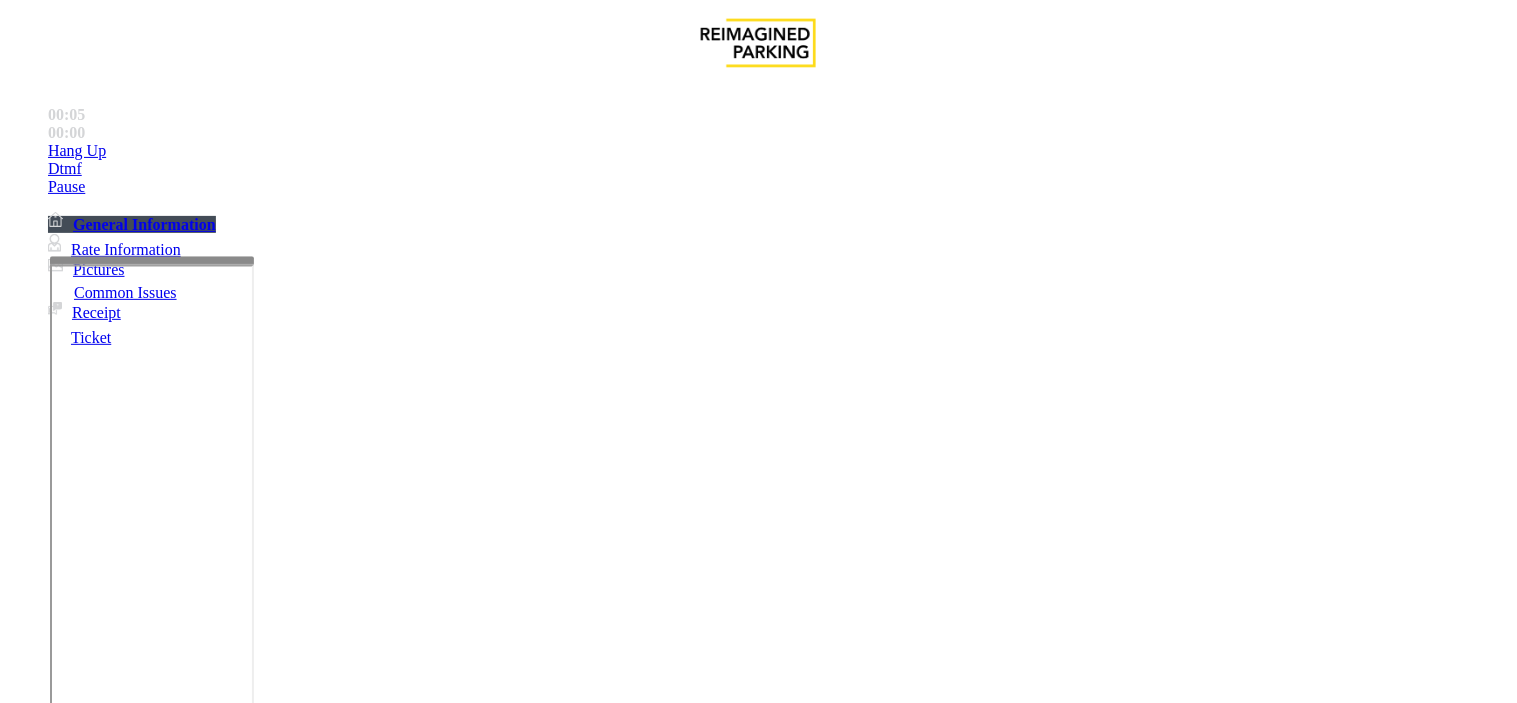 click on "Ticket Issue" at bounding box center (71, 1356) 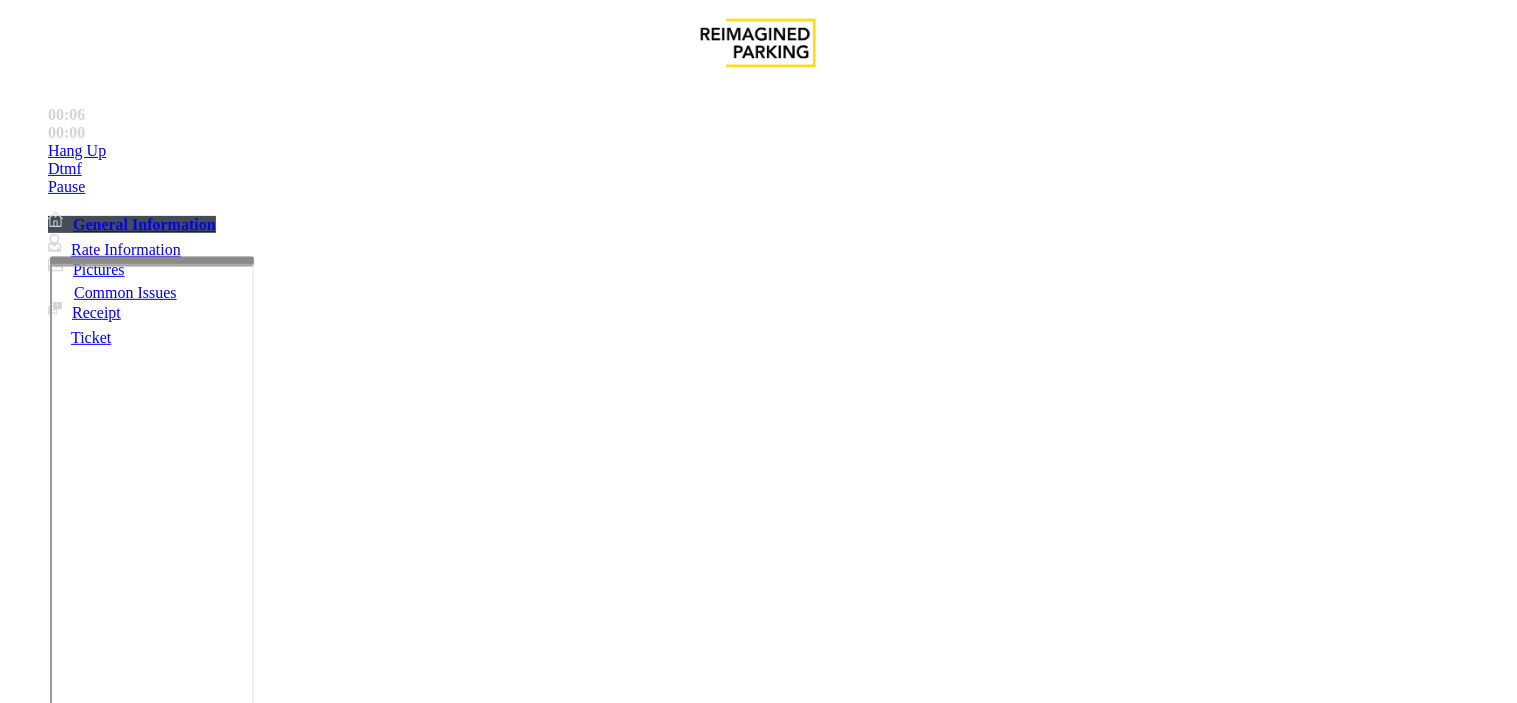 click on "Ticket Unreadable" at bounding box center (300, 1356) 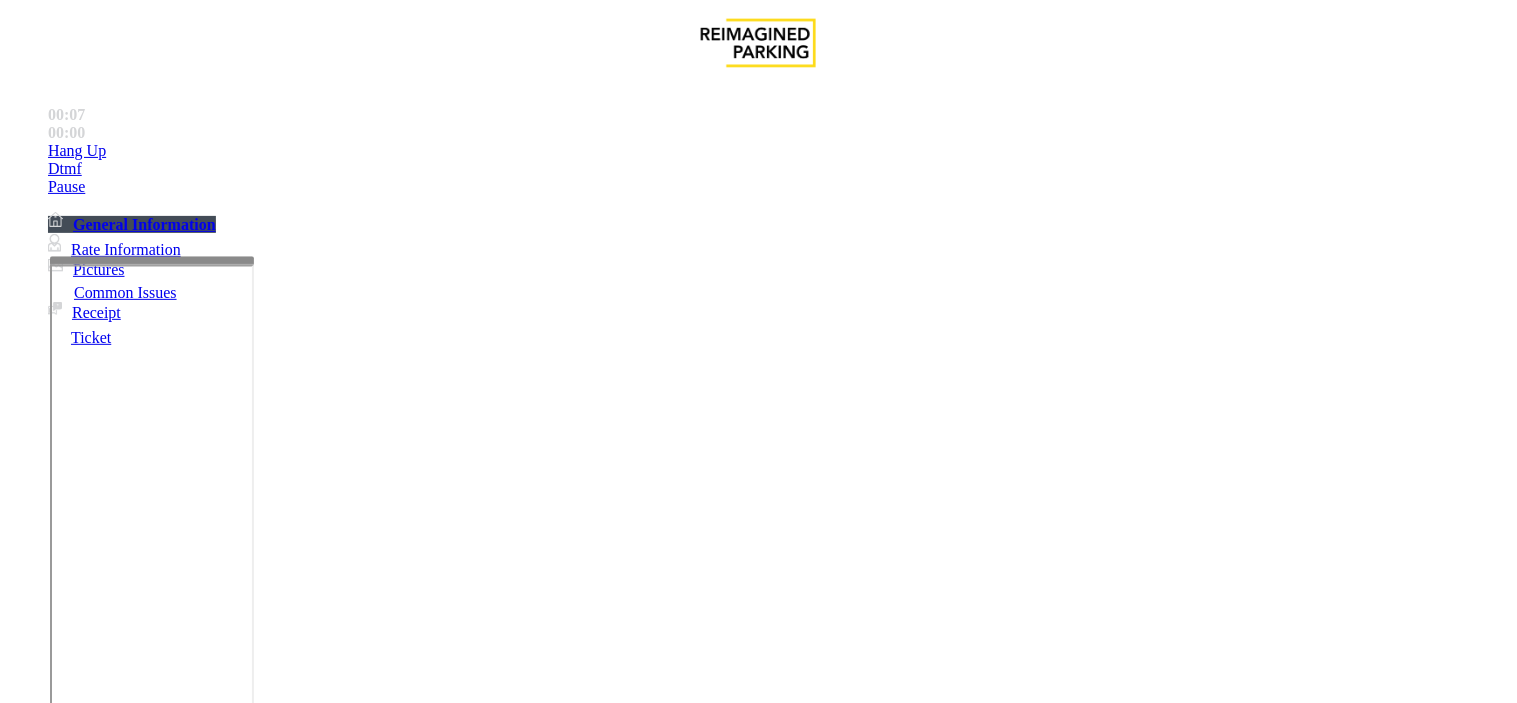 drag, startPoint x: 447, startPoint y: 185, endPoint x: 273, endPoint y: 154, distance: 176.73993 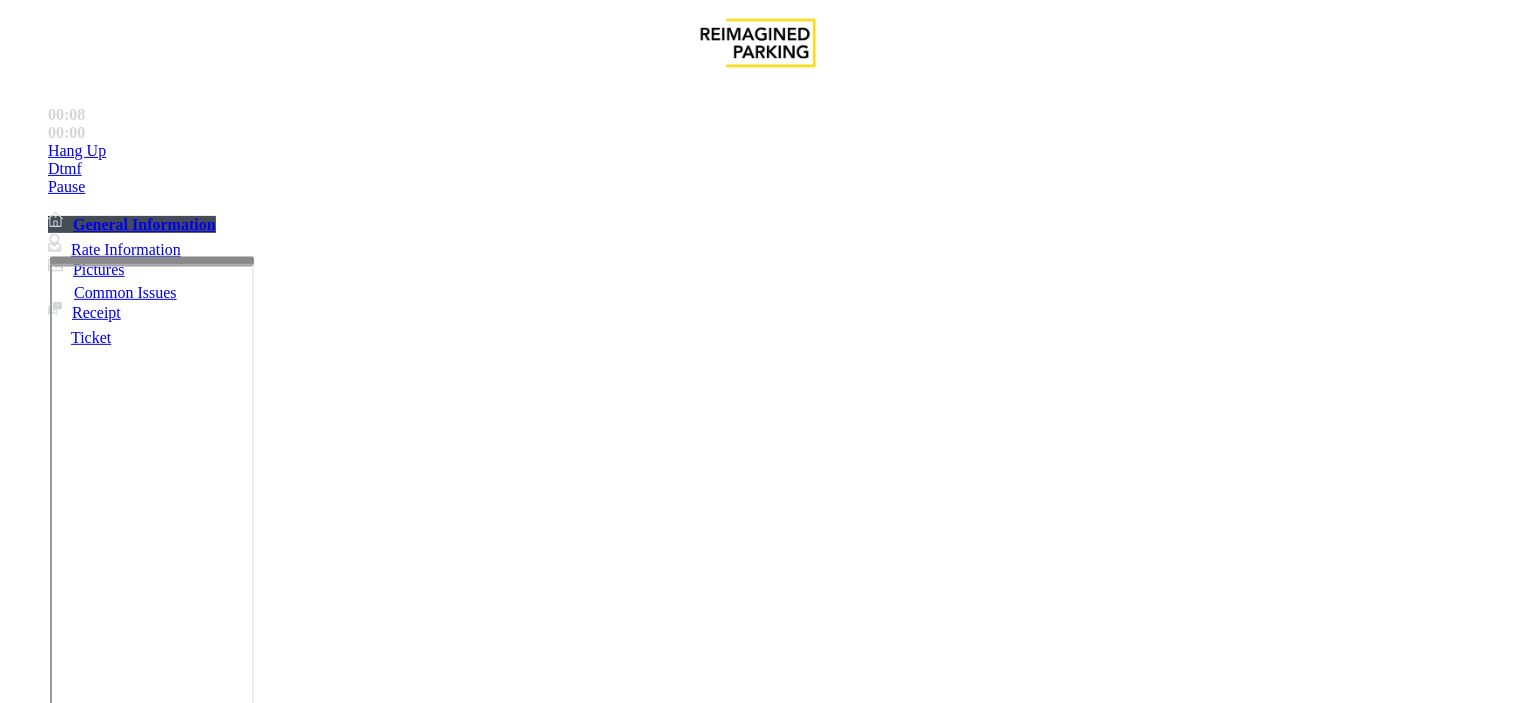 copy on "Issue  -  Ticket Issue Ticket Unreadable" 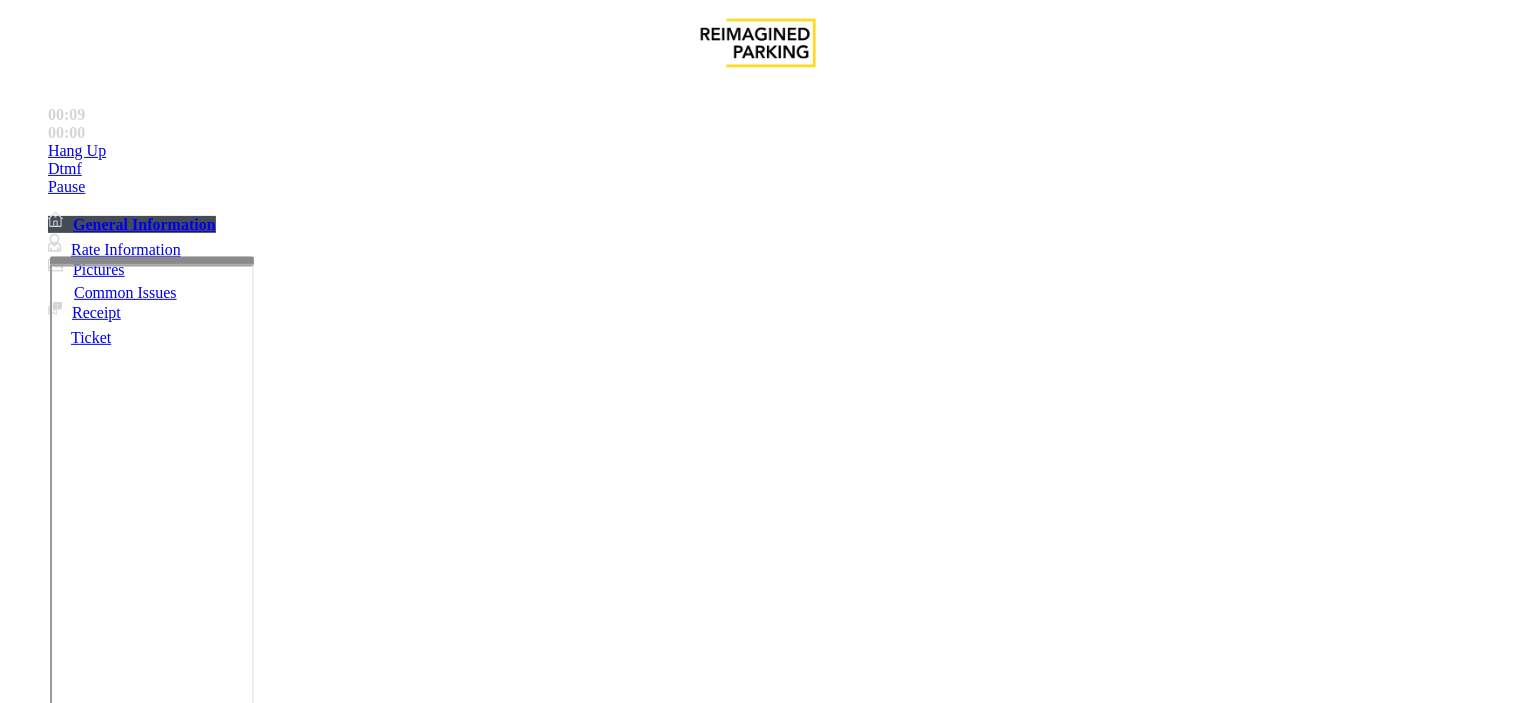 paste on "**********" 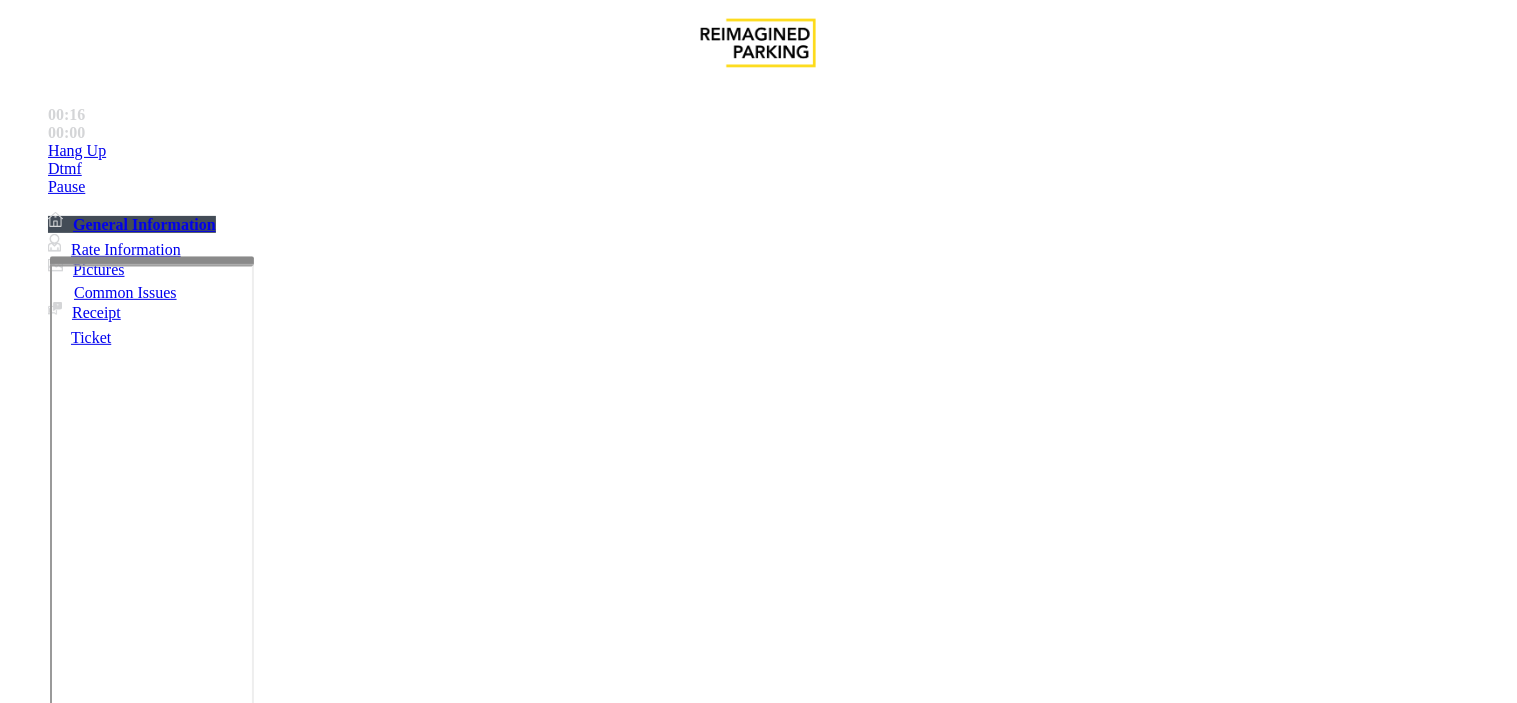 type on "**********" 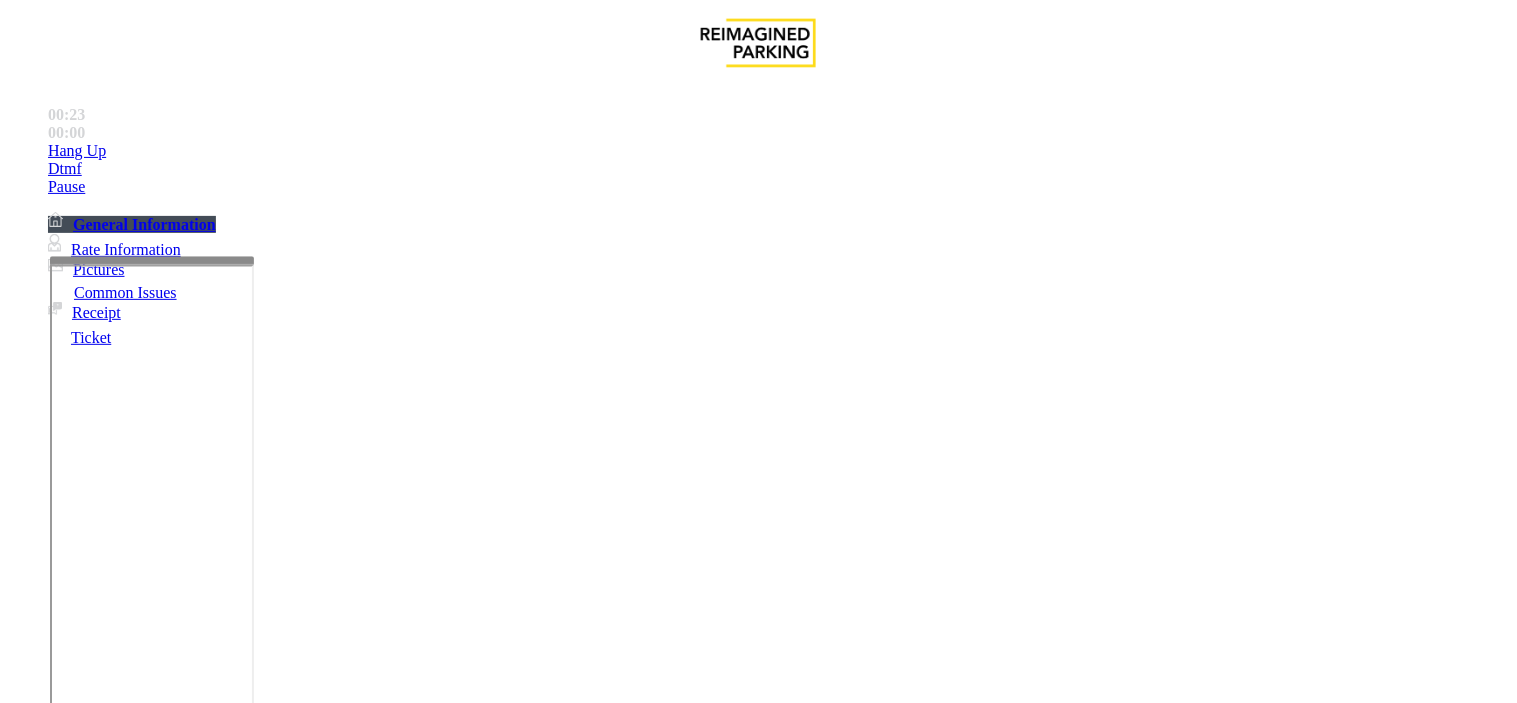 type on "*******" 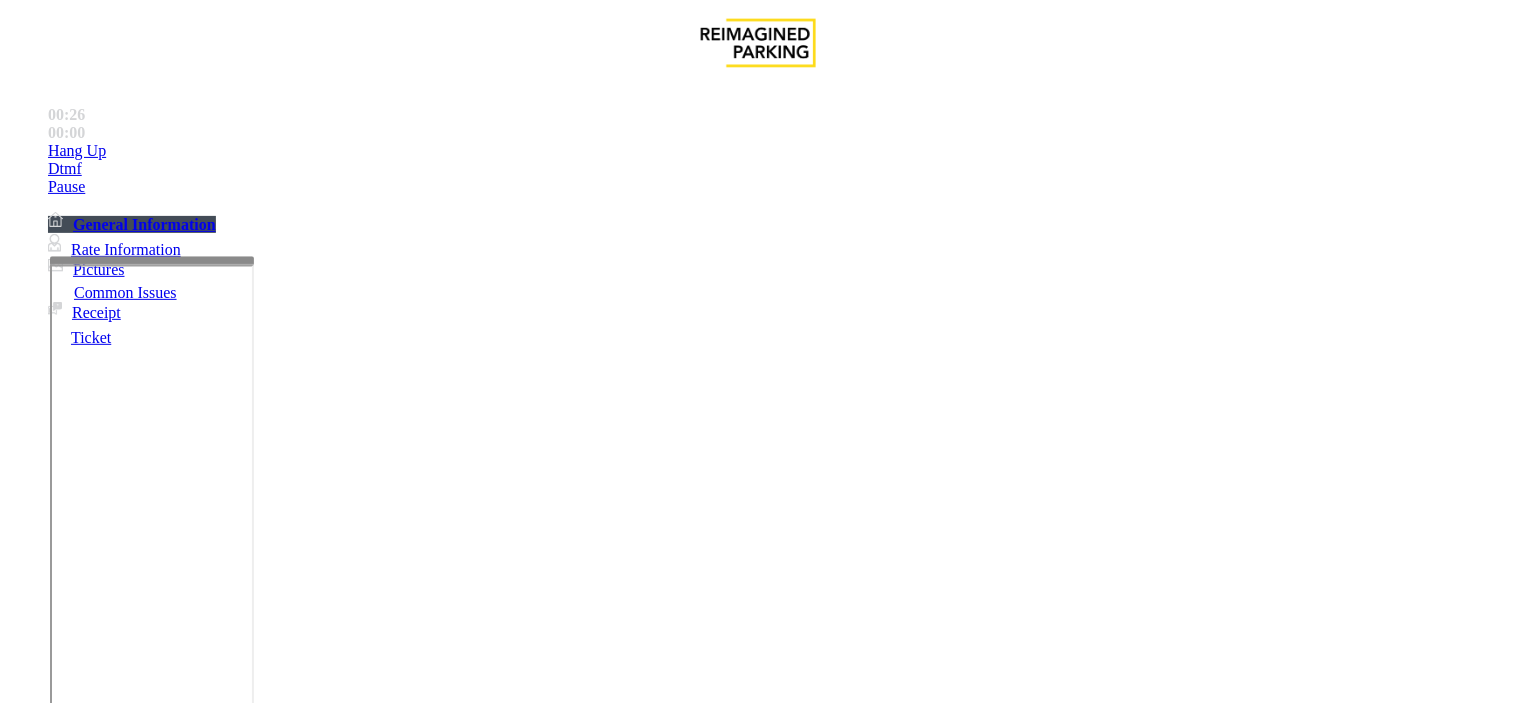 drag, startPoint x: 420, startPoint y: 636, endPoint x: 482, endPoint y: 633, distance: 62.072536 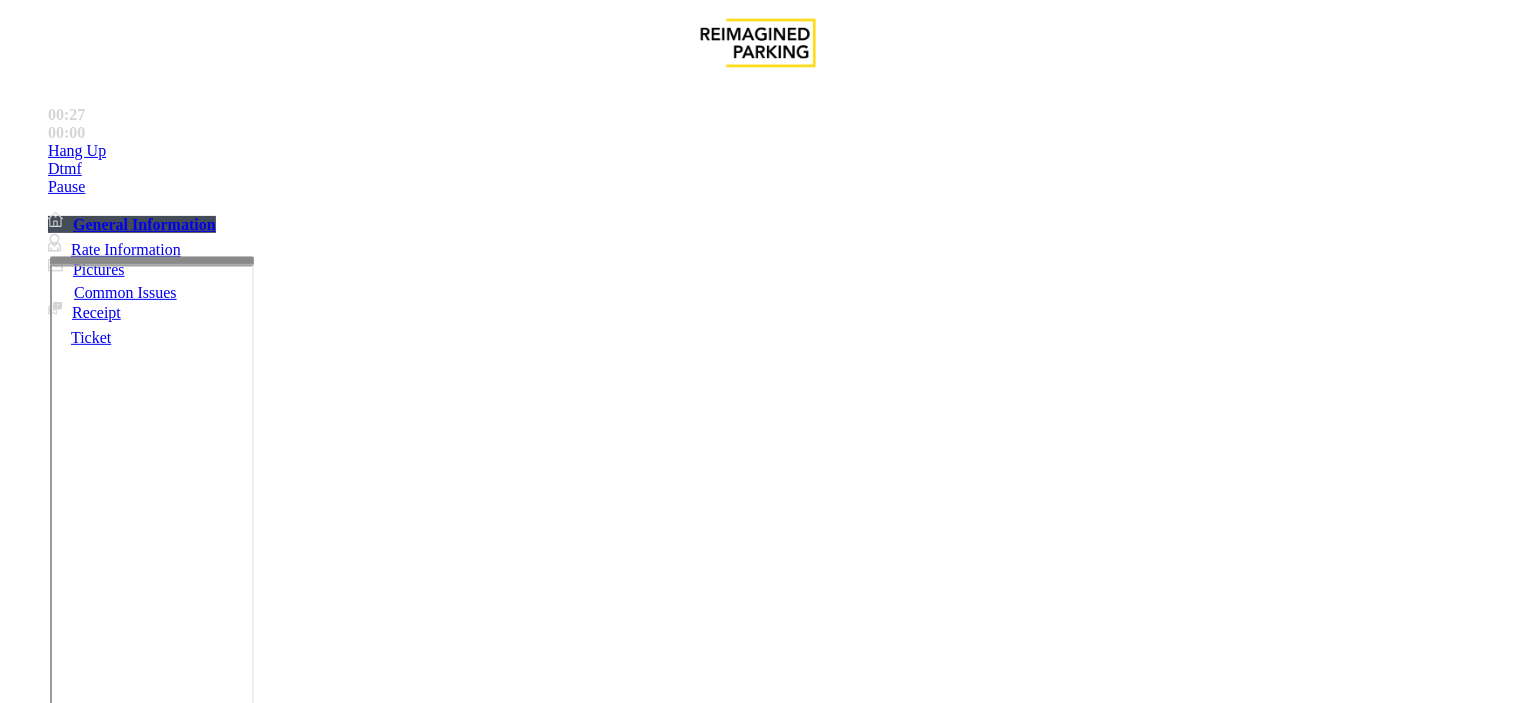 click on "Vend Gate" at bounding box center (69, 1789) 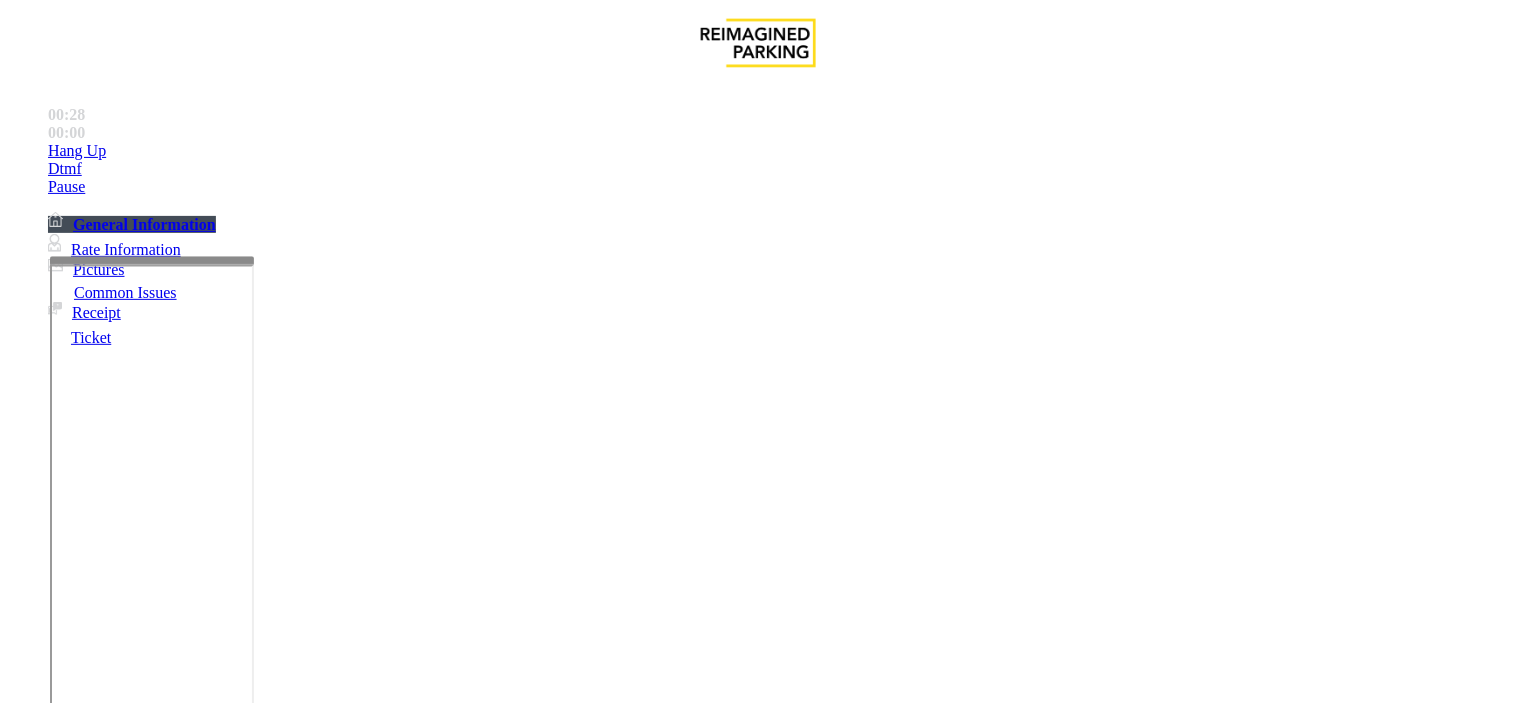 click at bounding box center [246, 1696] 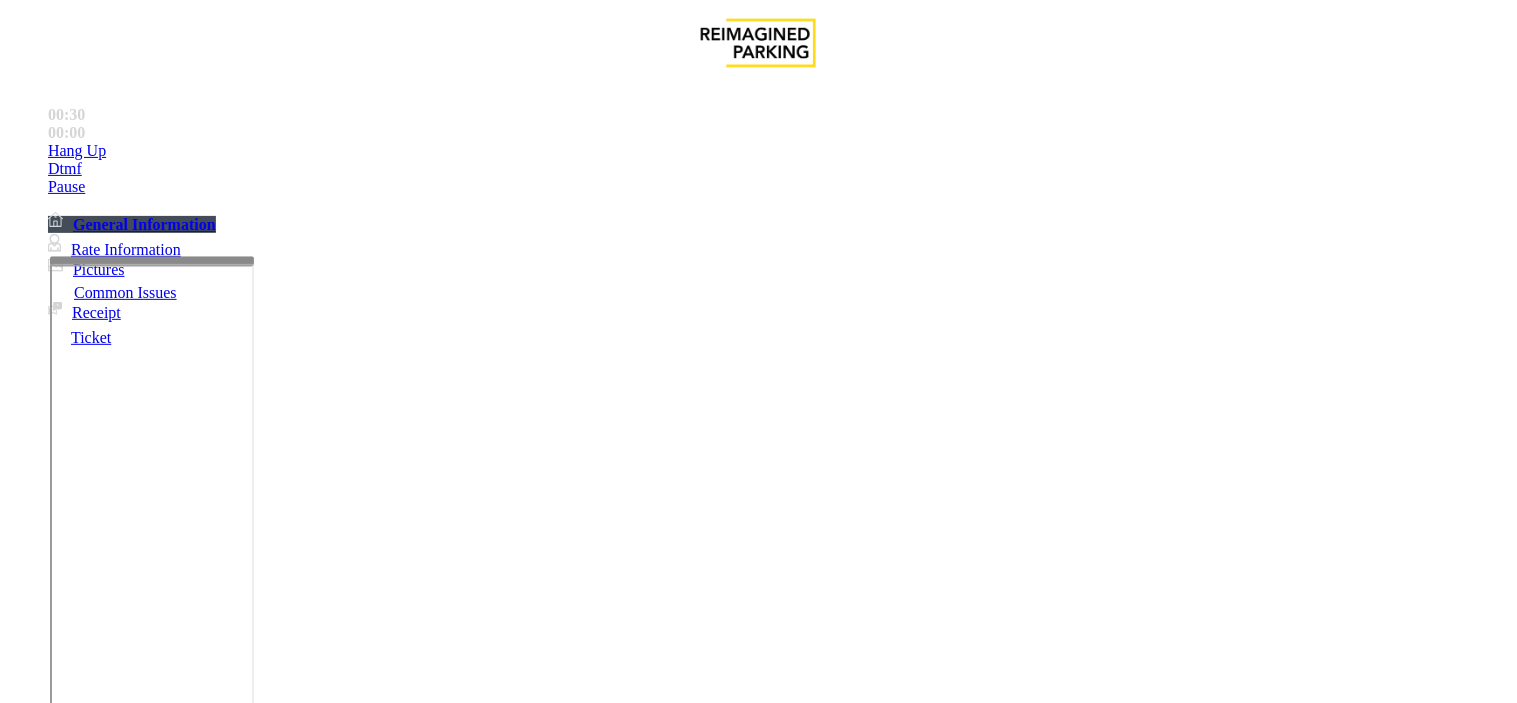 type on "**********" 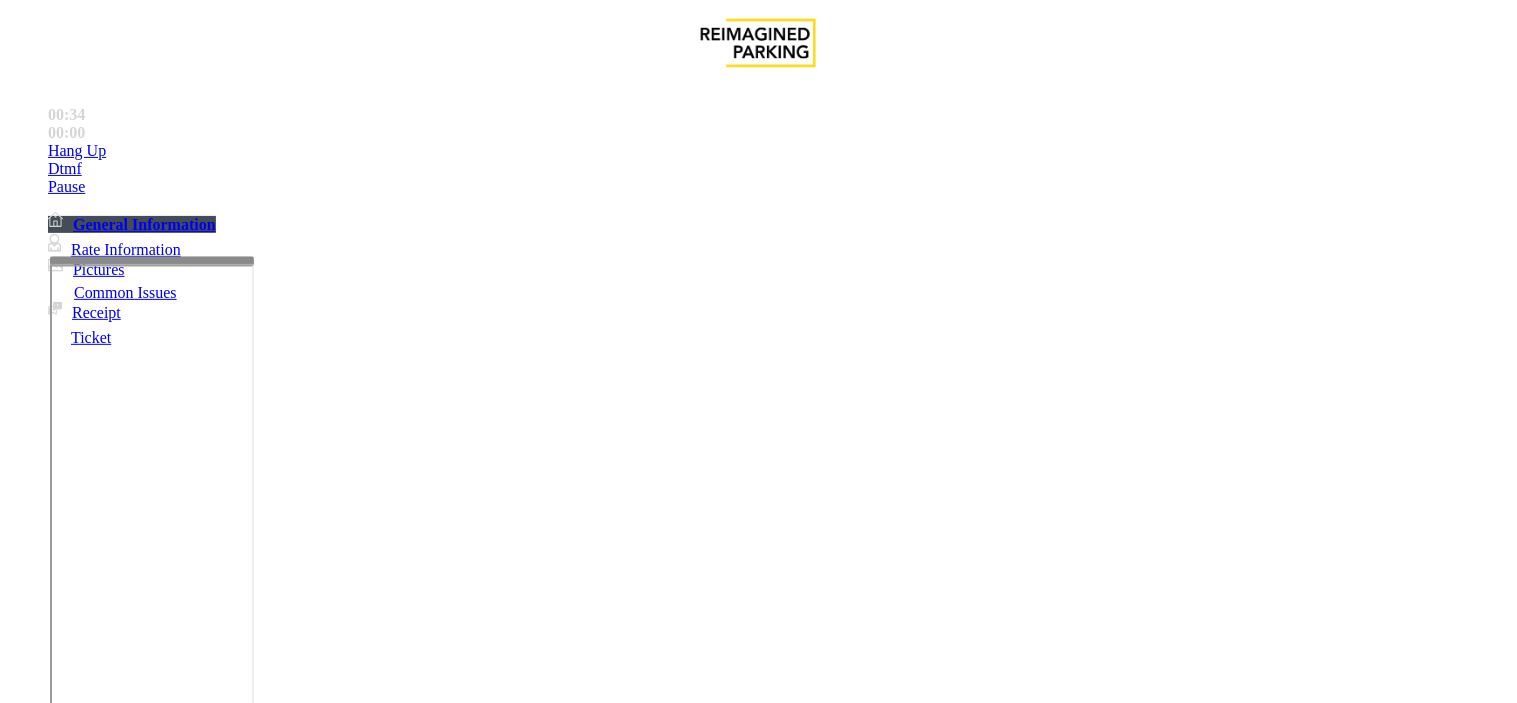 scroll, scrollTop: 333, scrollLeft: 0, axis: vertical 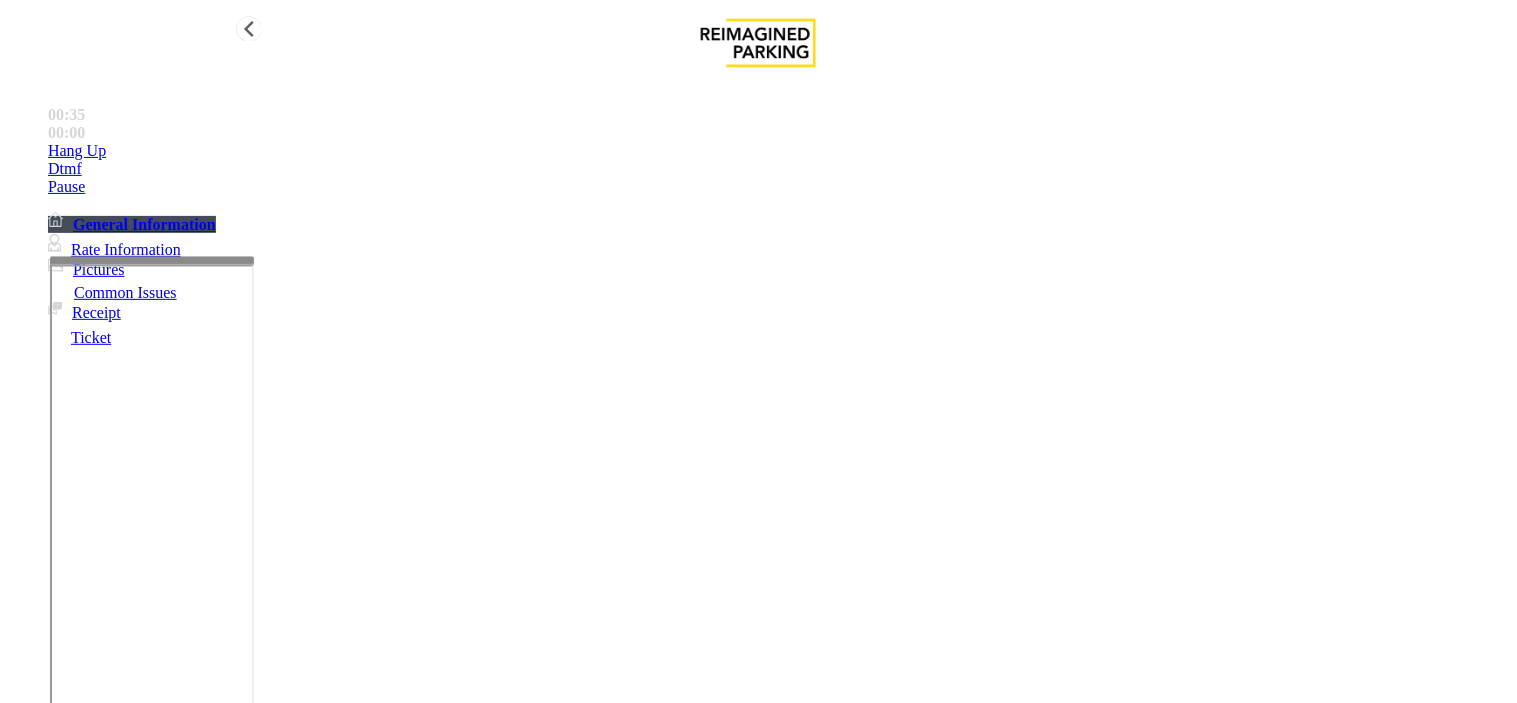 click on "Hang Up" at bounding box center [778, 151] 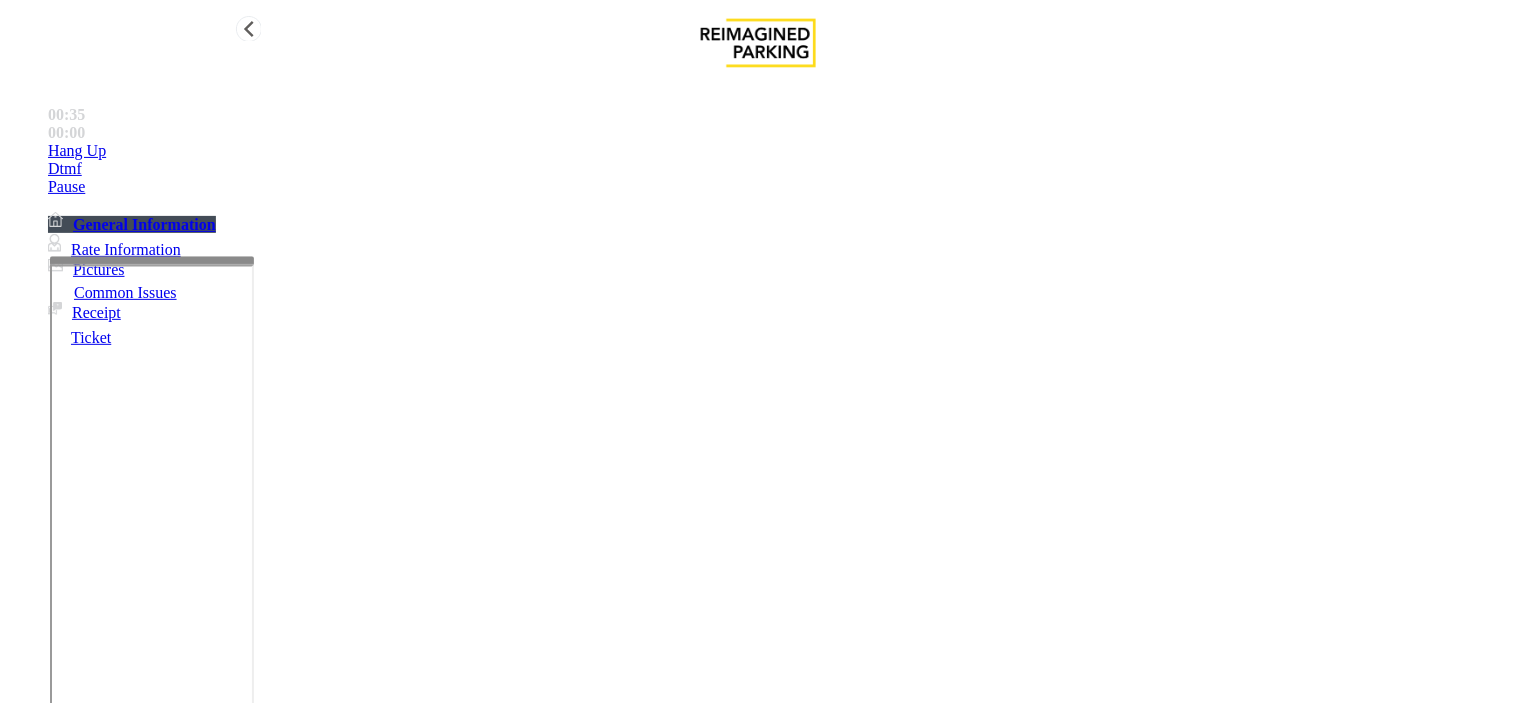 click on "Hang Up" at bounding box center (778, 151) 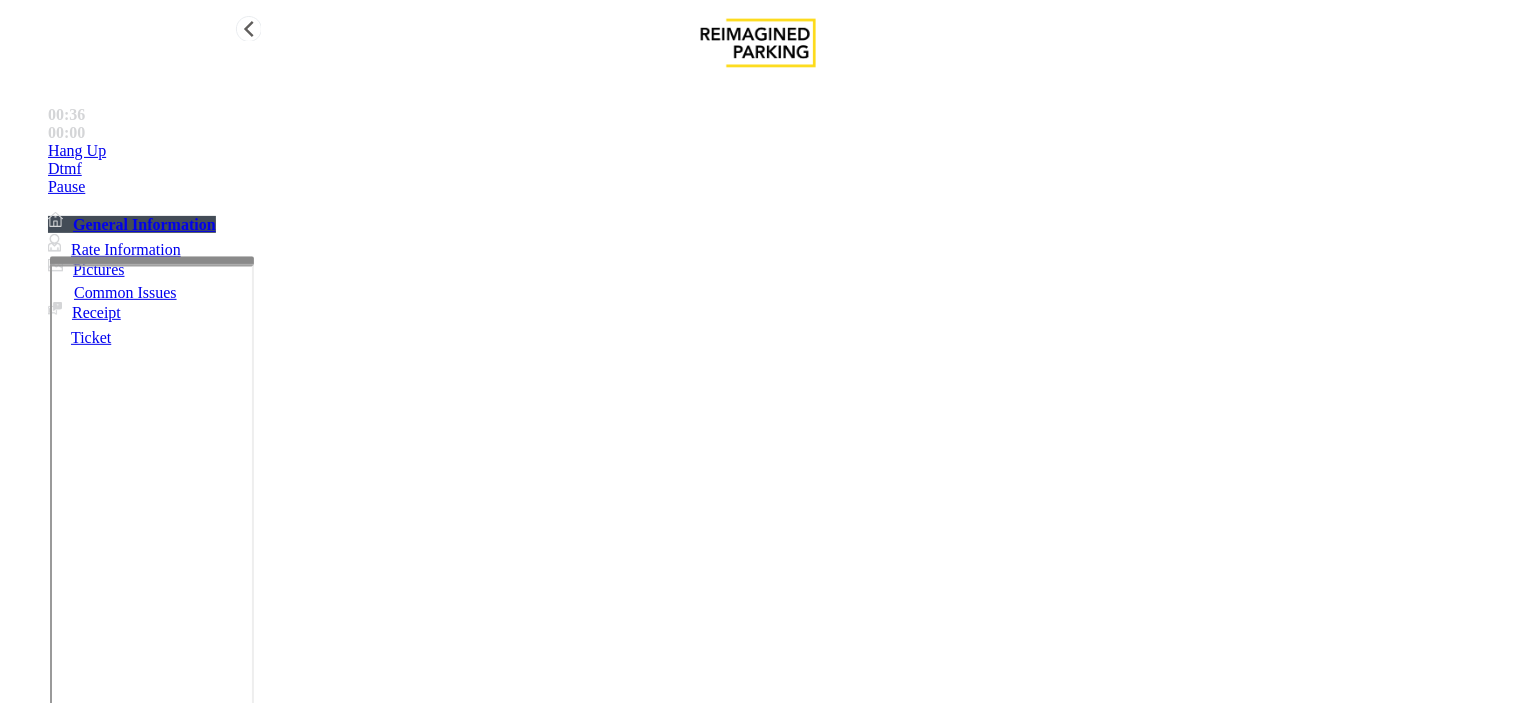 click on "Hang Up" at bounding box center (778, 151) 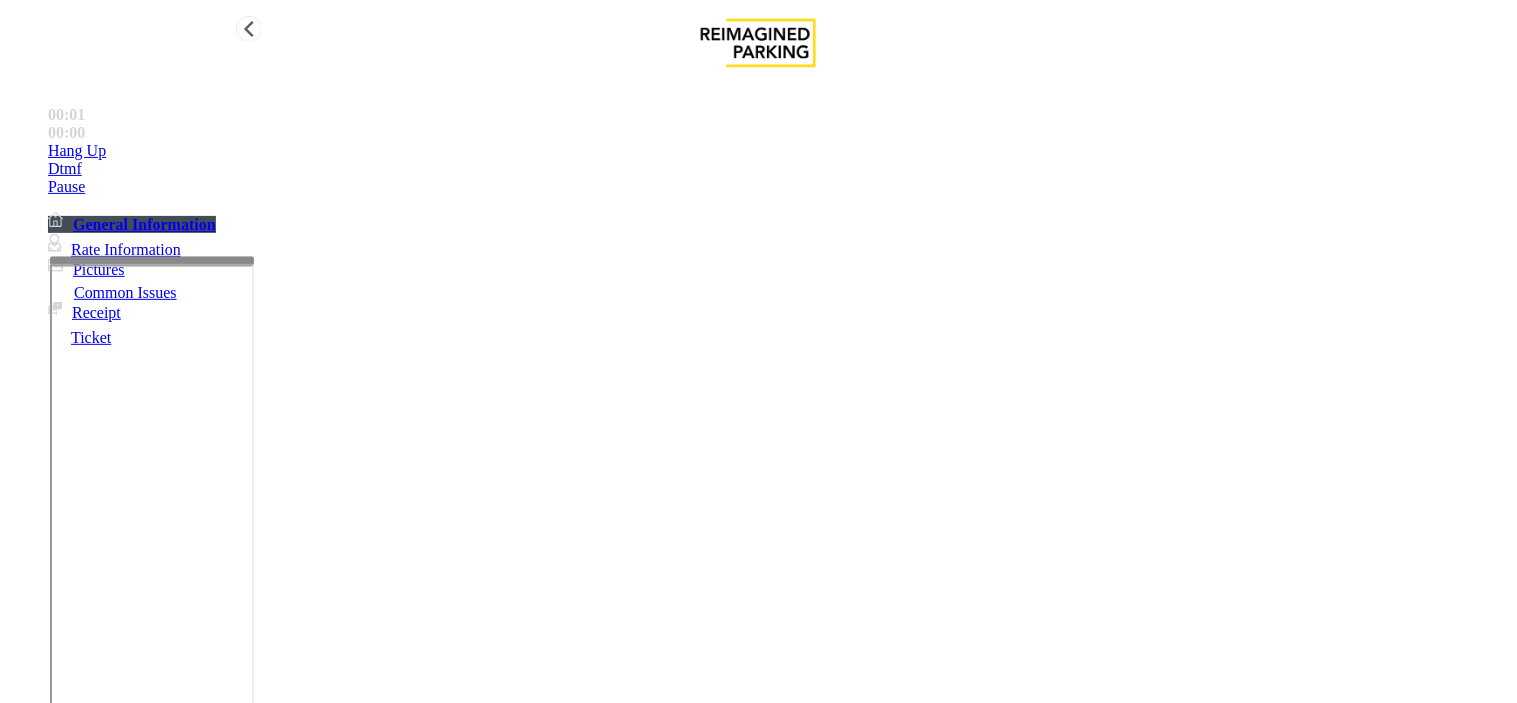 scroll, scrollTop: 888, scrollLeft: 0, axis: vertical 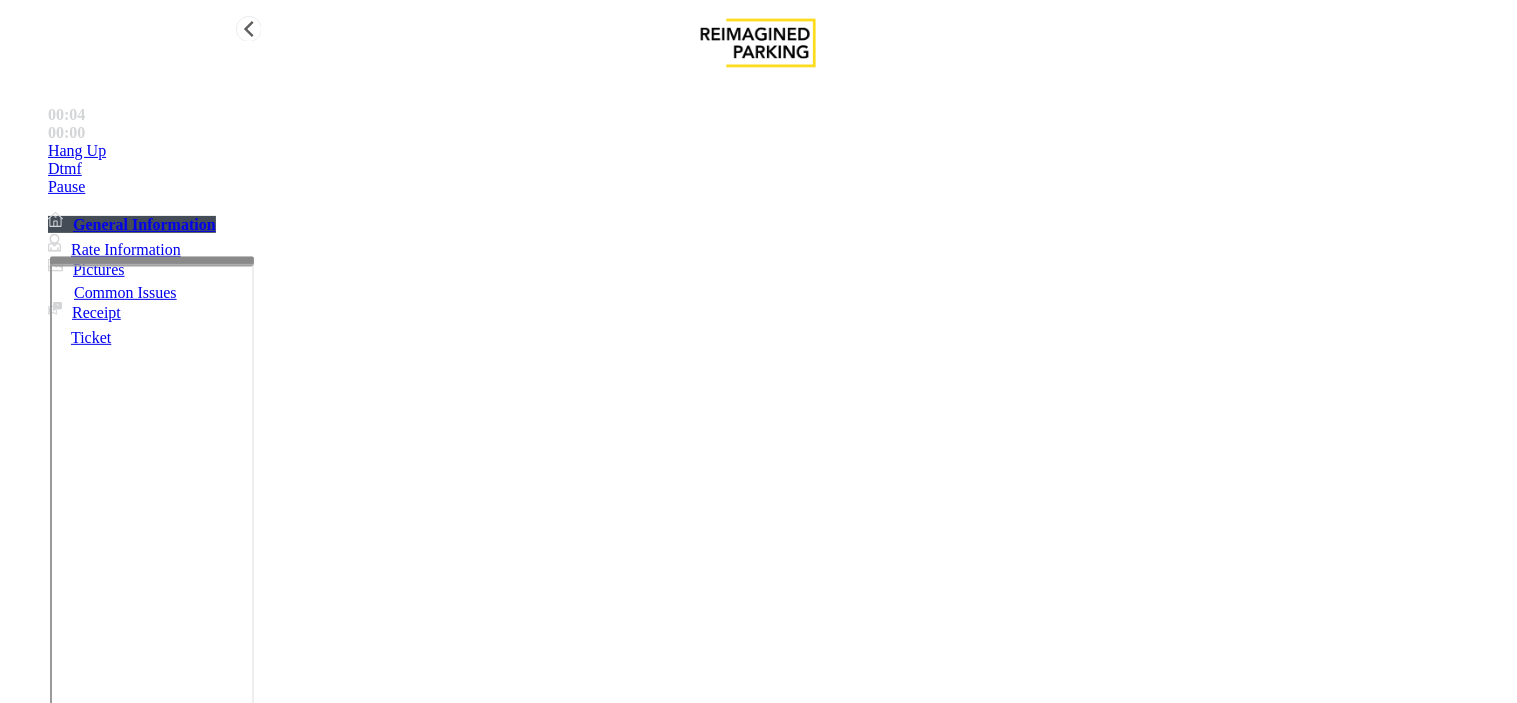 click on "Intercom Issue/No Response" at bounding box center [752, 1356] 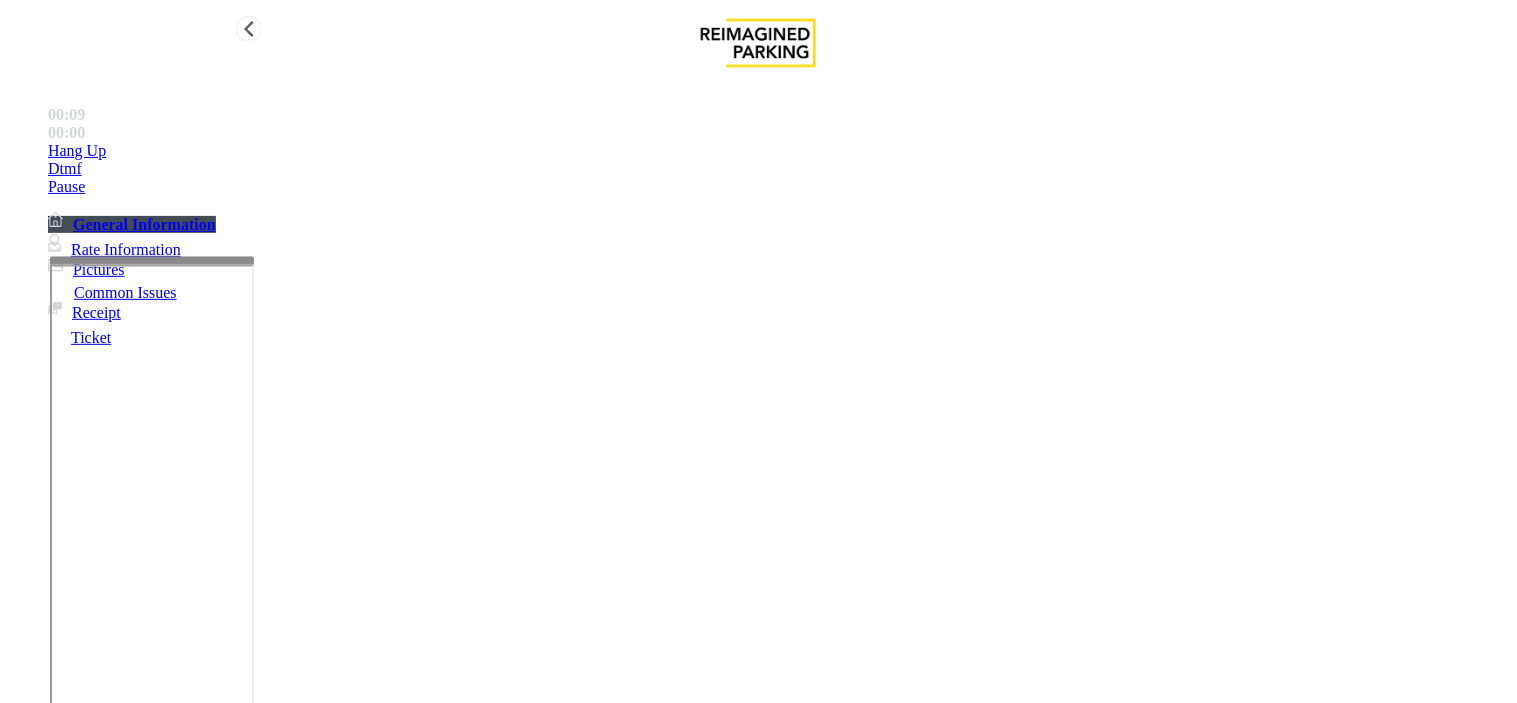click on "No Response/Unable to hear parker" at bounding box center (142, 1356) 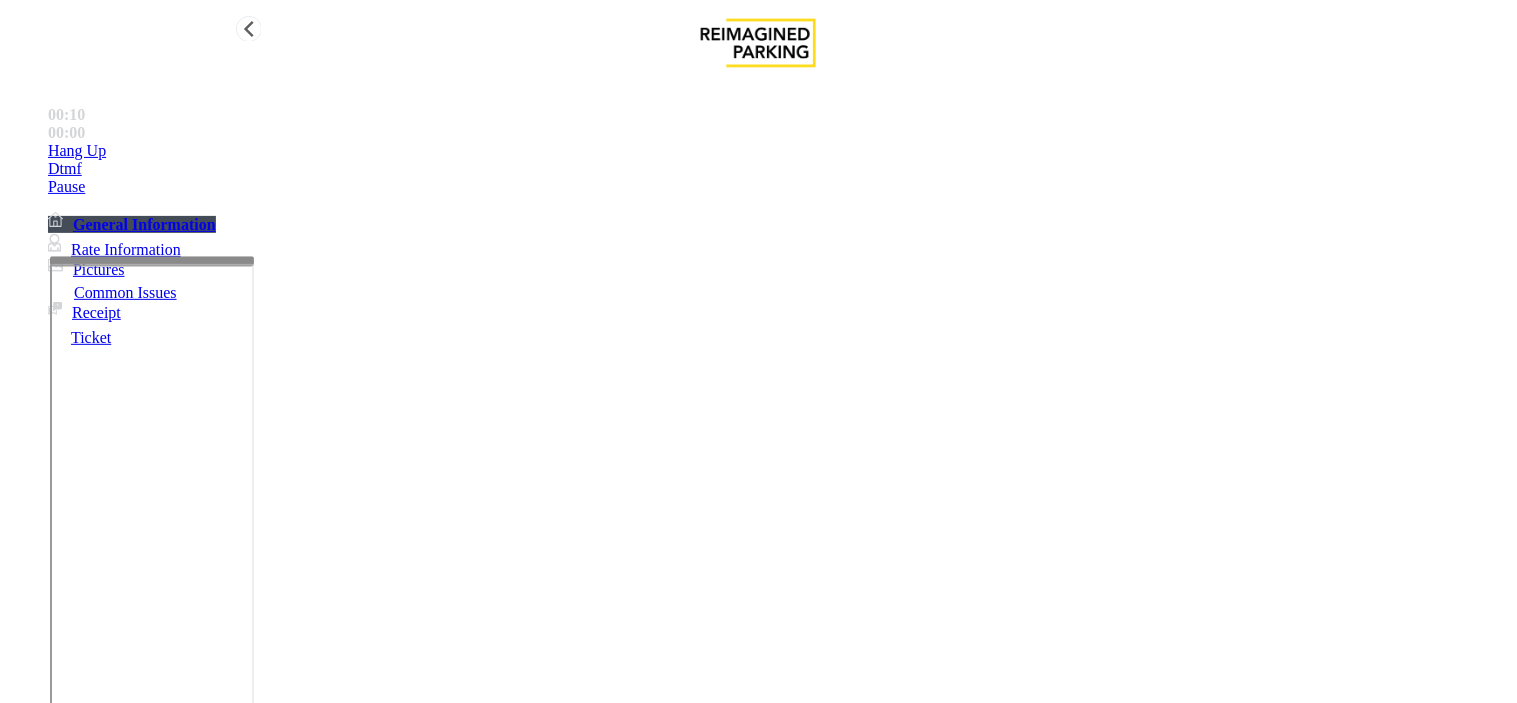click on "No Response/Unable to hear parker" at bounding box center [758, 1341] 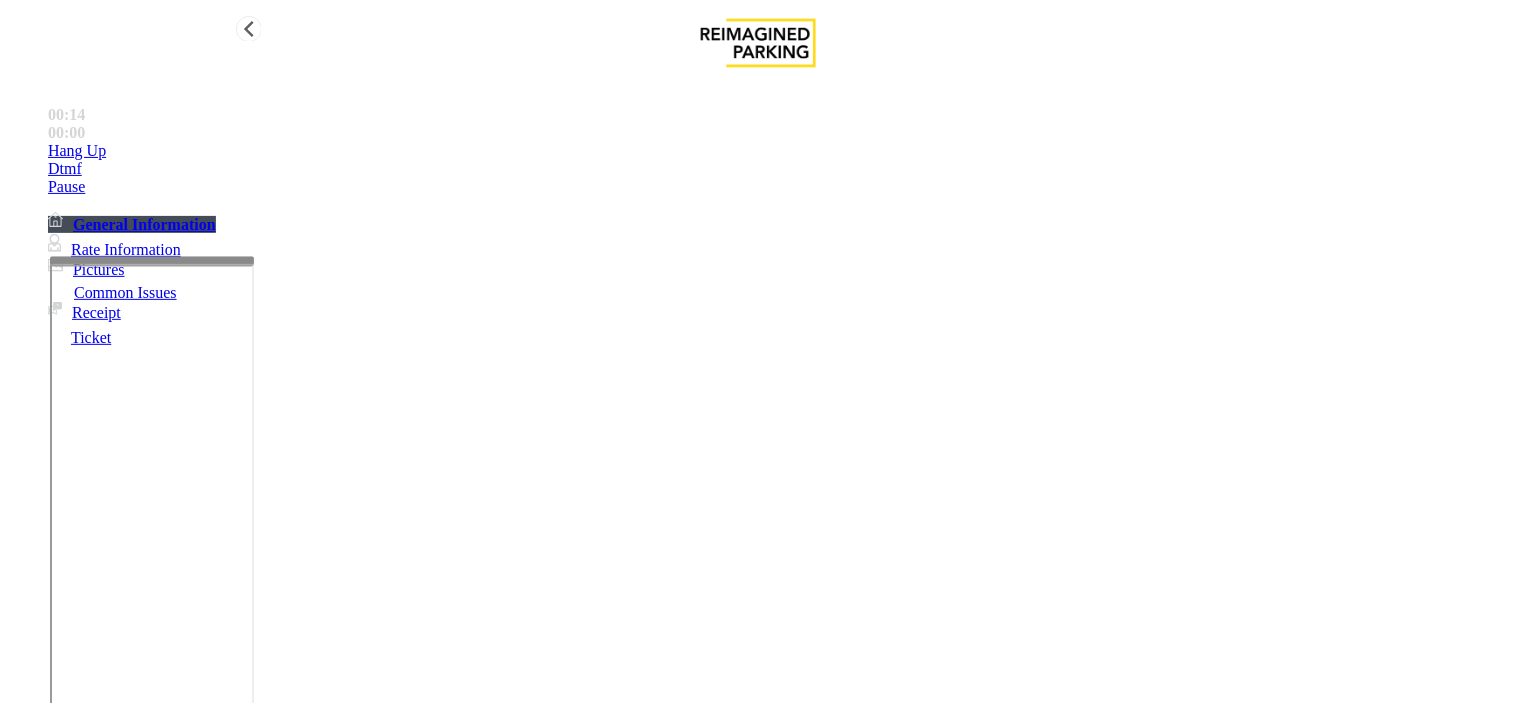 type on "**********" 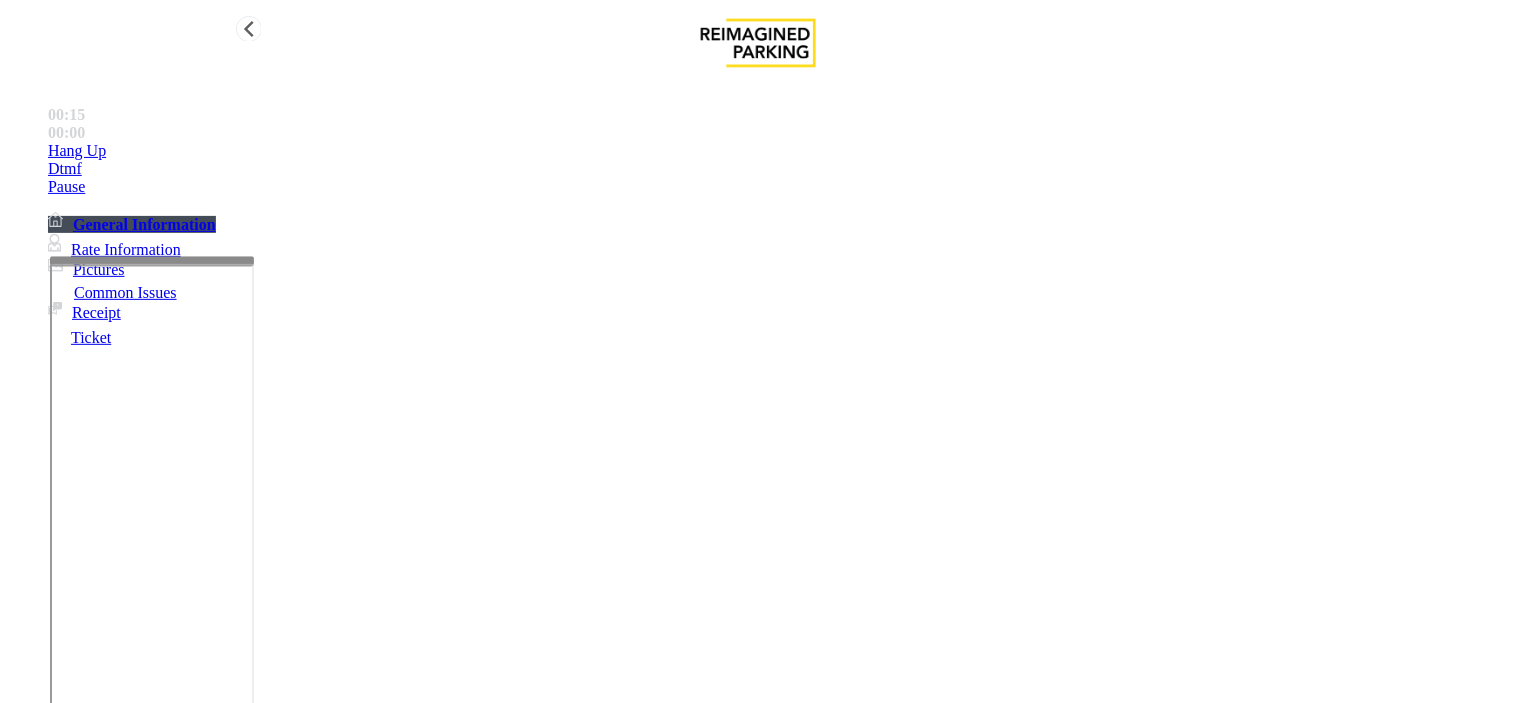 click on "Hang Up" at bounding box center (778, 151) 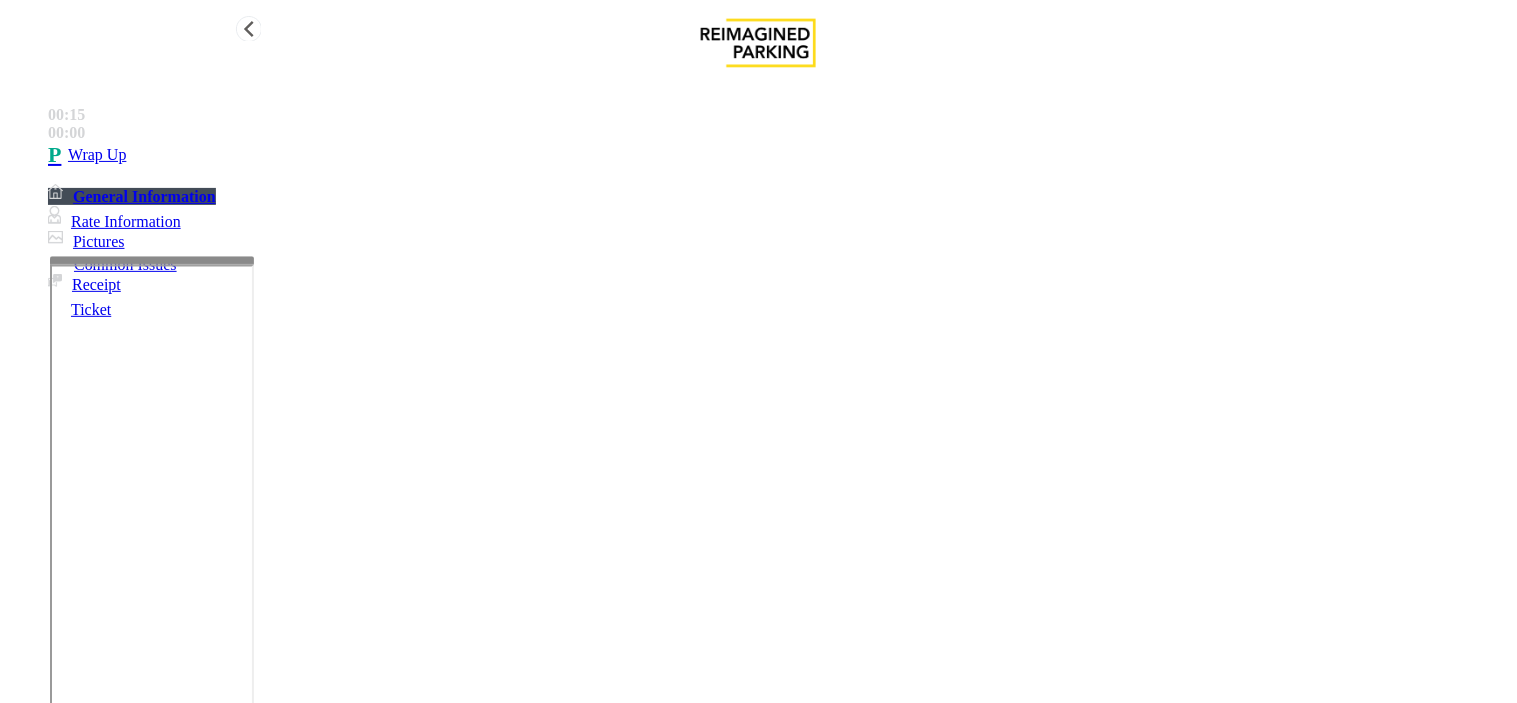 click on "Wrap Up" at bounding box center [778, 155] 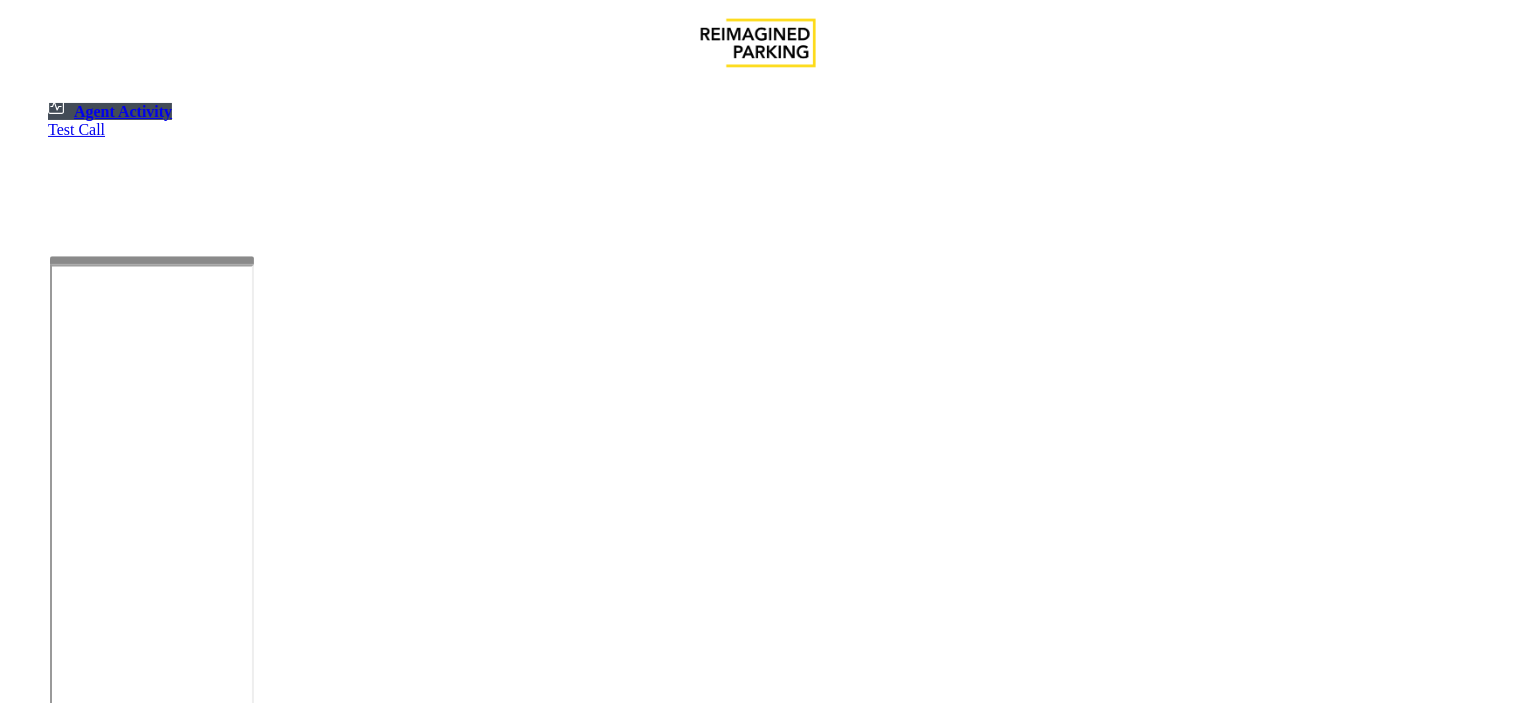 click on "×" at bounding box center [20, 1314] 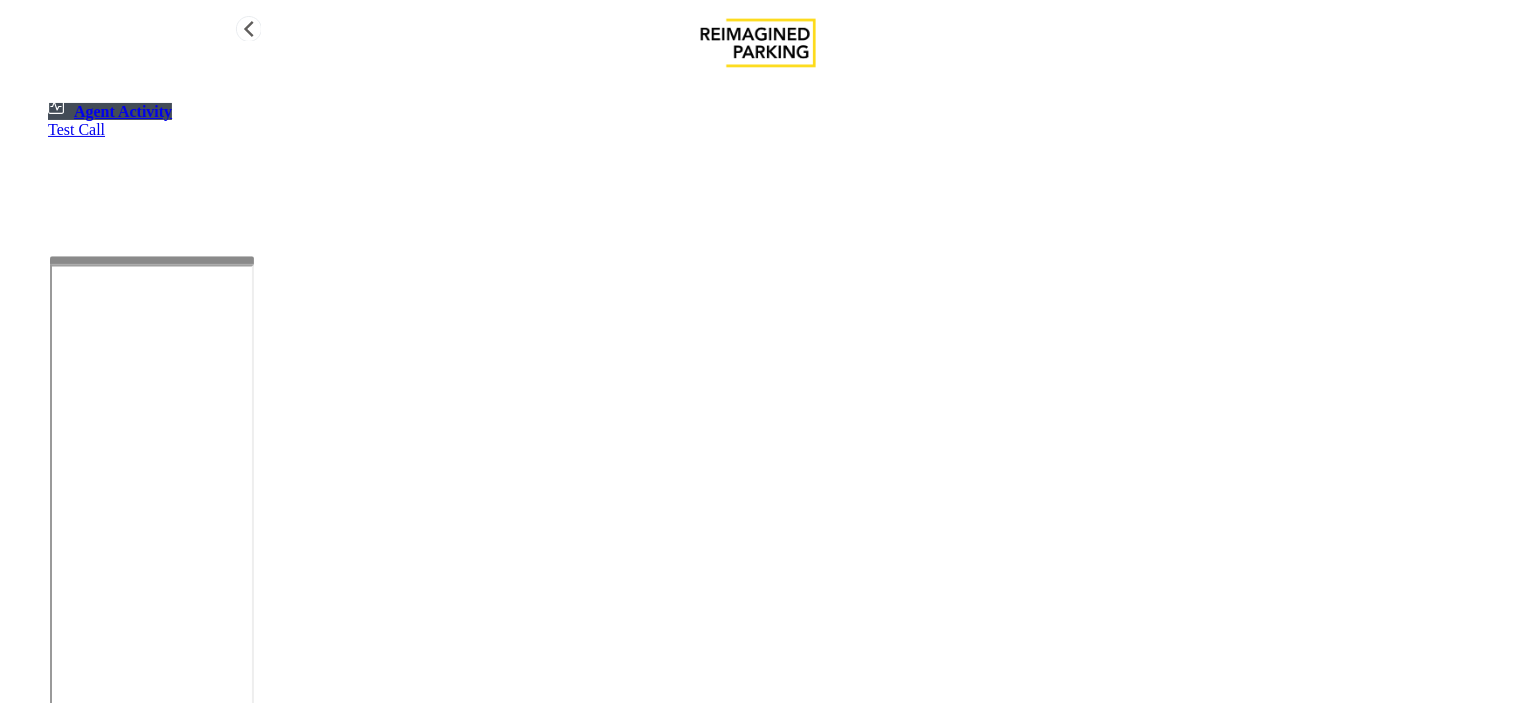 click on "Agent Activity" at bounding box center [110, 111] 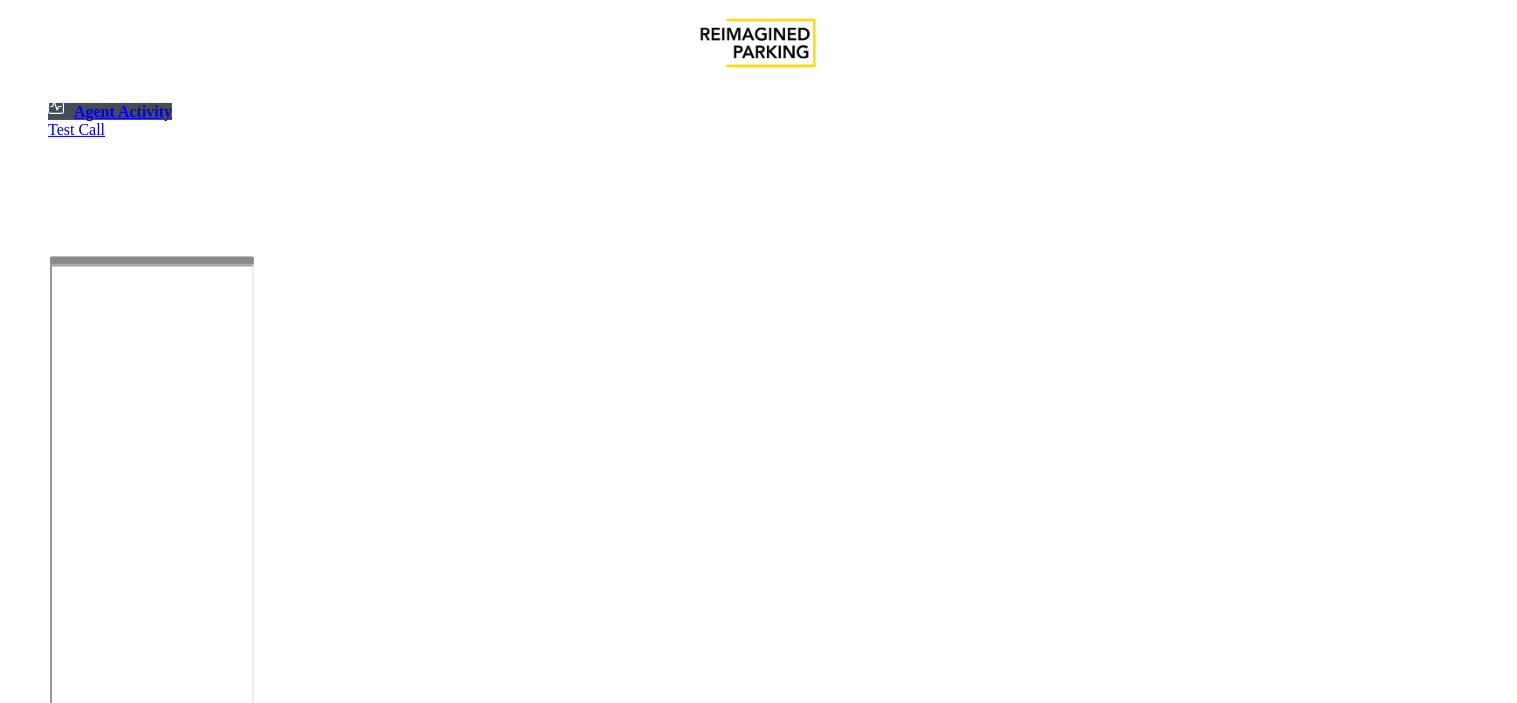 click on "×" at bounding box center (20, 1314) 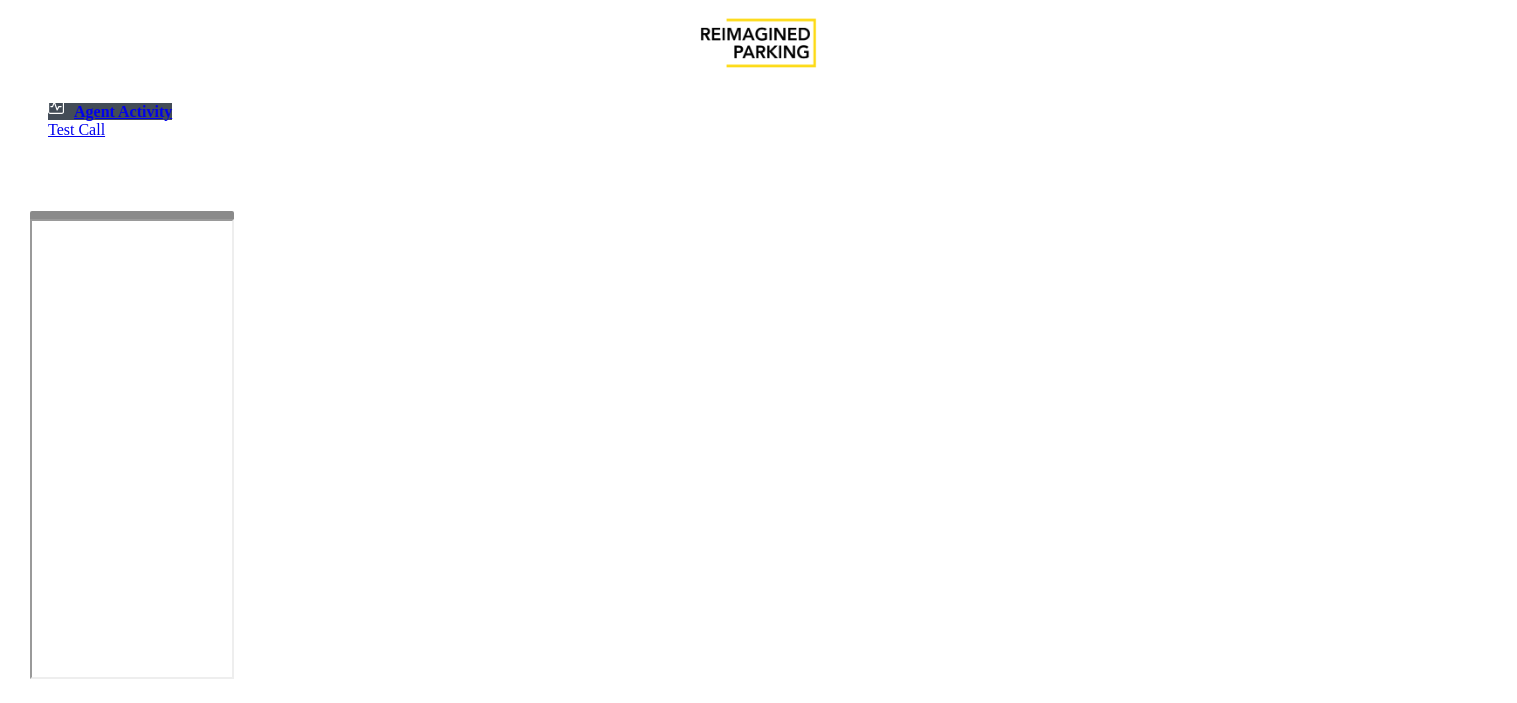 scroll, scrollTop: 0, scrollLeft: 0, axis: both 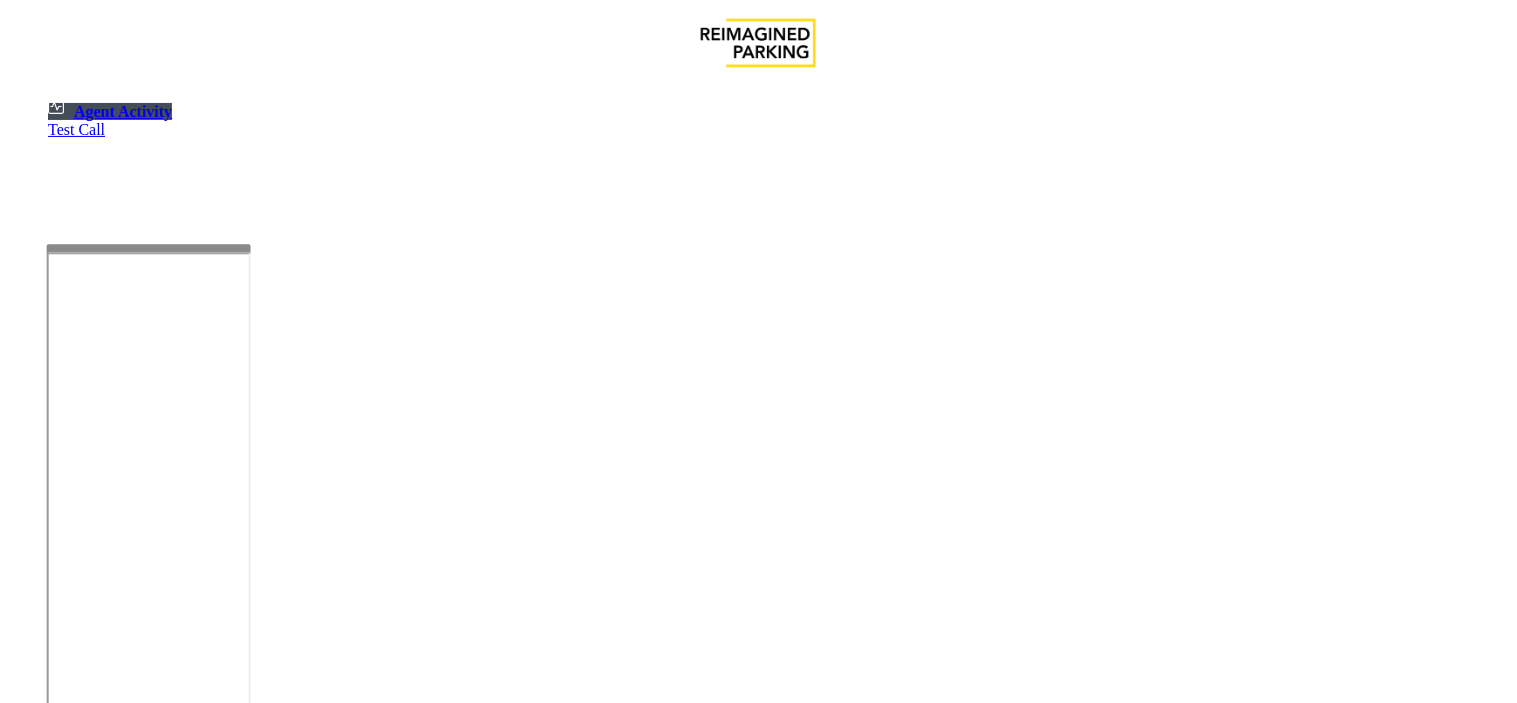 click at bounding box center [149, 248] 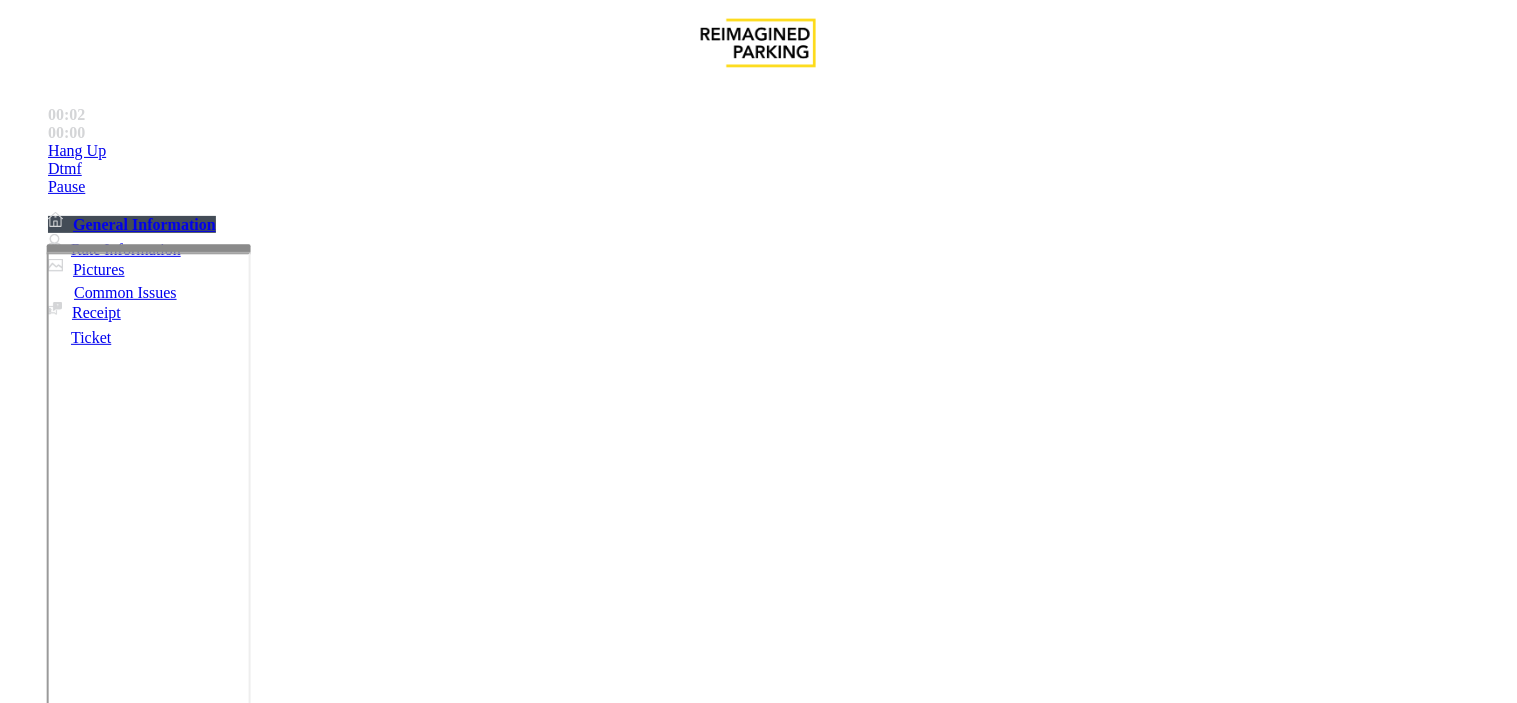 scroll, scrollTop: 1444, scrollLeft: 0, axis: vertical 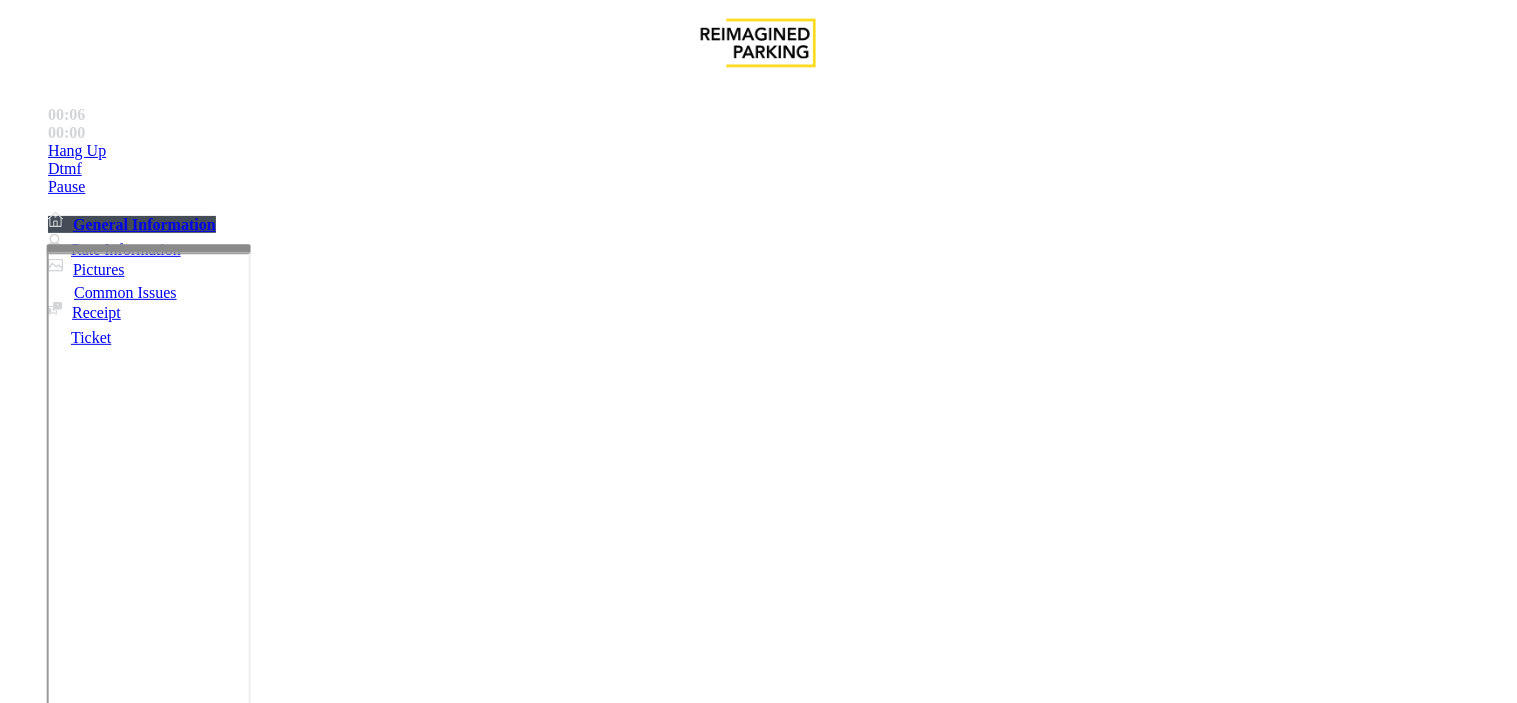 click on "Other" at bounding box center [629, 1356] 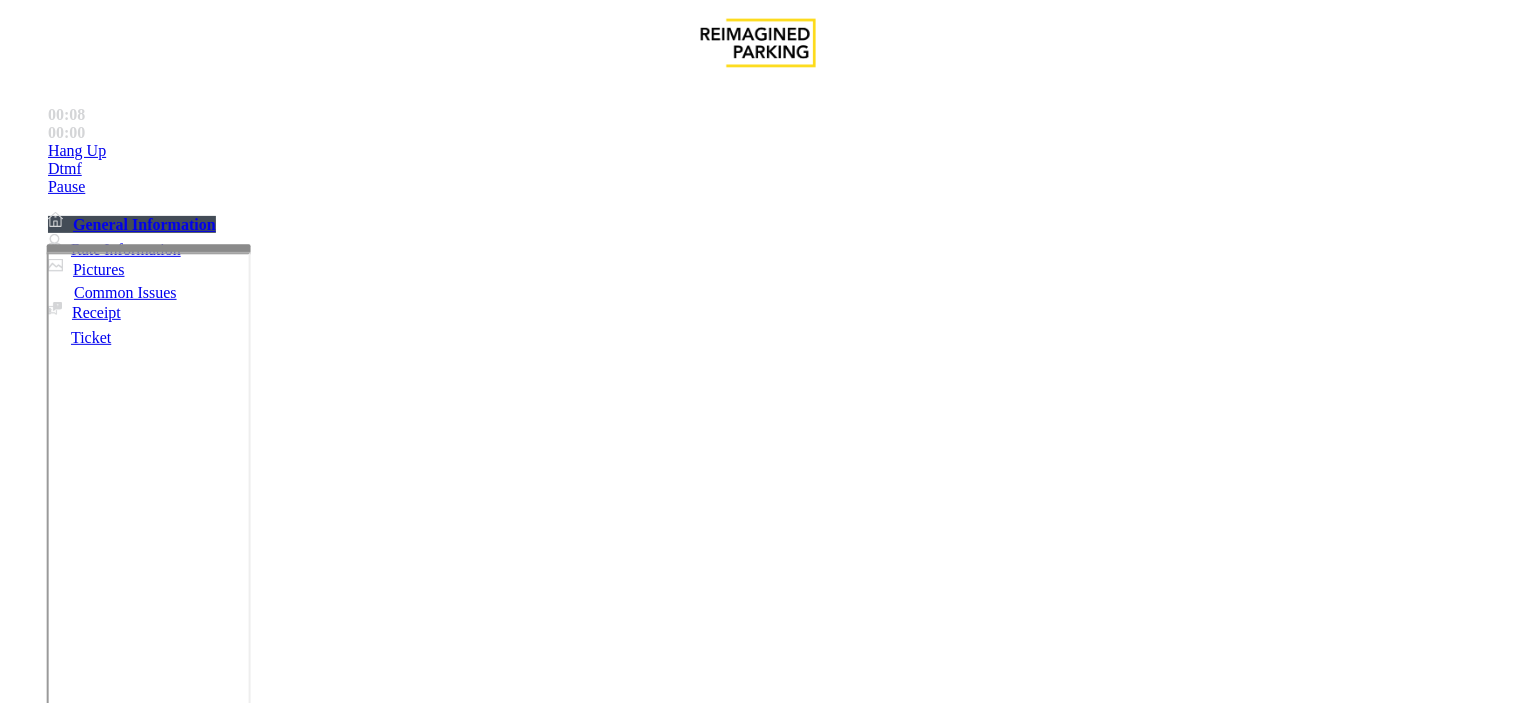 click on "Wrong Garage/wrong number/oversized vehicle" at bounding box center (177, 1356) 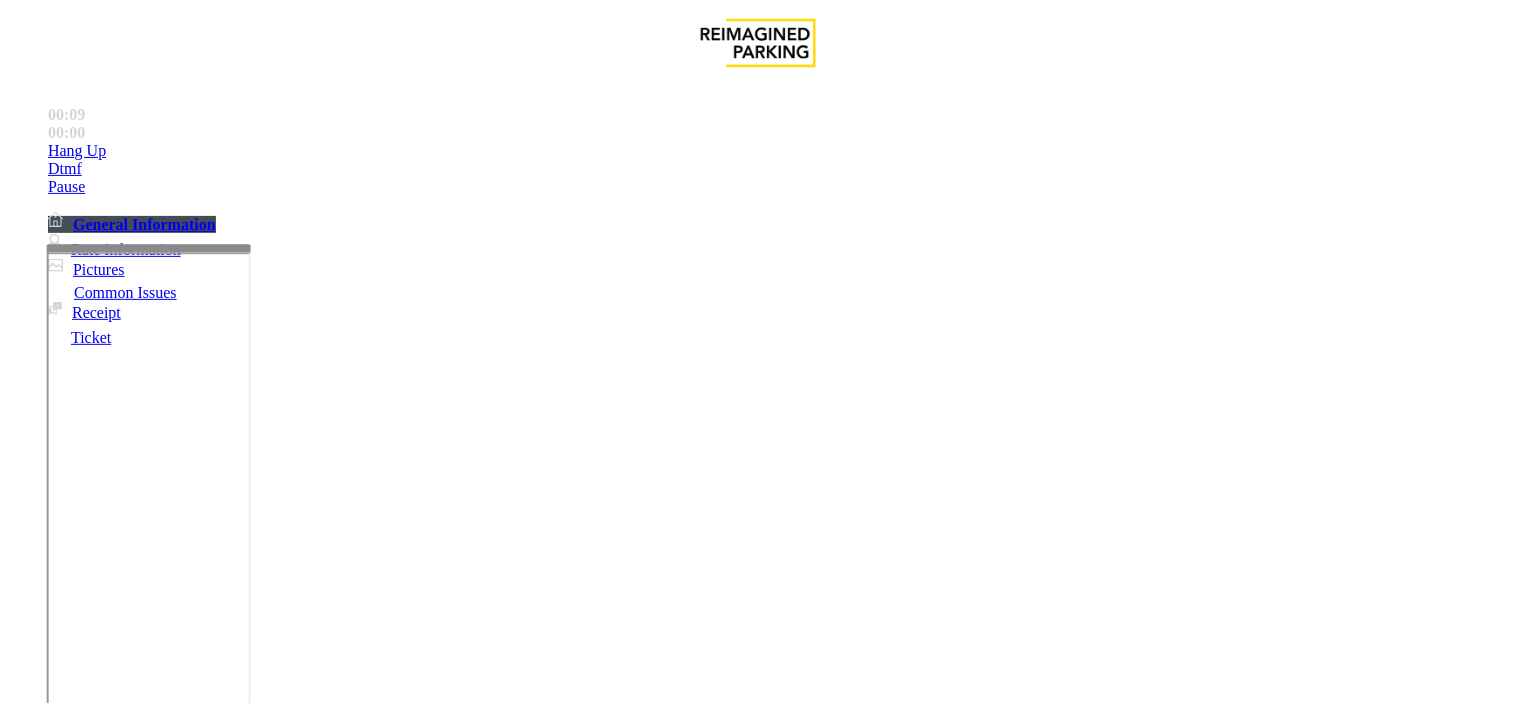 drag, startPoint x: 344, startPoint y: 208, endPoint x: 260, endPoint y: 156, distance: 98.79271 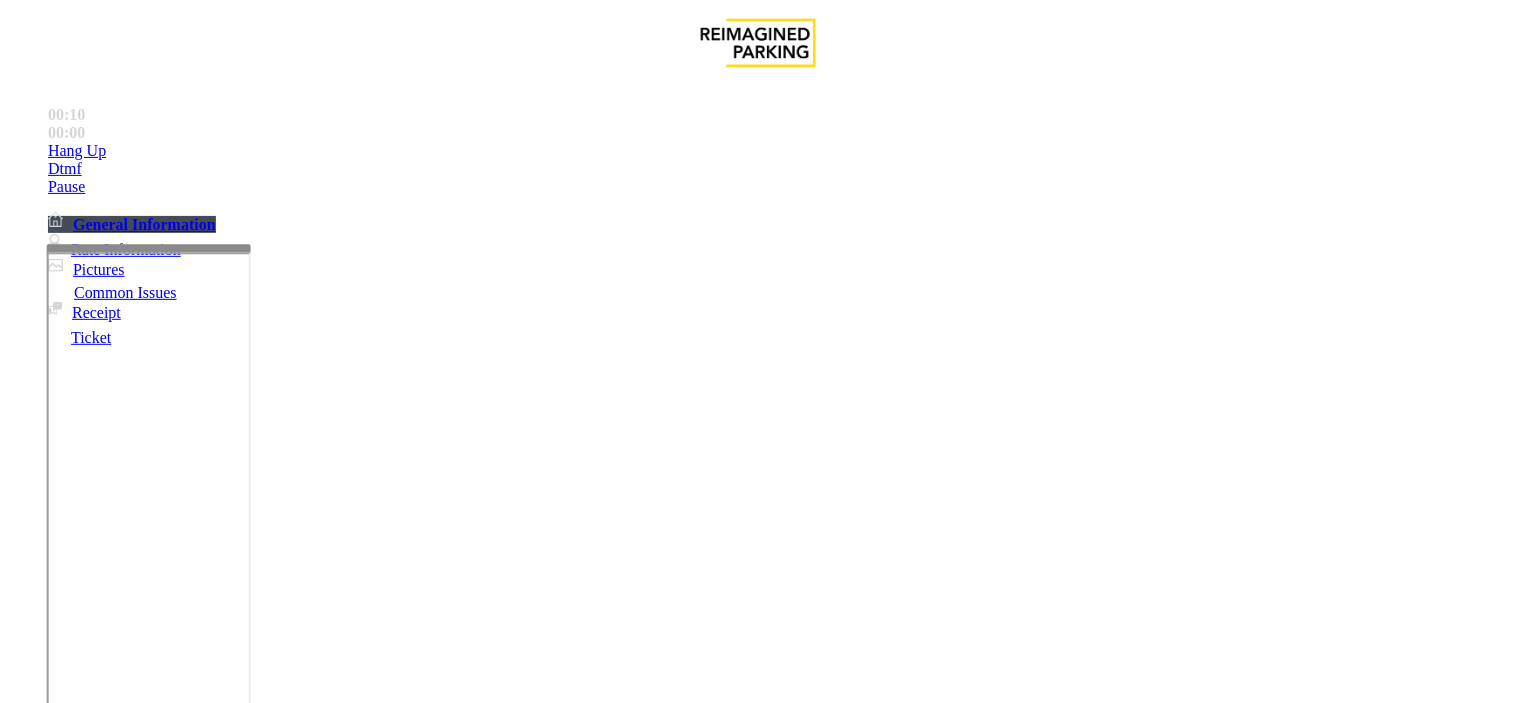 copy on "Issue  -  Other Wrong Garage/wrong number/oversized vehicle" 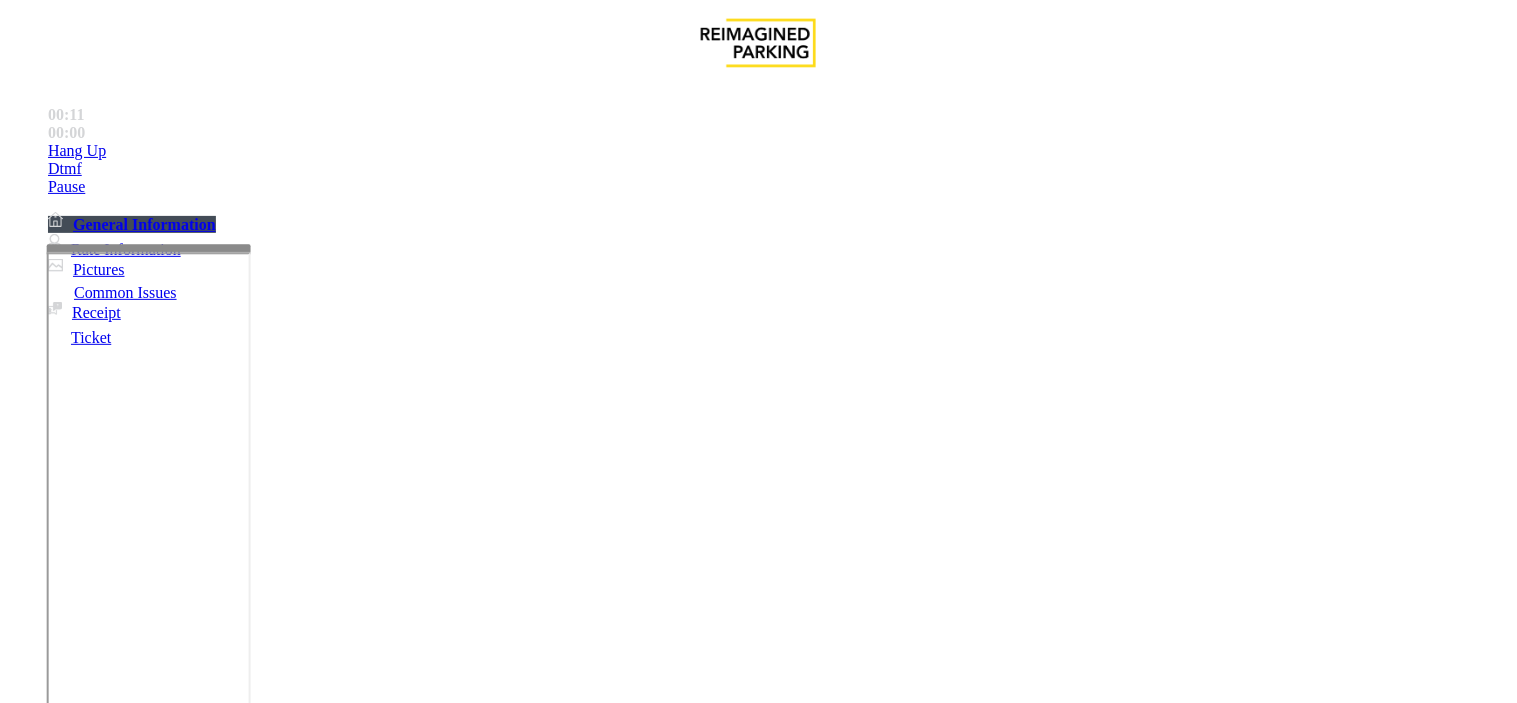 paste on "**********" 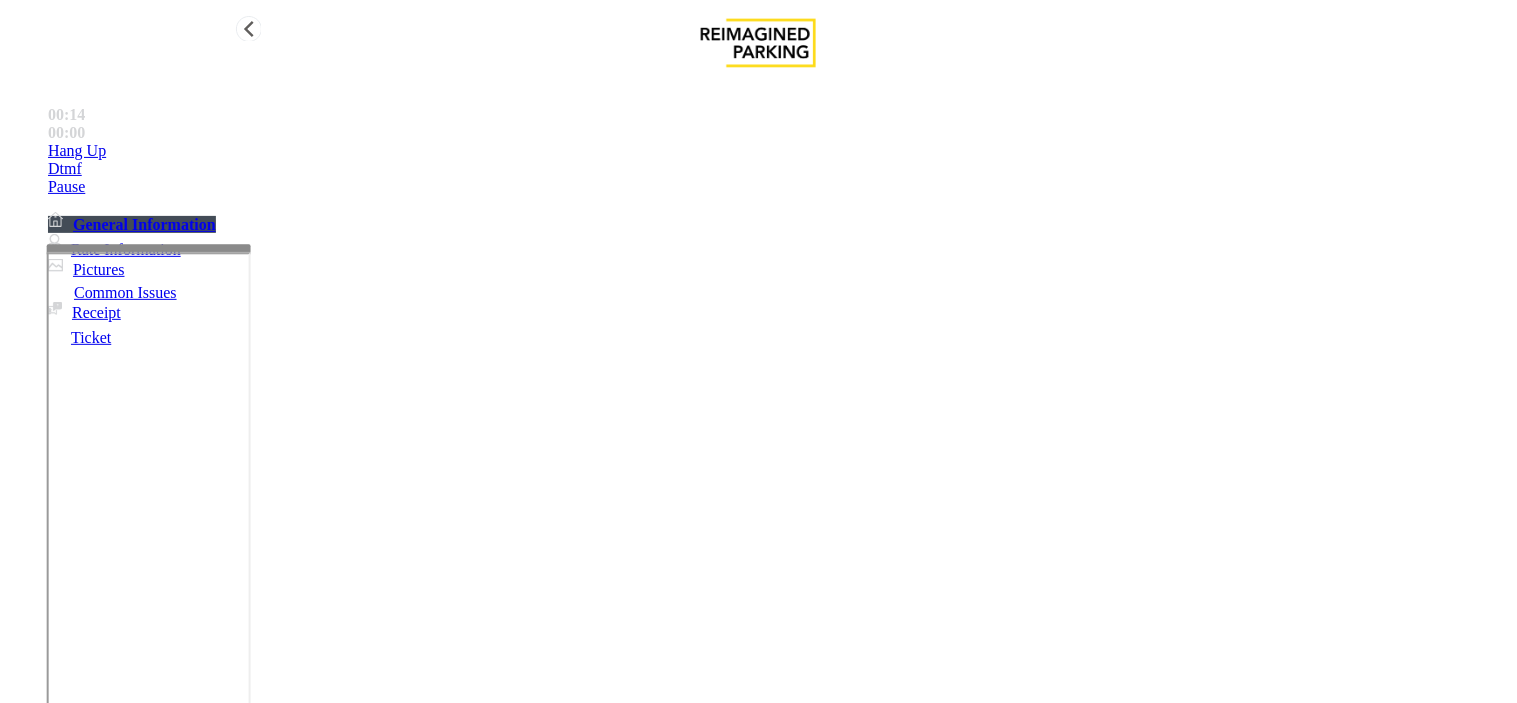 click on "00:00" at bounding box center (778, 115) 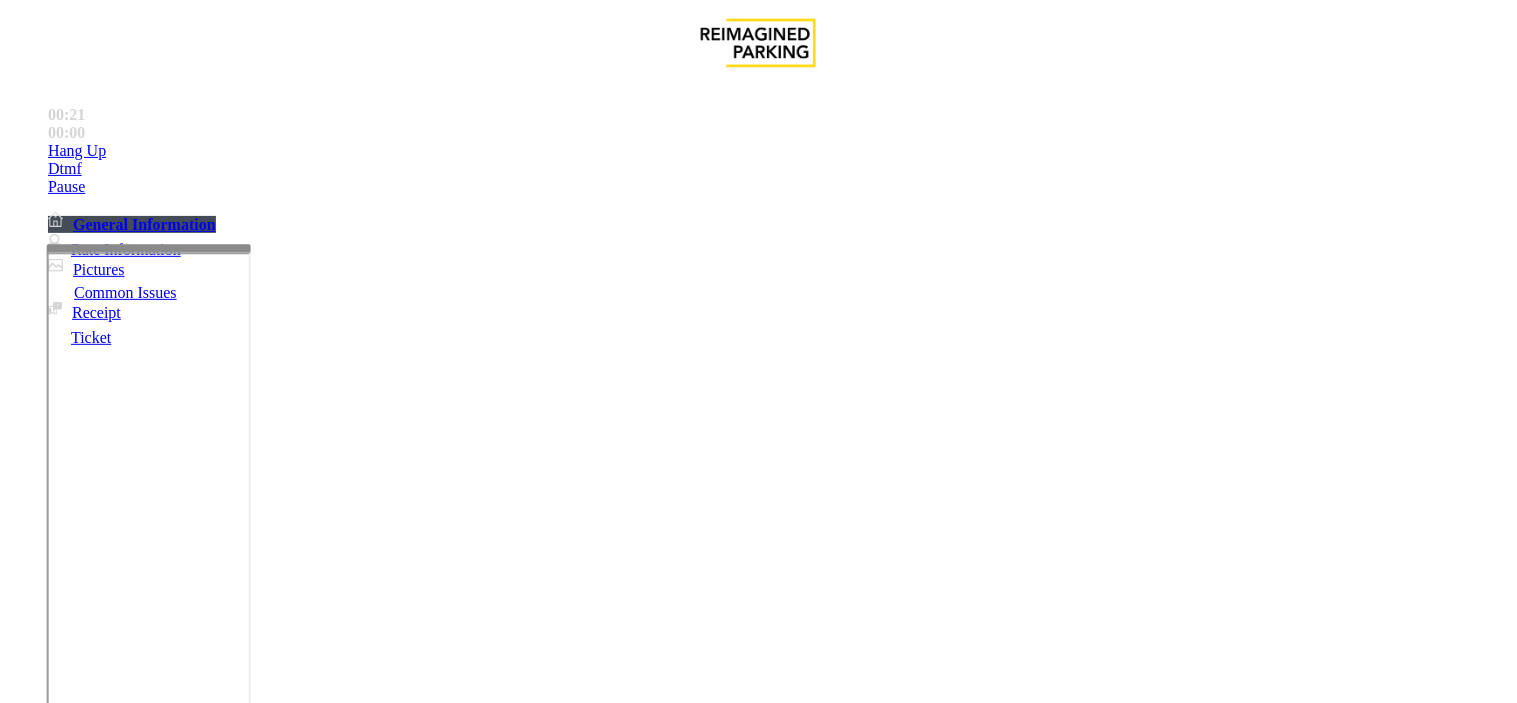 scroll, scrollTop: 888, scrollLeft: 0, axis: vertical 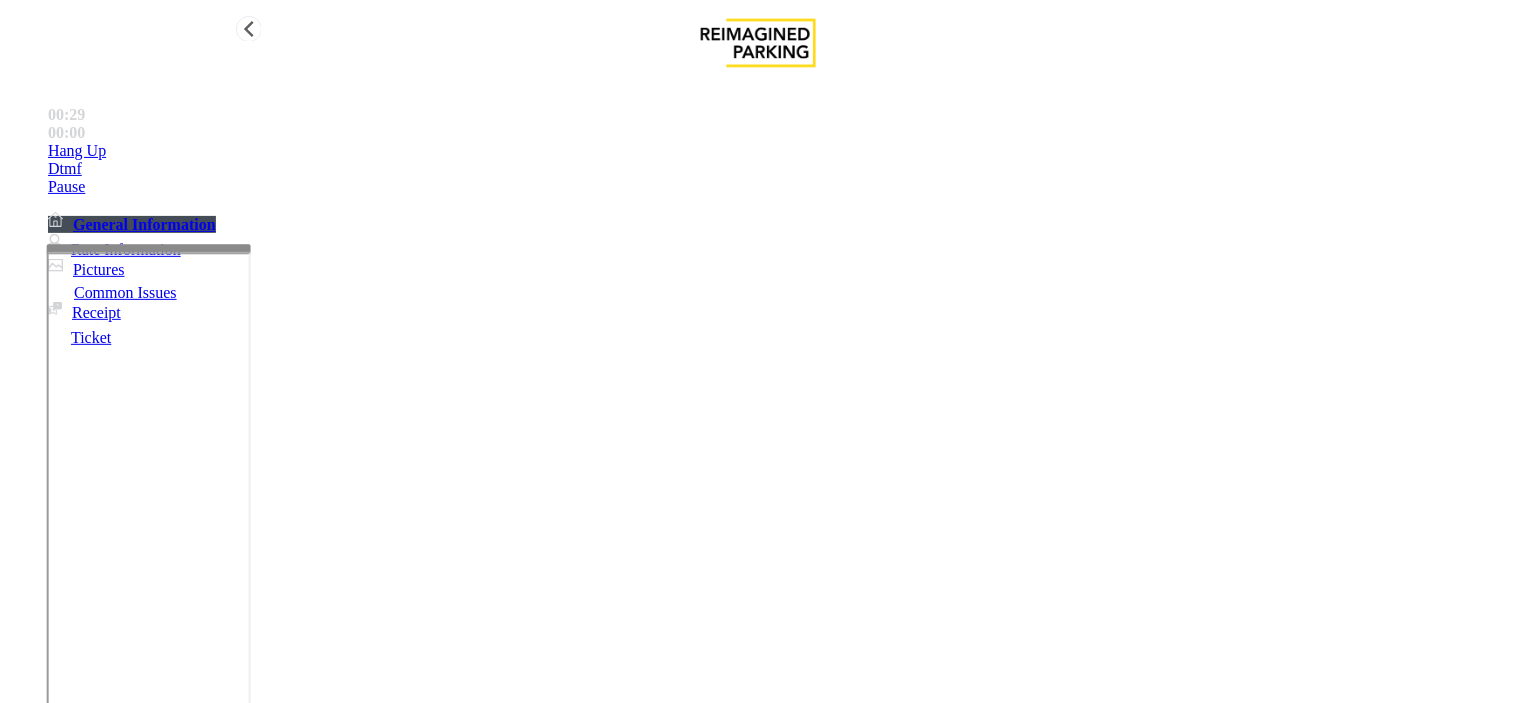 click on "Hang Up" at bounding box center [778, 151] 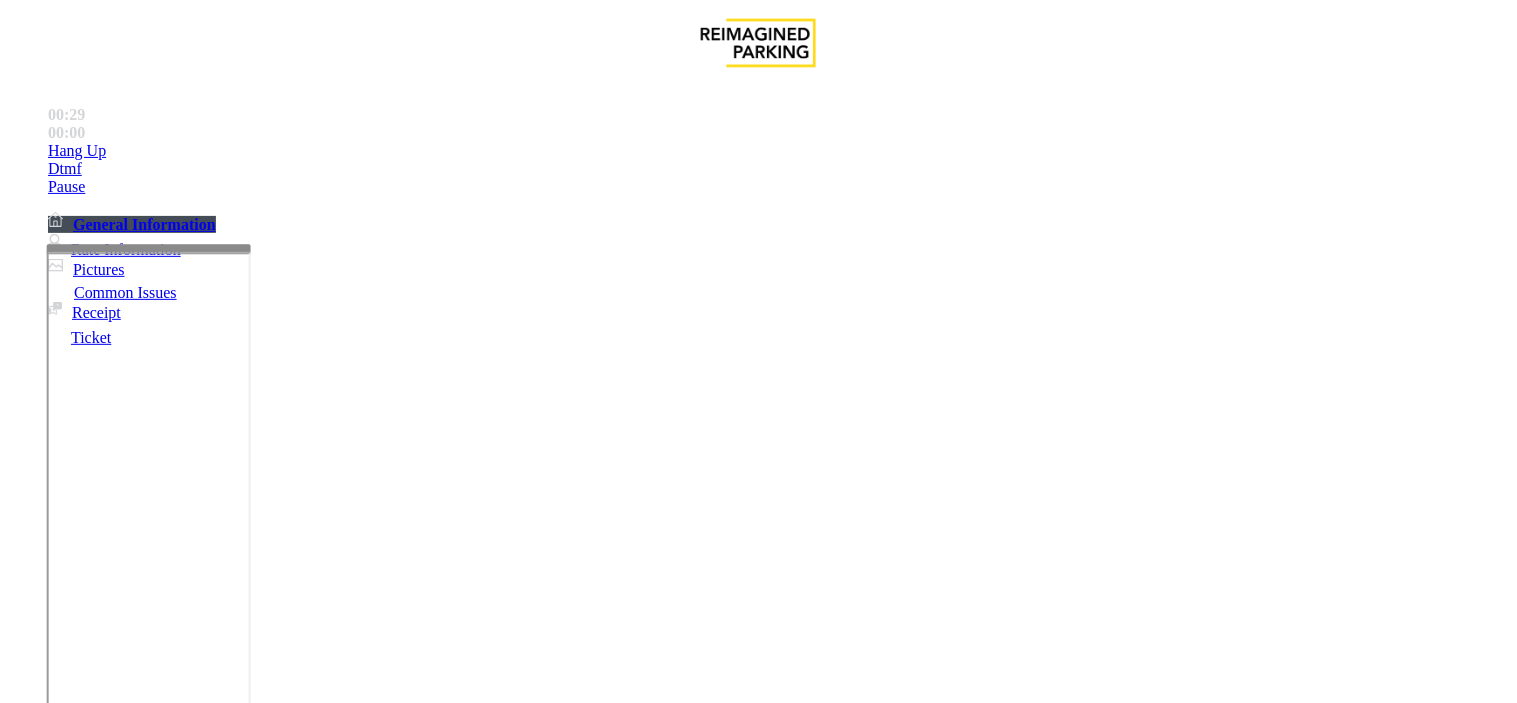 scroll, scrollTop: 210, scrollLeft: 0, axis: vertical 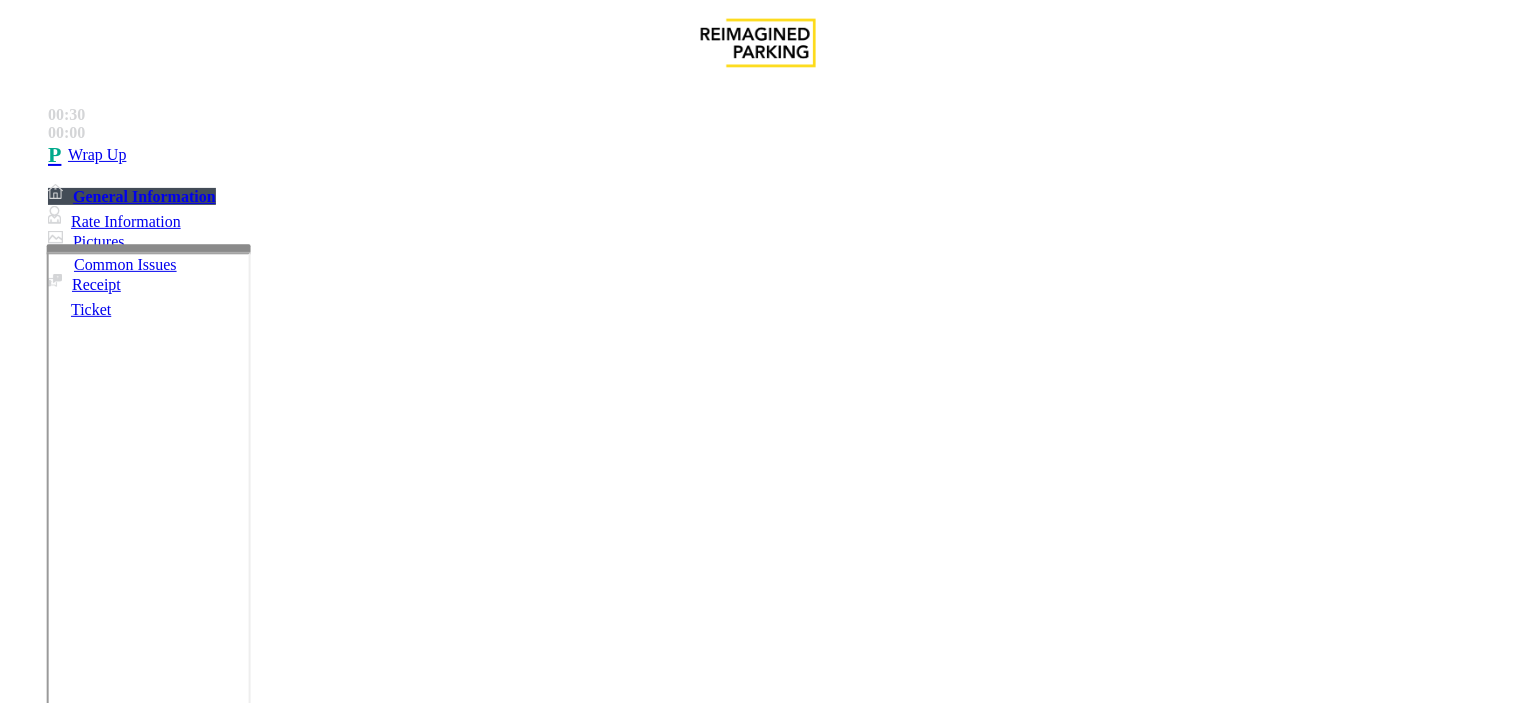 click at bounding box center (246, 1666) 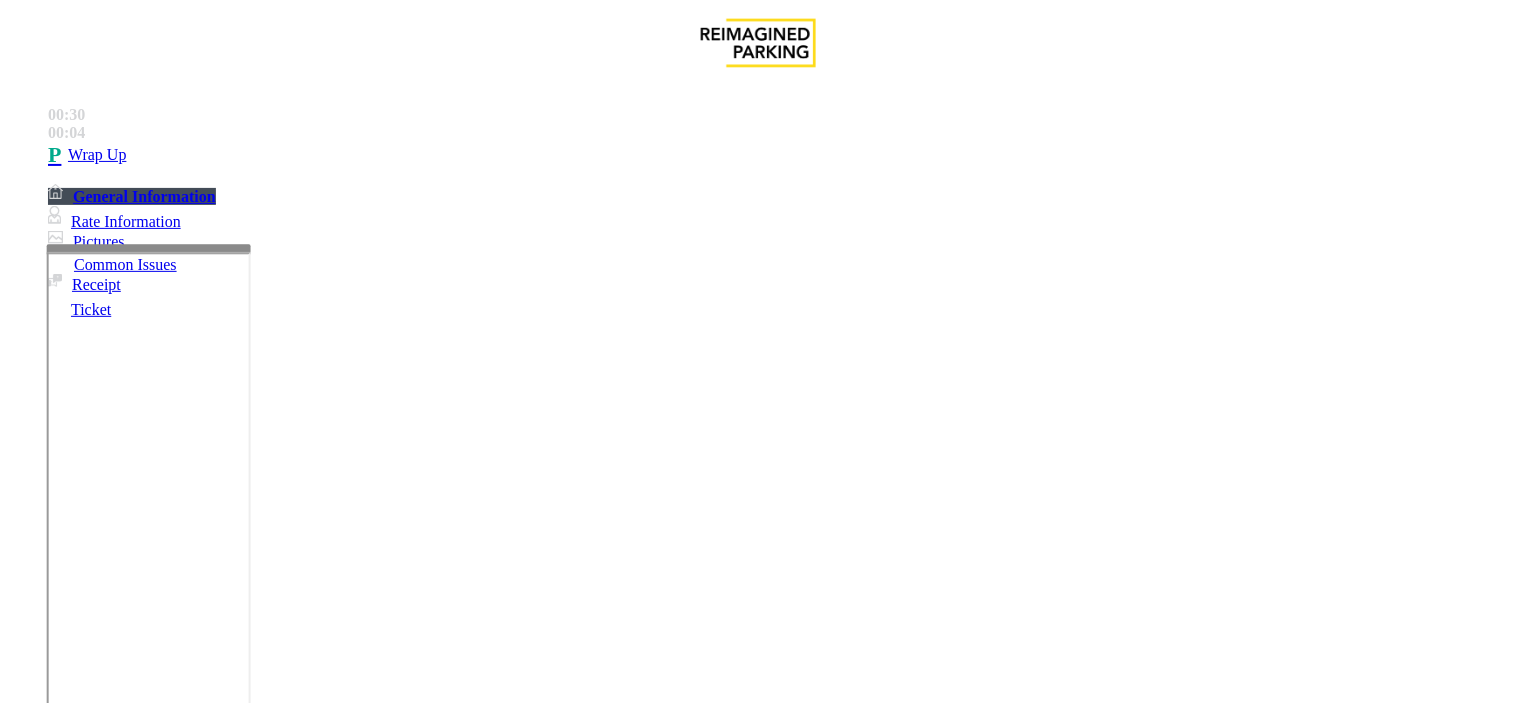 click at bounding box center (246, 1666) 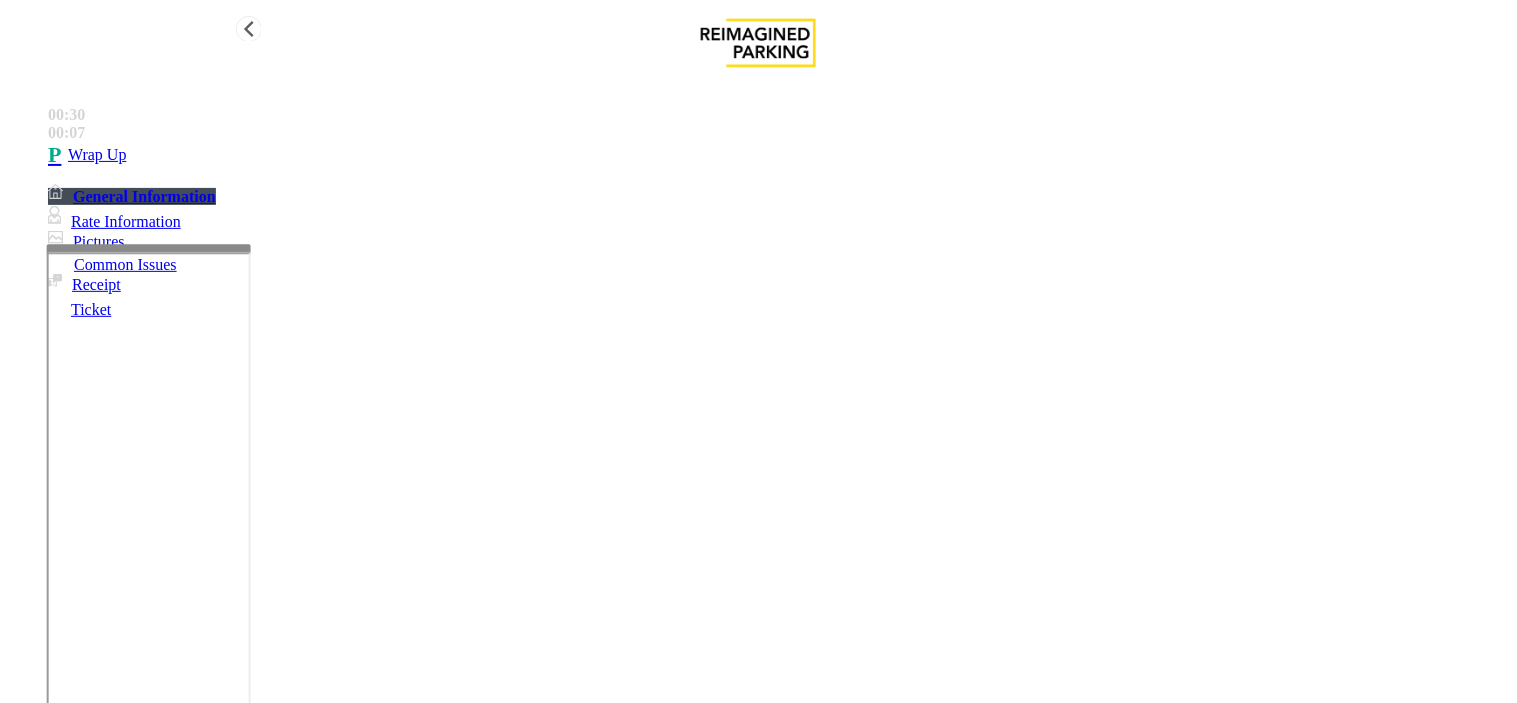 type on "**********" 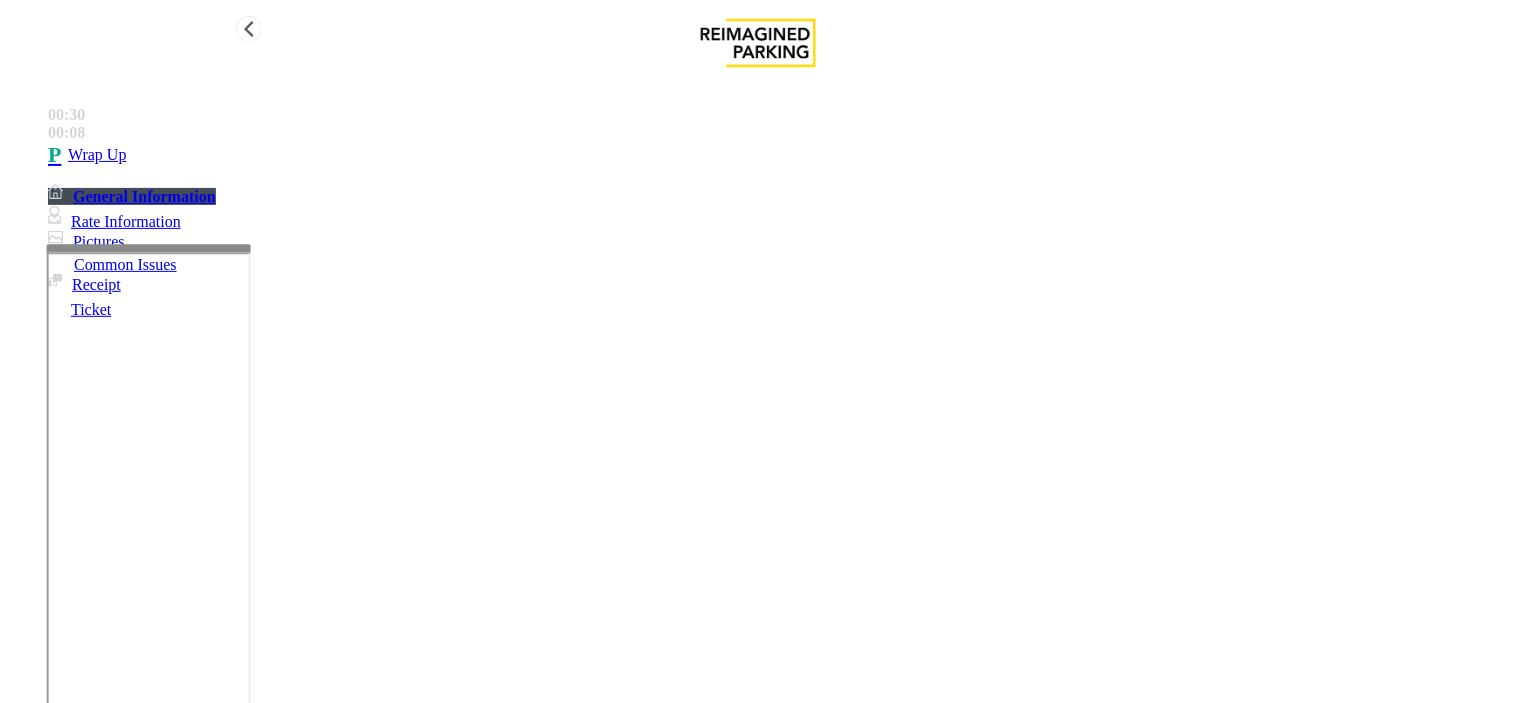 click on "Wrap Up" at bounding box center [778, 155] 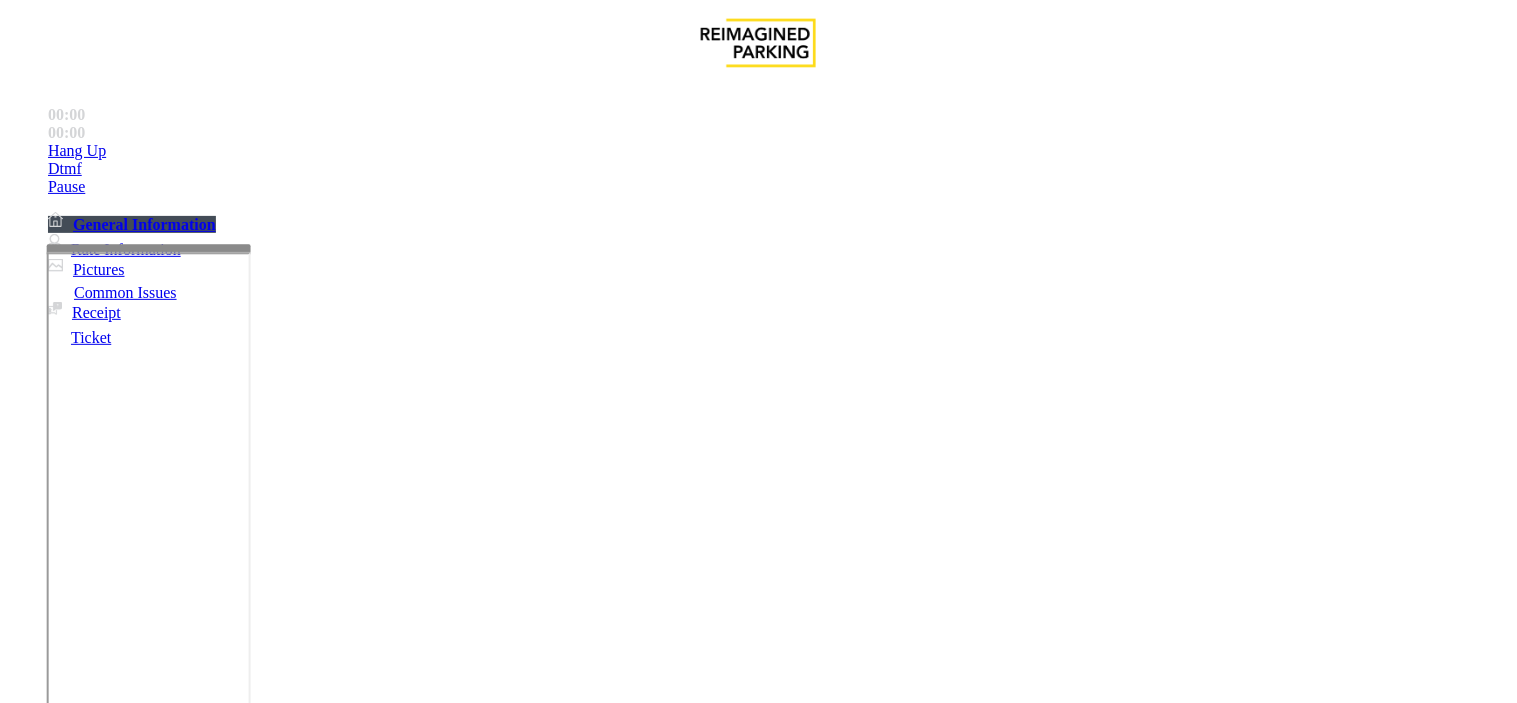 scroll, scrollTop: 555, scrollLeft: 0, axis: vertical 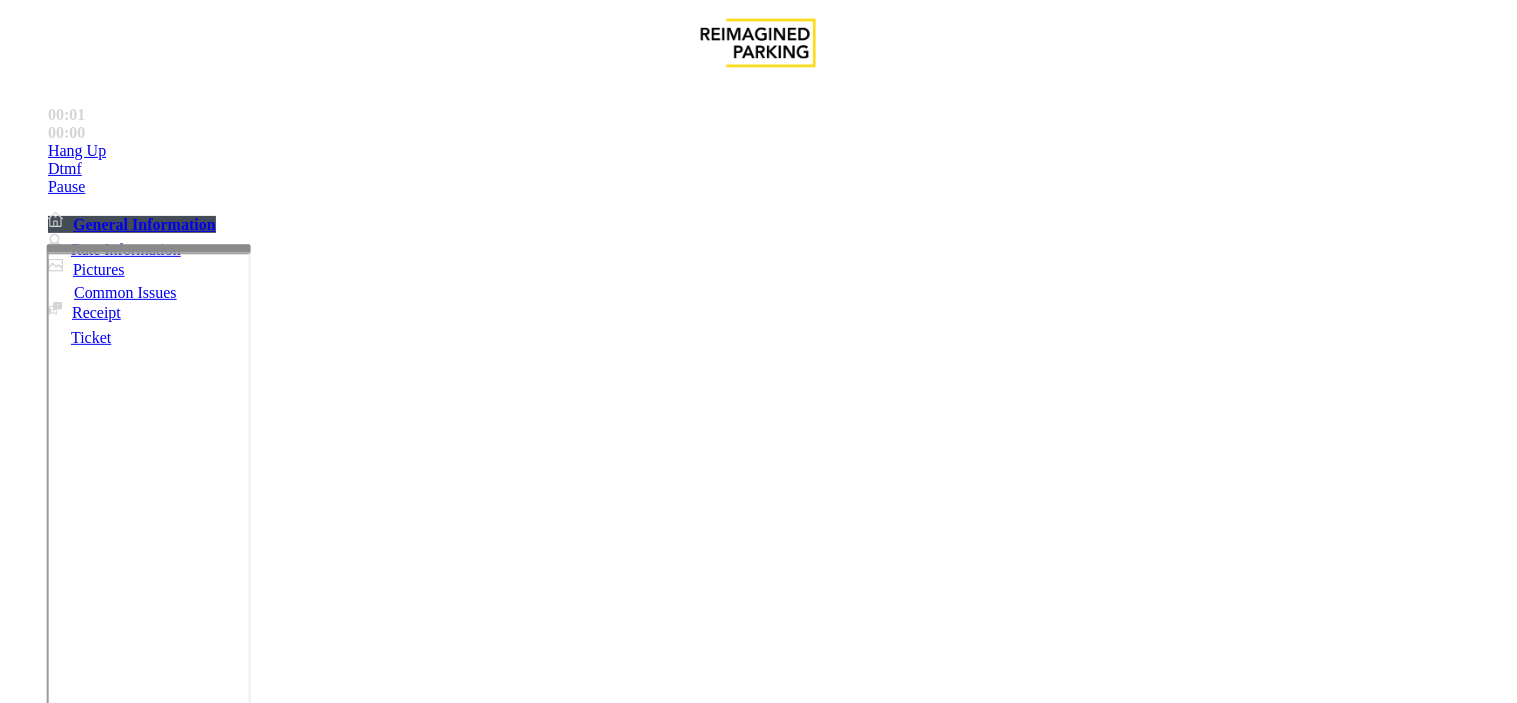 click on "LAN21077300" at bounding box center (46, 2402) 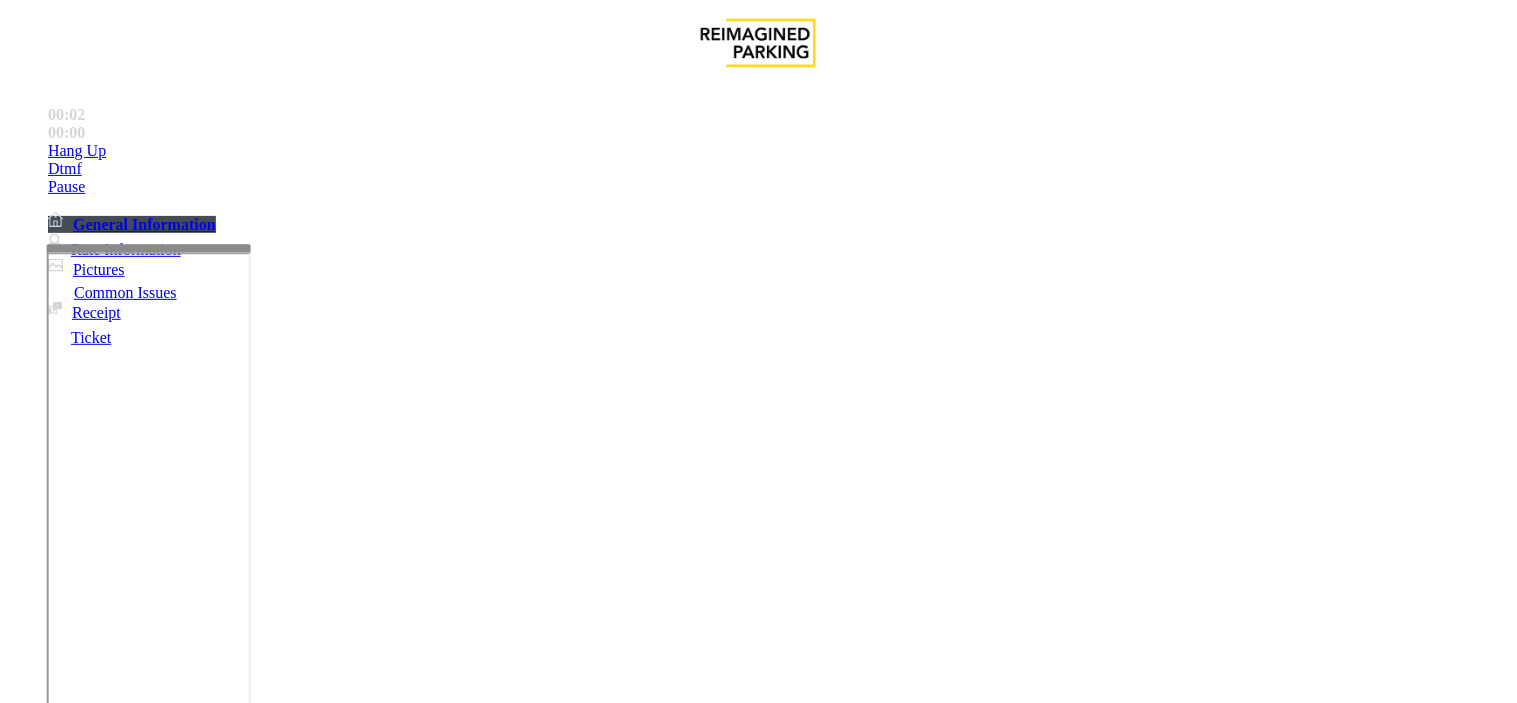copy on "LAN21077300" 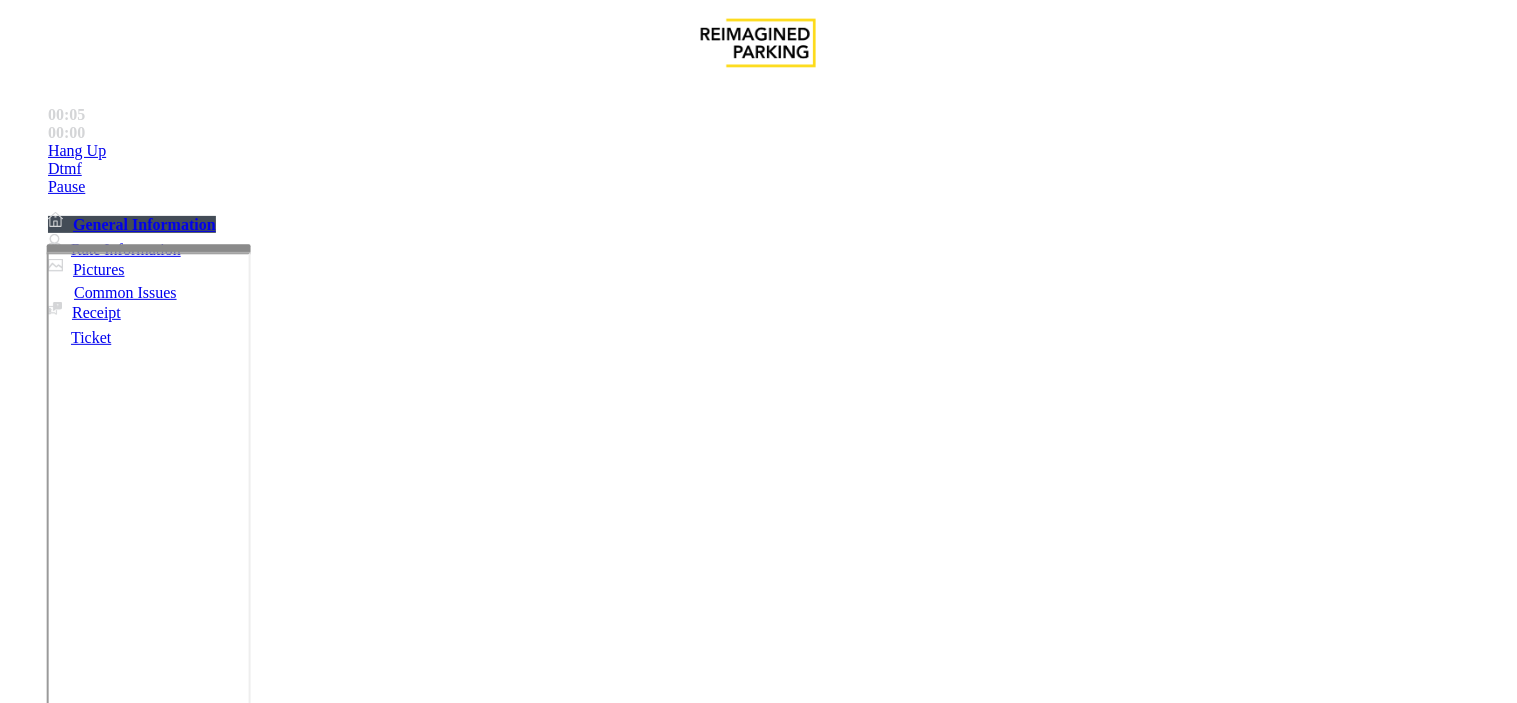 click on "Intercom Issue/No Response" at bounding box center (929, 1356) 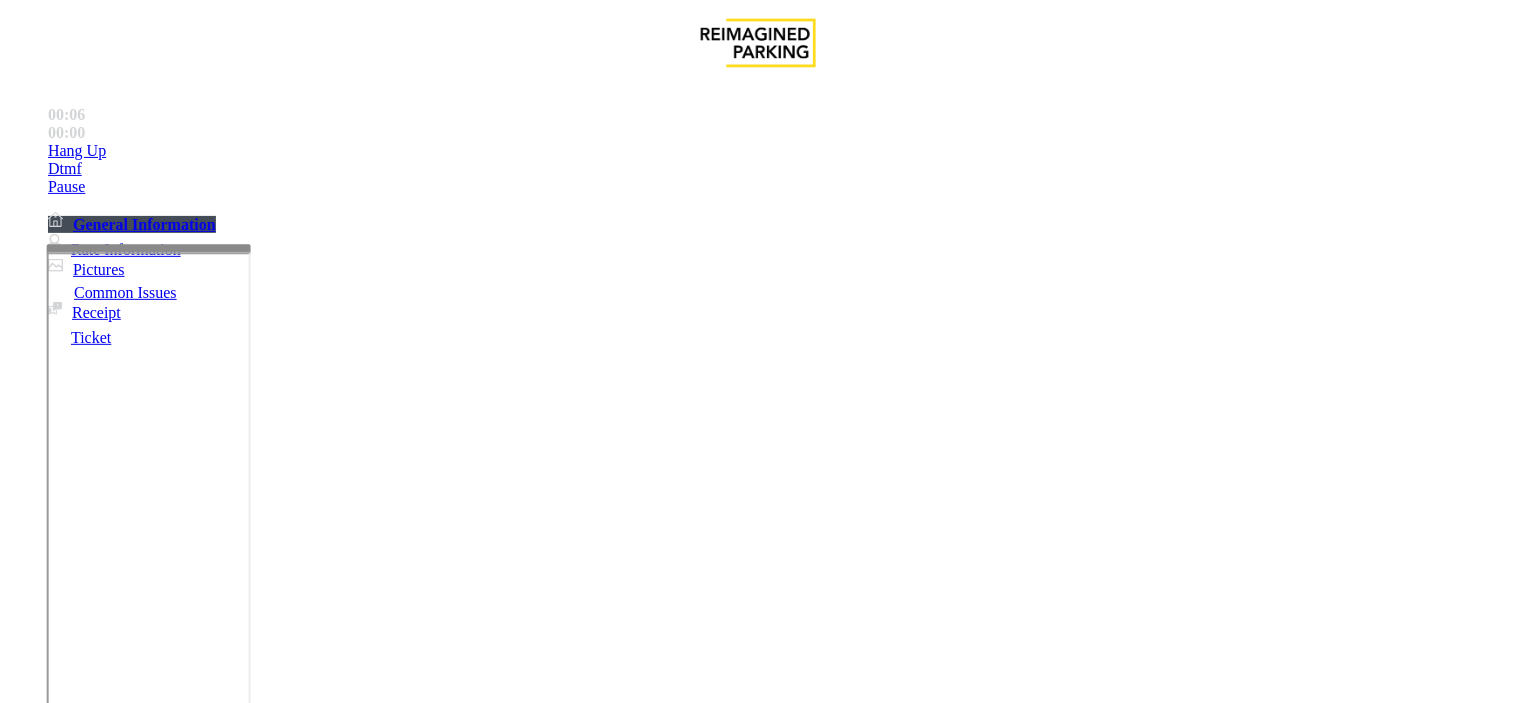click on "No Response/Unable to hear parker" at bounding box center [142, 1356] 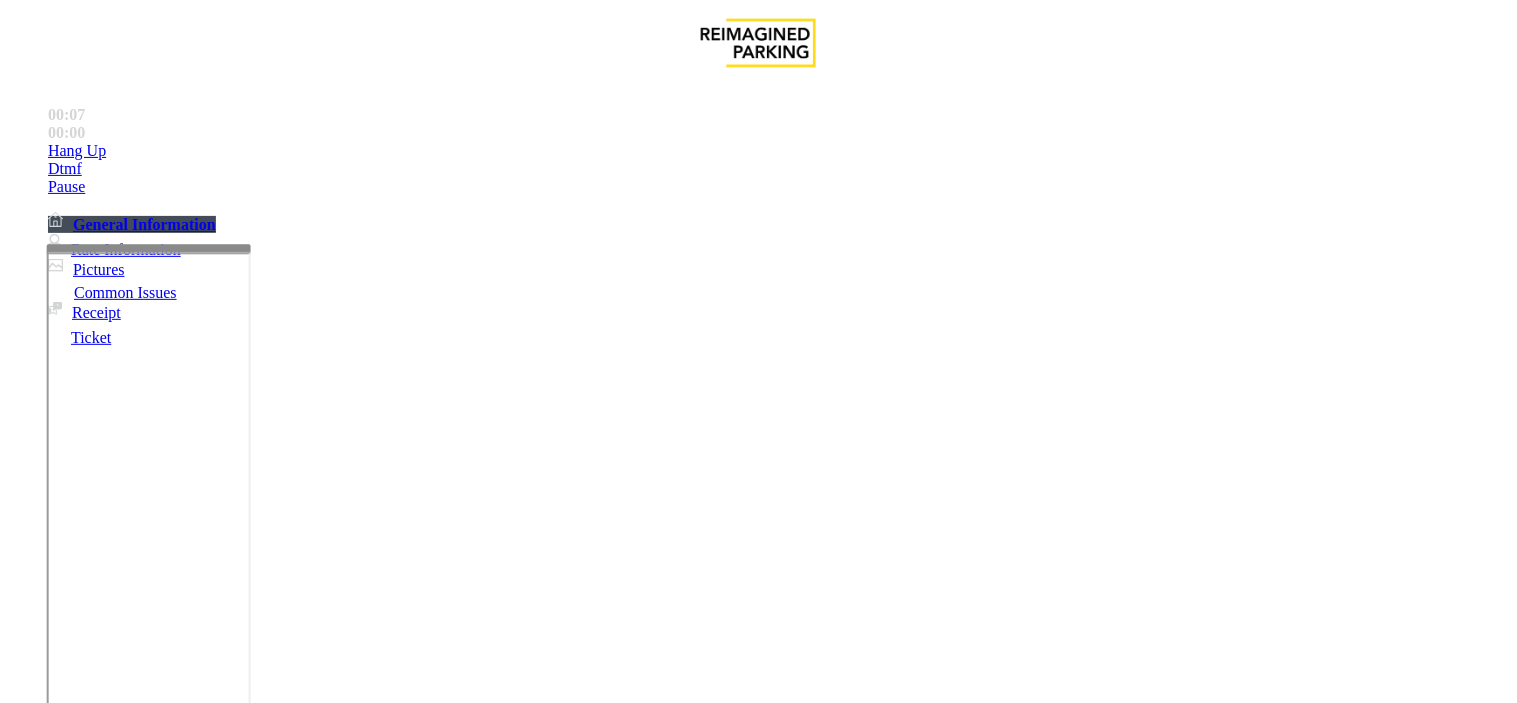copy on "No Response/Unable to hear parker" 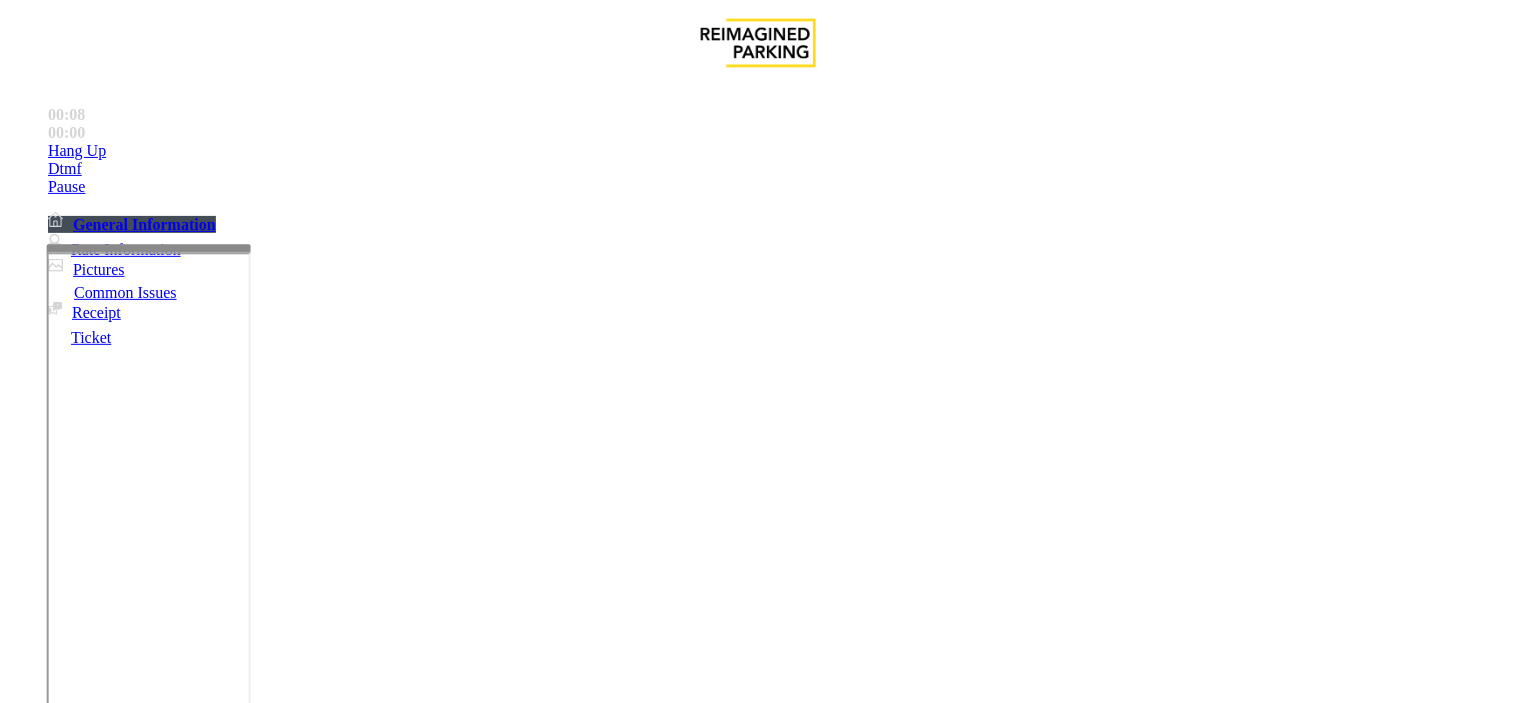 paste on "**********" 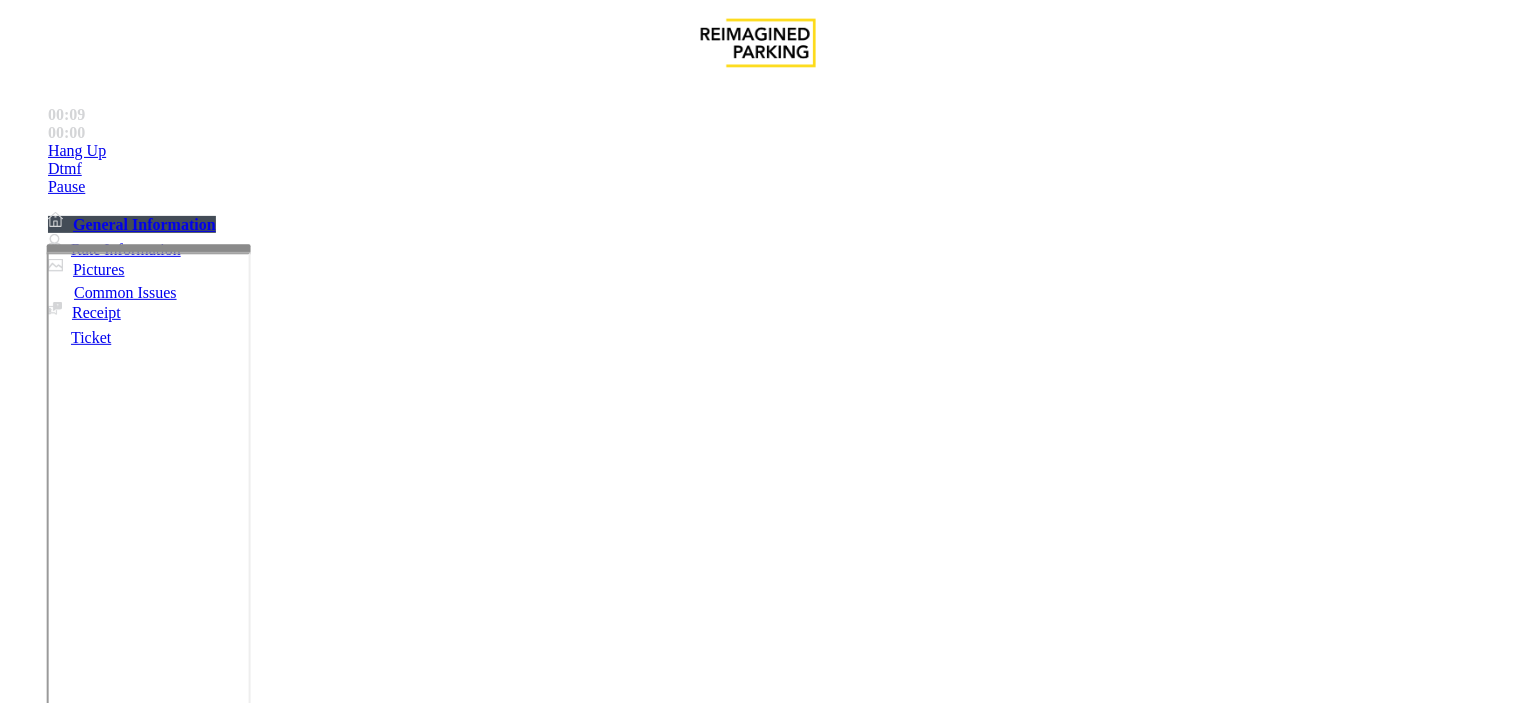 type on "**********" 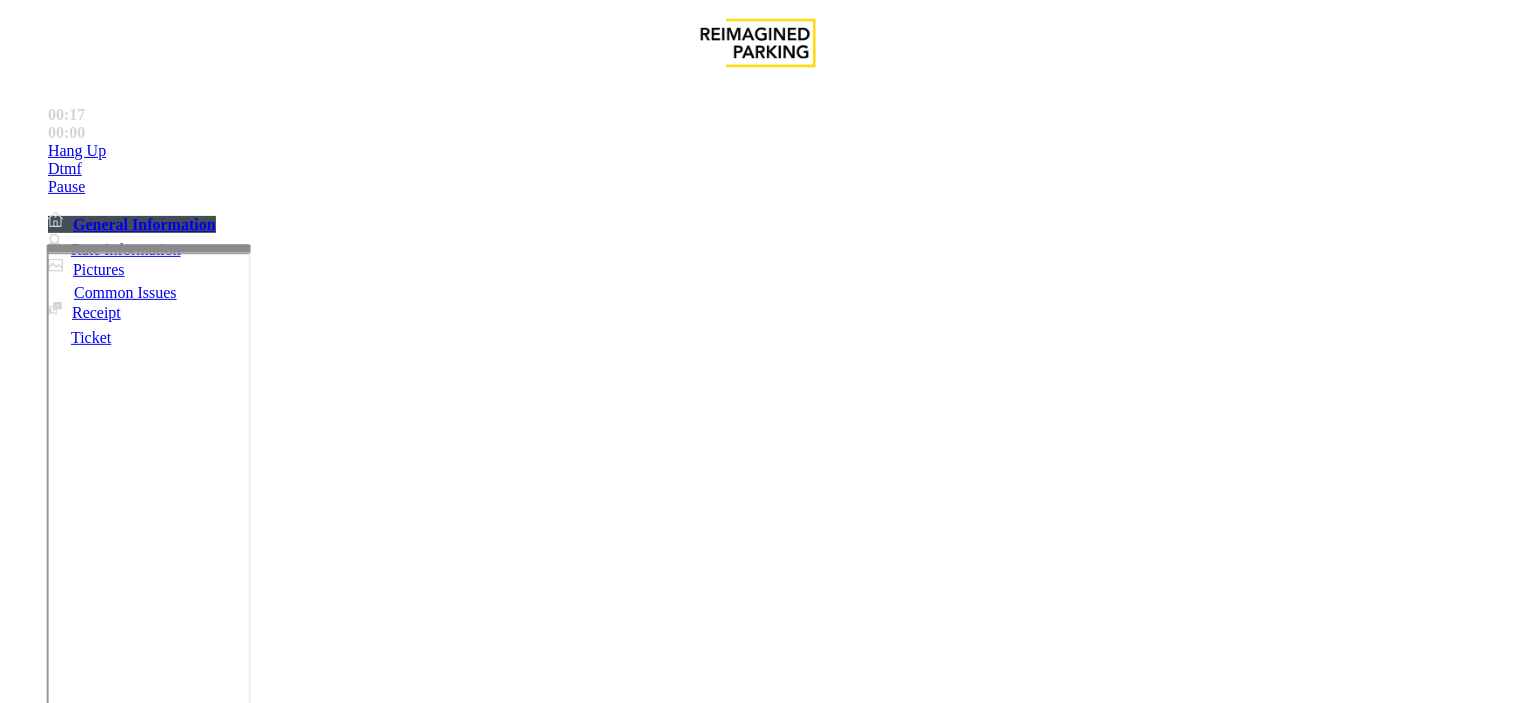 click on "Issue" at bounding box center (42, 1323) 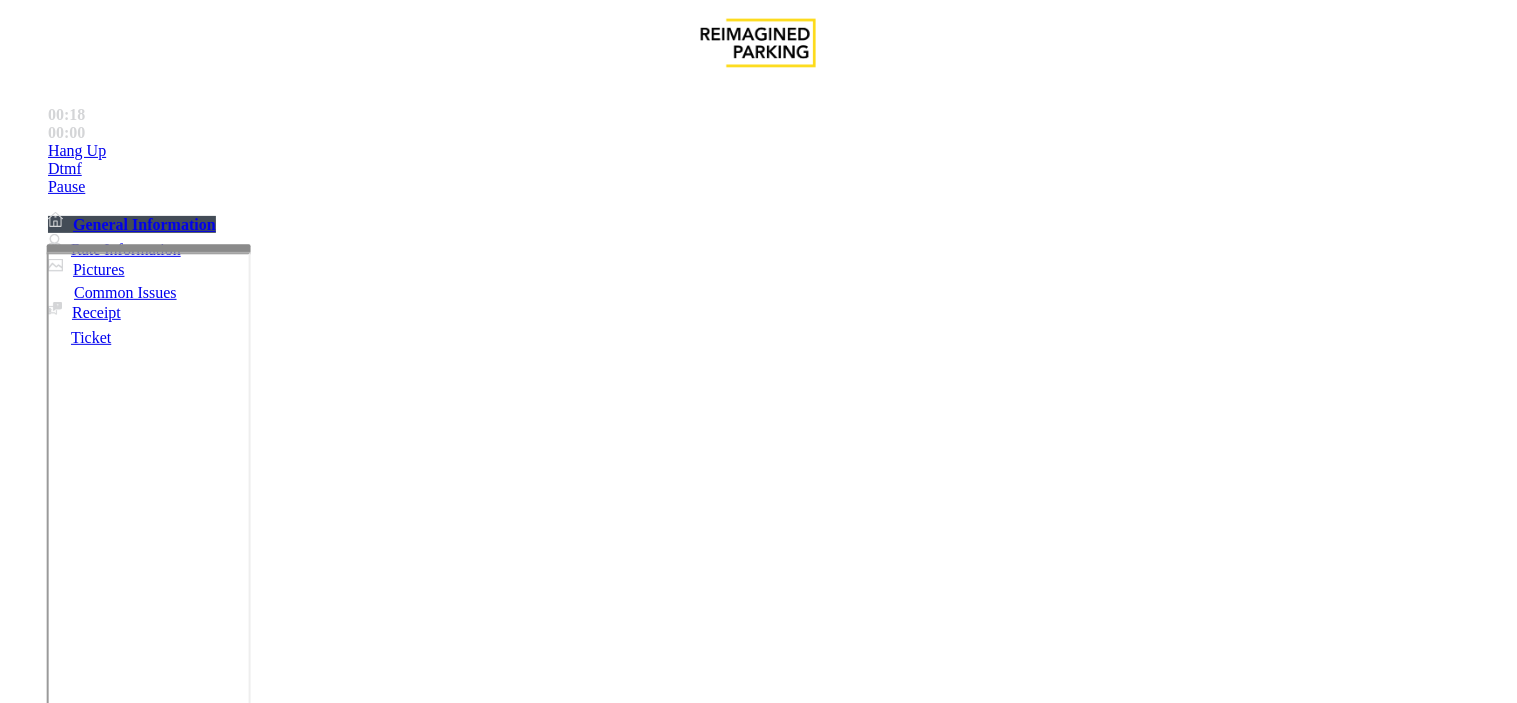 click on "Credit Card Not Reading" at bounding box center (109, 1356) 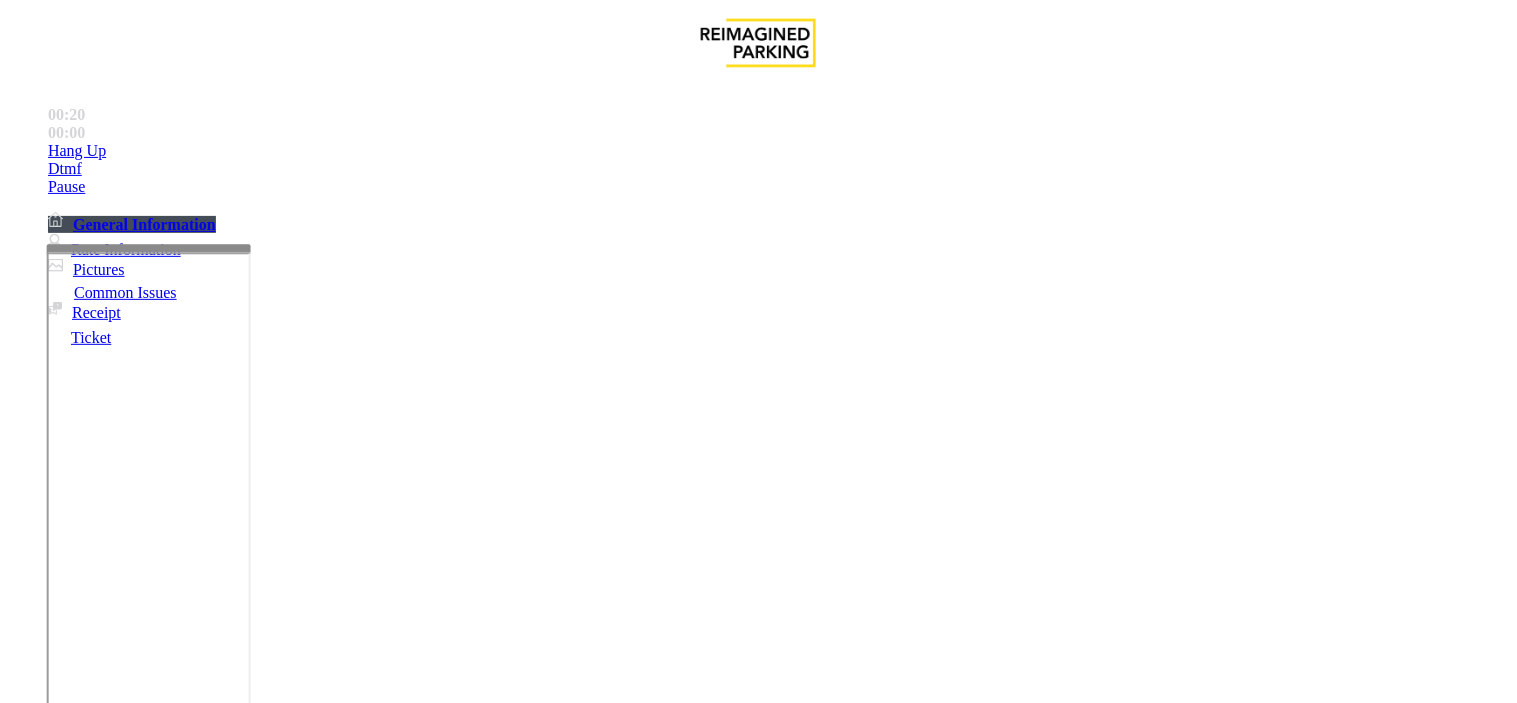 drag, startPoint x: 490, startPoint y: 184, endPoint x: 261, endPoint y: 153, distance: 231.08873 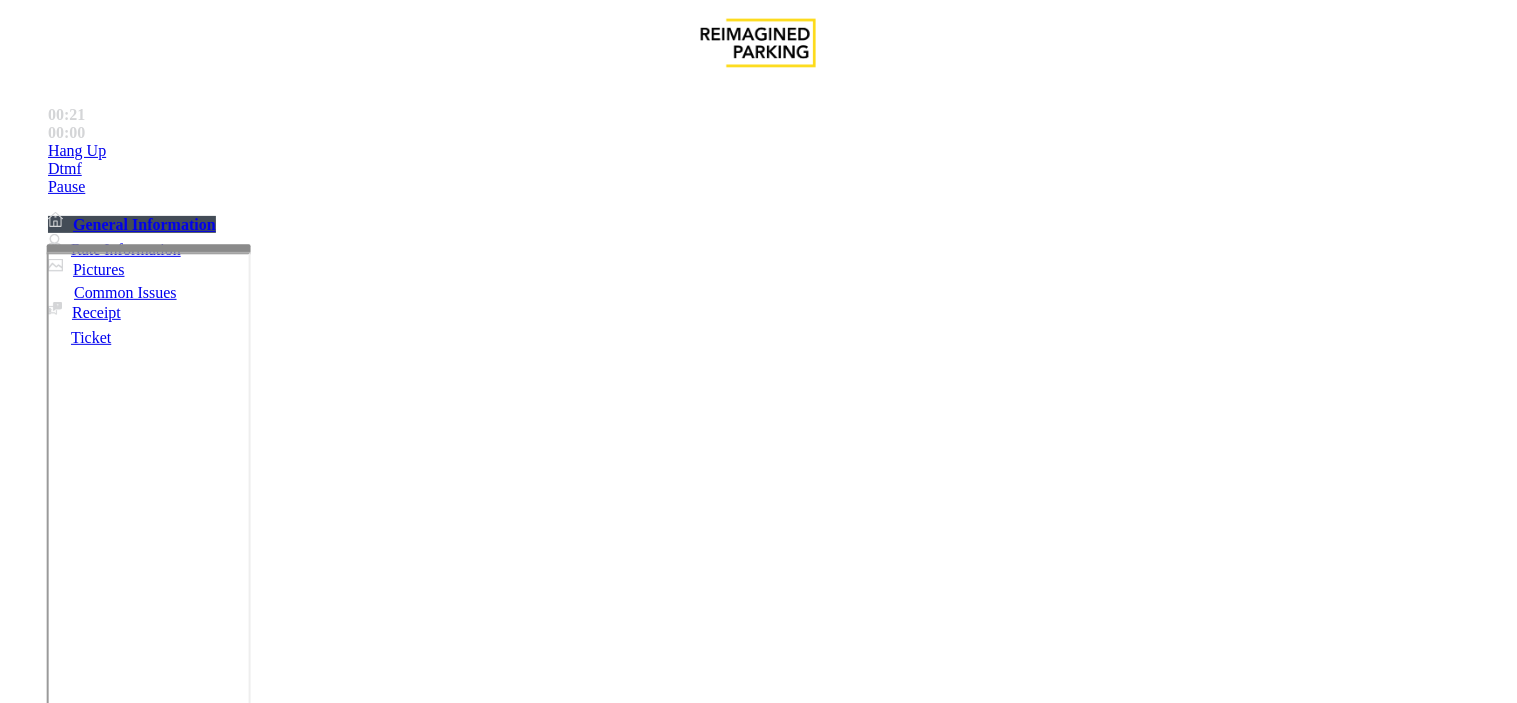 drag, startPoint x: 256, startPoint y: 612, endPoint x: 534, endPoint y: 620, distance: 278.11508 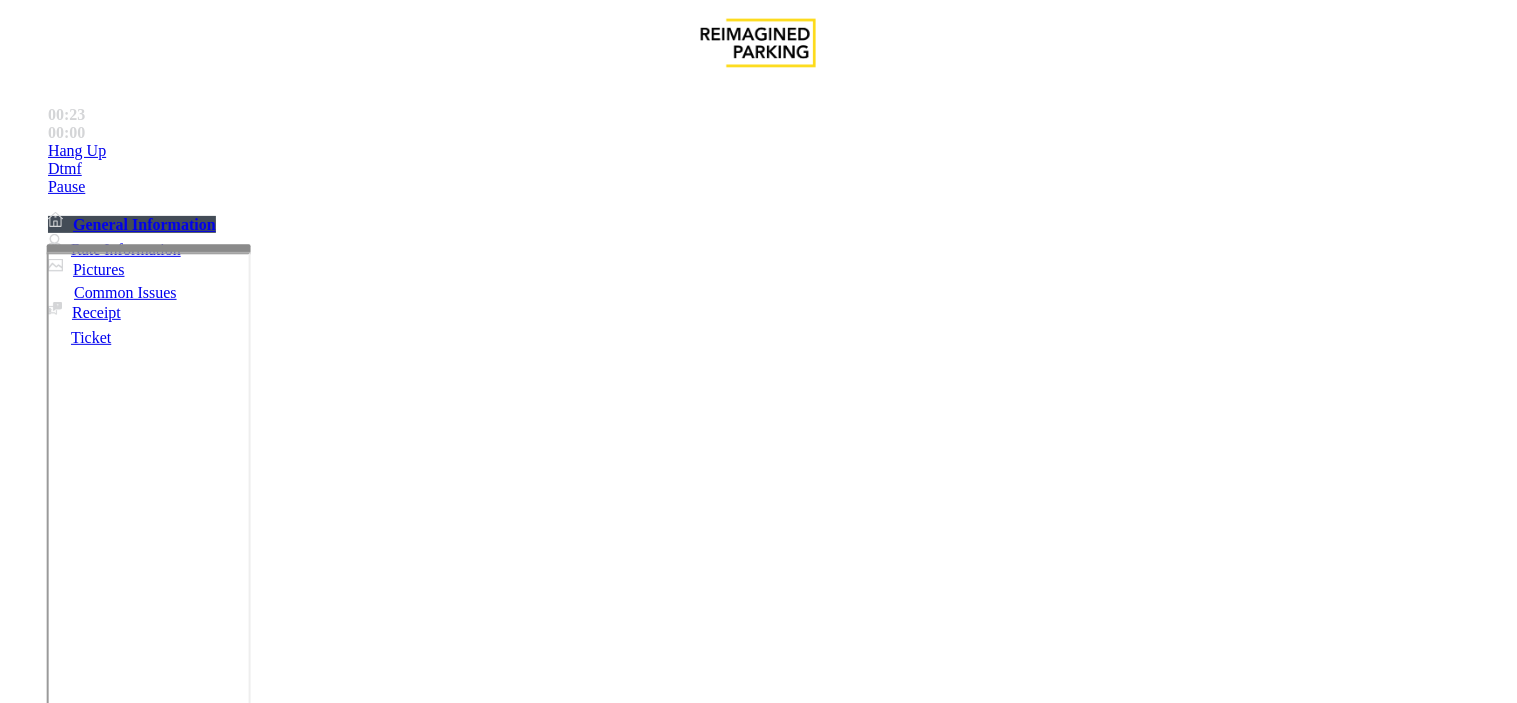 drag, startPoint x: 534, startPoint y: 620, endPoint x: 264, endPoint y: 607, distance: 270.31277 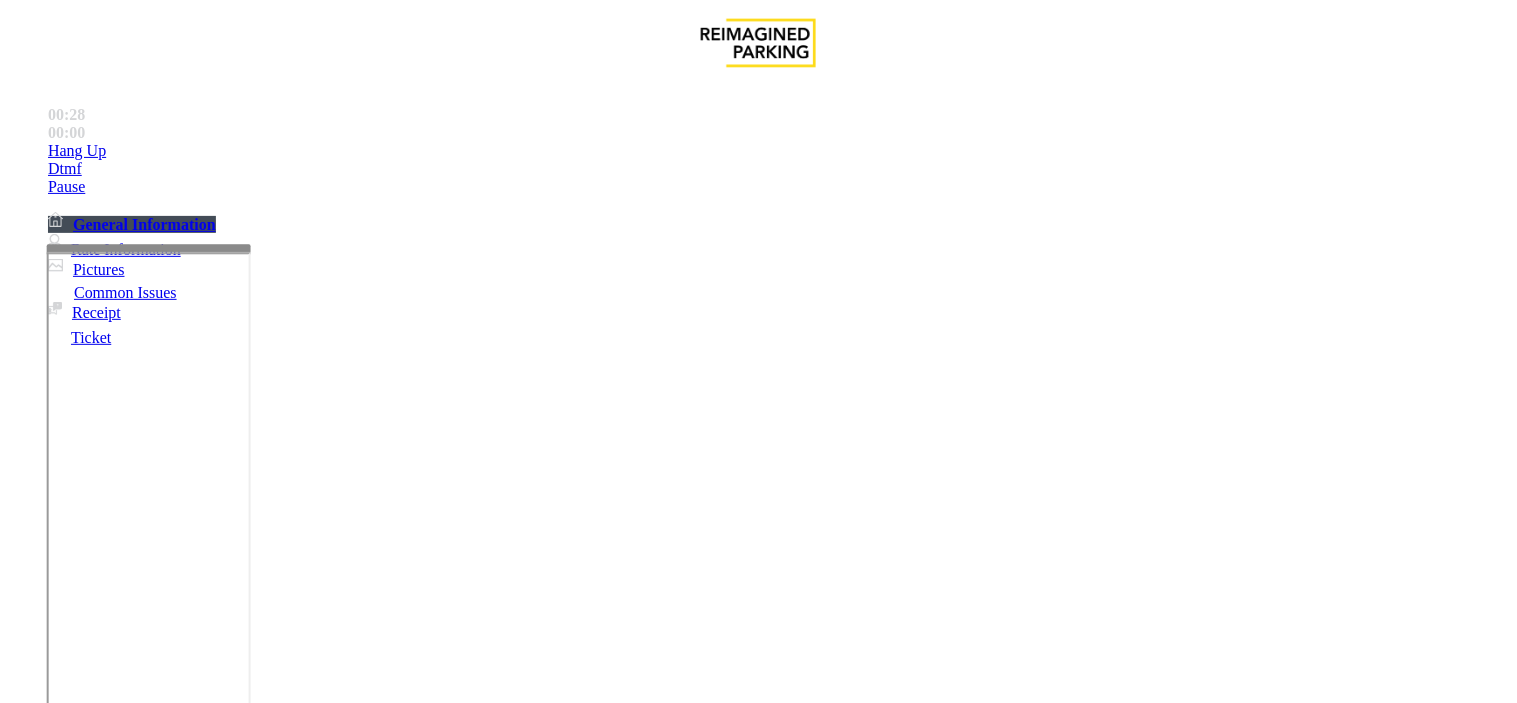 type on "**********" 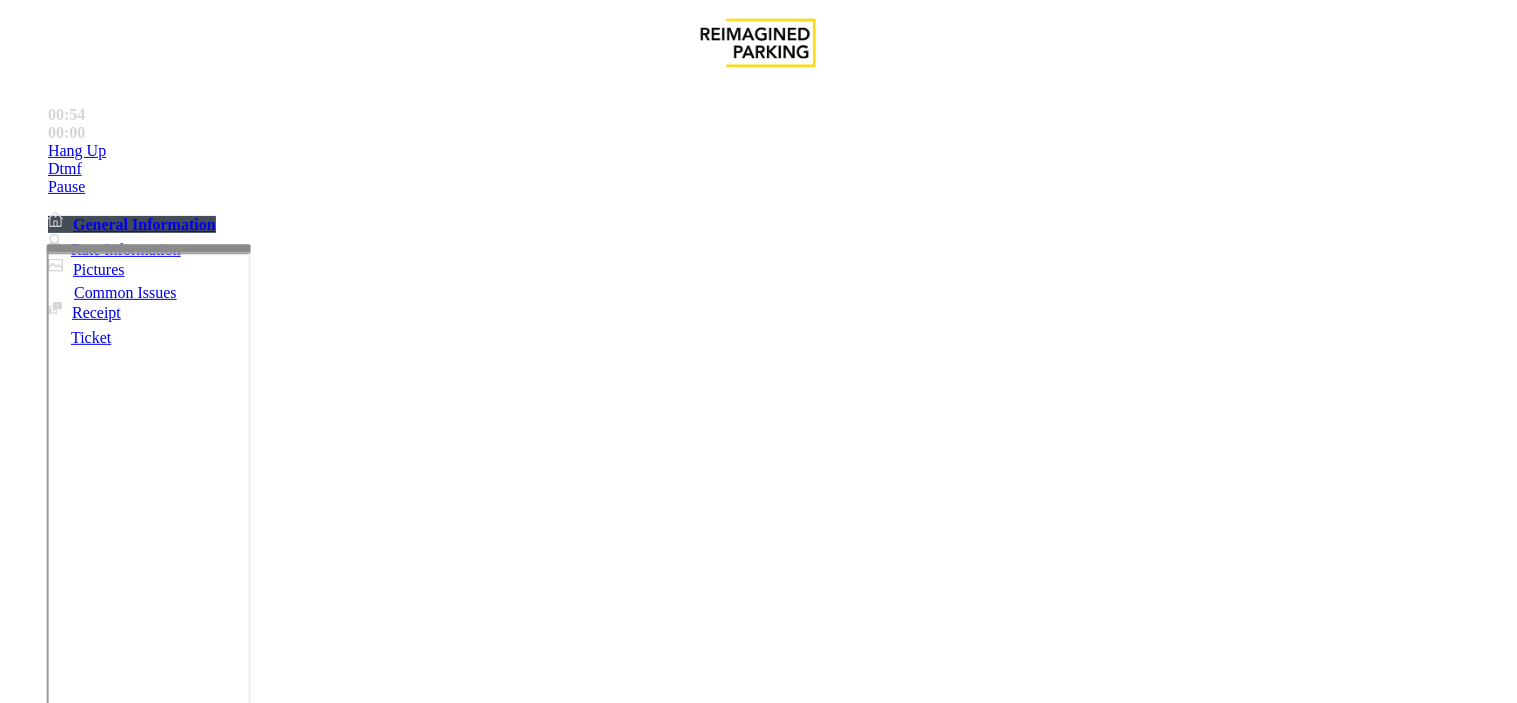 click at bounding box center [96, 1405] 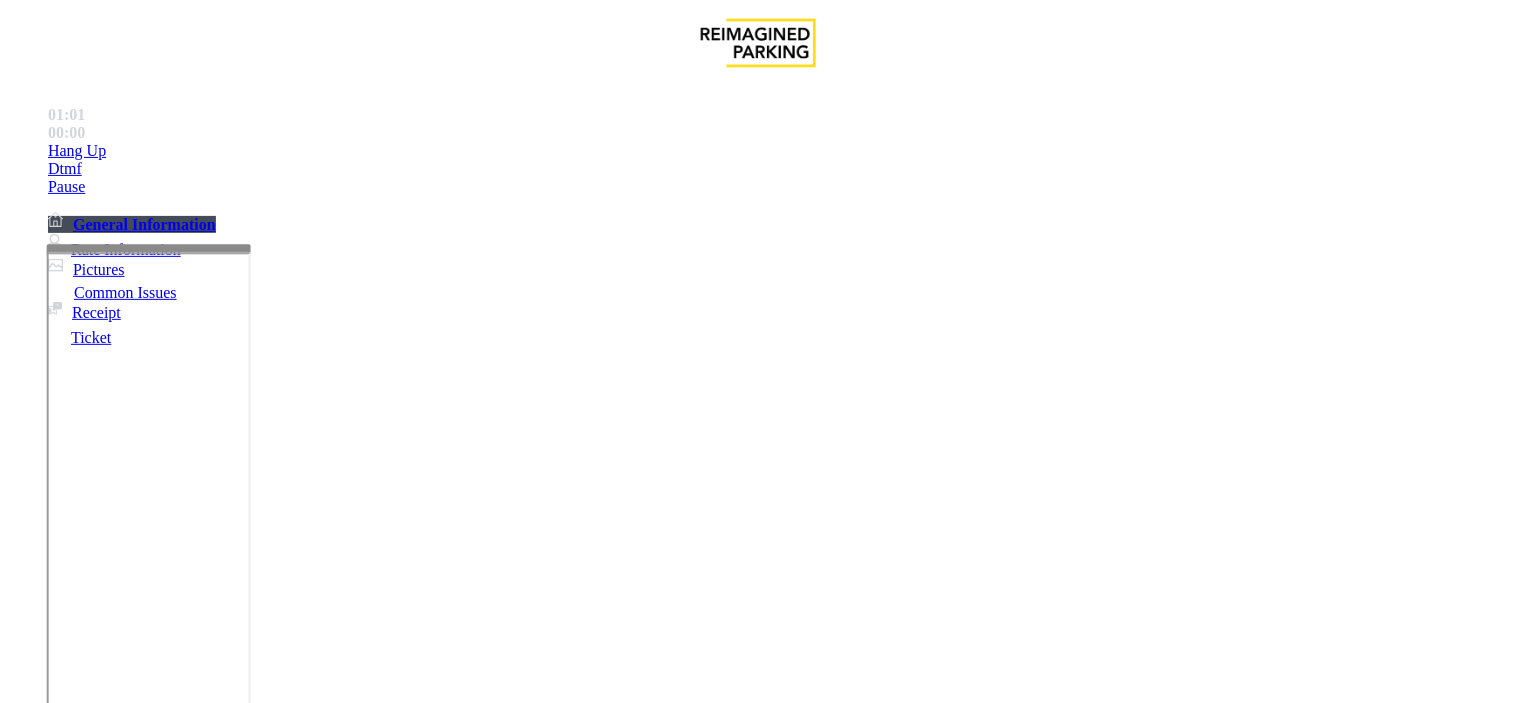 click at bounding box center [96, 1405] 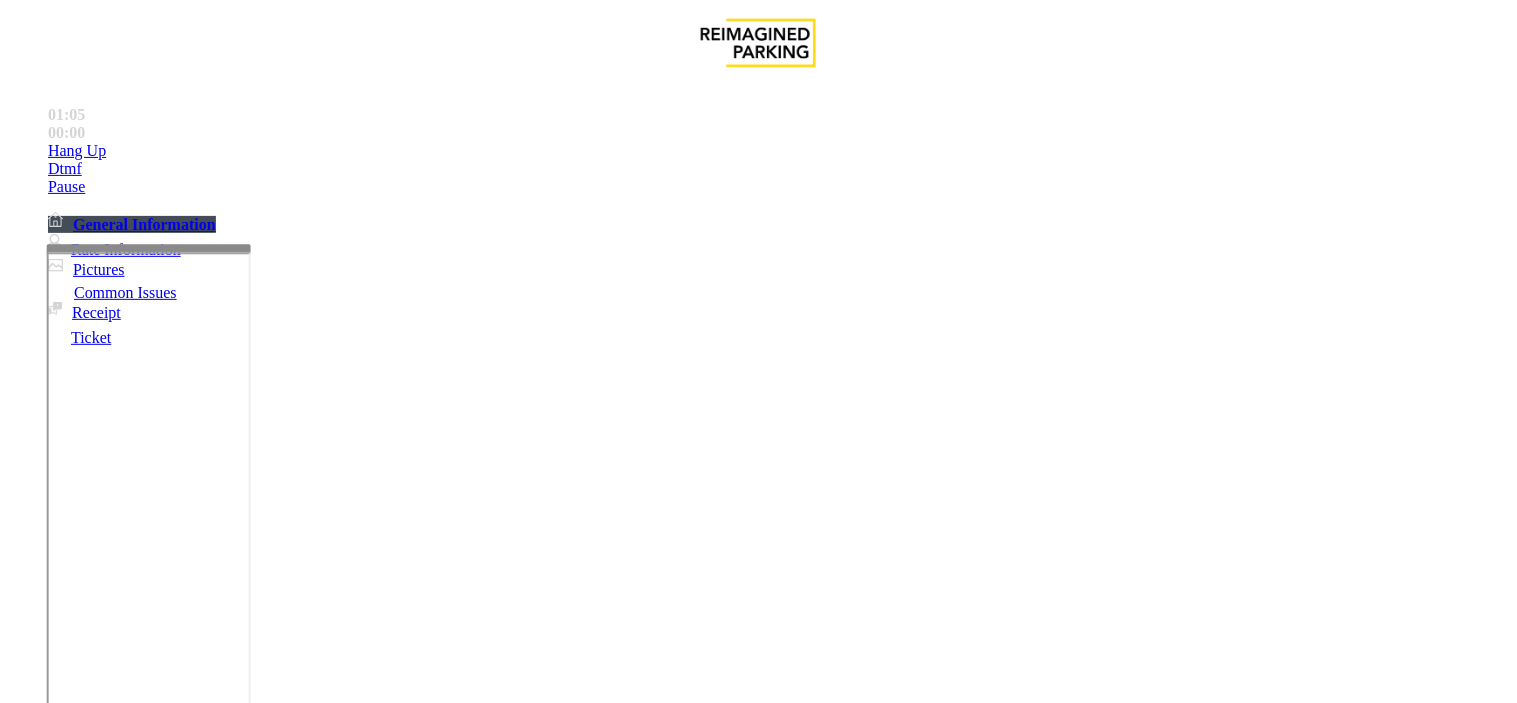 click at bounding box center [96, 1405] 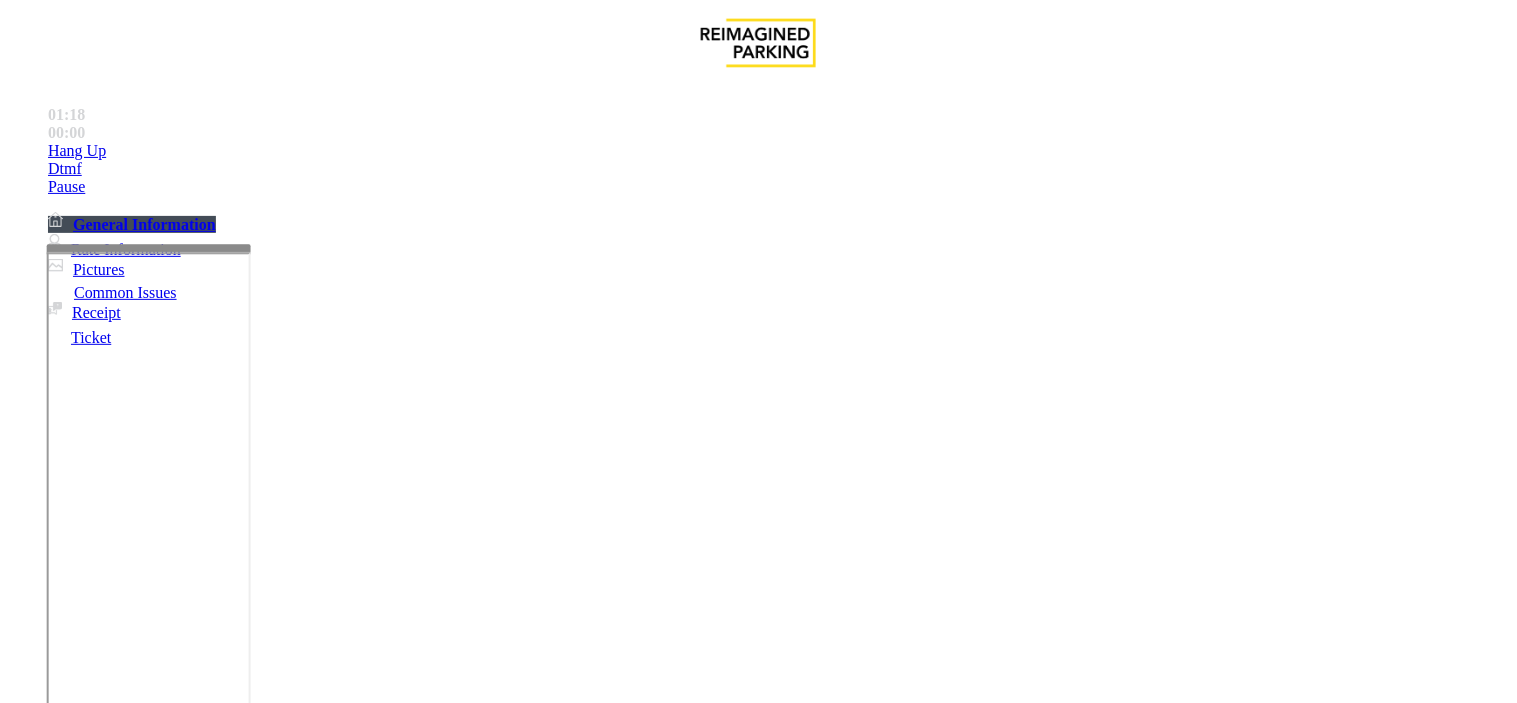 type on "*******" 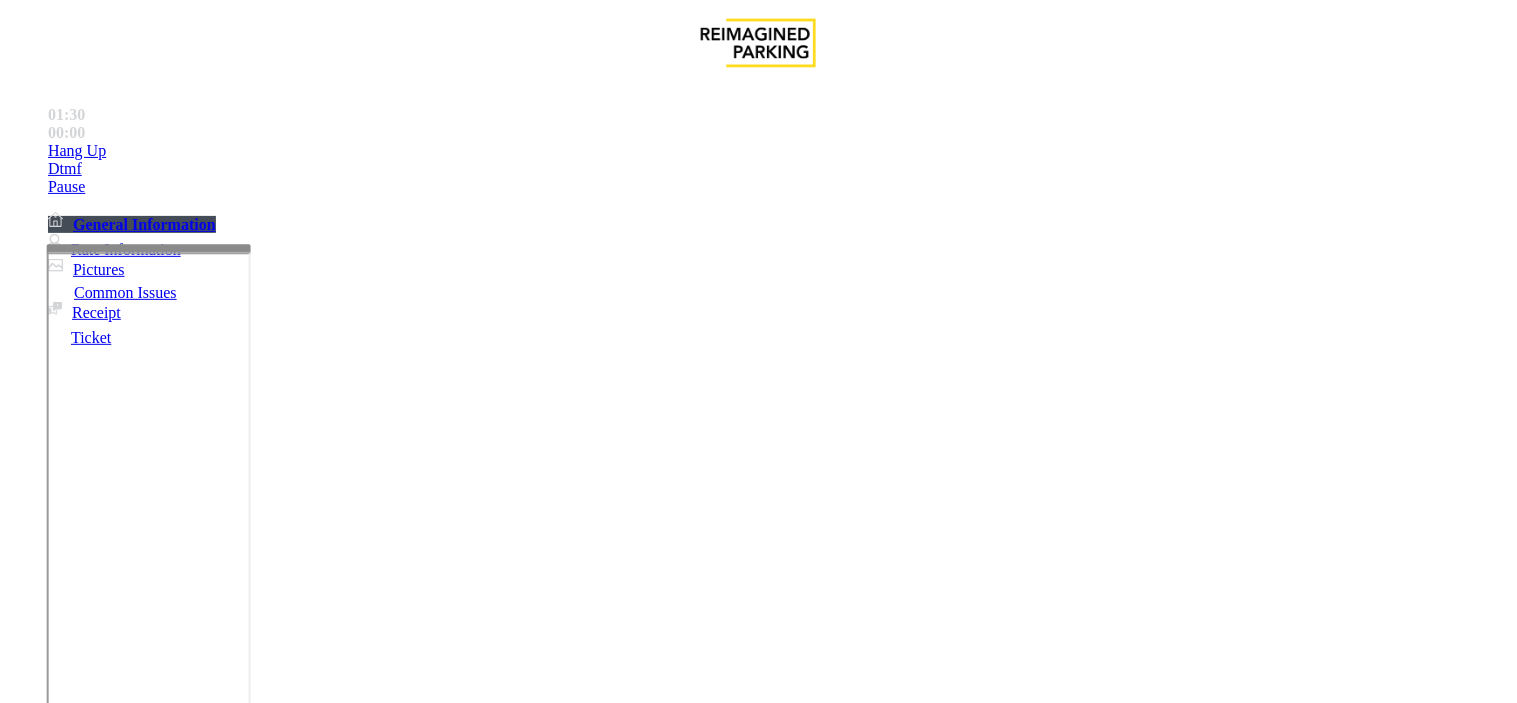 scroll, scrollTop: 284, scrollLeft: 0, axis: vertical 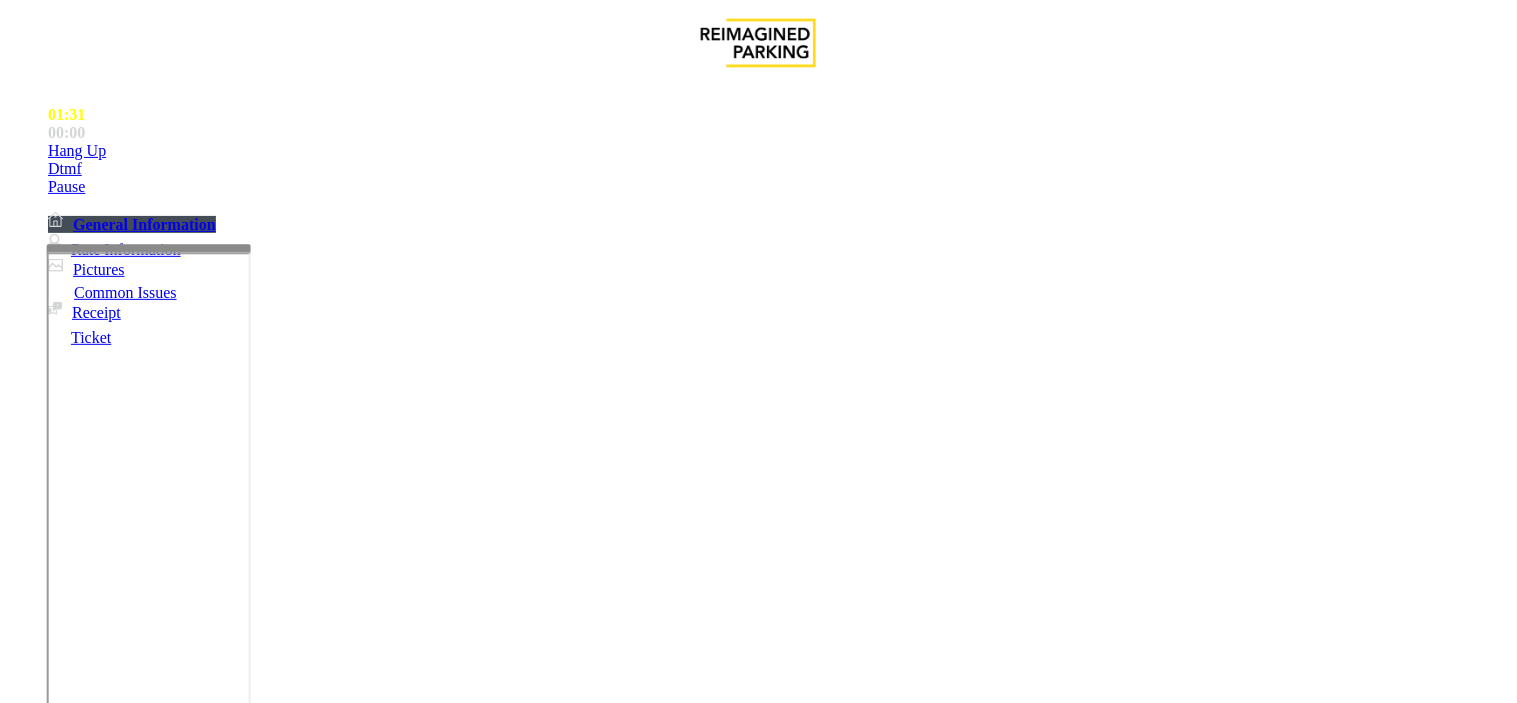 click at bounding box center (246, 1704) 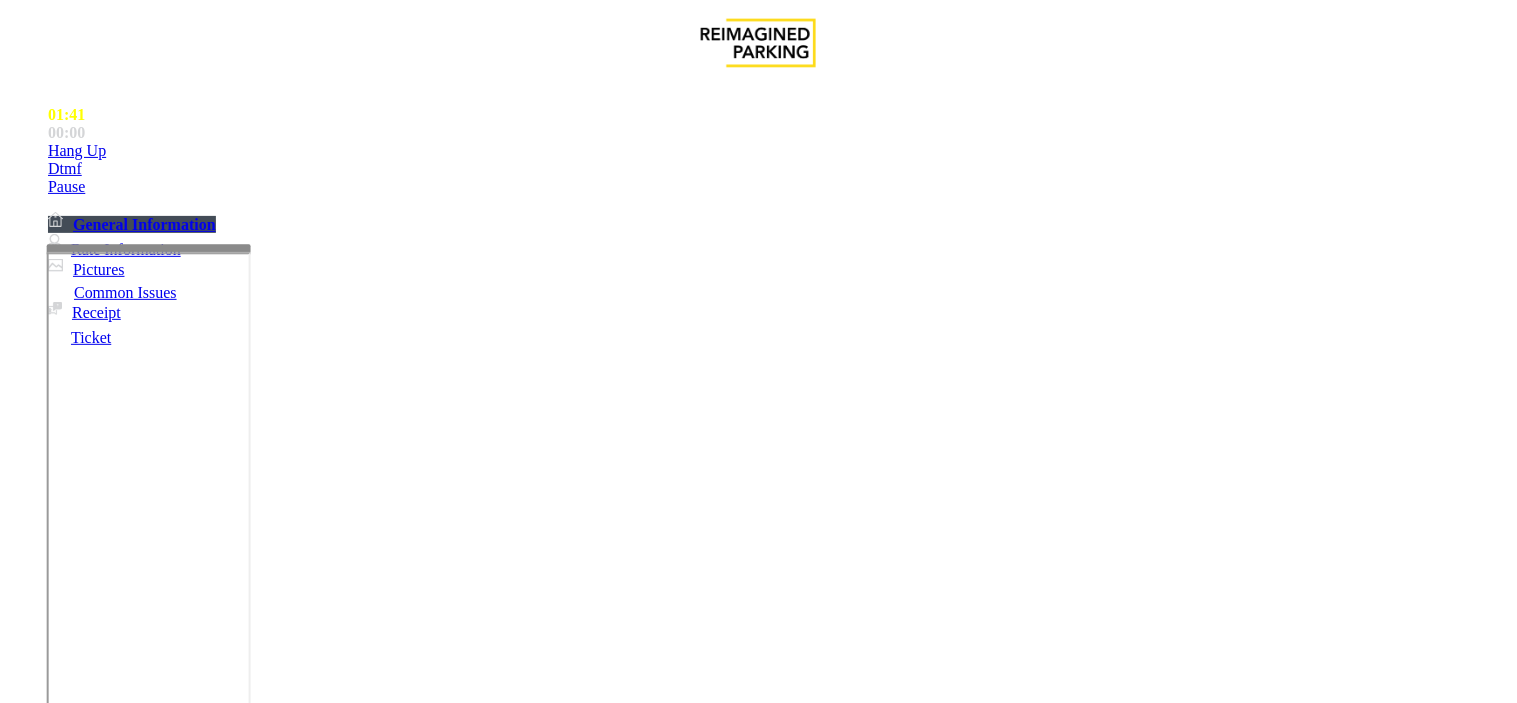 scroll, scrollTop: 0, scrollLeft: 0, axis: both 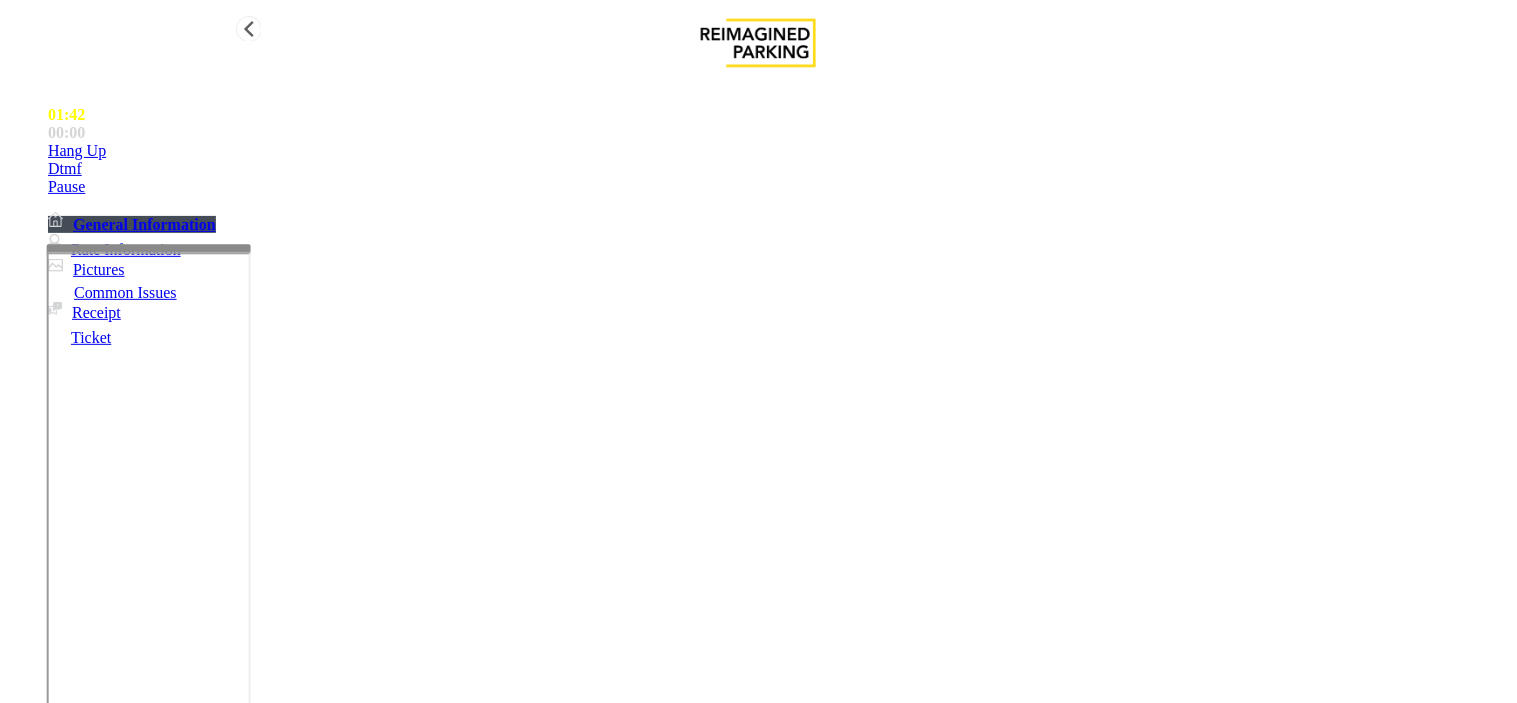 type on "**********" 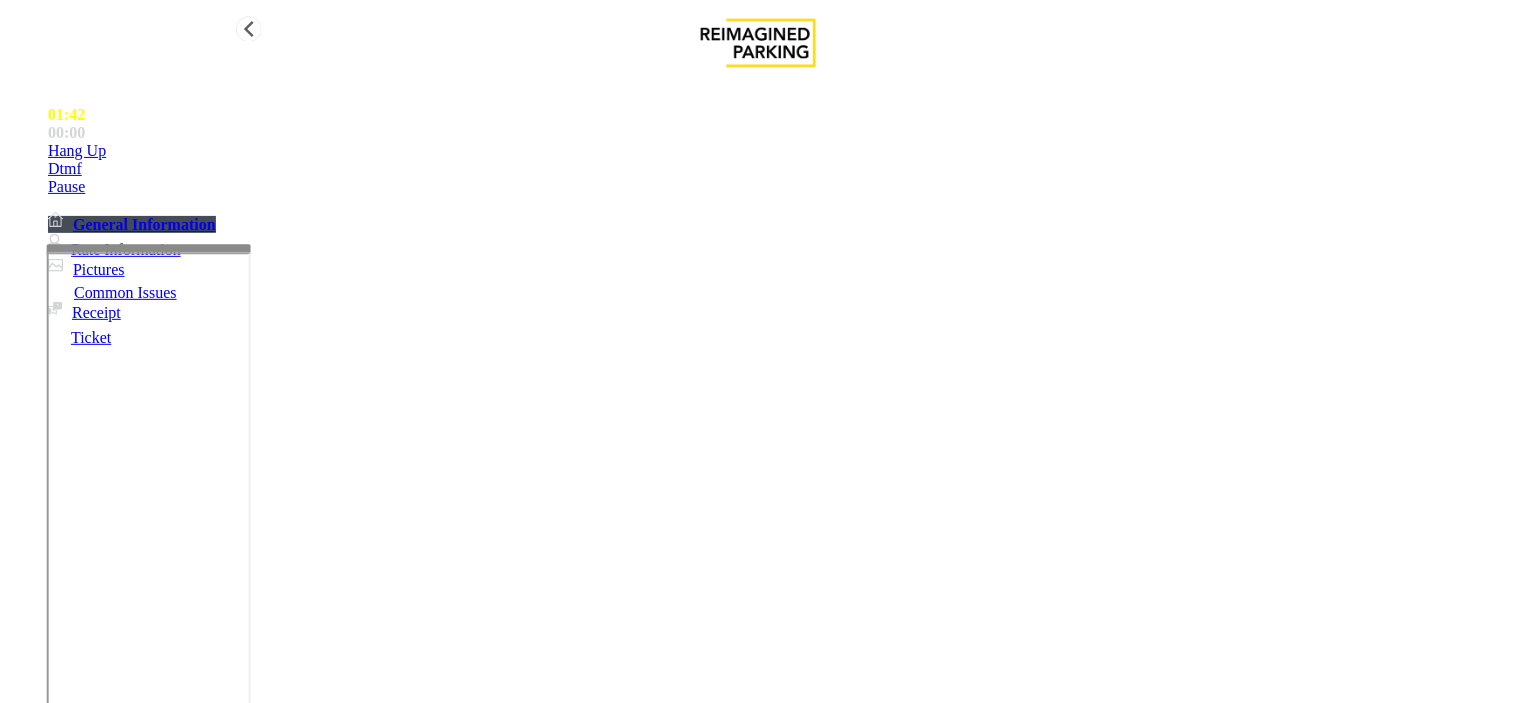 click on "Hang Up" at bounding box center [778, 151] 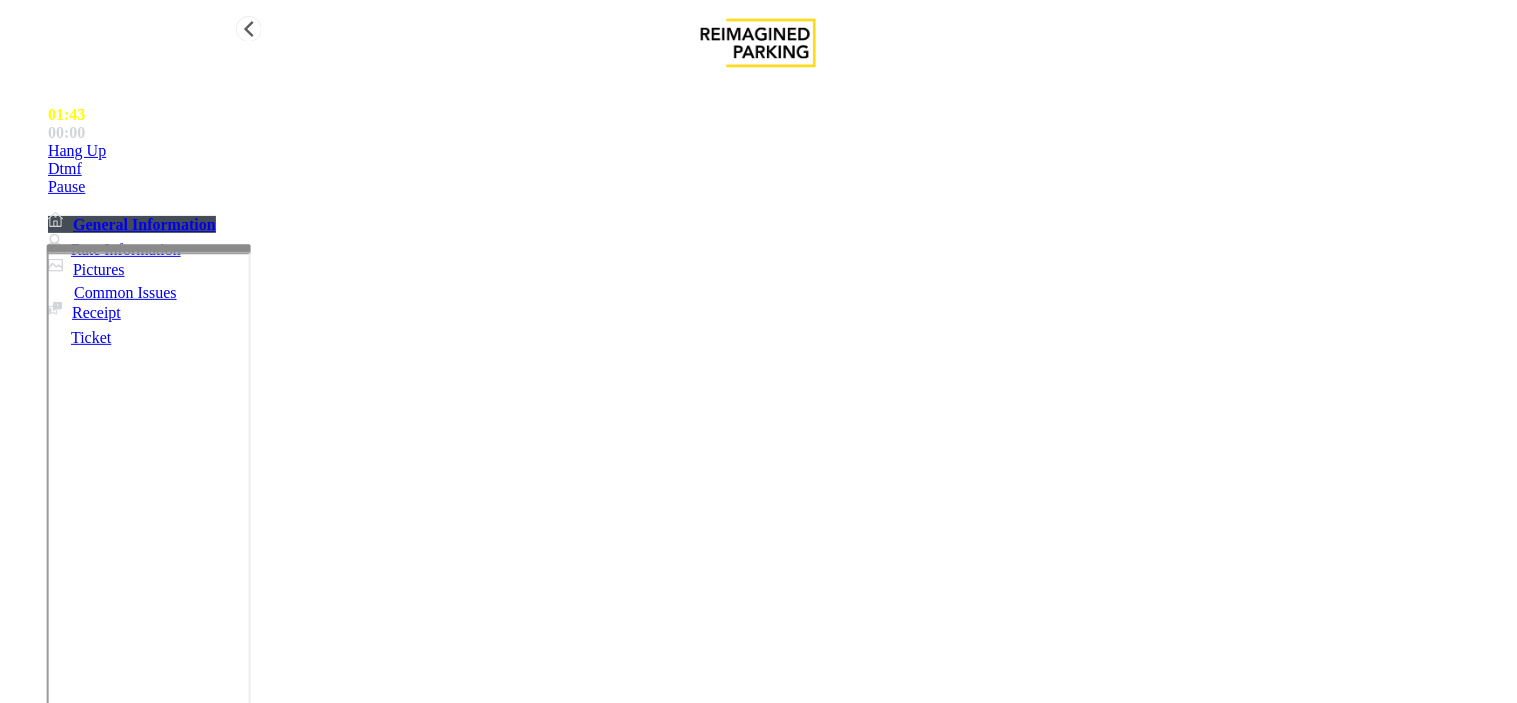 click on "Hang Up" at bounding box center (778, 151) 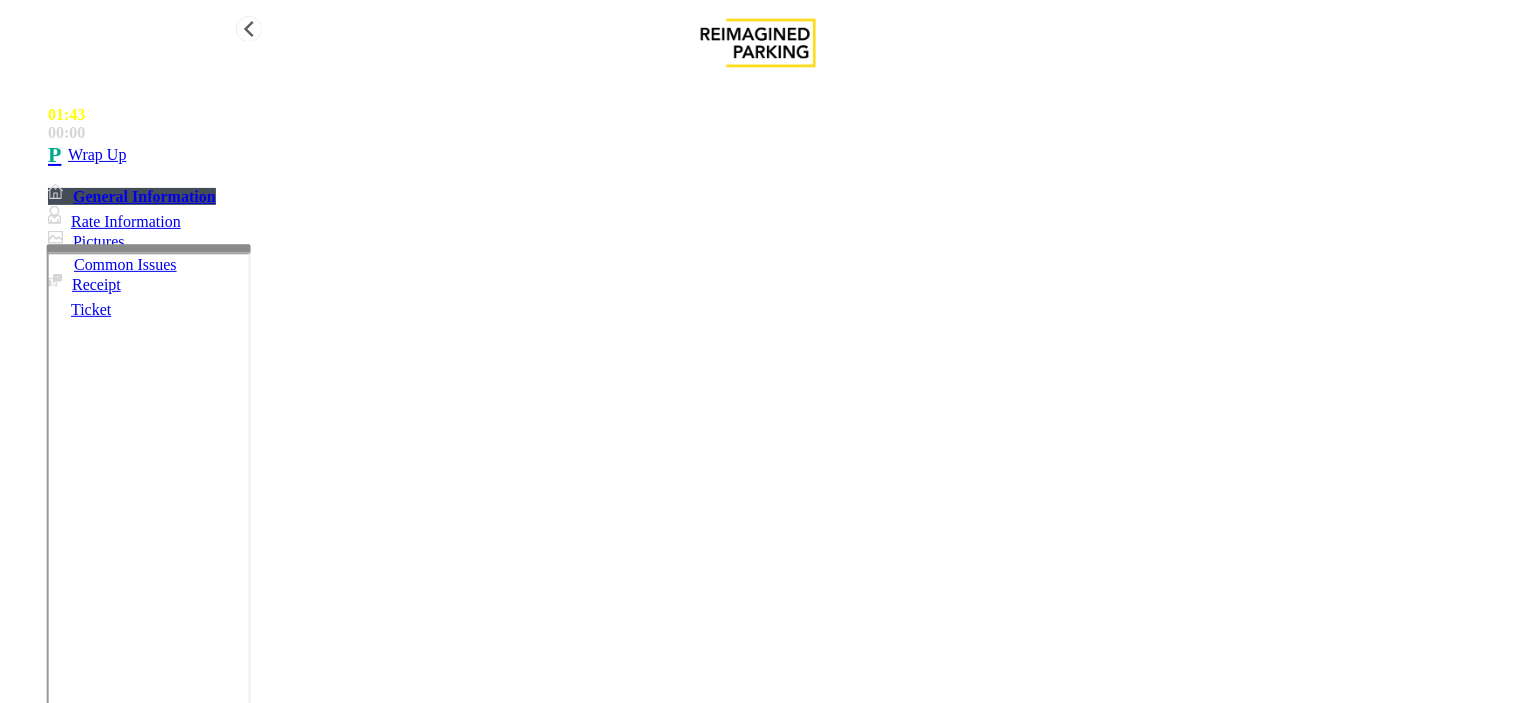 click on "Wrap Up" at bounding box center (778, 155) 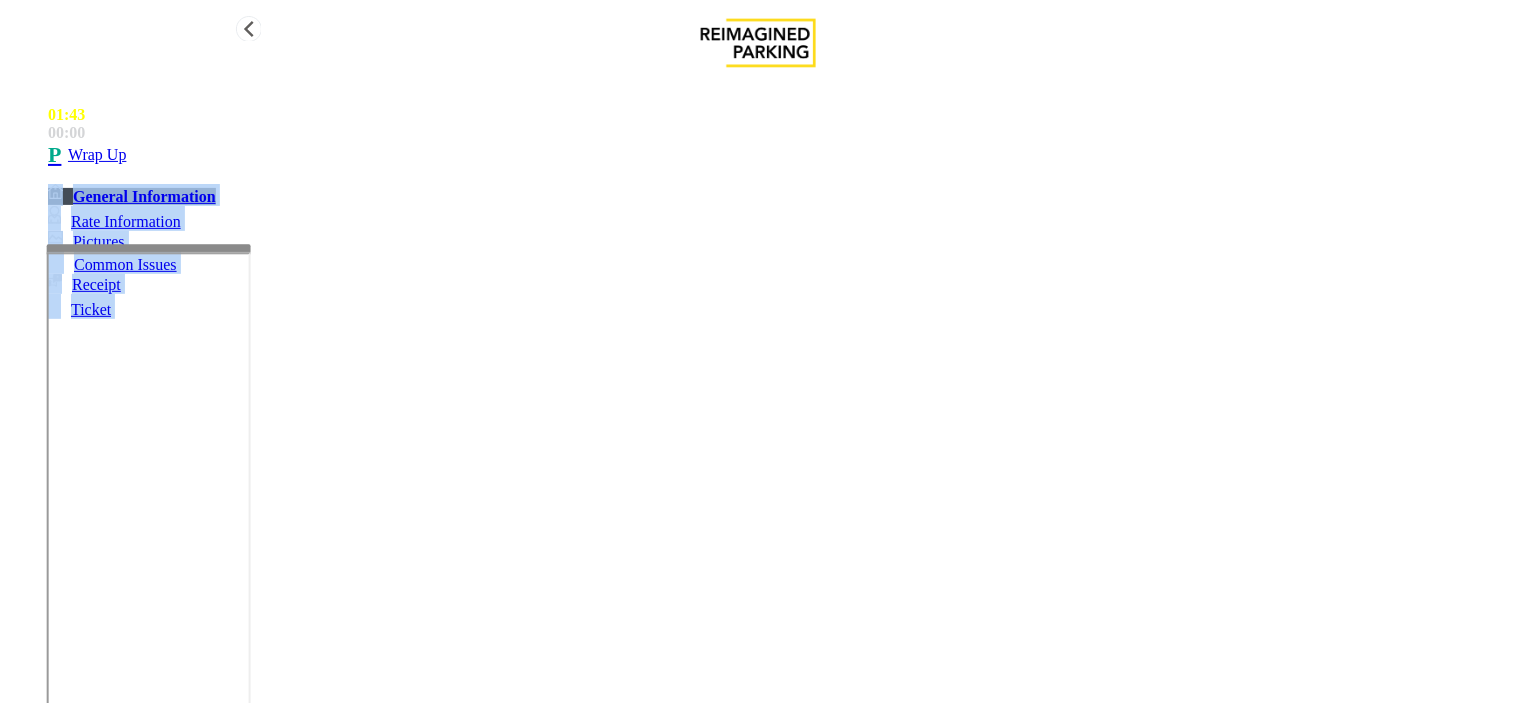 click on "01:43   00:00  Wrap Up General Information Rate Information Pictures Common Issues Receipt Ticket" at bounding box center [758, 208] 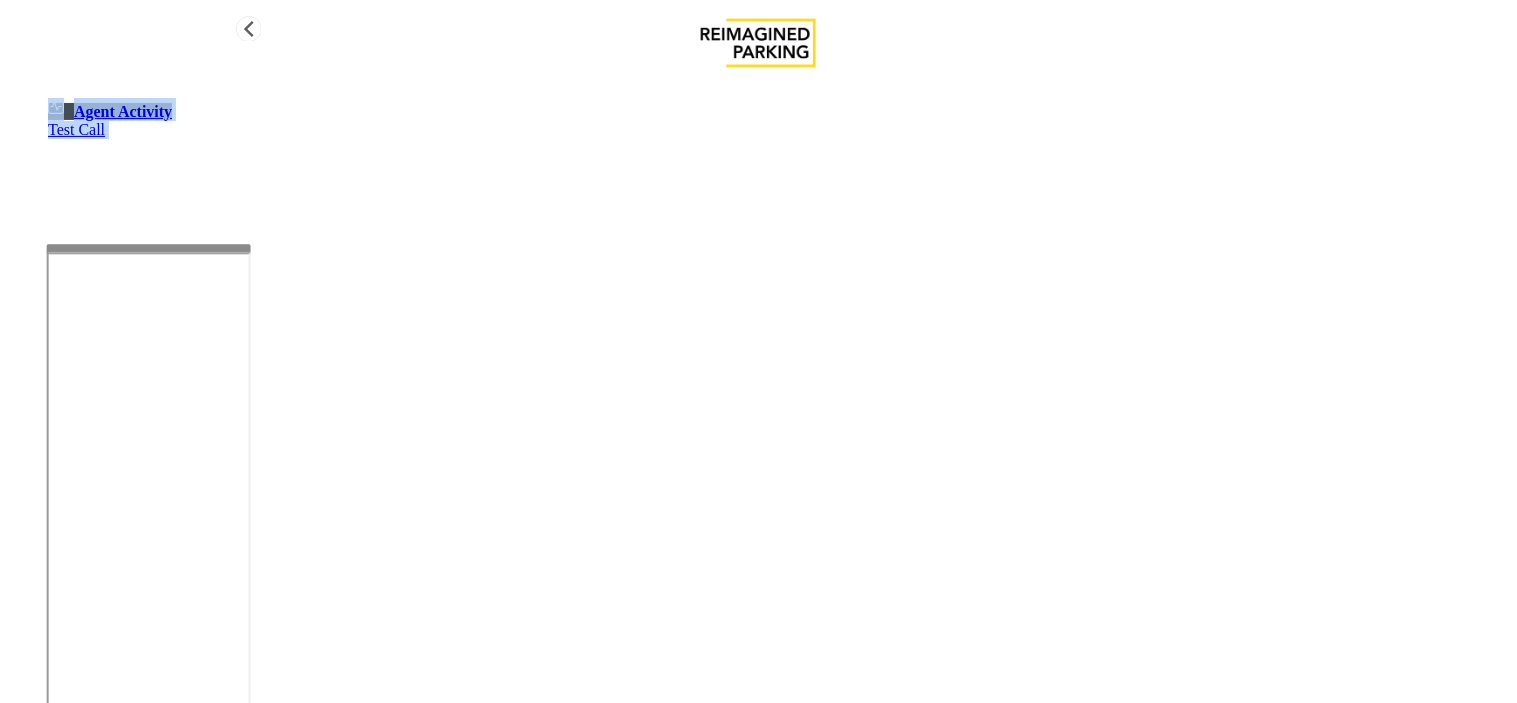 drag, startPoint x: 171, startPoint y: 182, endPoint x: 182, endPoint y: 17, distance: 165.36626 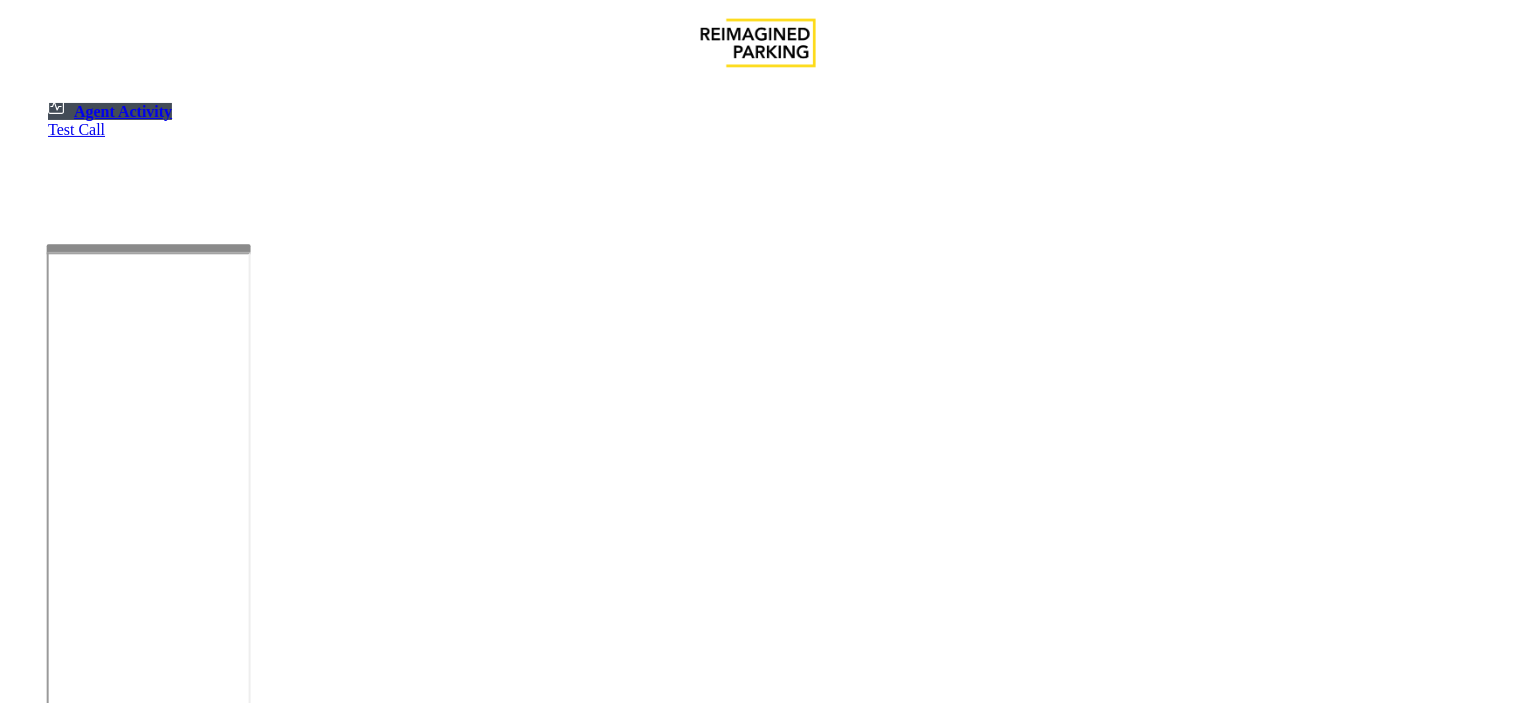 click on "Drag a column header and drop it here to group by that column" at bounding box center (759, 1491) 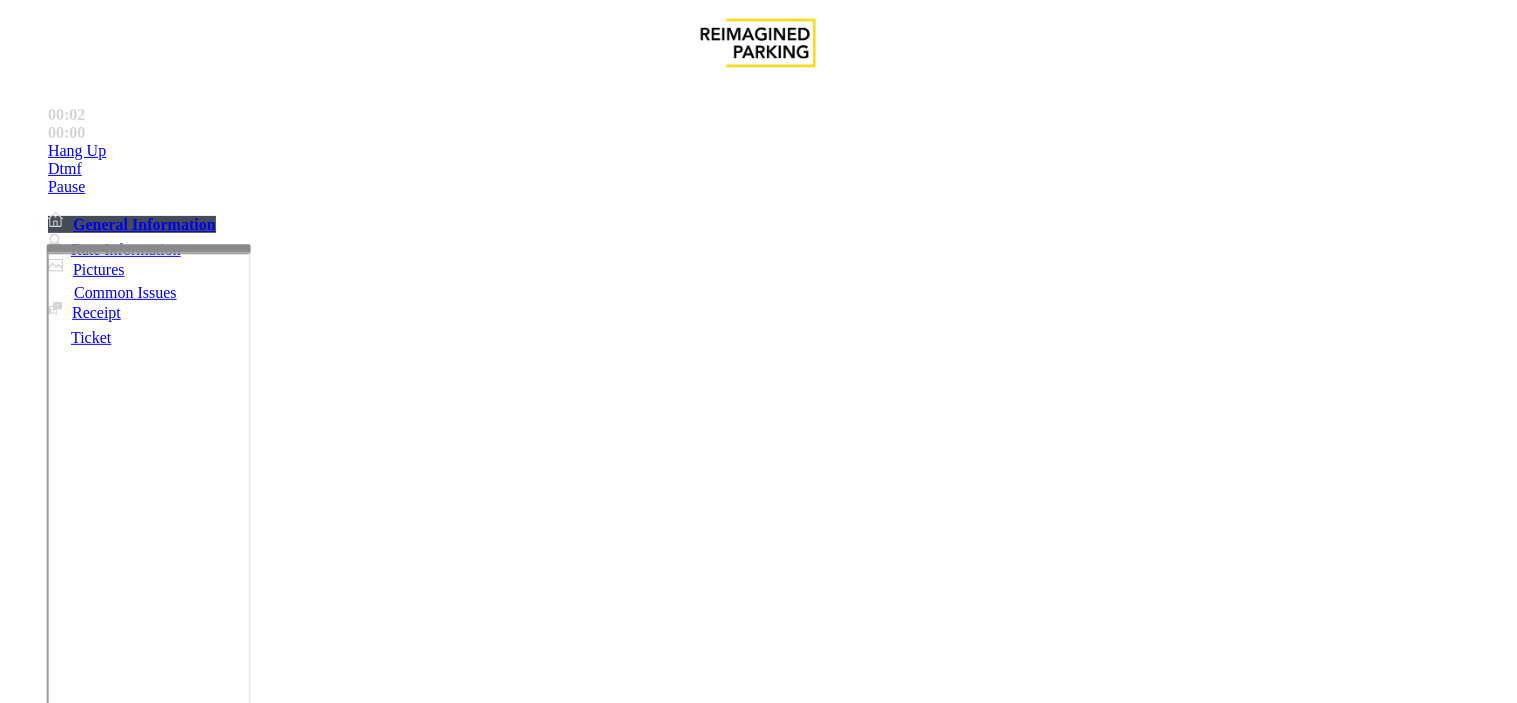 scroll, scrollTop: 1444, scrollLeft: 0, axis: vertical 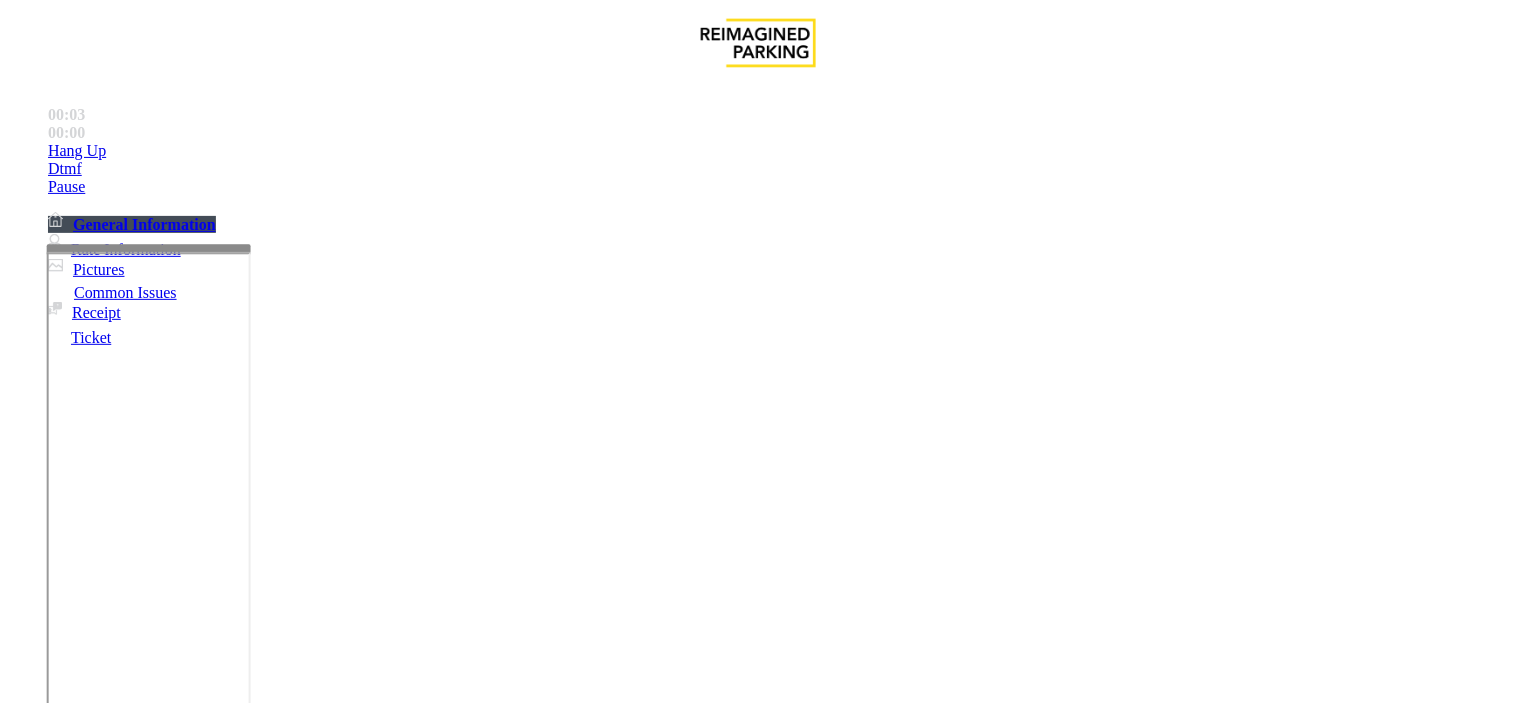 copy on "LAN21091600 - 850 Le  Jeune" 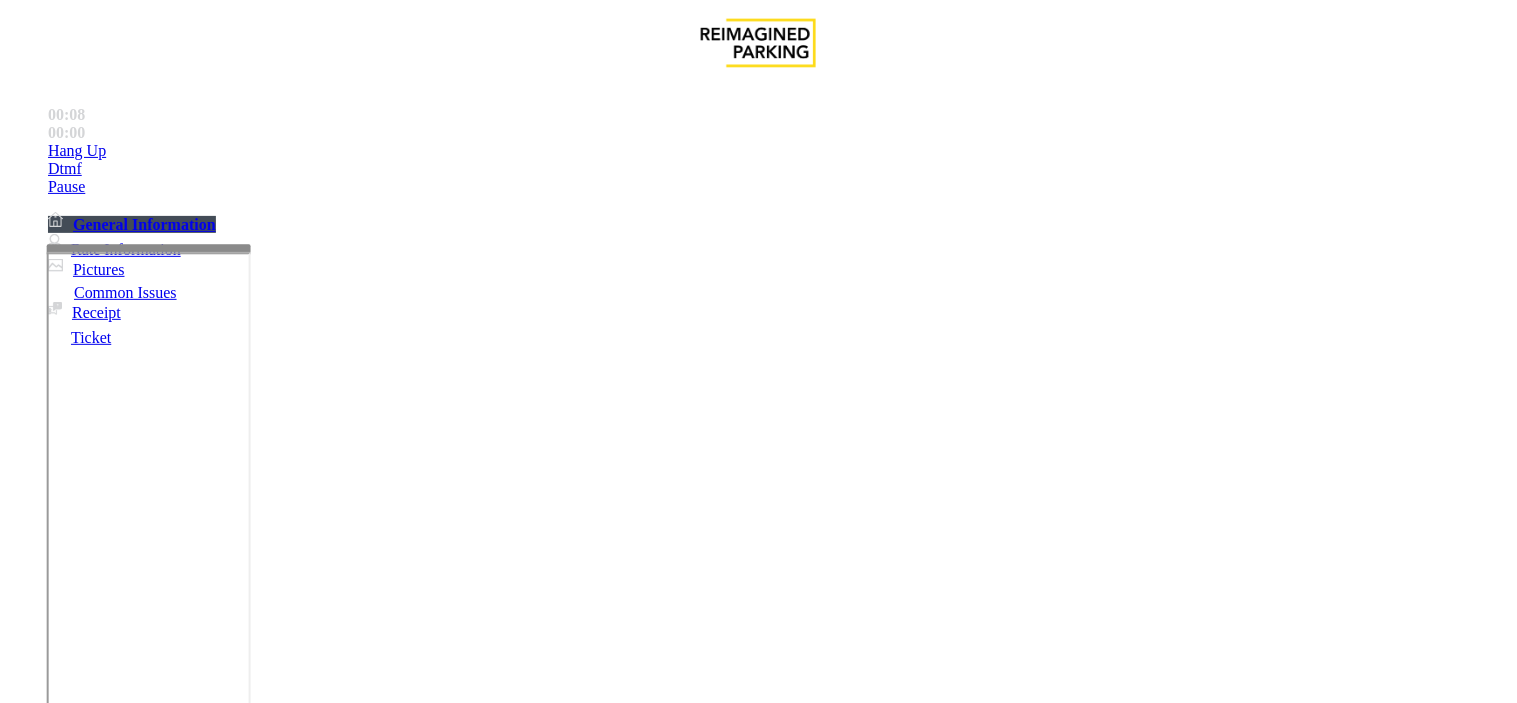 click on "Monthly Issue" at bounding box center [268, 1356] 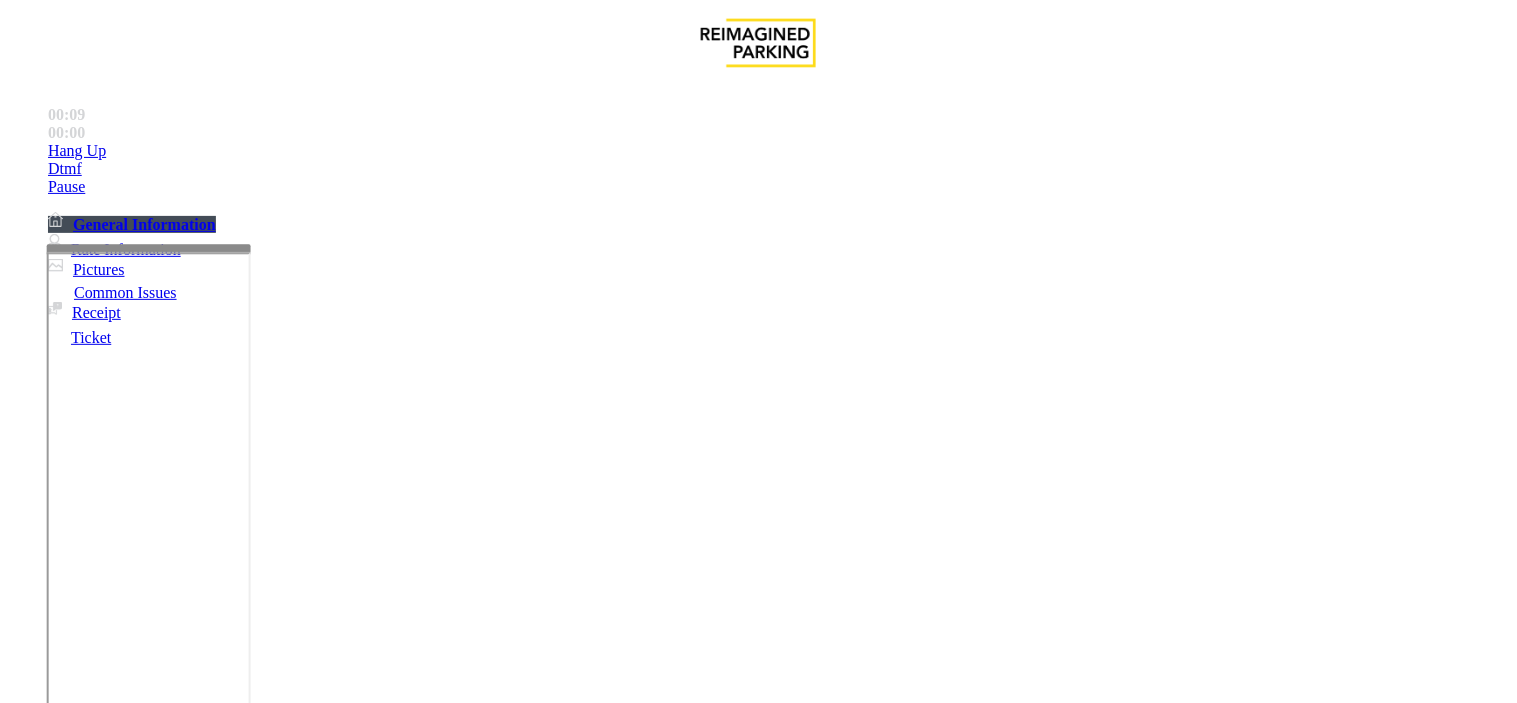 click on "Disabled Card" at bounding box center [78, 1356] 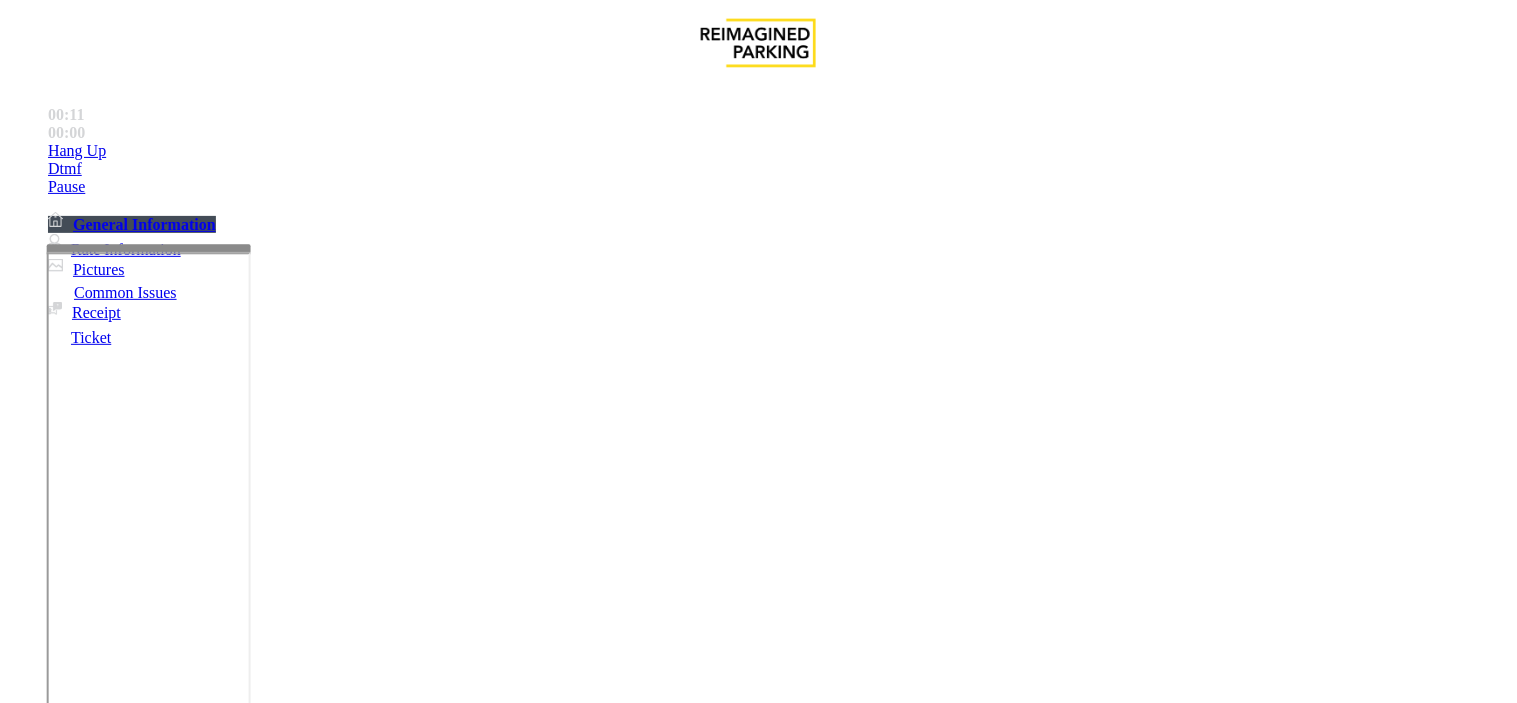 drag, startPoint x: 406, startPoint y: 184, endPoint x: 277, endPoint y: 147, distance: 134.20134 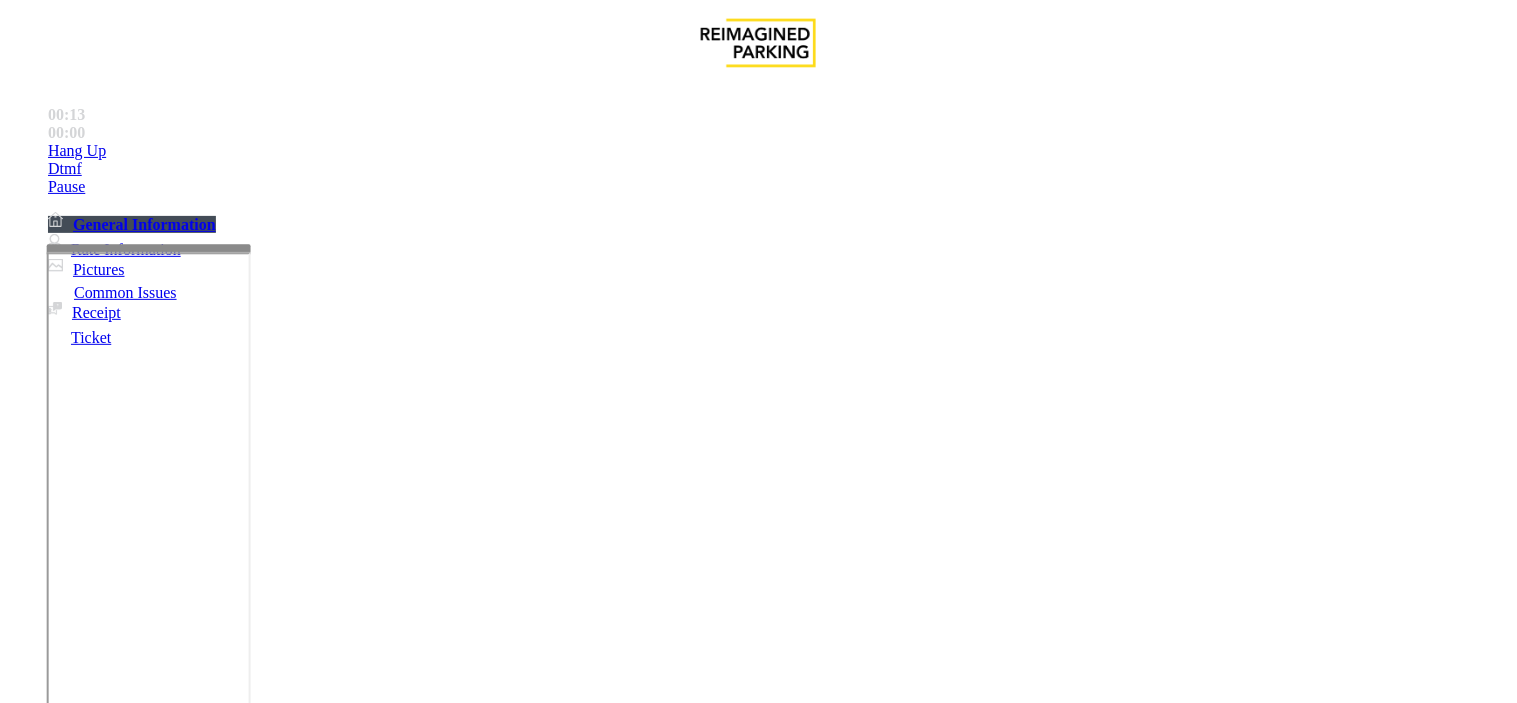 click at bounding box center [246, 1658] 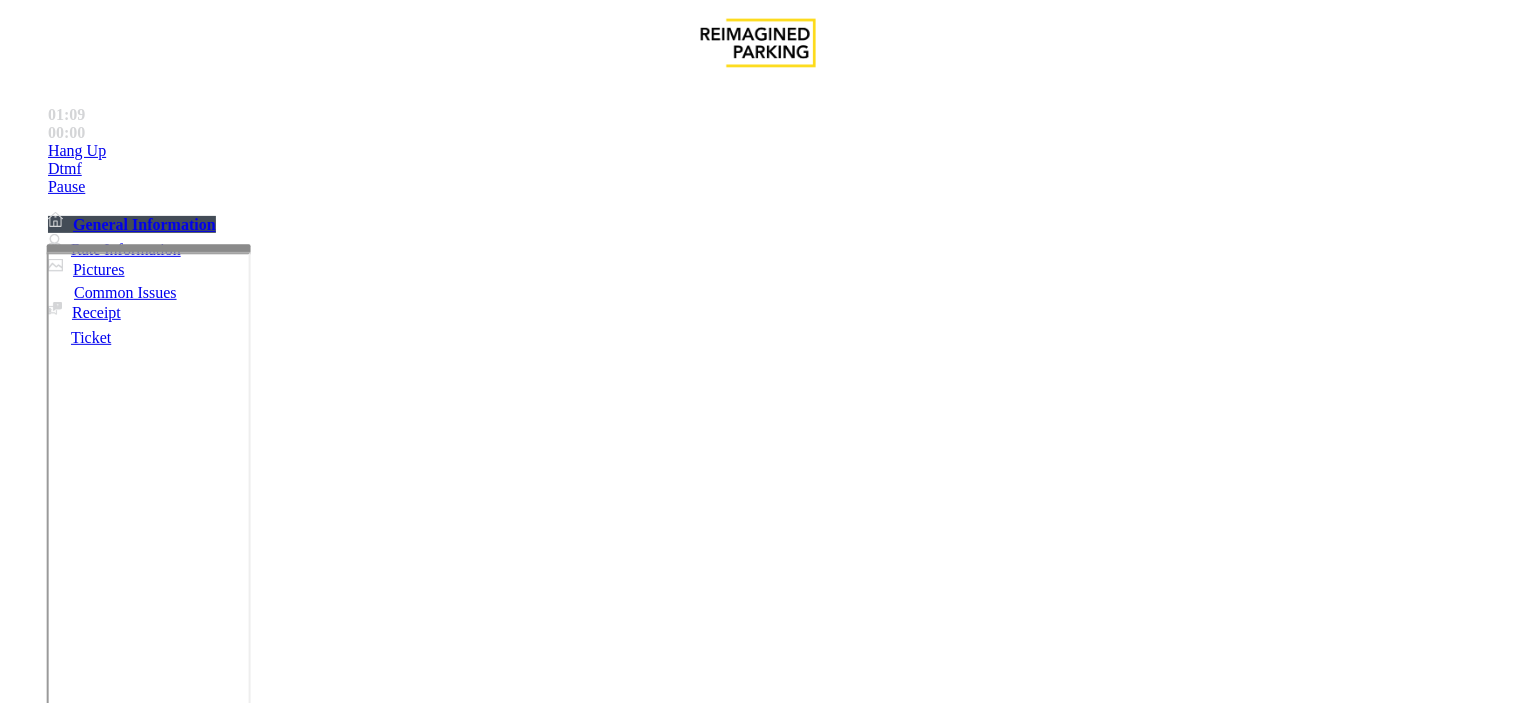 click on "Vend Gate" at bounding box center (69, 1751) 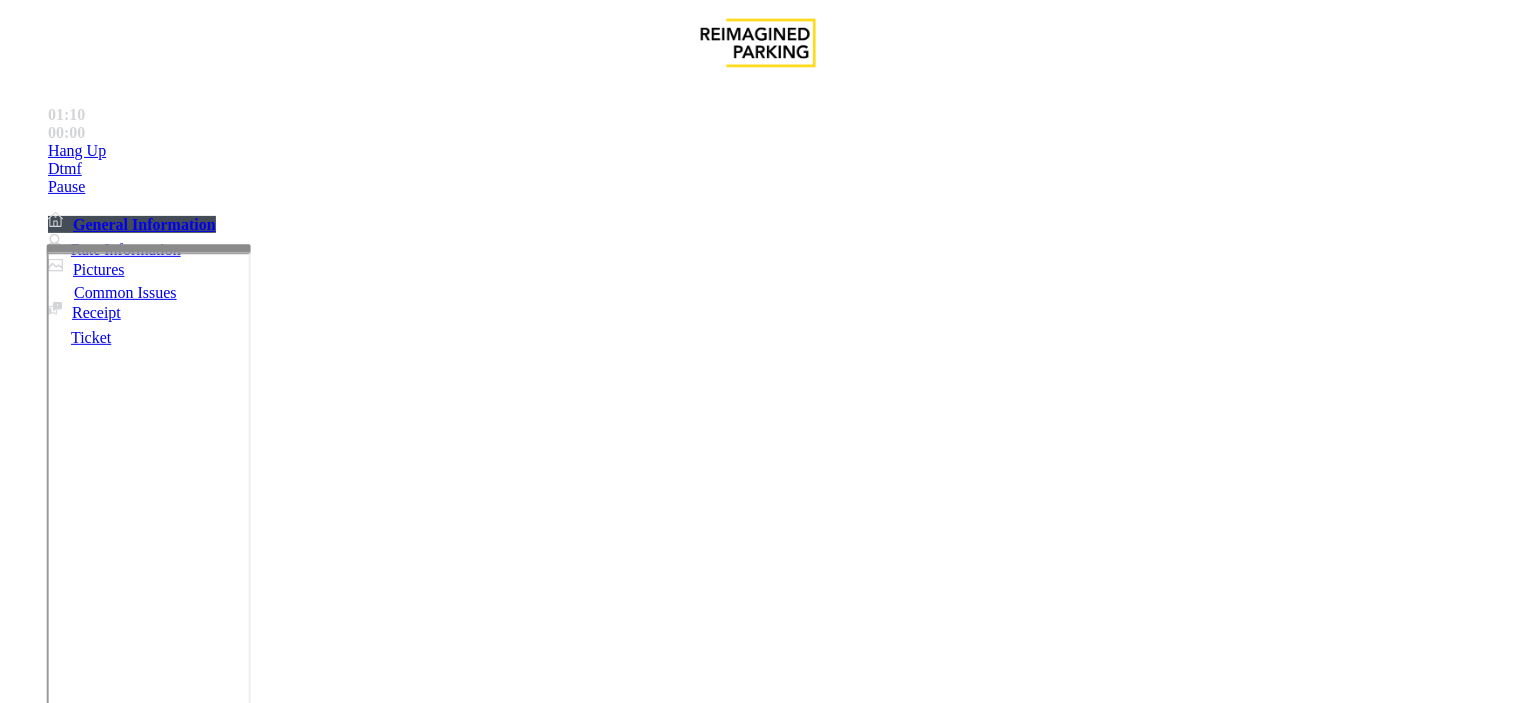 scroll, scrollTop: 37, scrollLeft: 0, axis: vertical 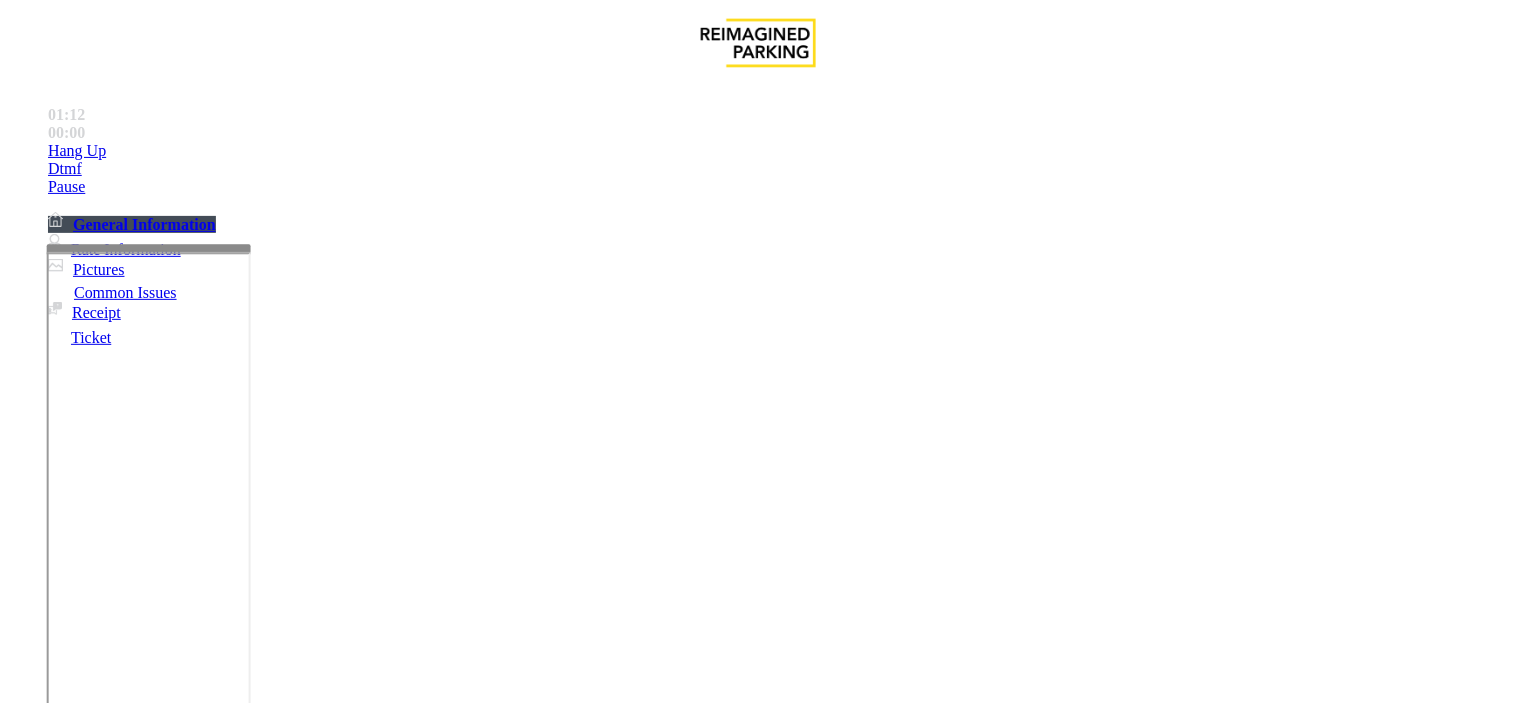 drag, startPoint x: 323, startPoint y: 577, endPoint x: 276, endPoint y: 581, distance: 47.169907 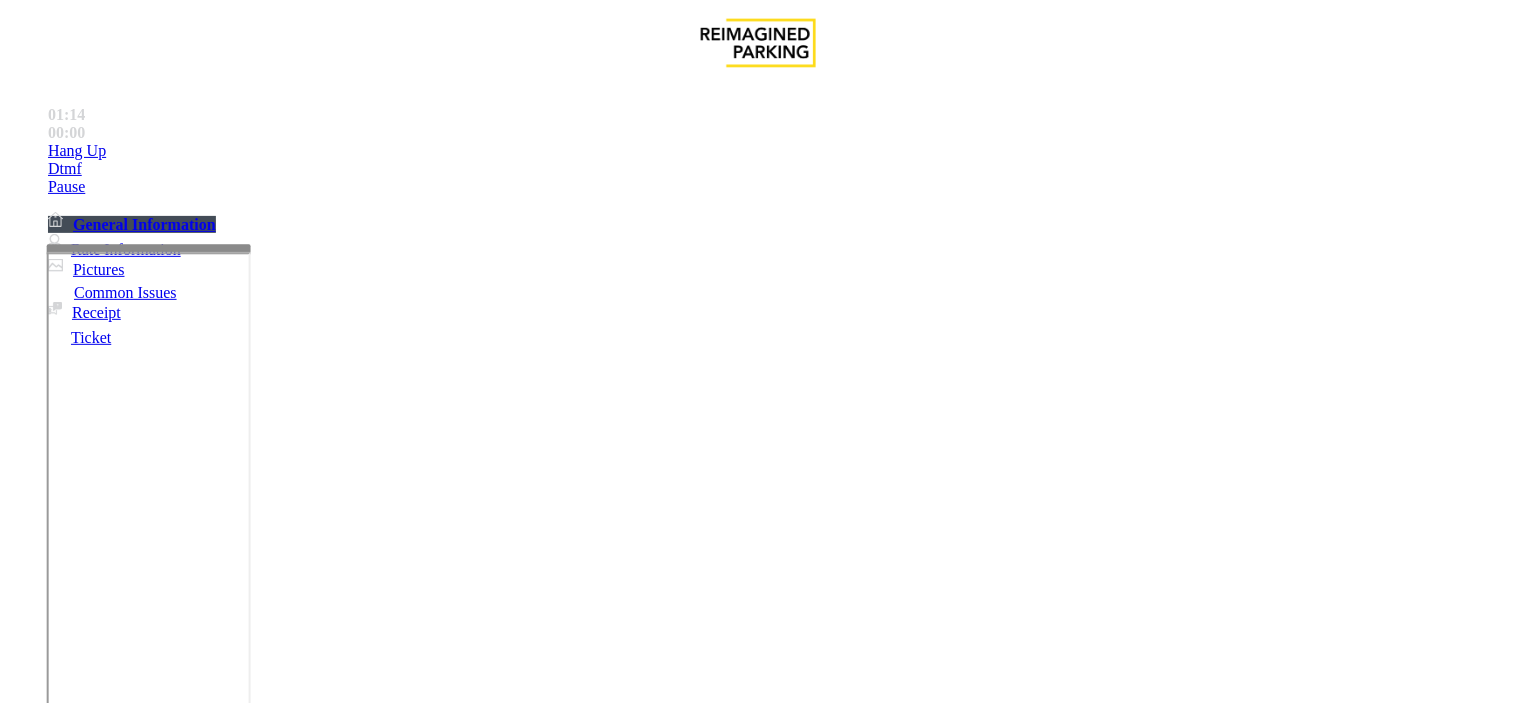 scroll, scrollTop: 14, scrollLeft: 0, axis: vertical 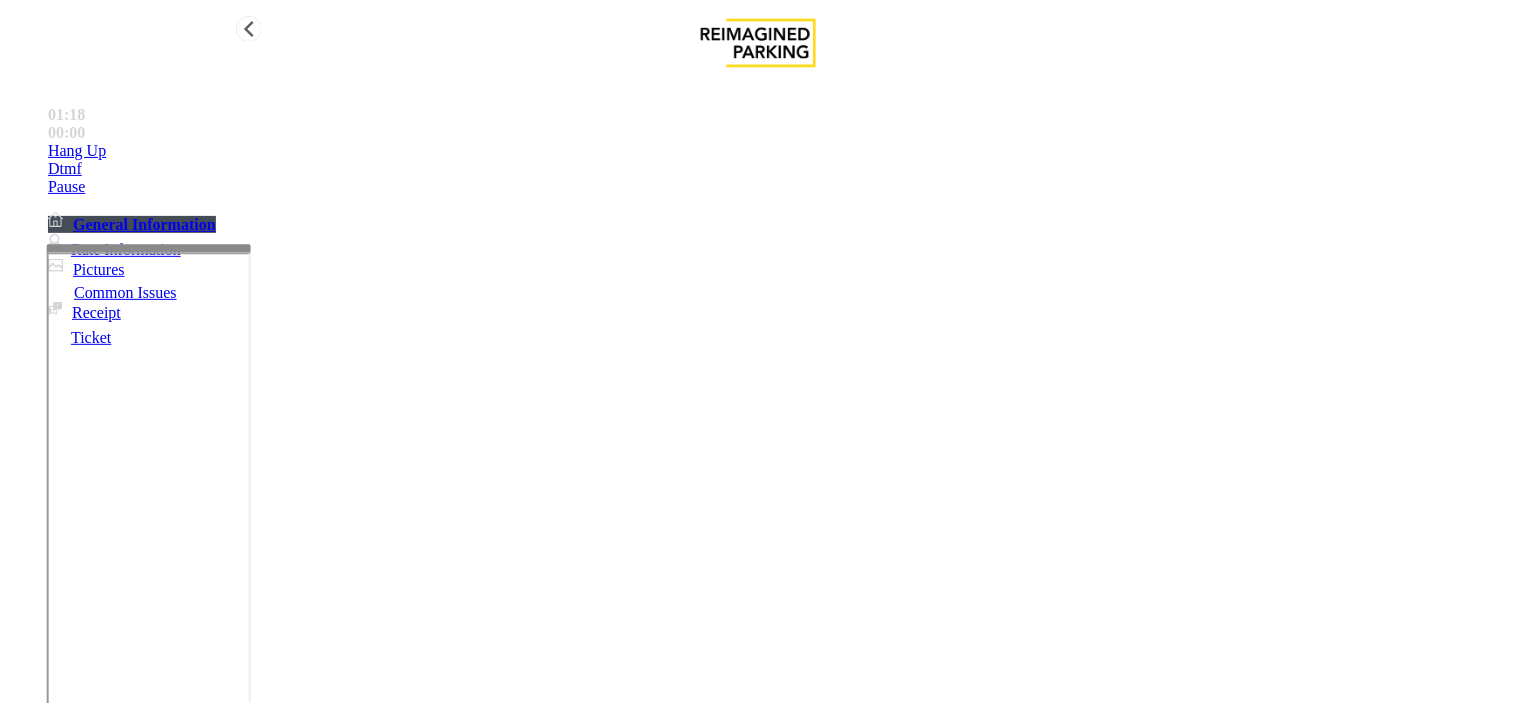 type on "**********" 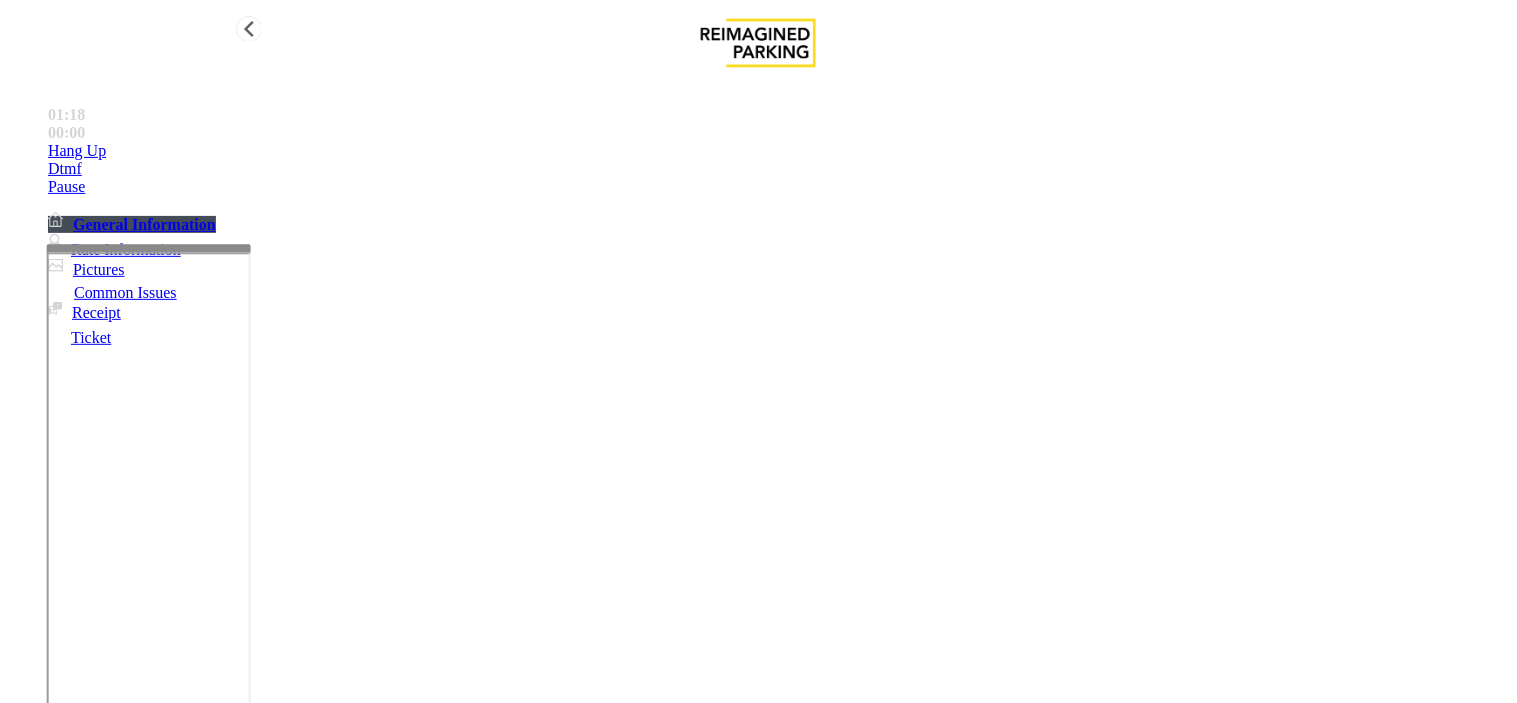 click on "Hang Up" at bounding box center (778, 151) 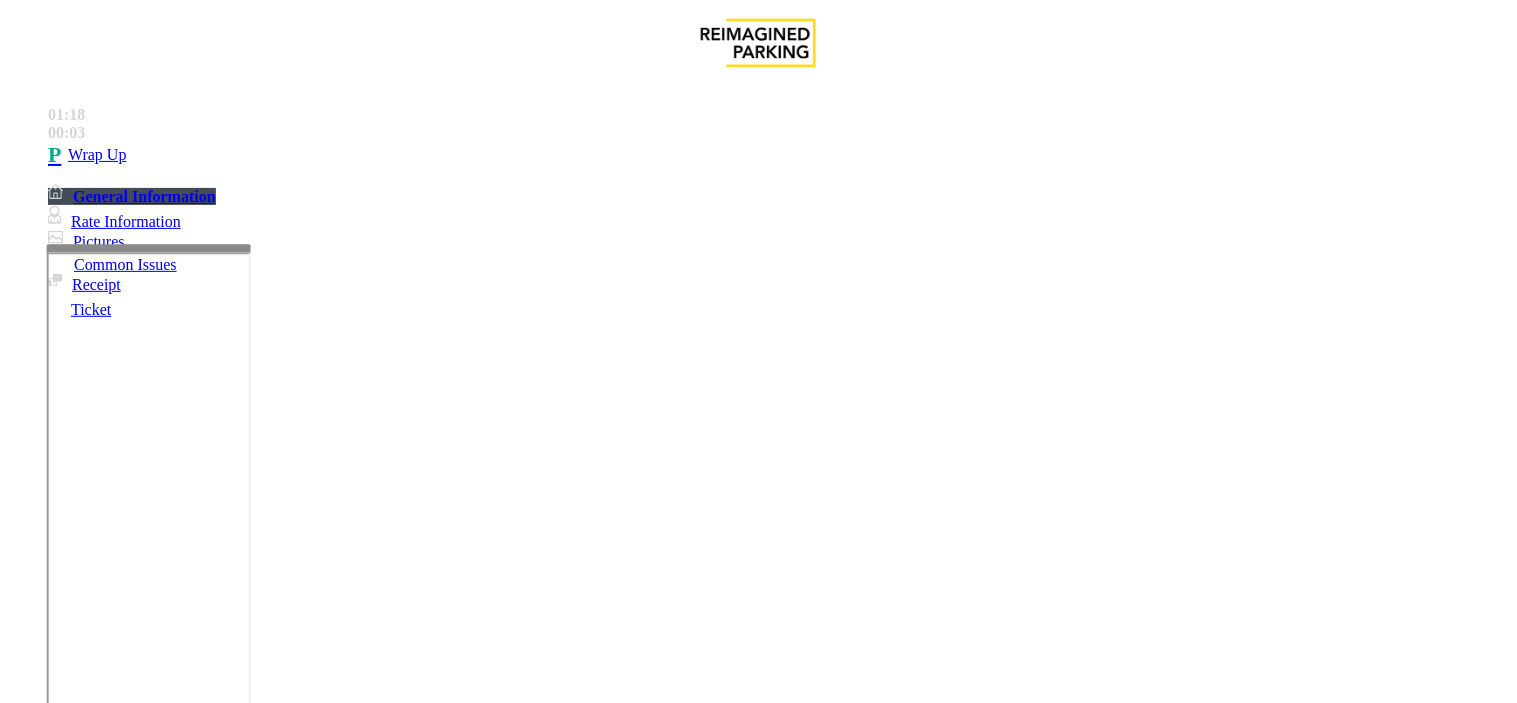 click at bounding box center (96, 1378) 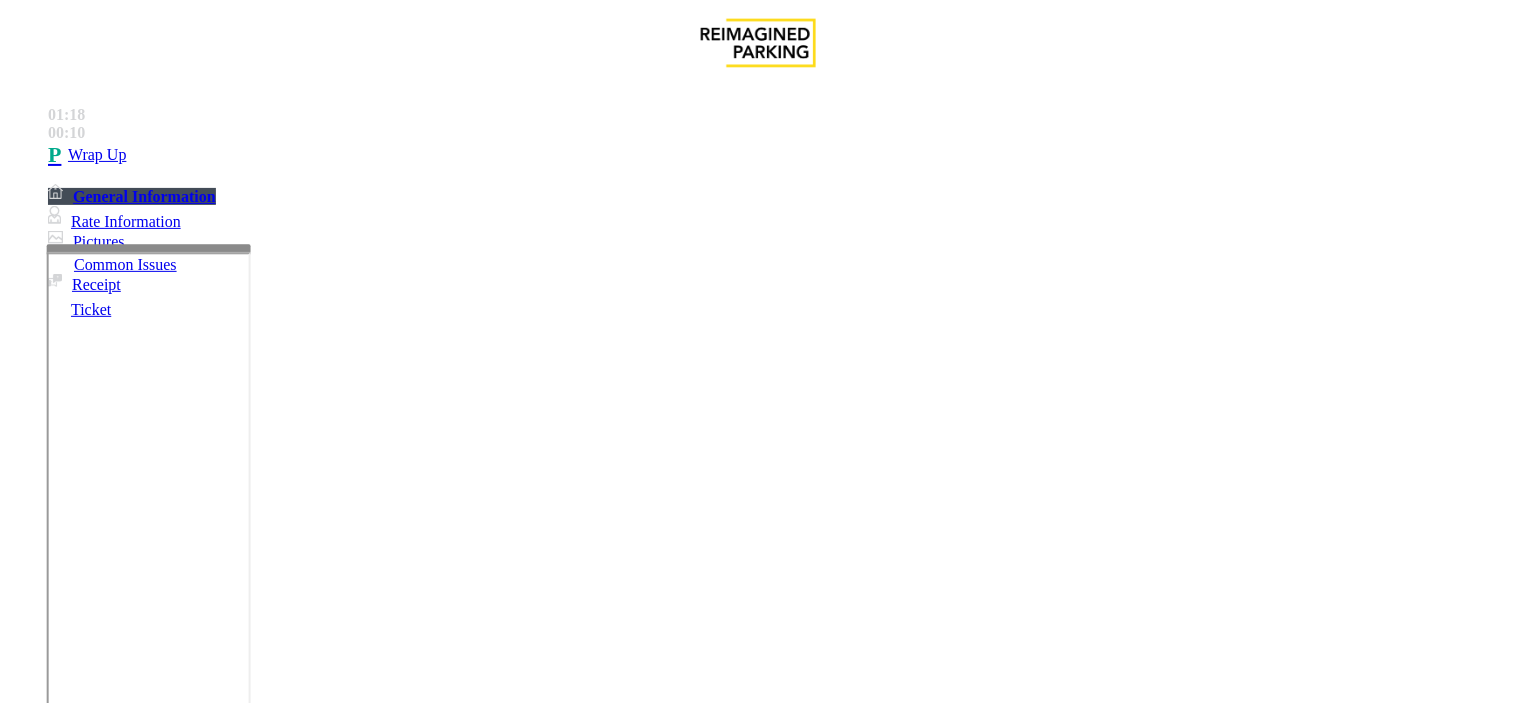 type on "**********" 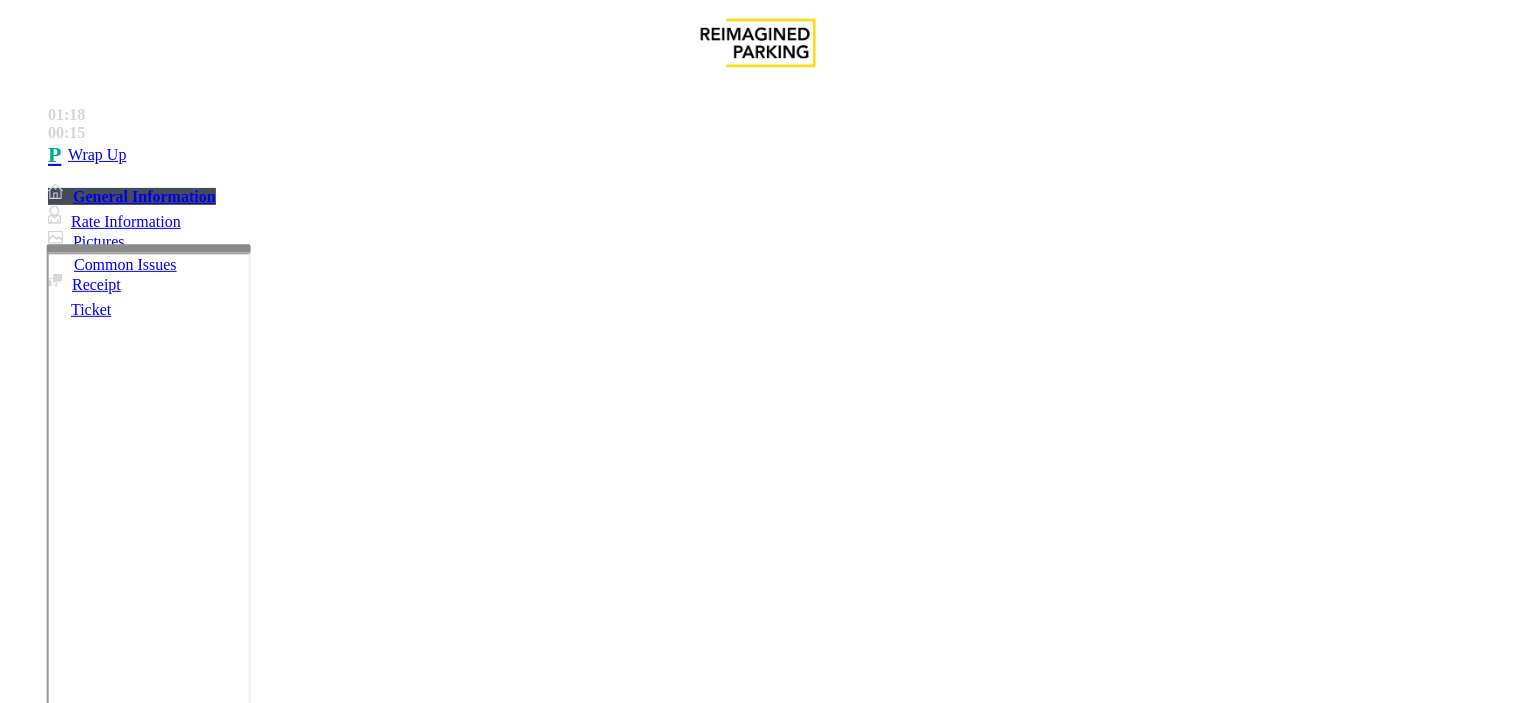 type on "****" 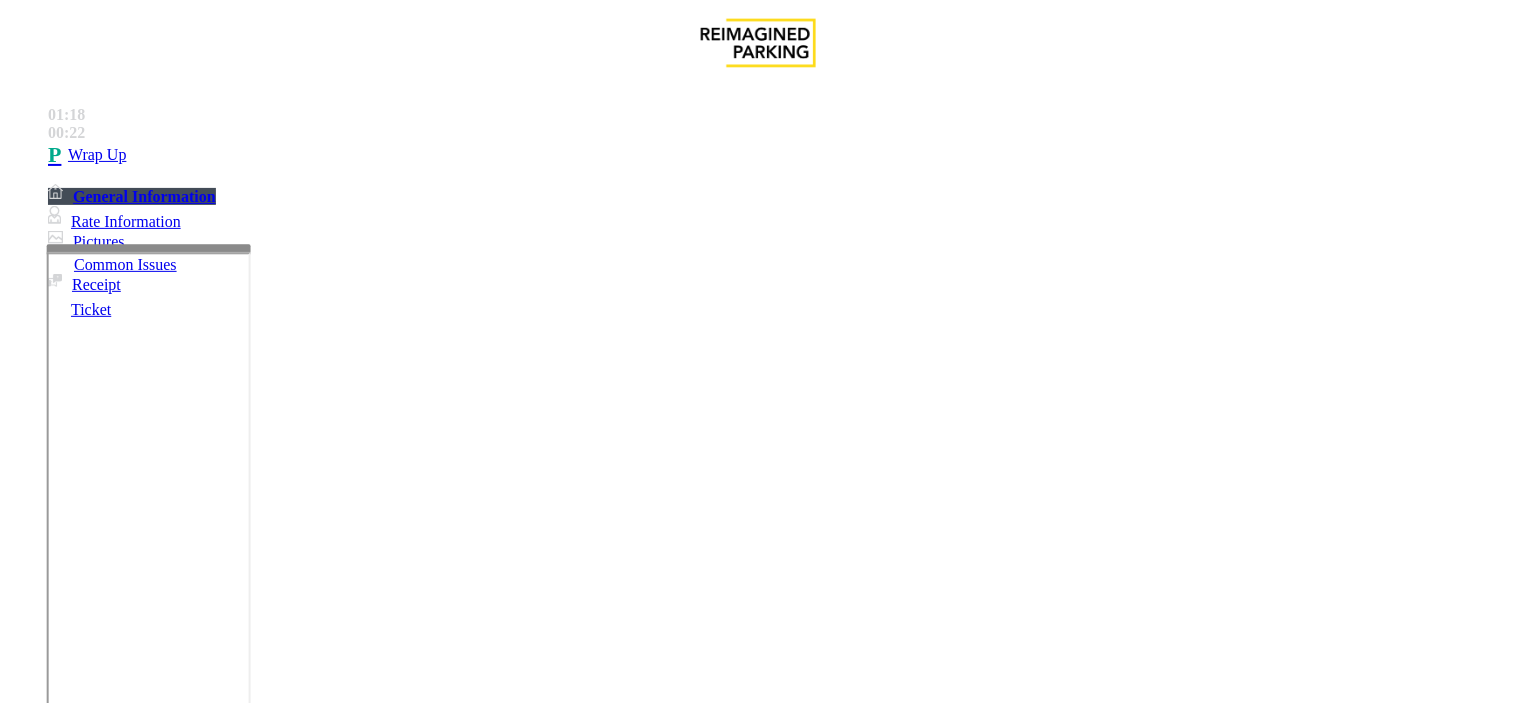 scroll, scrollTop: 0, scrollLeft: 0, axis: both 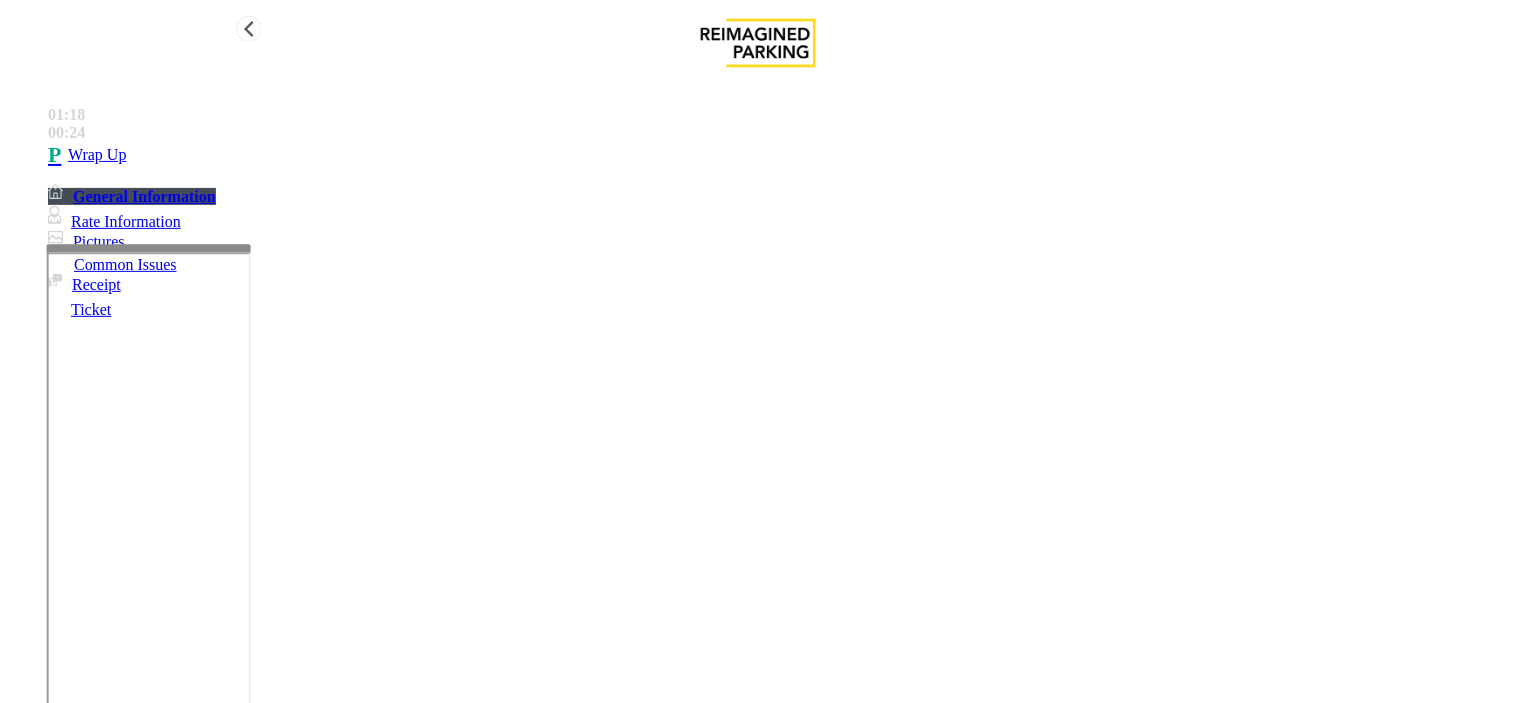 type on "**********" 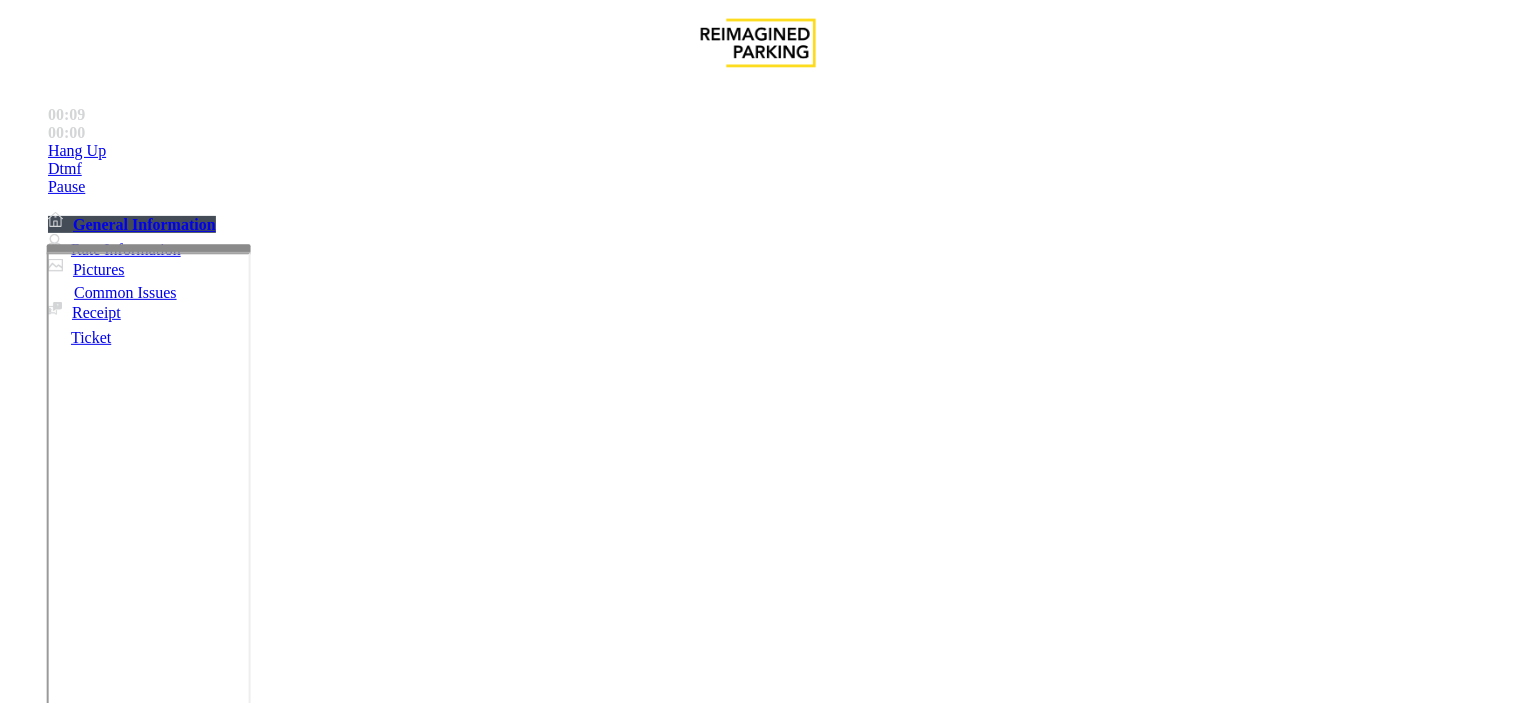 scroll, scrollTop: 1888, scrollLeft: 0, axis: vertical 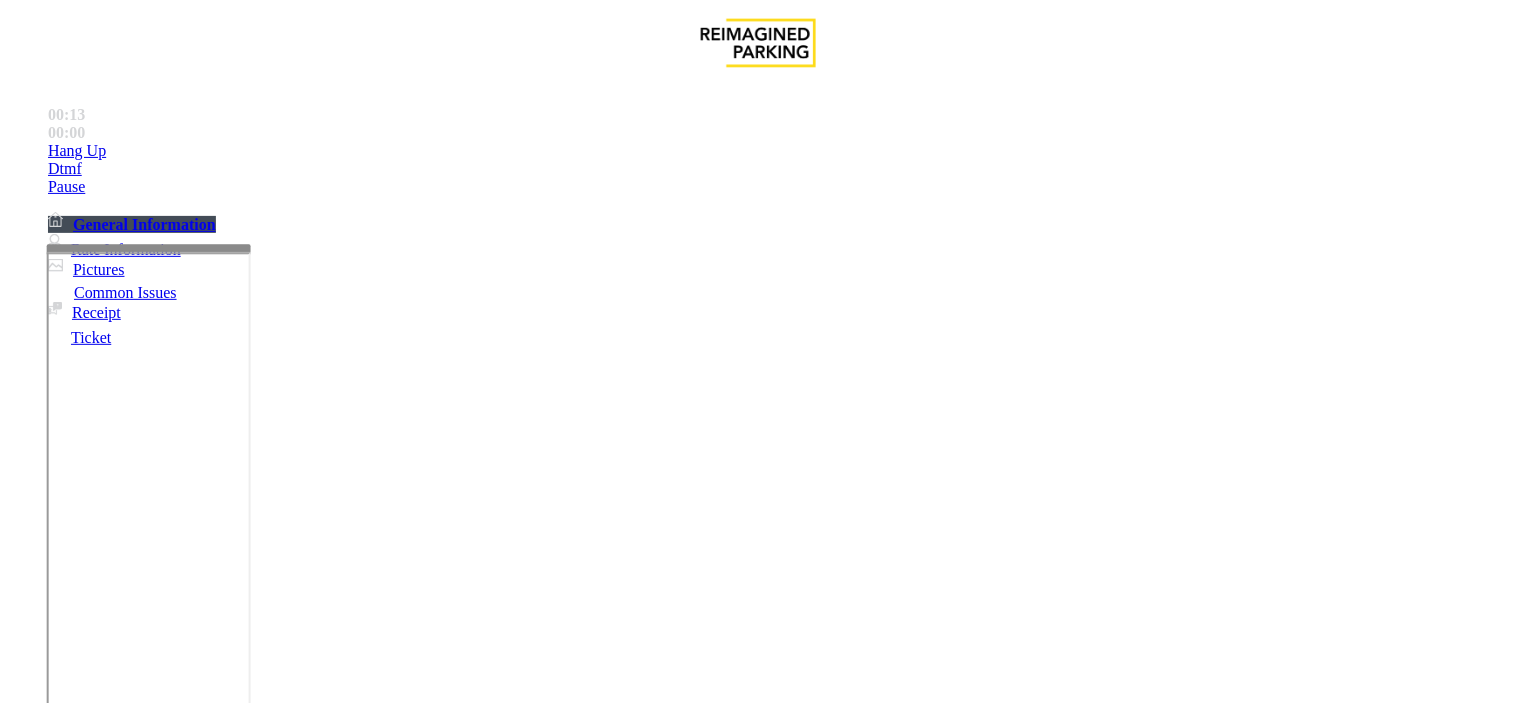 click on "Validation Issue" at bounding box center (371, 1356) 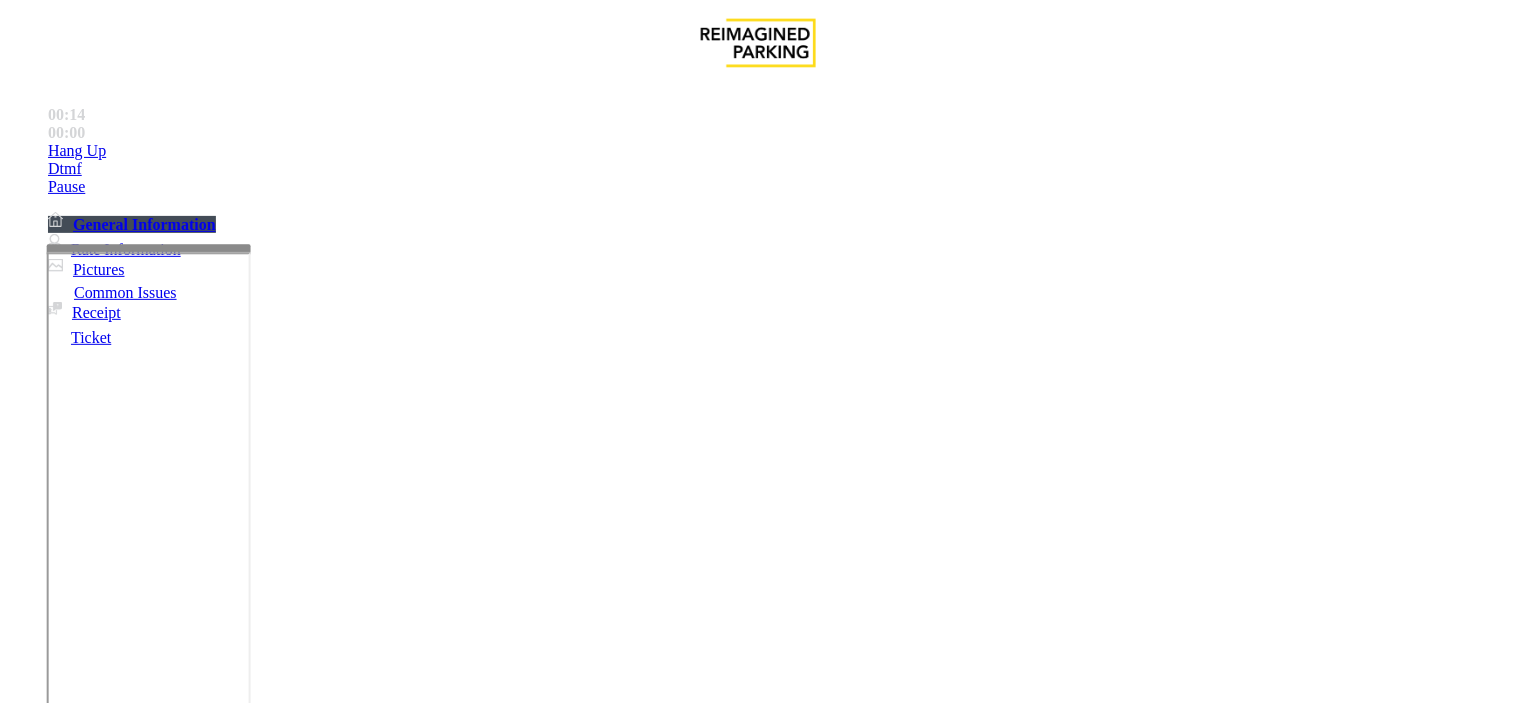 click at bounding box center (96, 1378) 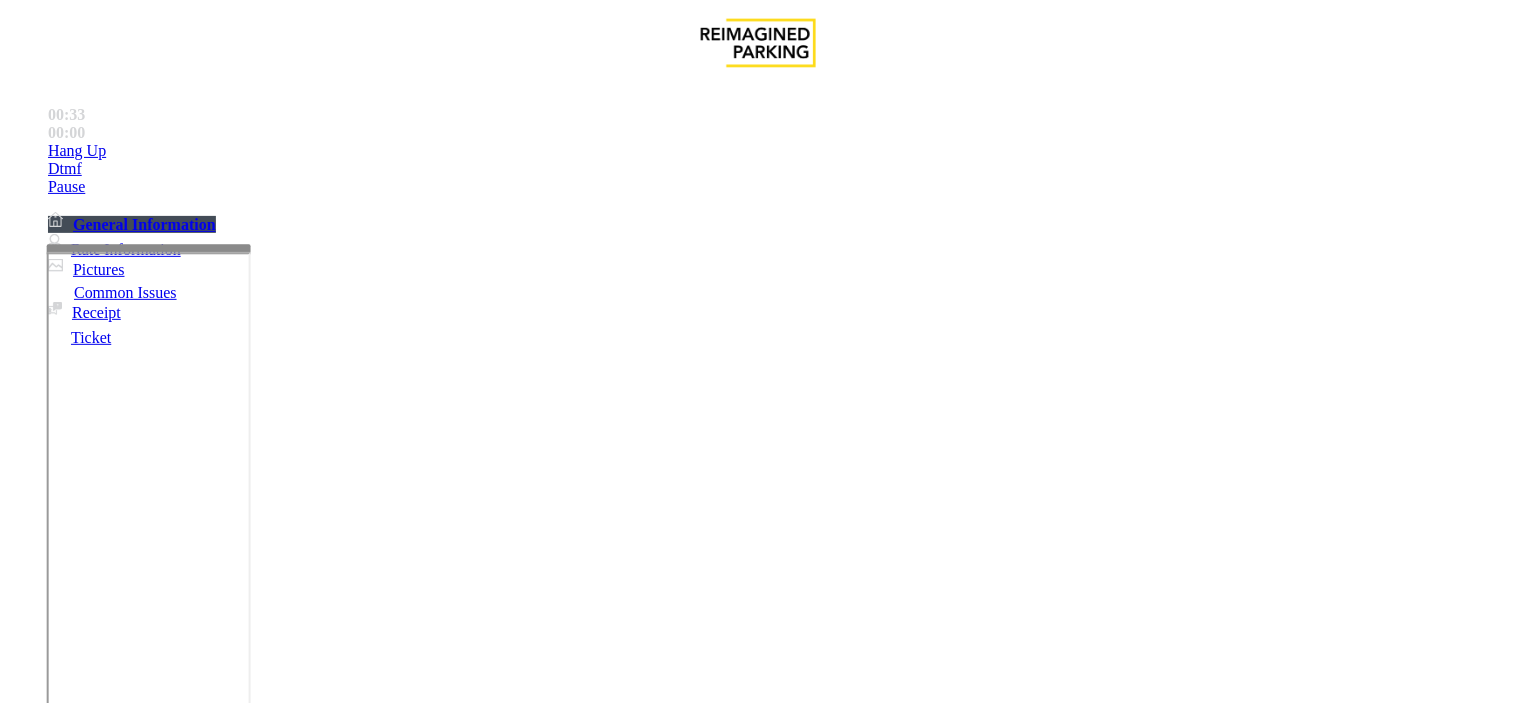 scroll, scrollTop: 888, scrollLeft: 0, axis: vertical 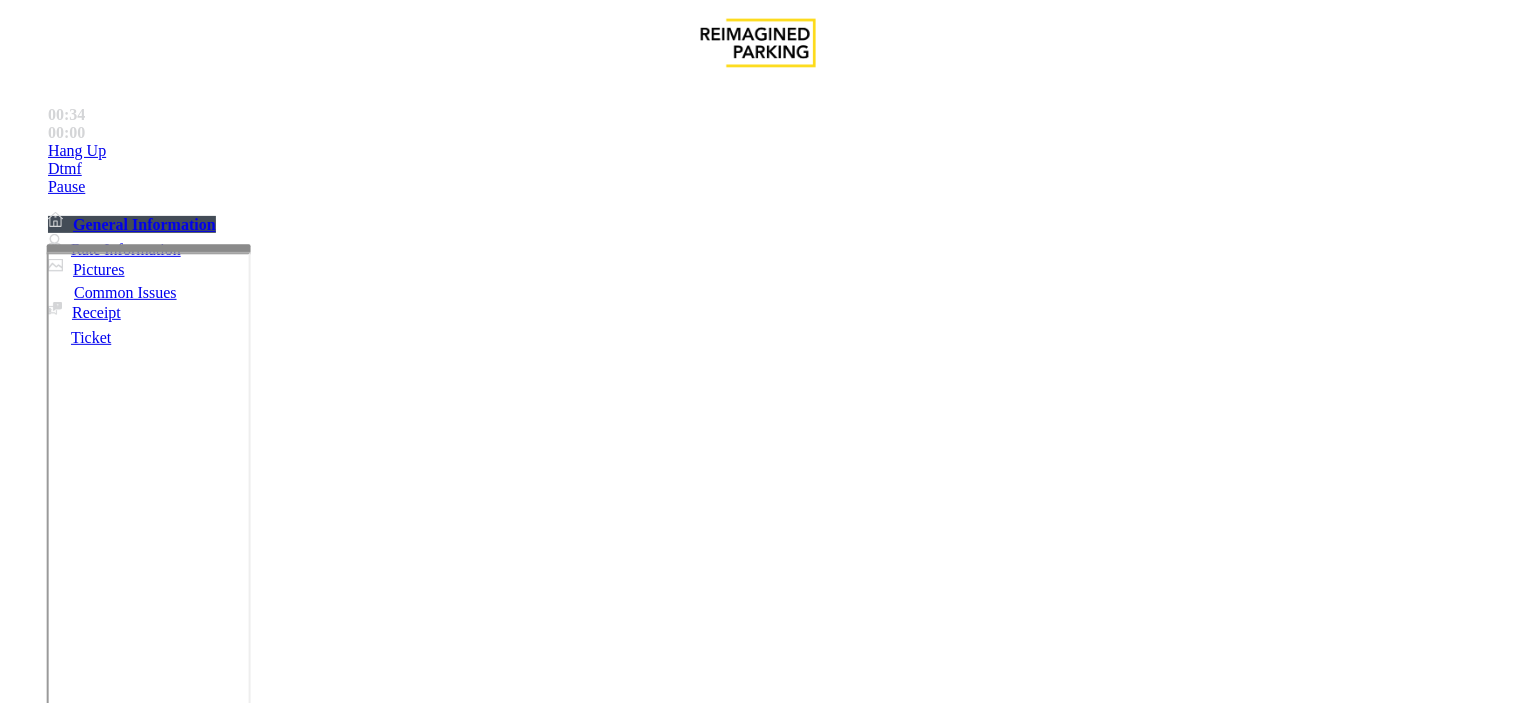 type on "**********" 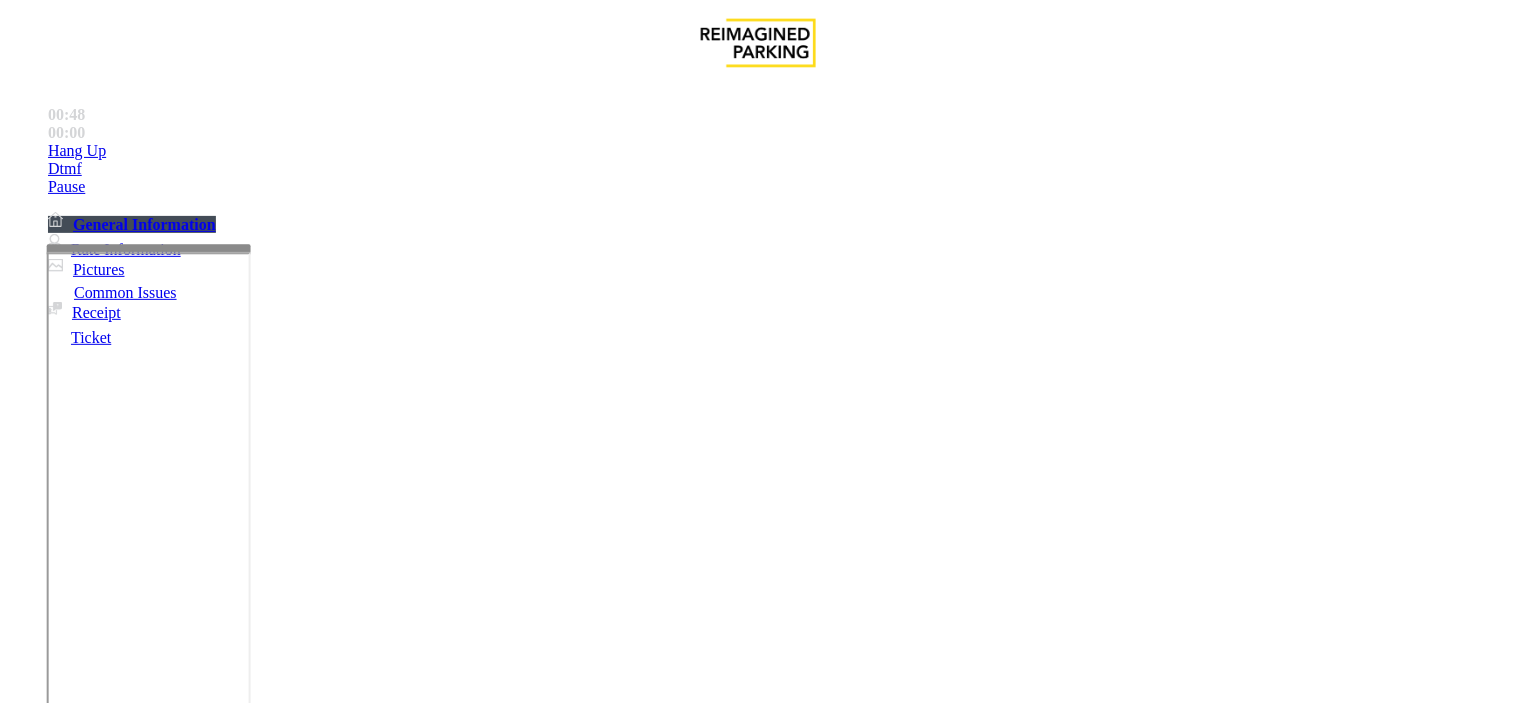 click at bounding box center [96, 1378] 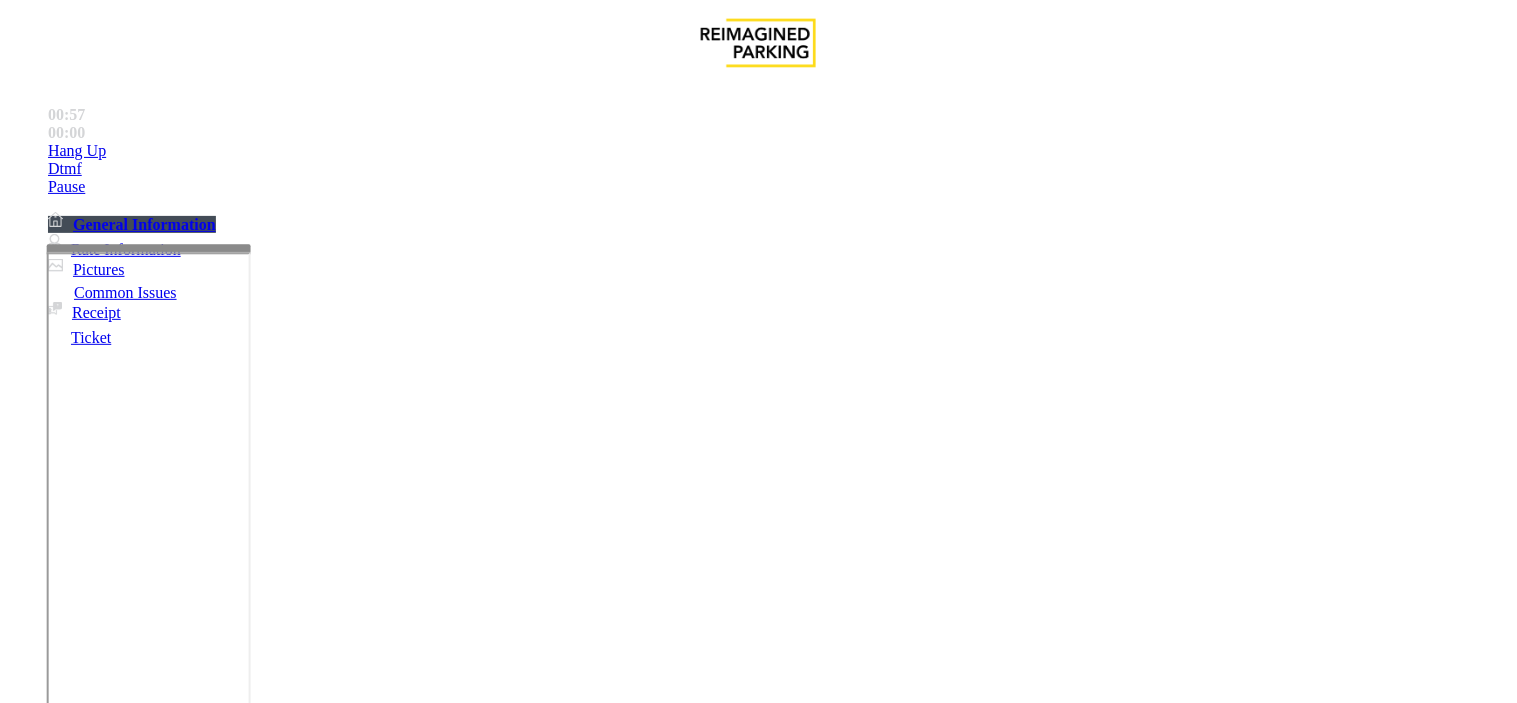 scroll, scrollTop: 888, scrollLeft: 0, axis: vertical 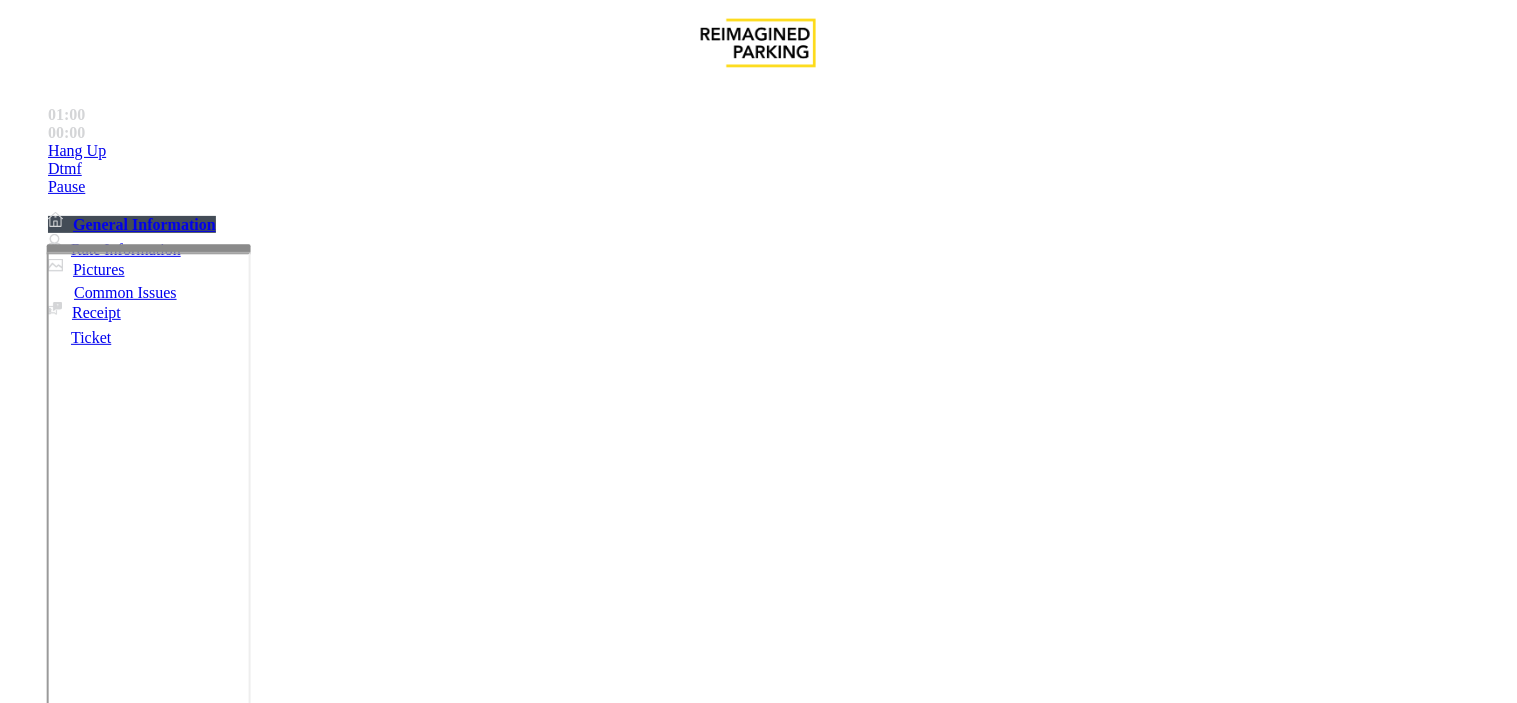 click at bounding box center (96, 1378) 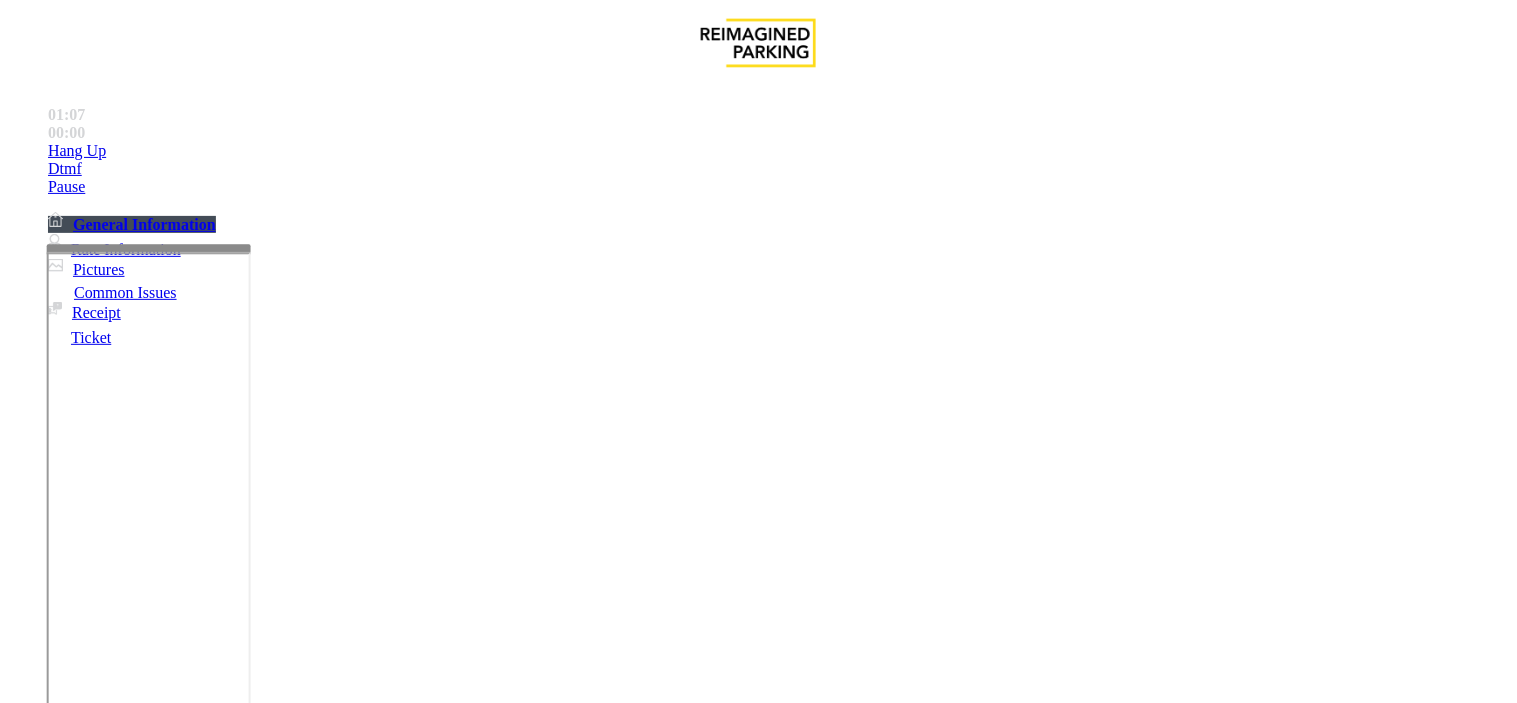 click at bounding box center (96, 1378) 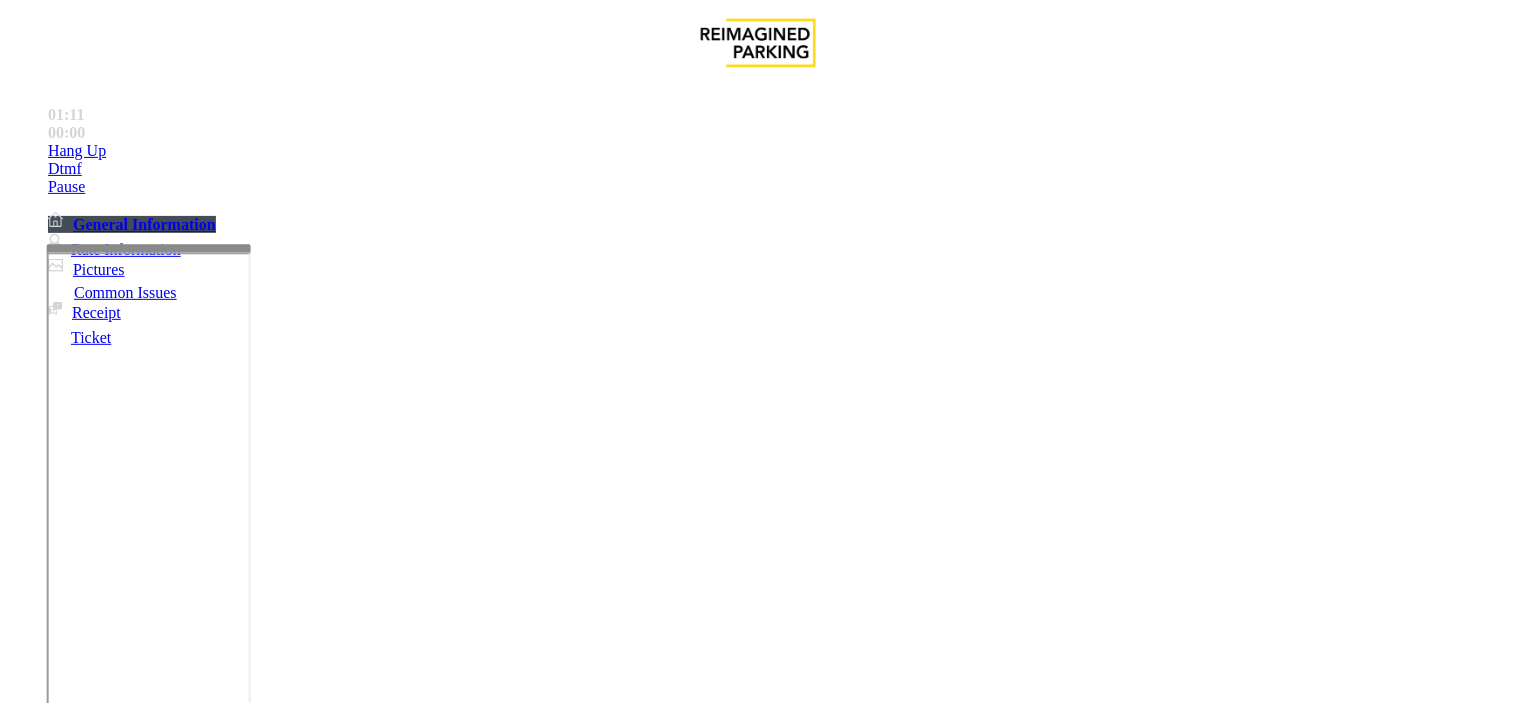click at bounding box center (96, 1378) 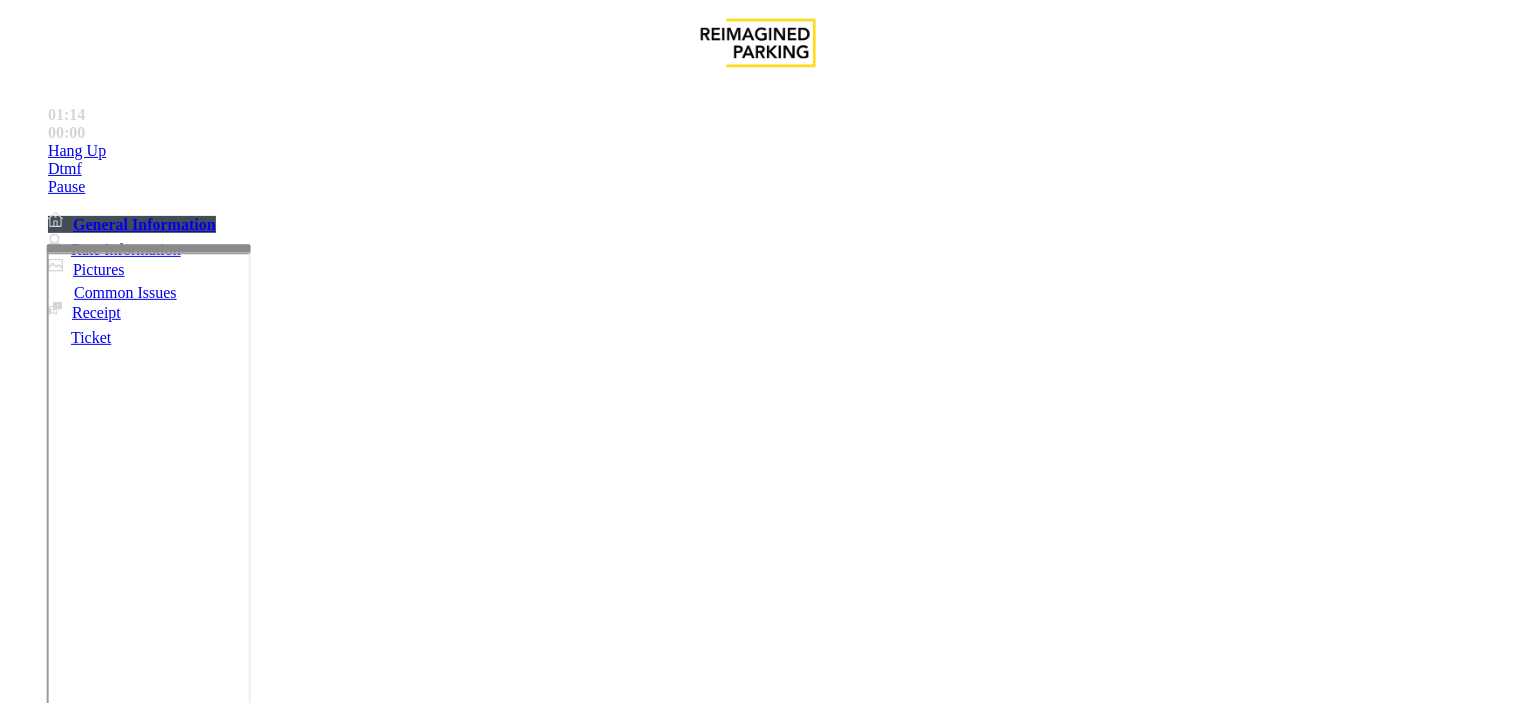 click at bounding box center (96, 1378) 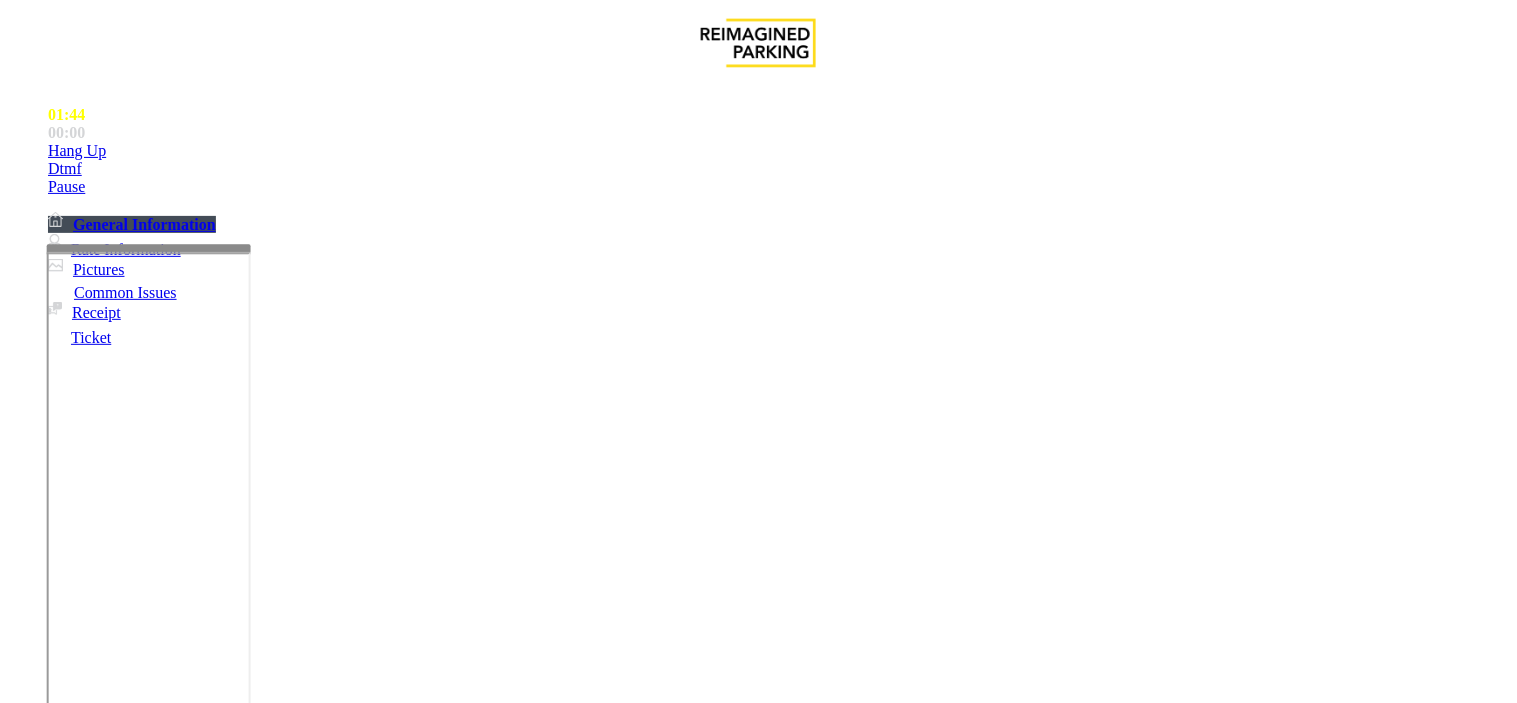 scroll, scrollTop: 1444, scrollLeft: 0, axis: vertical 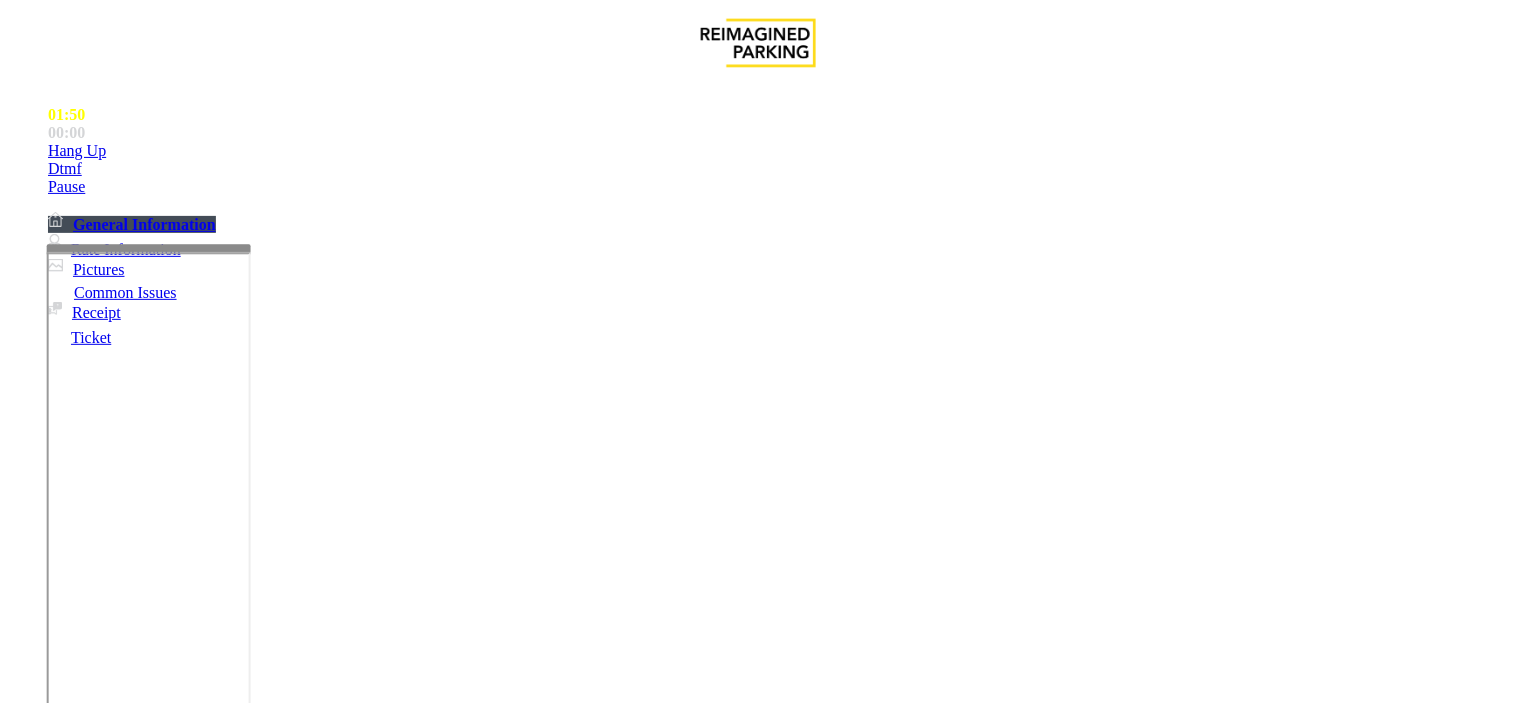 click at bounding box center [96, 1378] 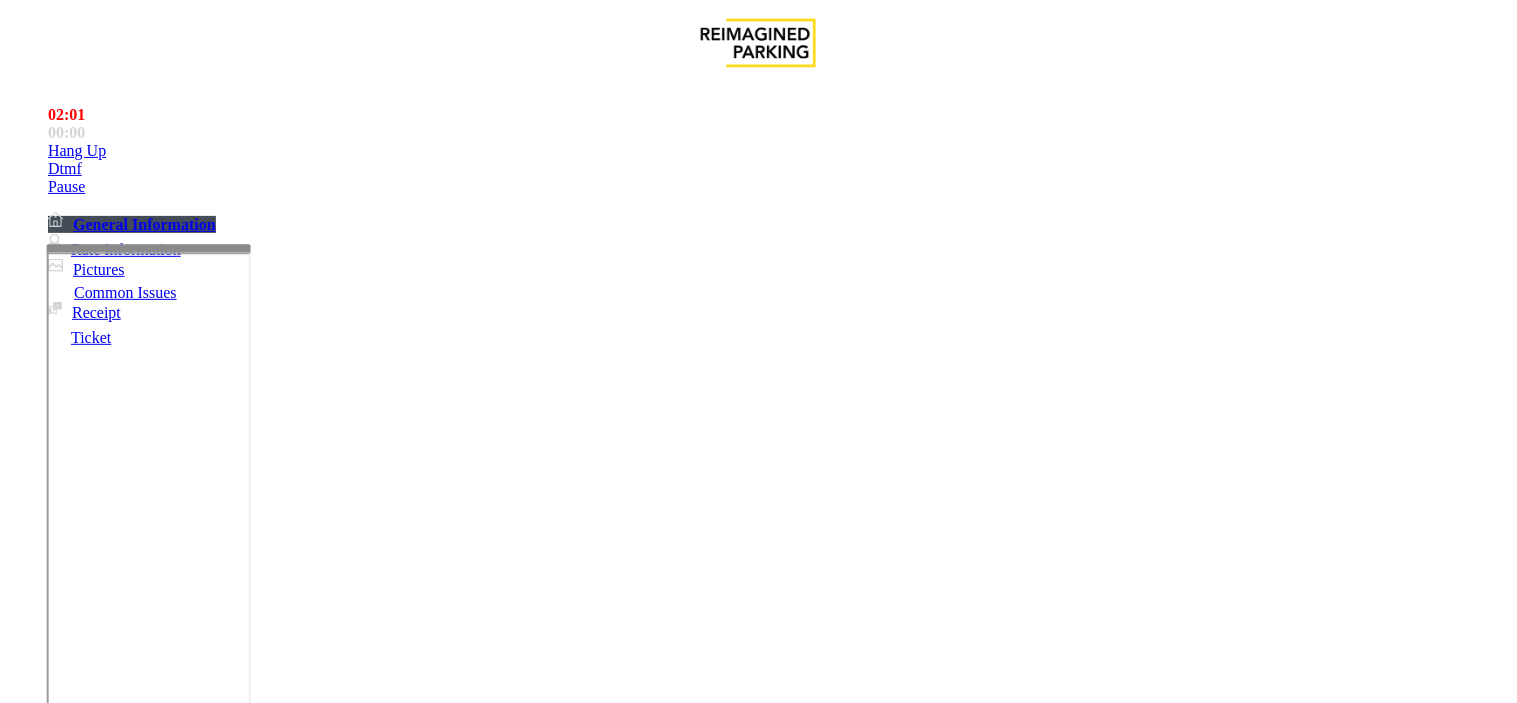 scroll, scrollTop: 888, scrollLeft: 0, axis: vertical 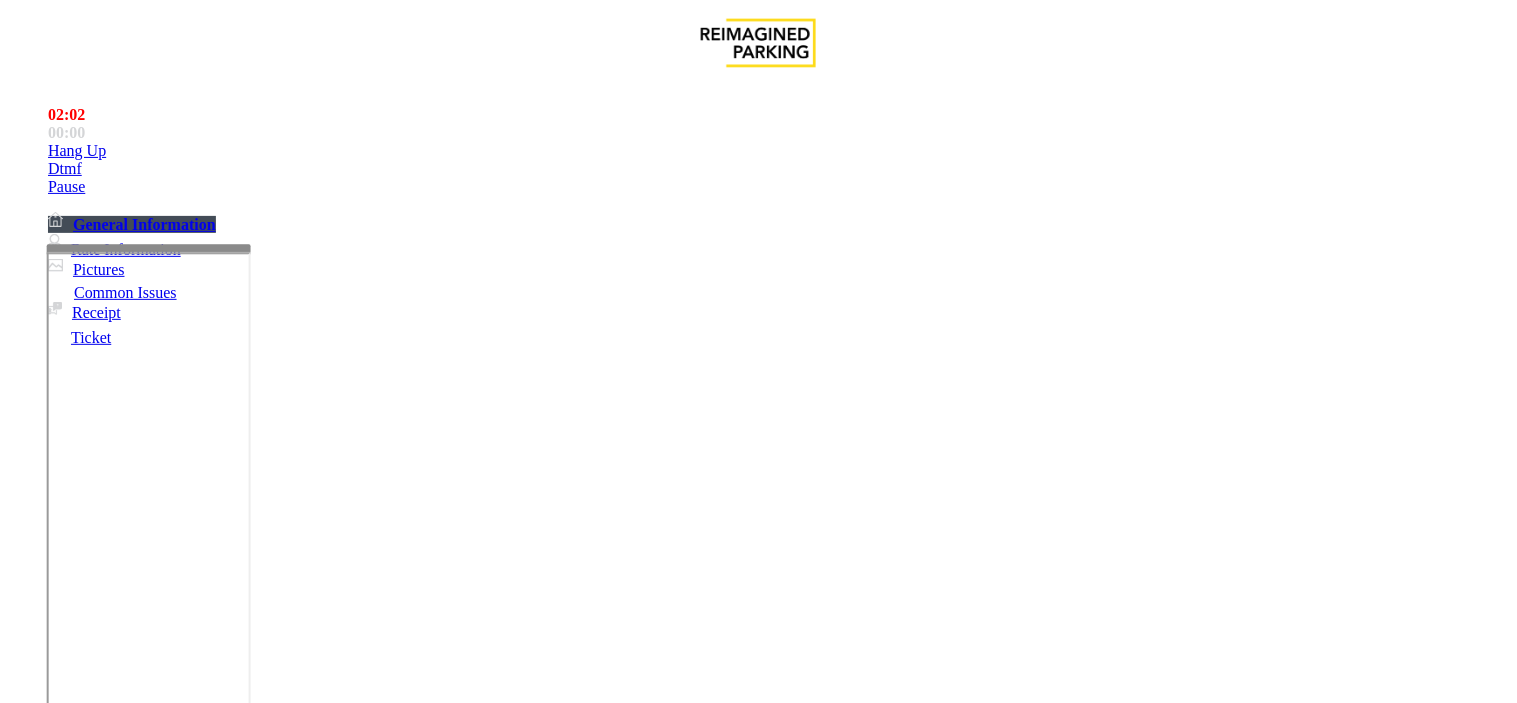 drag, startPoint x: 434, startPoint y: 187, endPoint x: 261, endPoint y: 162, distance: 174.79703 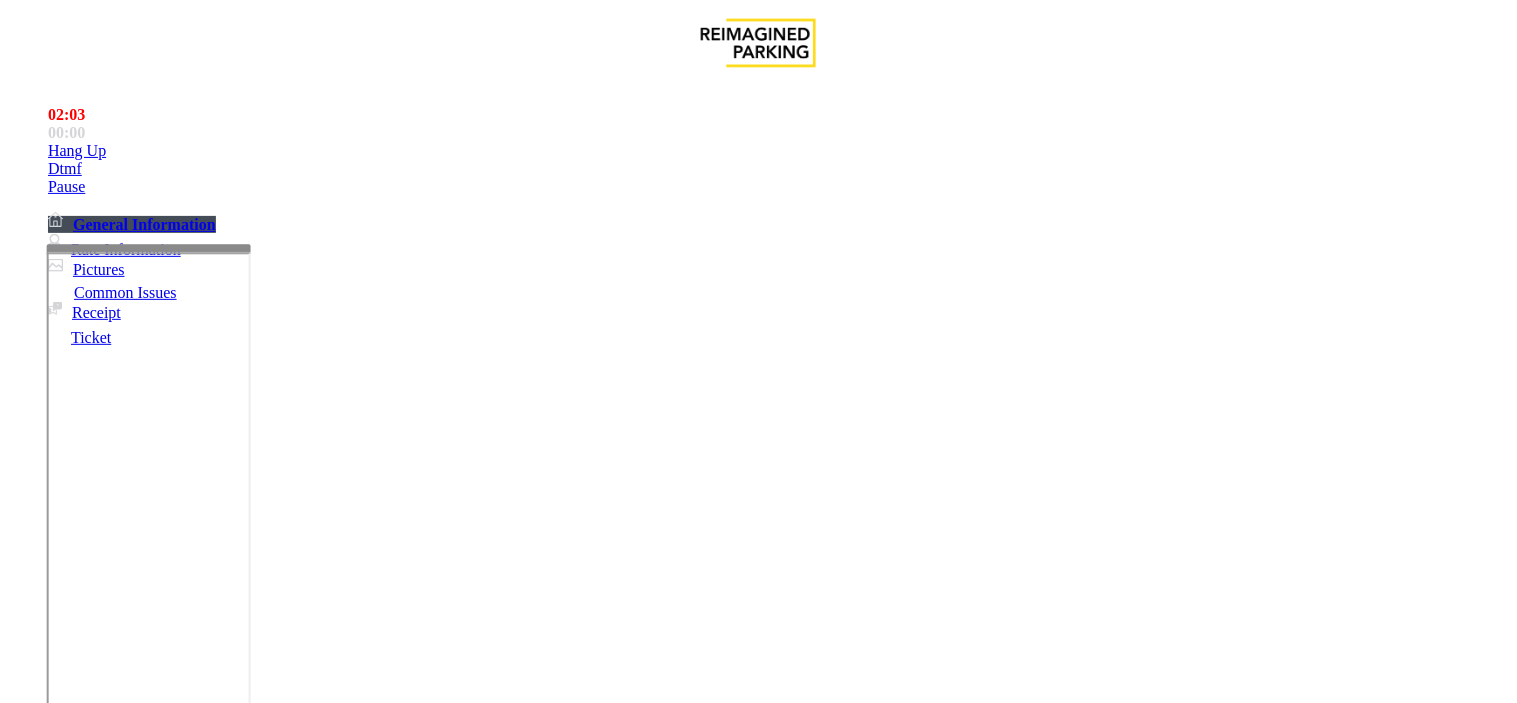copy on "Issue  -  Validation Issue Validation Error" 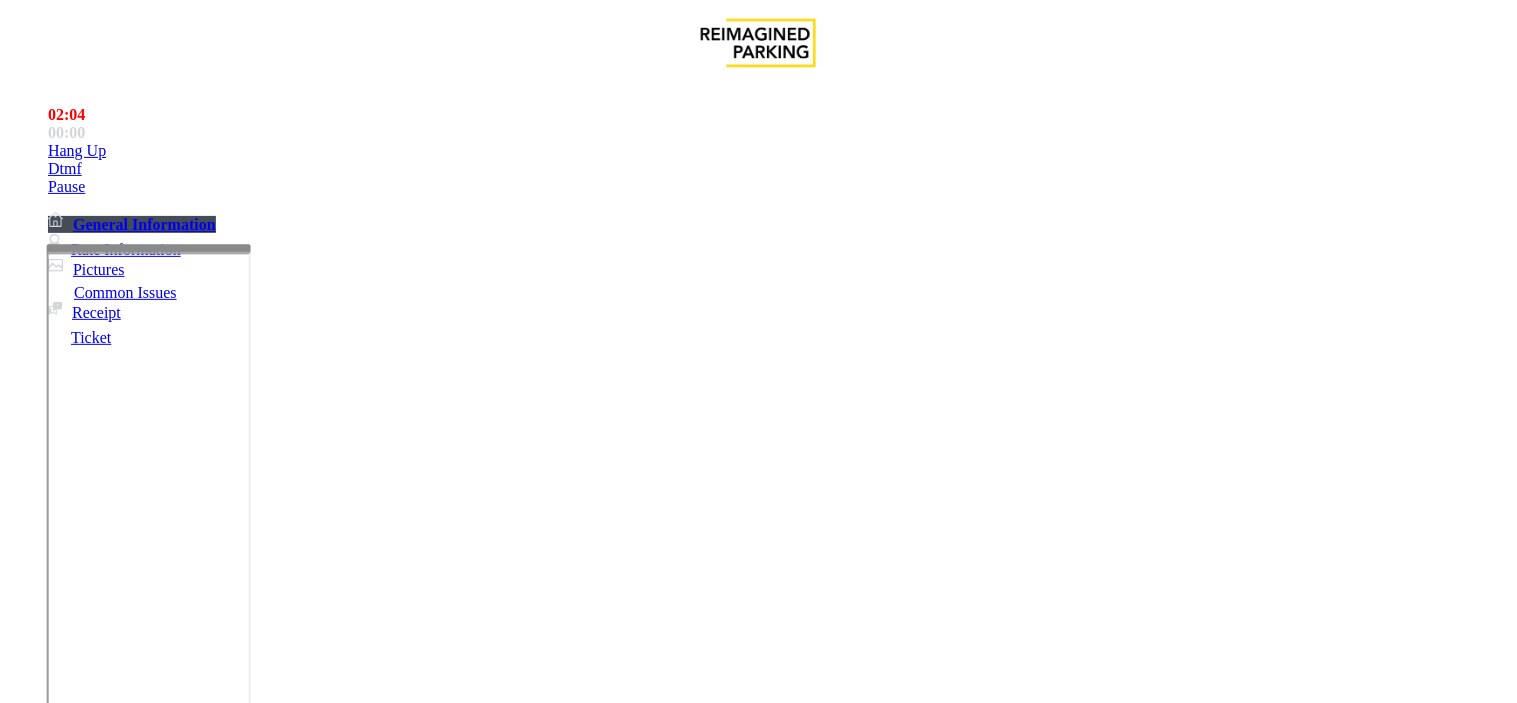 paste on "**********" 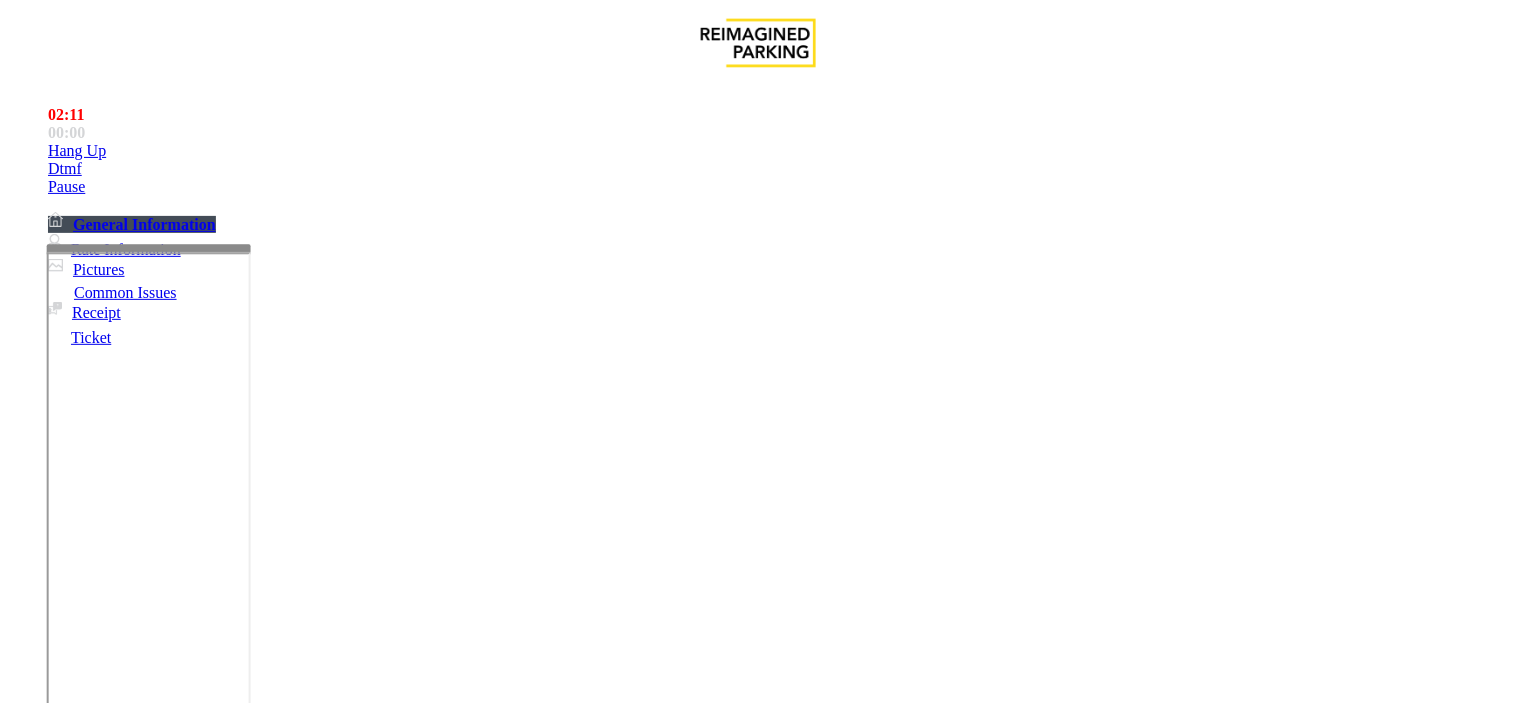type on "**********" 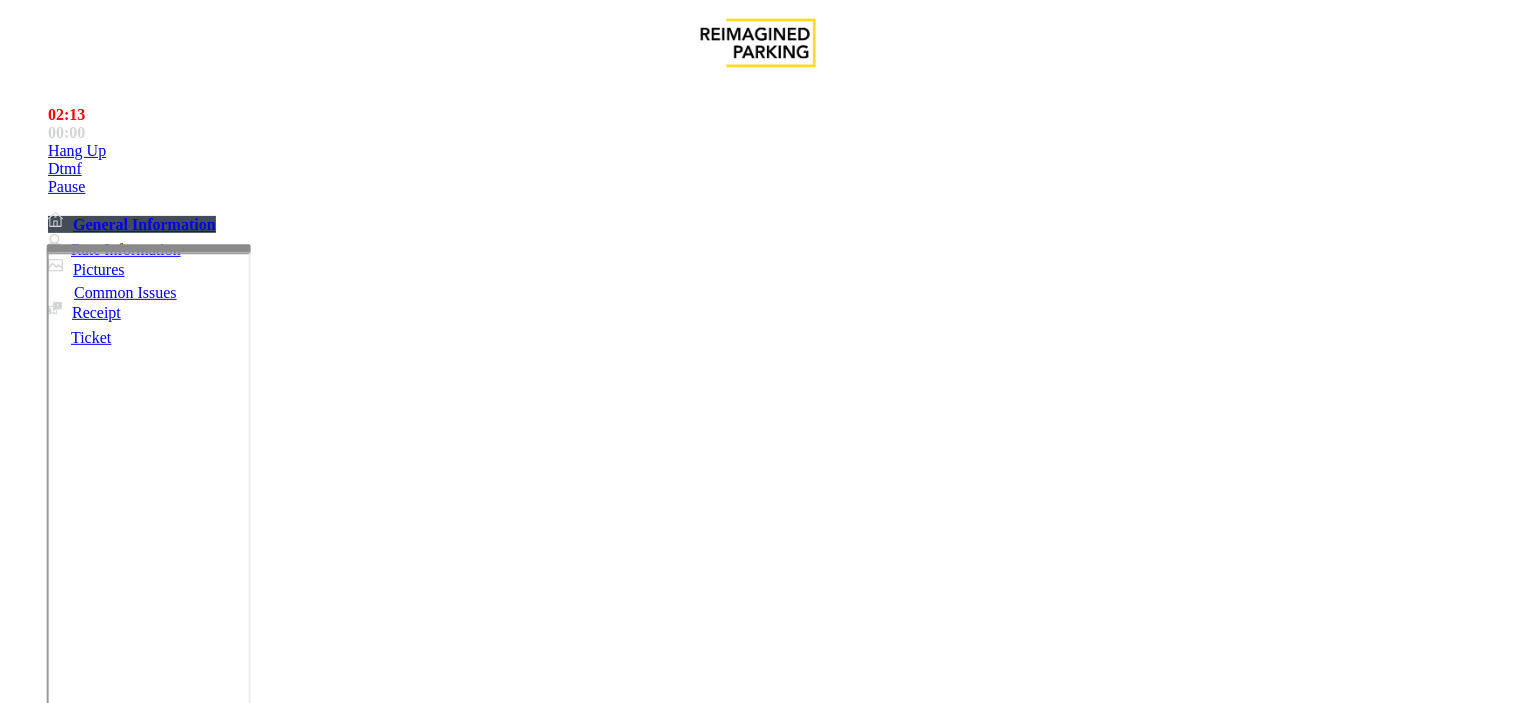 type on "**********" 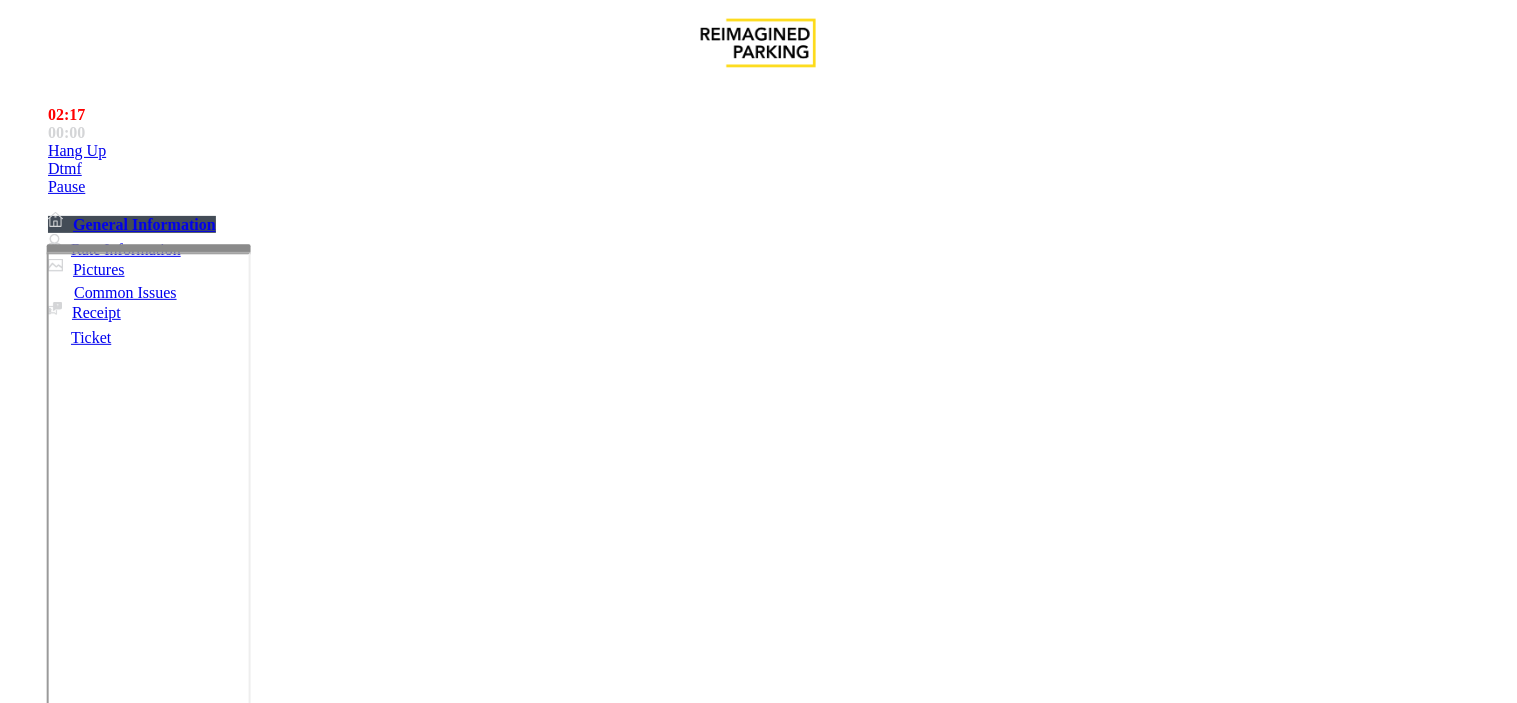 click at bounding box center (96, 1378) 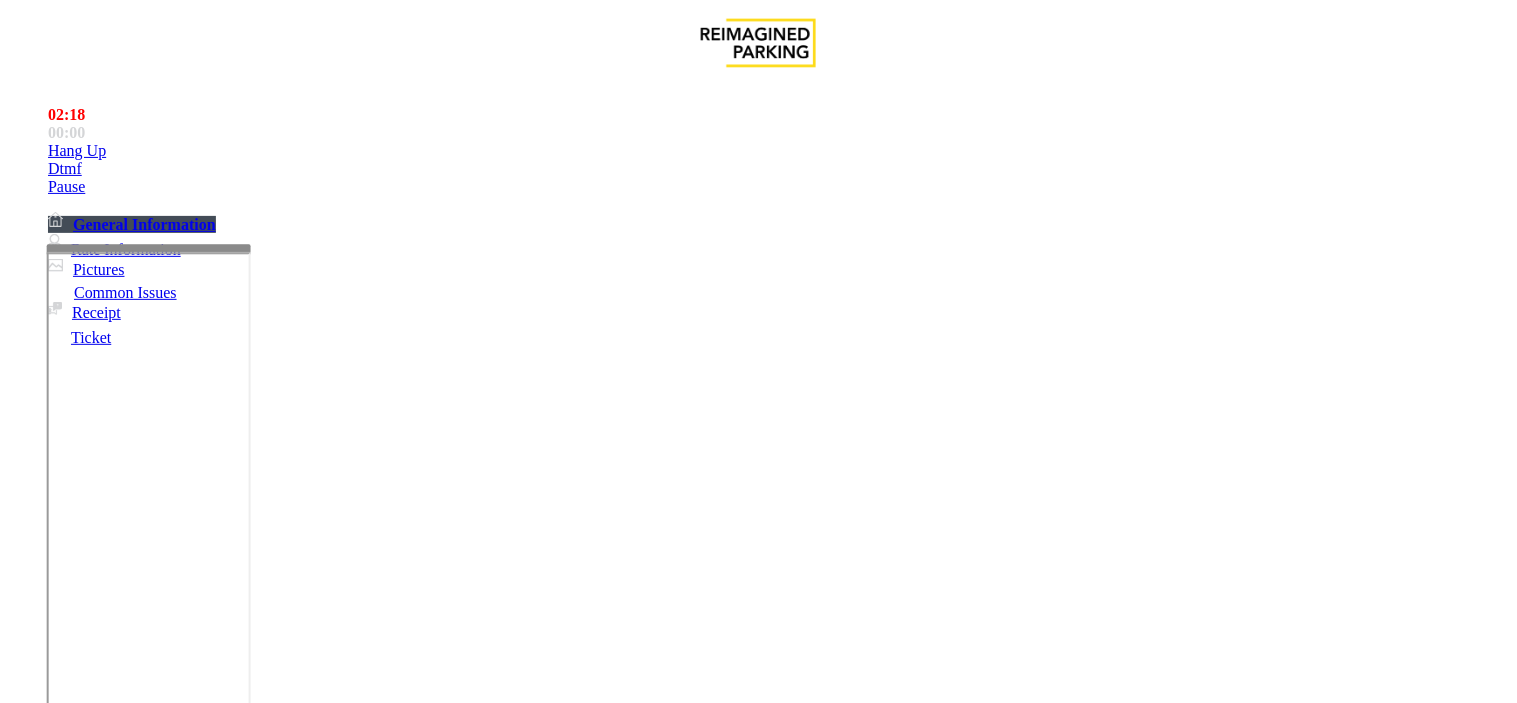 click at bounding box center [96, 1432] 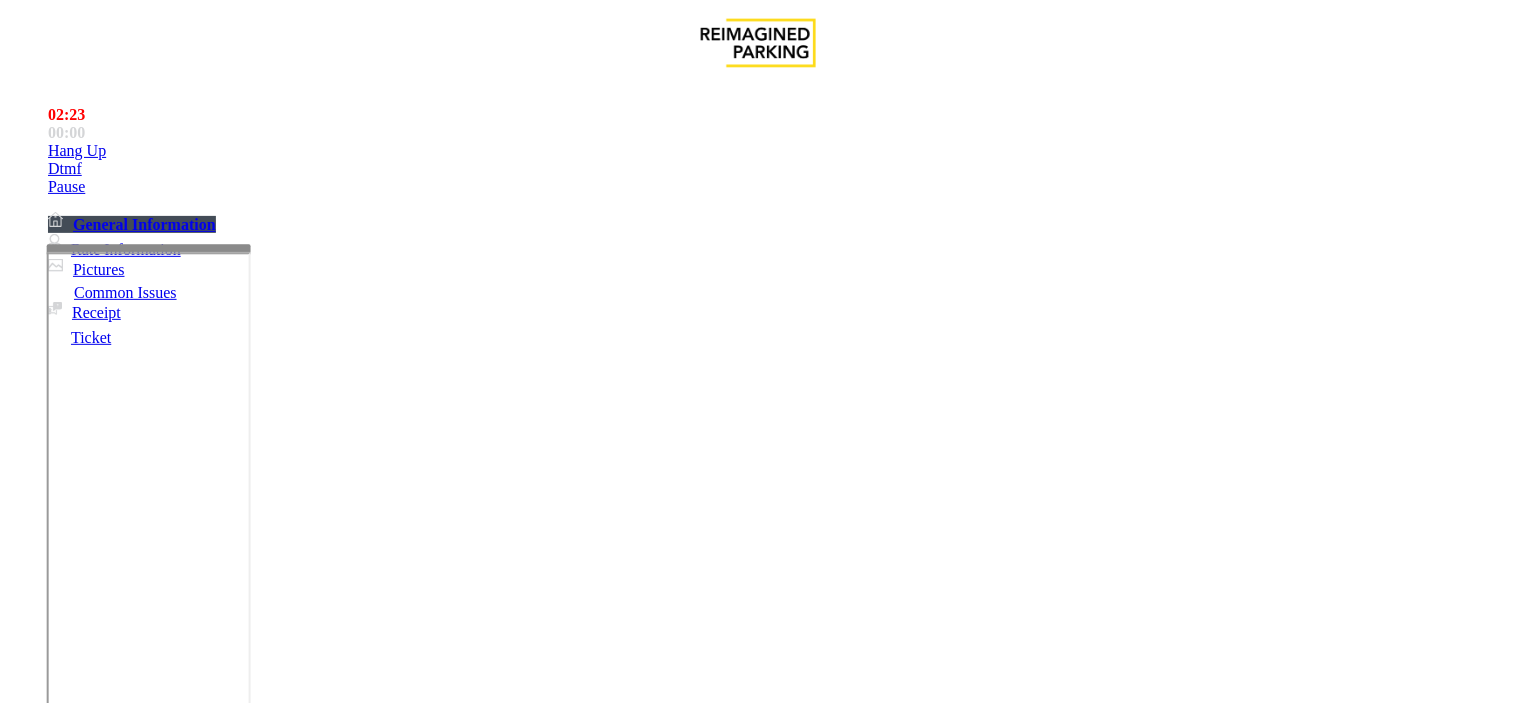 scroll, scrollTop: 1111, scrollLeft: 0, axis: vertical 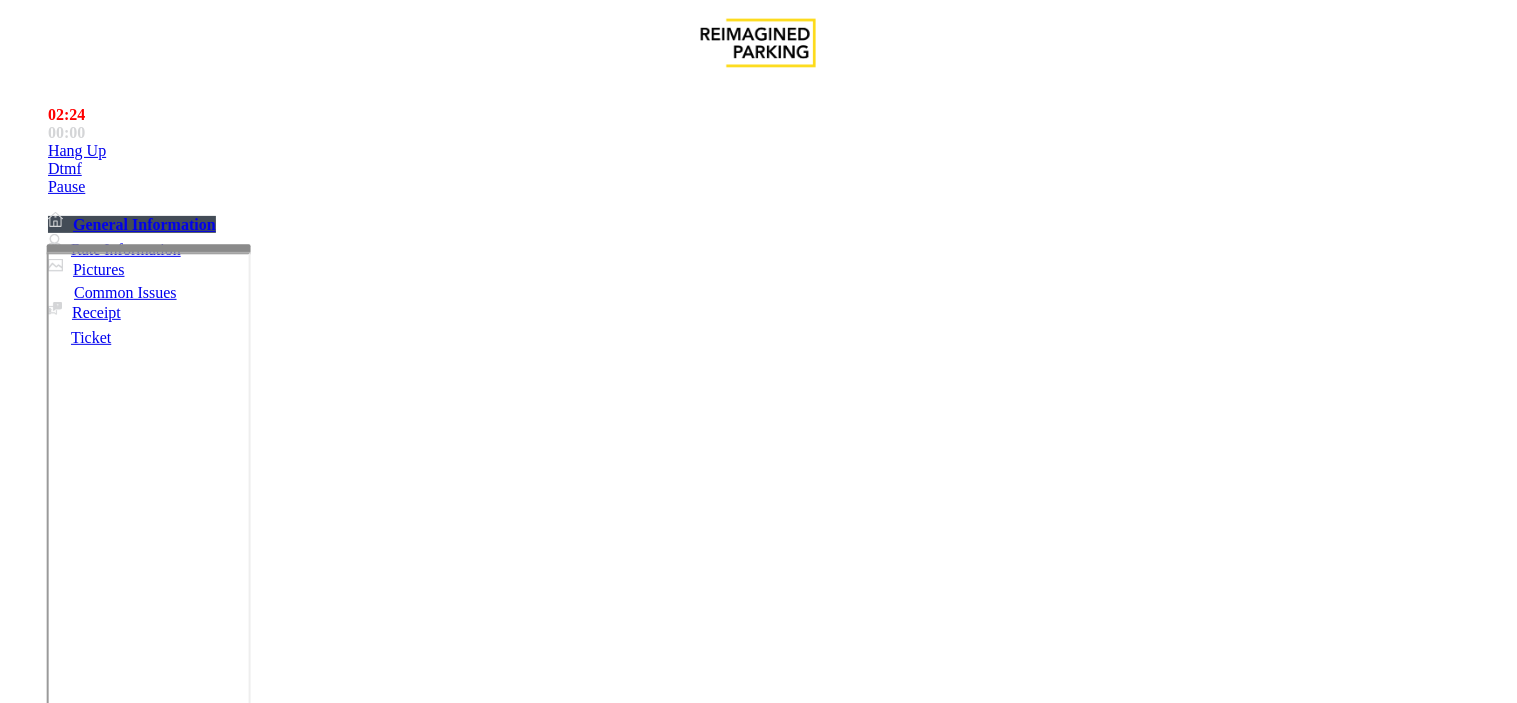 click at bounding box center [96, 1432] 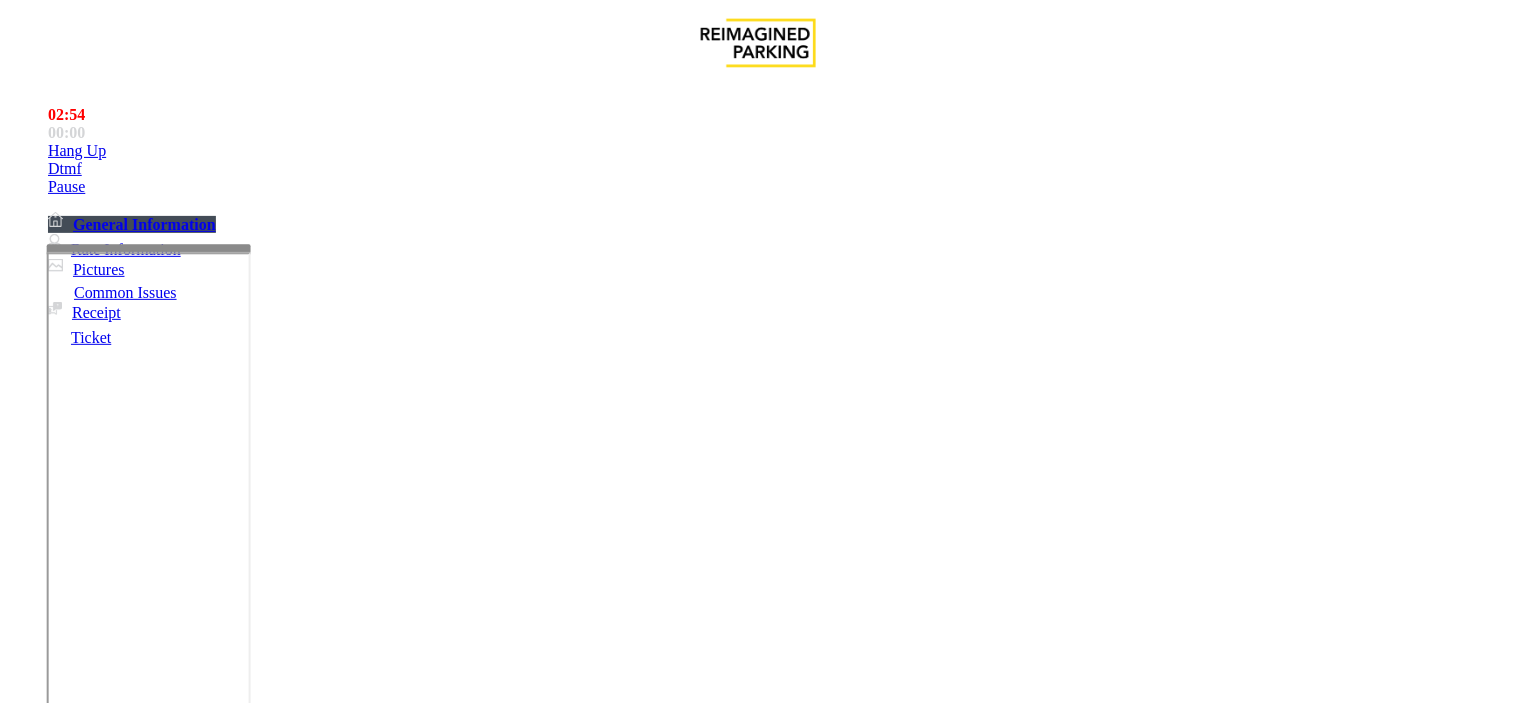 type on "**********" 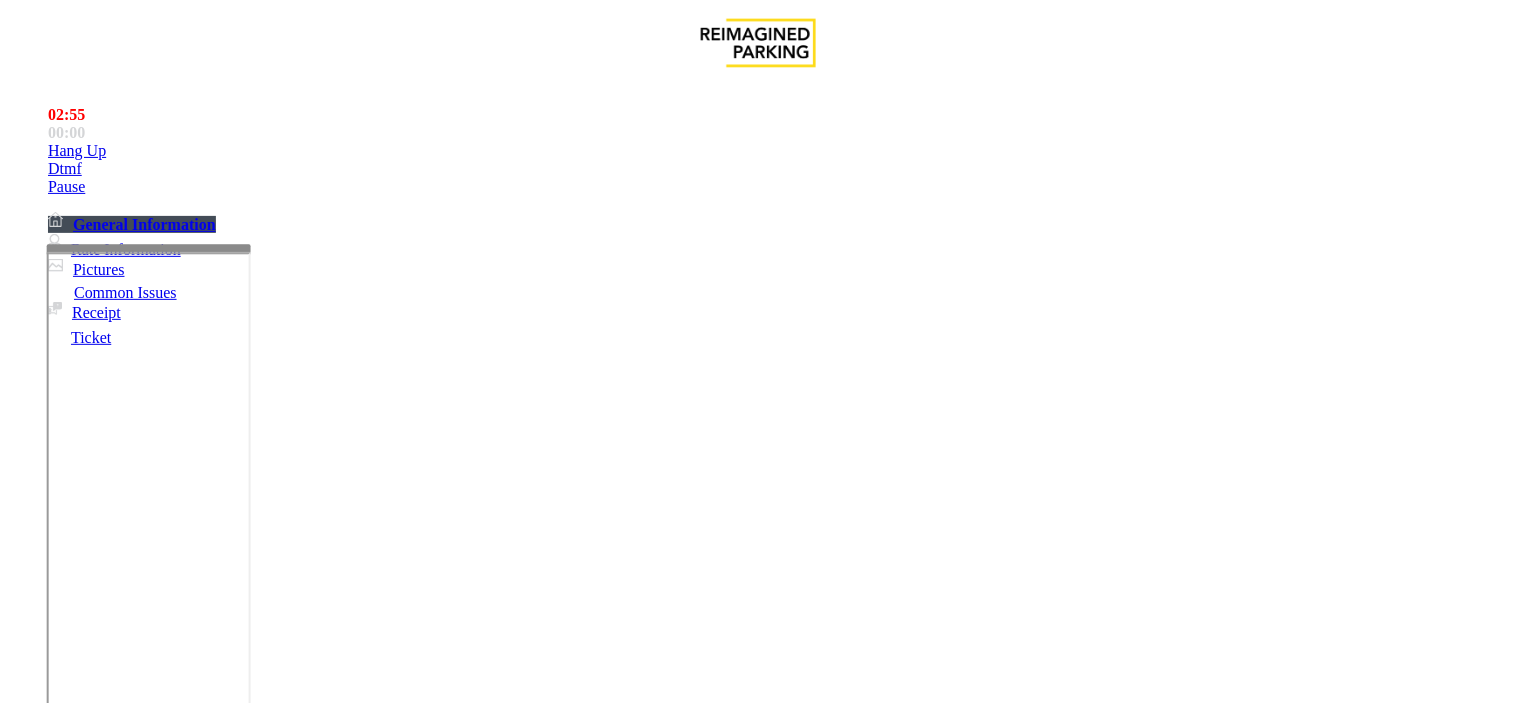 click at bounding box center [96, 1378] 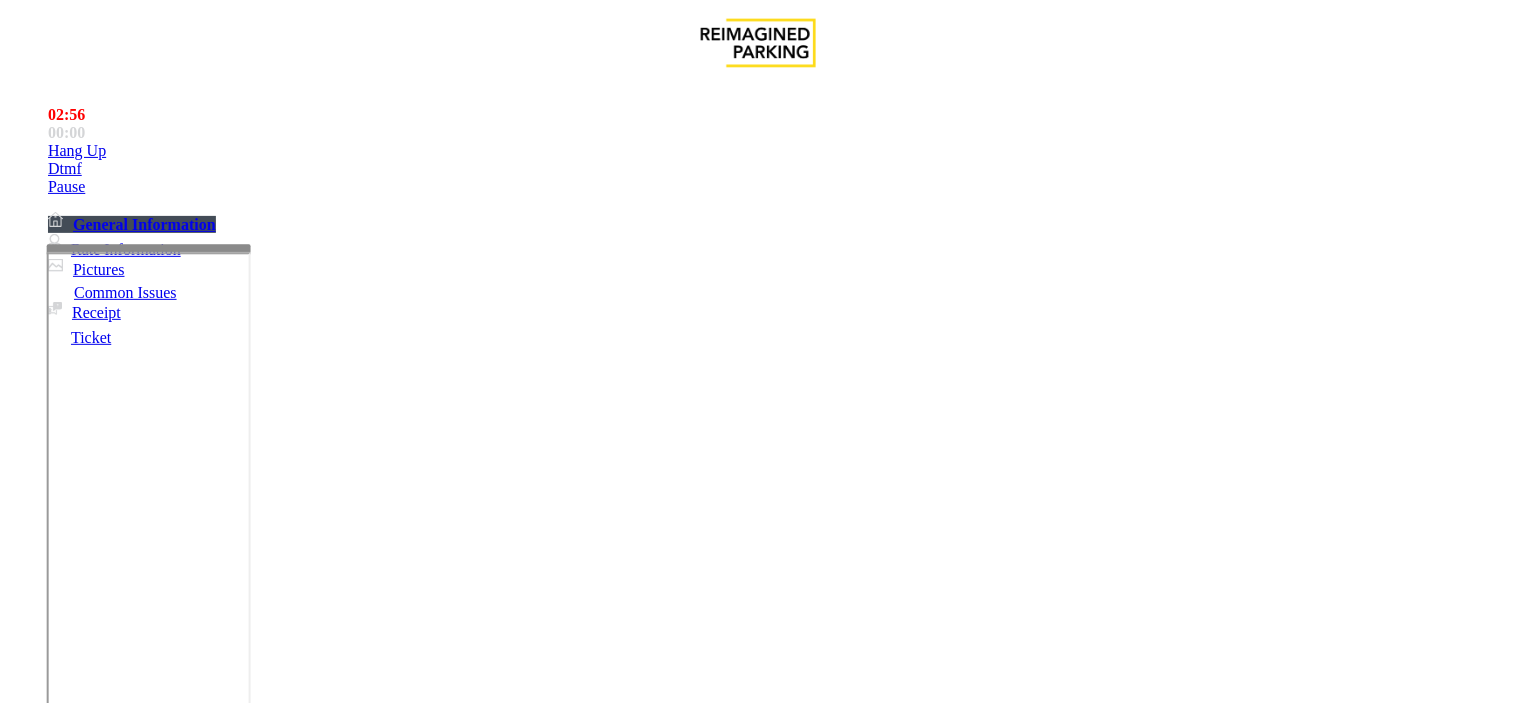 click at bounding box center [246, 1704] 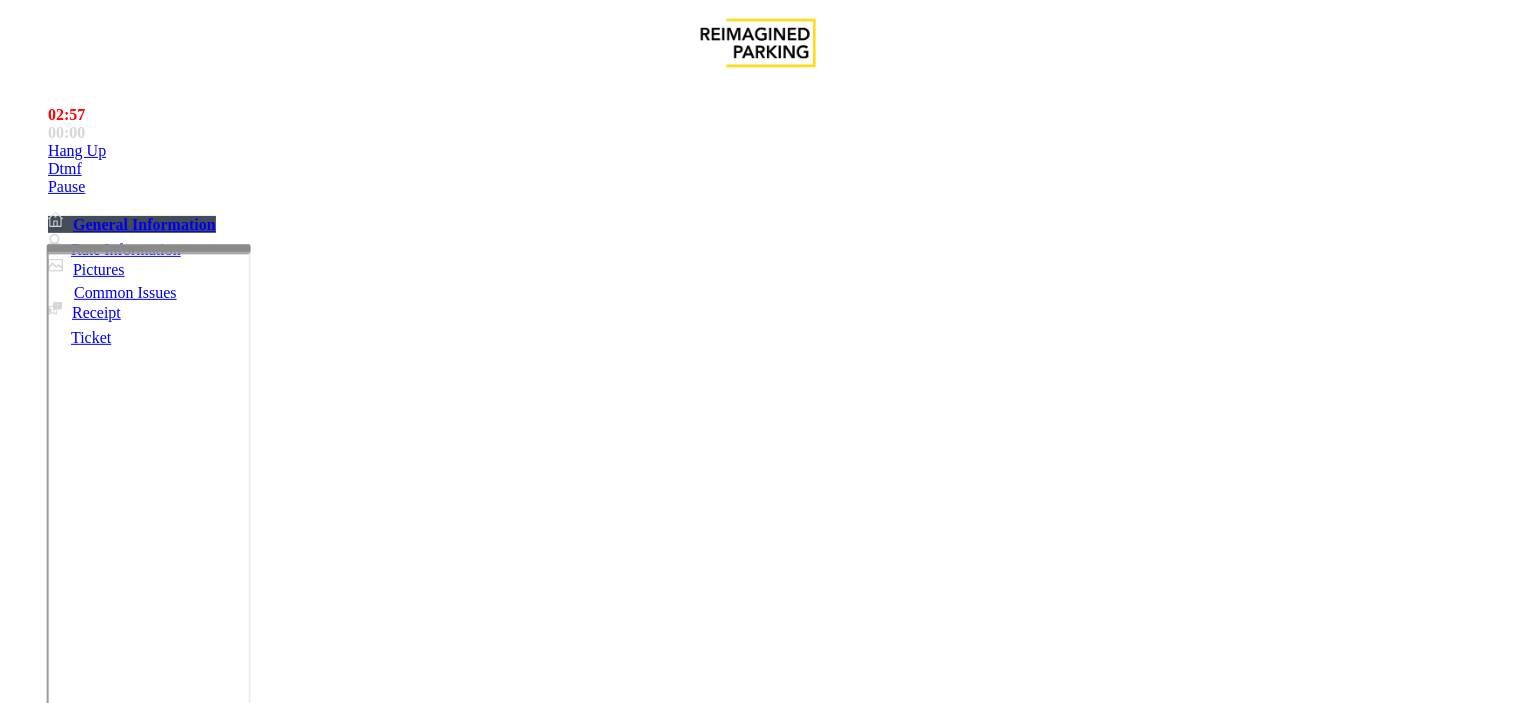 type on "**********" 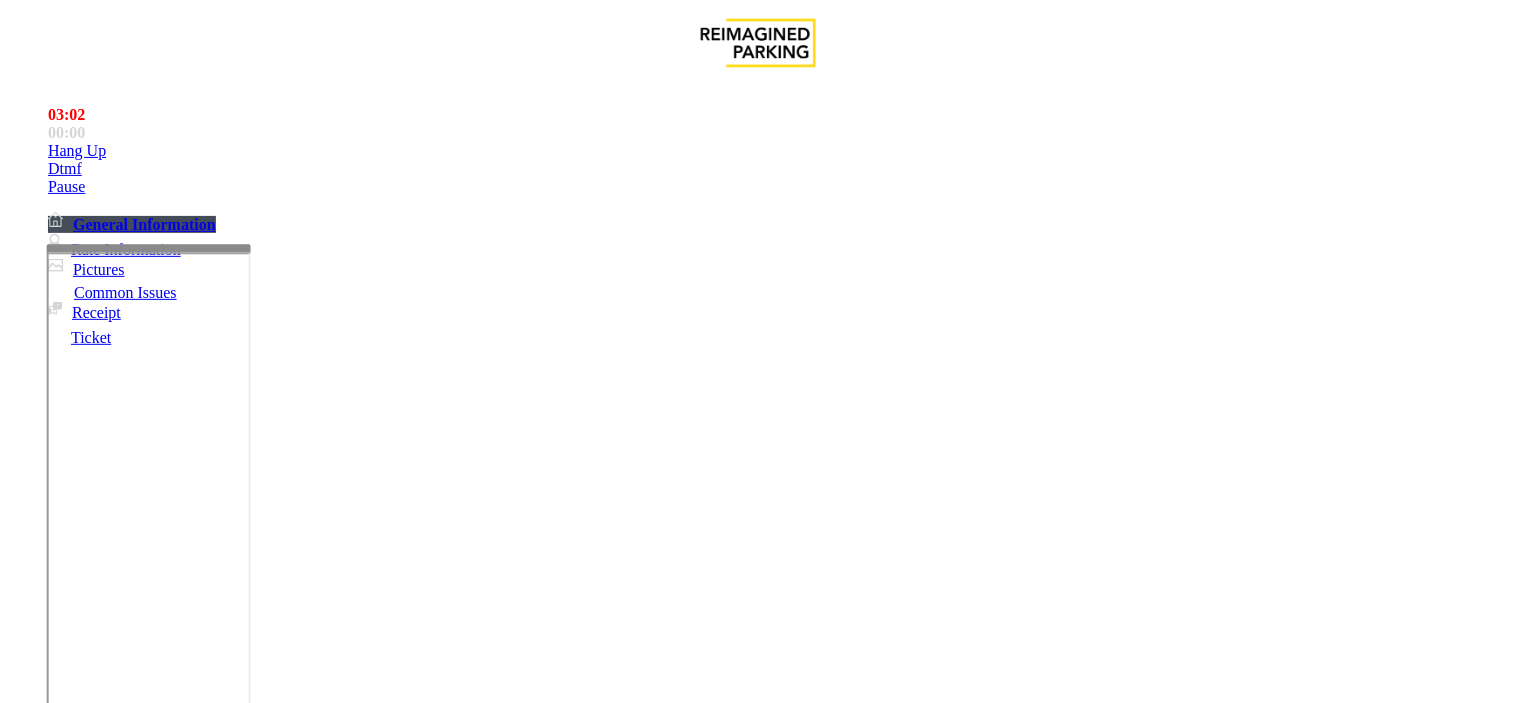 click on "*****" at bounding box center (96, 1378) 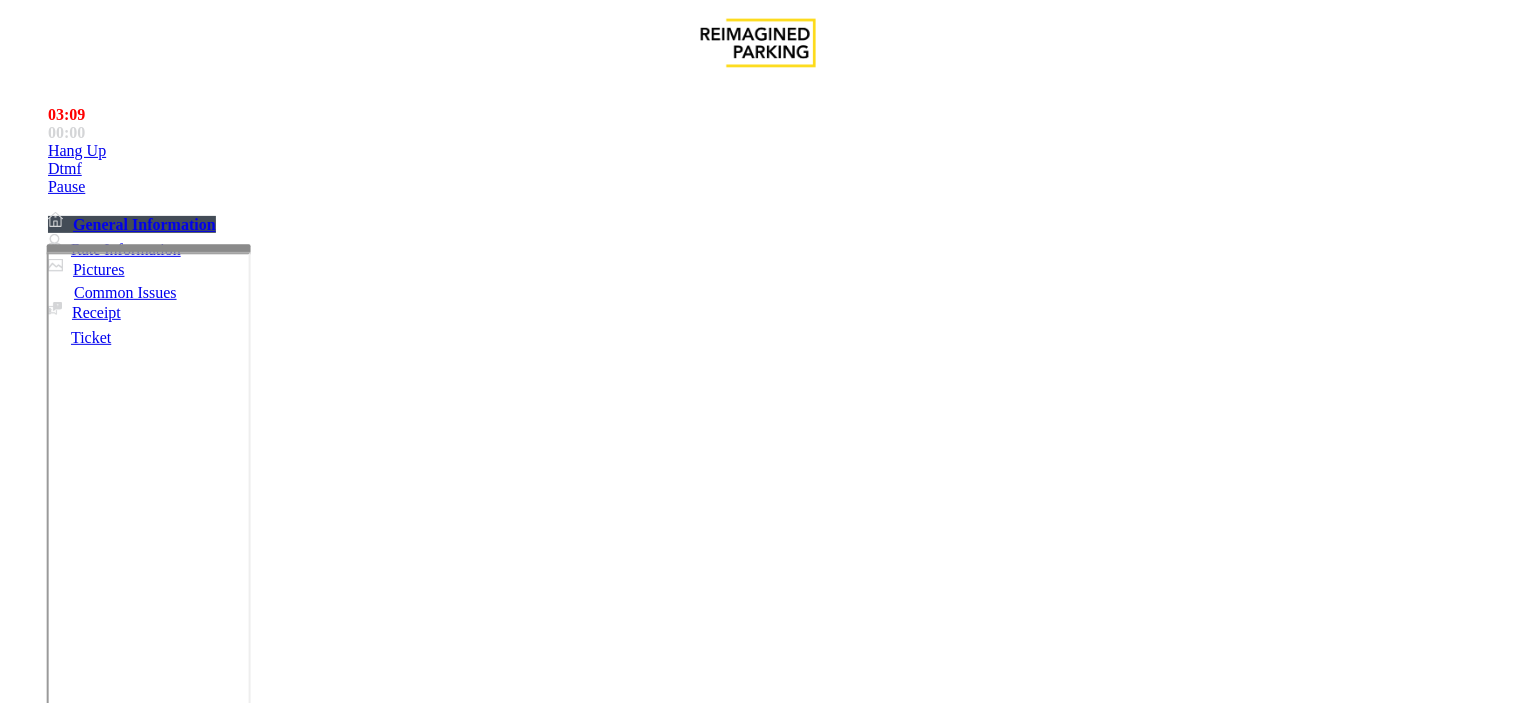 scroll, scrollTop: 222, scrollLeft: 0, axis: vertical 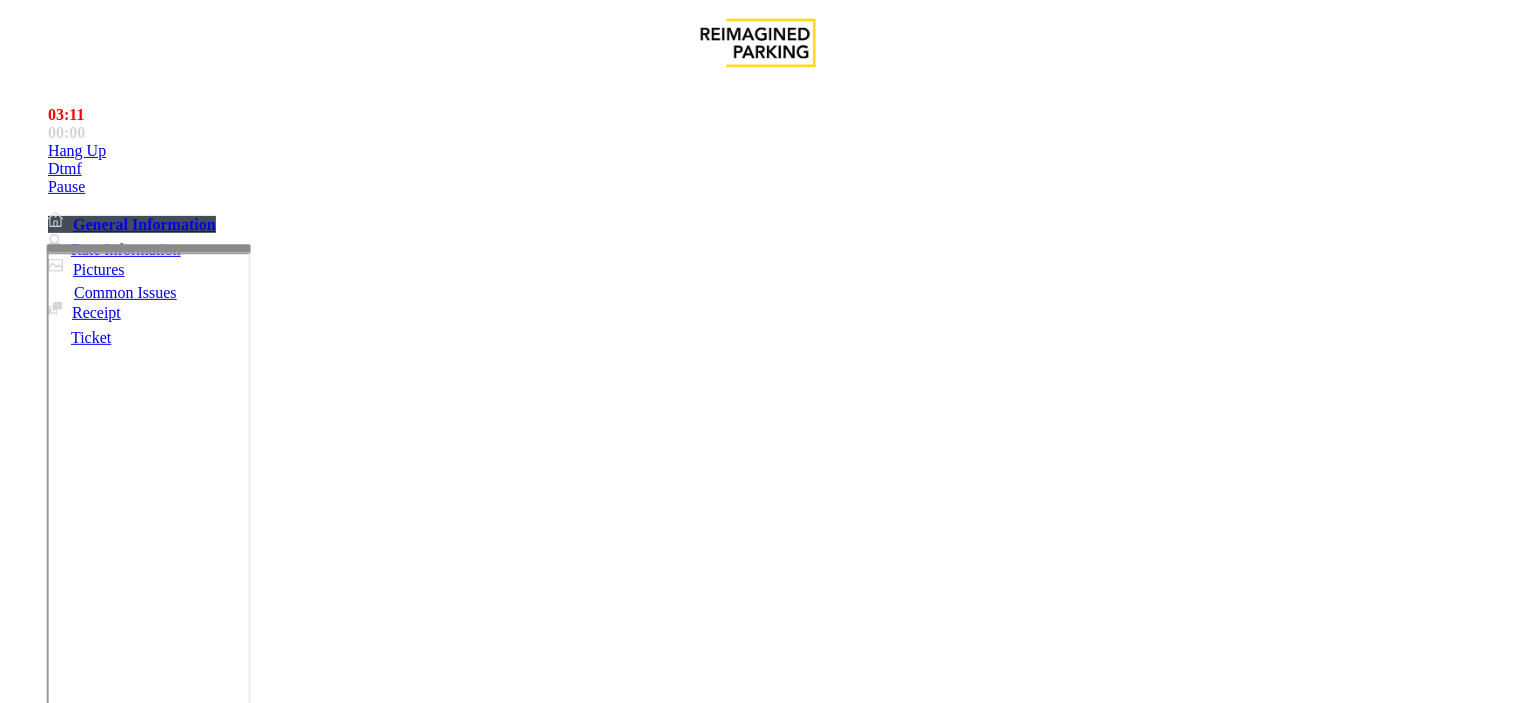 type on "****" 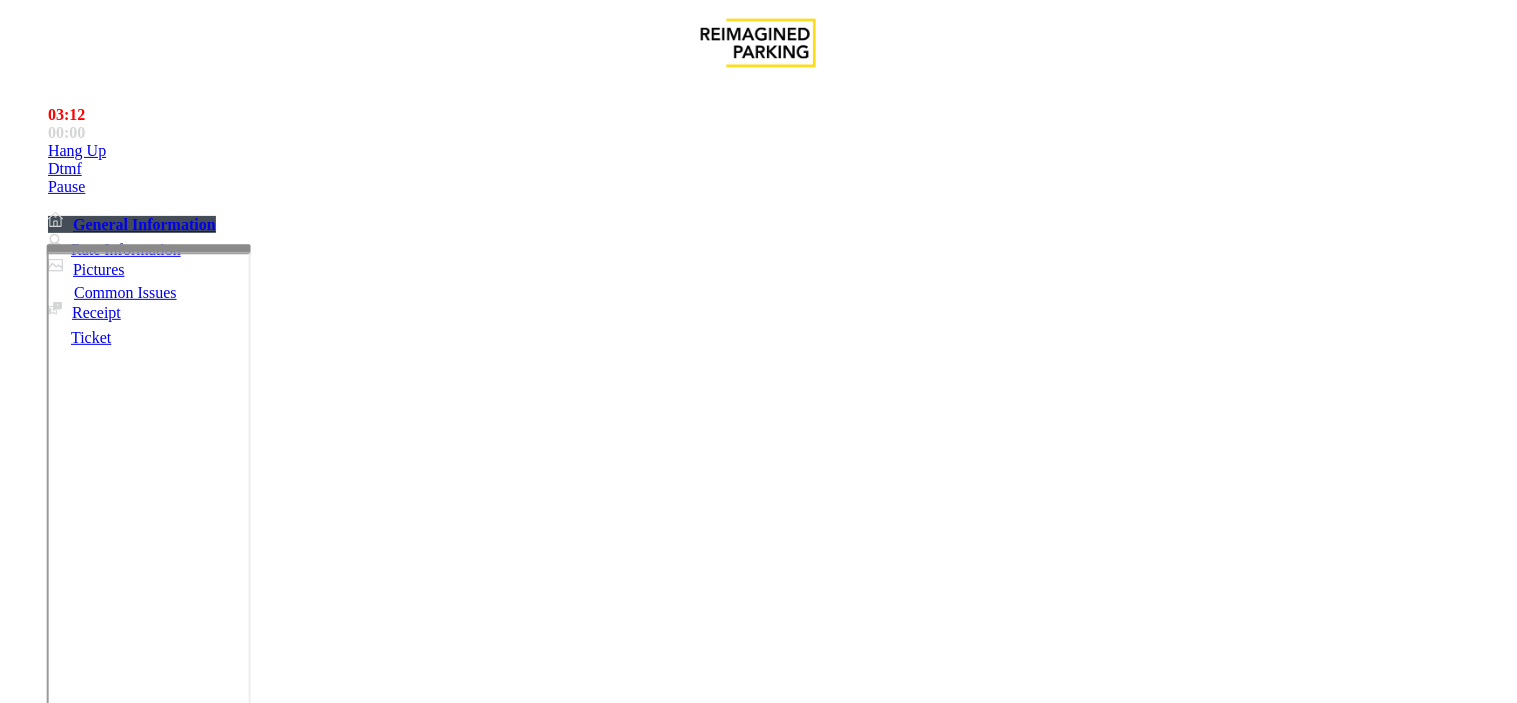 scroll, scrollTop: 0, scrollLeft: 0, axis: both 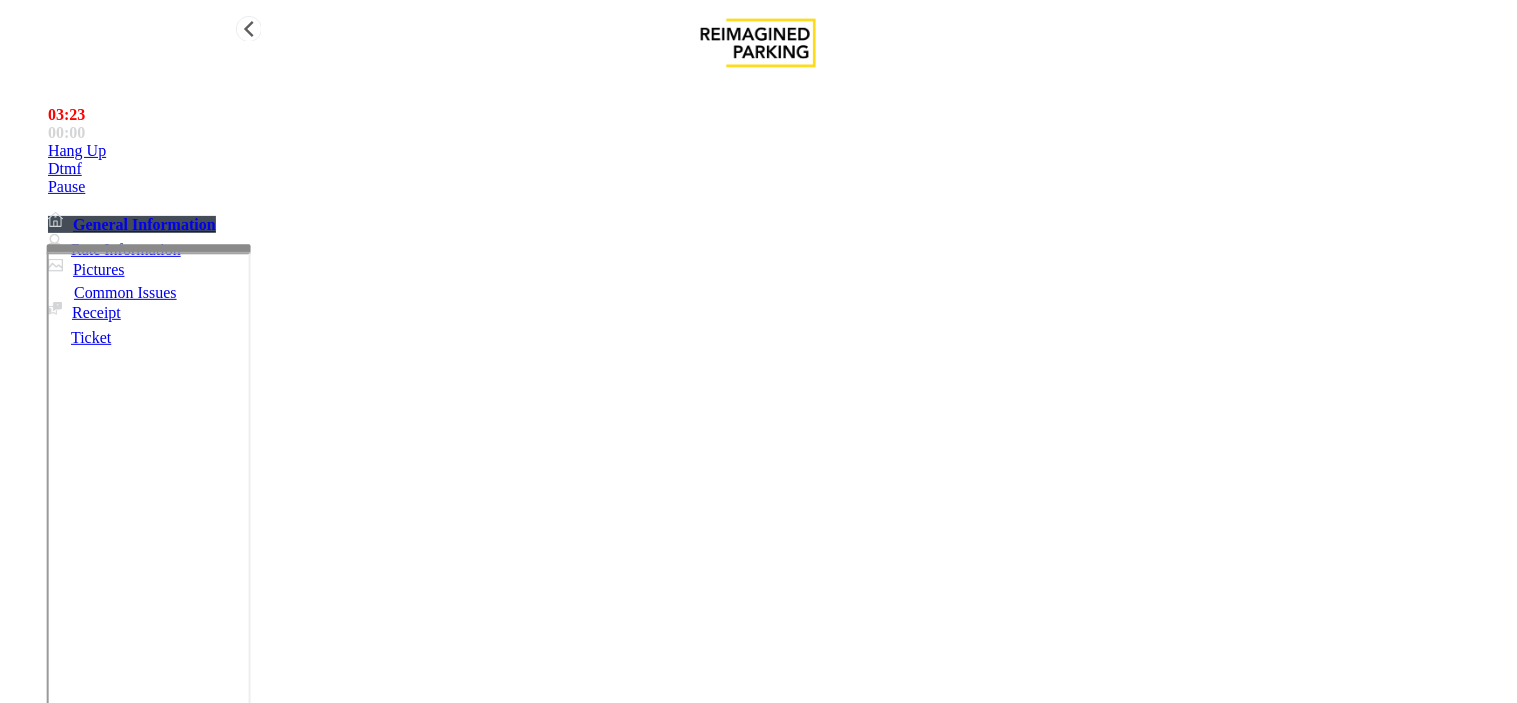 click on "Hang Up" at bounding box center (778, 151) 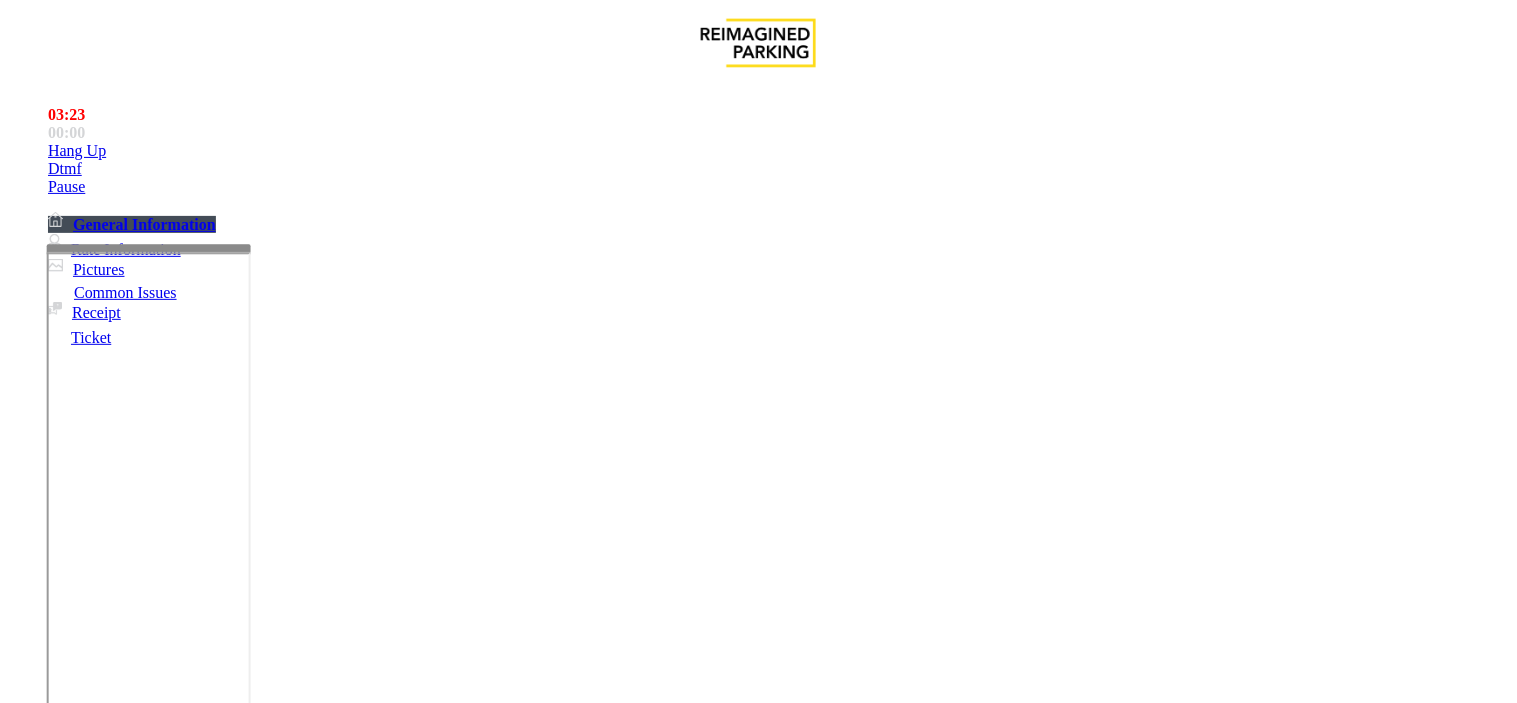 click at bounding box center (246, 1704) 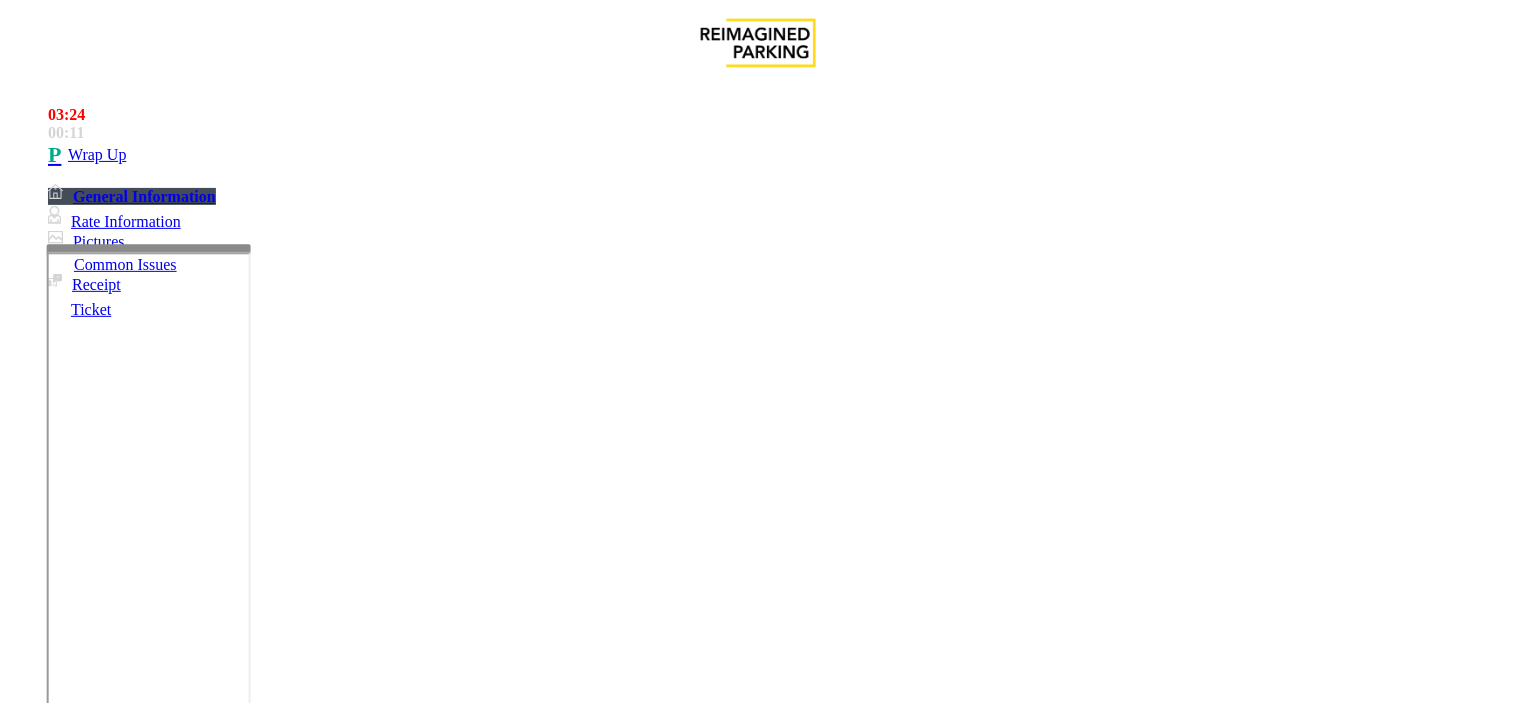 scroll, scrollTop: 111, scrollLeft: 0, axis: vertical 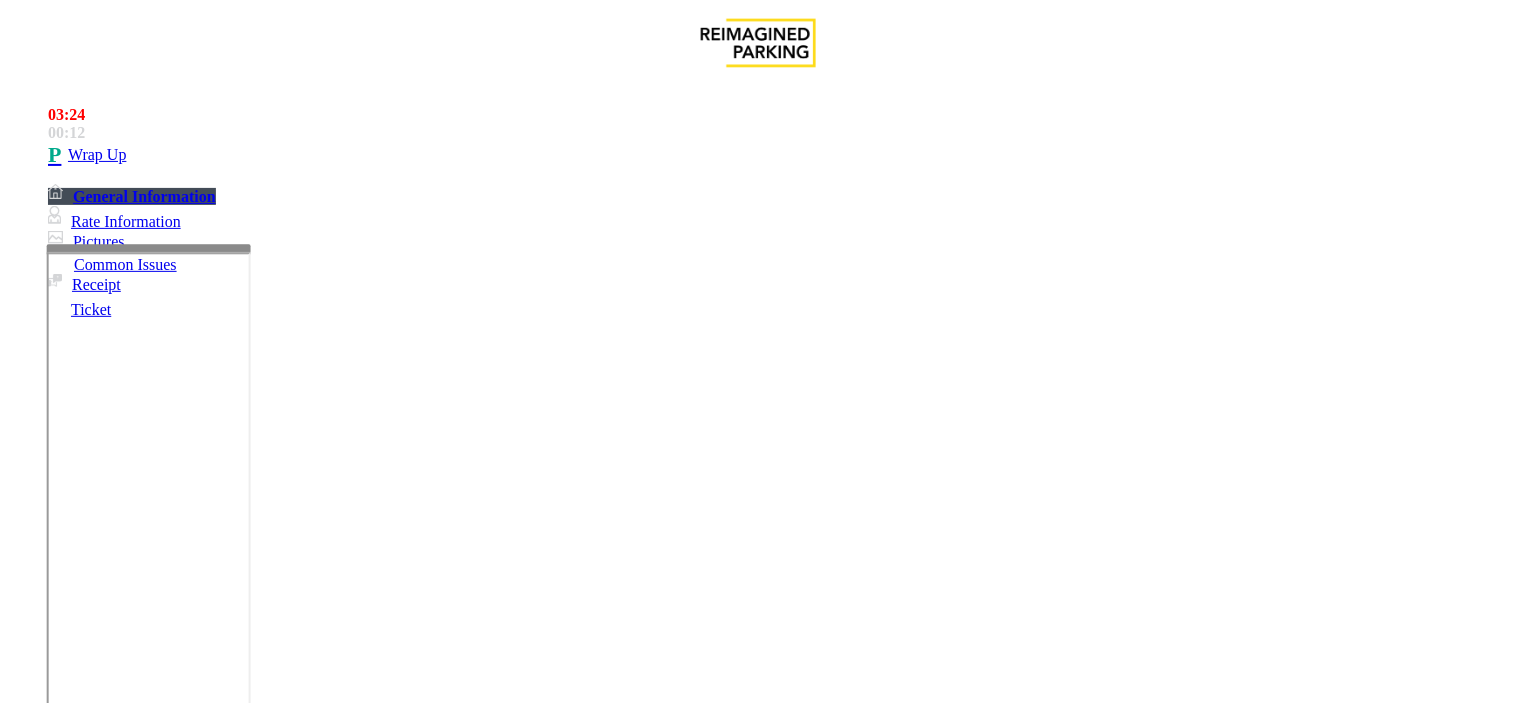 click at bounding box center (246, 1704) 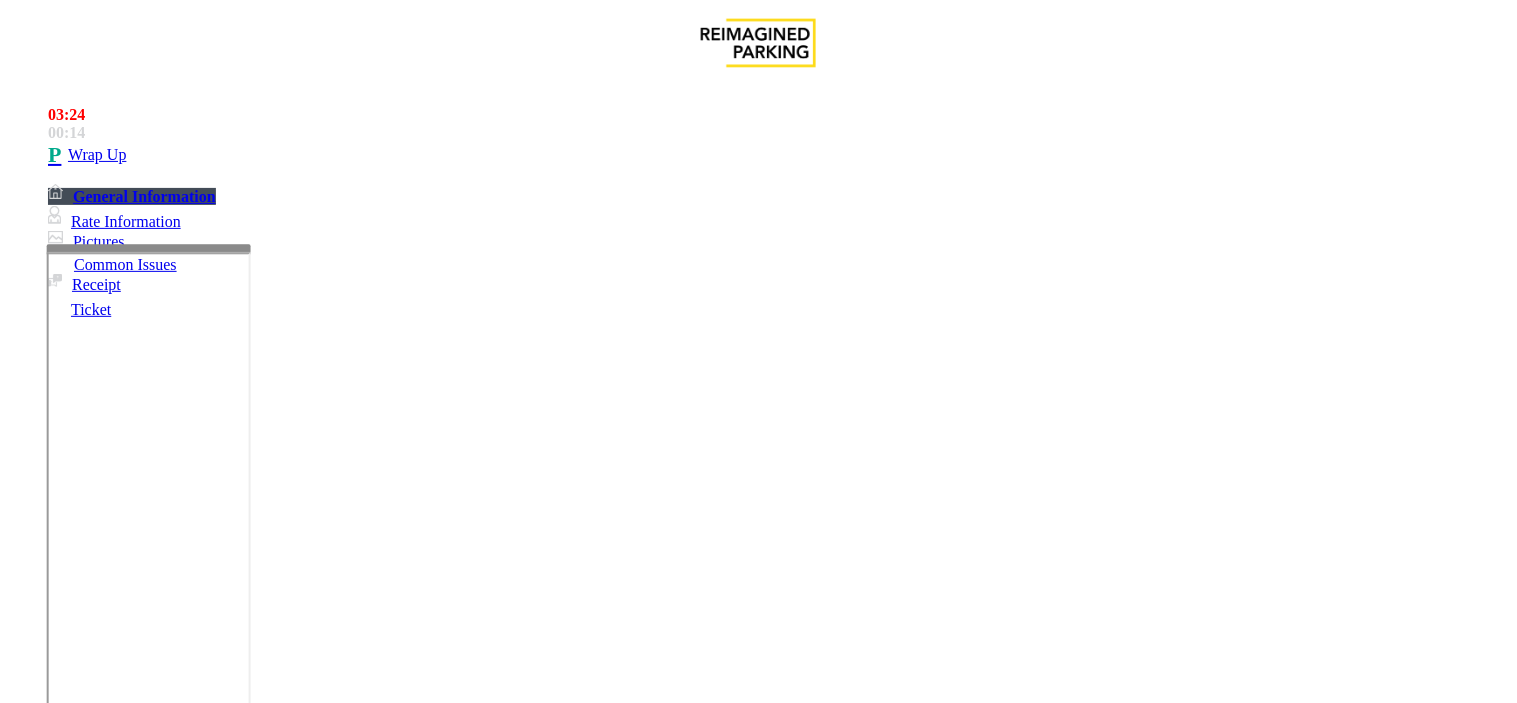 click at bounding box center [246, 1704] 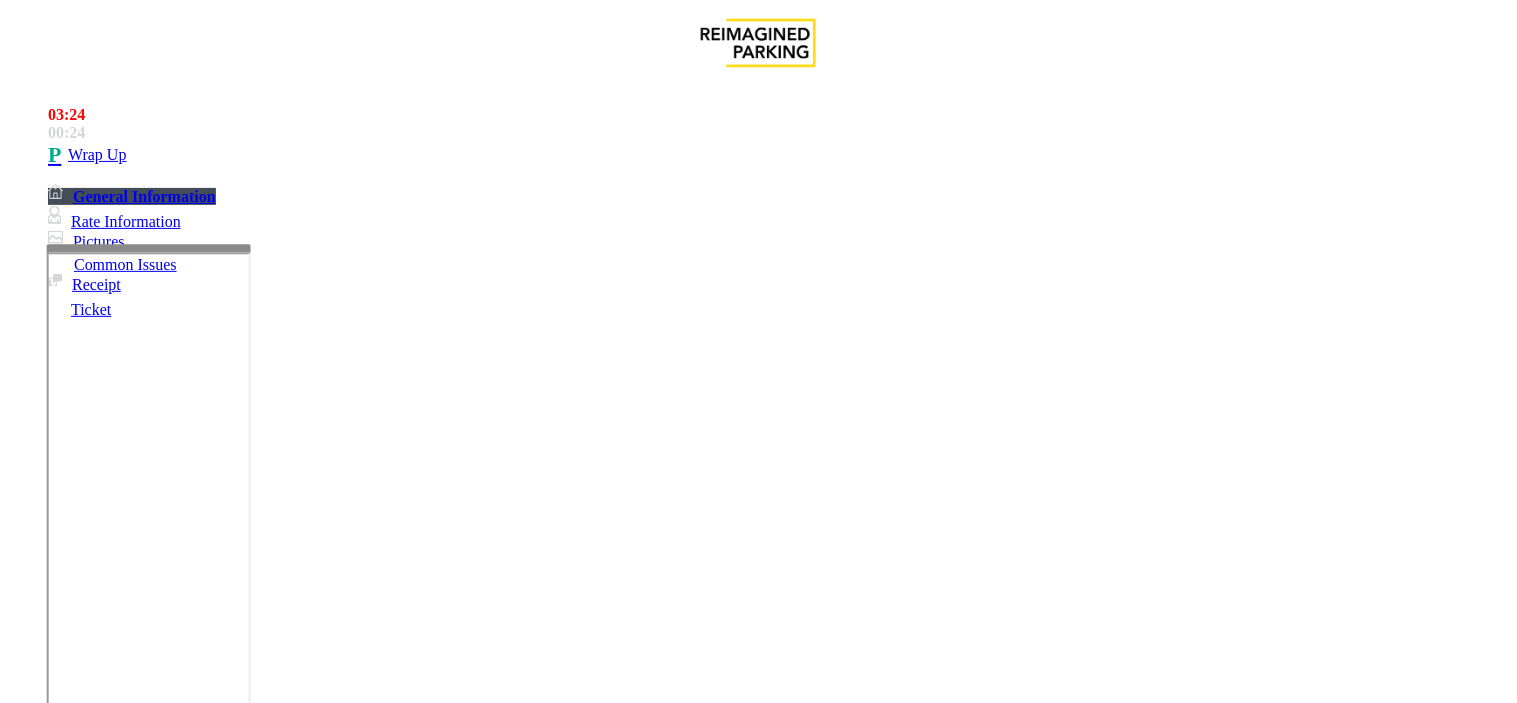 scroll, scrollTop: 35, scrollLeft: 0, axis: vertical 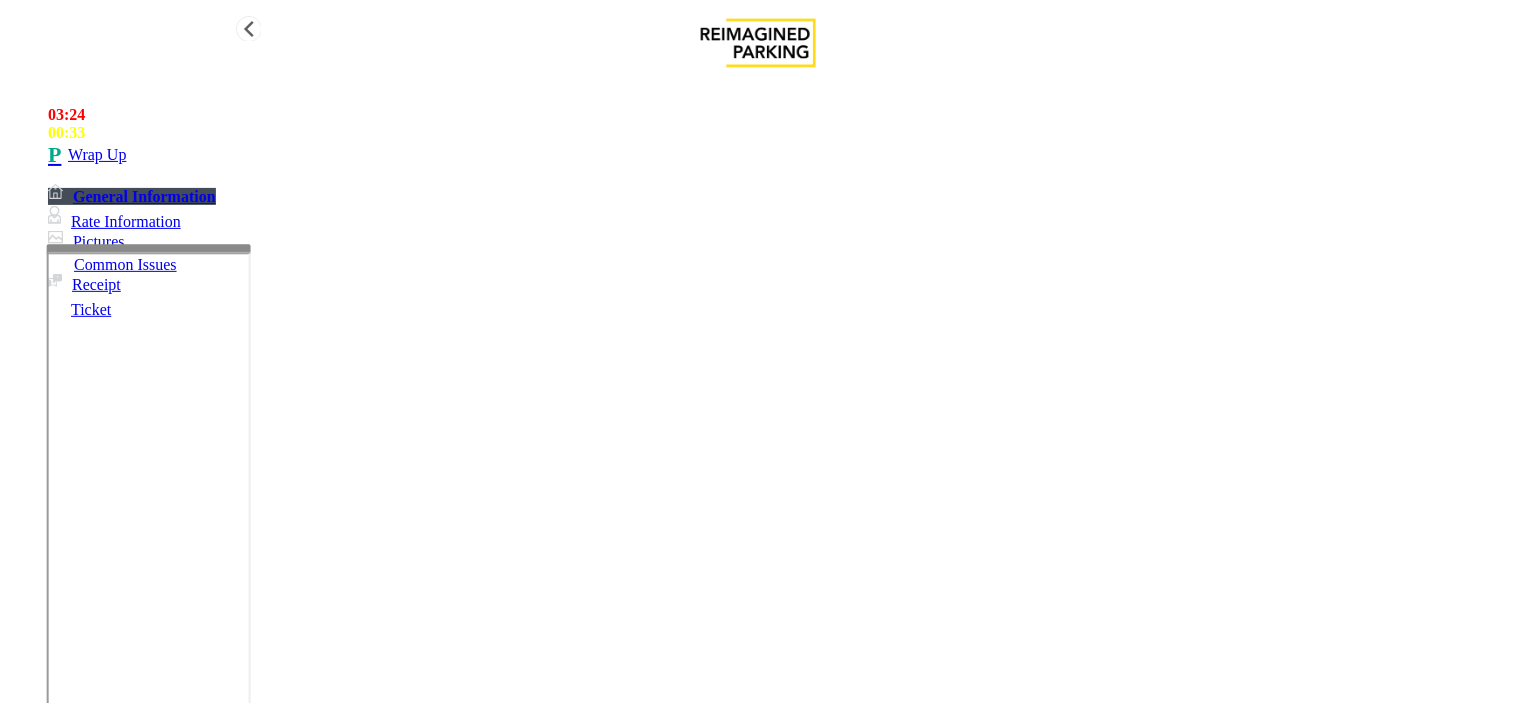 type on "**********" 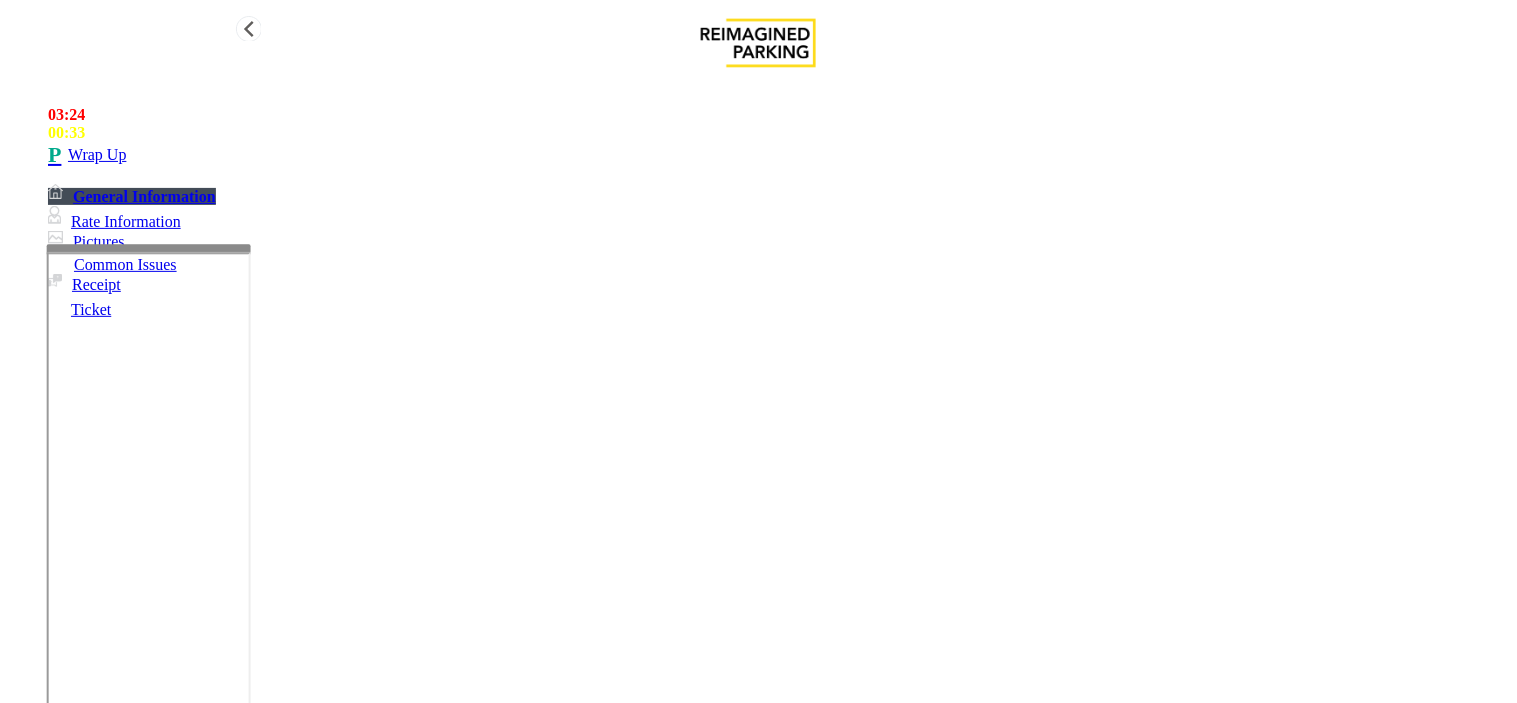 click on "Wrap Up" at bounding box center [778, 155] 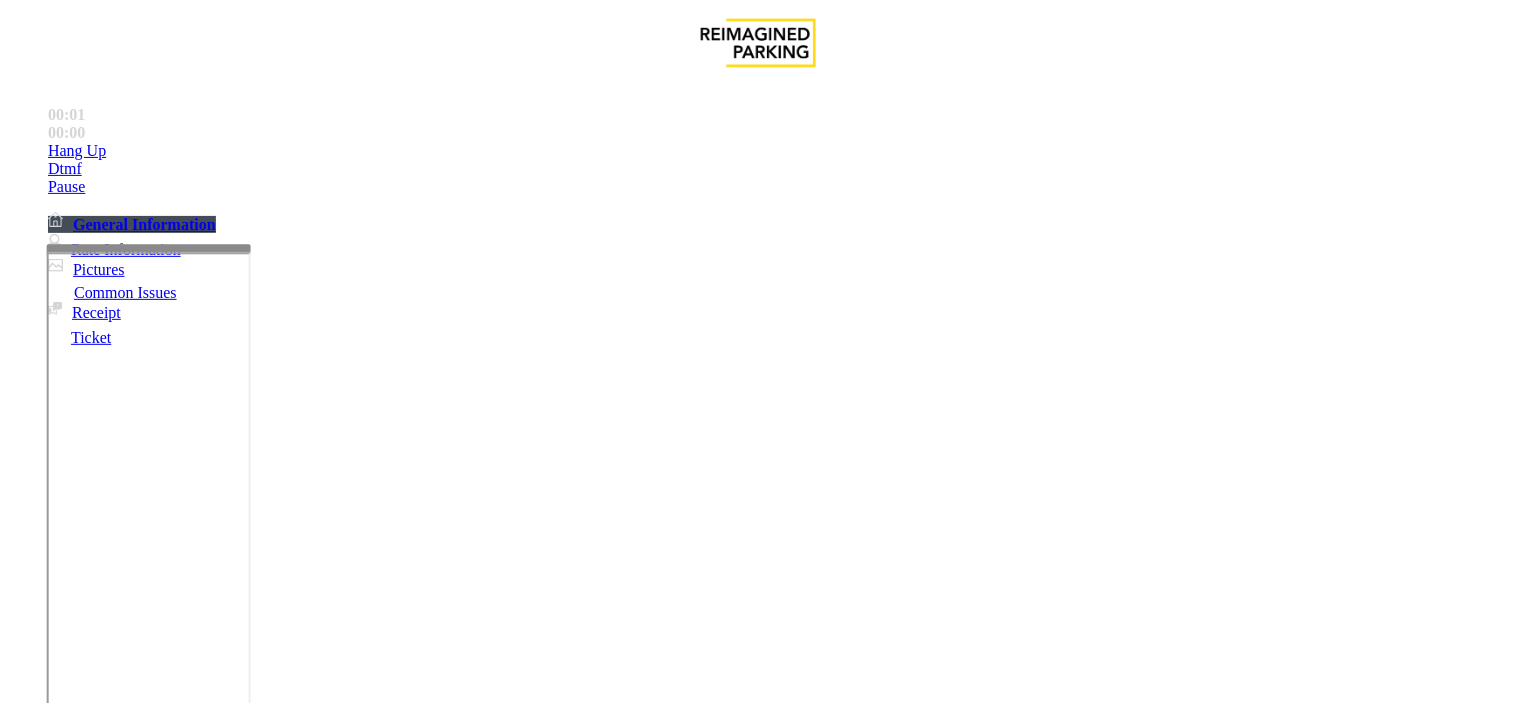 click on "Intercom Issue/No Response" at bounding box center [929, 1356] 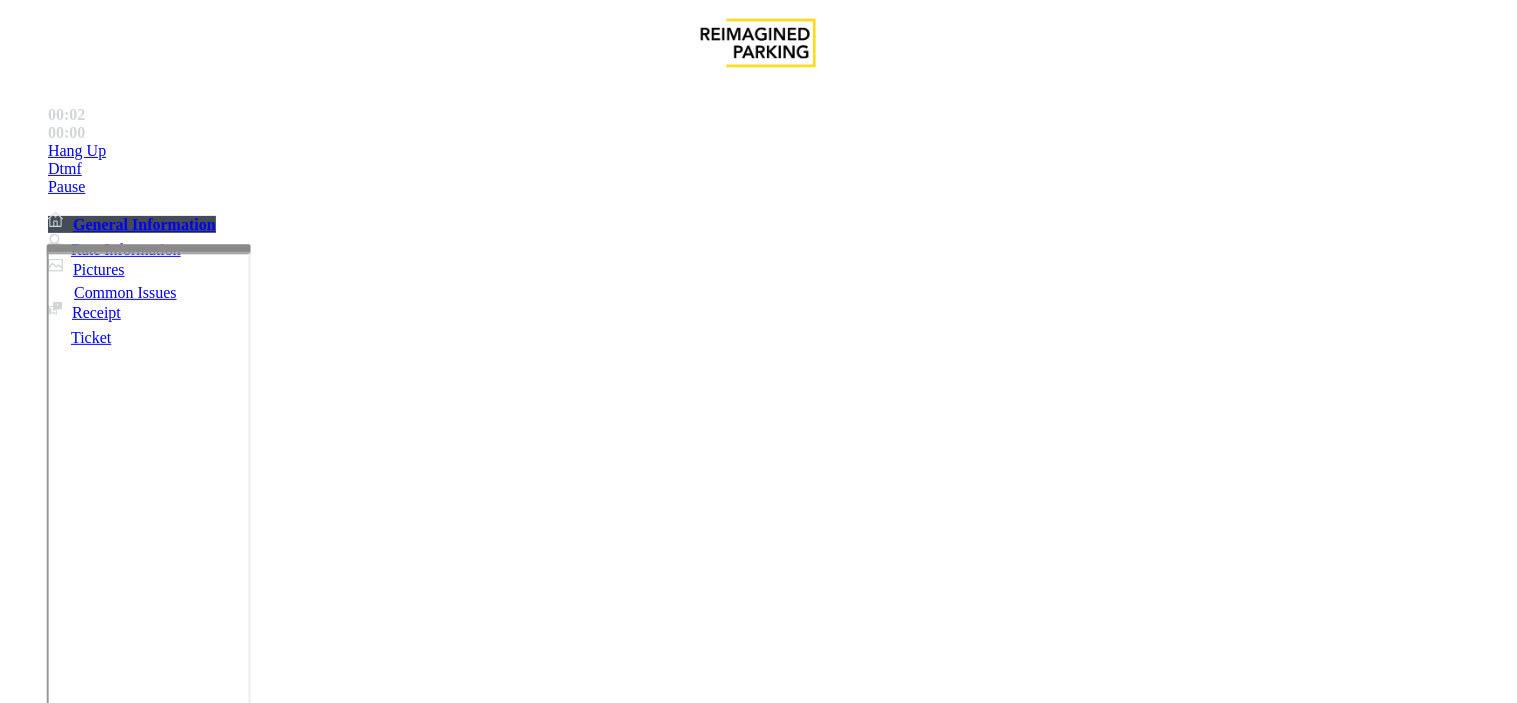 click on "No Response/Unable to hear parker" at bounding box center [142, 1356] 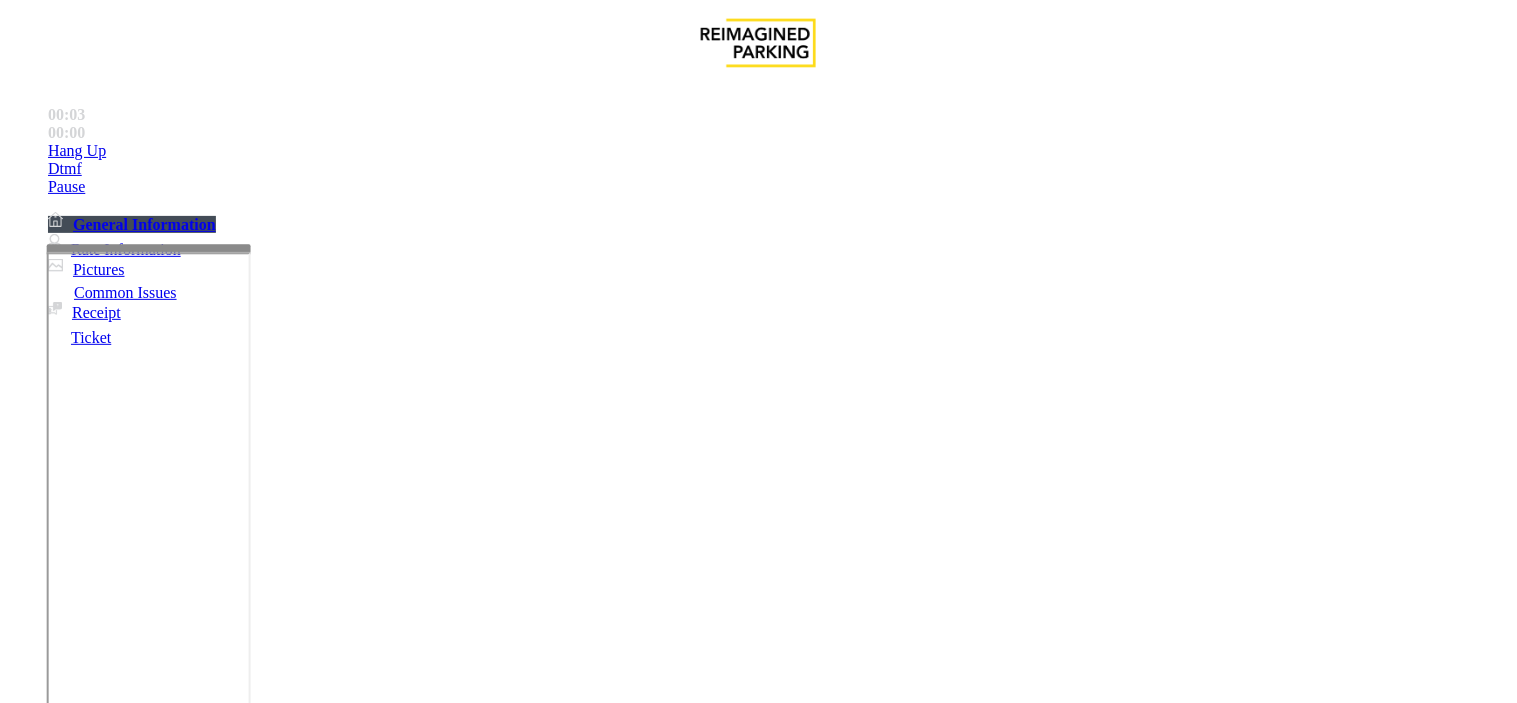 click on "No Response/Unable to hear parker" at bounding box center [758, 1341] 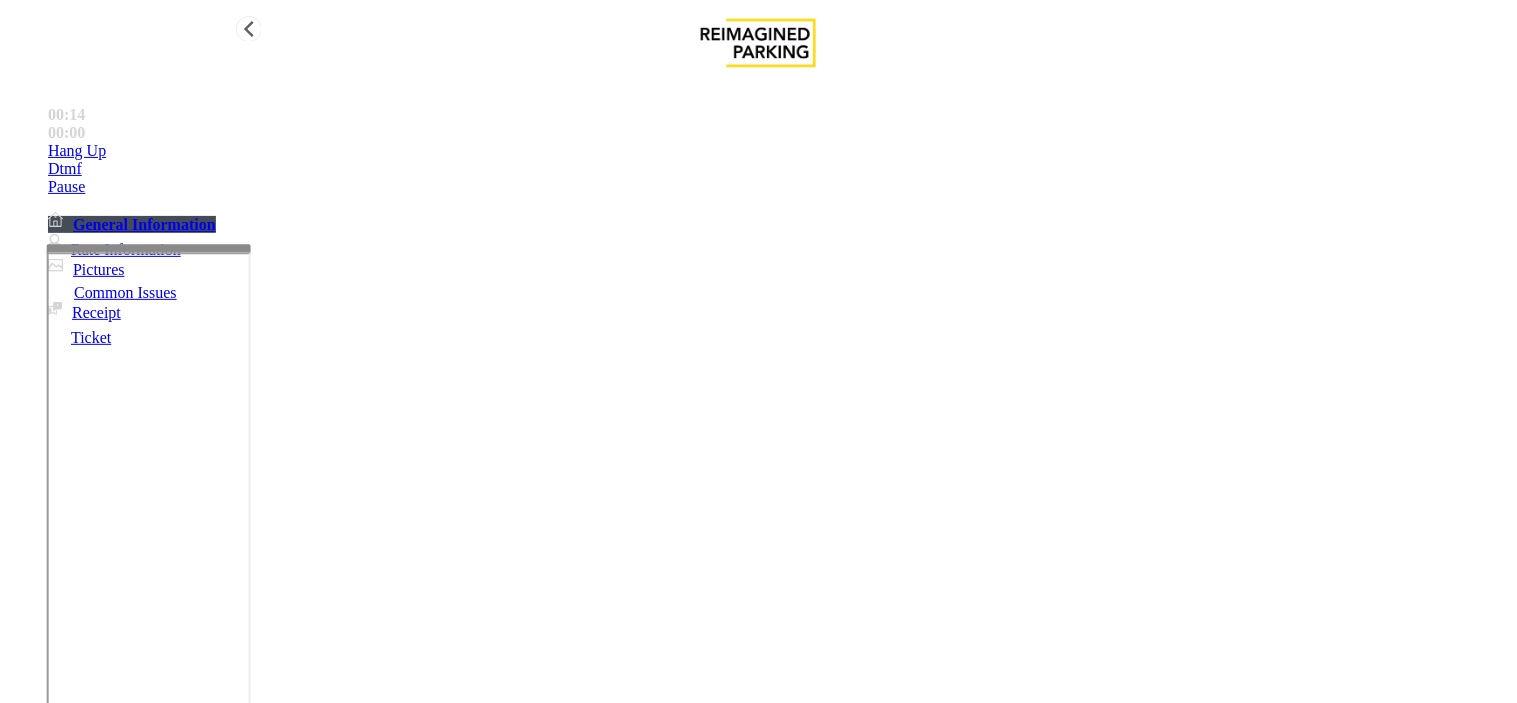 type on "**********" 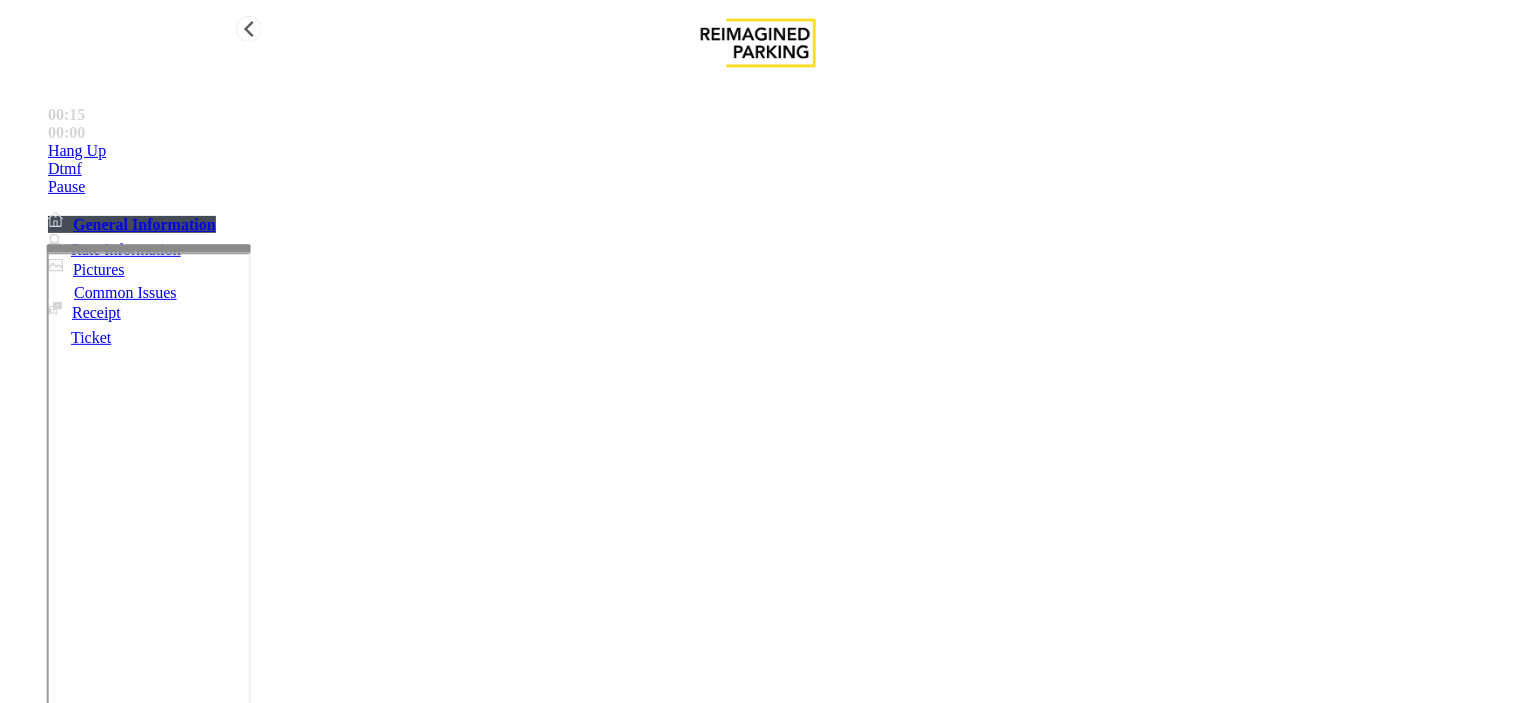 click on "Hang Up" at bounding box center [778, 151] 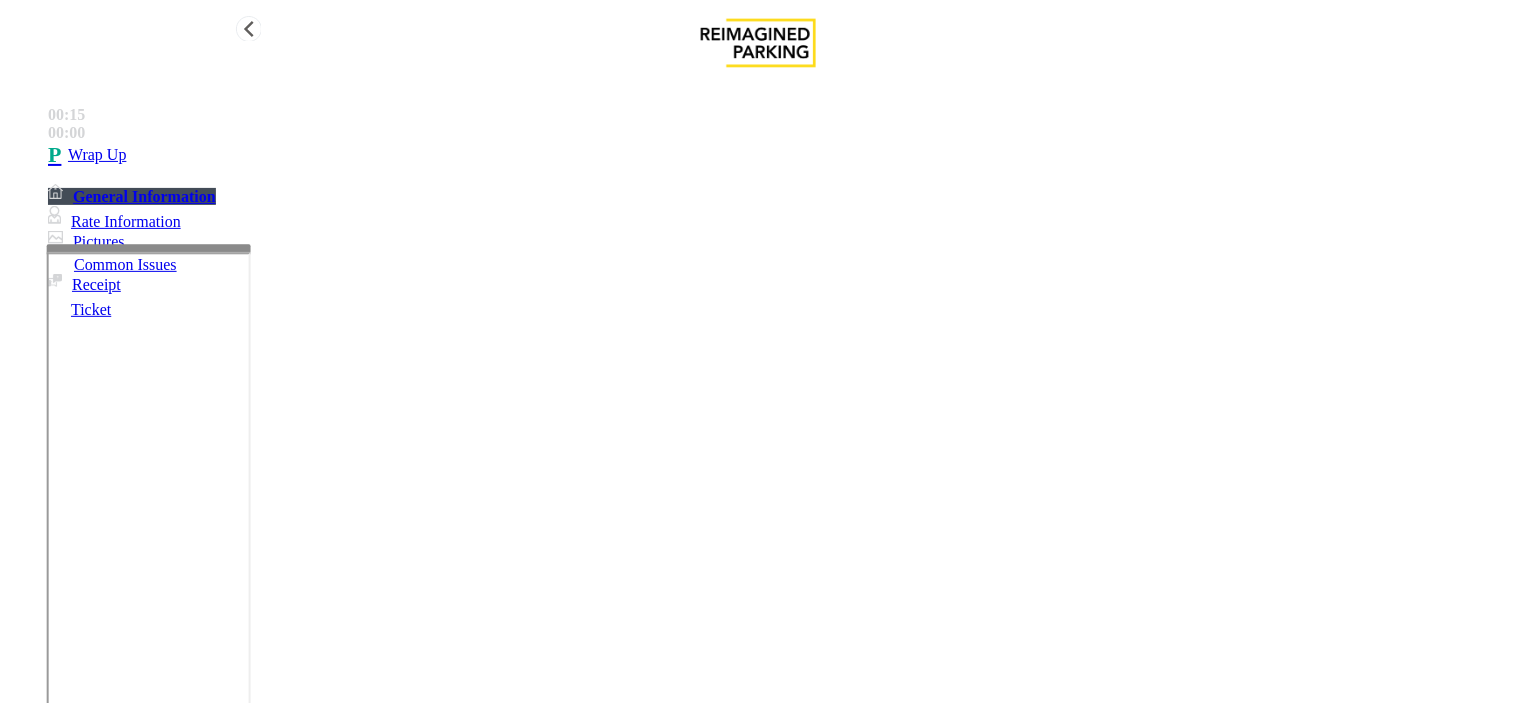 click on "Wrap Up" at bounding box center [778, 155] 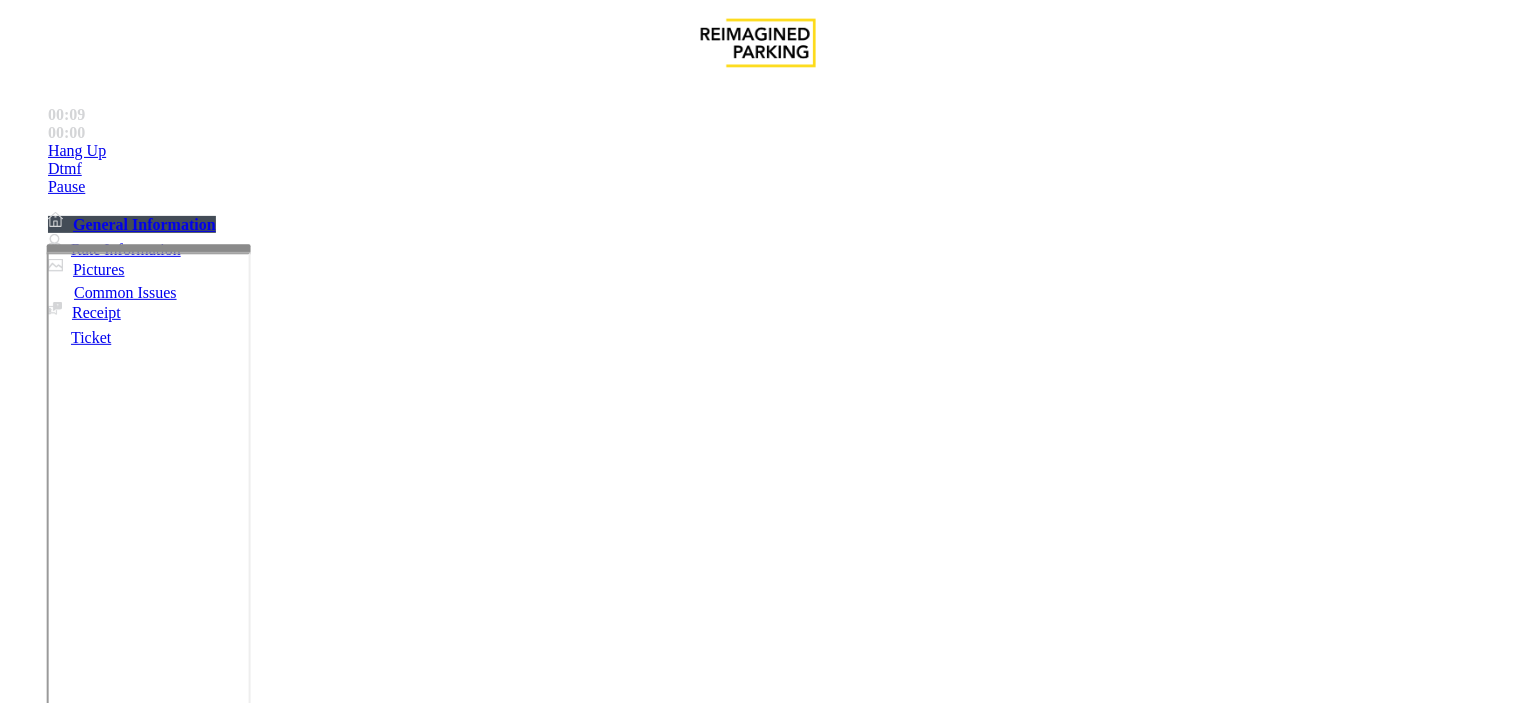 scroll, scrollTop: 1222, scrollLeft: 0, axis: vertical 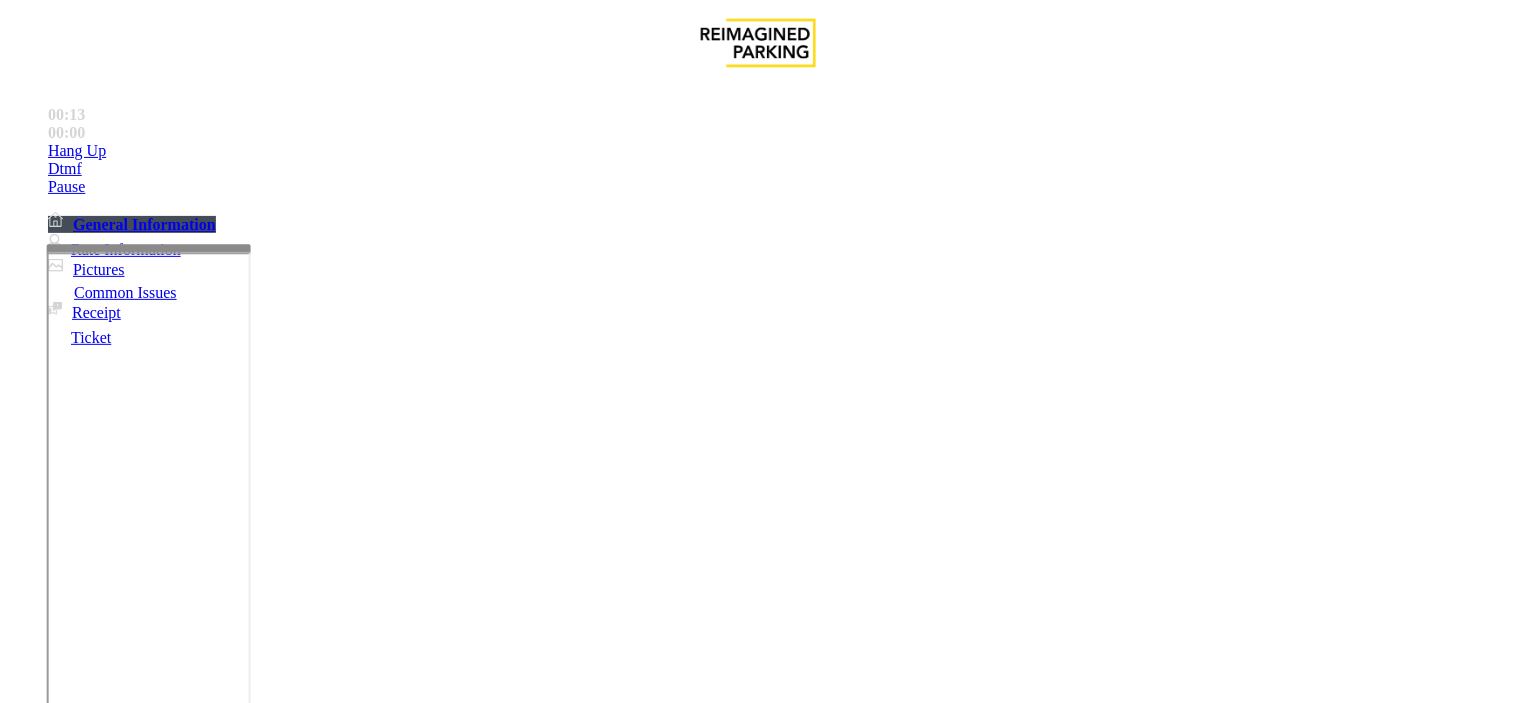 click on "Validation Issue" at bounding box center [371, 1356] 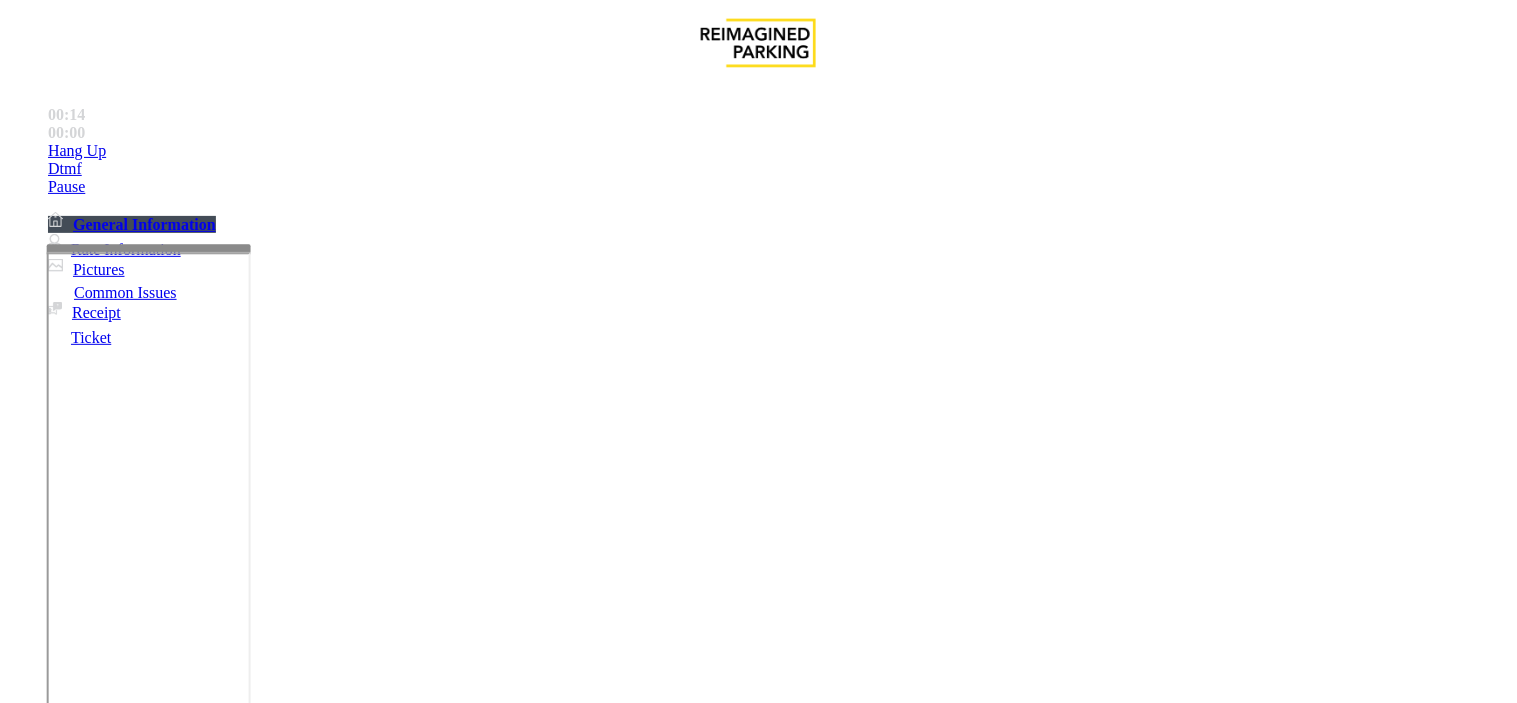 click on "Validation Error" at bounding box center [262, 1356] 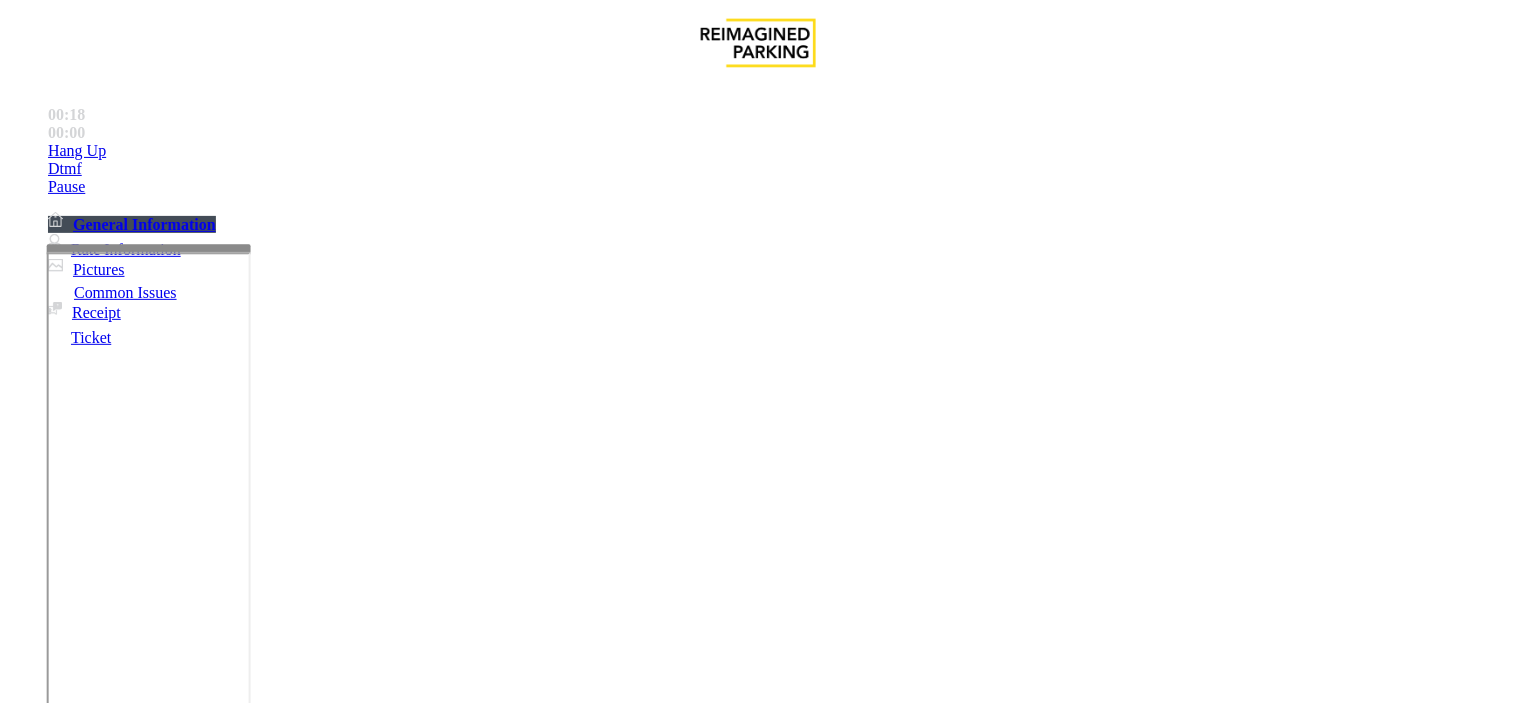 scroll, scrollTop: 2333, scrollLeft: 0, axis: vertical 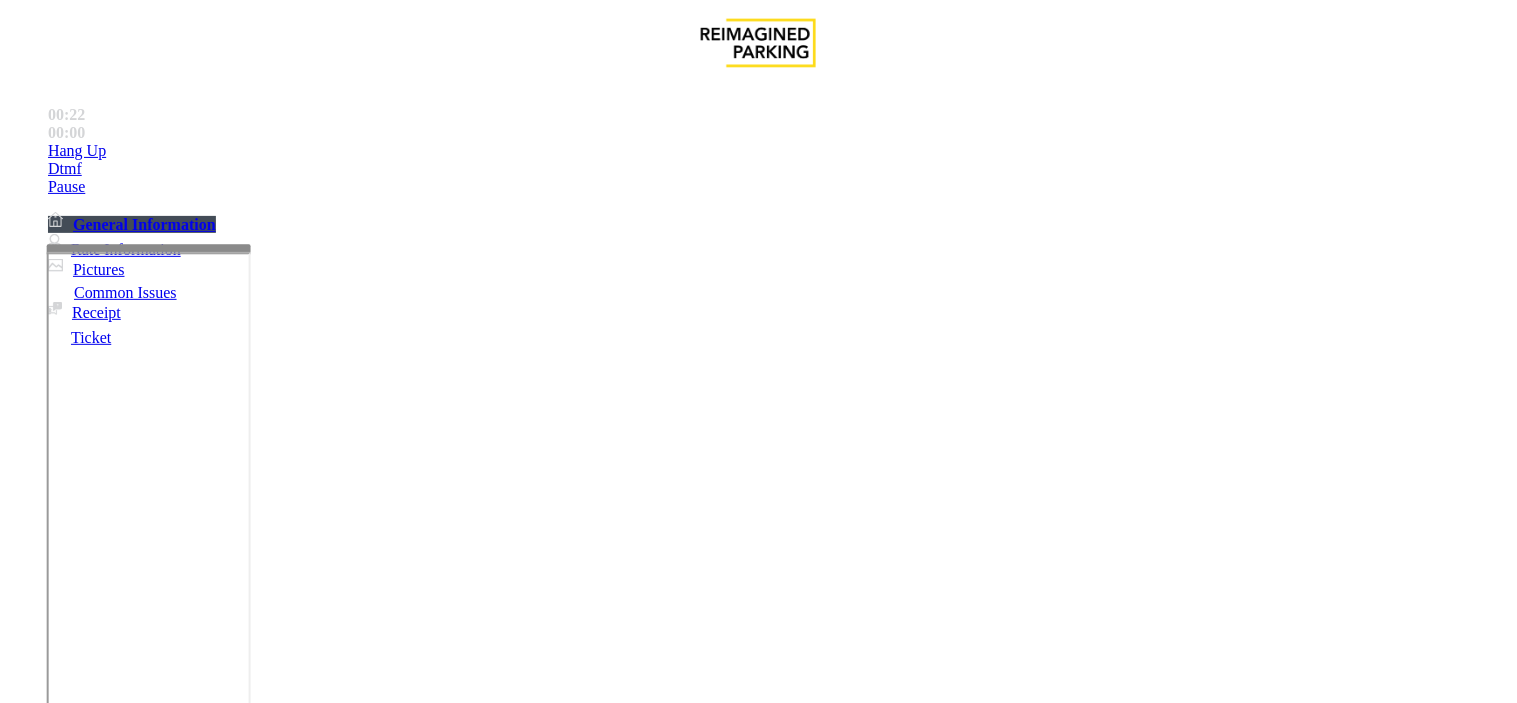 drag, startPoint x: 414, startPoint y: 177, endPoint x: 265, endPoint y: 146, distance: 152.19067 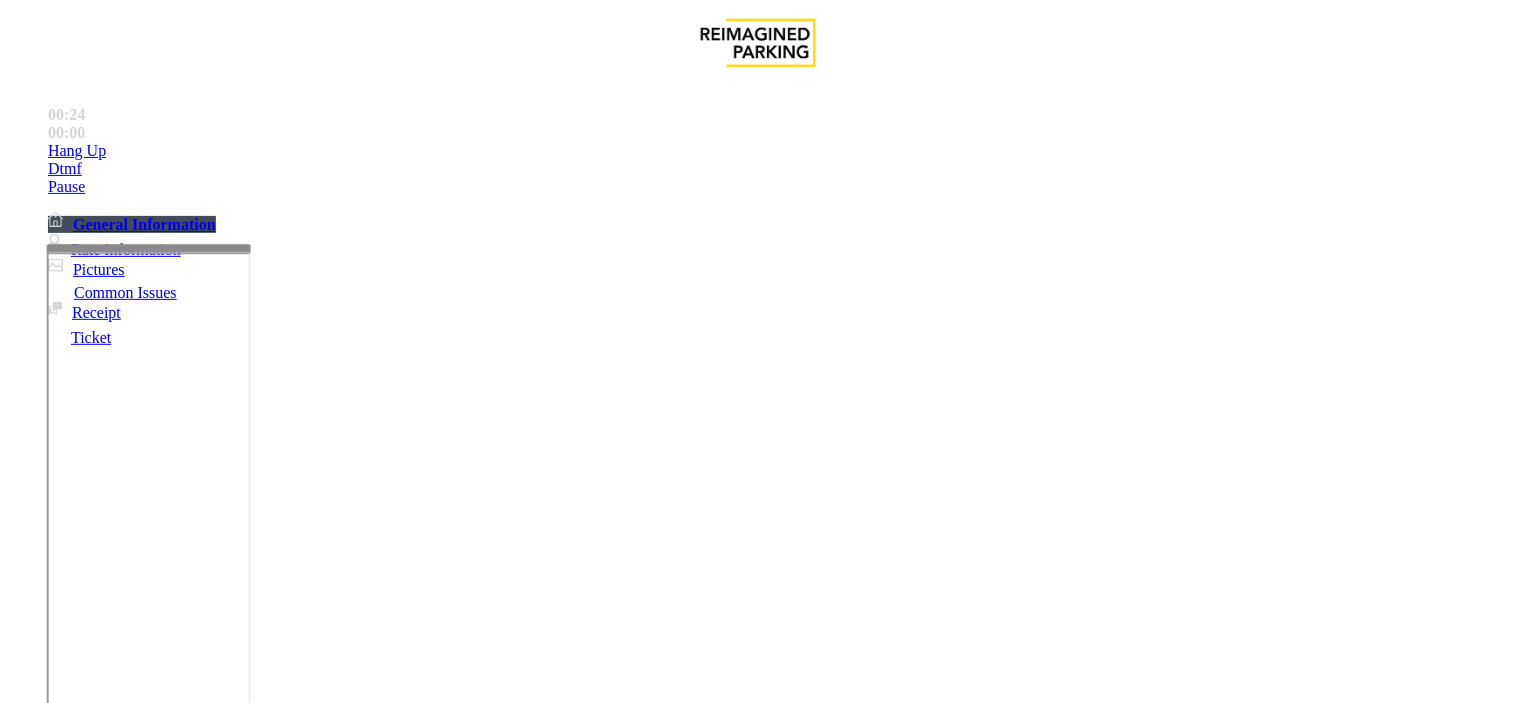 click at bounding box center [246, 1702] 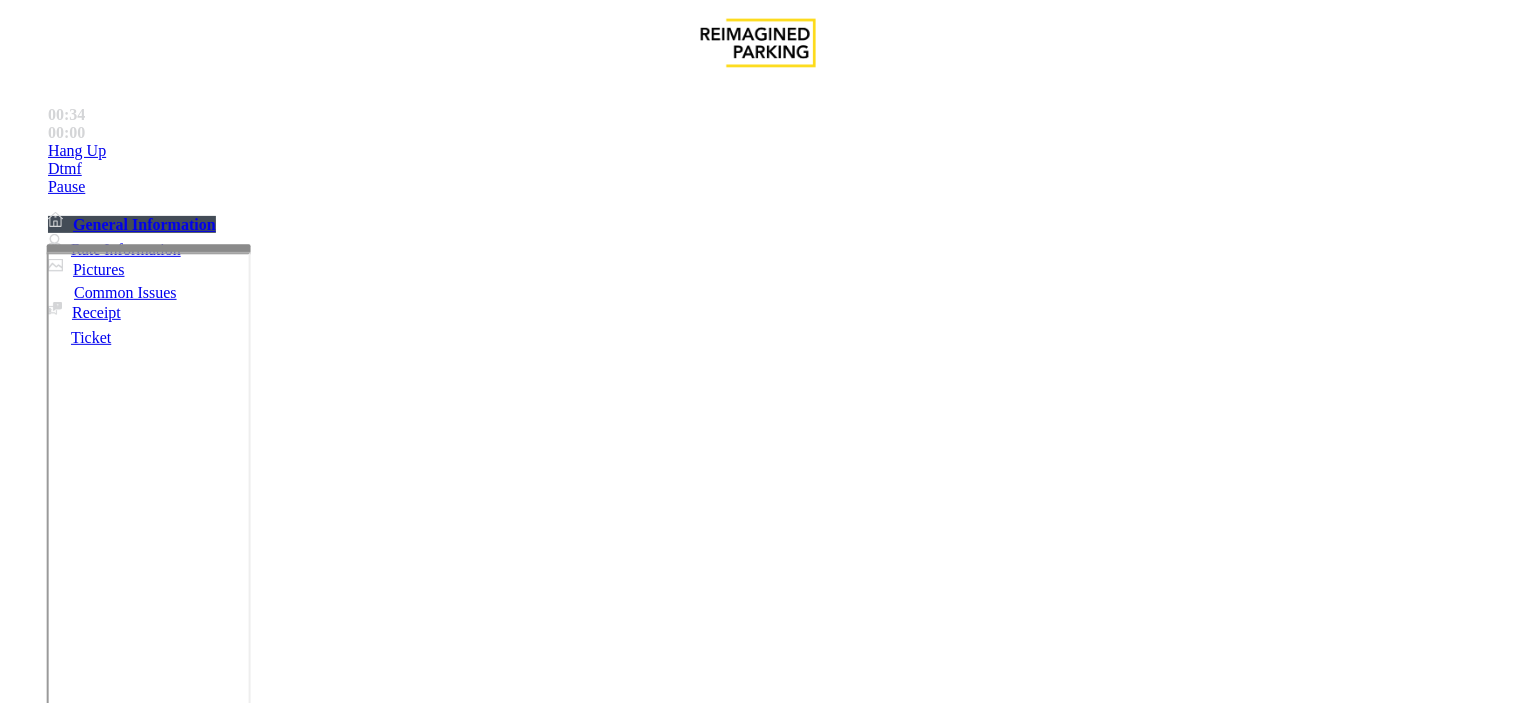 scroll, scrollTop: 14, scrollLeft: 0, axis: vertical 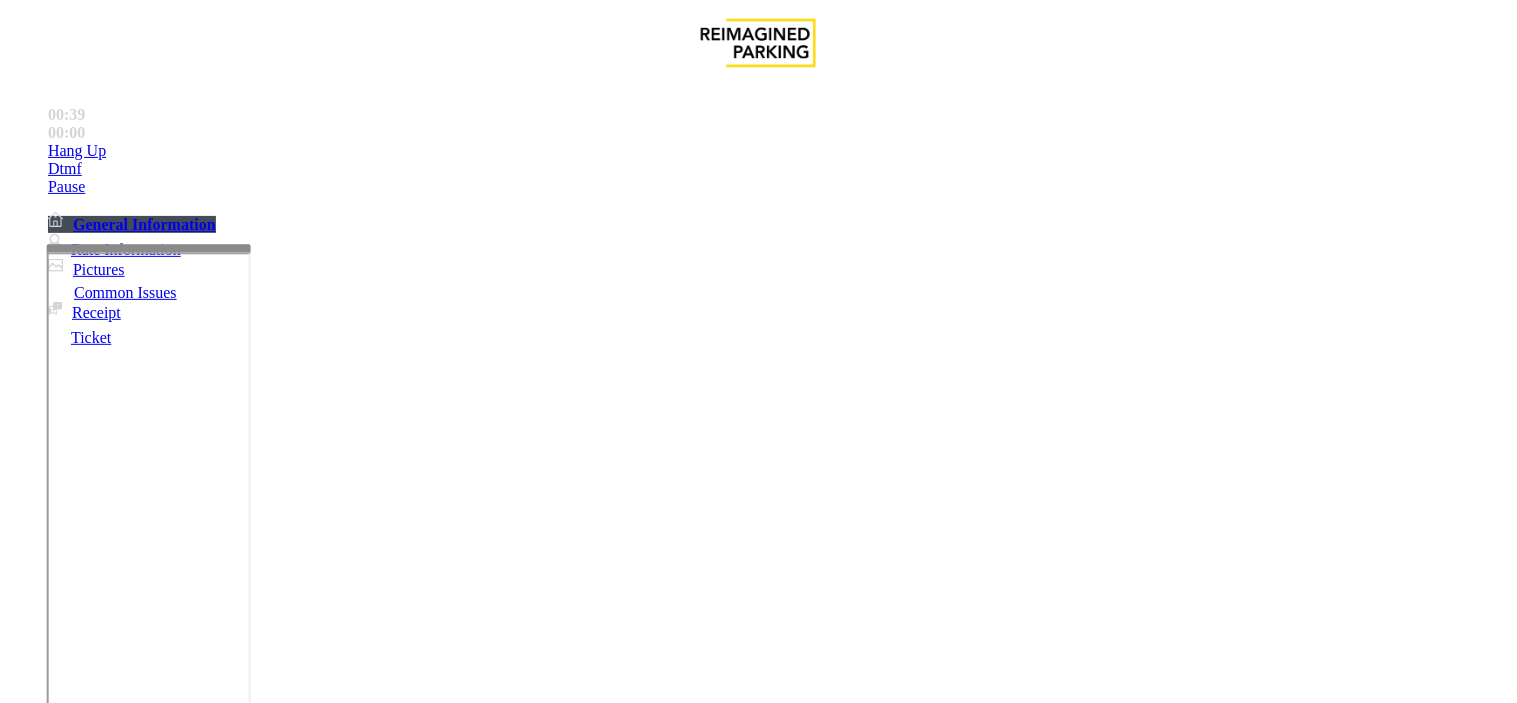 click at bounding box center [246, 1702] 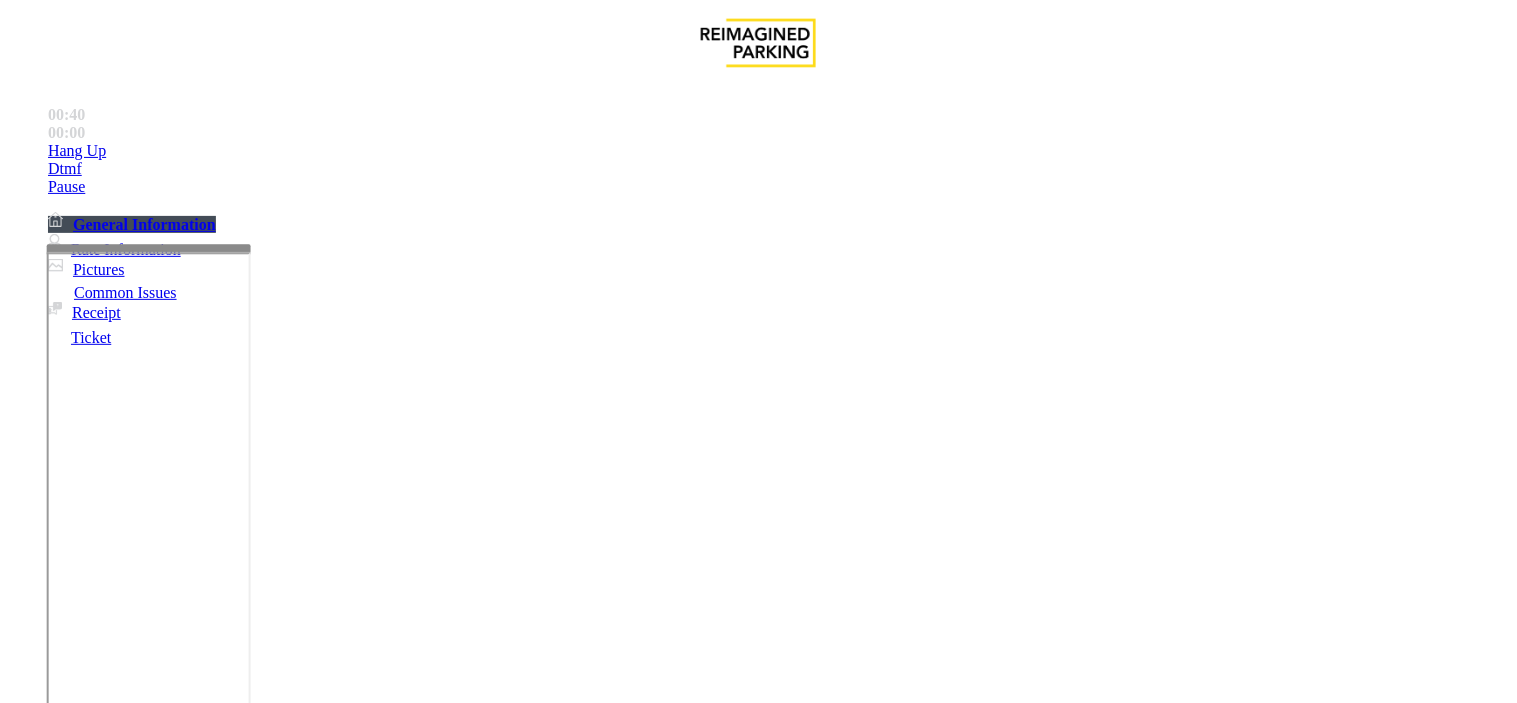type on "**********" 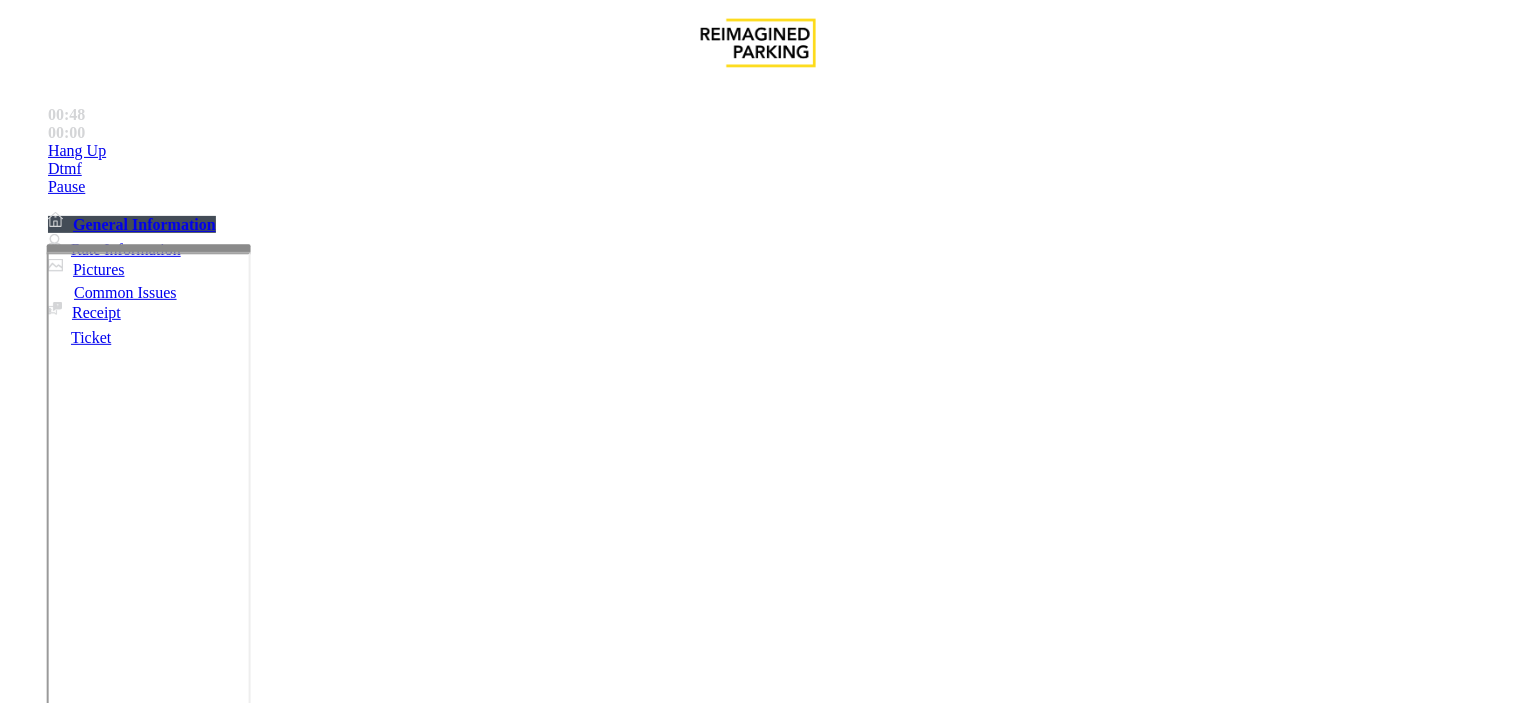 scroll, scrollTop: 222, scrollLeft: 0, axis: vertical 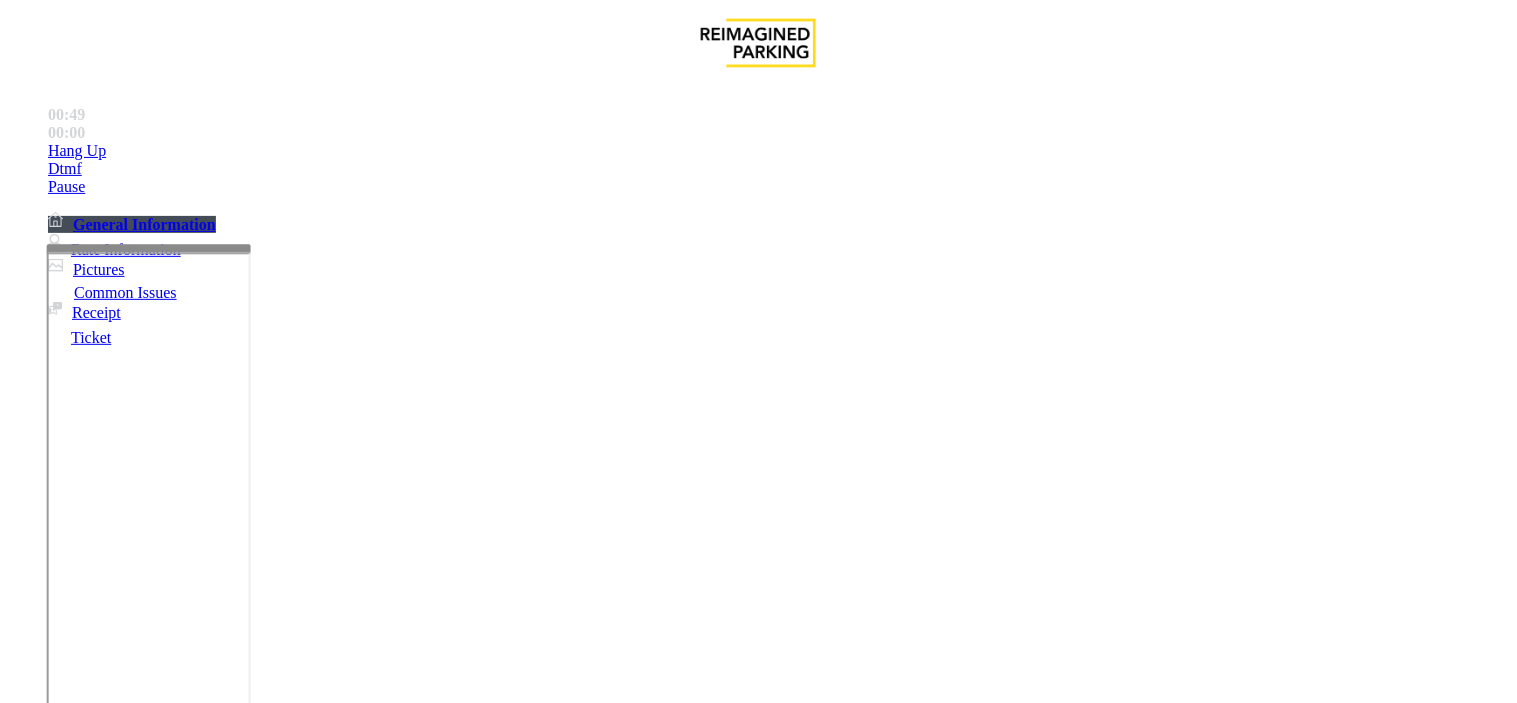 click on "**********" at bounding box center (758, 1753) 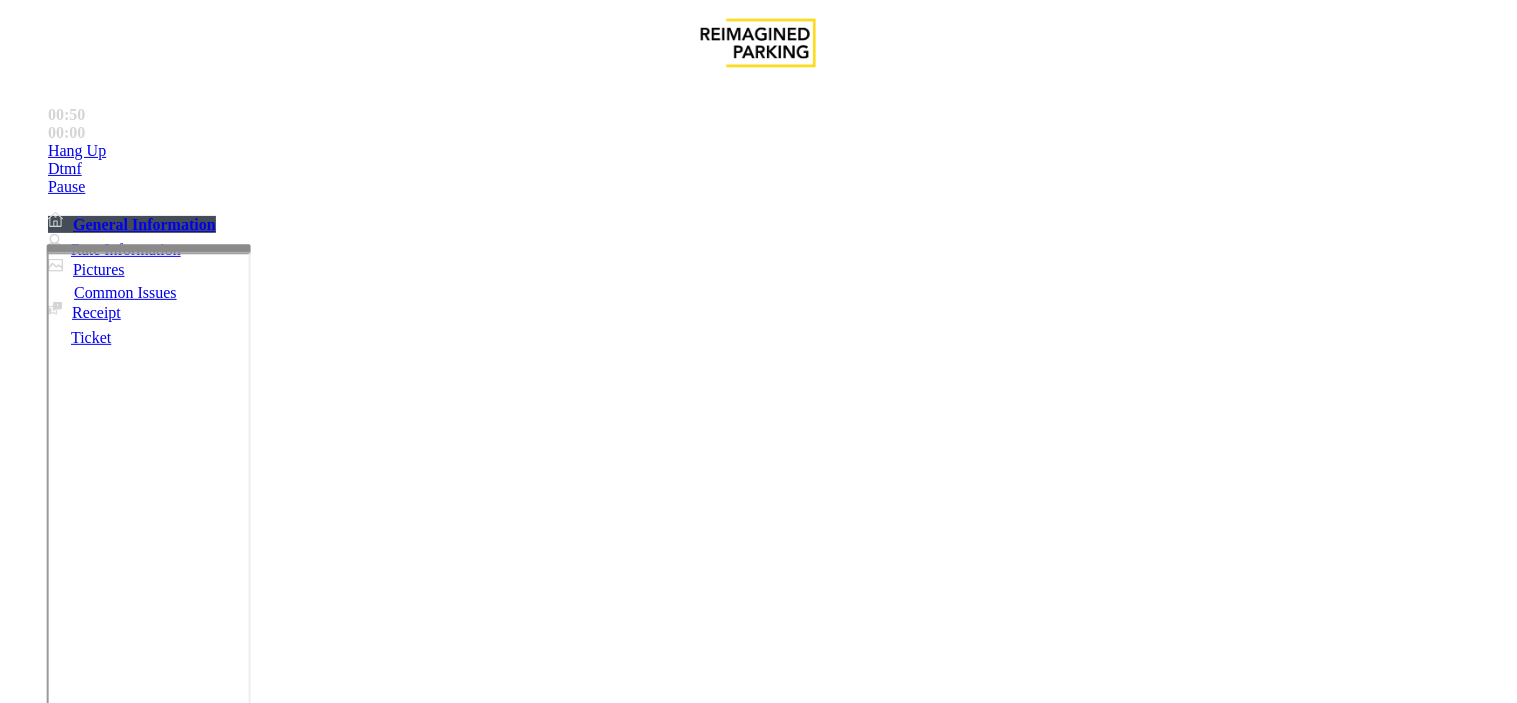 click at bounding box center [246, 1702] 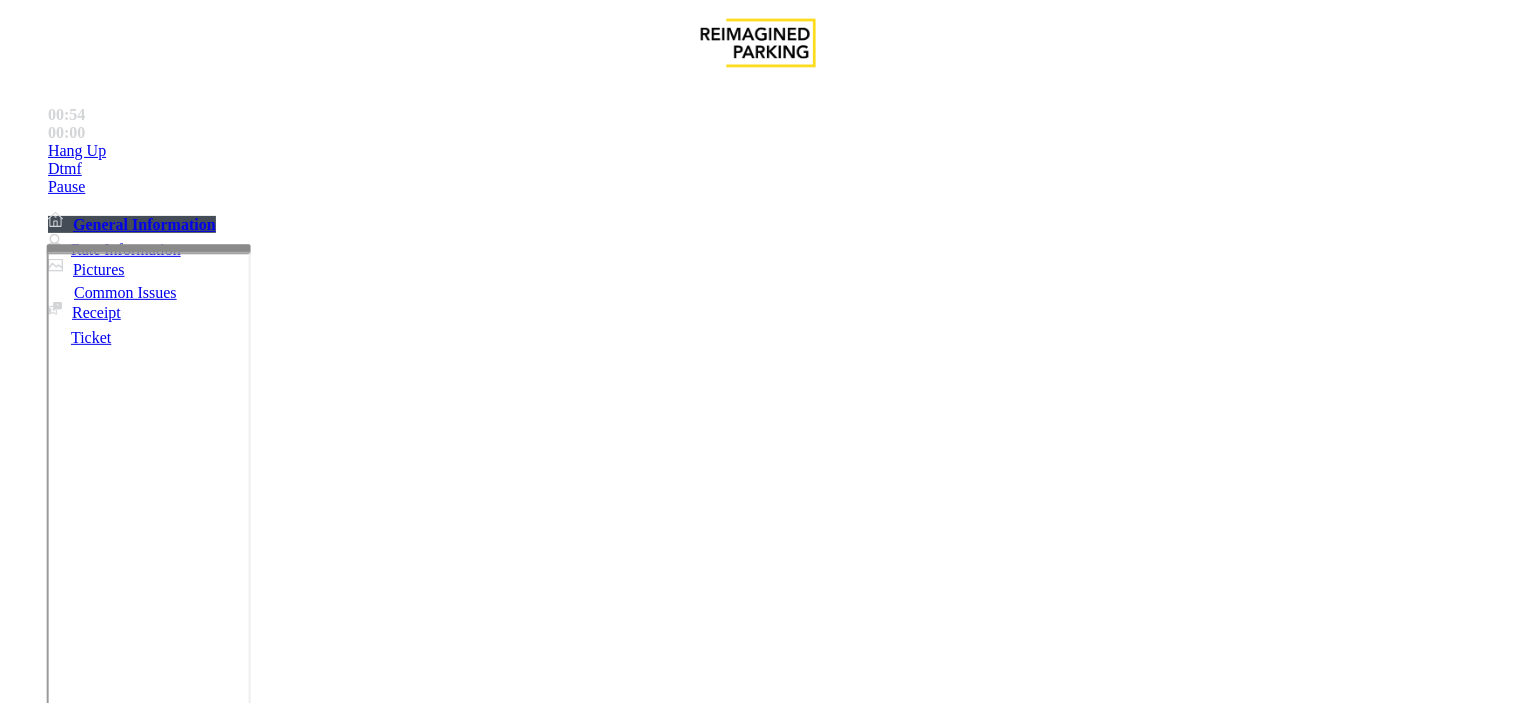 click at bounding box center (246, 1702) 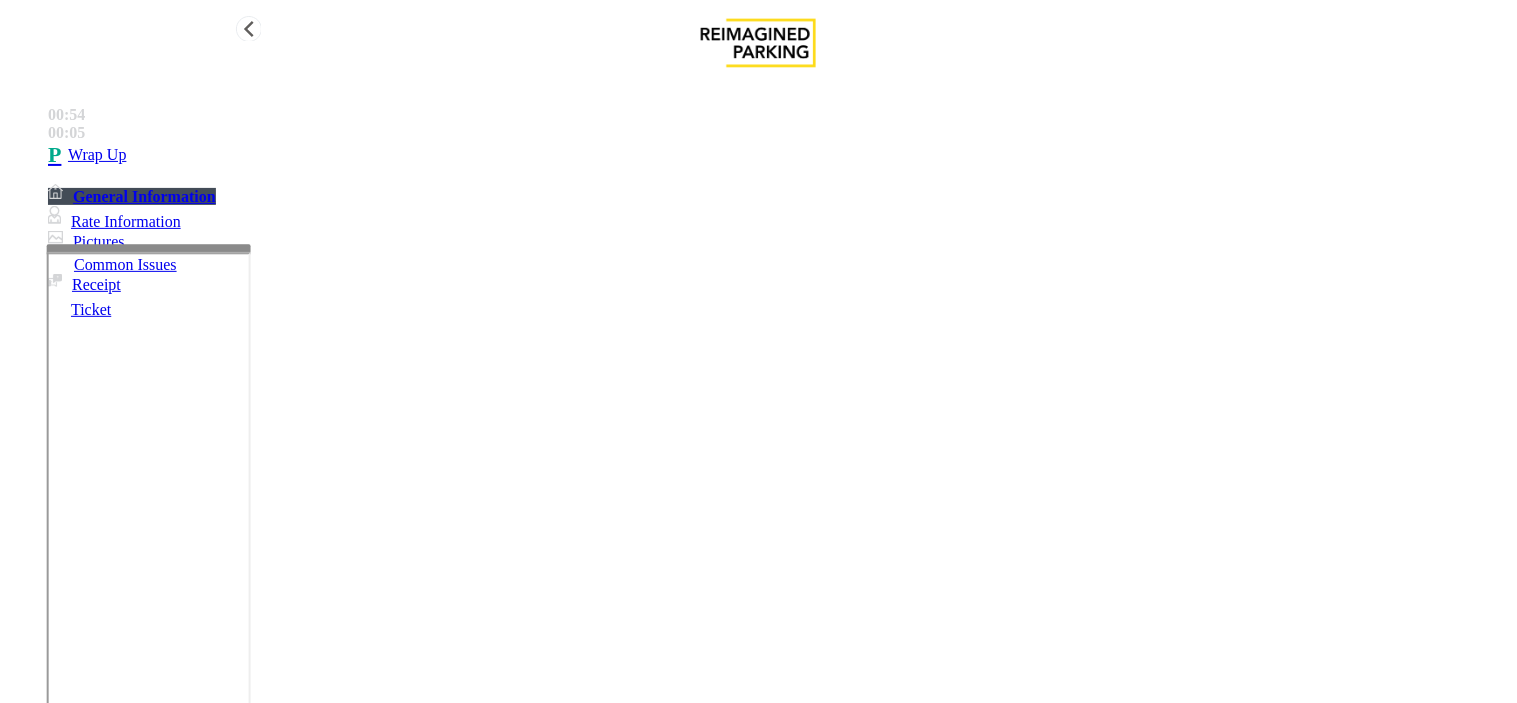 type on "**********" 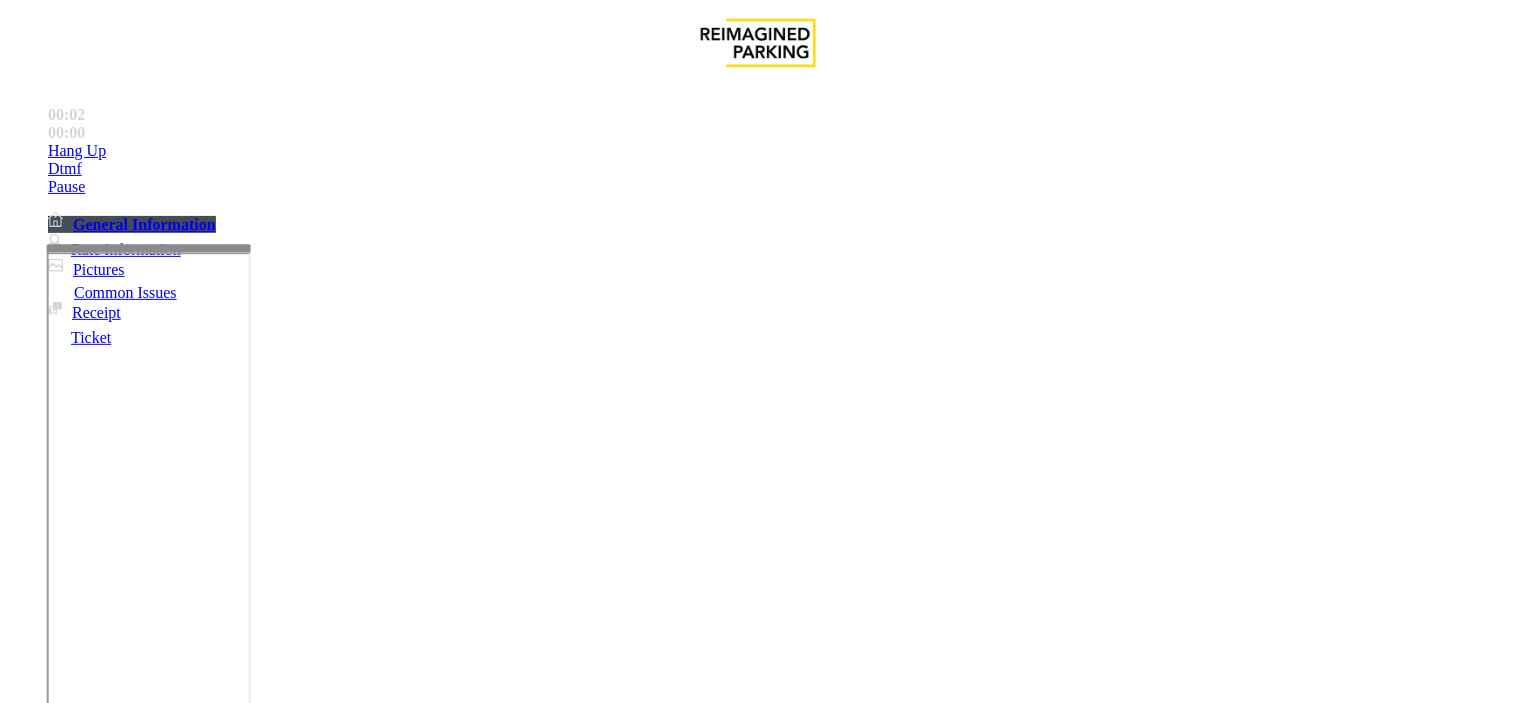 scroll, scrollTop: 1111, scrollLeft: 0, axis: vertical 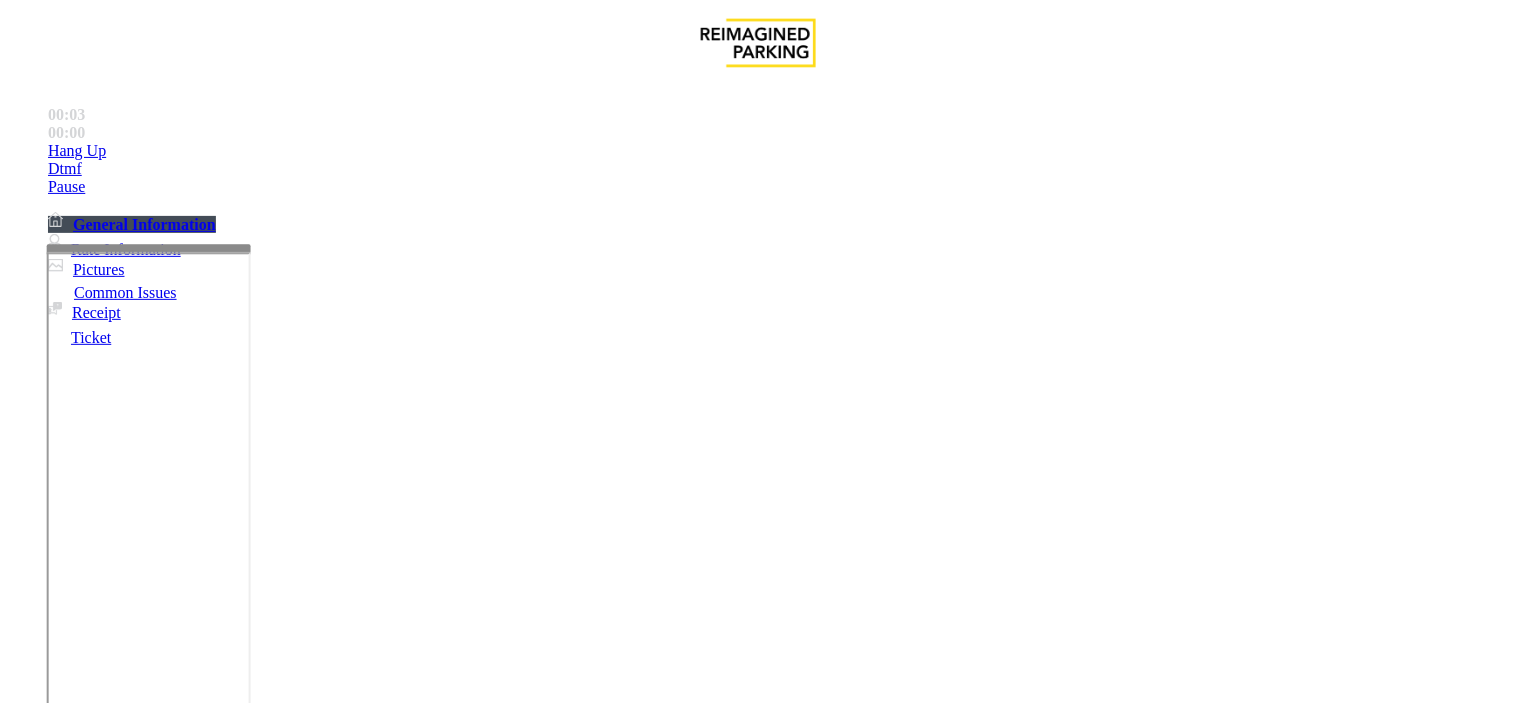 click on "LAN21082601" at bounding box center [46, 2986] 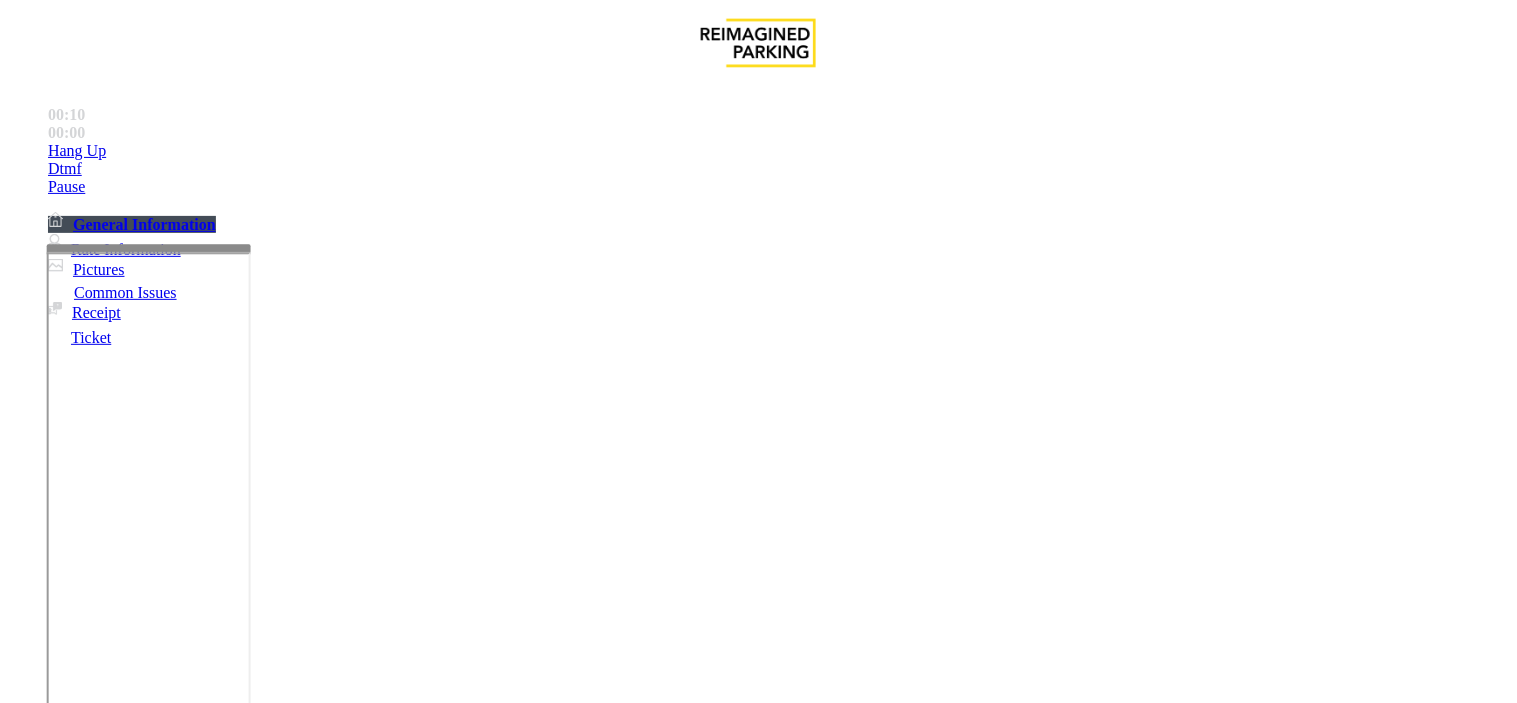 drag, startPoint x: 497, startPoint y: 555, endPoint x: 496, endPoint y: 424, distance: 131.00381 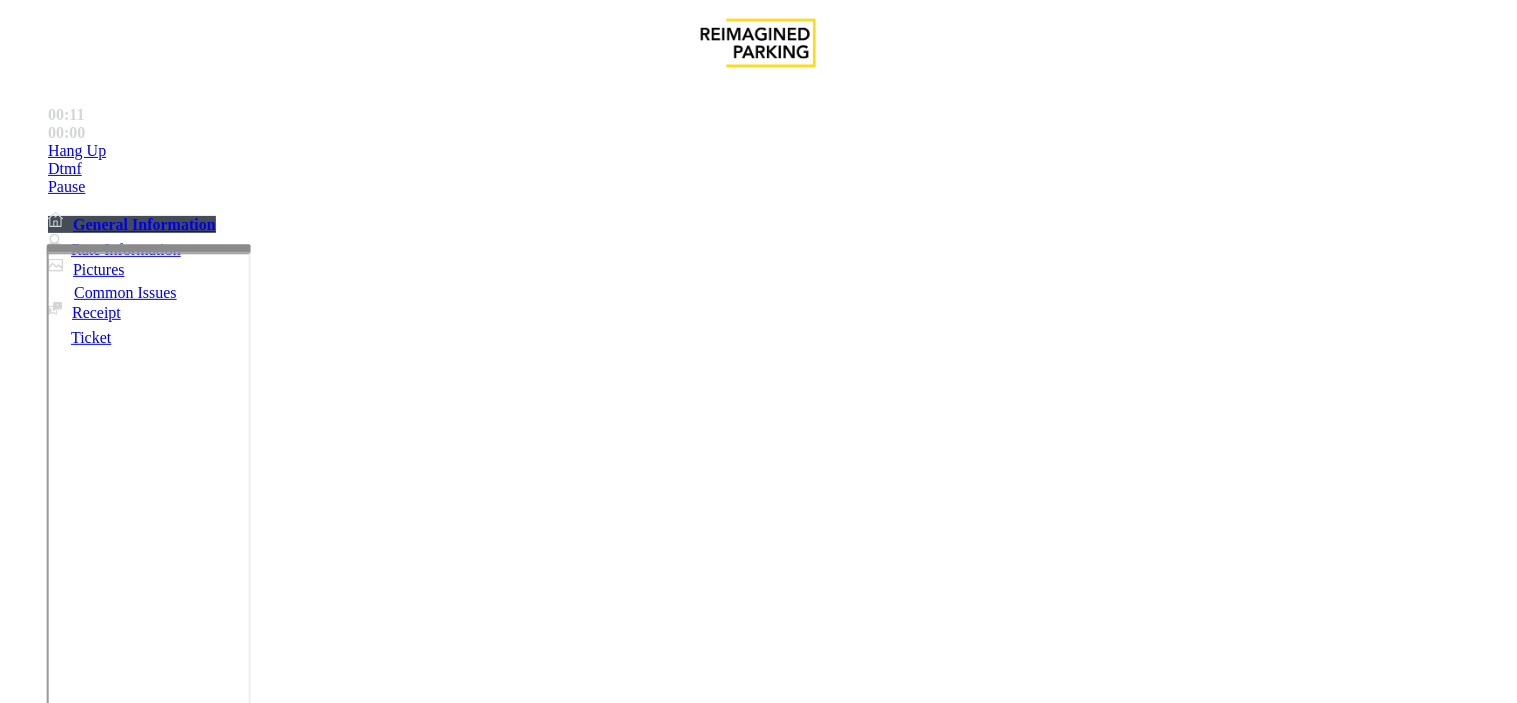 click on "No Response/Unable to hear parker" at bounding box center (758, 1341) 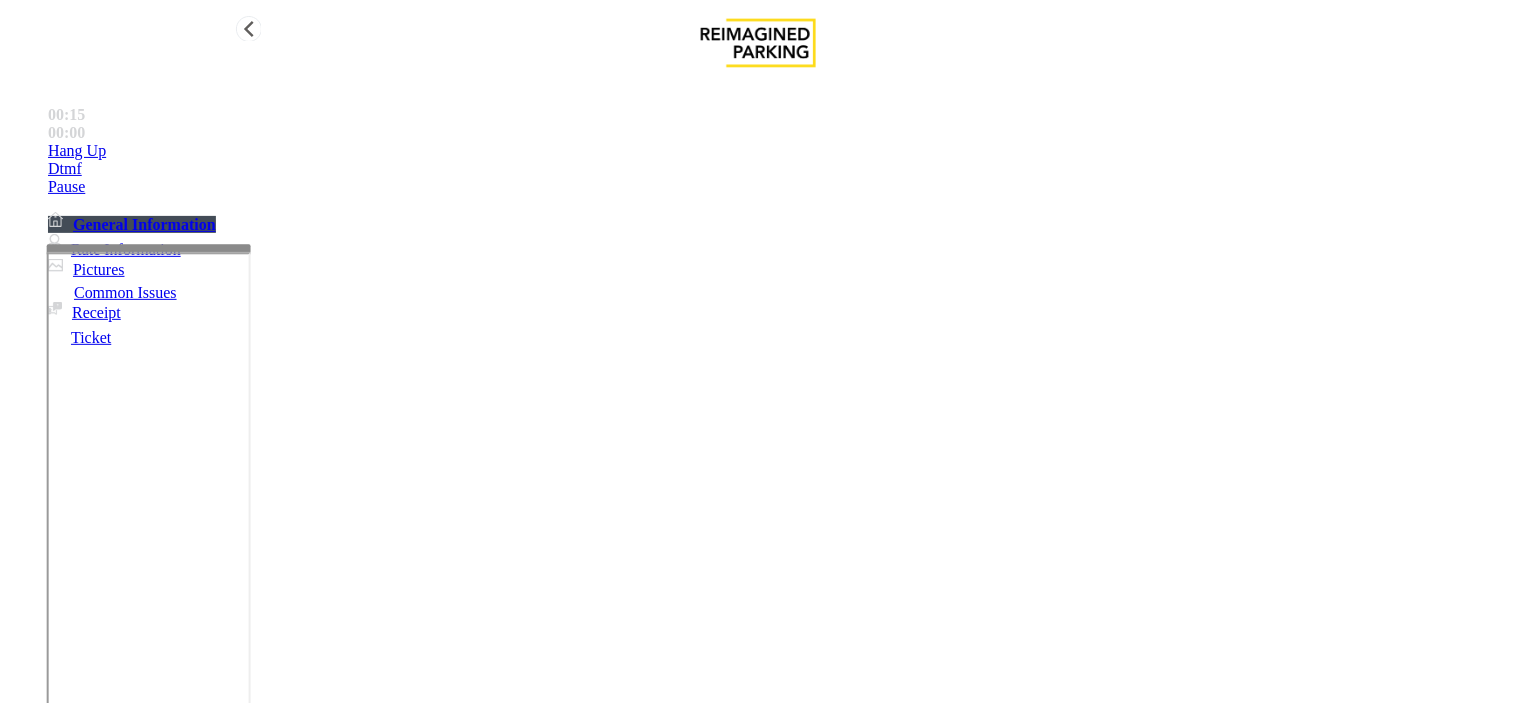 type on "**********" 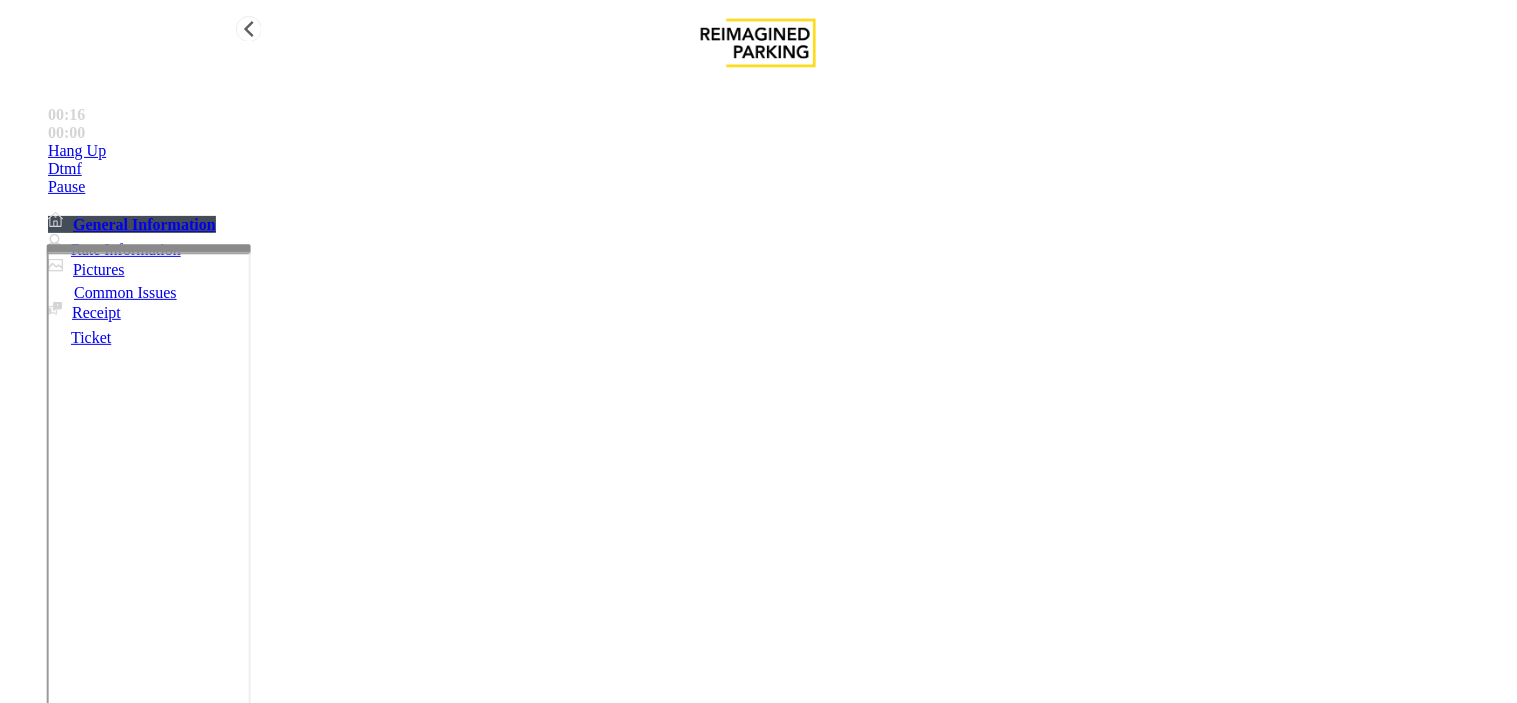 click on "Hang Up" at bounding box center [778, 151] 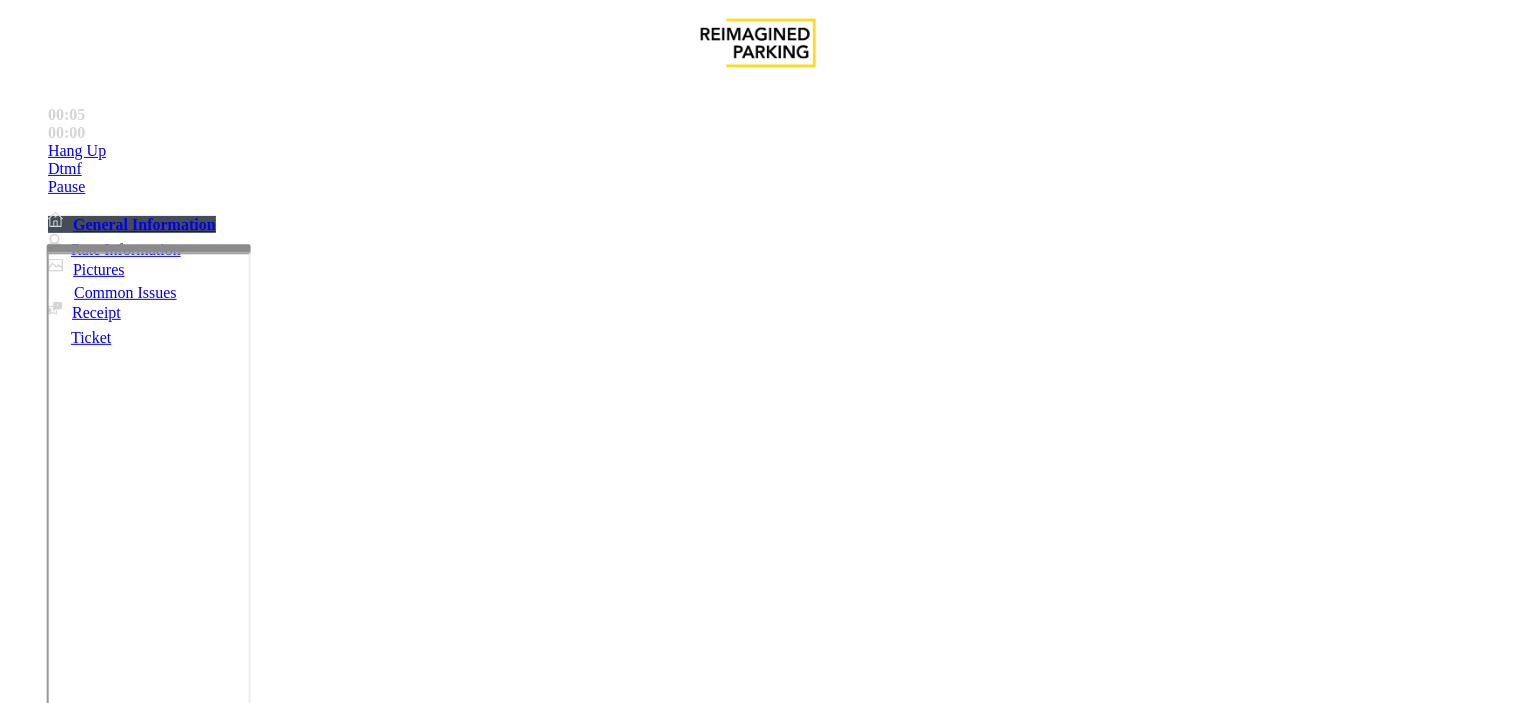 click on "Ticket Issue" at bounding box center [71, 1356] 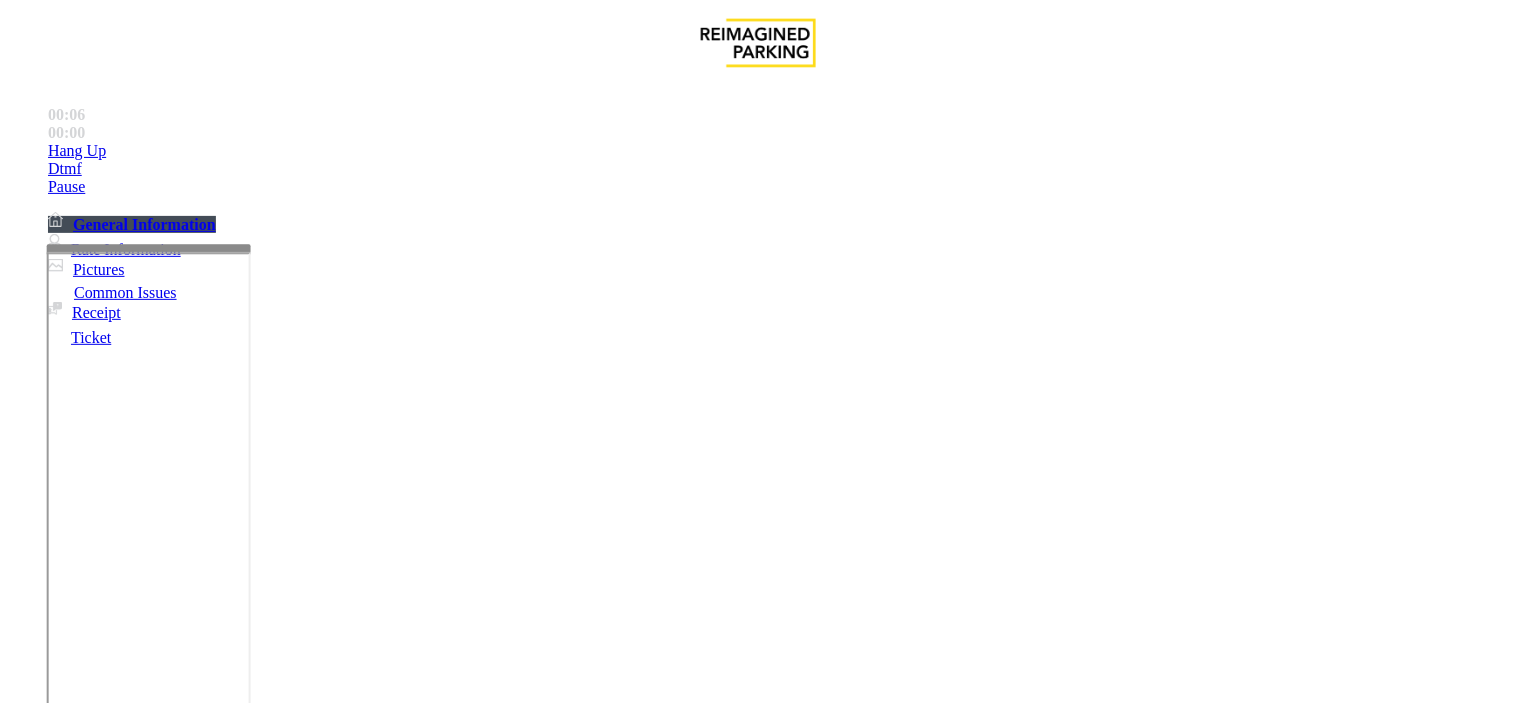 click on "There were no tickets at entrance" at bounding box center [816, 1356] 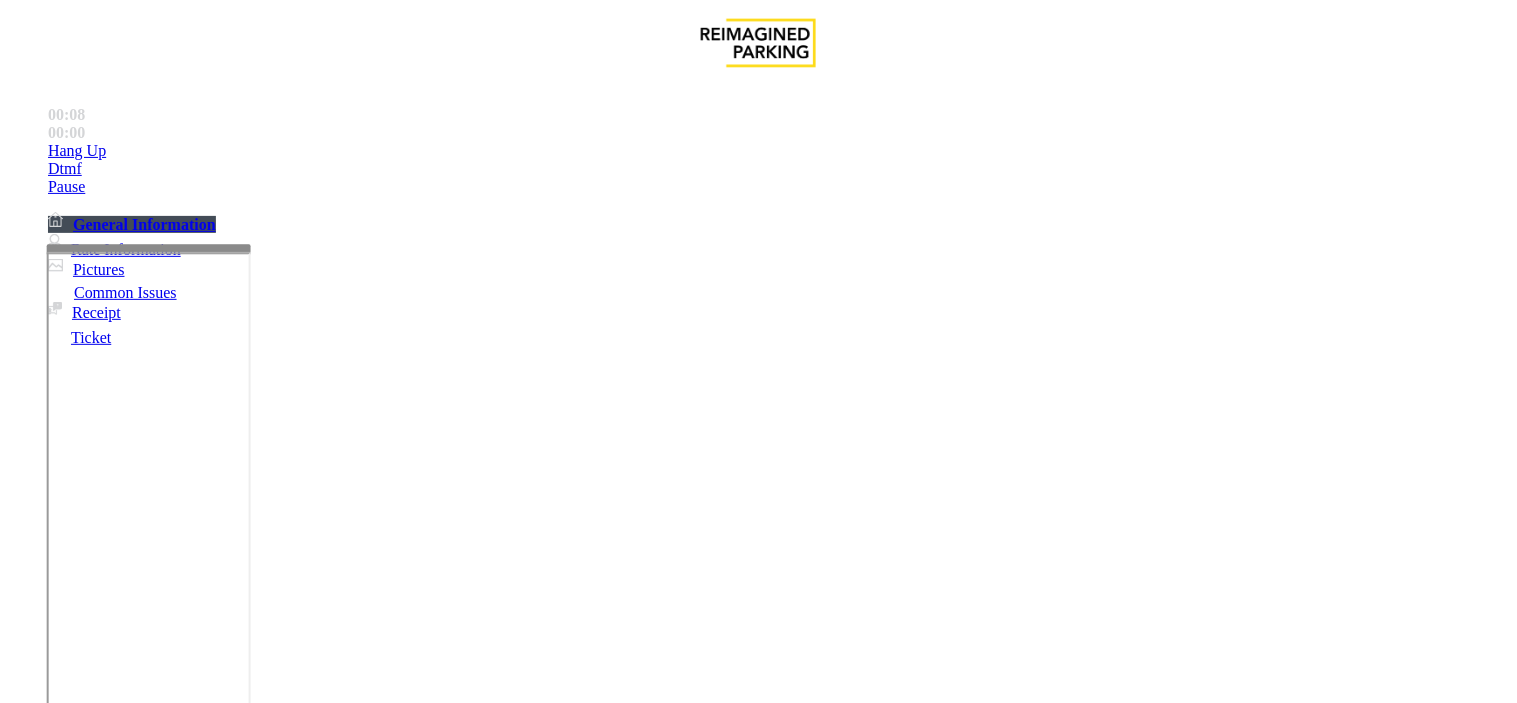 drag, startPoint x: 571, startPoint y: 173, endPoint x: 257, endPoint y: 152, distance: 314.70145 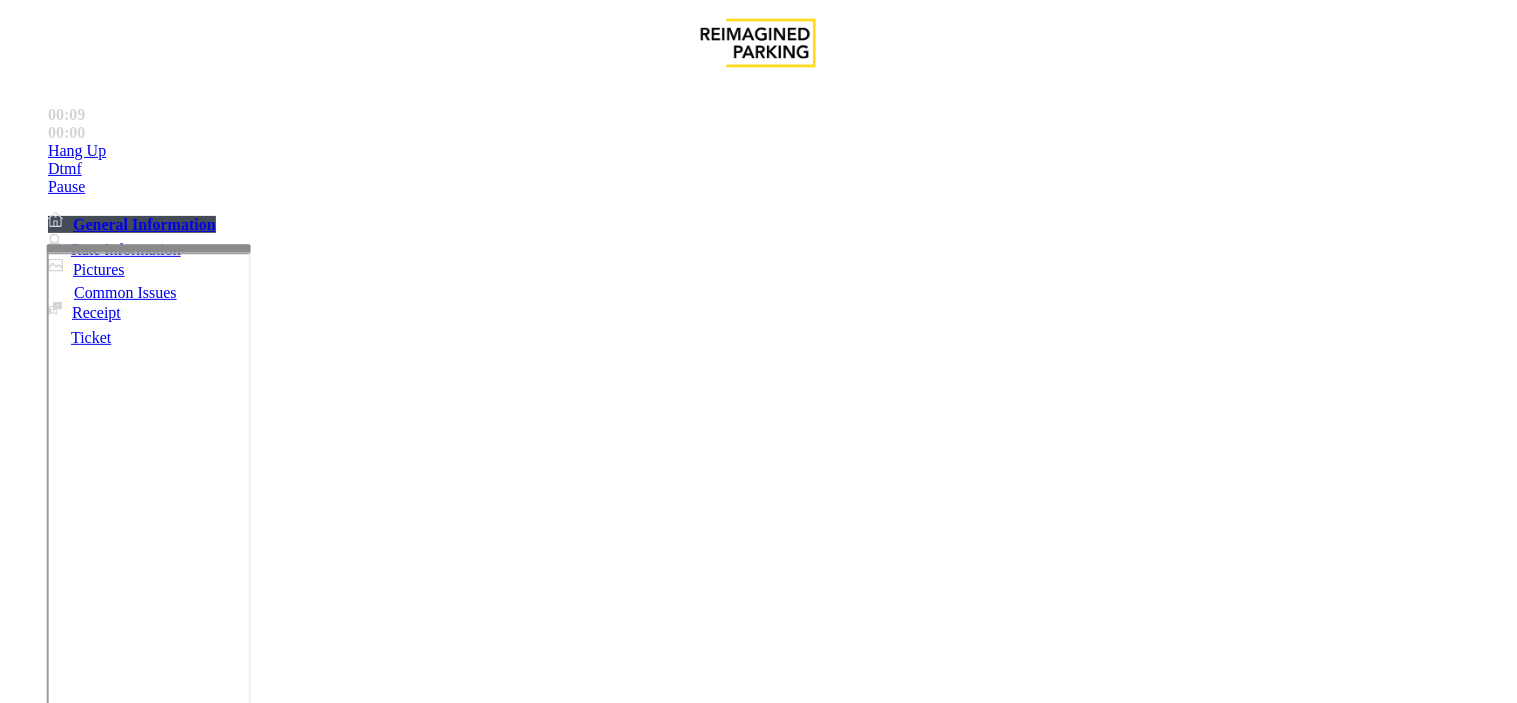 click at bounding box center (246, 1650) 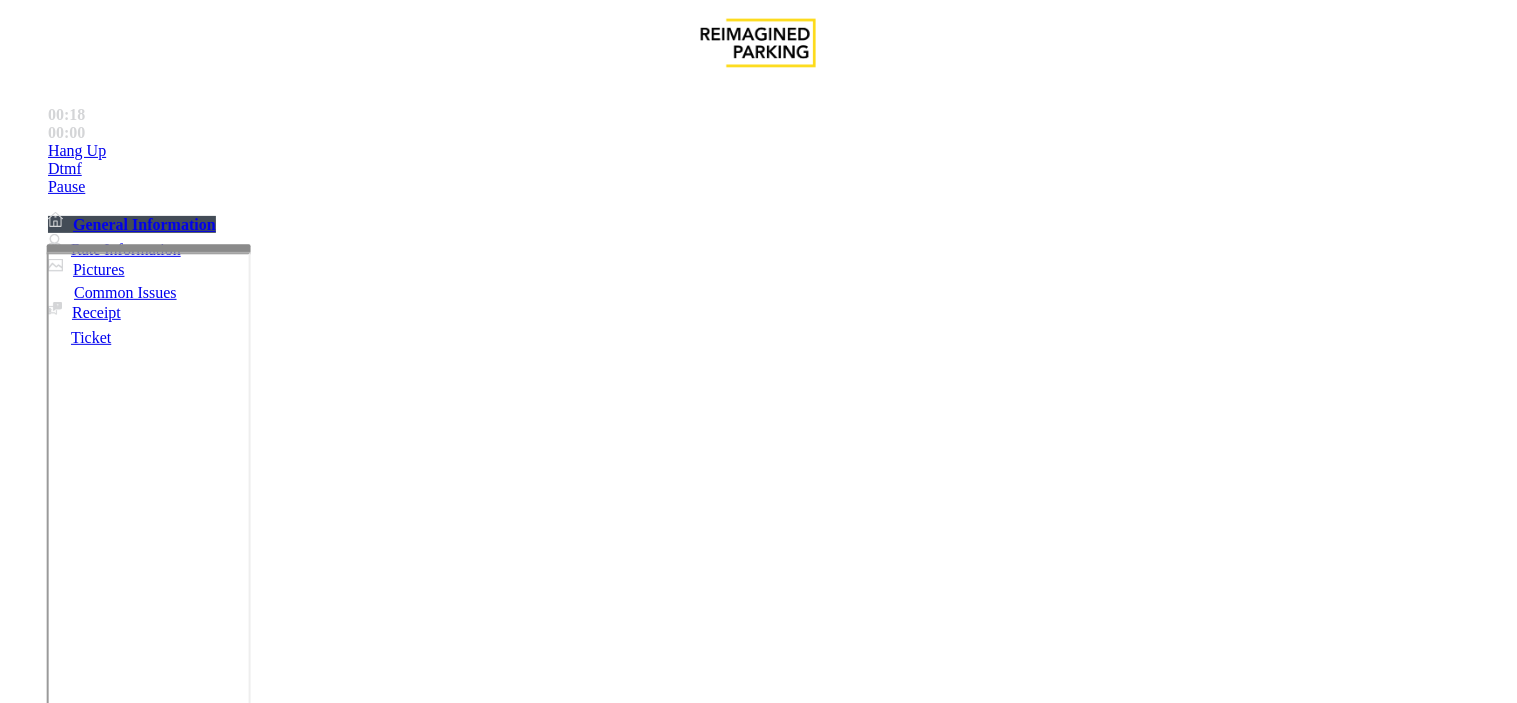 click at bounding box center (246, 1650) 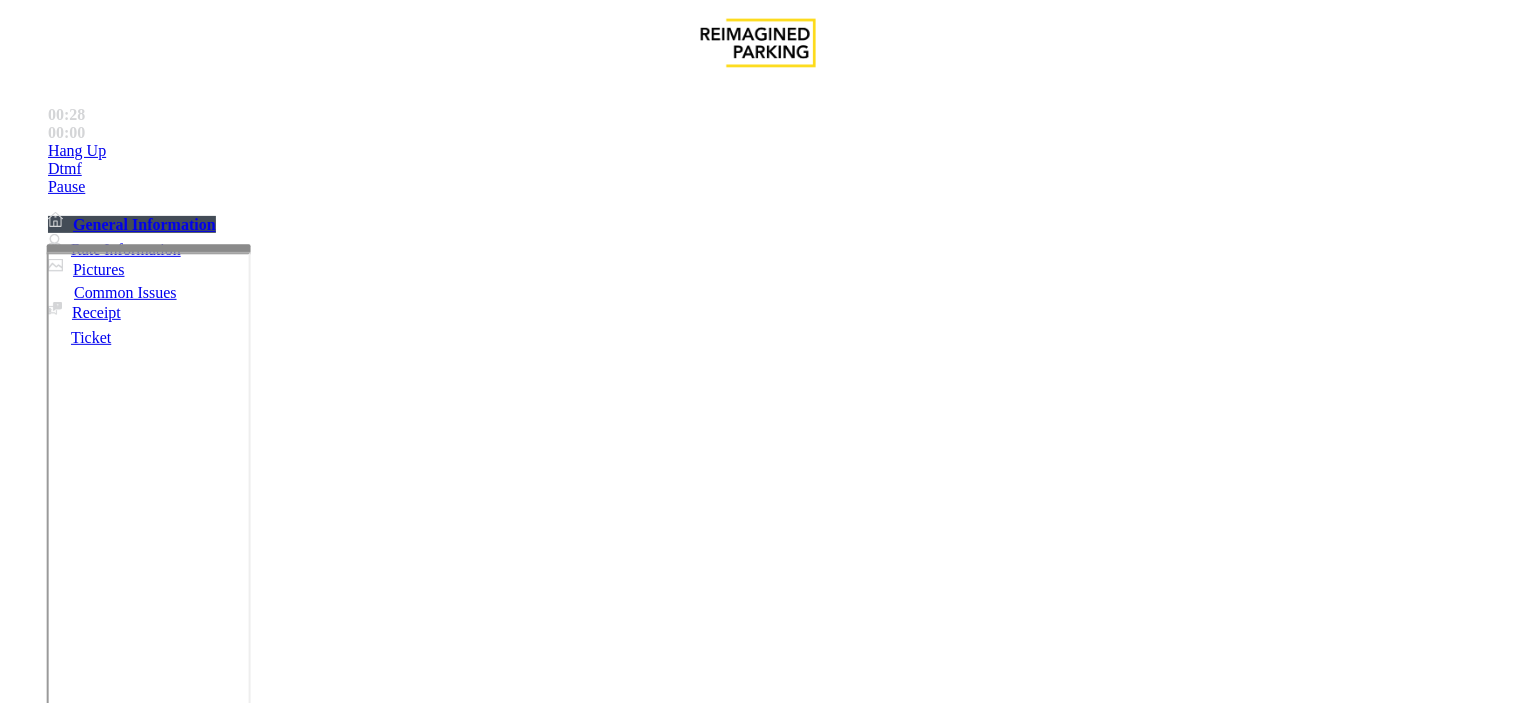 type on "**********" 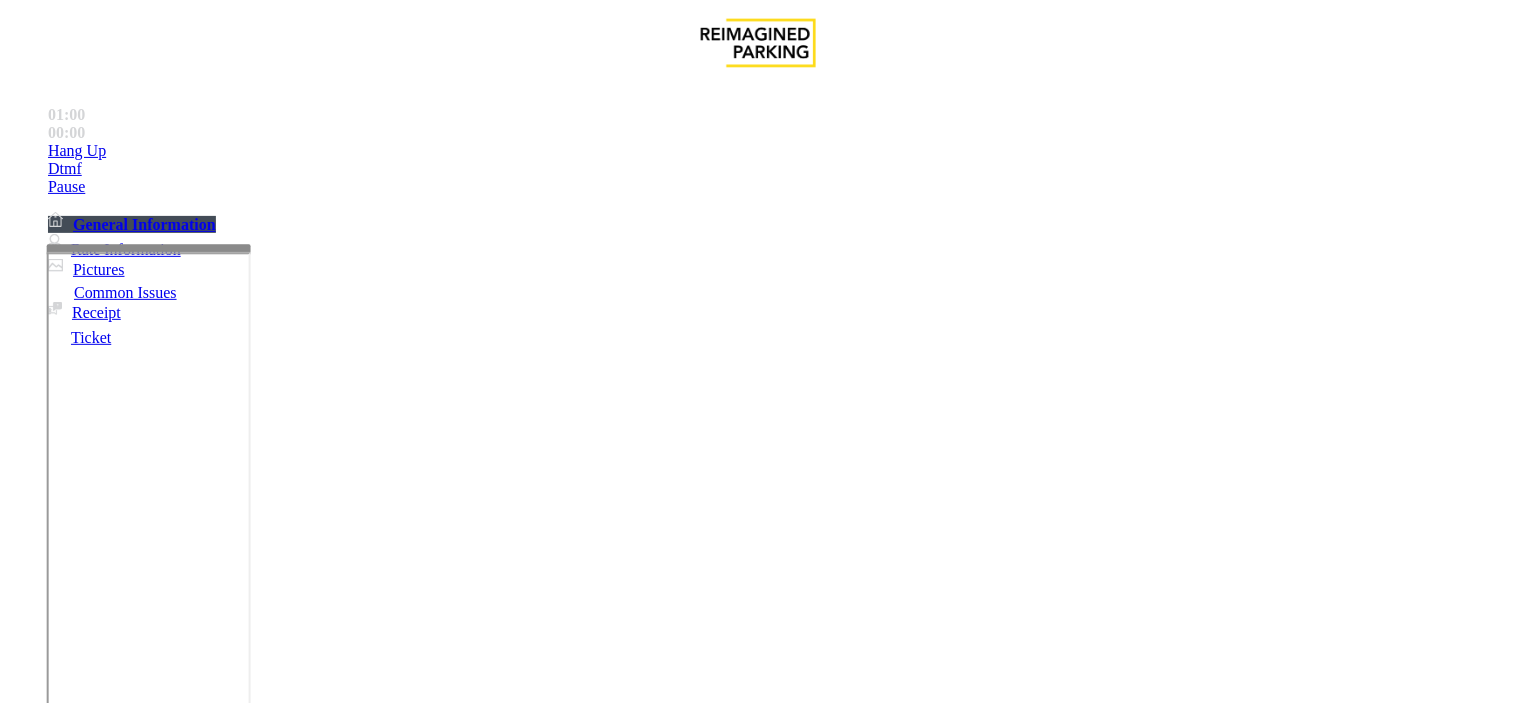 scroll, scrollTop: 222, scrollLeft: 0, axis: vertical 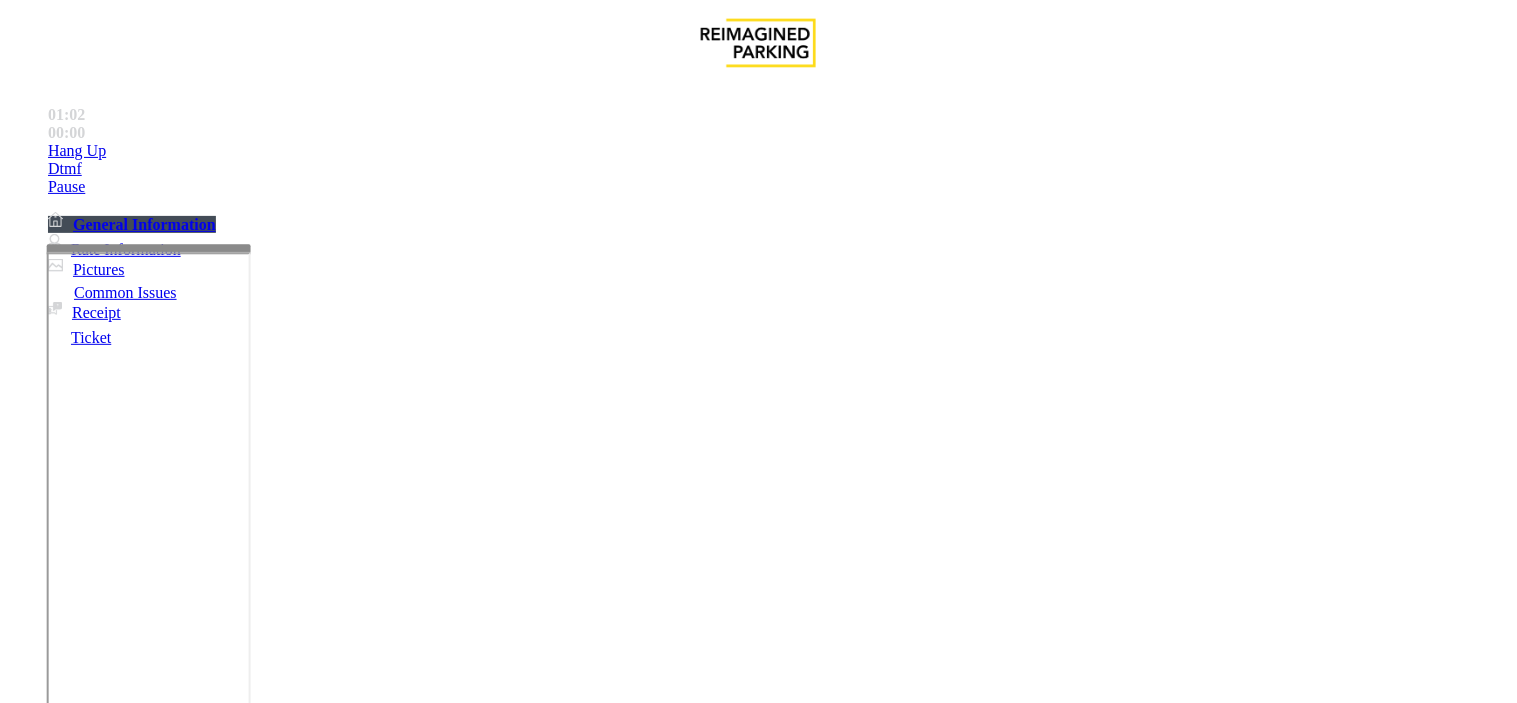 type on "******" 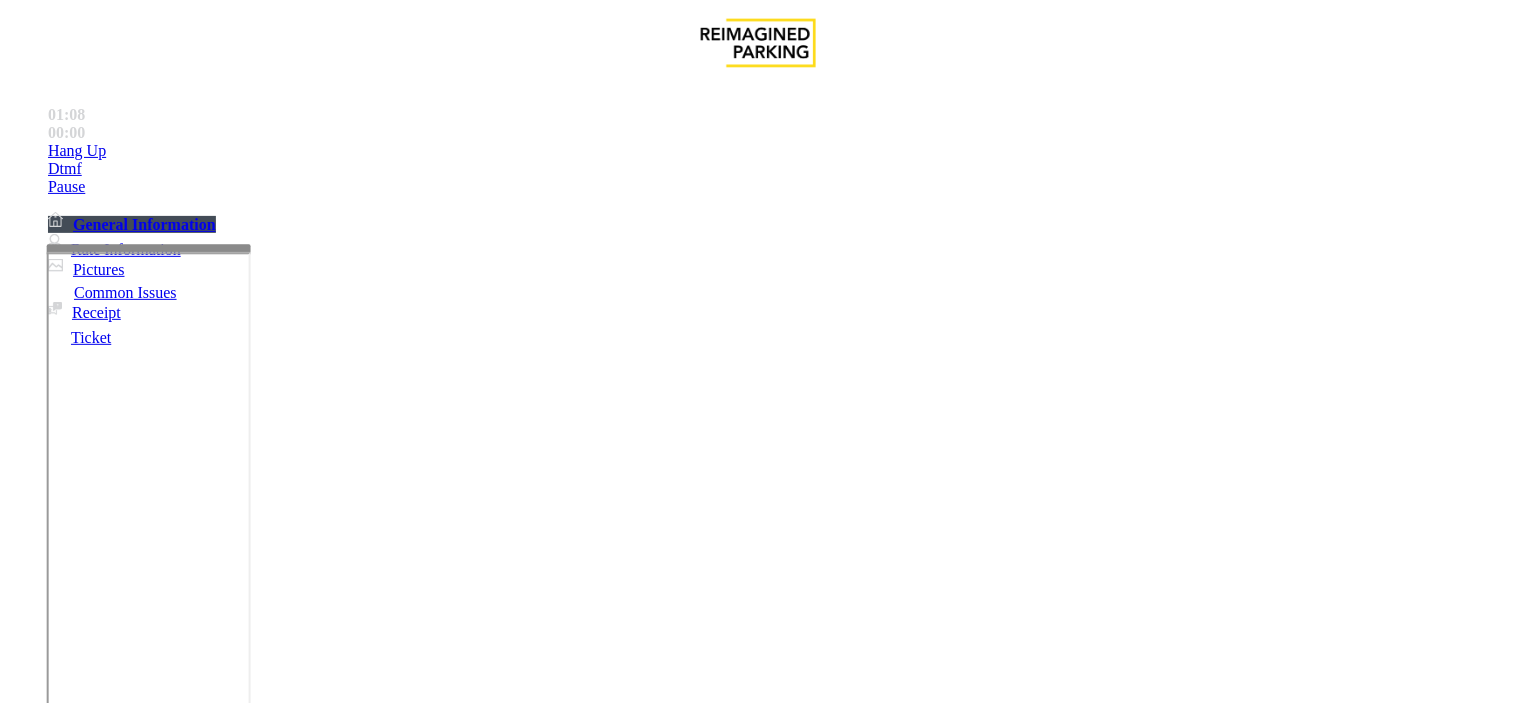 click at bounding box center [246, 1650] 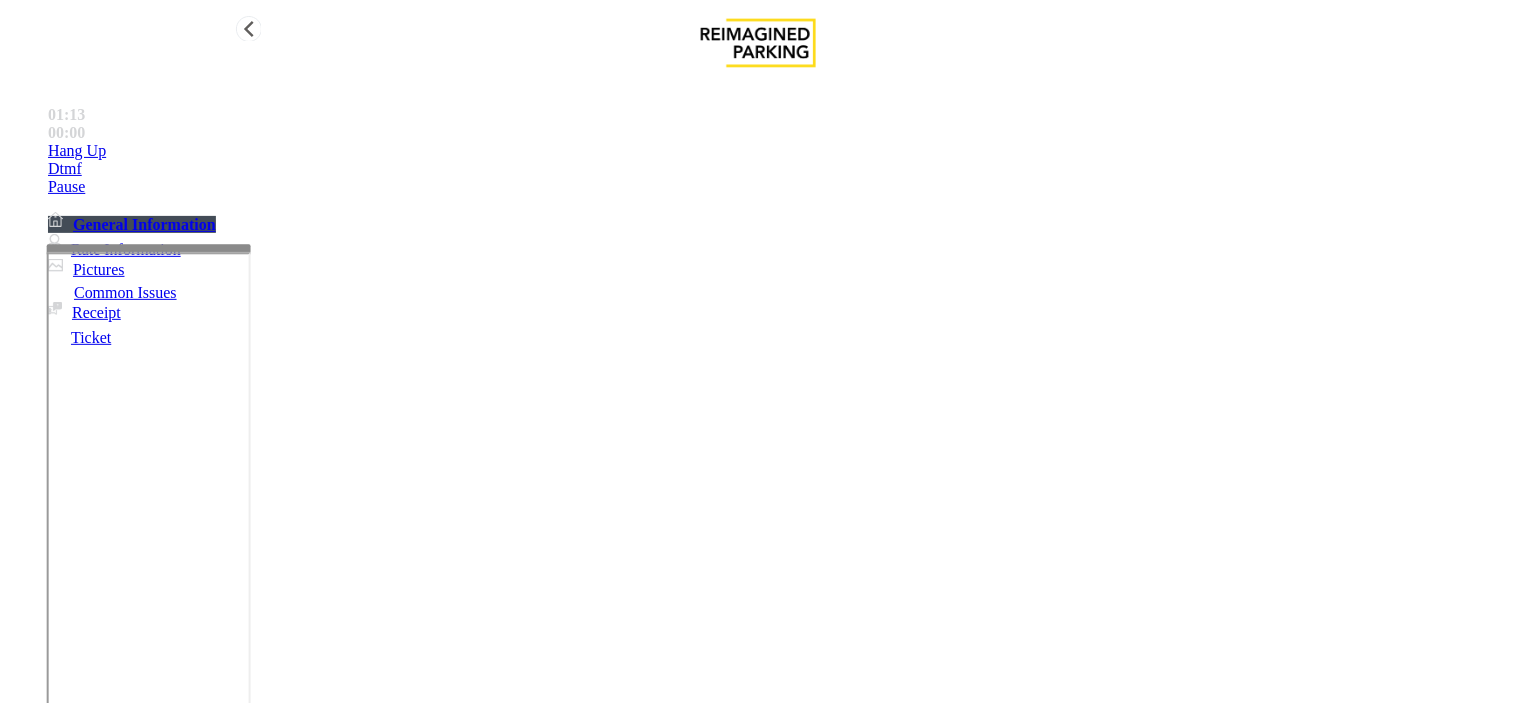 click on "Hang Up" at bounding box center (778, 151) 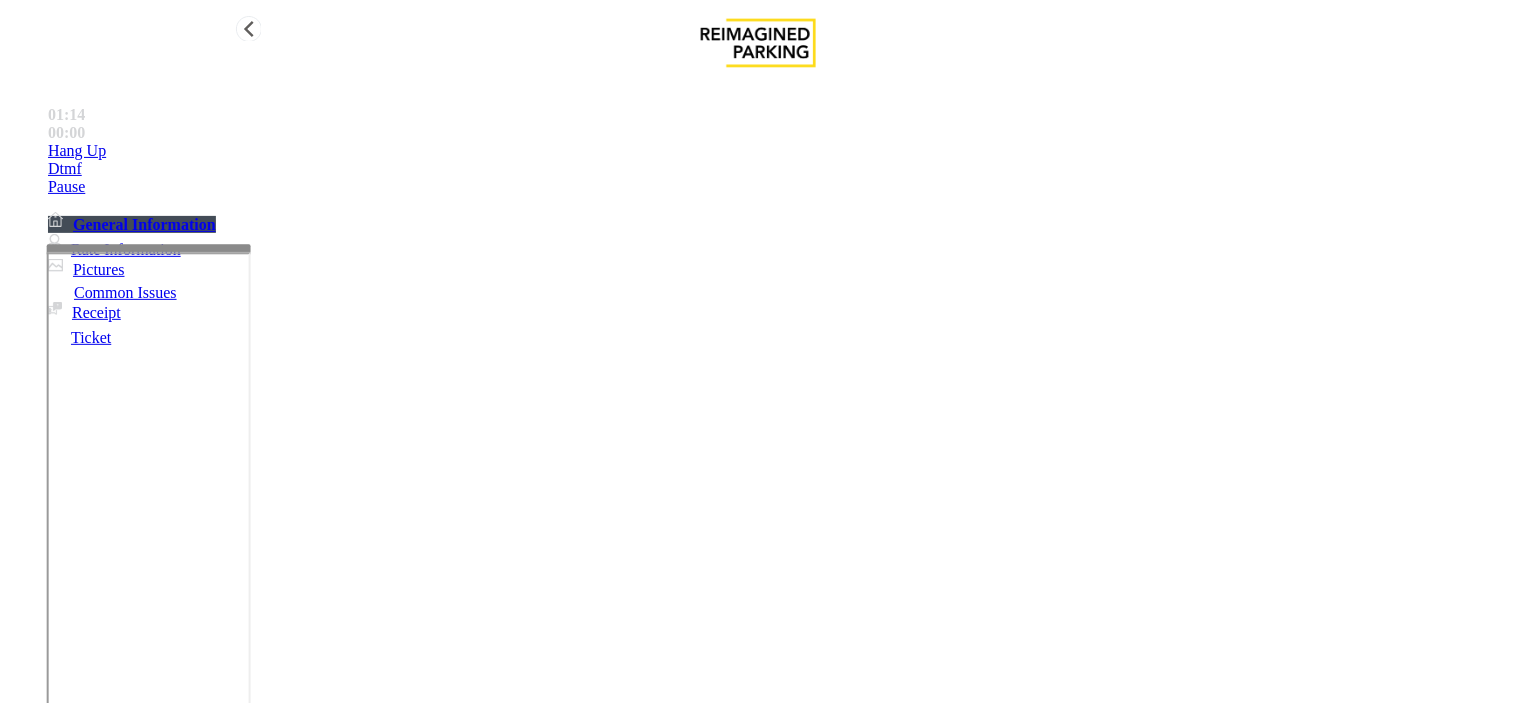 click on "Hang Up" at bounding box center [778, 151] 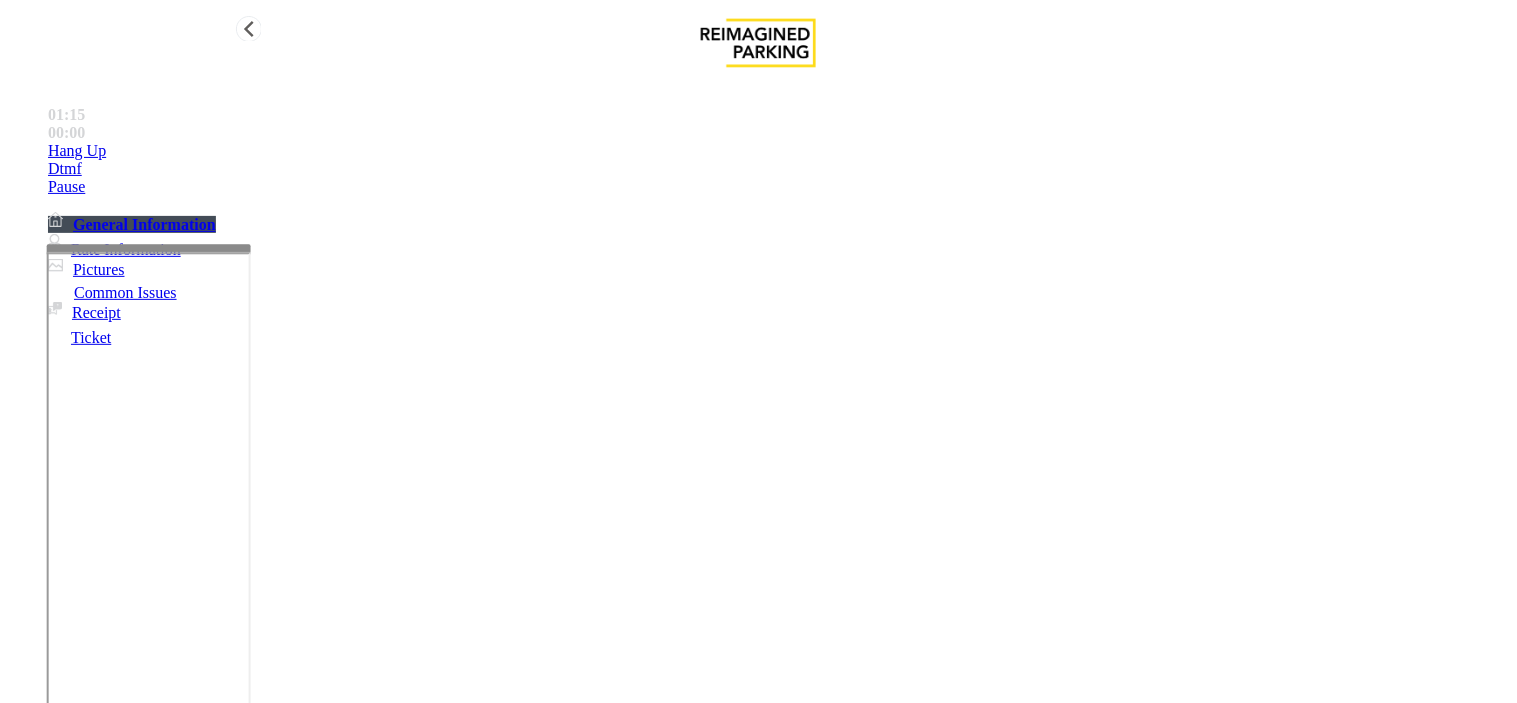 click on "Hang Up" at bounding box center [778, 151] 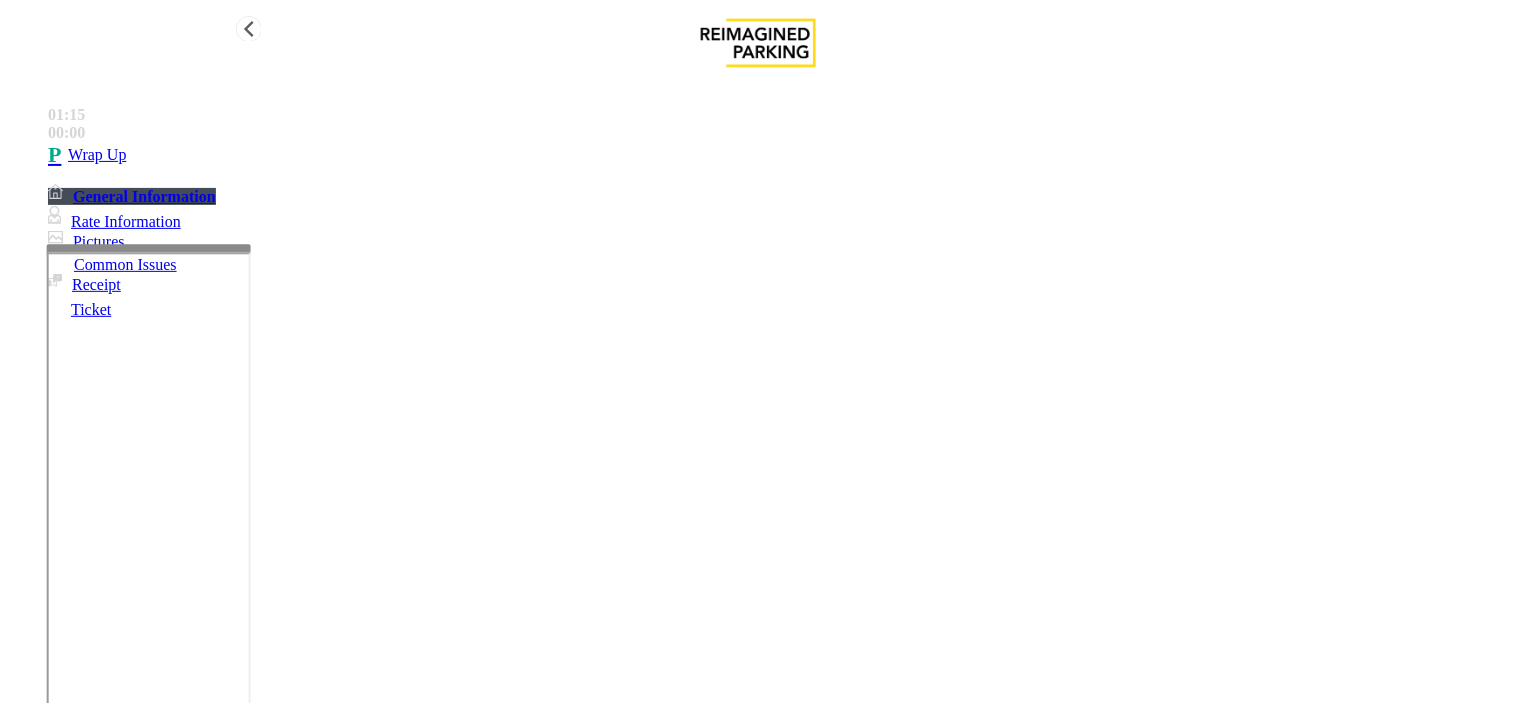 click on "Wrap Up" at bounding box center [778, 155] 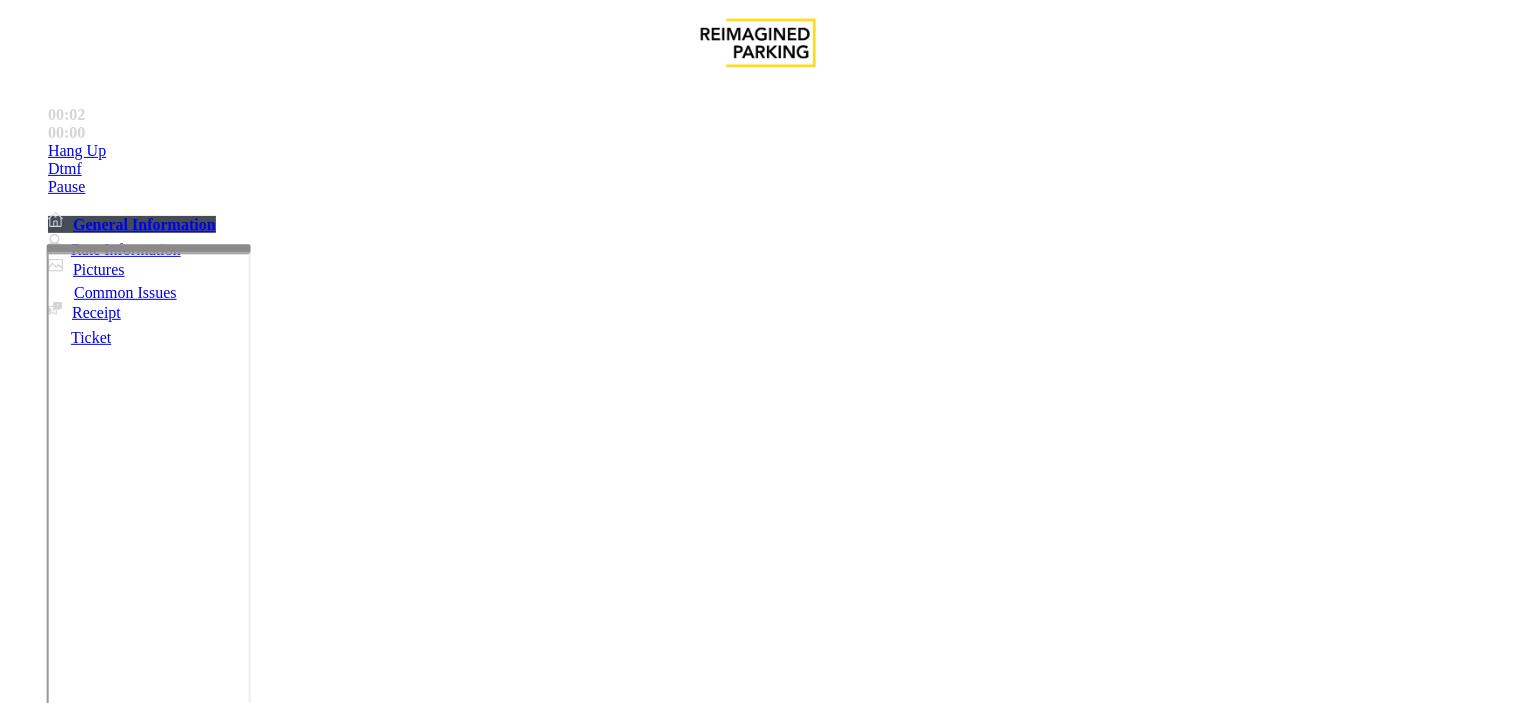 scroll, scrollTop: 1060, scrollLeft: 0, axis: vertical 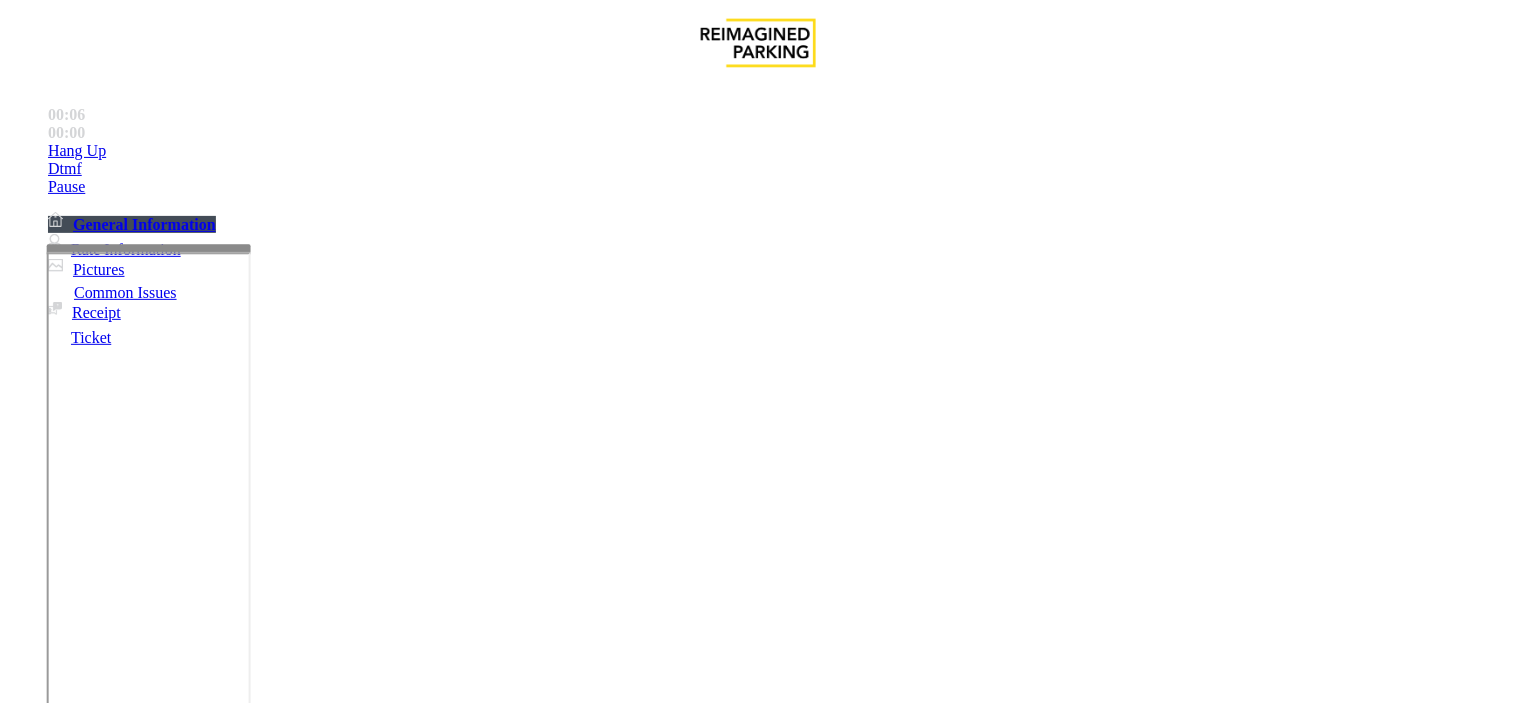 click on "Intercom Issue/No Response" at bounding box center (752, 1356) 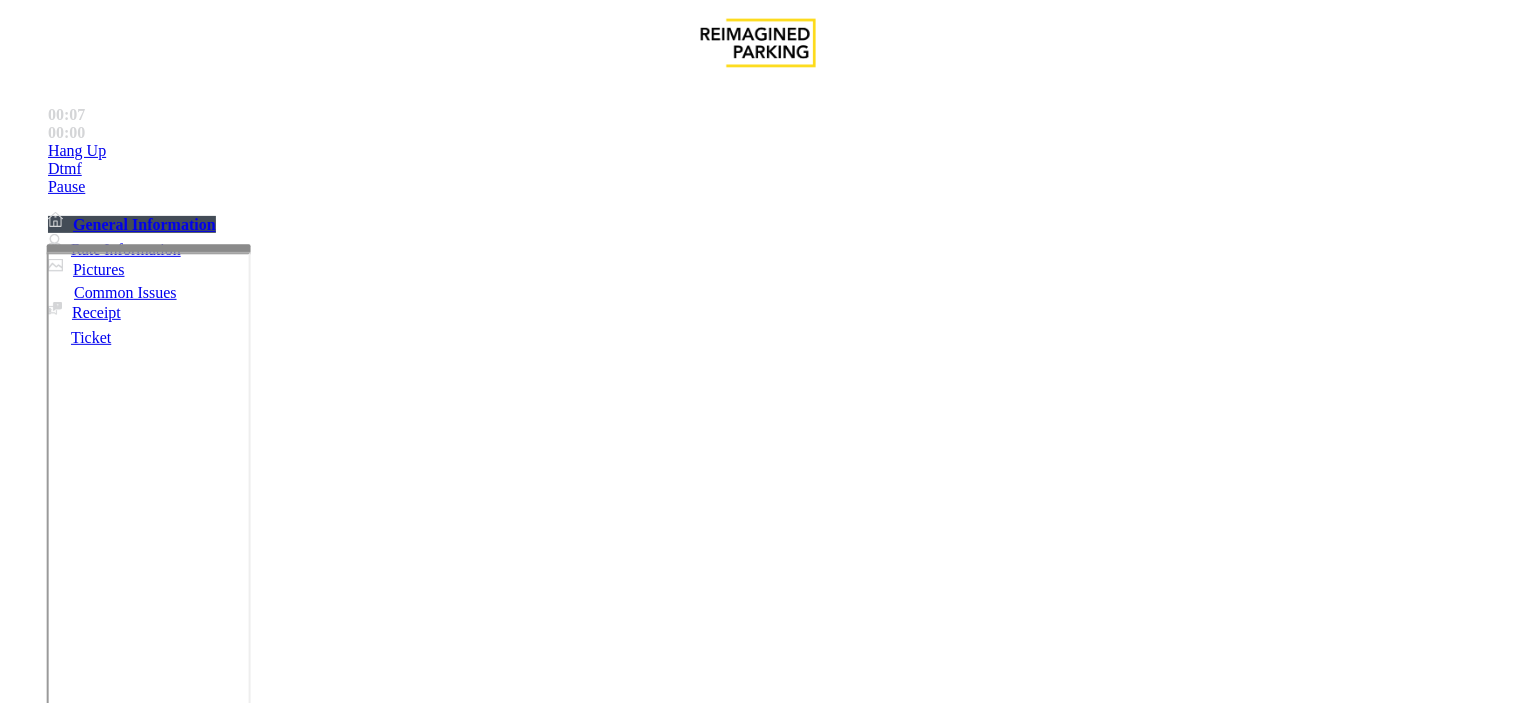 click on "No Response/Unable to hear parker" at bounding box center (758, 1341) 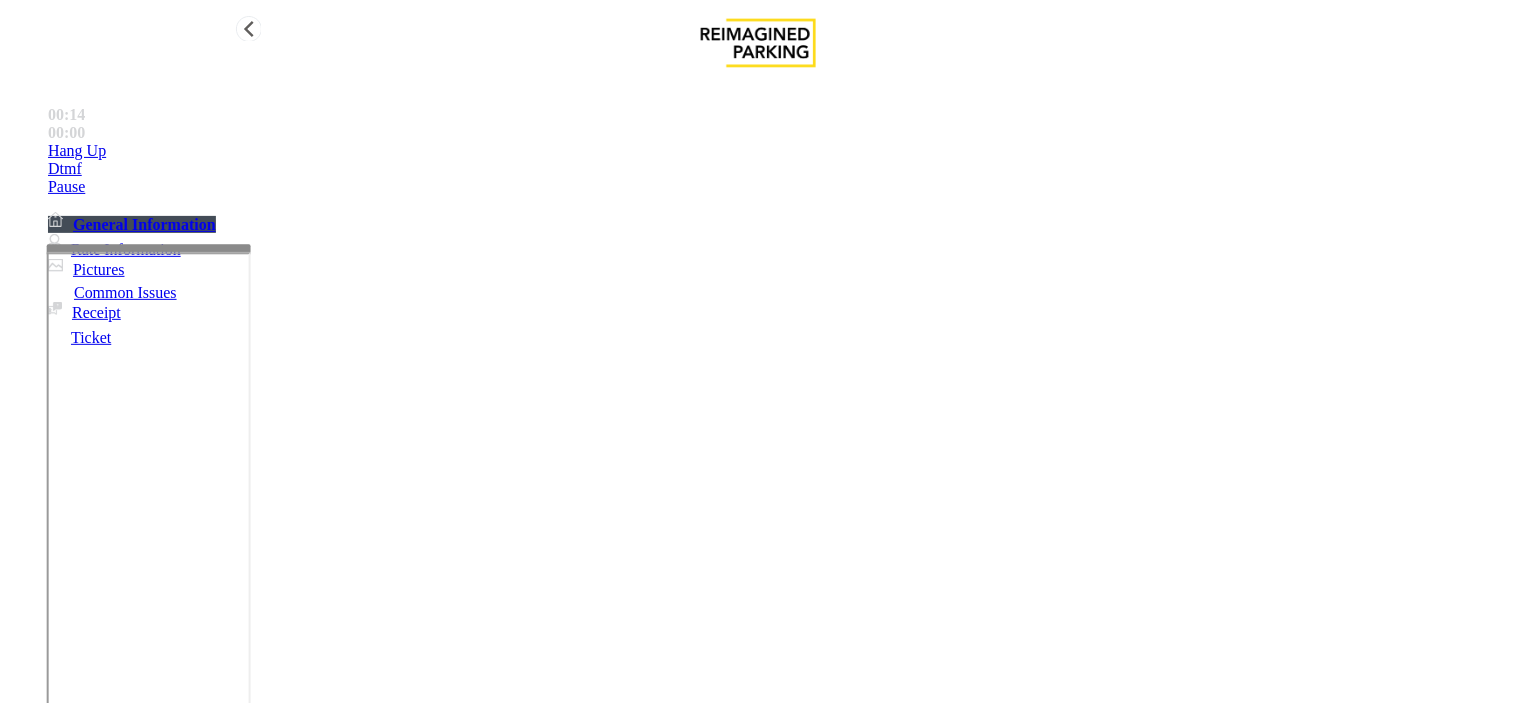 type on "**********" 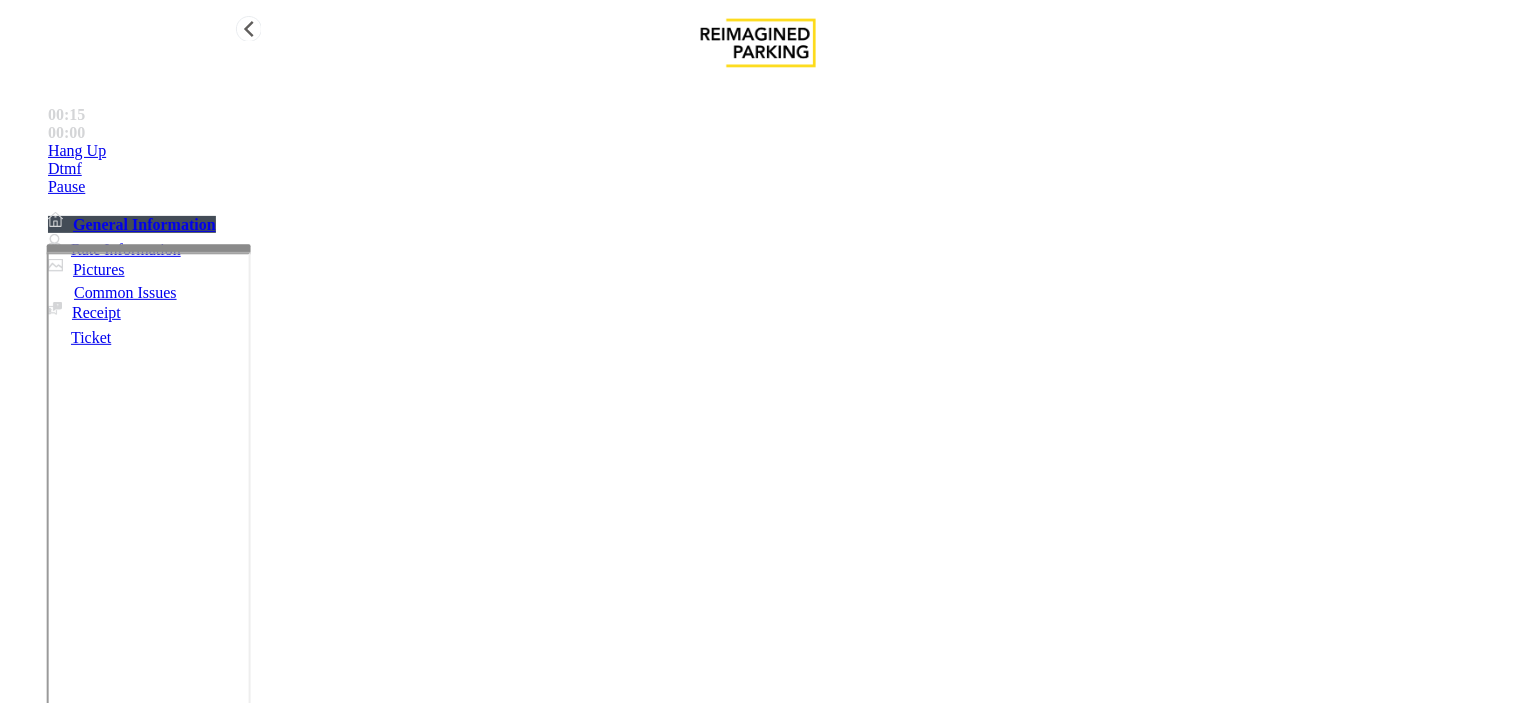 click on "Hang Up" at bounding box center [778, 151] 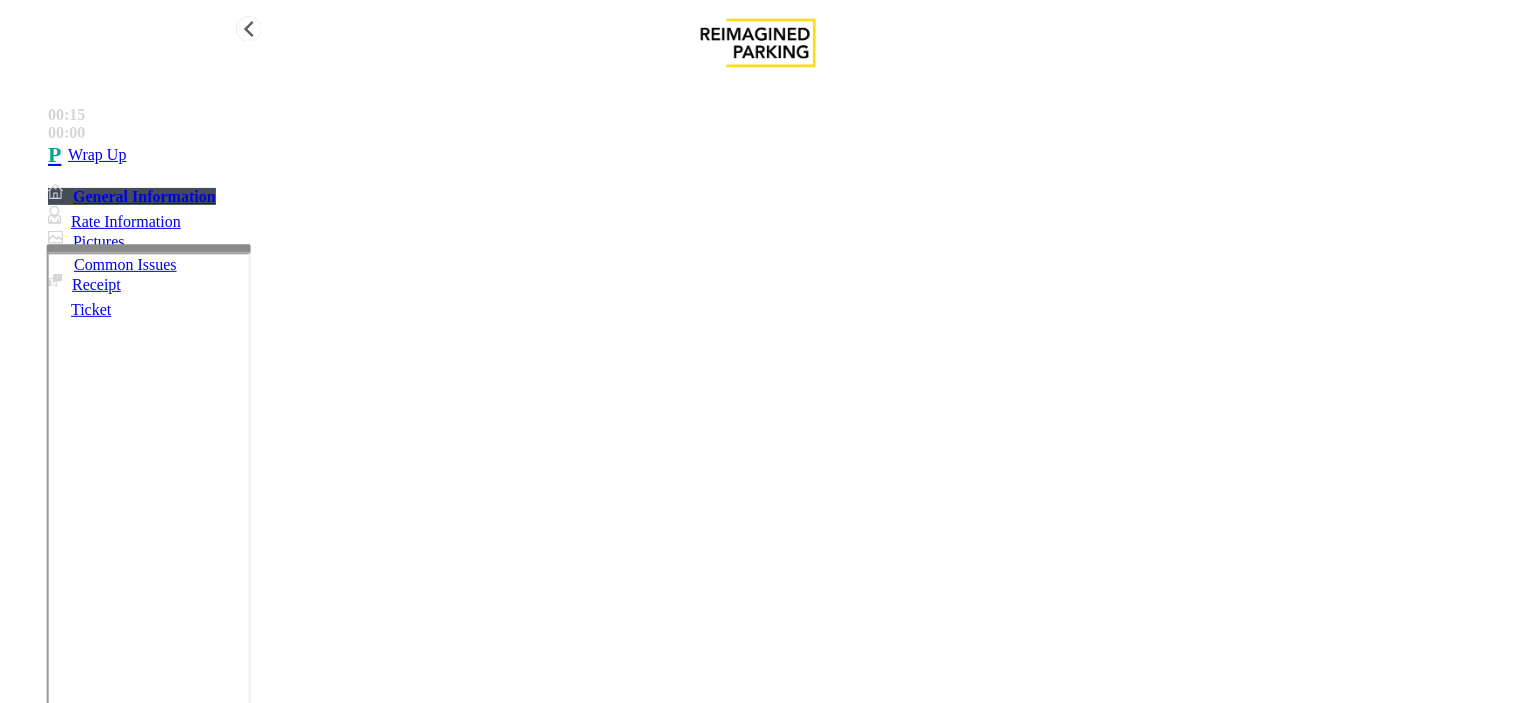 click on "Wrap Up" at bounding box center [778, 155] 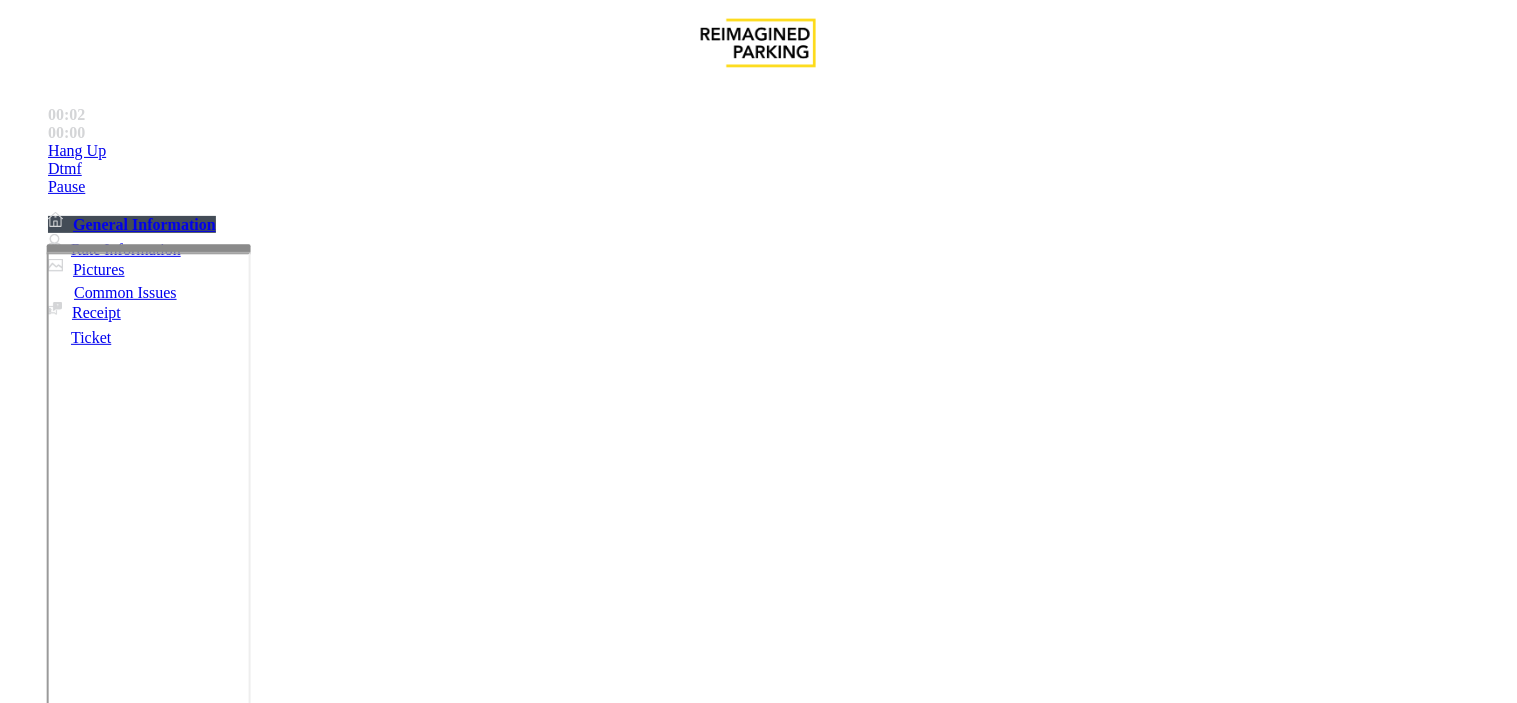 scroll, scrollTop: 1777, scrollLeft: 0, axis: vertical 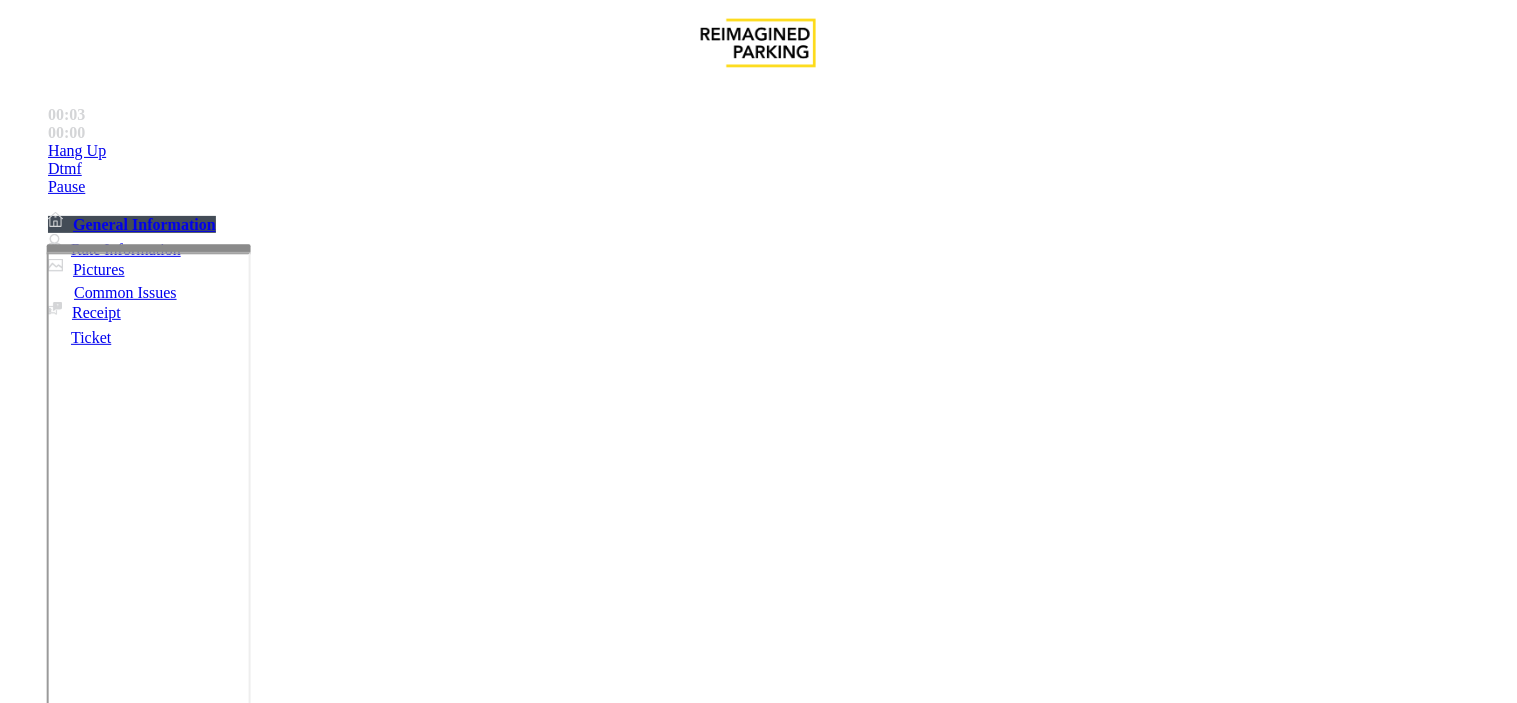 click on "LAN21091600 - 850 Le" at bounding box center [63, 3725] 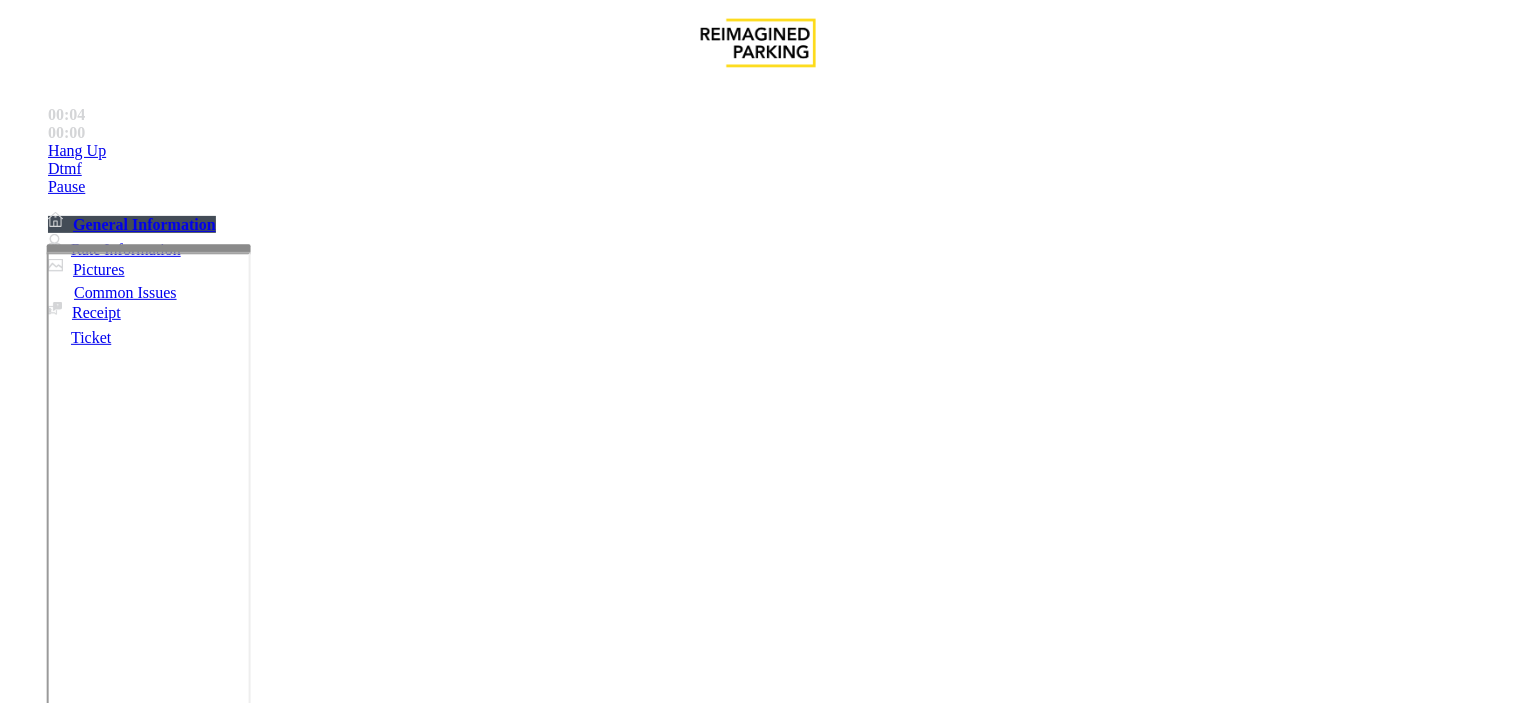 copy on "LAN21091600 - 850 Le  Jeune" 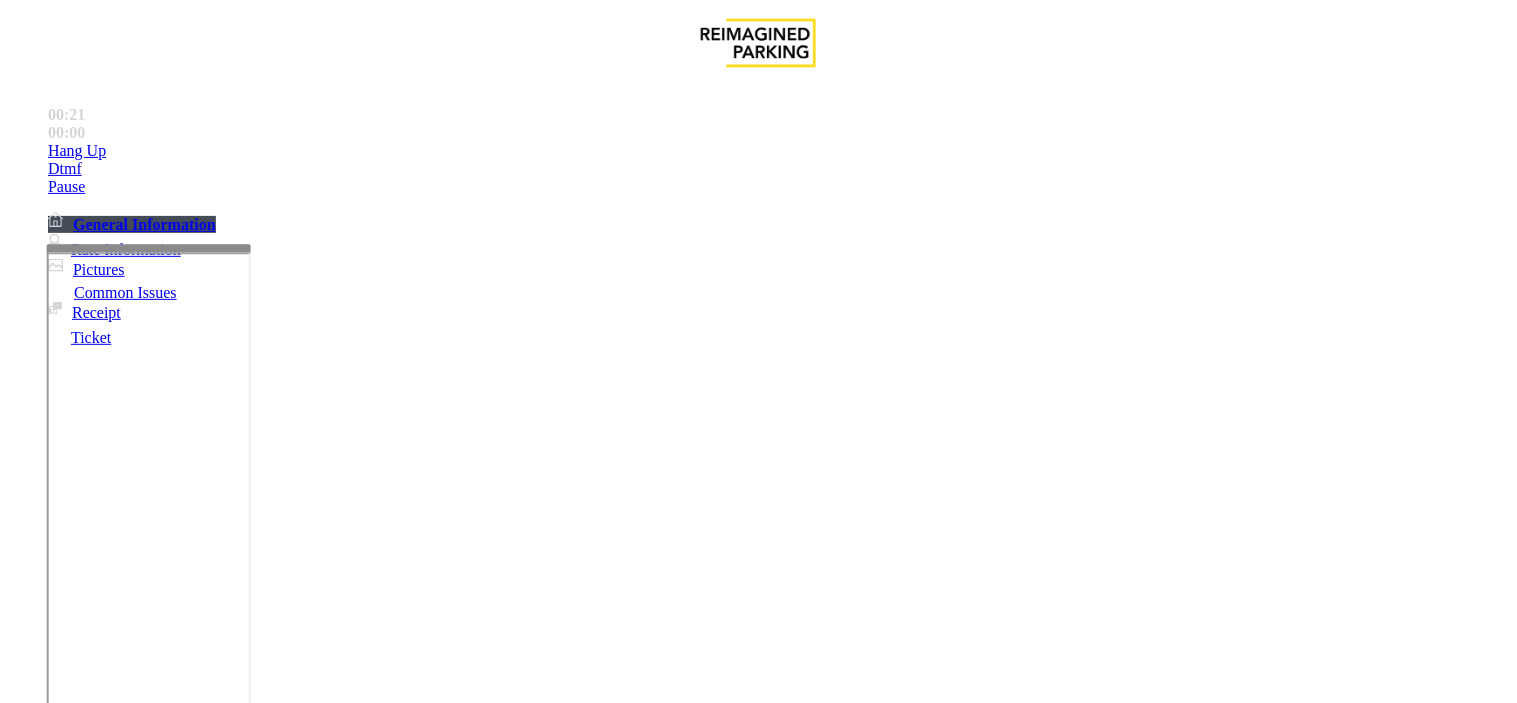 click on "Equipment Issue" at bounding box center (483, 1356) 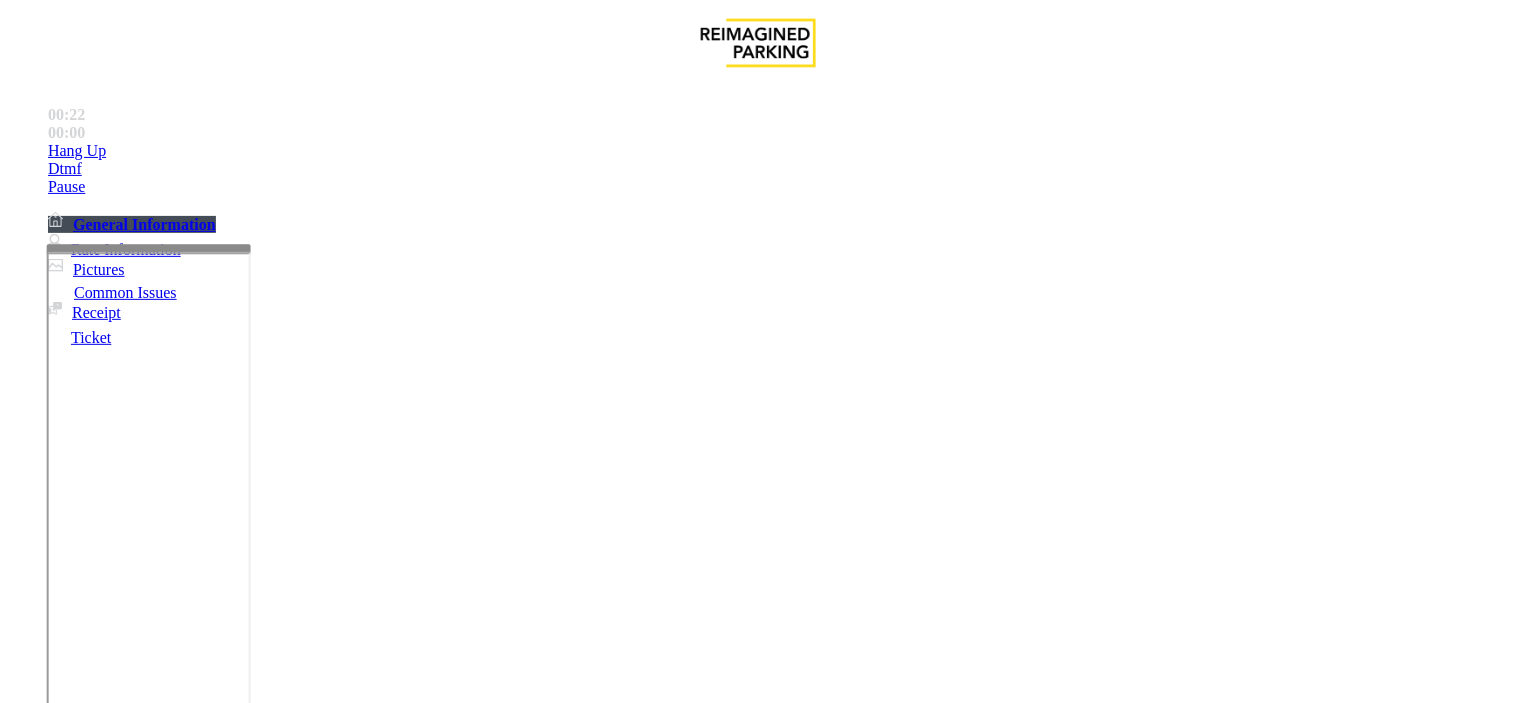 scroll, scrollTop: 111, scrollLeft: 0, axis: vertical 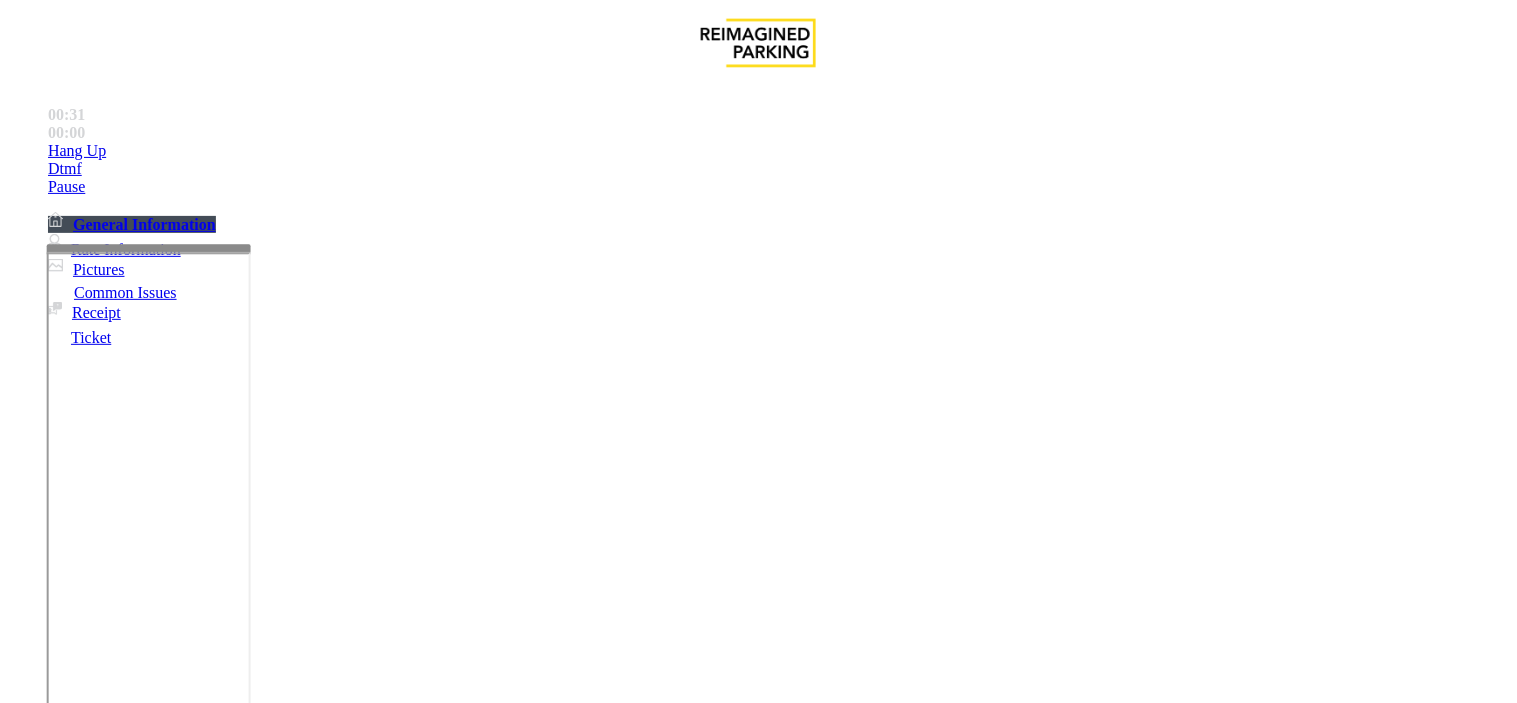click at bounding box center (246, 1712) 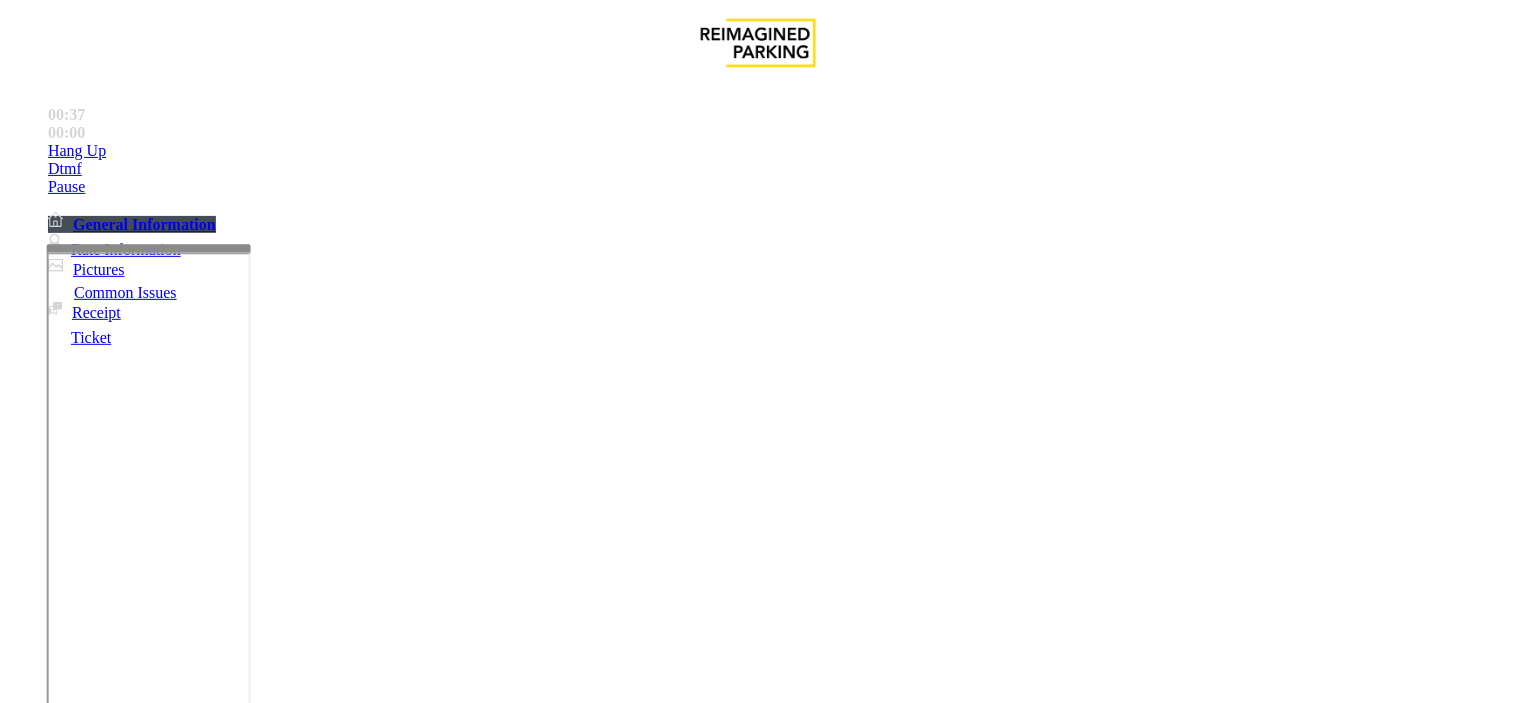 click at bounding box center (246, 1712) 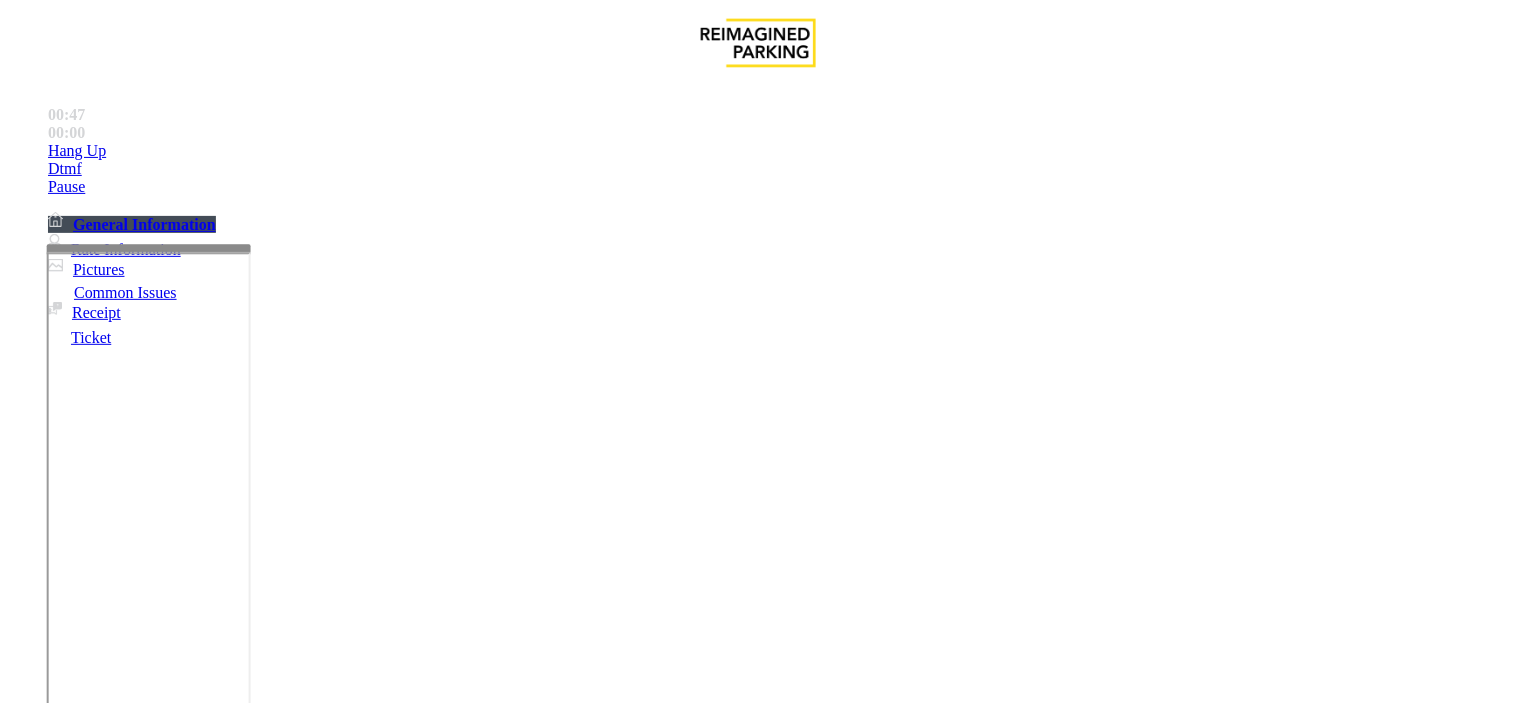click at bounding box center [246, 1712] 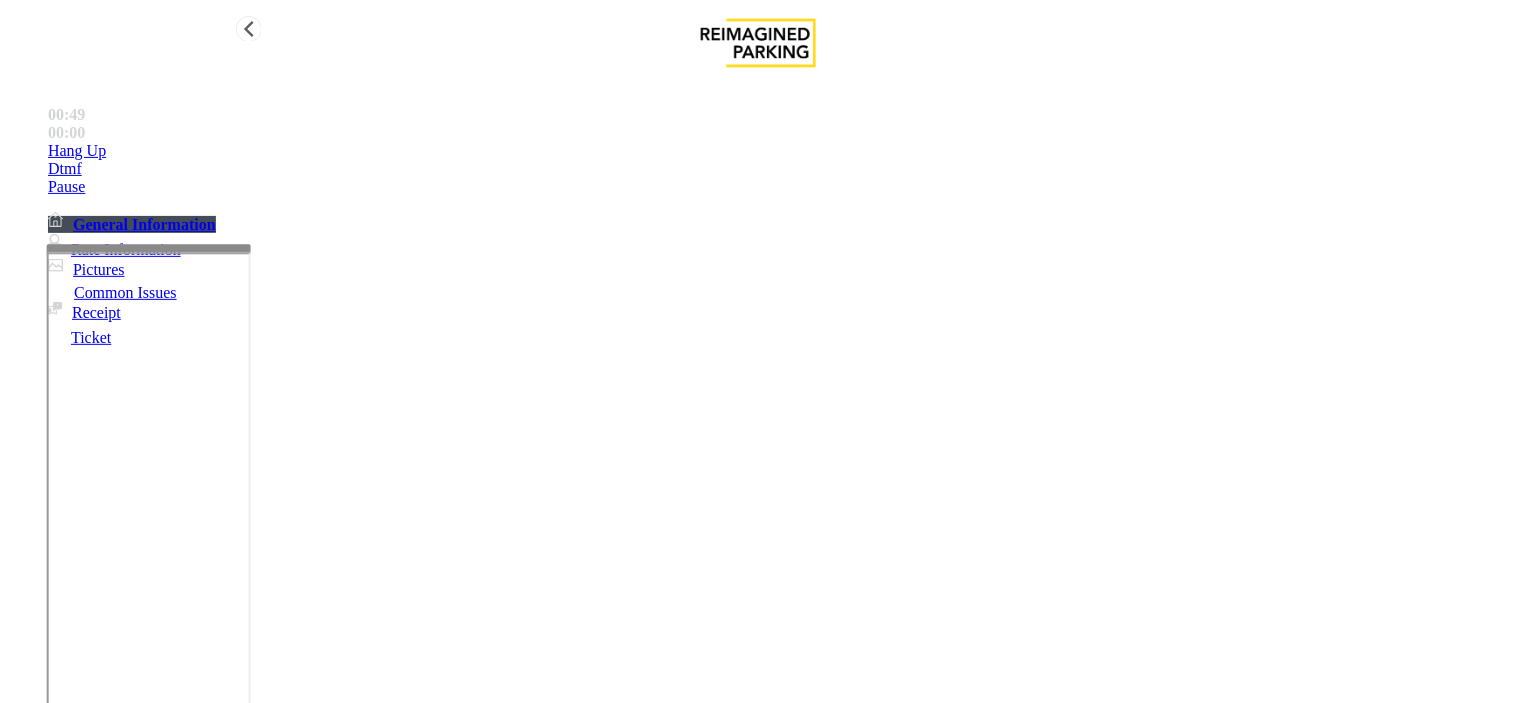 click on "Hang Up" at bounding box center (778, 151) 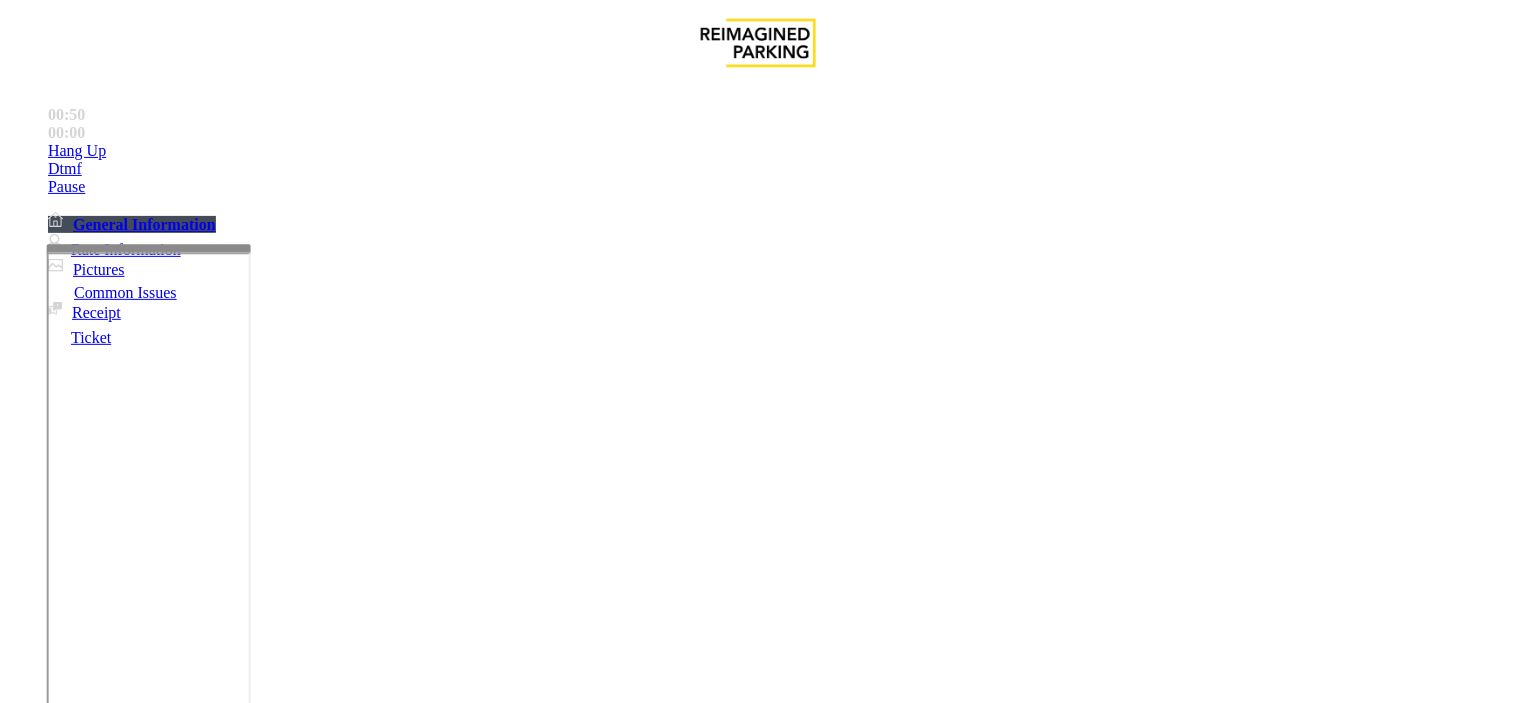 click at bounding box center (246, 1712) 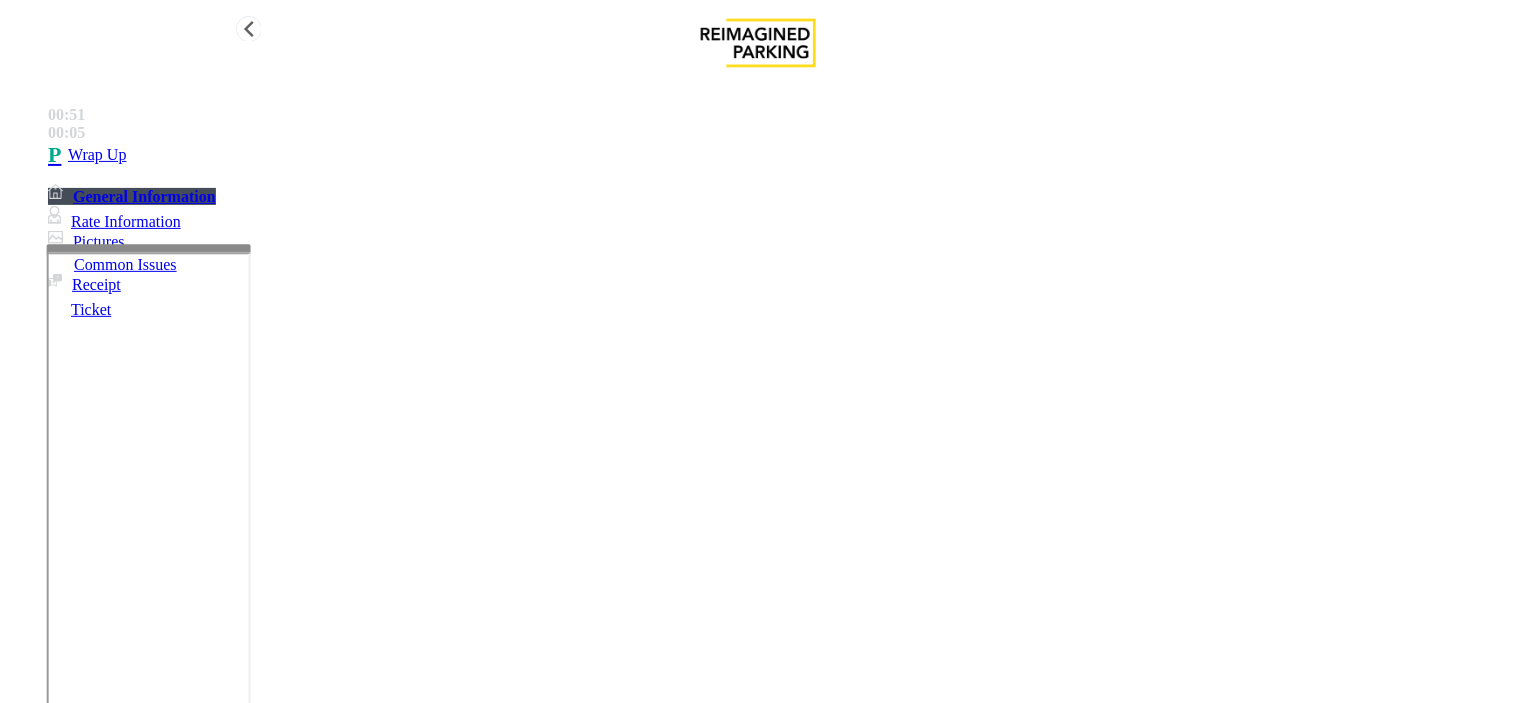 type on "**********" 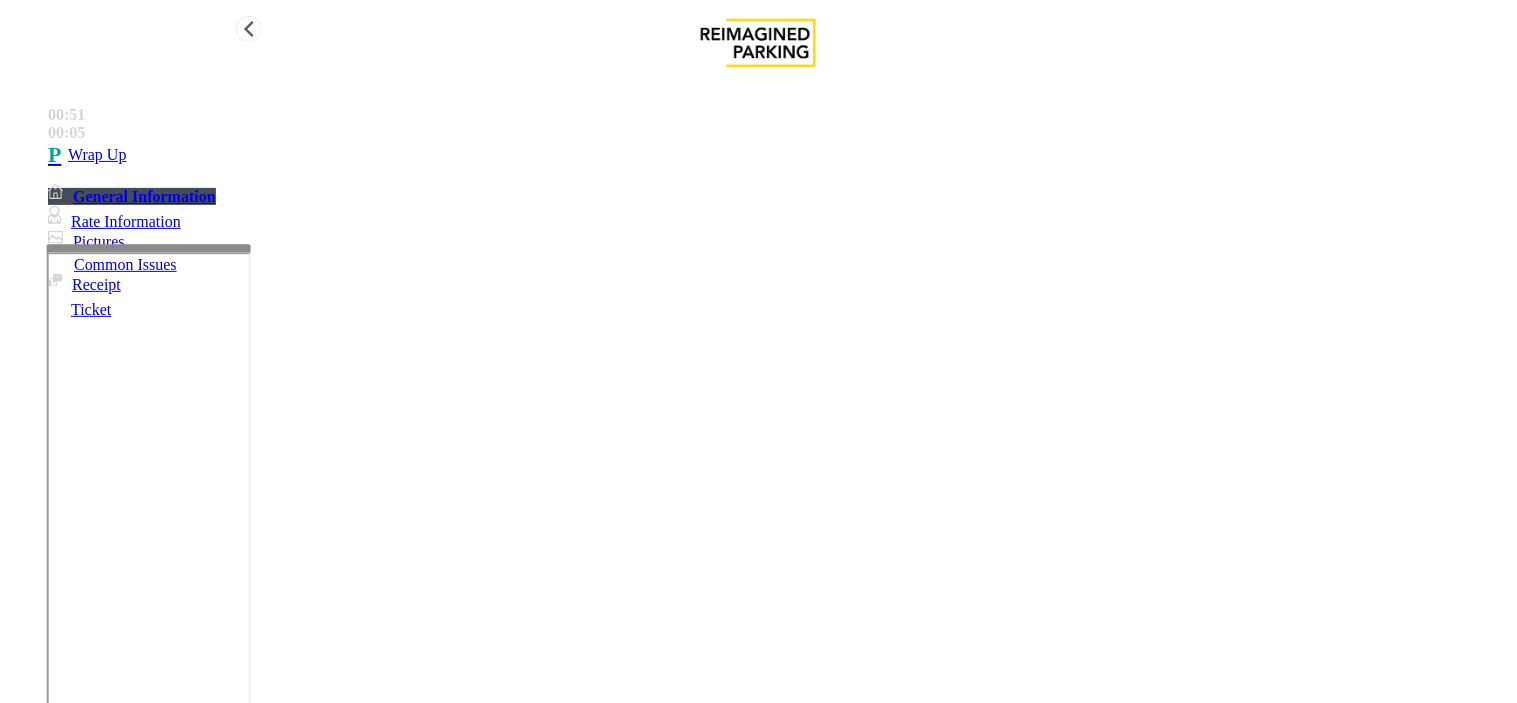 click on "Wrap Up" at bounding box center (778, 155) 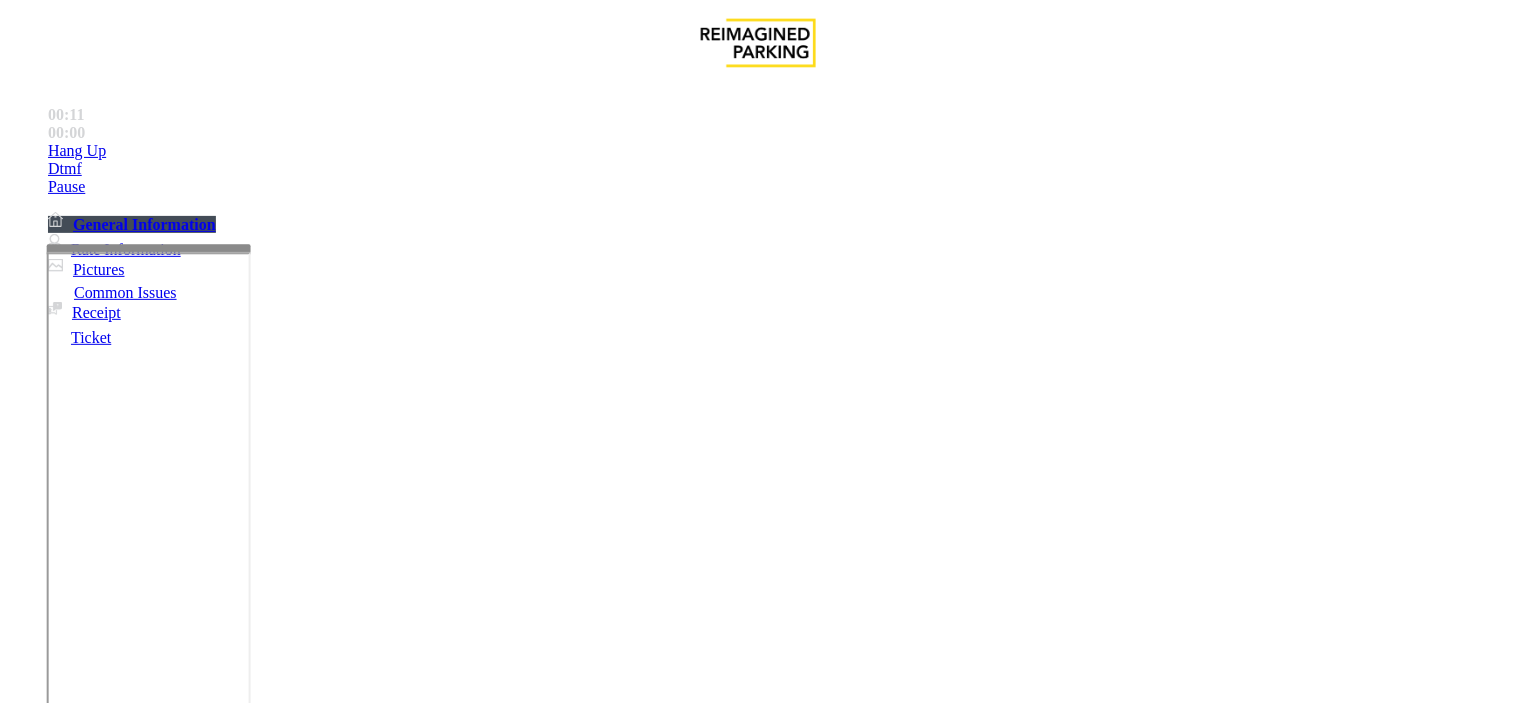 click on "Intercom Issue/No Response" at bounding box center (752, 1356) 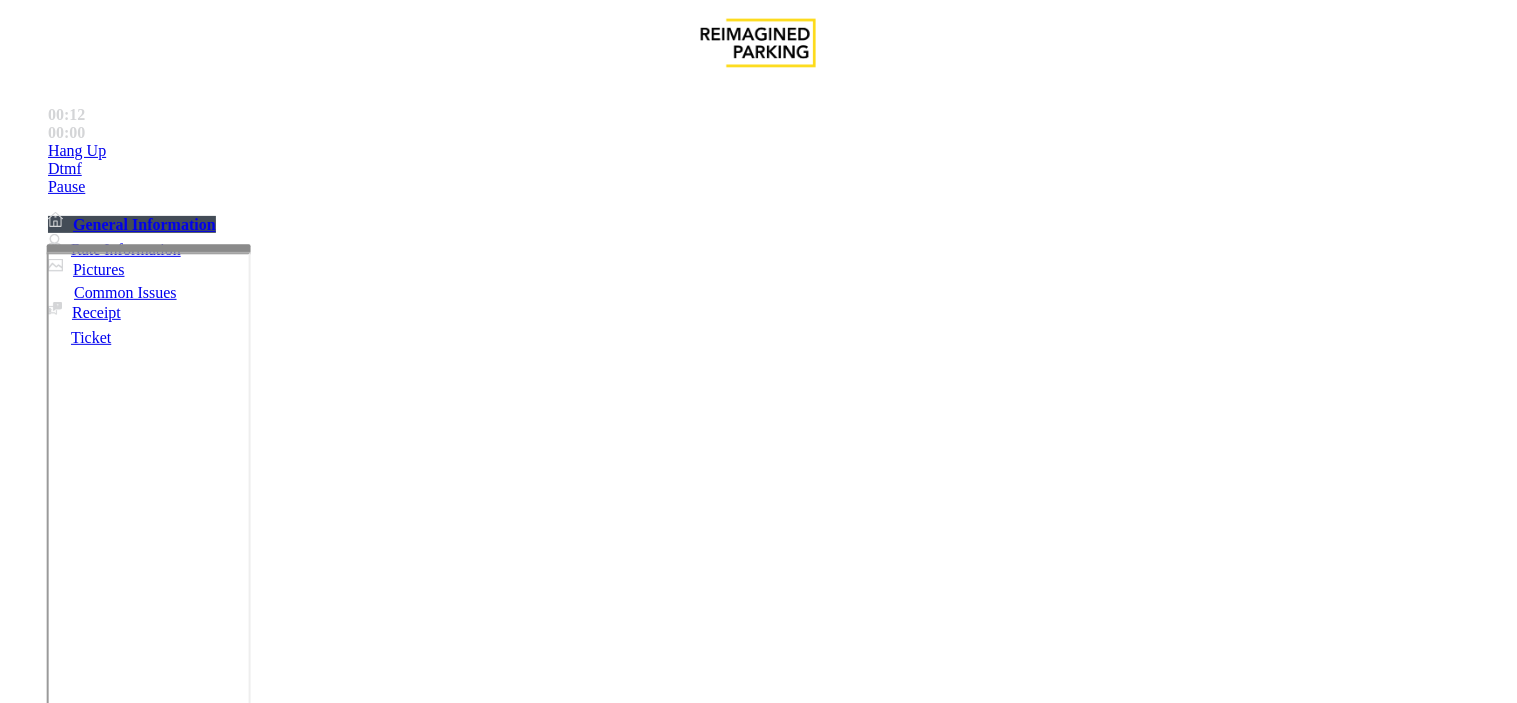 click on "Issue  No Response/Unable to hear parker   Parker Cannot Hear Call Center Agent   Call dropped" at bounding box center [758, 1343] 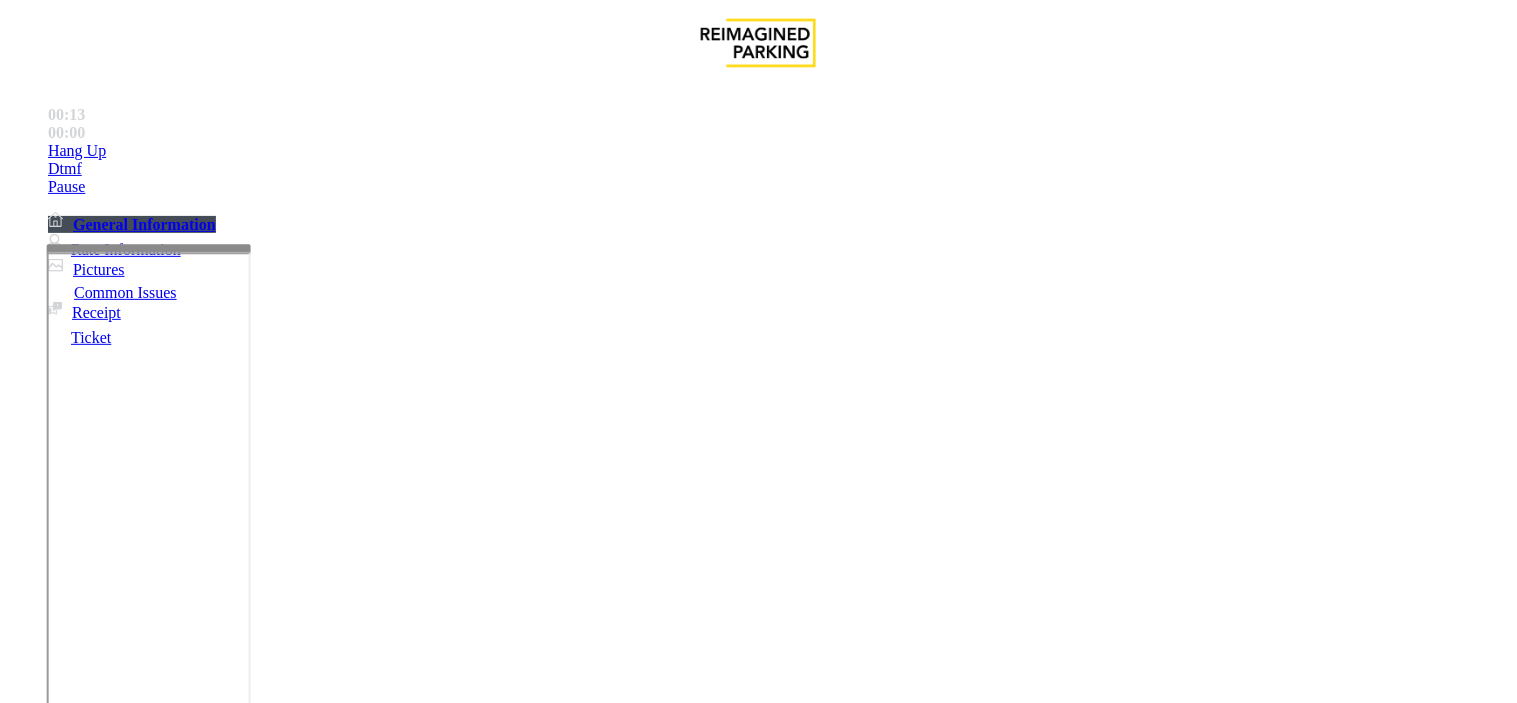 click on "No Response/Unable to hear parker" at bounding box center (142, 1356) 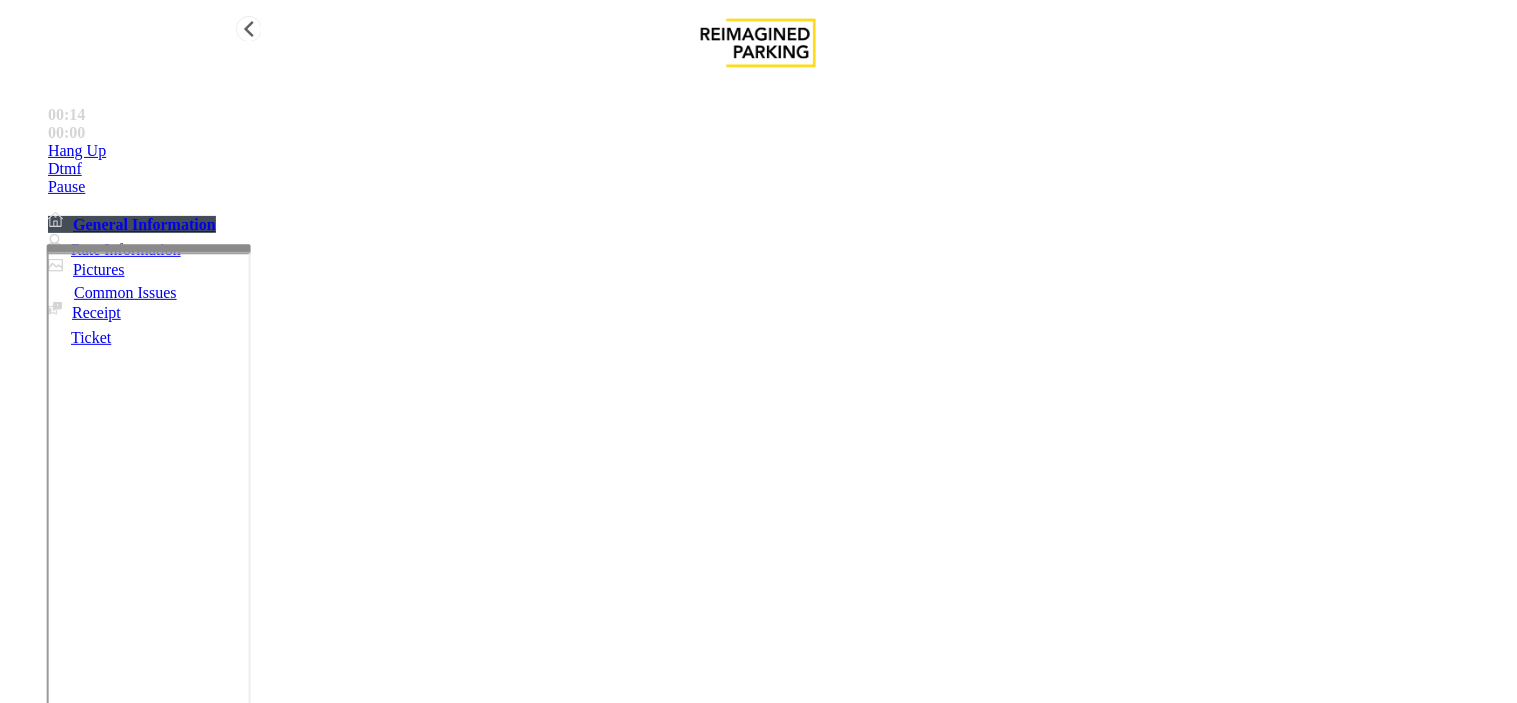 type on "**********" 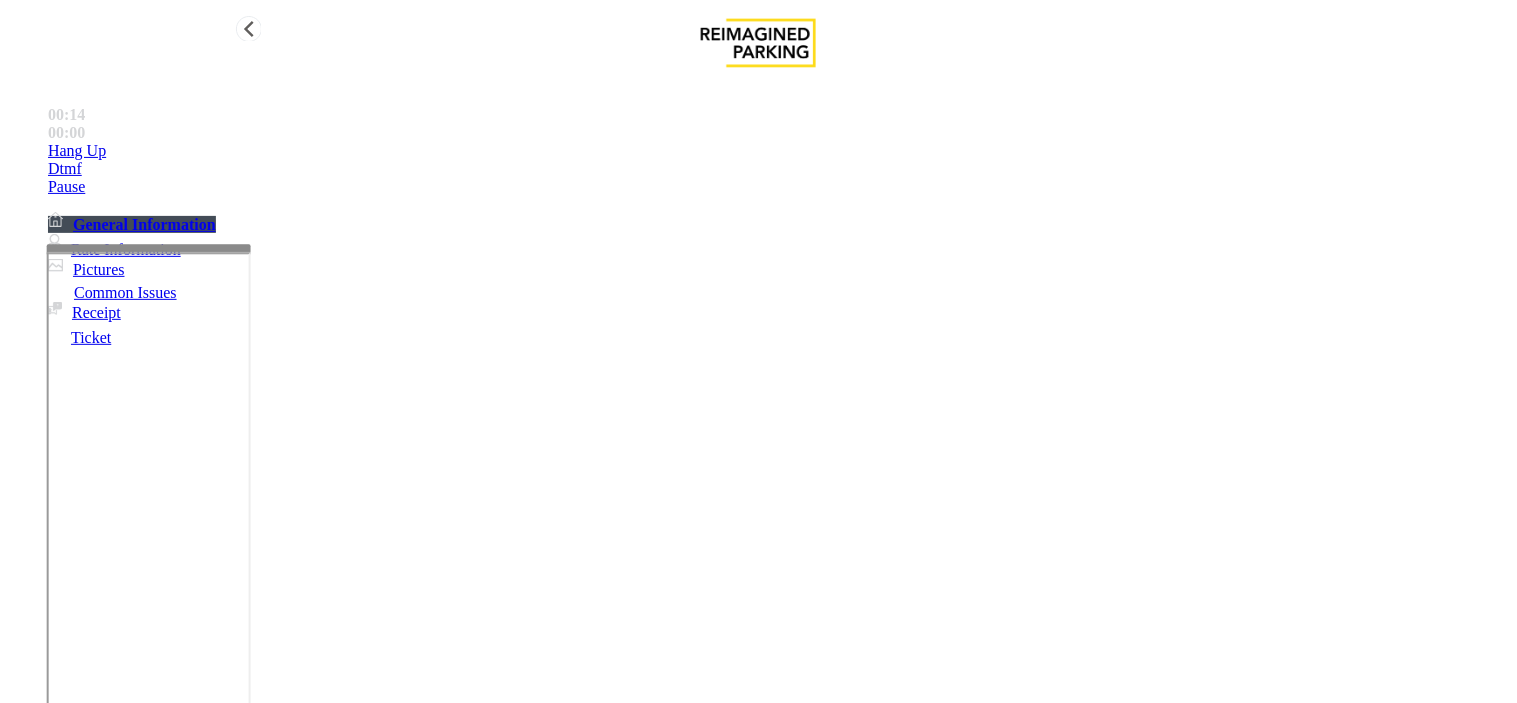 click on "Hang Up" at bounding box center [778, 151] 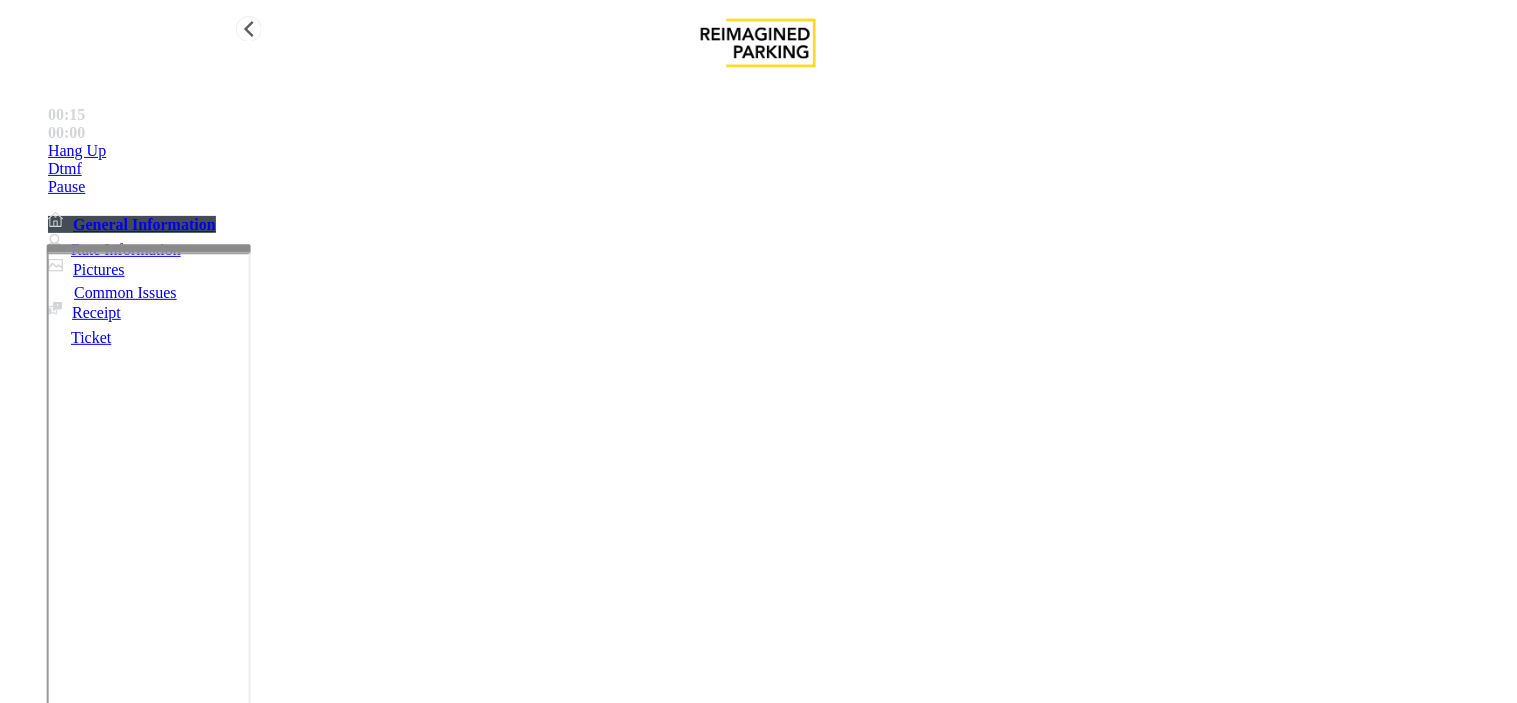 click on "Hang Up" at bounding box center [778, 151] 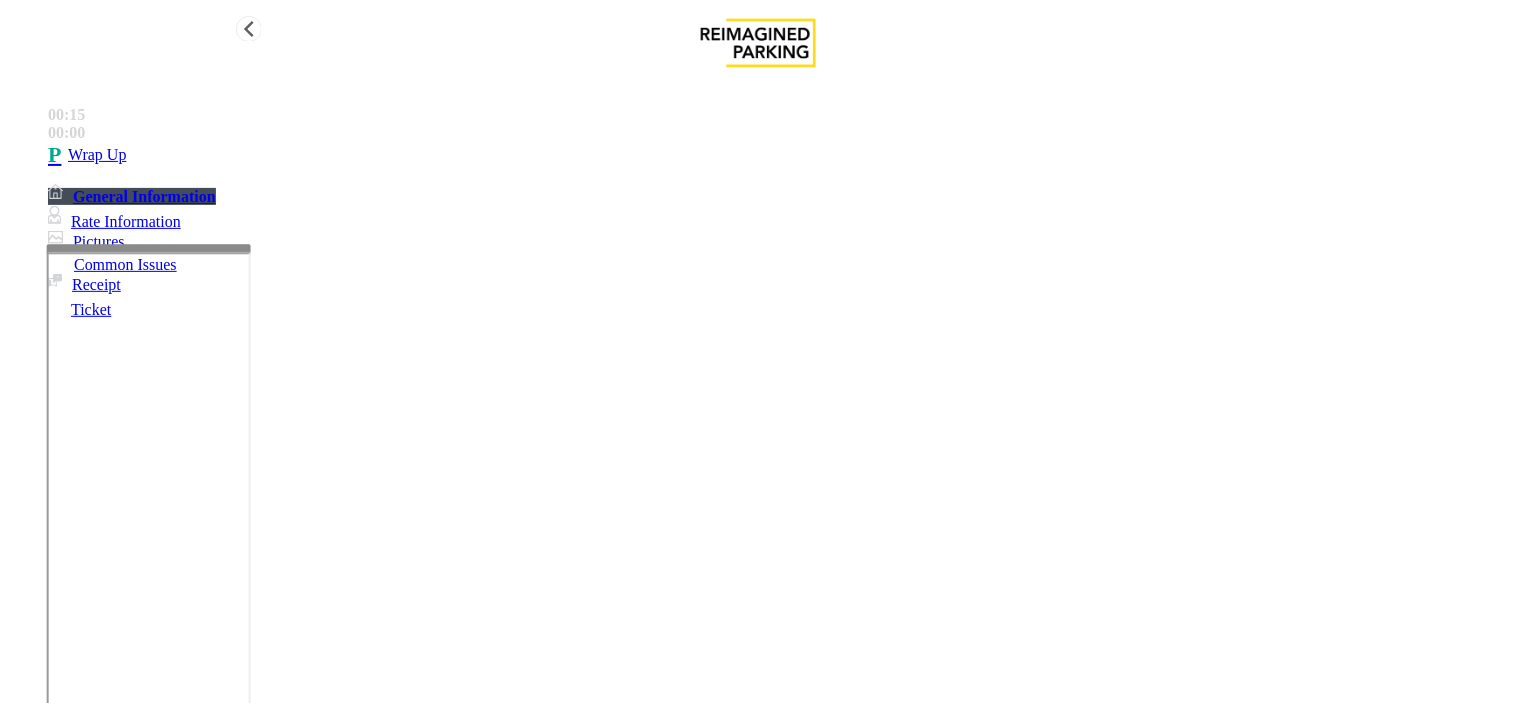 click on "Wrap Up" at bounding box center (778, 155) 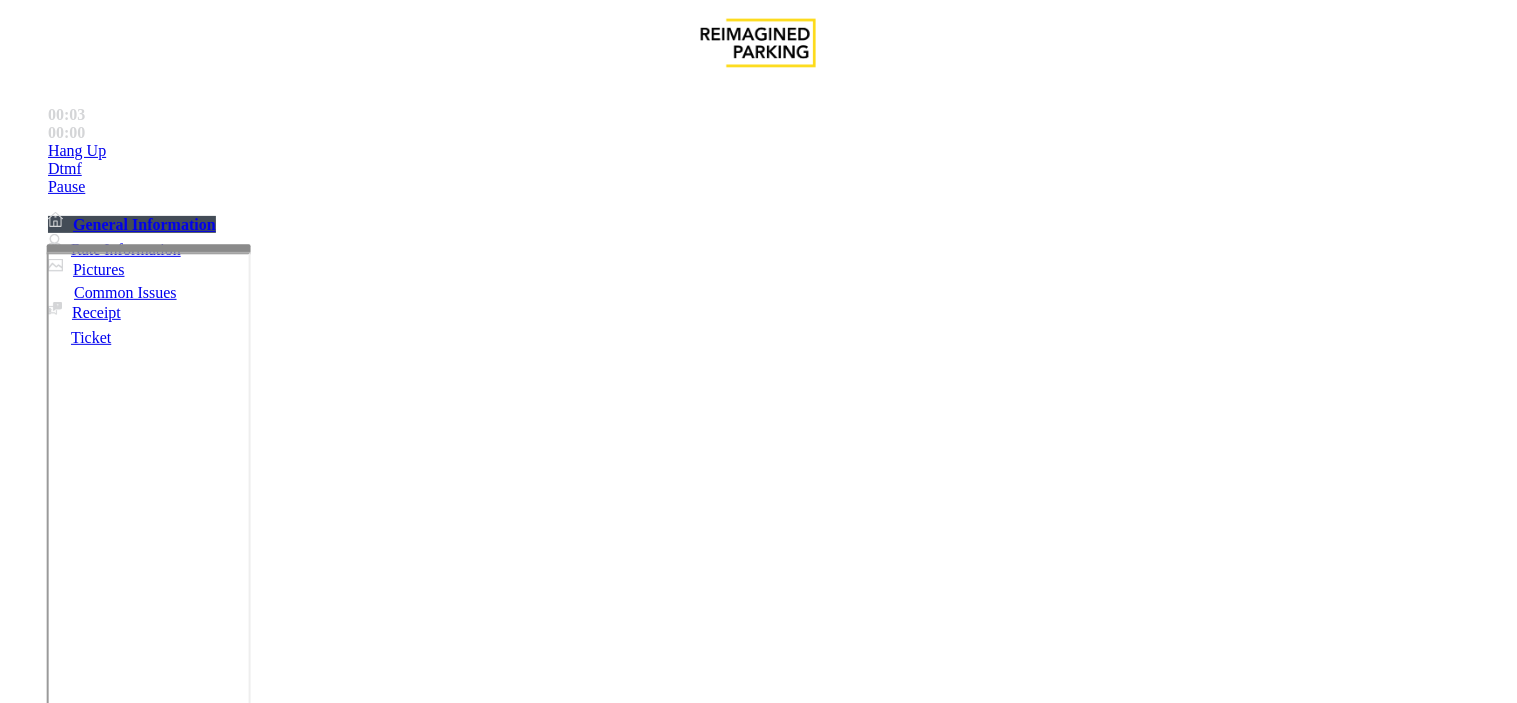scroll, scrollTop: 666, scrollLeft: 0, axis: vertical 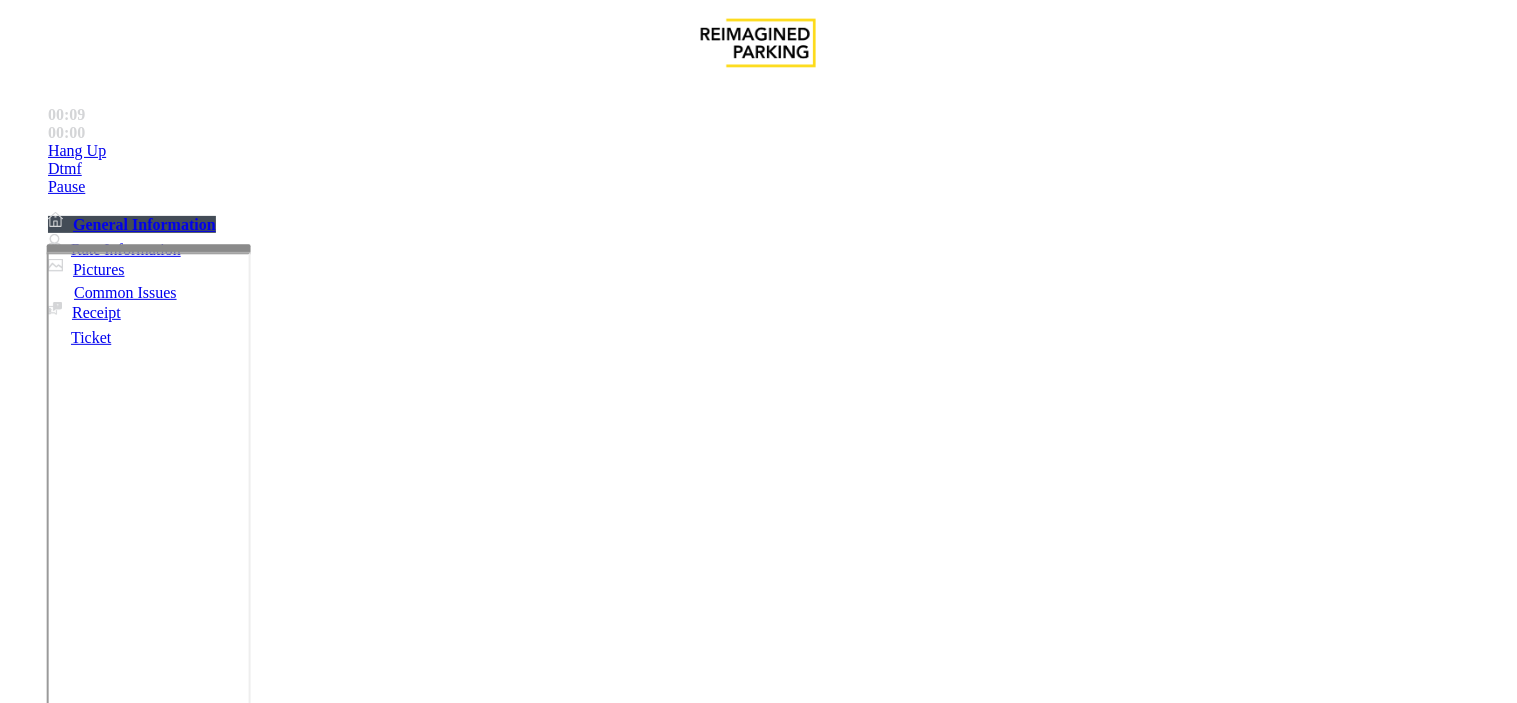 click on "Services" at bounding box center [687, 1356] 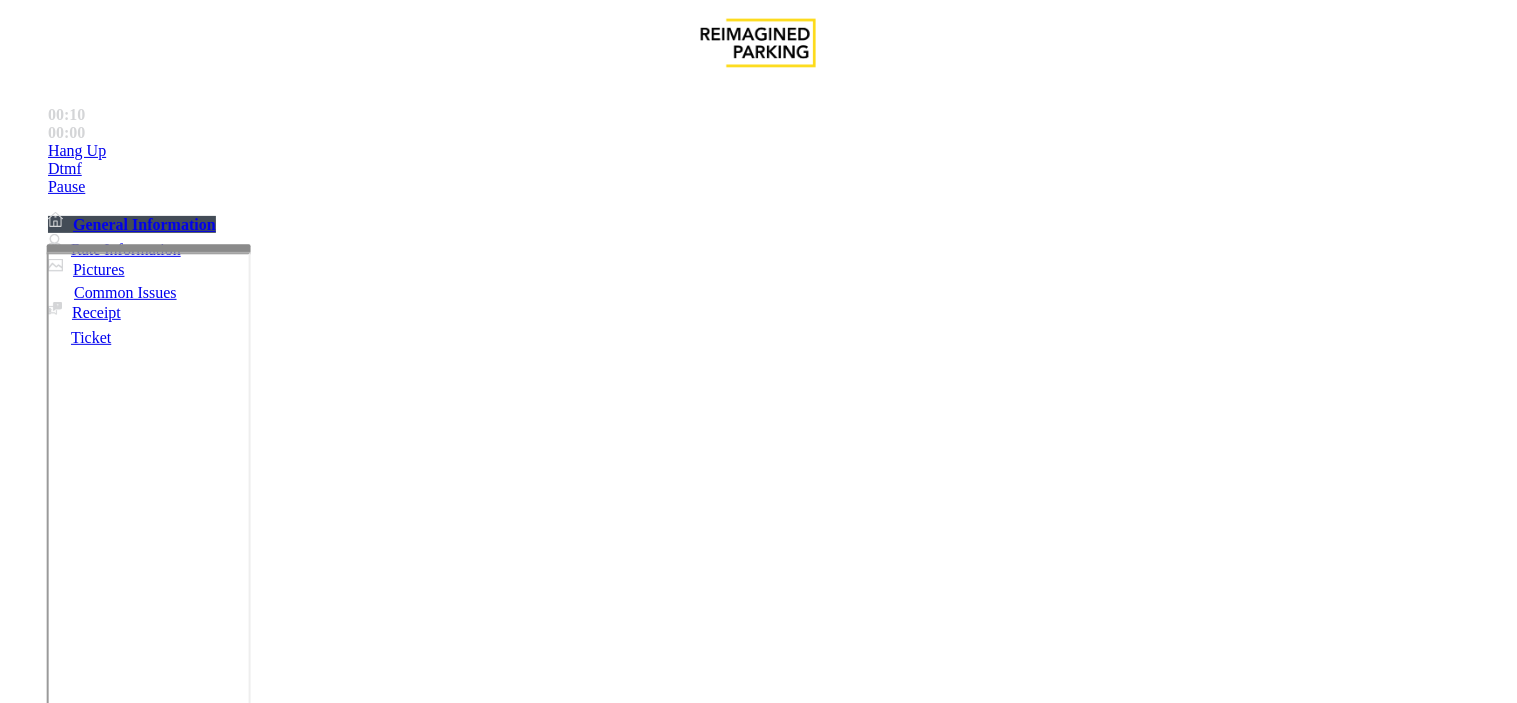 click on "Hotel Customer" at bounding box center (406, 1356) 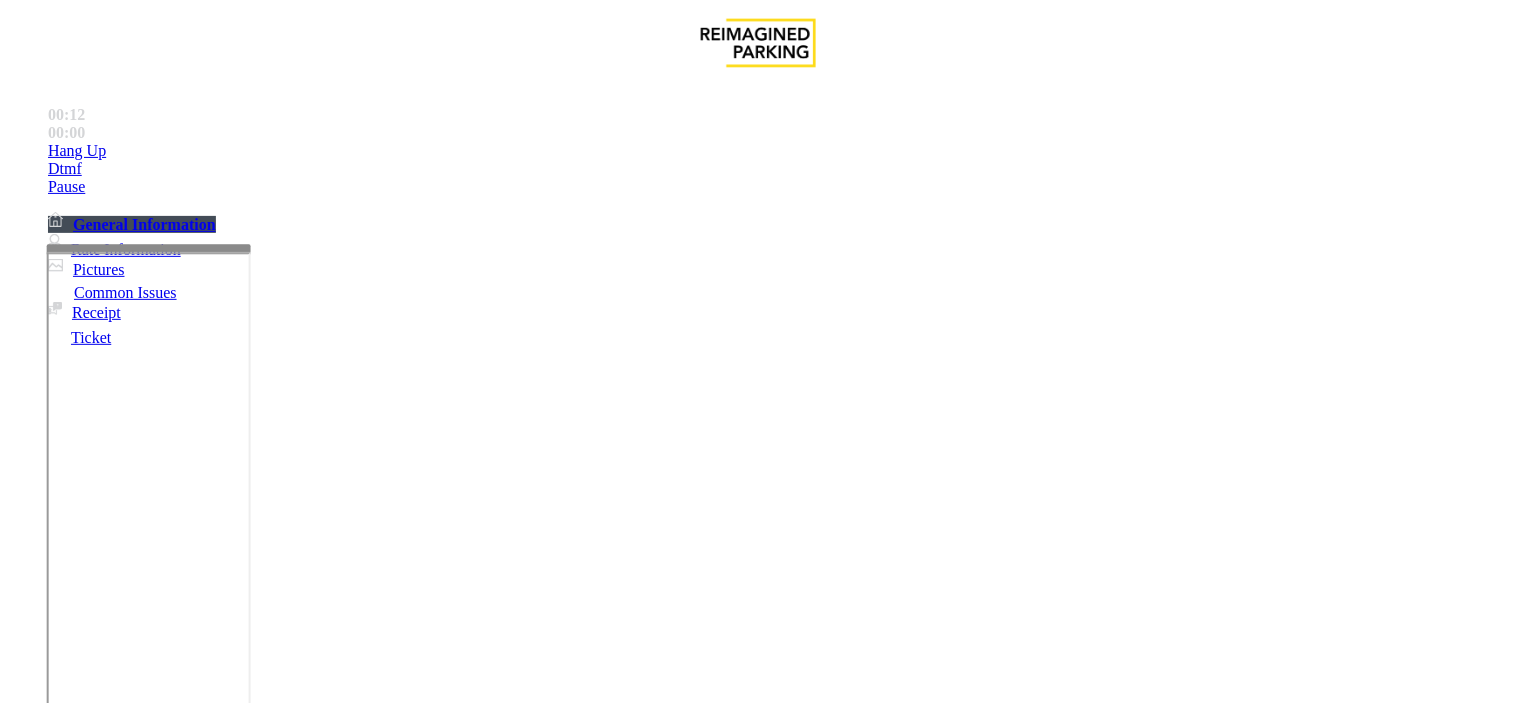 drag, startPoint x: 424, startPoint y: 184, endPoint x: 272, endPoint y: 154, distance: 154.93224 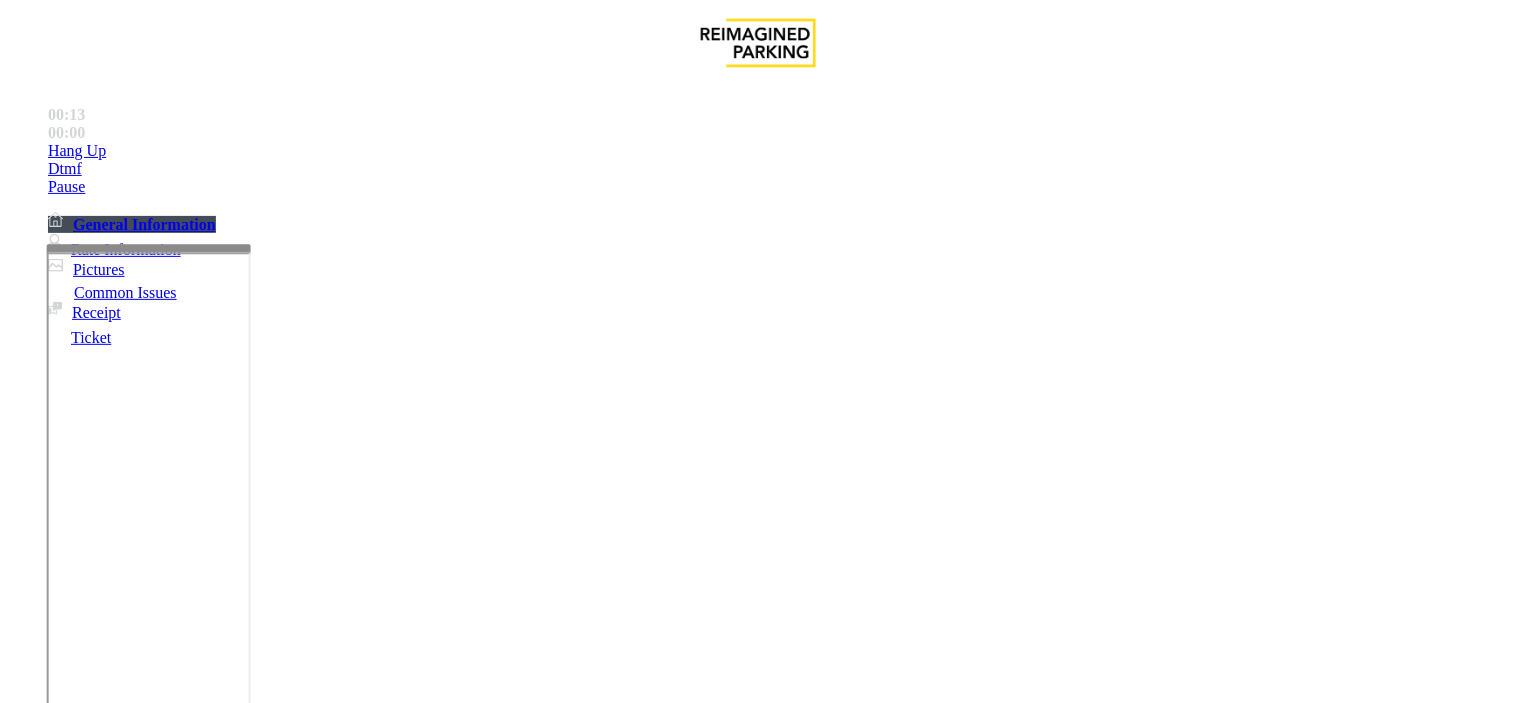 click on "Notes:" at bounding box center [758, 1660] 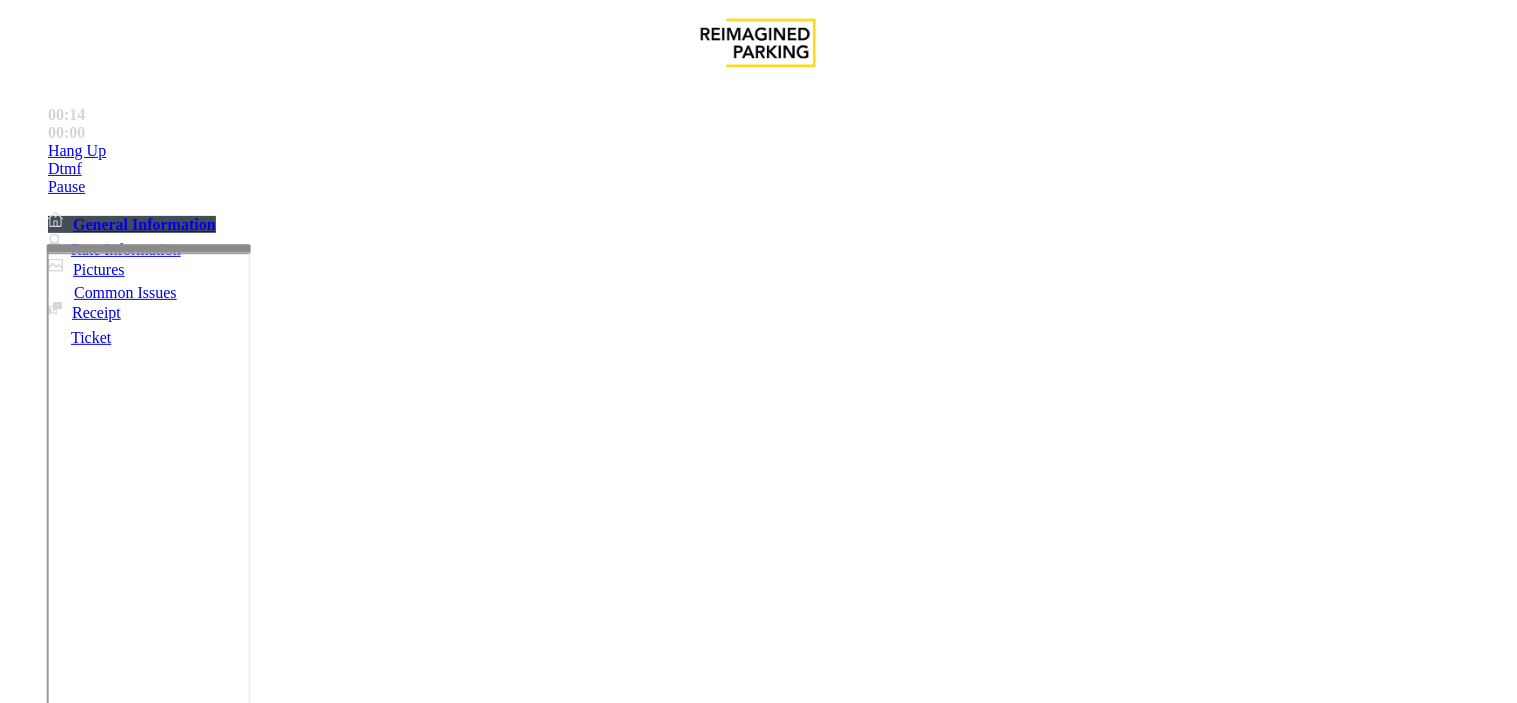 click at bounding box center [246, 1658] 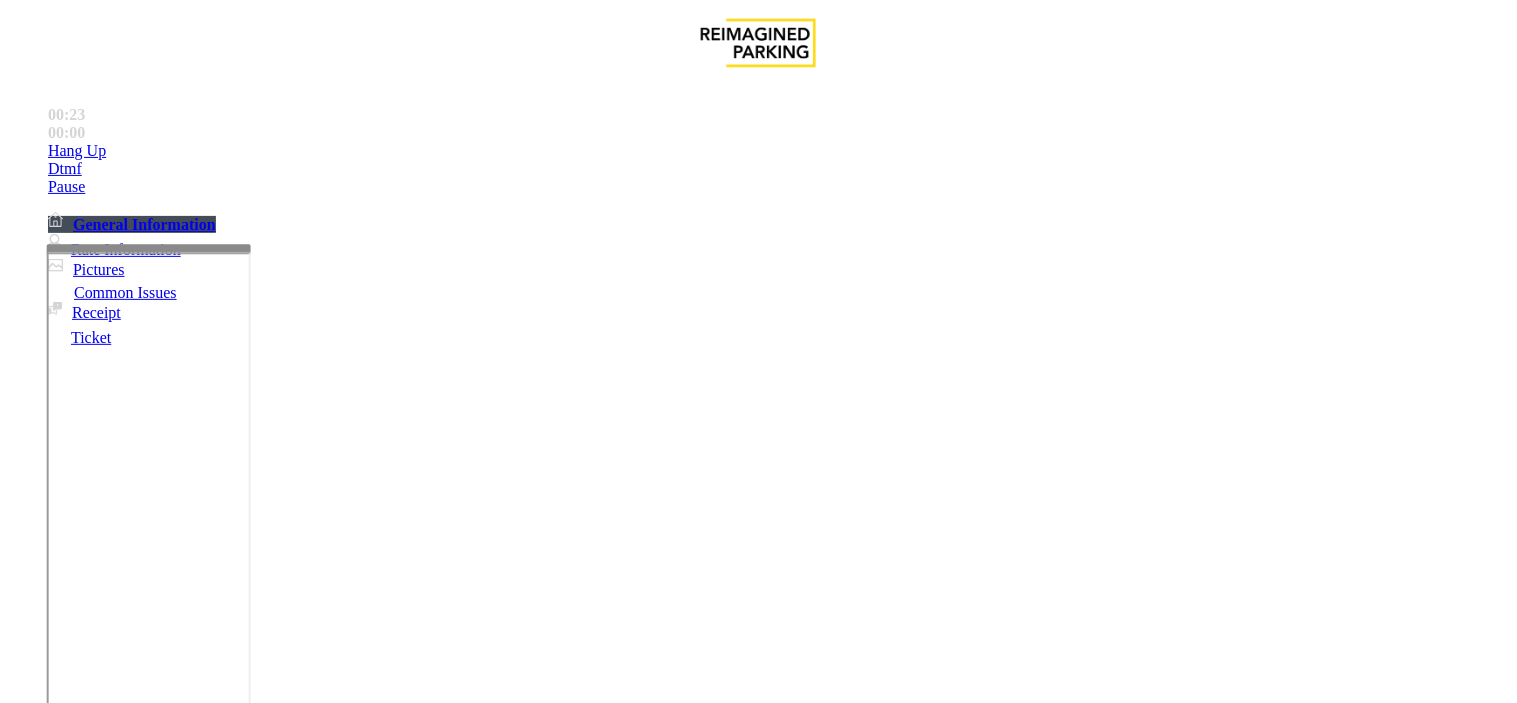 type on "**********" 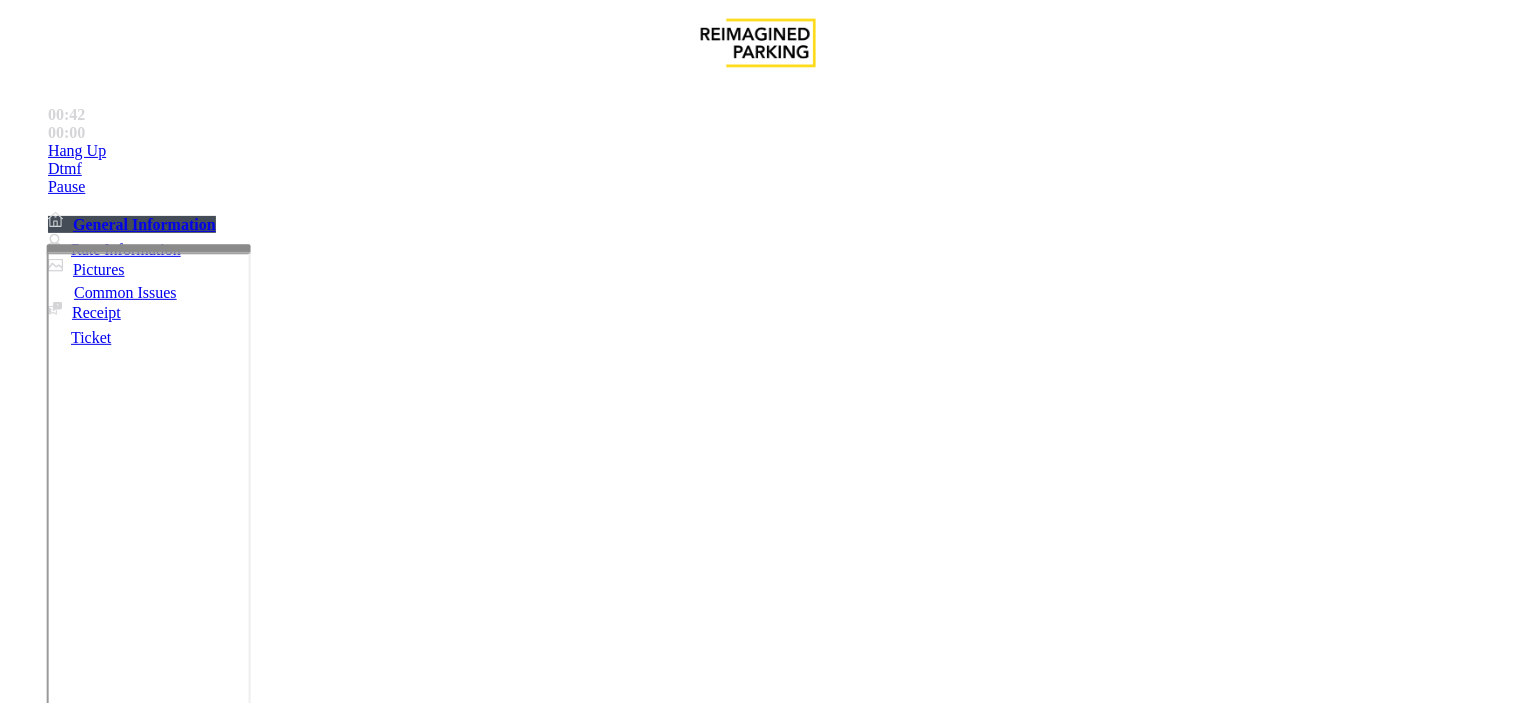 scroll, scrollTop: 181, scrollLeft: 0, axis: vertical 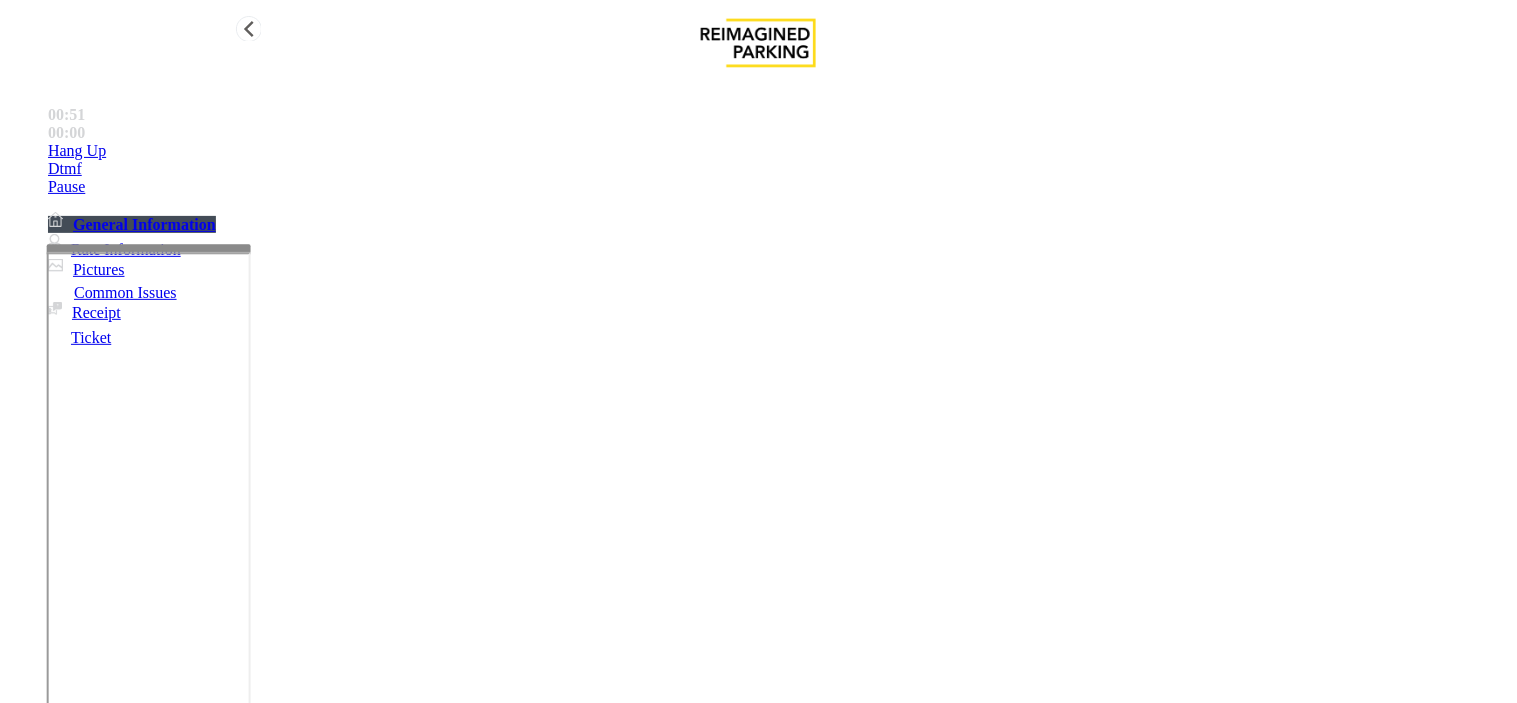 click on "Hang Up" at bounding box center [778, 151] 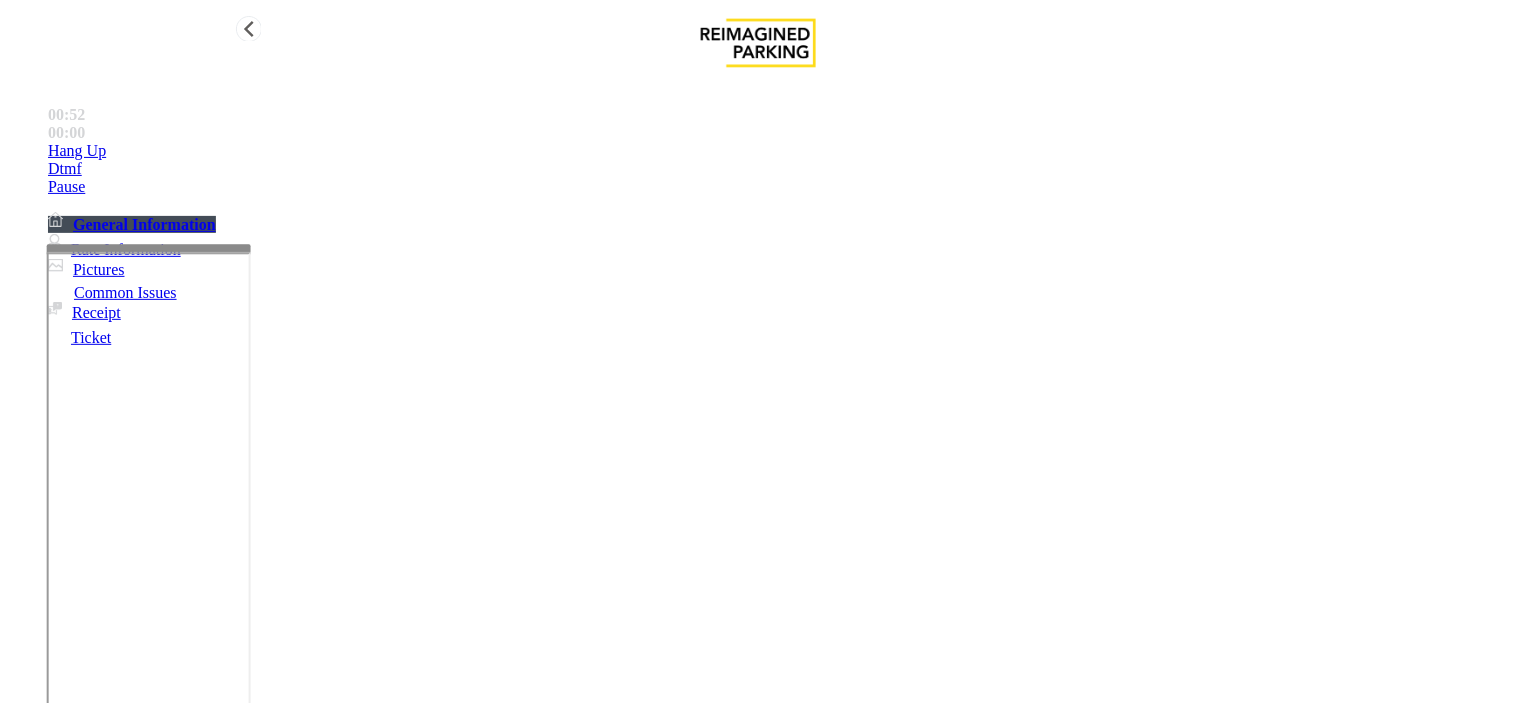 click on "Hang Up" at bounding box center (778, 151) 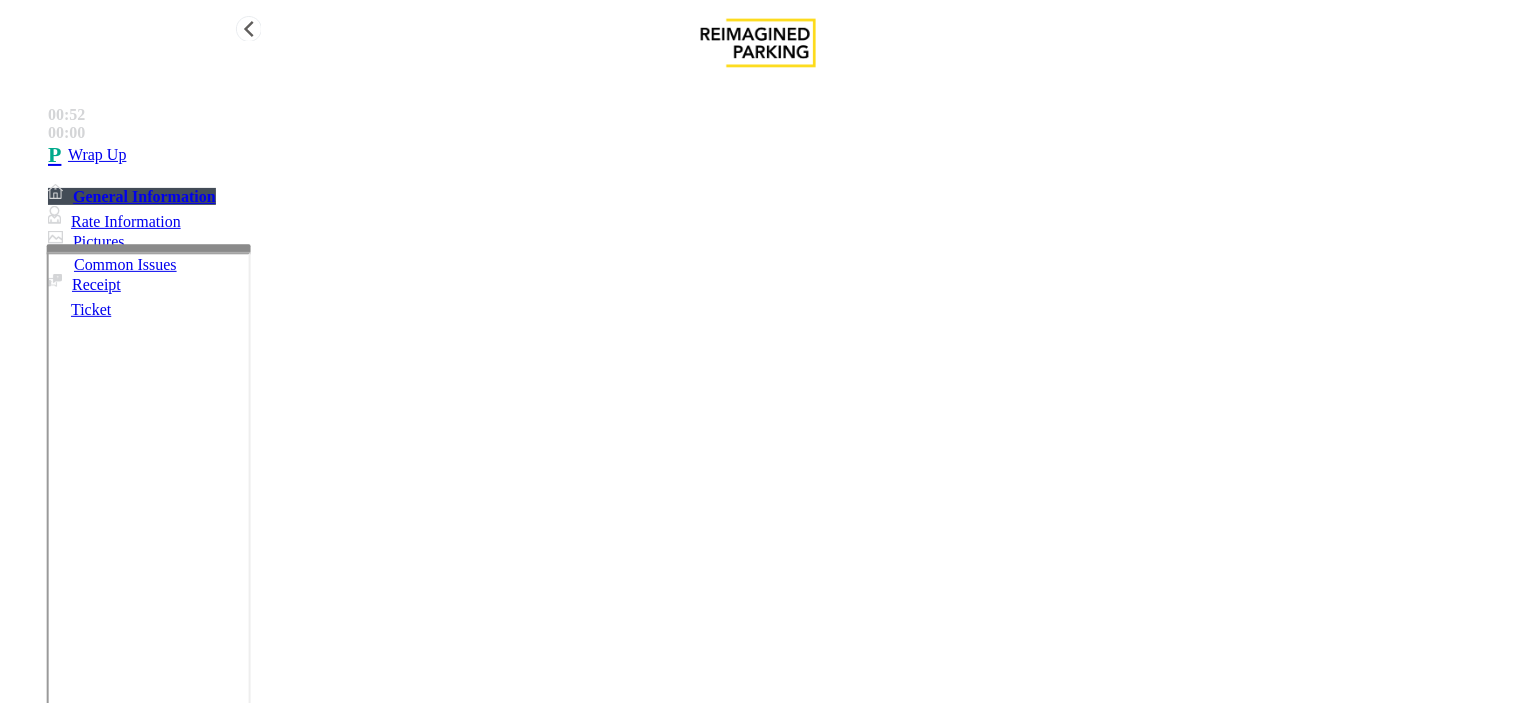 click on "Wrap Up" at bounding box center [778, 155] 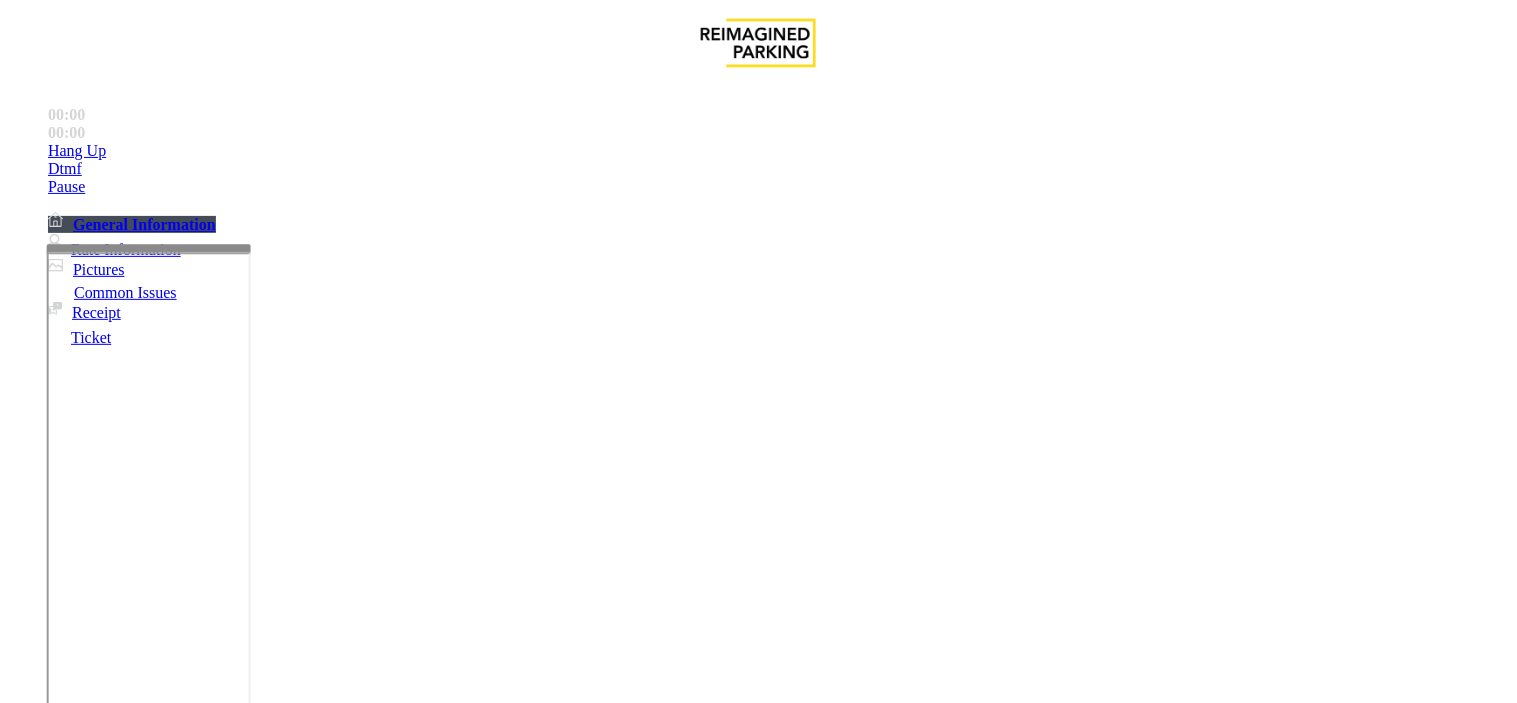 scroll, scrollTop: 413, scrollLeft: 0, axis: vertical 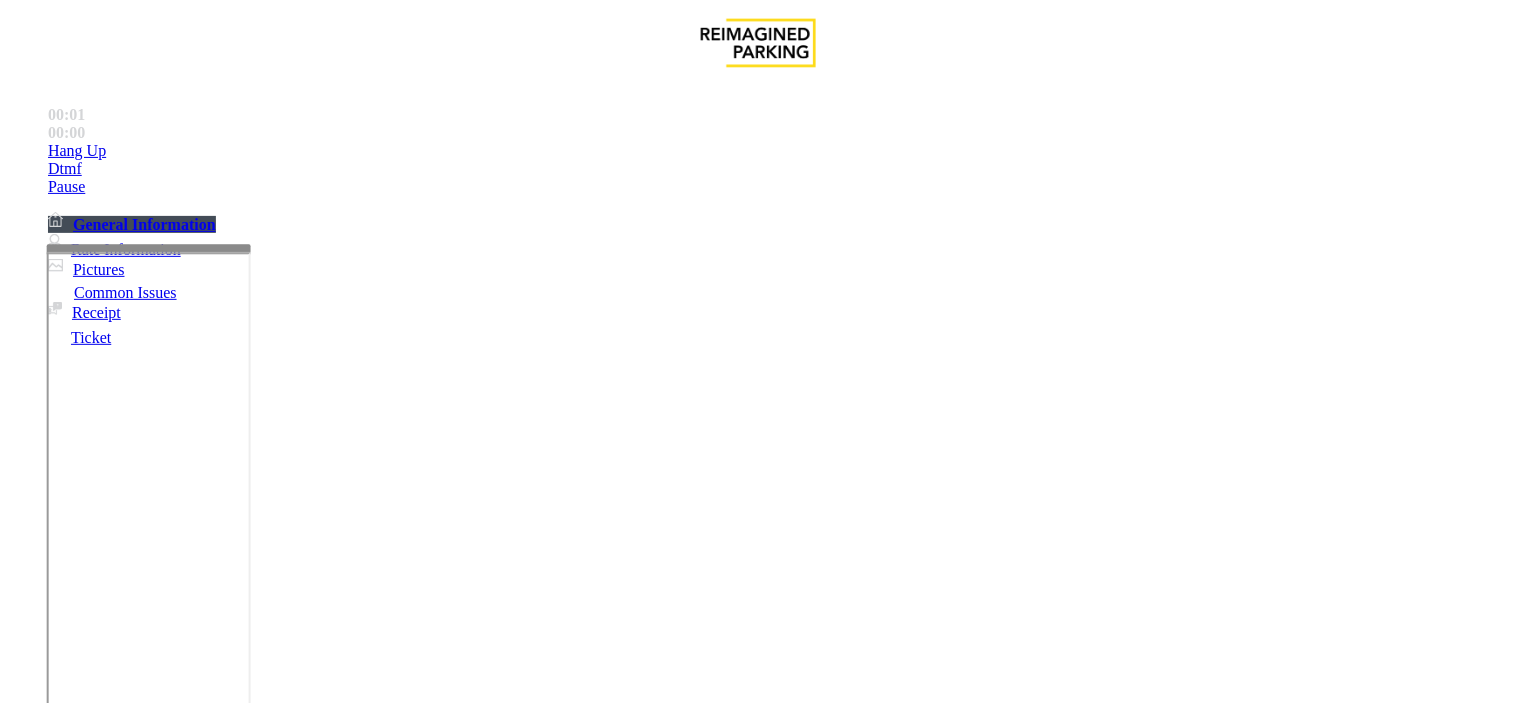 click on "https://secure.parkonect.com/Admin/Dashboard.aspx" at bounding box center (821, 2379) 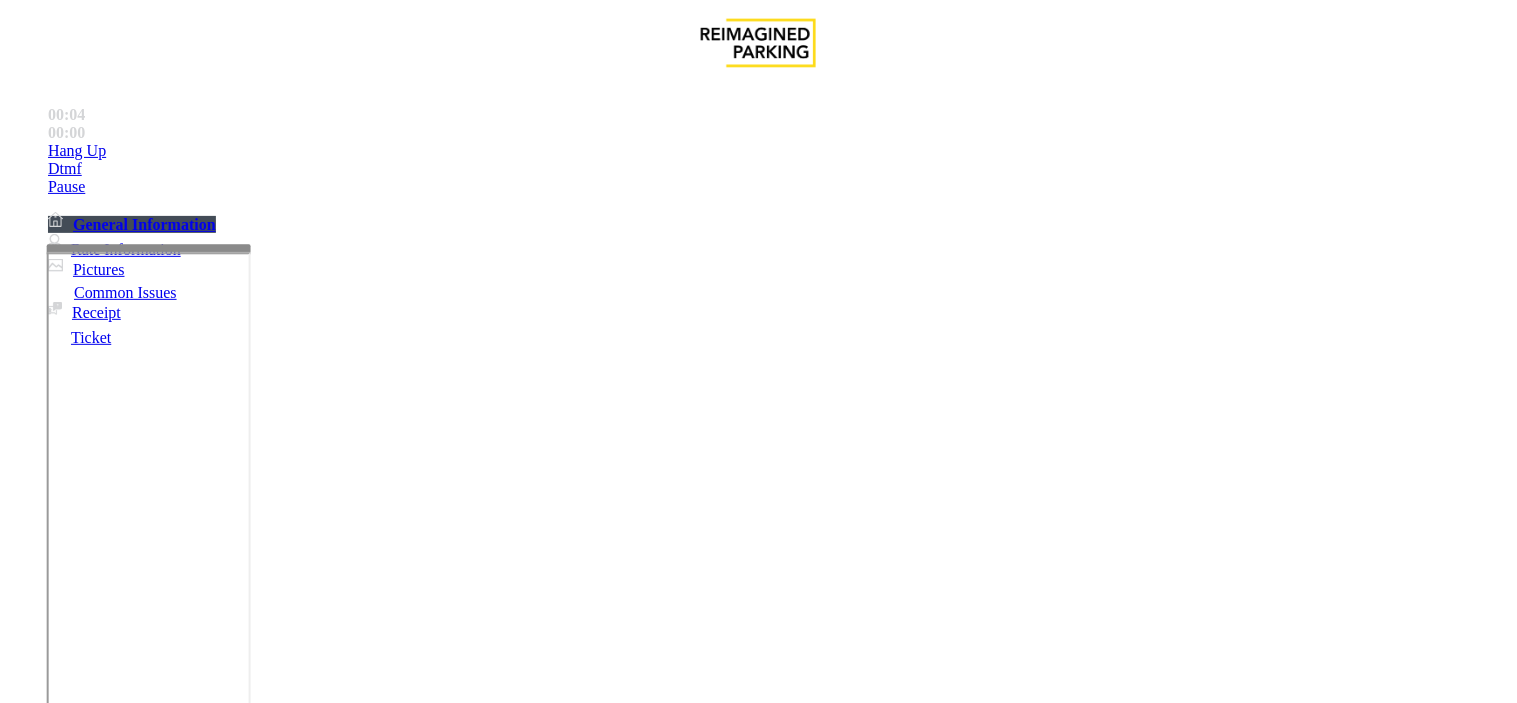 click on "[EMAIL]" at bounding box center (808, 2418) 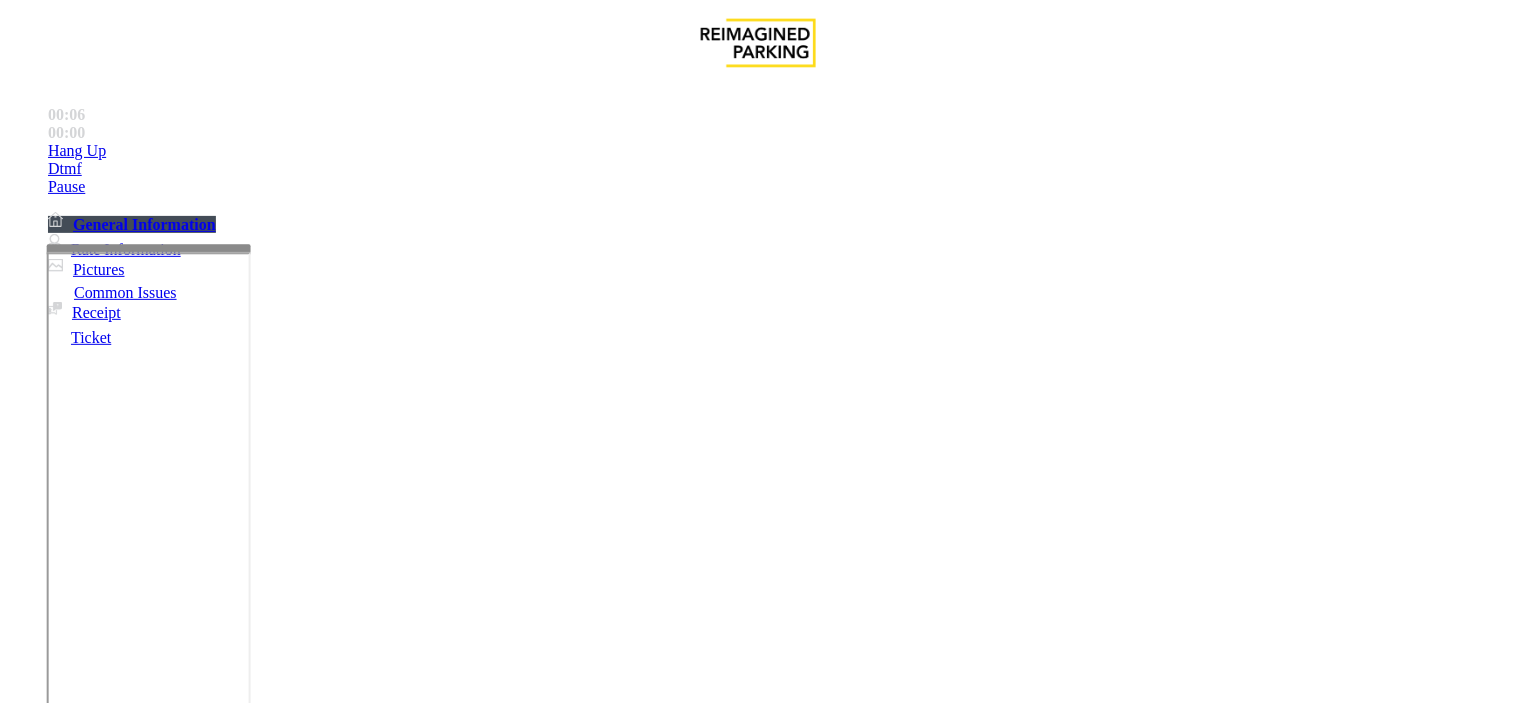 drag, startPoint x: 1041, startPoint y: 415, endPoint x: 1237, endPoint y: 426, distance: 196.30843 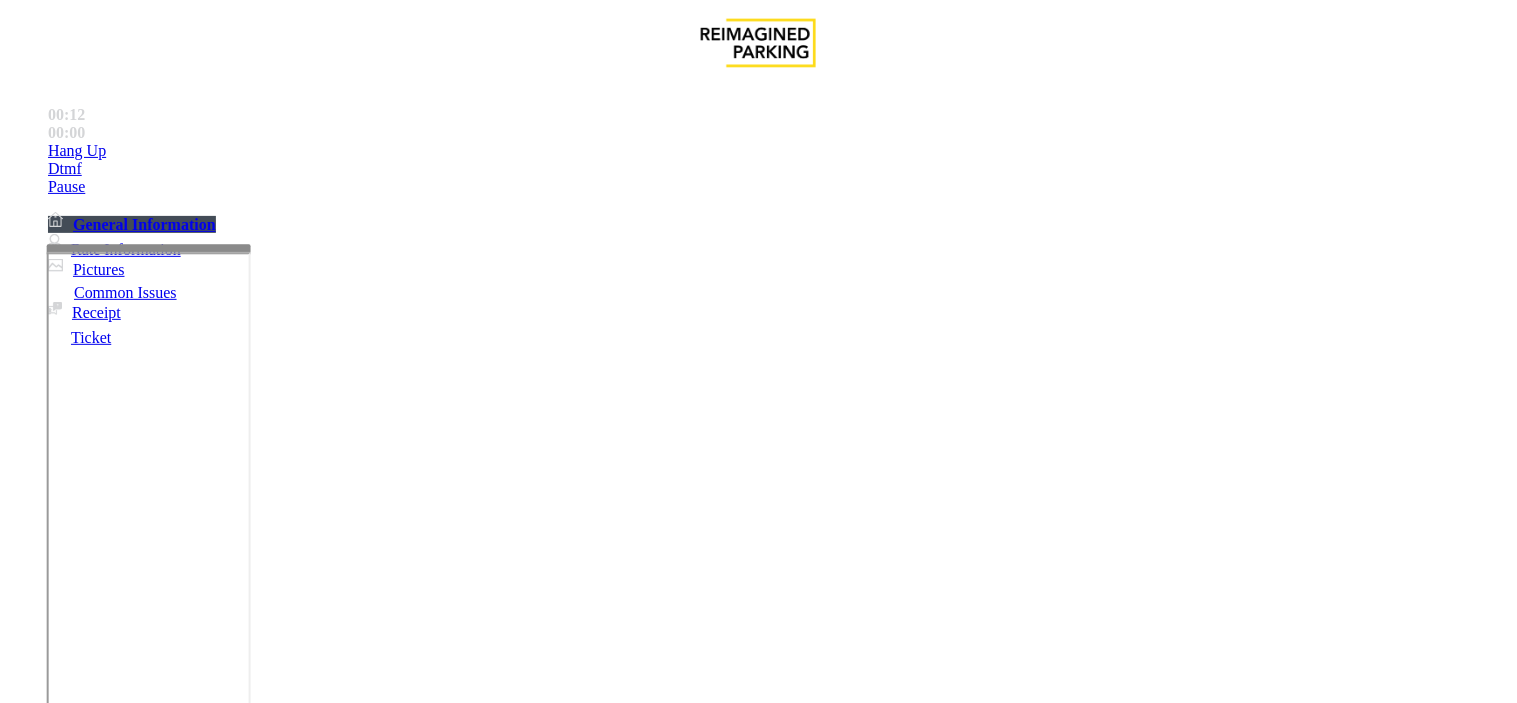 click on "Monthly Issue" at bounding box center (268, 1356) 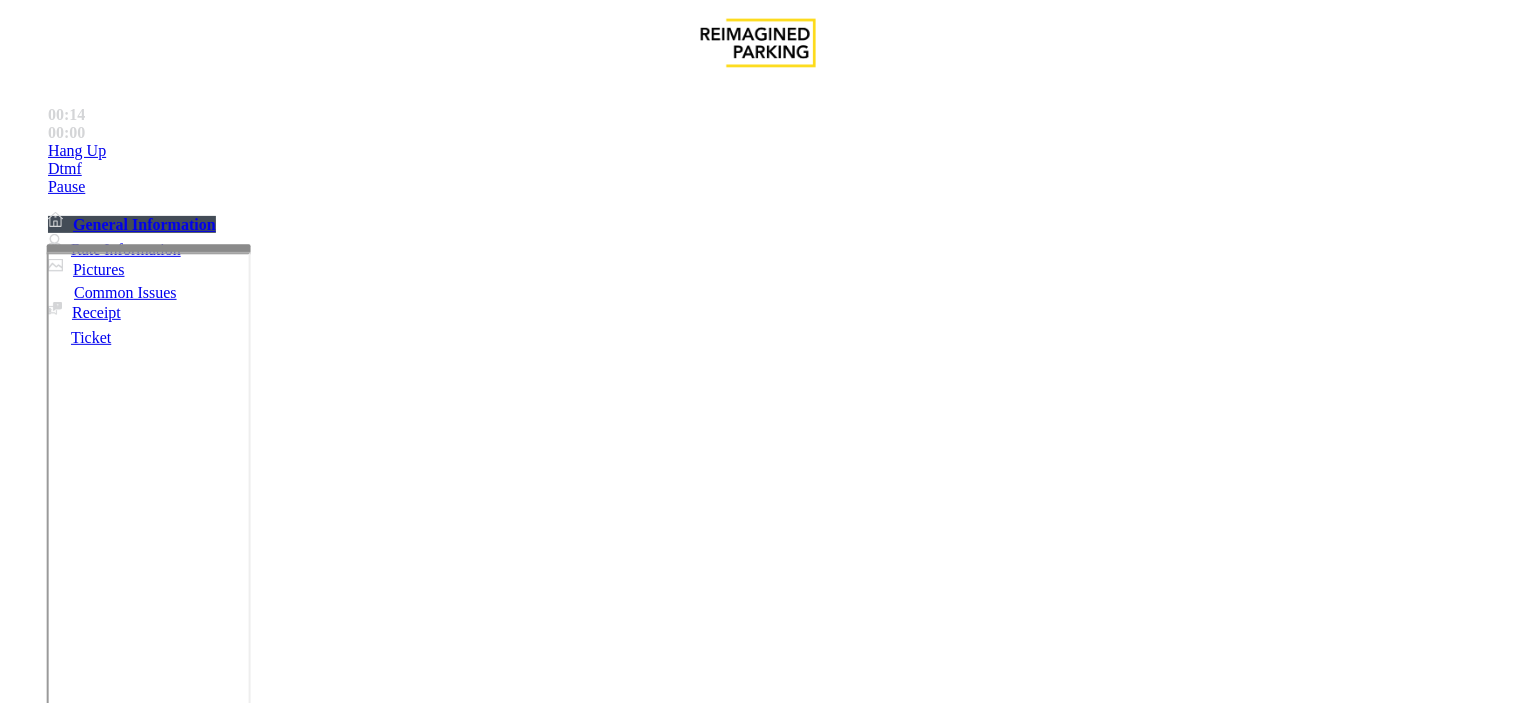 drag, startPoint x: 434, startPoint y: 183, endPoint x: 264, endPoint y: 163, distance: 171.17242 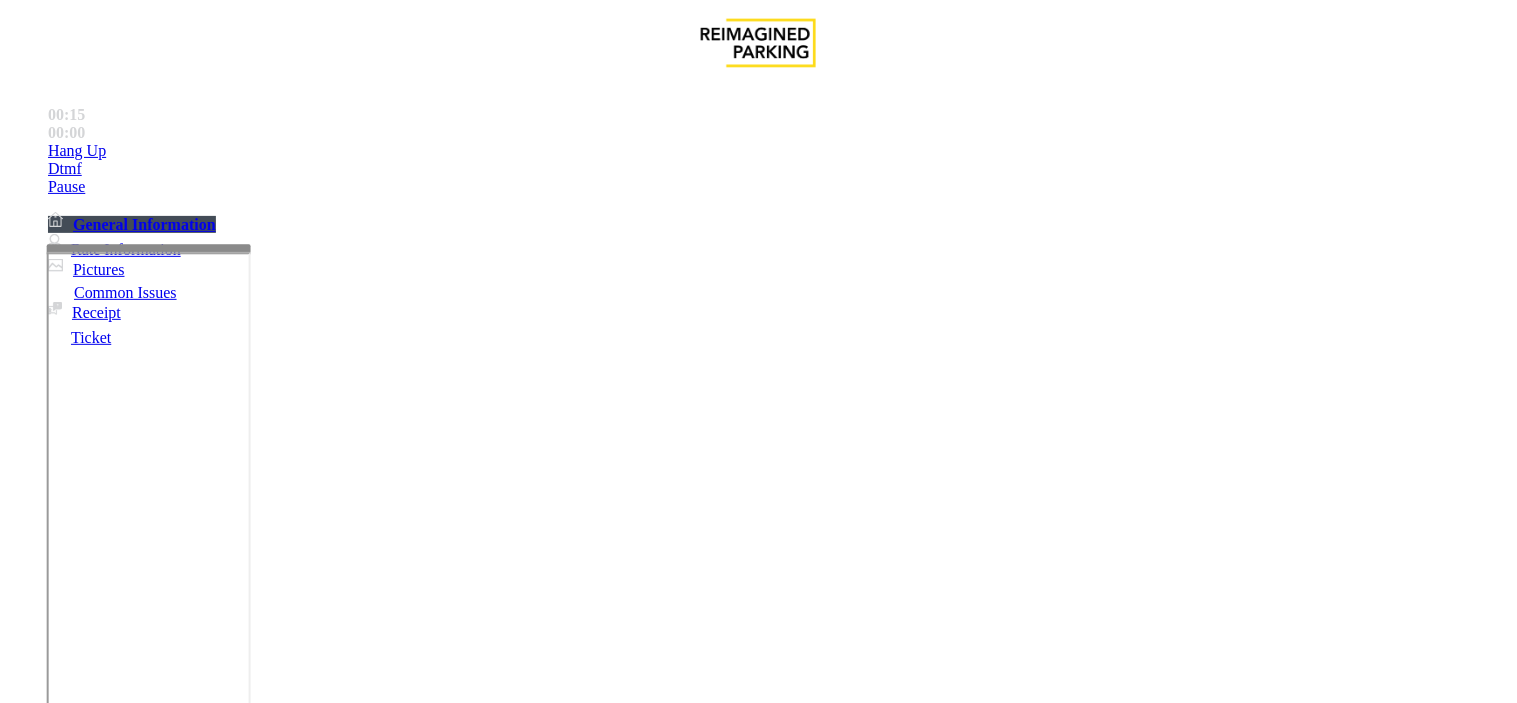 click at bounding box center [246, 1658] 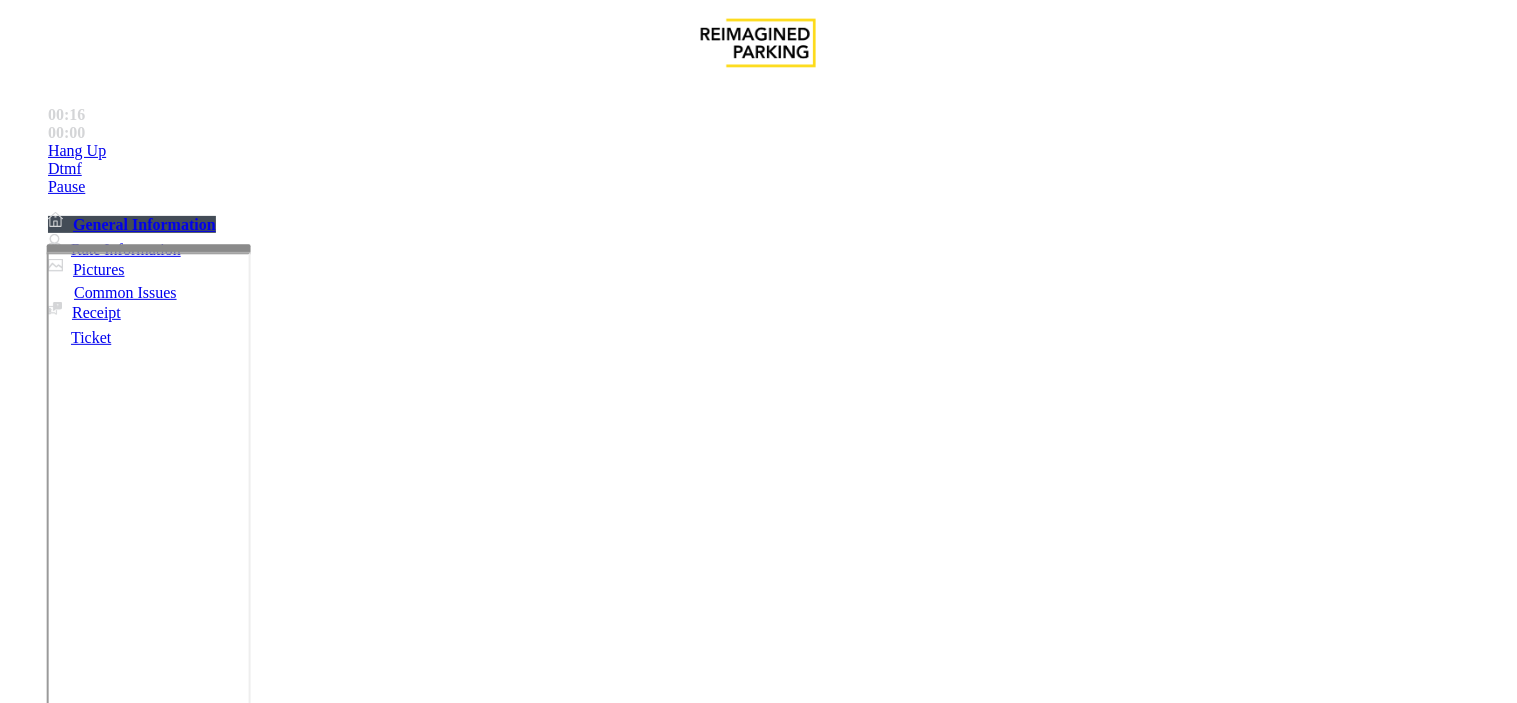 type on "**********" 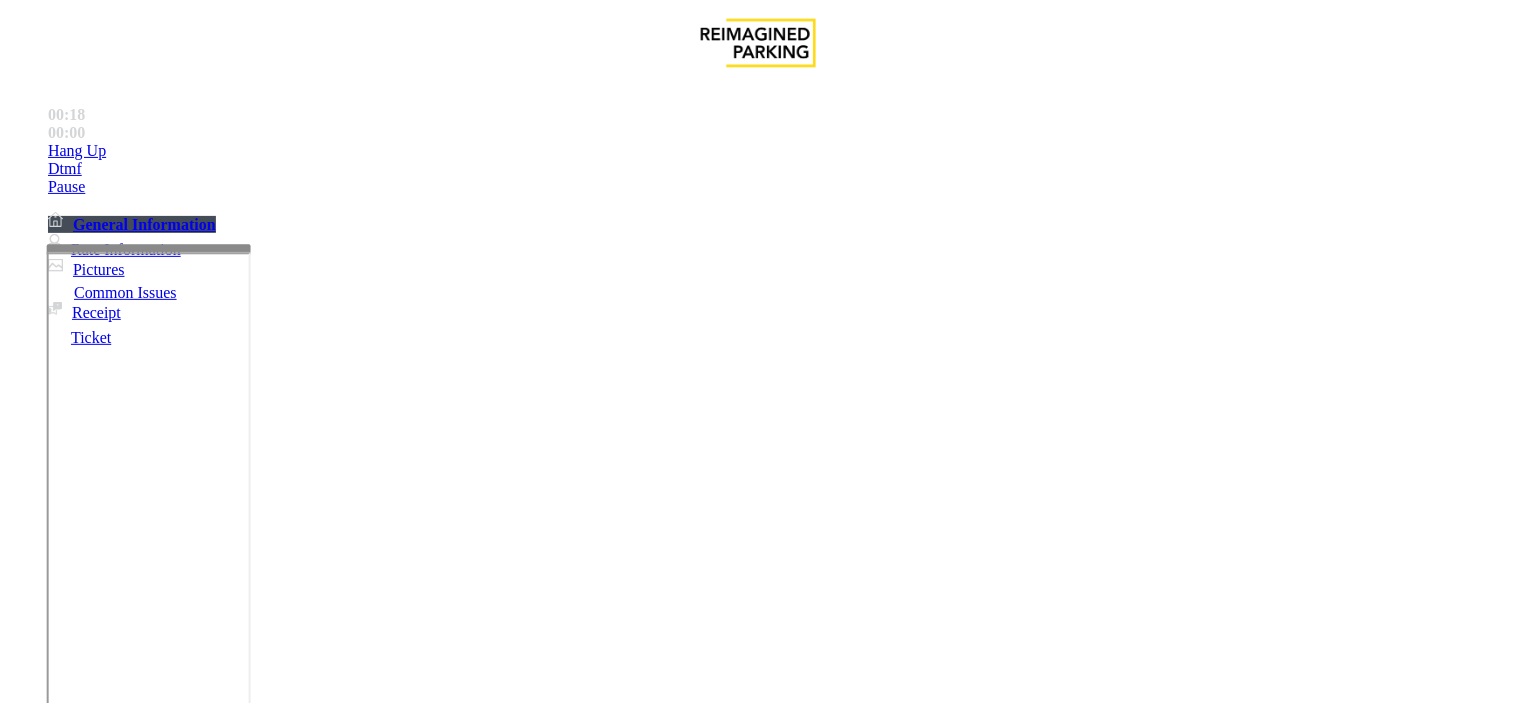 drag, startPoint x: 1045, startPoint y: 416, endPoint x: 1228, endPoint y: 425, distance: 183.22118 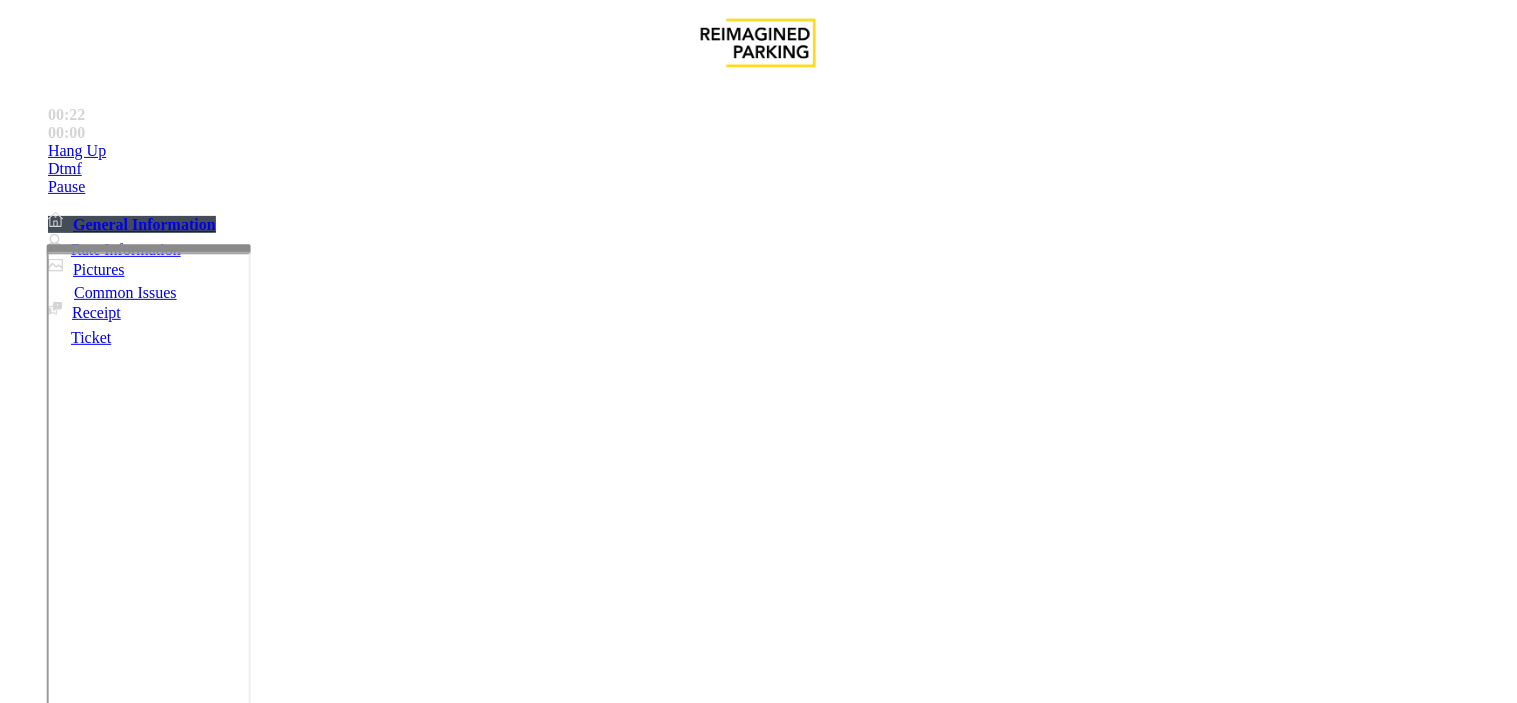 click at bounding box center [96, 1378] 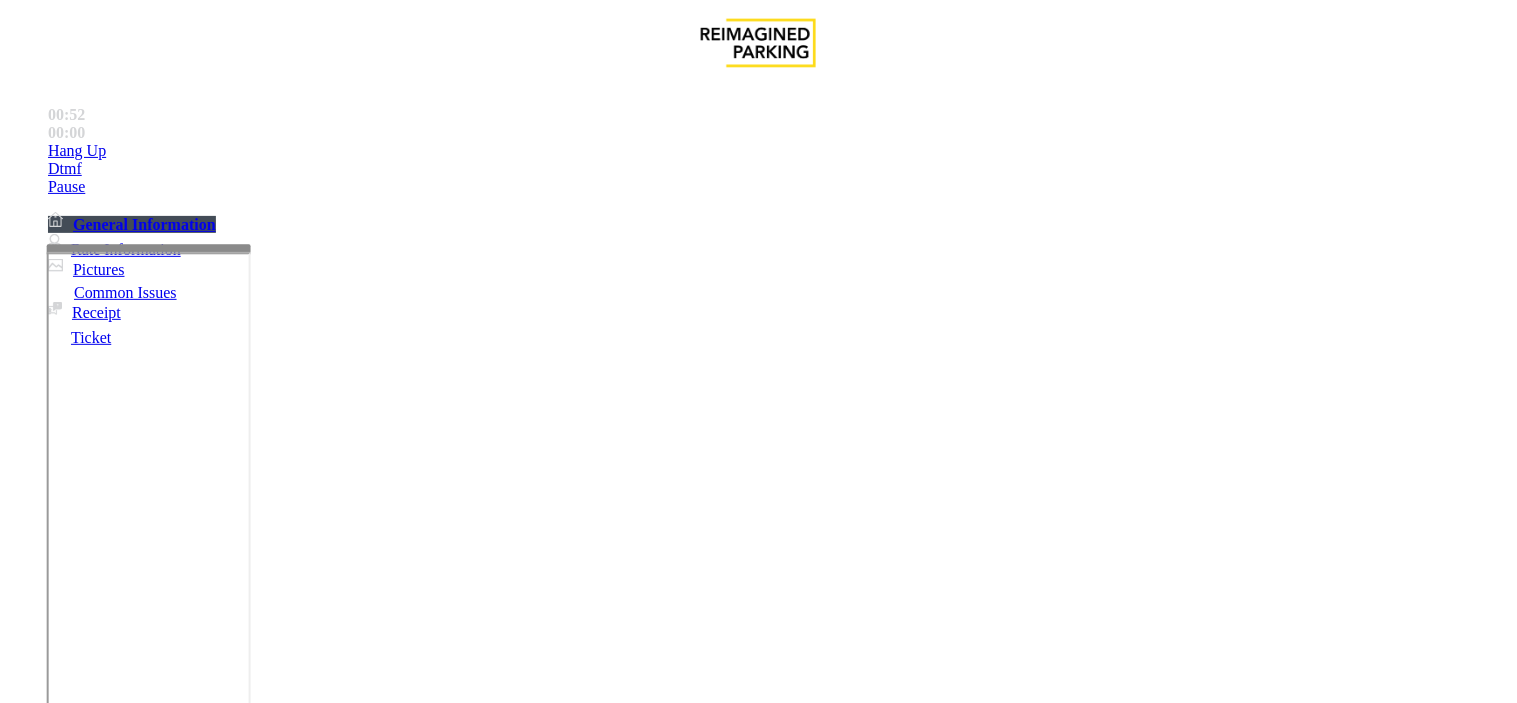 click on "**********" at bounding box center (96, 1432) 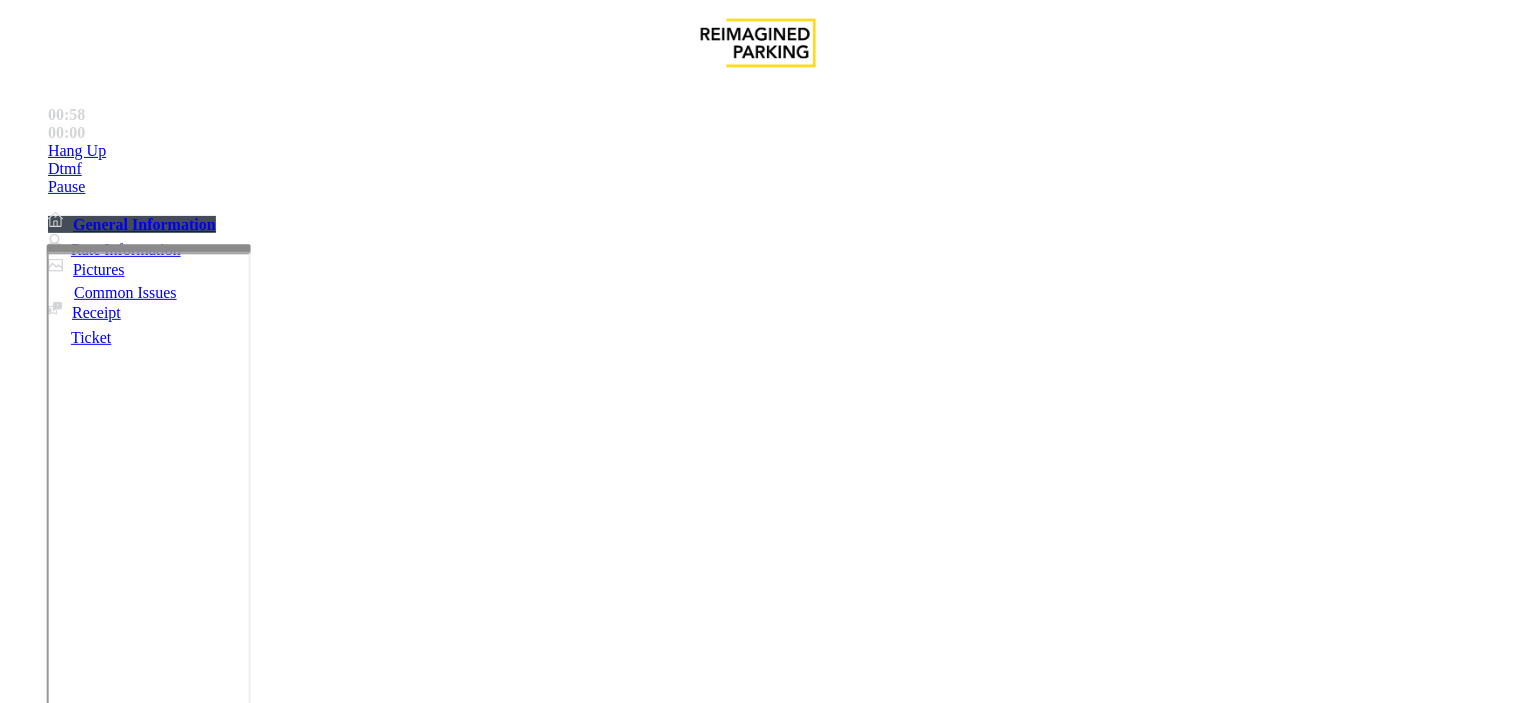 drag, startPoint x: 1108, startPoint y: 460, endPoint x: 1178, endPoint y: 447, distance: 71.19691 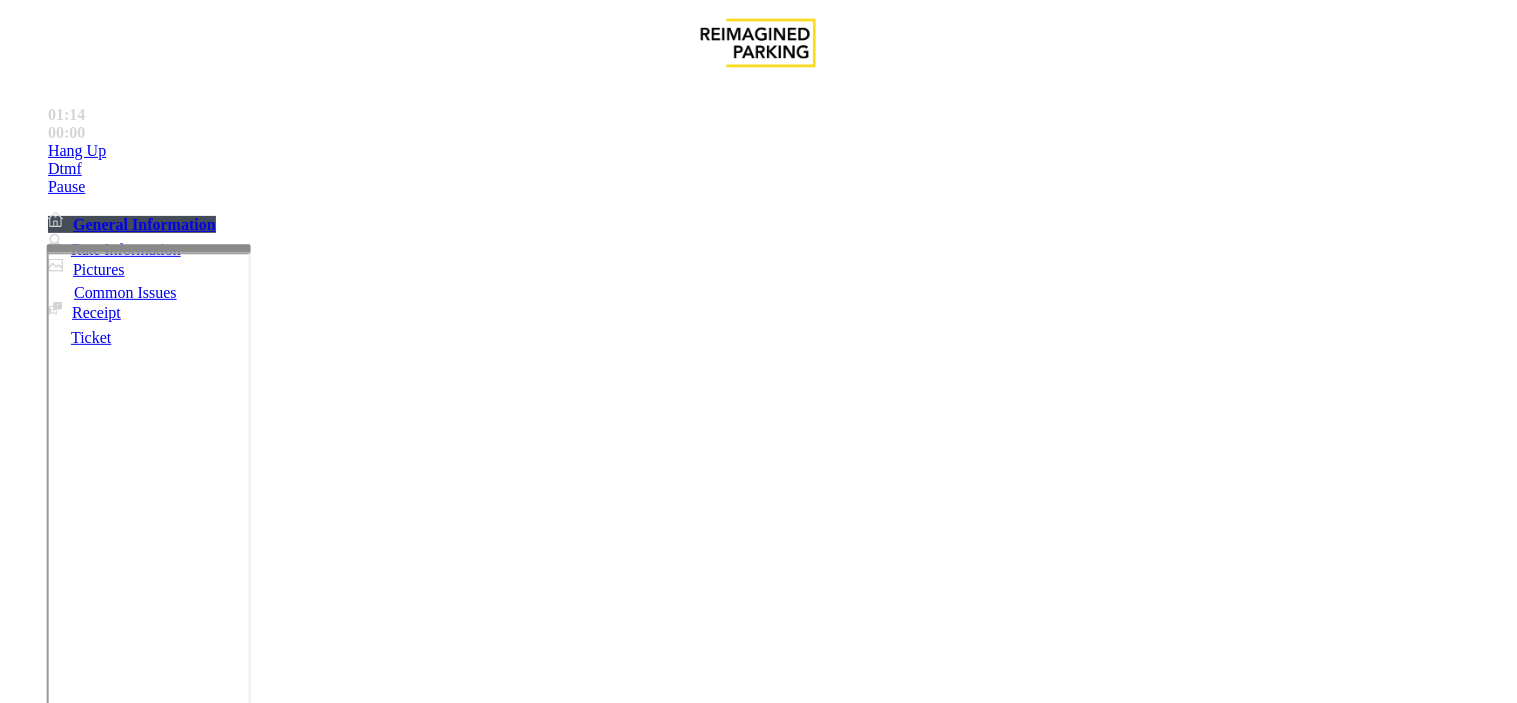 click on "**********" at bounding box center [96, 1432] 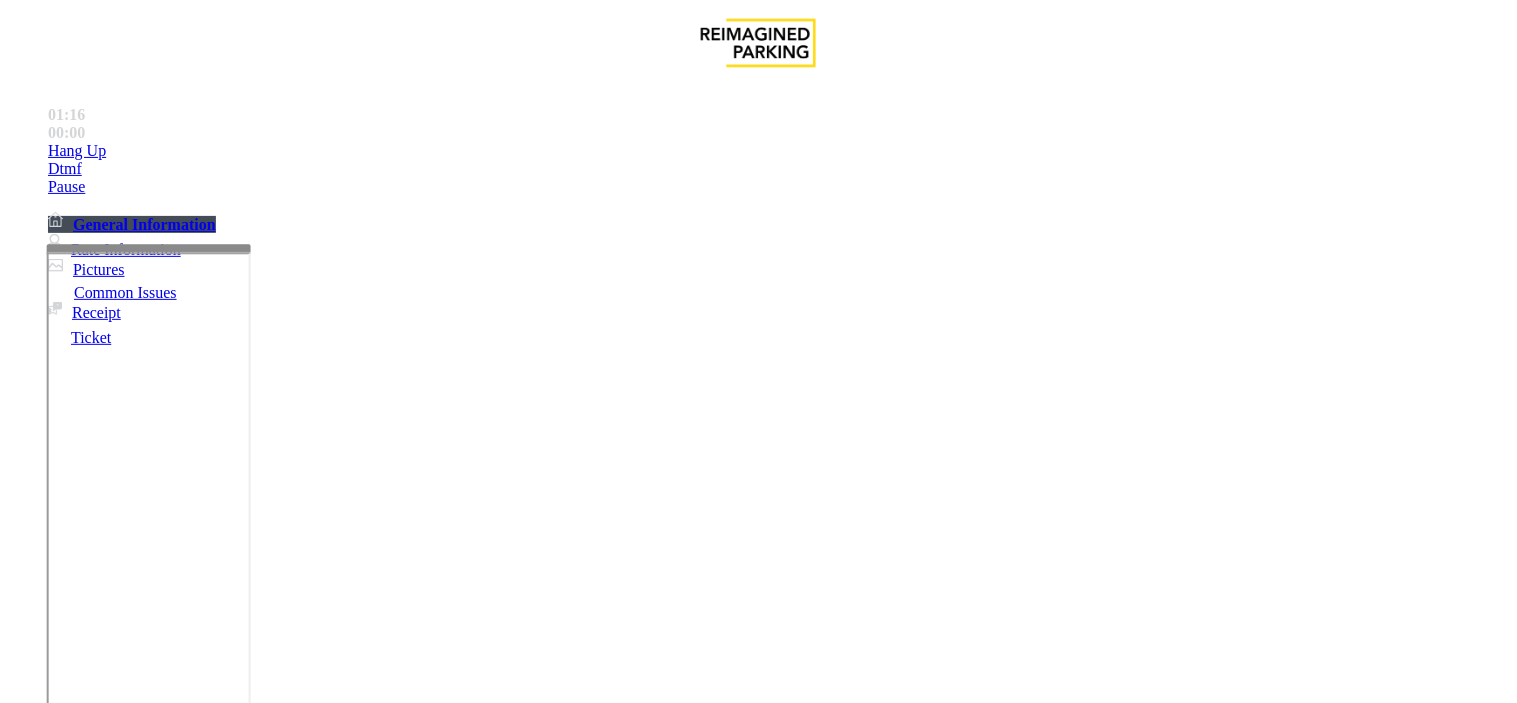 type on "**********" 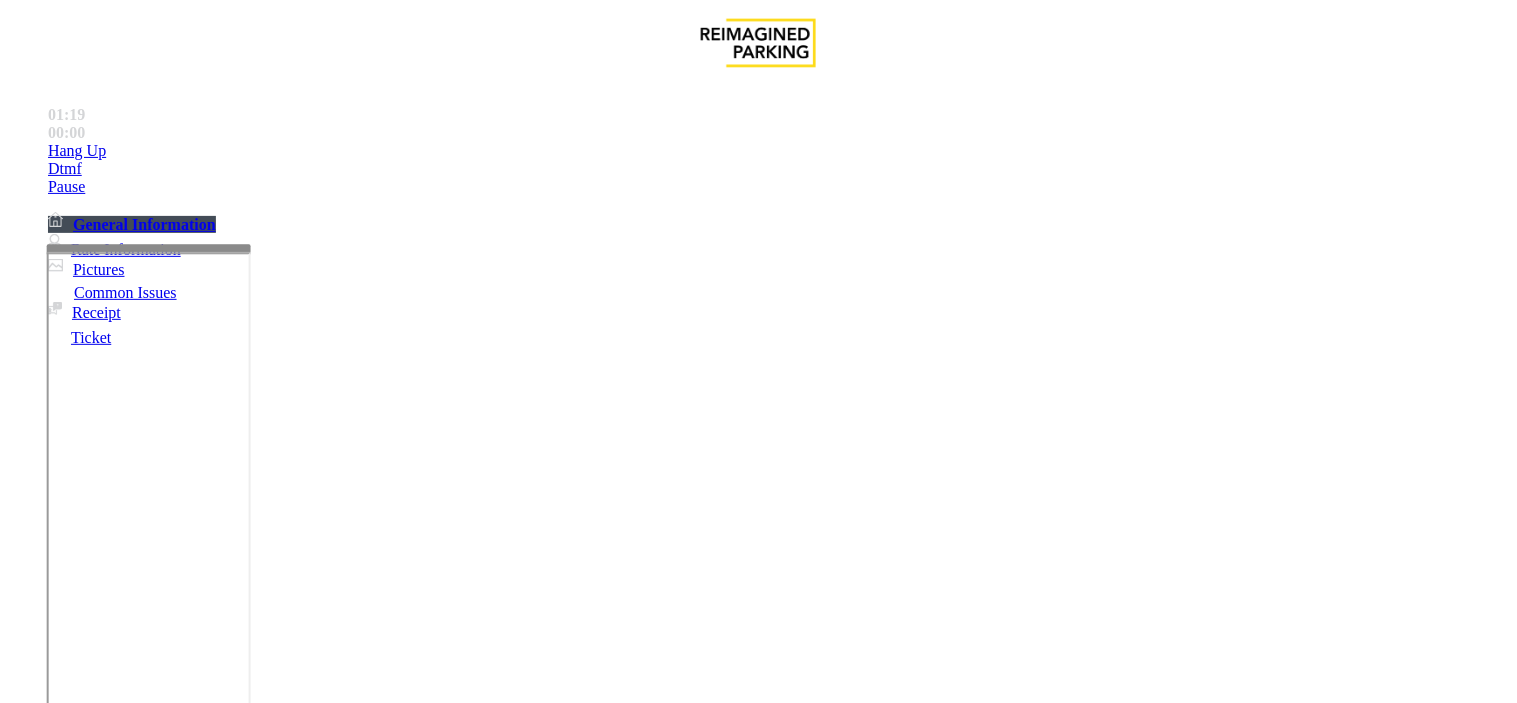 click at bounding box center (96, 1378) 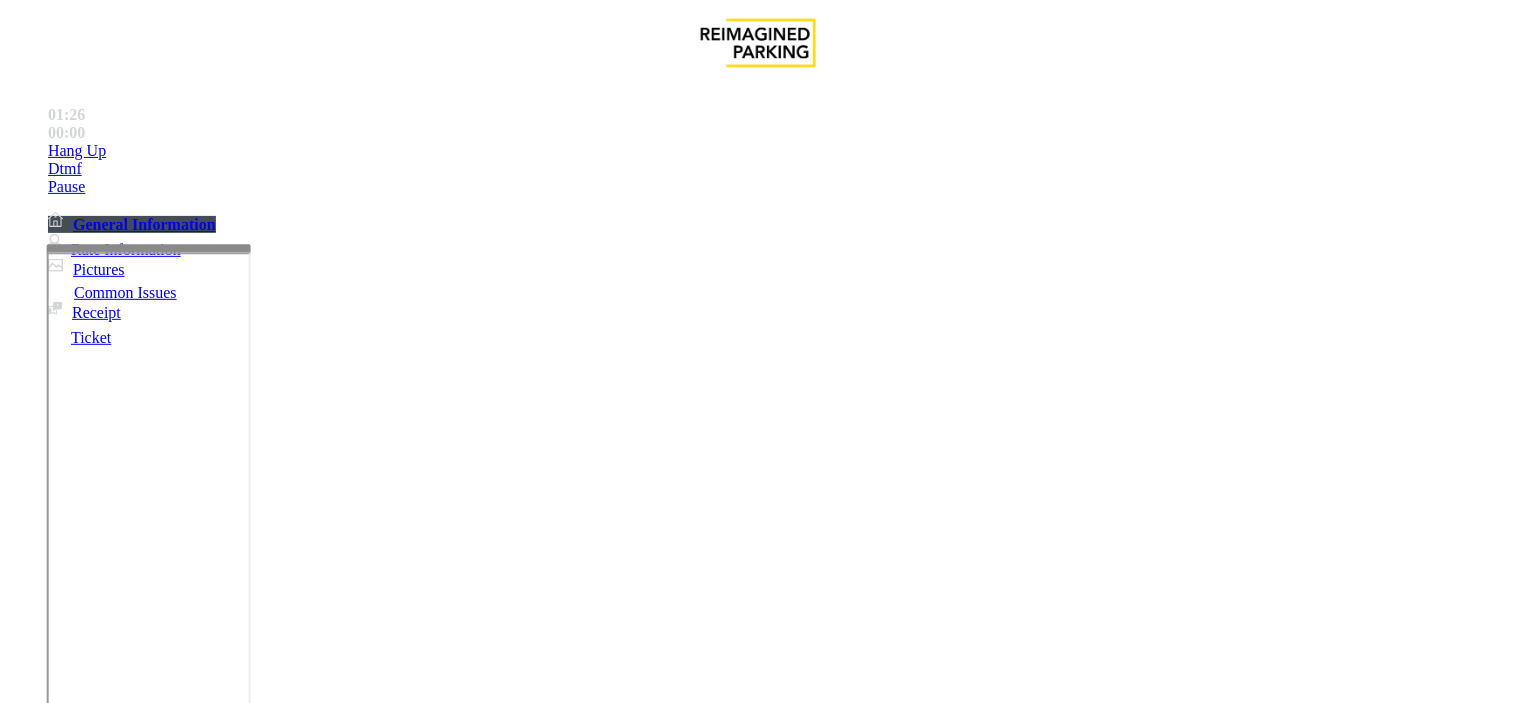 click on "*****" at bounding box center [96, 1378] 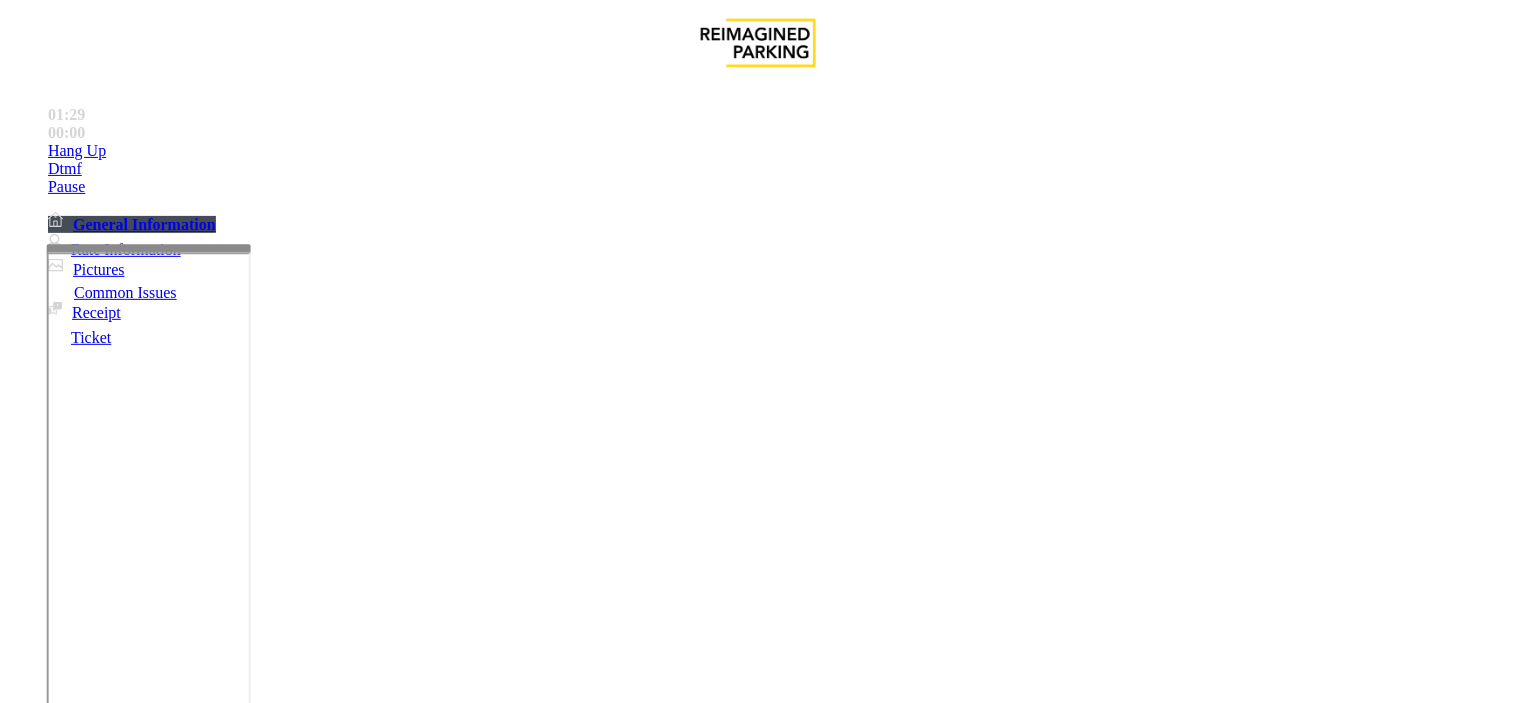 type on "*****" 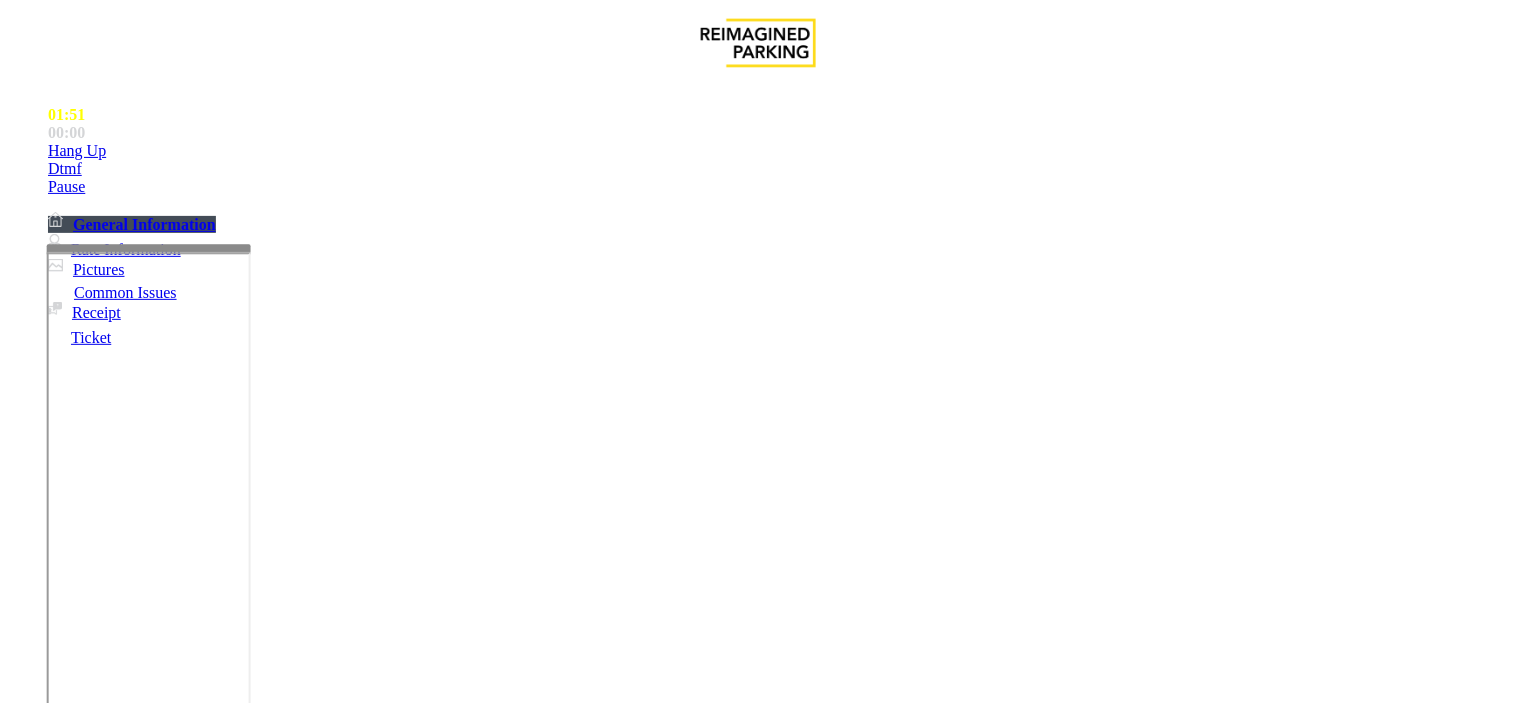 click at bounding box center (246, 1658) 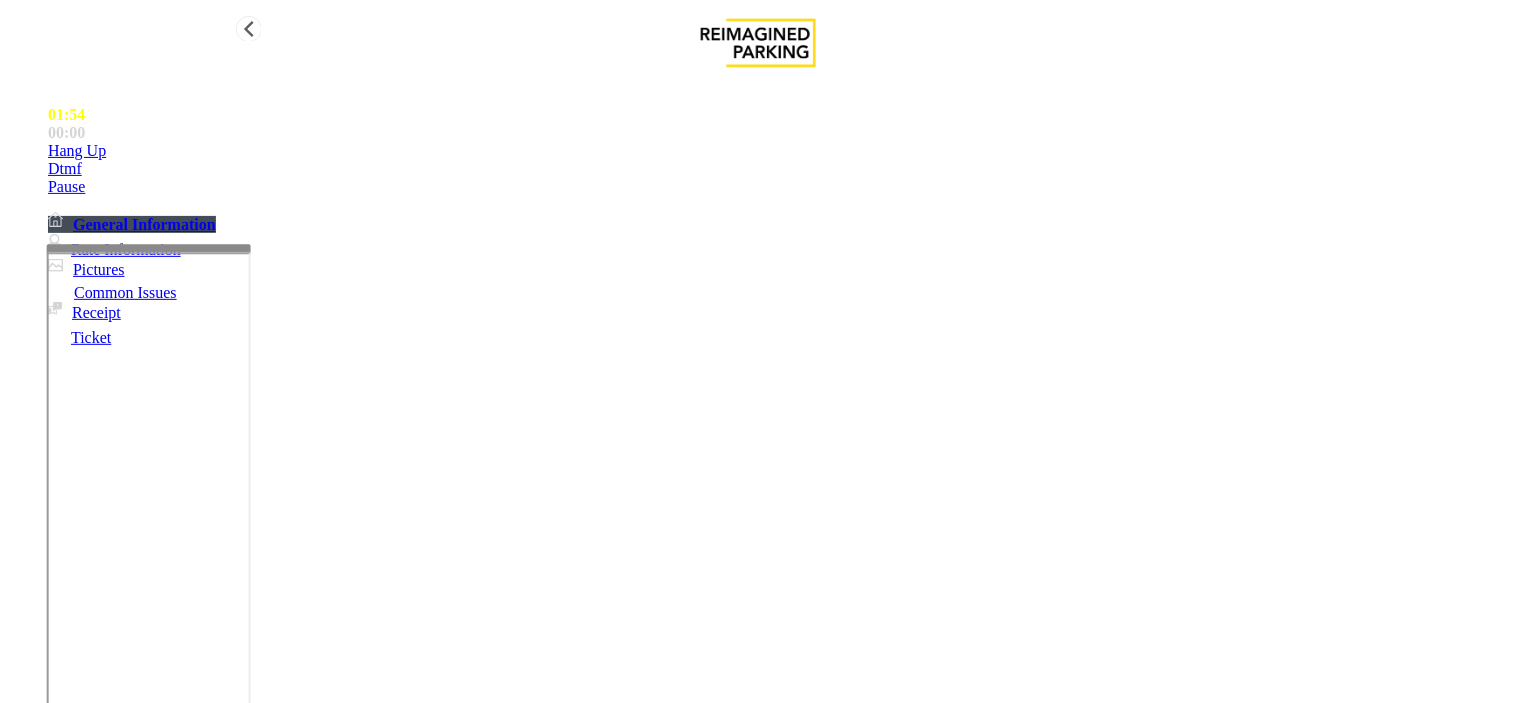 click on "Hang Up" at bounding box center [778, 151] 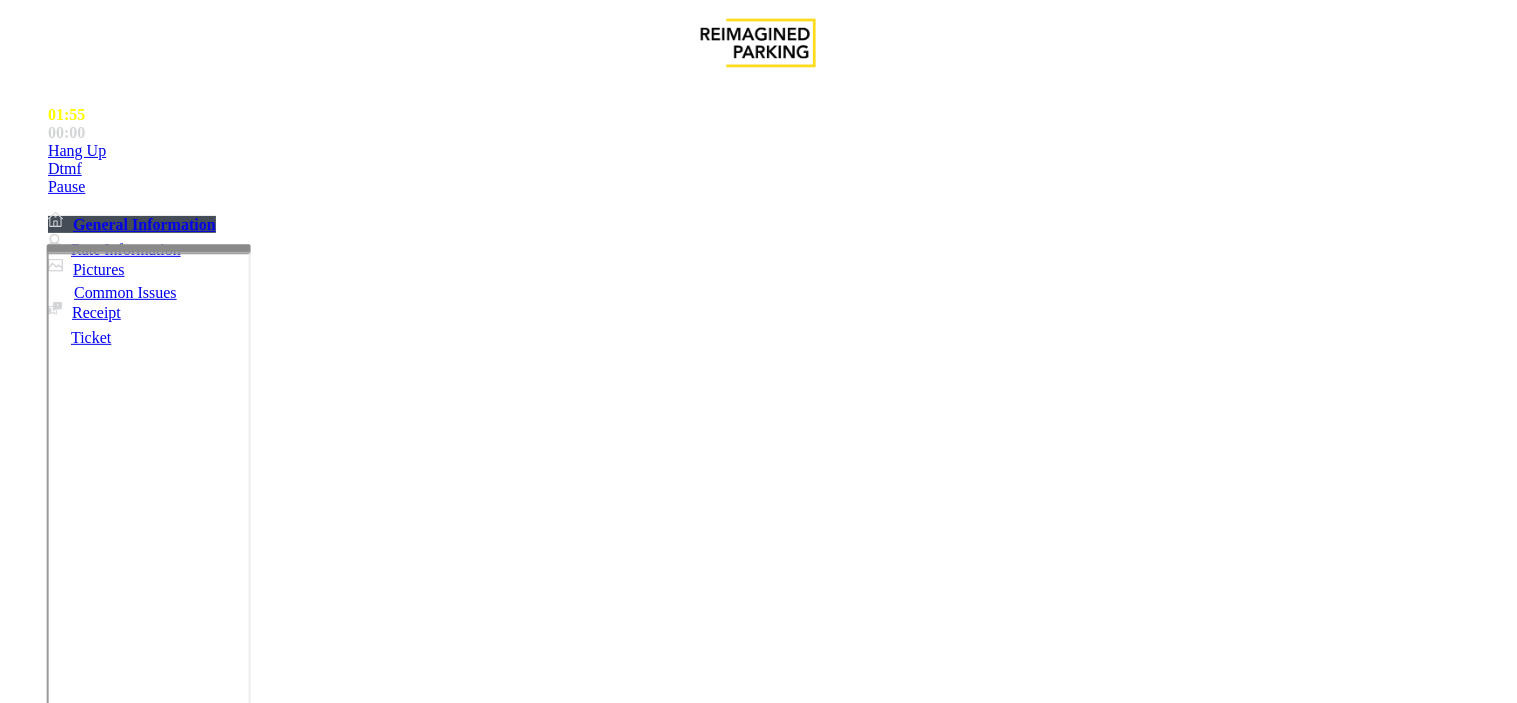 click at bounding box center [246, 1658] 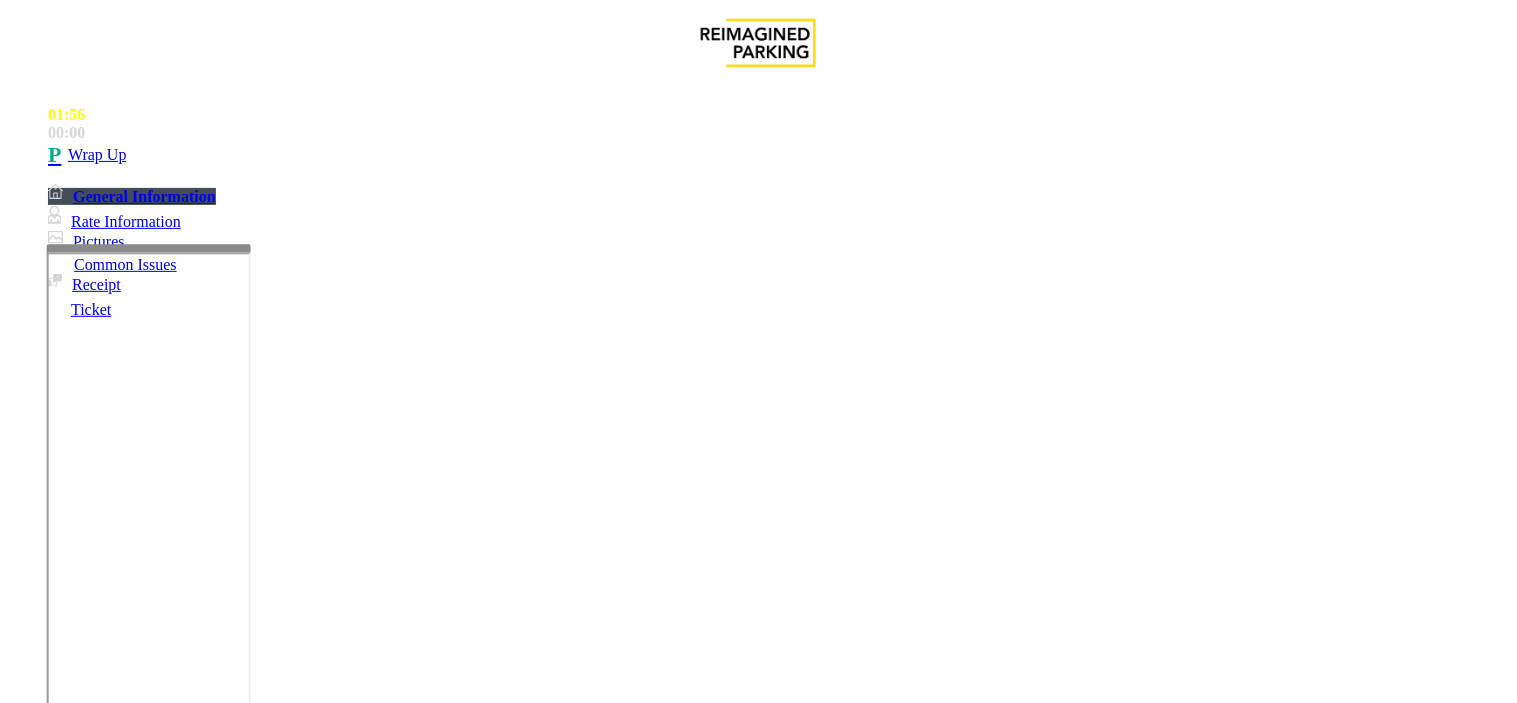 click at bounding box center (246, 1658) 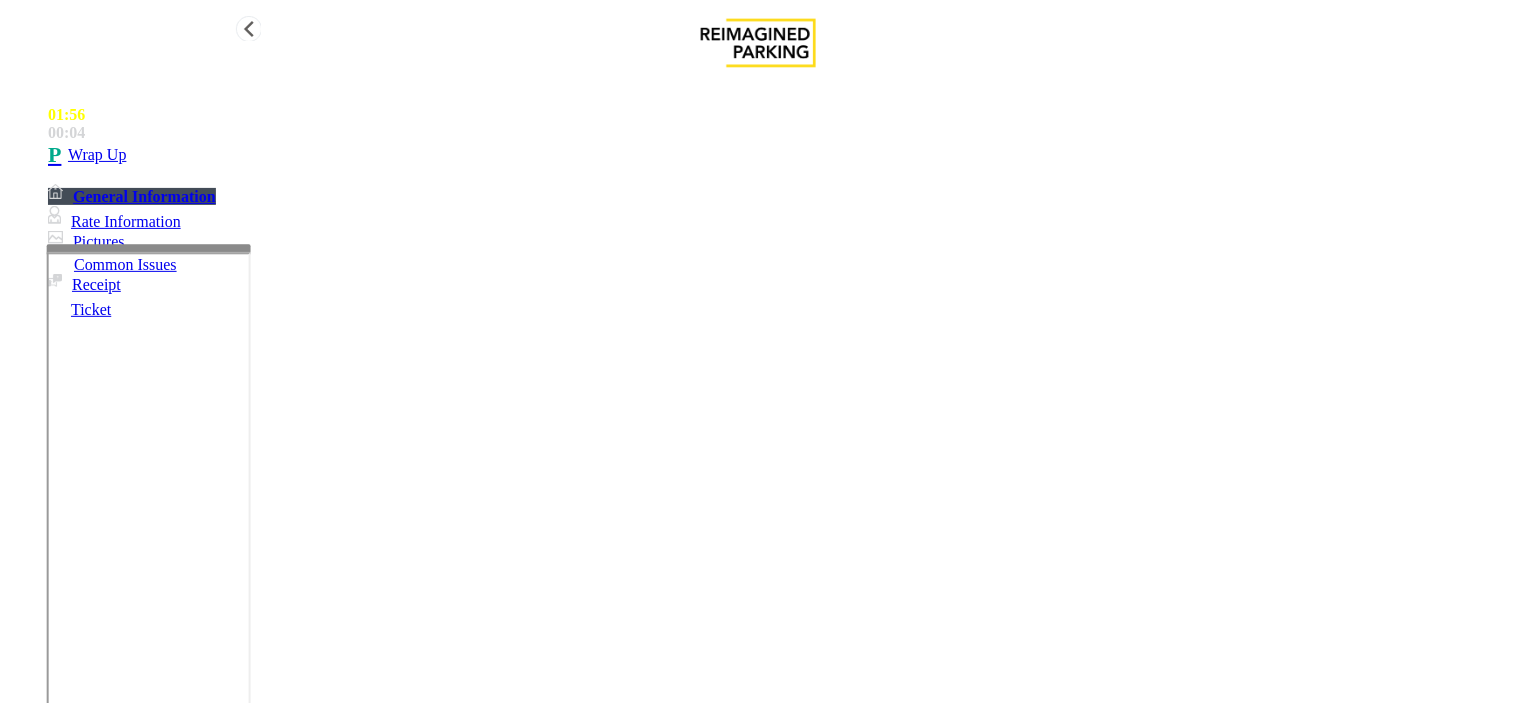 type on "**********" 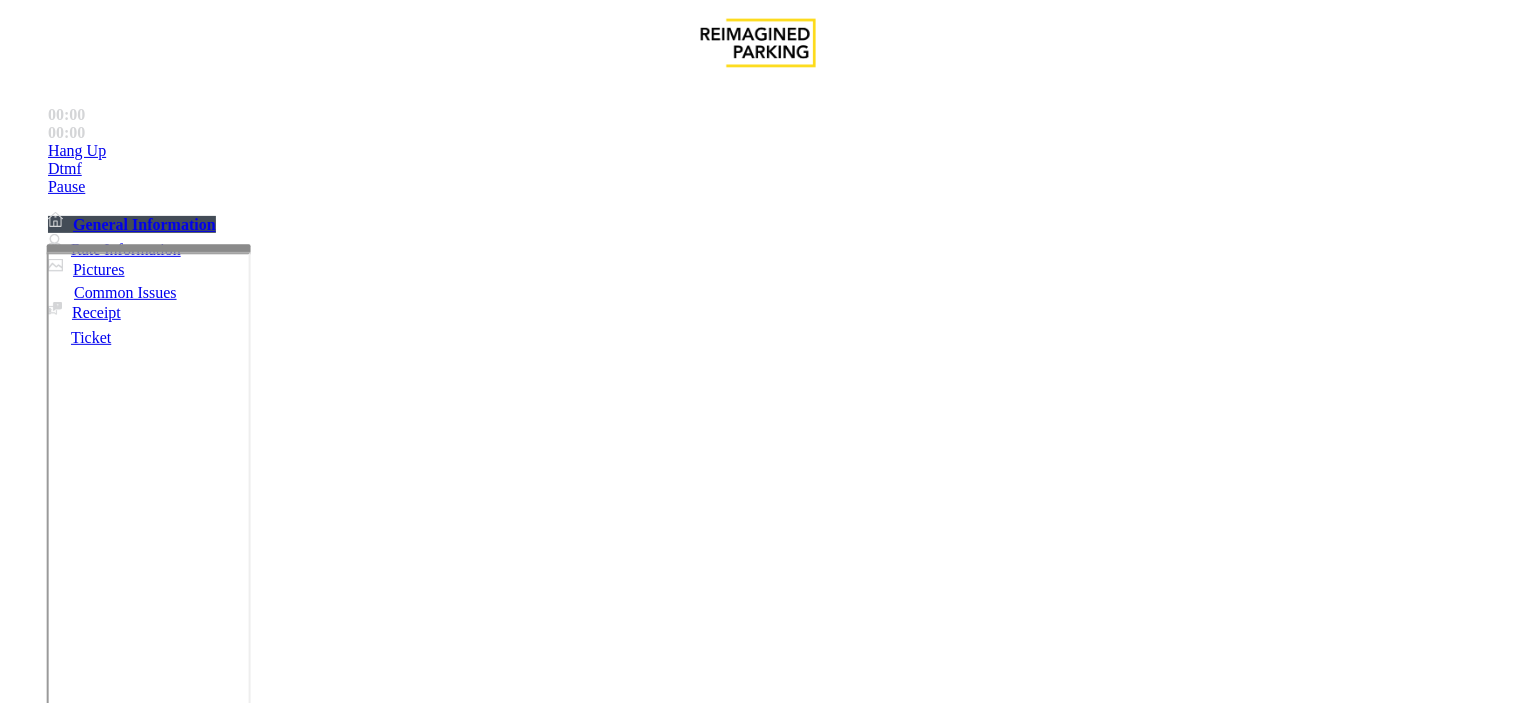 scroll, scrollTop: 210, scrollLeft: 0, axis: vertical 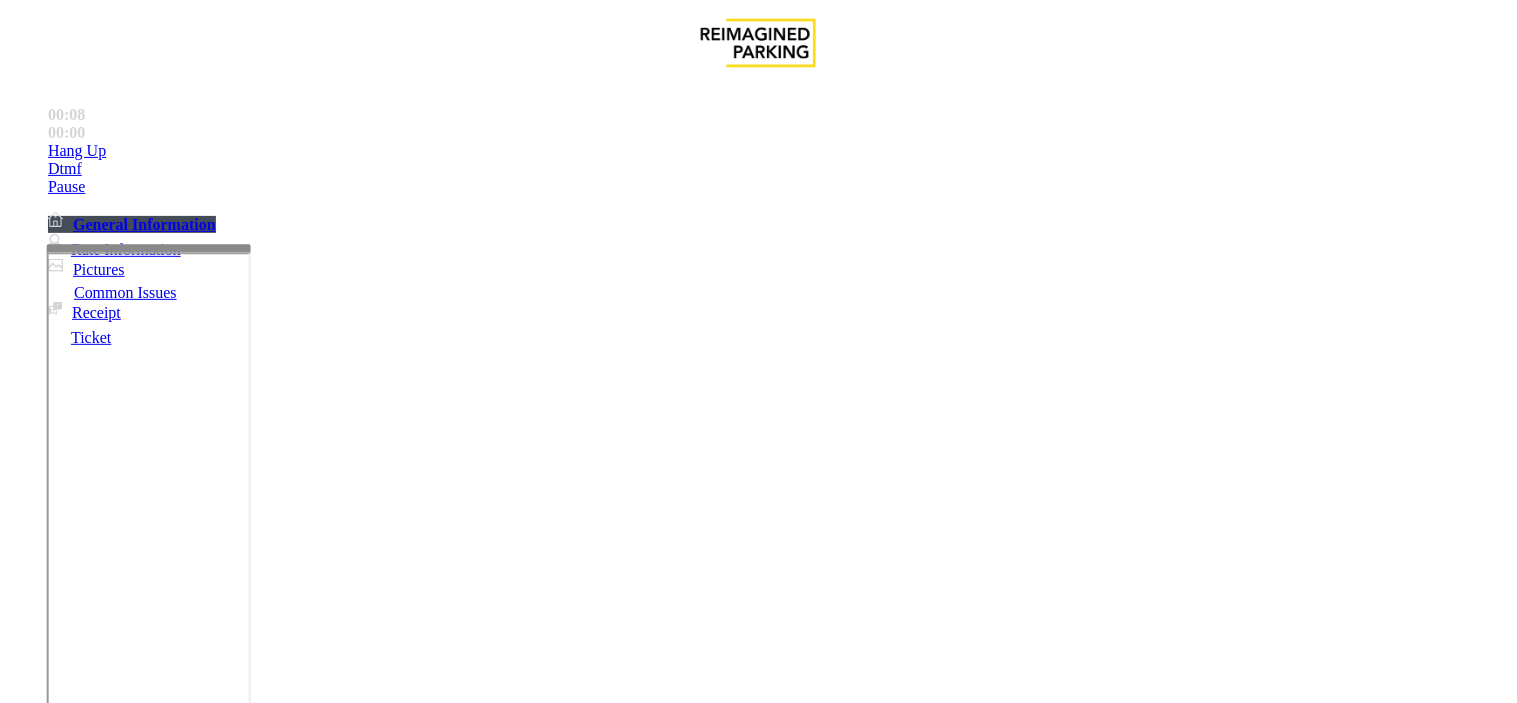 click on "Intercom Issue/No Response" at bounding box center [929, 1356] 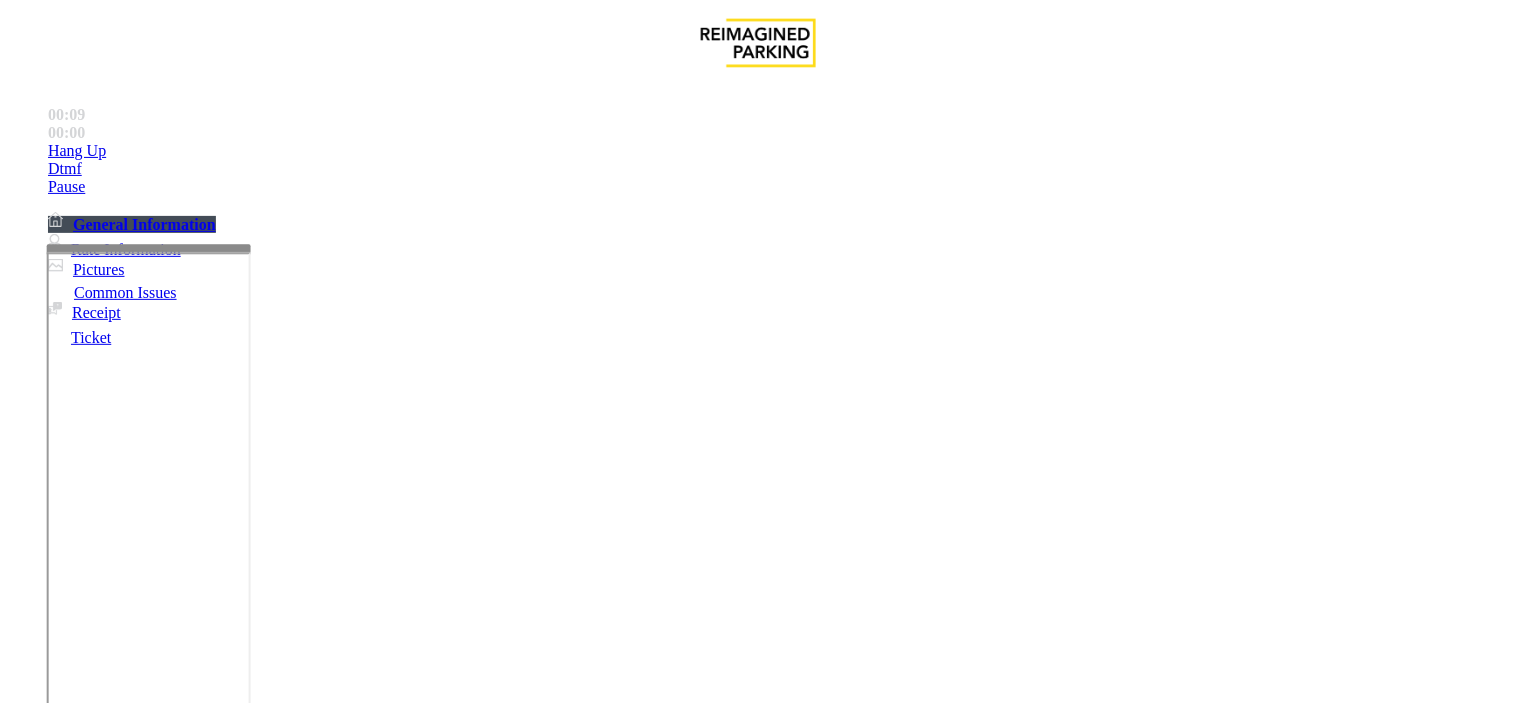 click on "No Response/Unable to hear parker" at bounding box center [142, 1356] 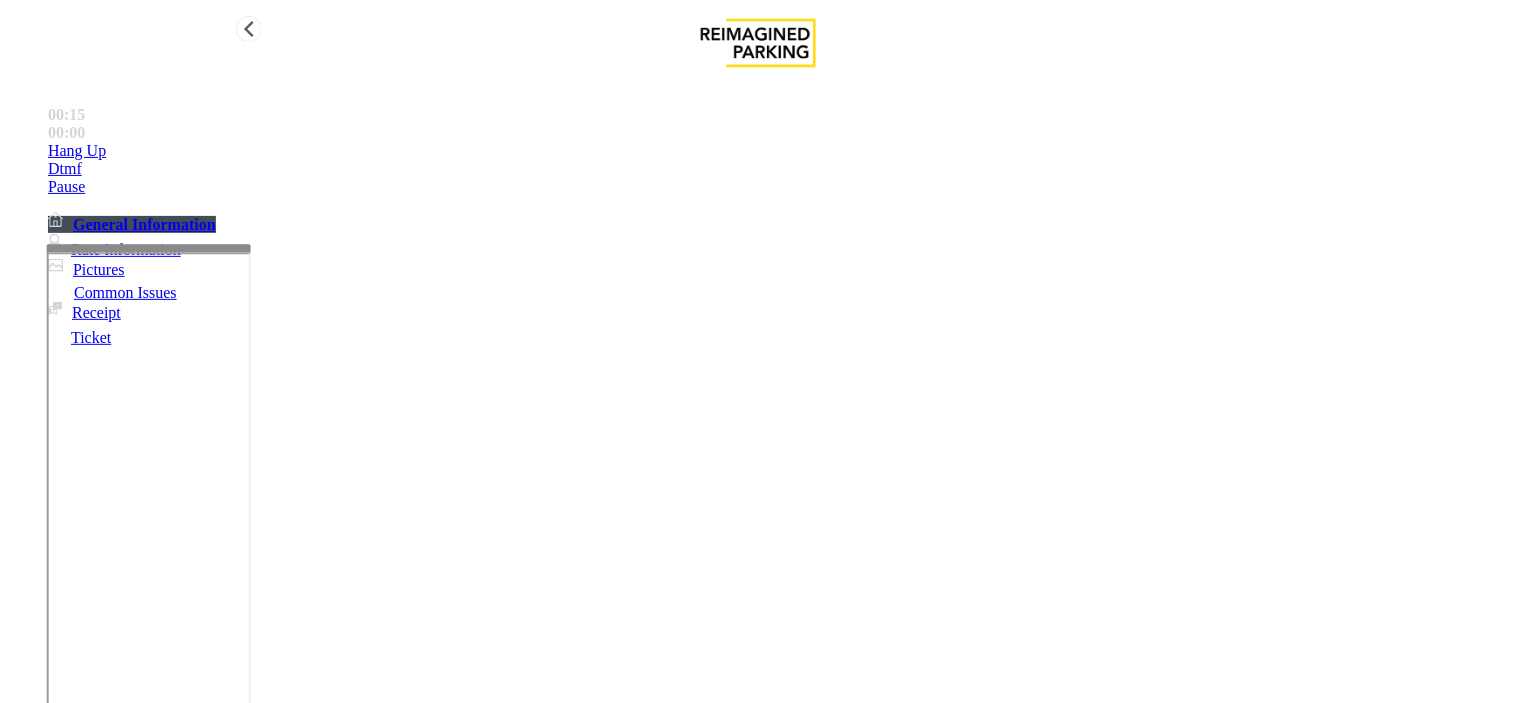 type on "**********" 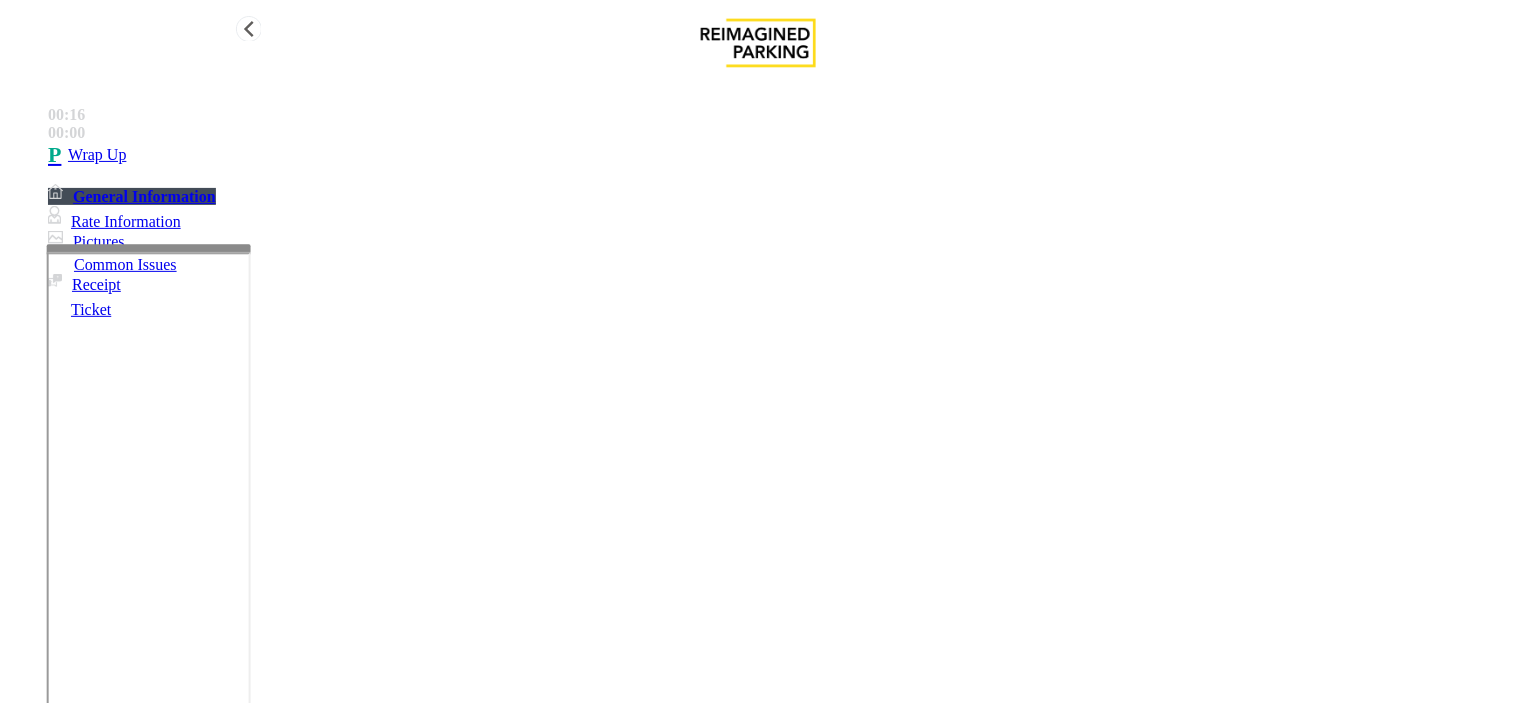 click on "Wrap Up" at bounding box center [778, 155] 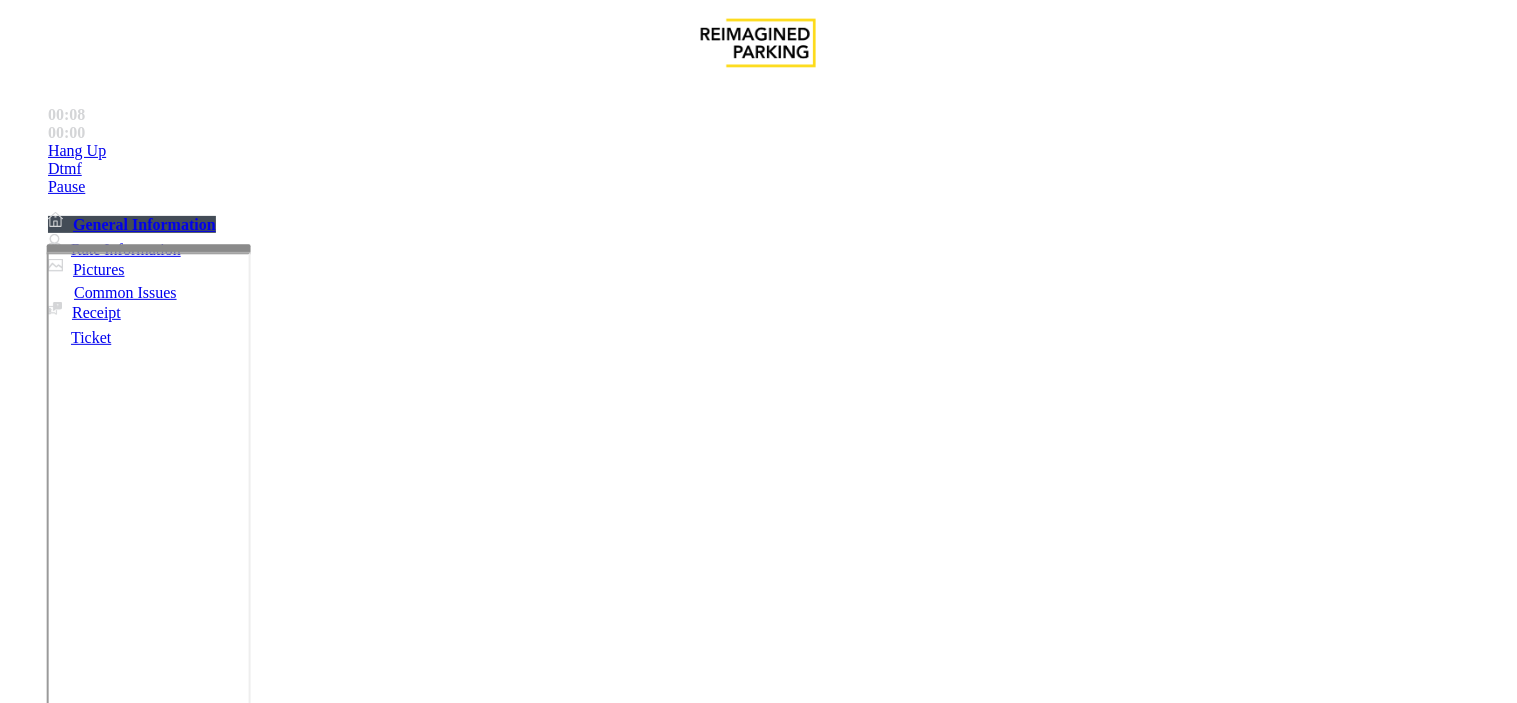 scroll, scrollTop: 1333, scrollLeft: 0, axis: vertical 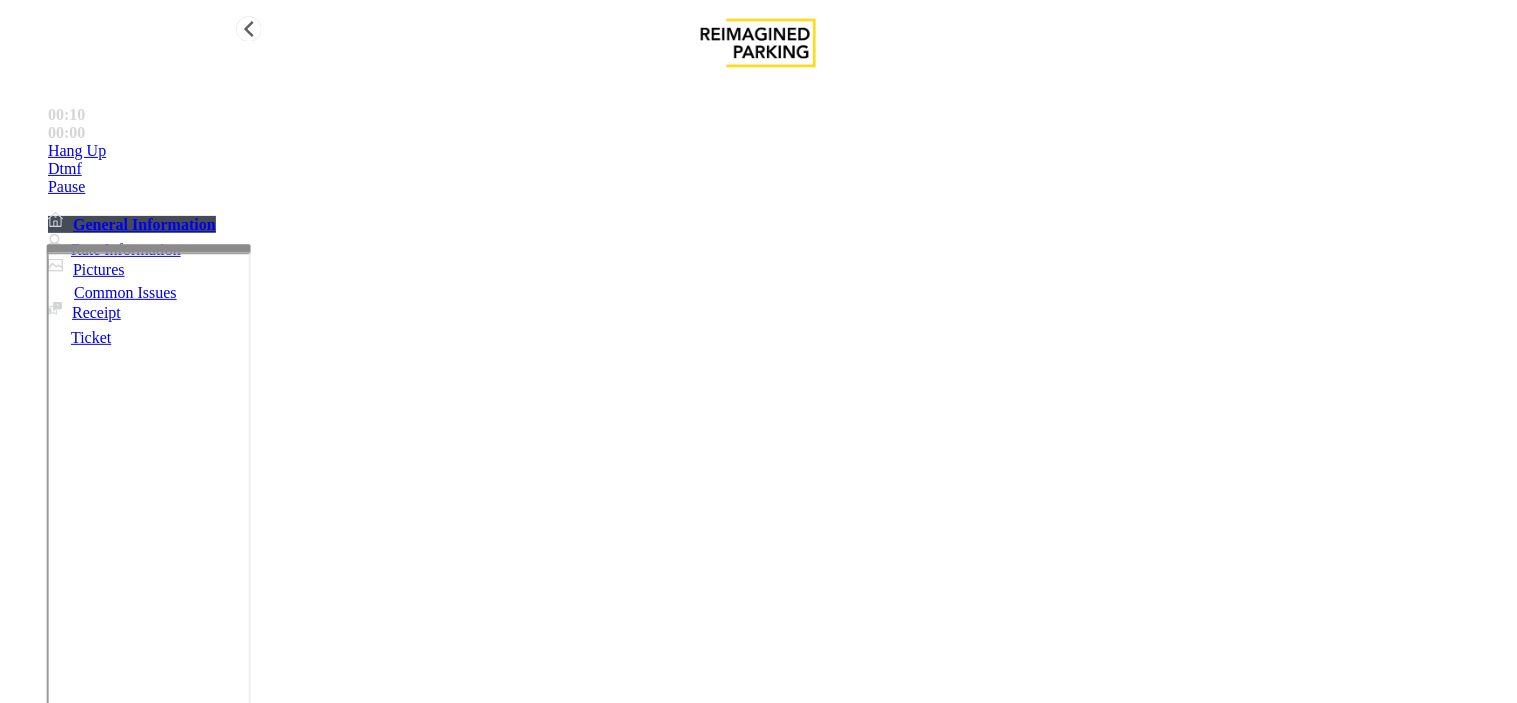 click on "Hang Up" at bounding box center (778, 151) 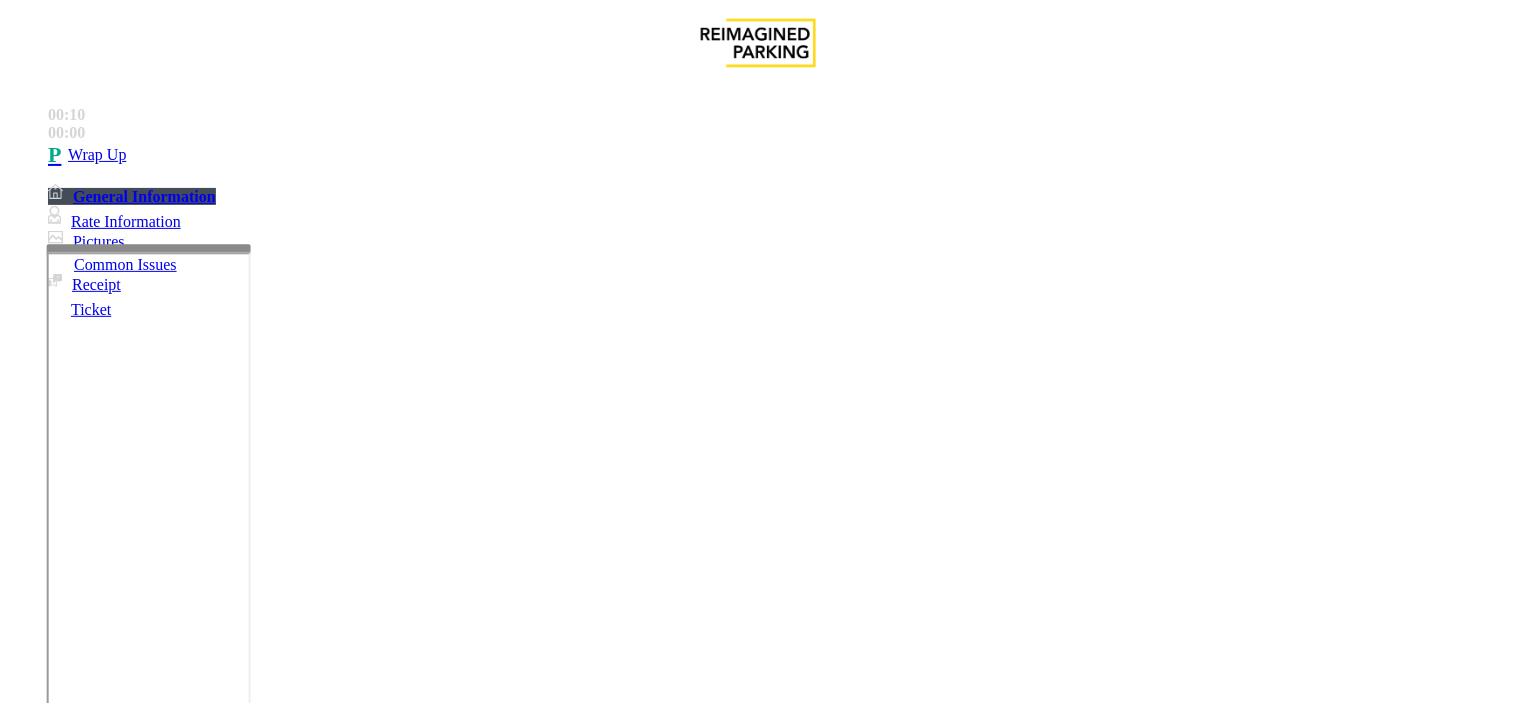 click on "No Assistance Needed" at bounding box center (984, 1356) 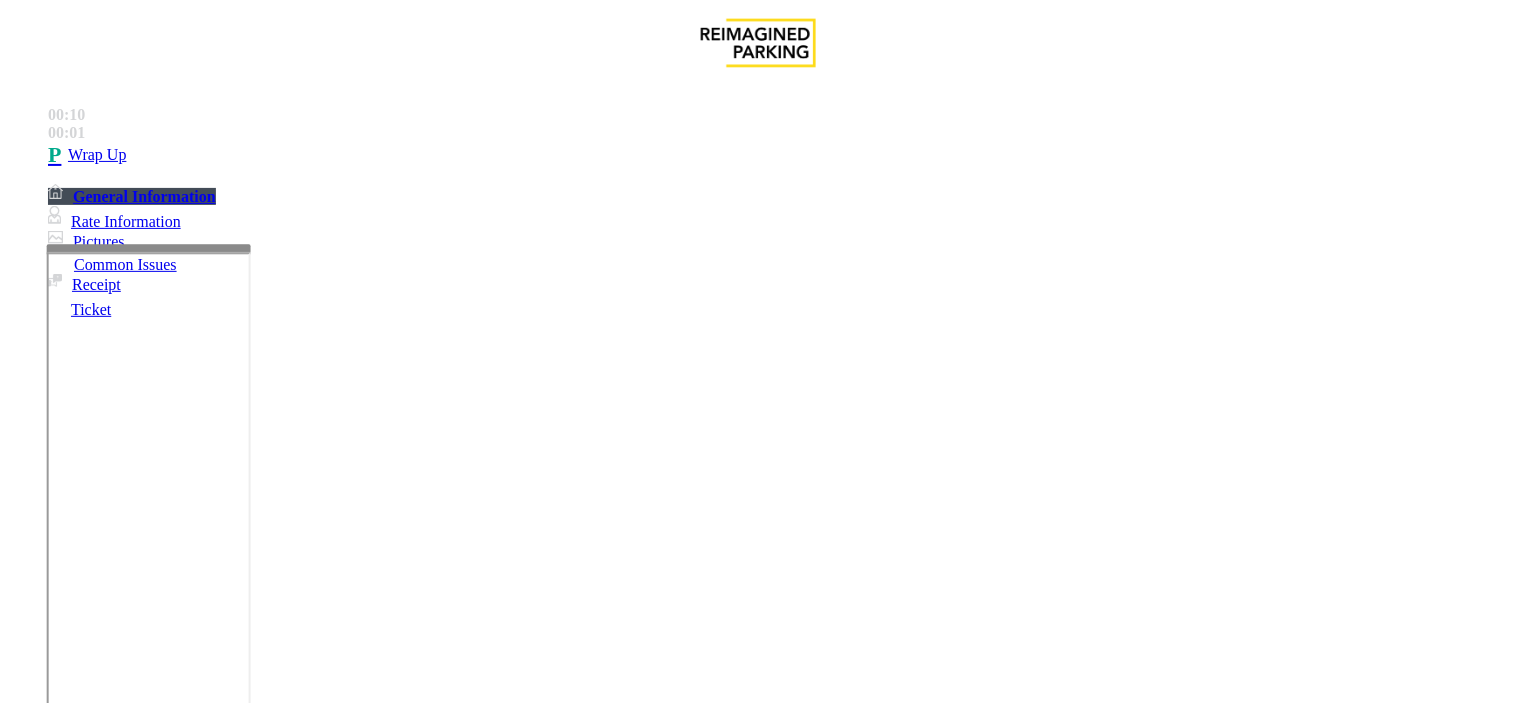 click on "No assistance needed" at bounding box center (758, 1341) 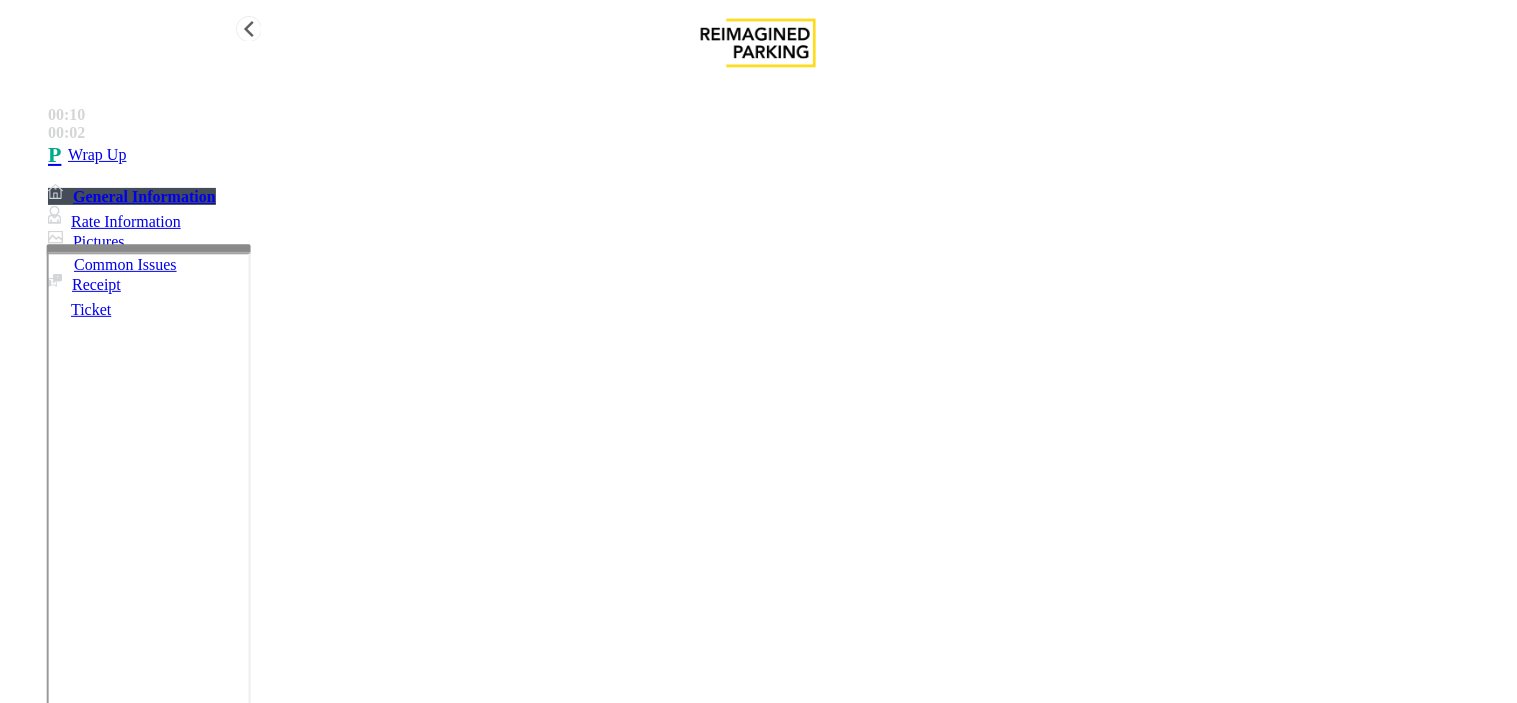 click on "Wrap Up" at bounding box center [778, 155] 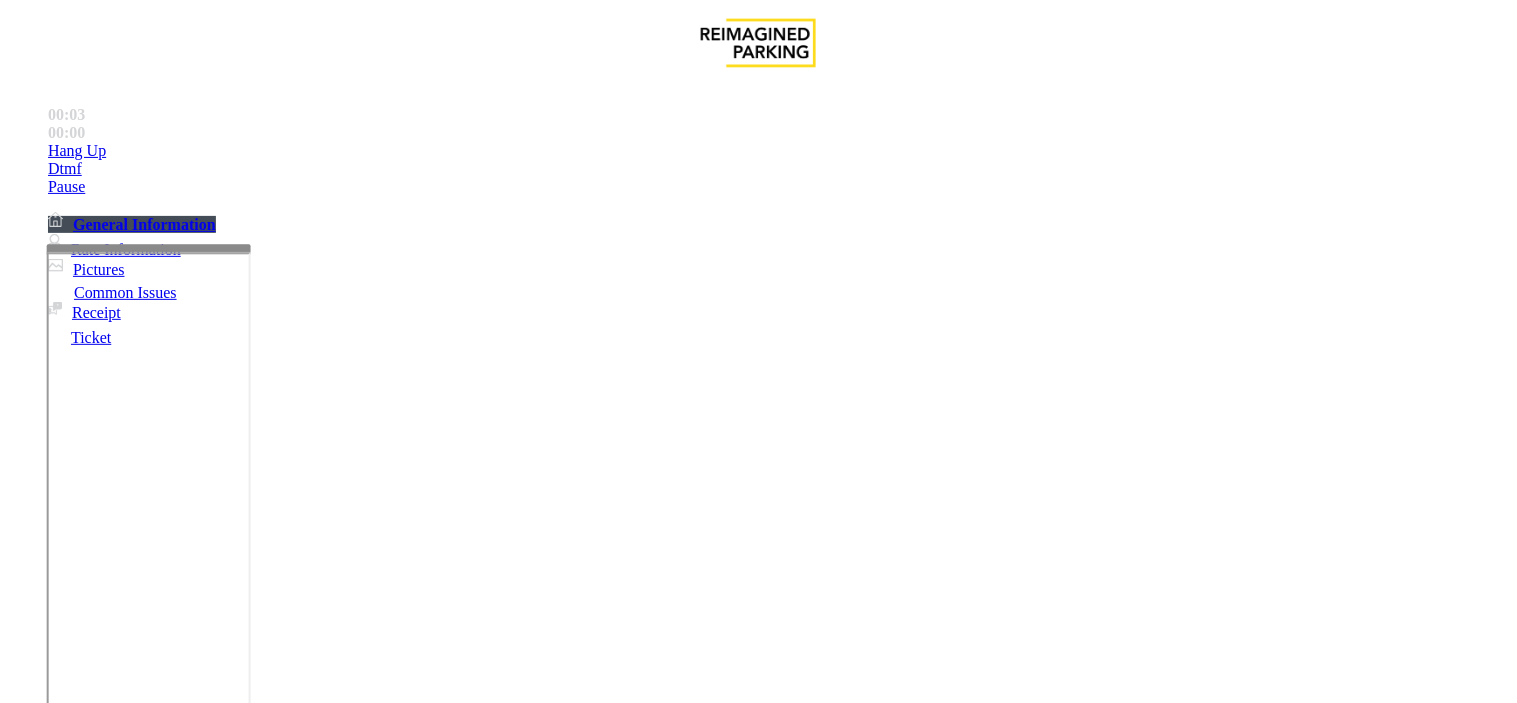 click on "Intercom Issue/No Response" at bounding box center (929, 1356) 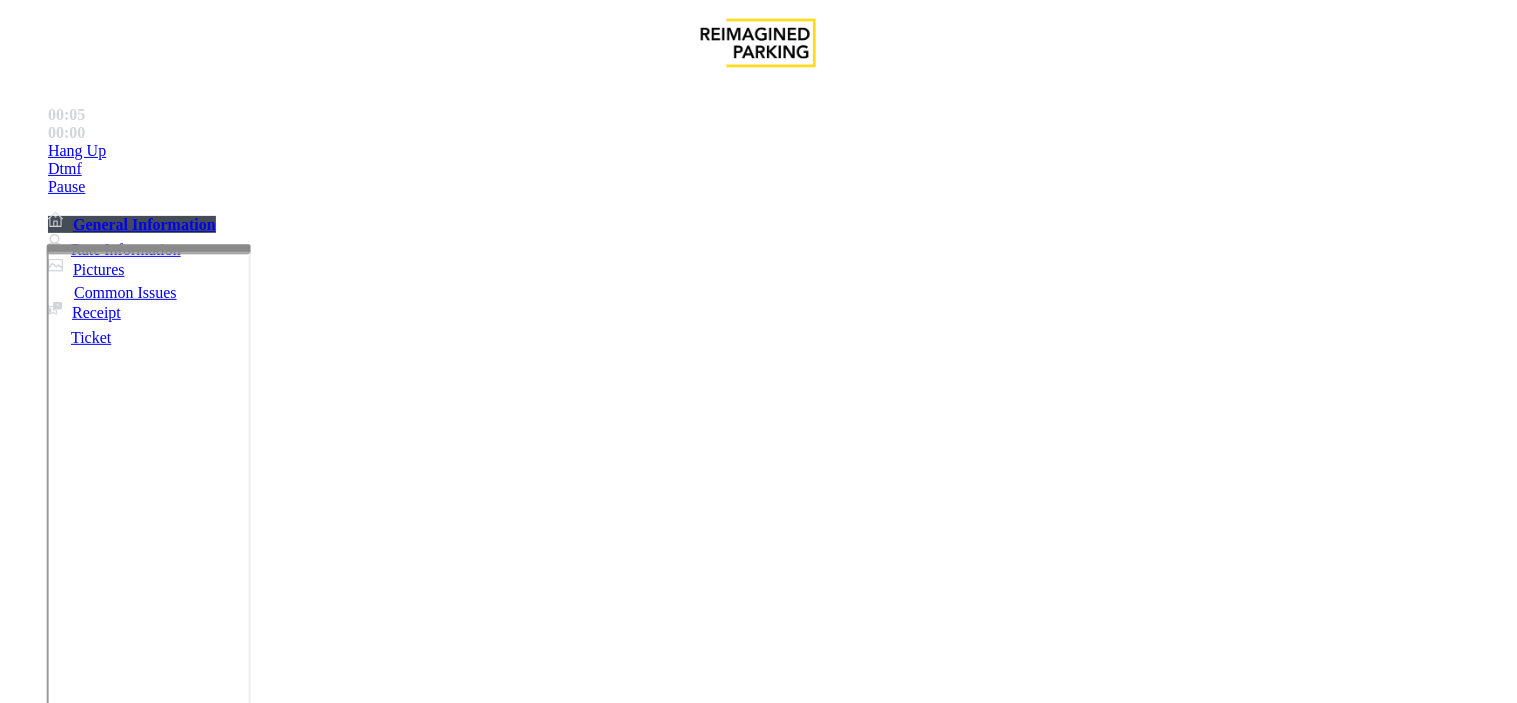 click on "No Response/Unable to hear parker" at bounding box center (142, 1356) 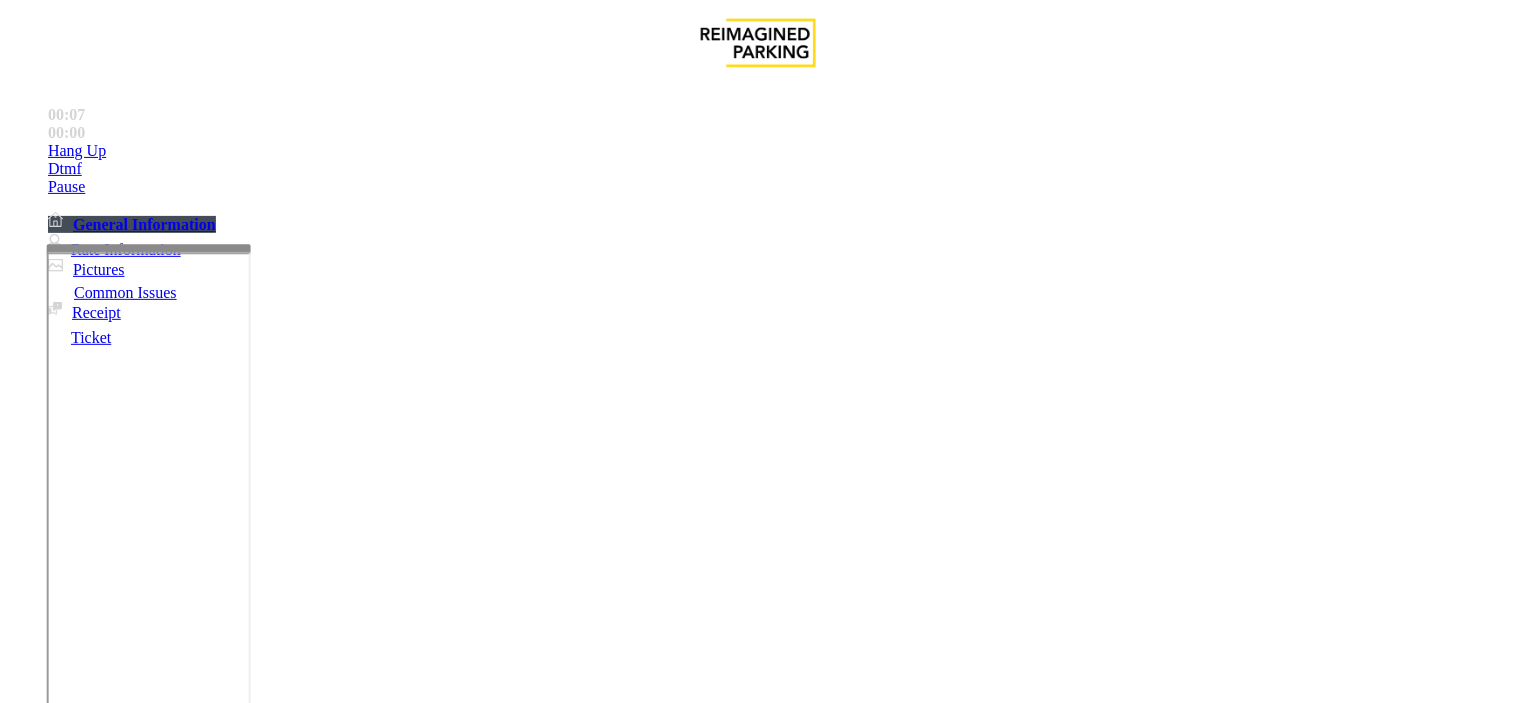 drag, startPoint x: 374, startPoint y: 182, endPoint x: 393, endPoint y: 274, distance: 93.941475 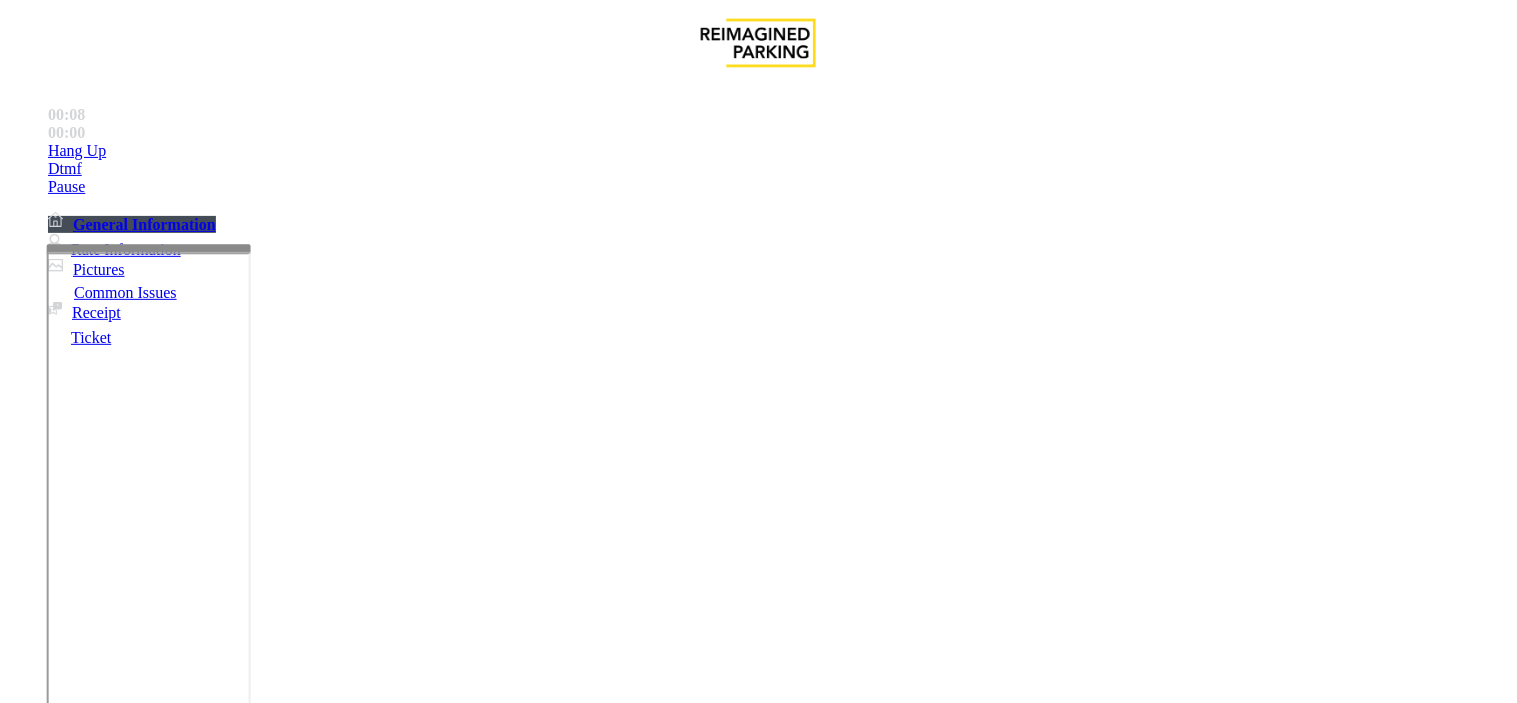 click on "No Response/Unable to hear parker" at bounding box center [758, 1341] 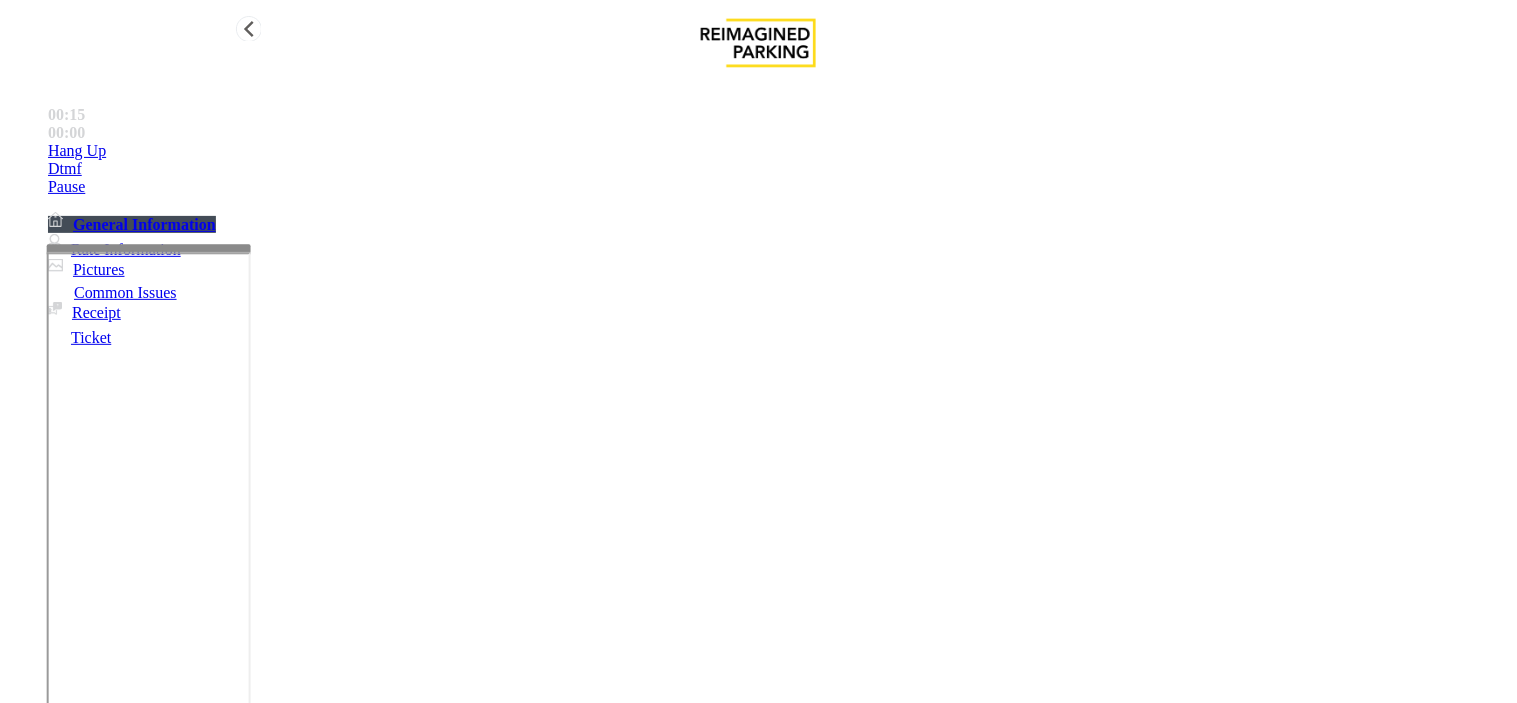type on "**********" 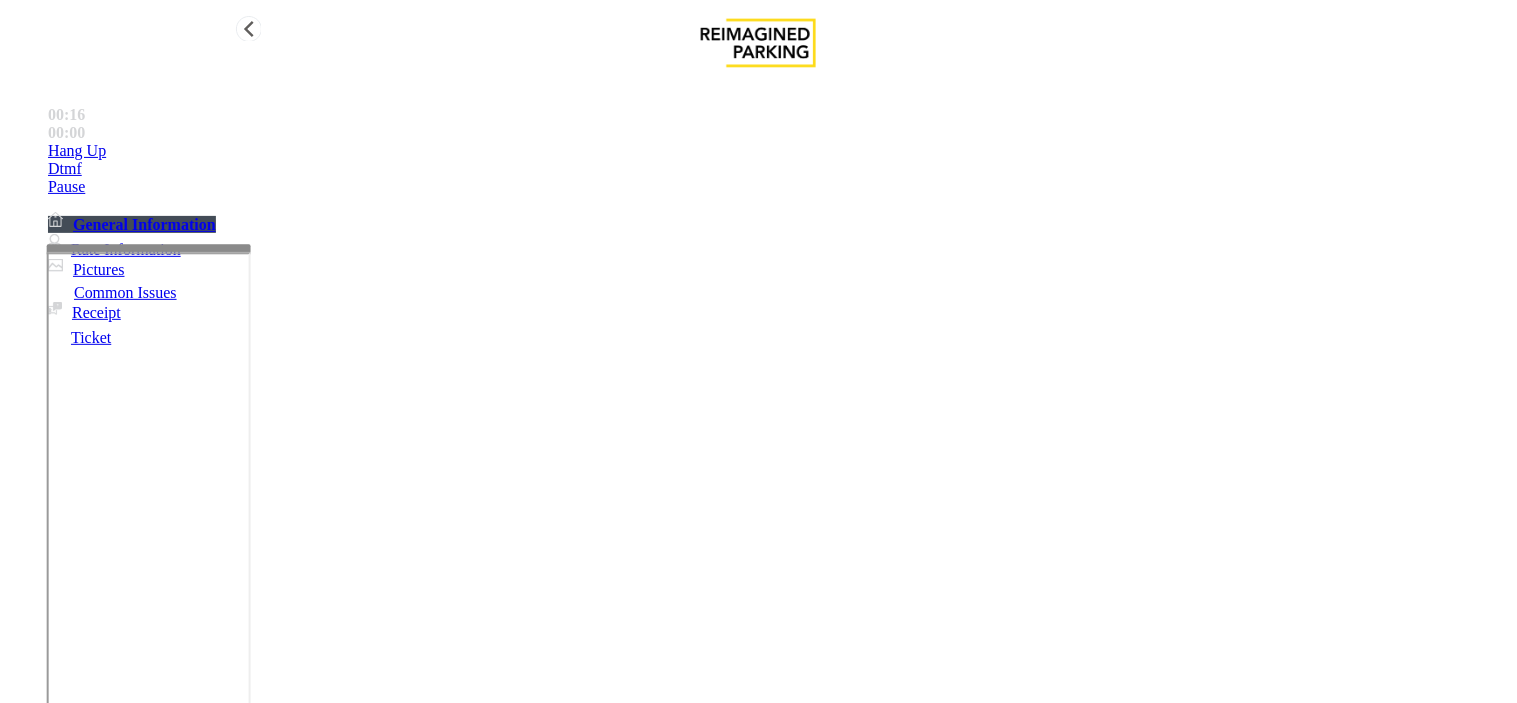 click on "Hang Up" at bounding box center (778, 151) 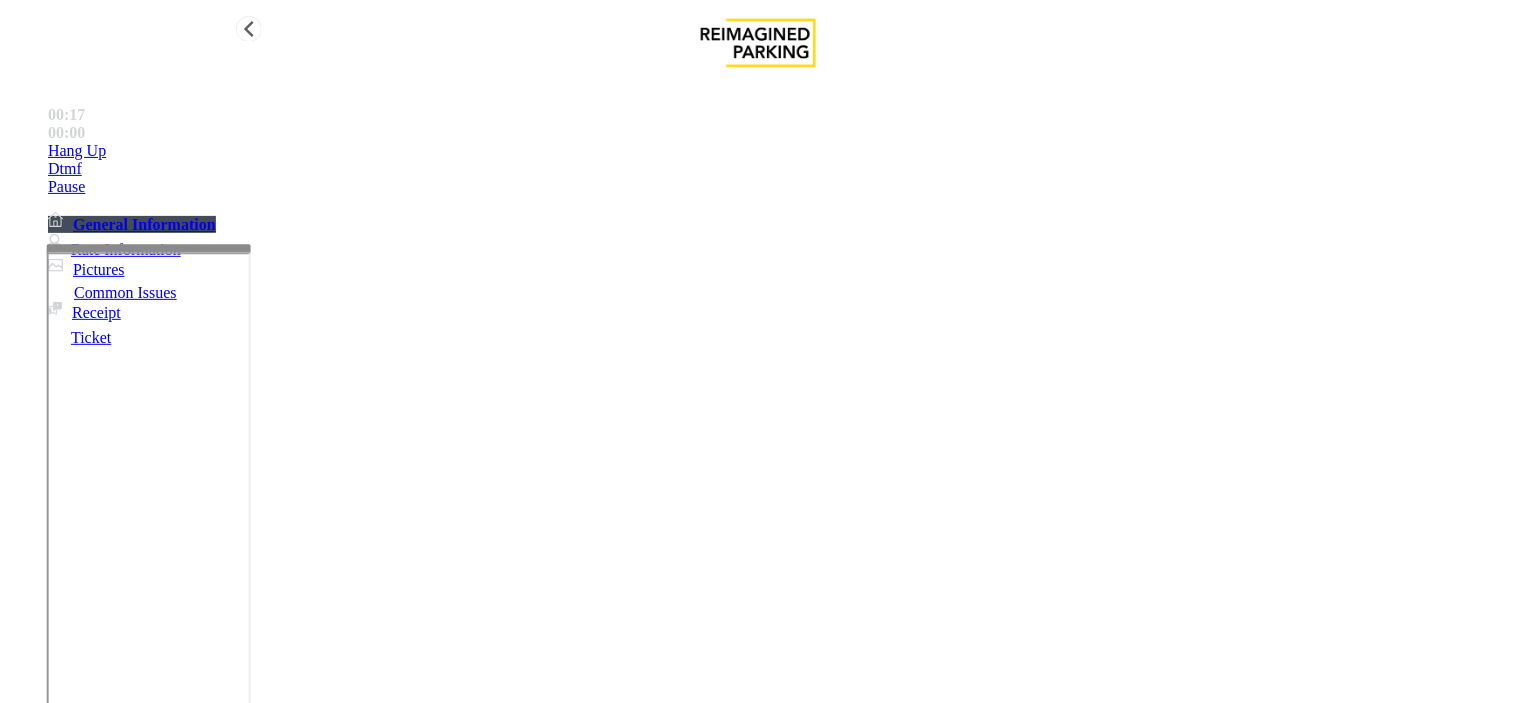 click on "Hang Up" at bounding box center [778, 151] 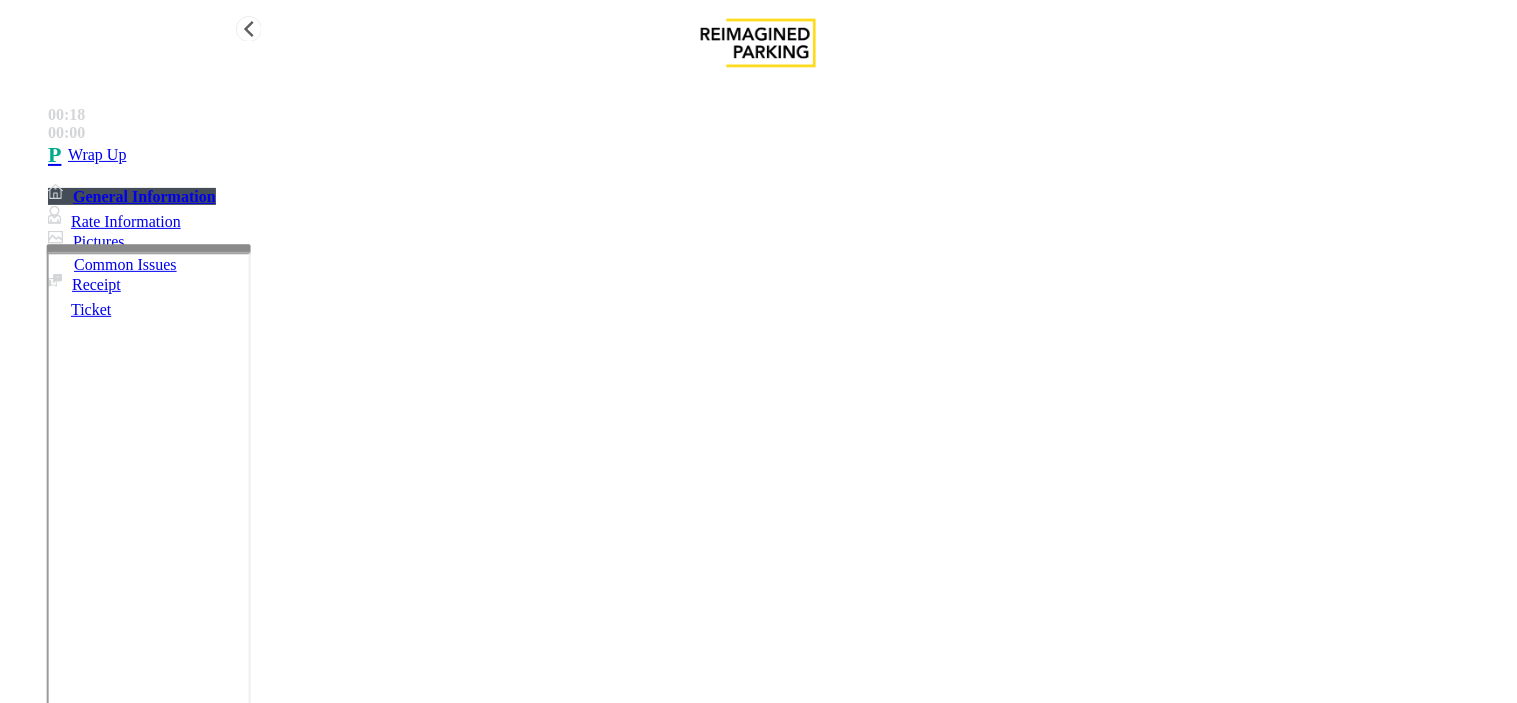click on "Wrap Up" at bounding box center (778, 155) 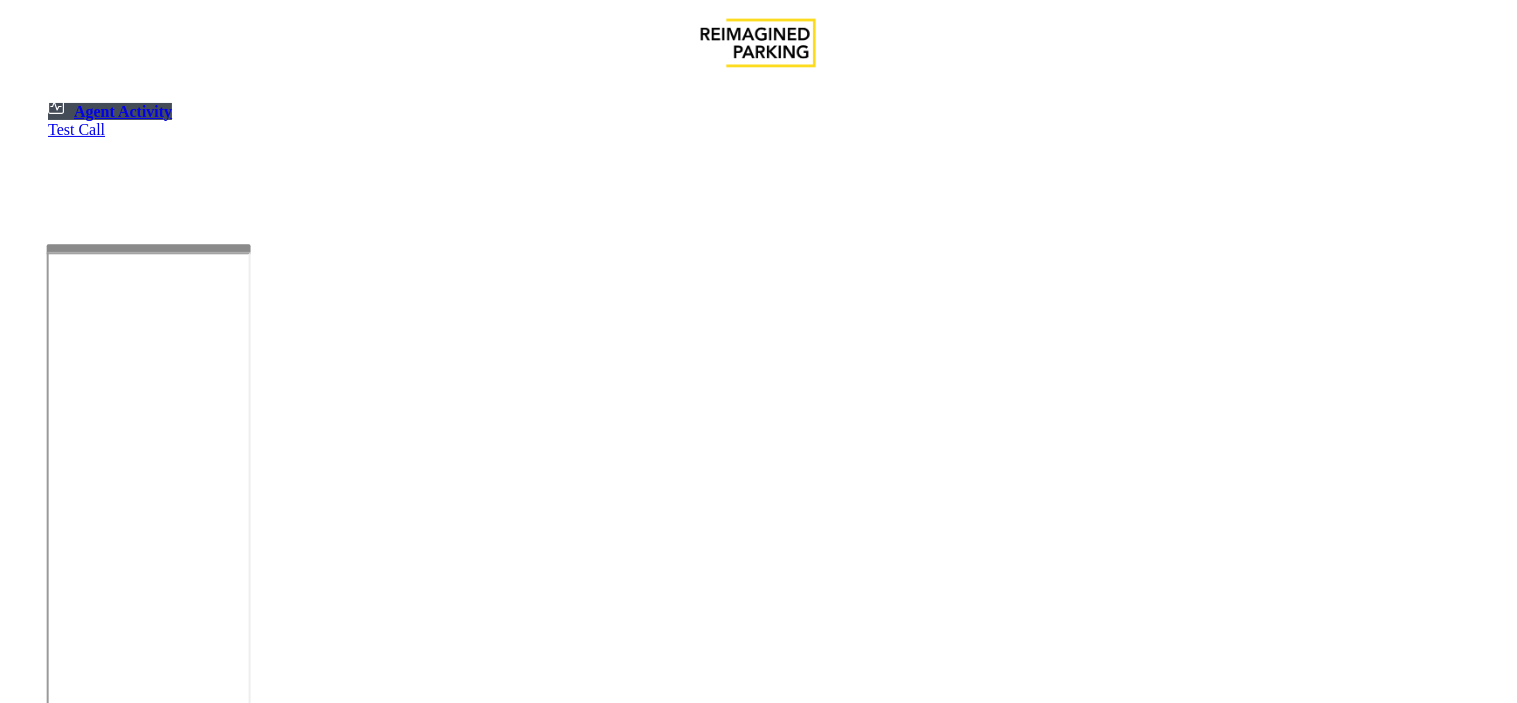 click at bounding box center (186, 1217) 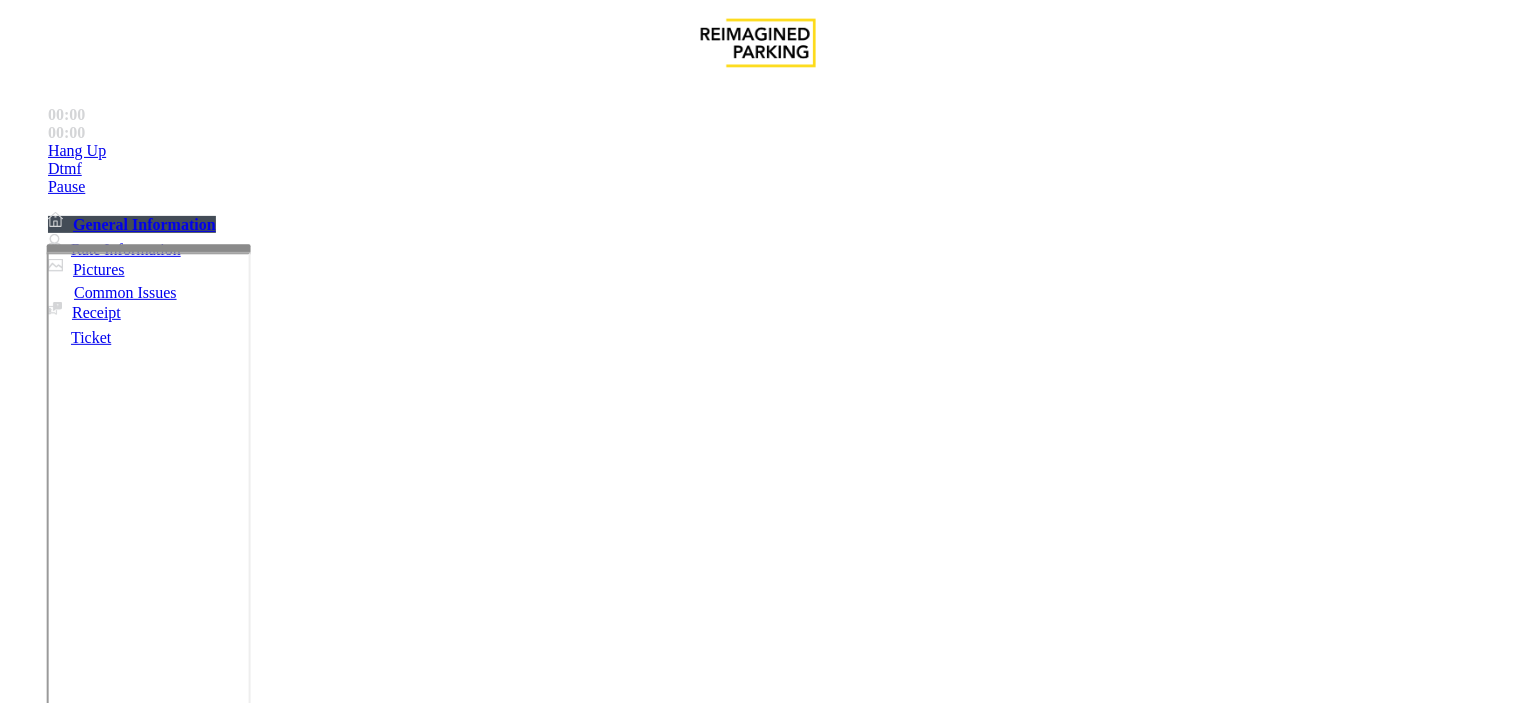 scroll, scrollTop: 666, scrollLeft: 0, axis: vertical 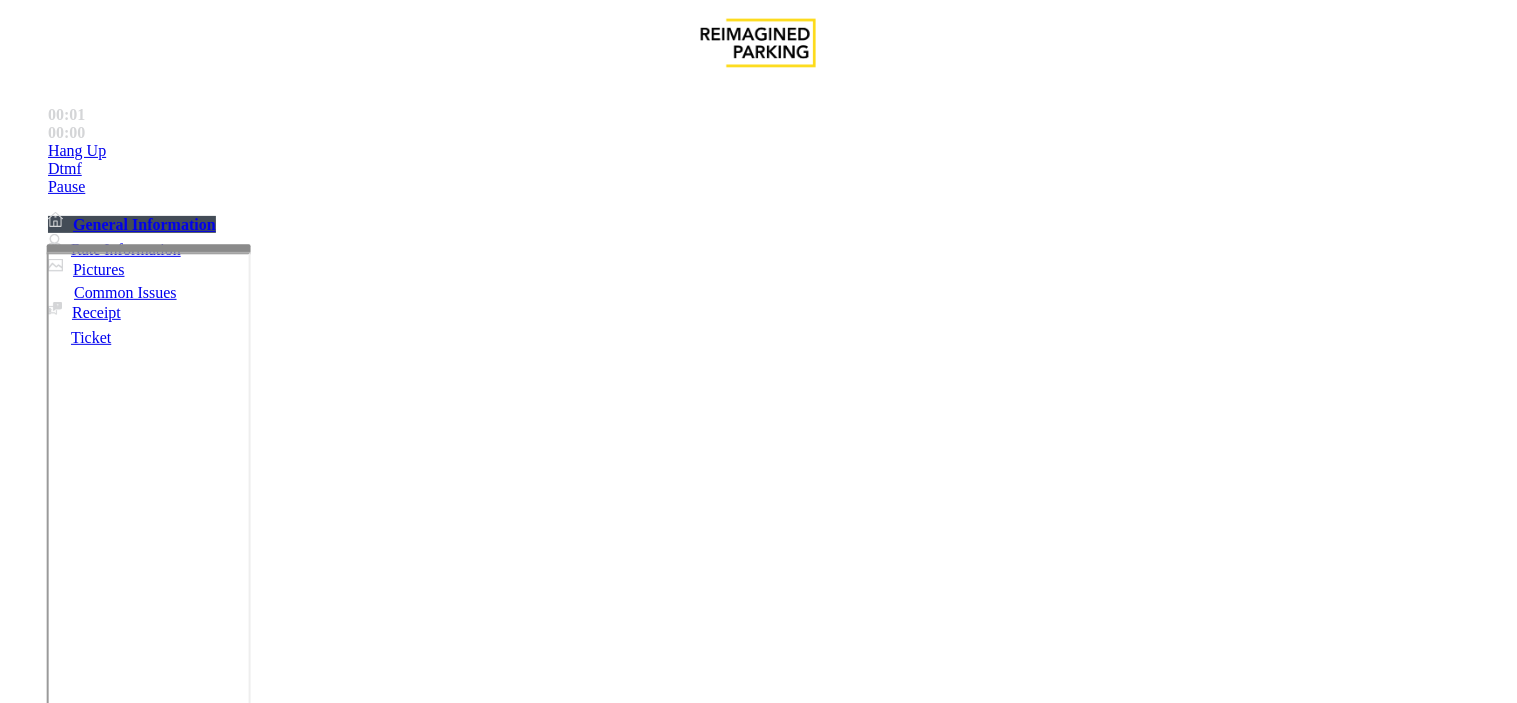click on "Payment Issue" at bounding box center (167, 1356) 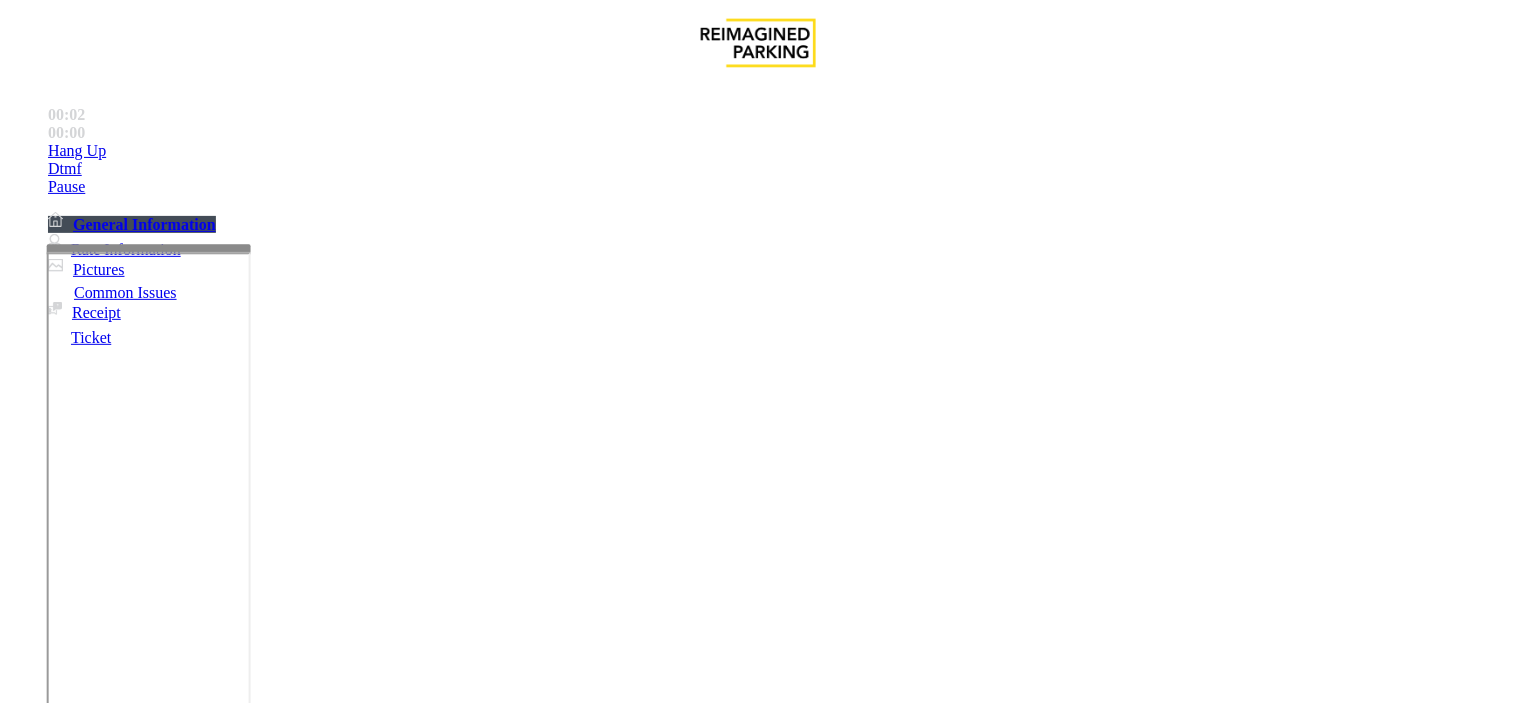click on "Credit Card Only Machine" at bounding box center (1141, 1356) 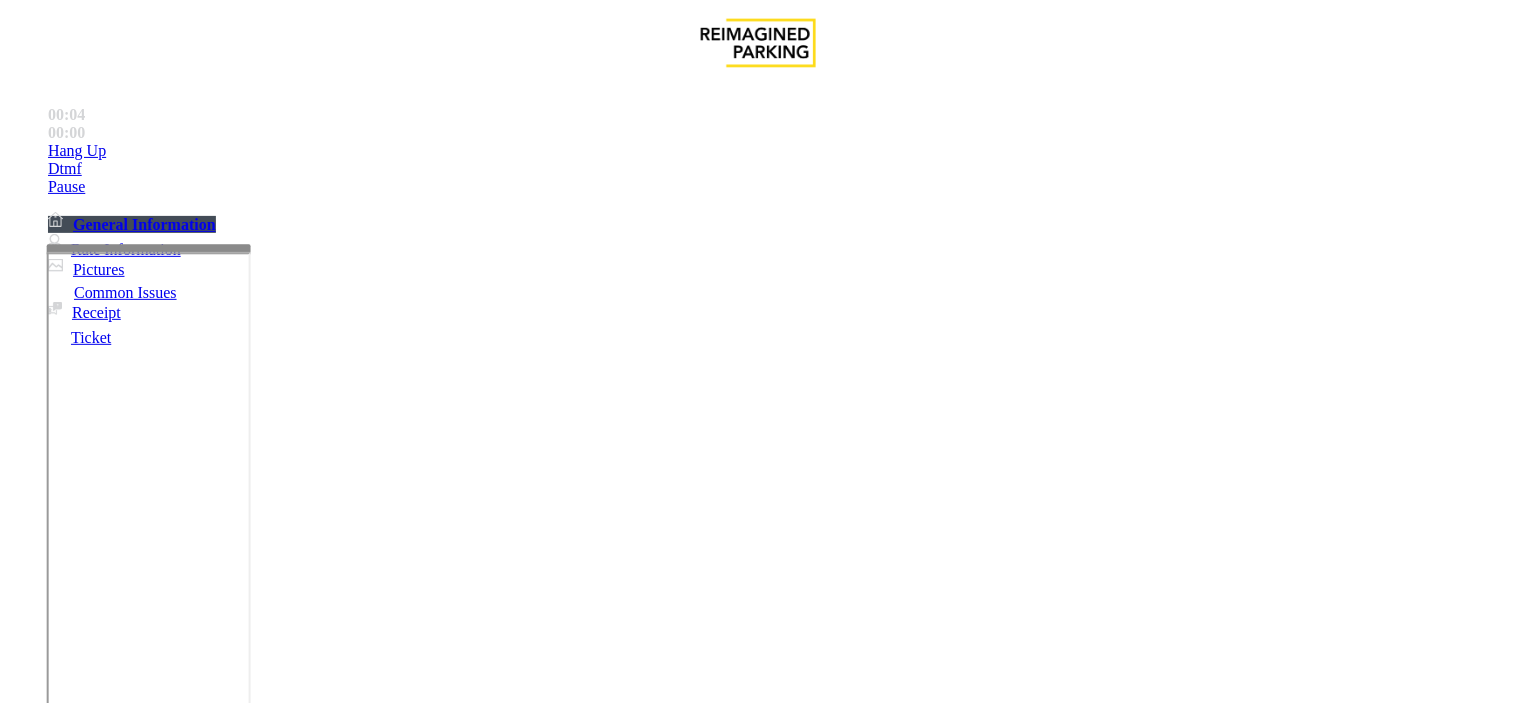 drag, startPoint x: 528, startPoint y: 184, endPoint x: 274, endPoint y: 146, distance: 256.82678 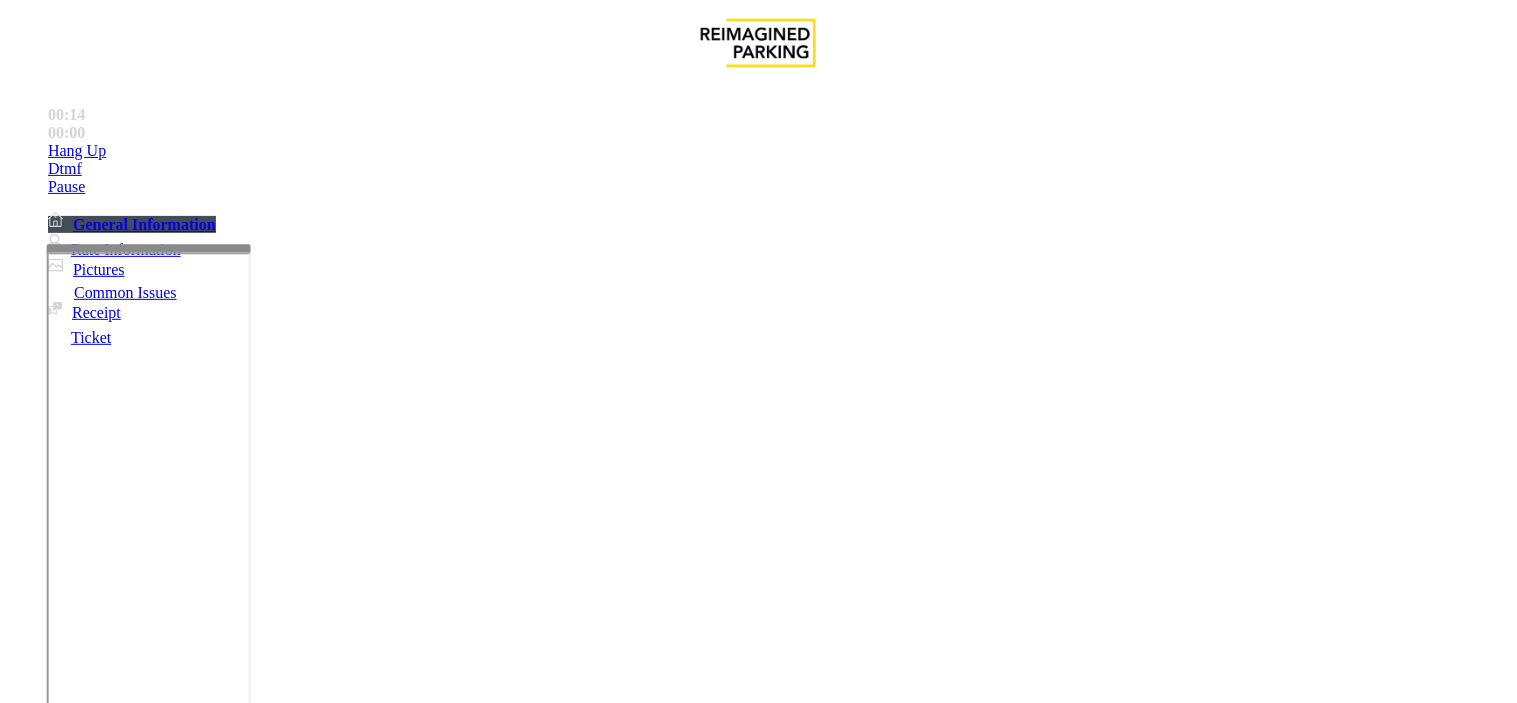 click on "Issue" at bounding box center (42, 1323) 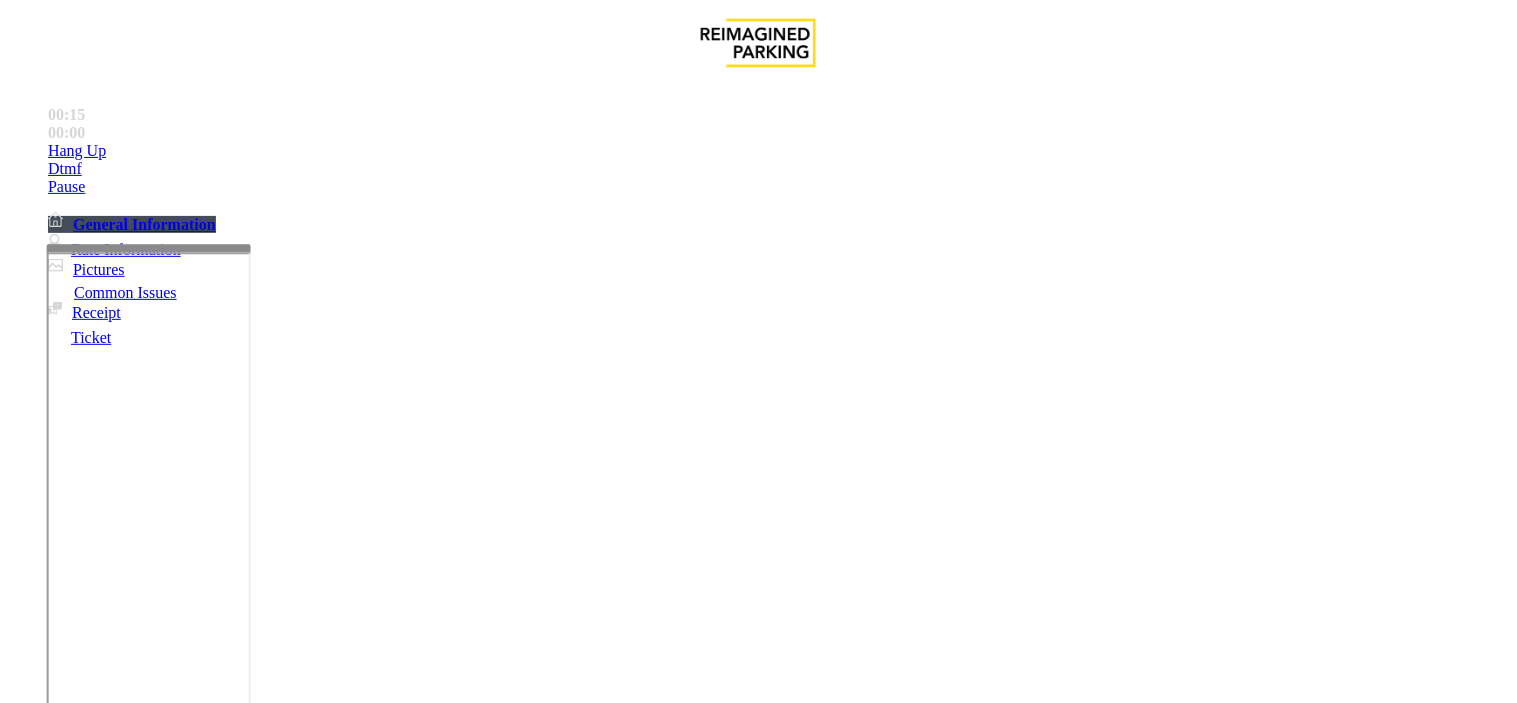 click on "Payment Issue" at bounding box center [167, 1356] 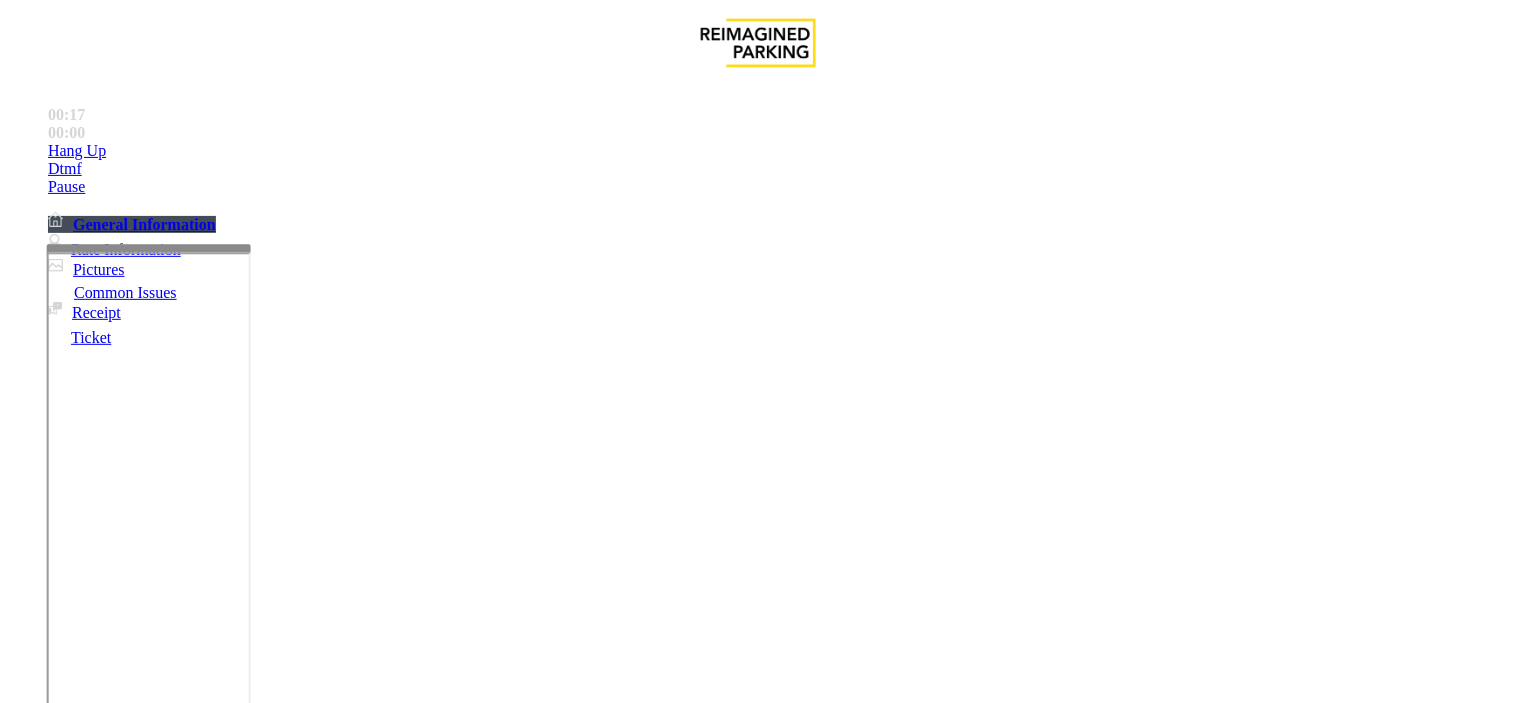 click on "Issue" at bounding box center (42, 1323) 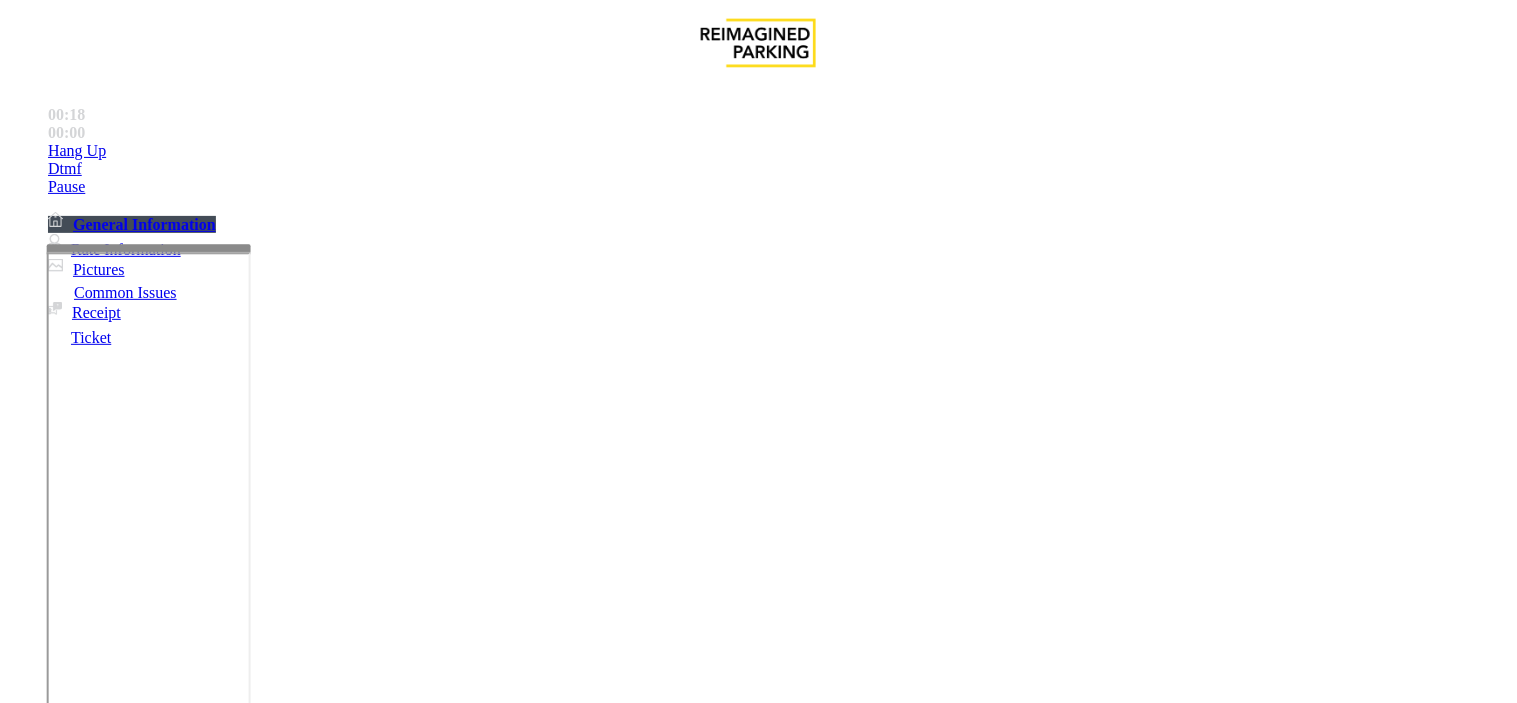 click on "Ticket Issue" at bounding box center [71, 1356] 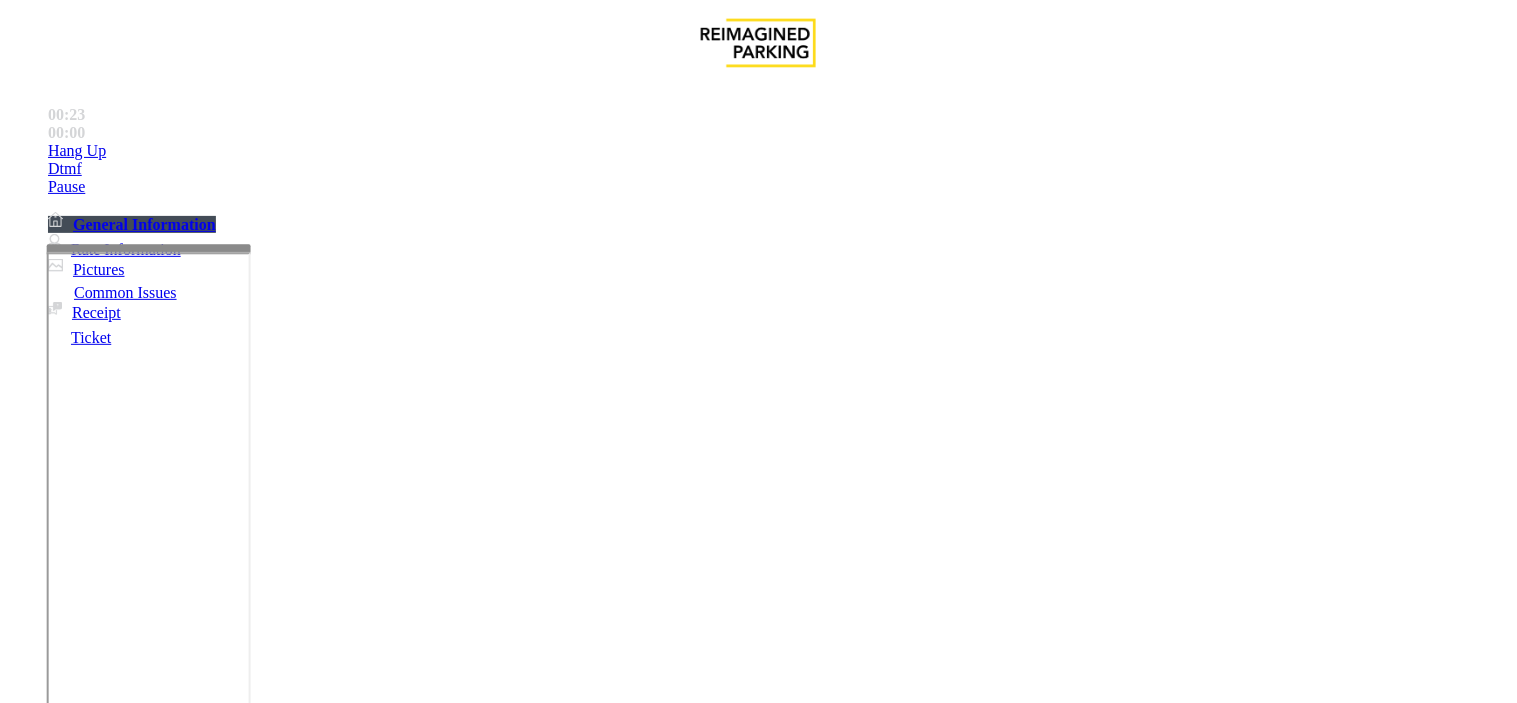 scroll, scrollTop: 1666, scrollLeft: 0, axis: vertical 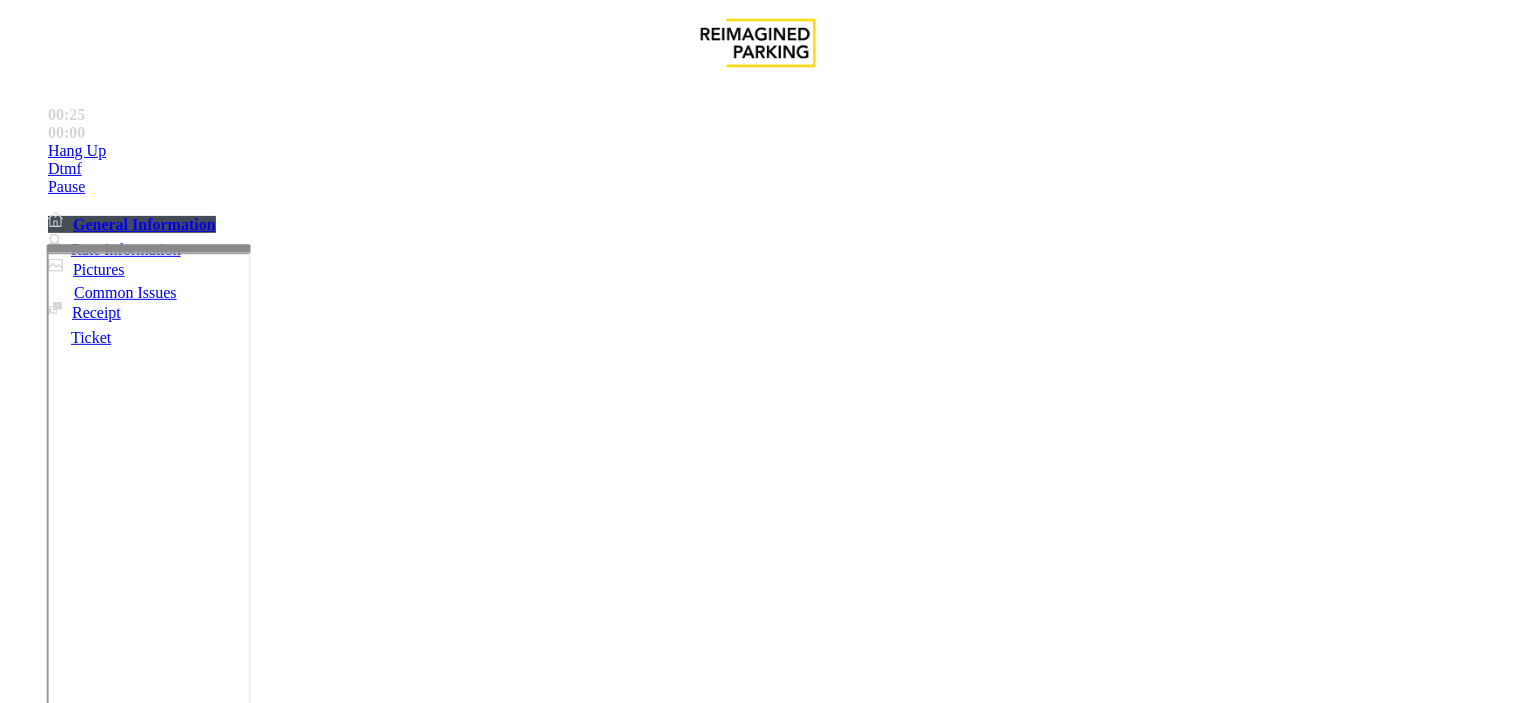drag, startPoint x: 811, startPoint y: 343, endPoint x: 777, endPoint y: 313, distance: 45.343136 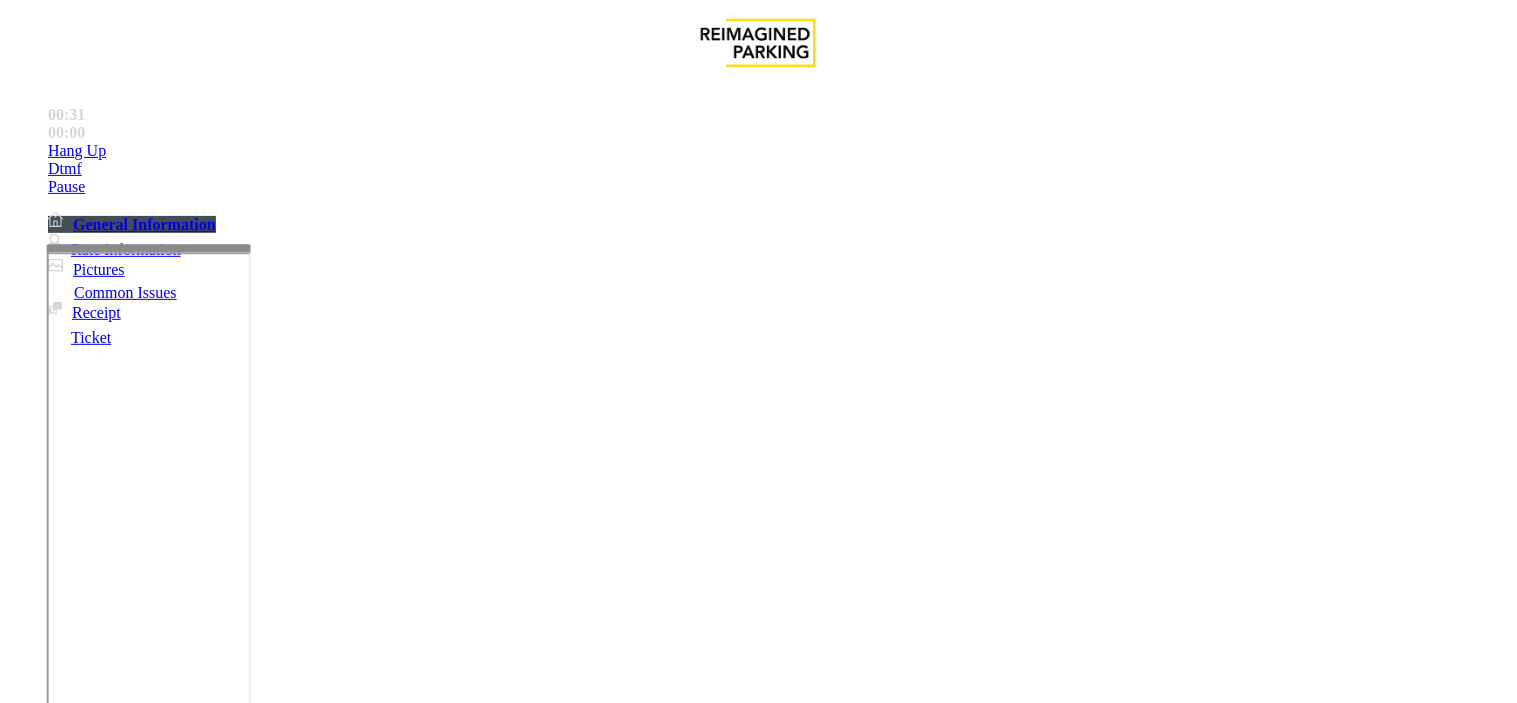 click at bounding box center [96, 1432] 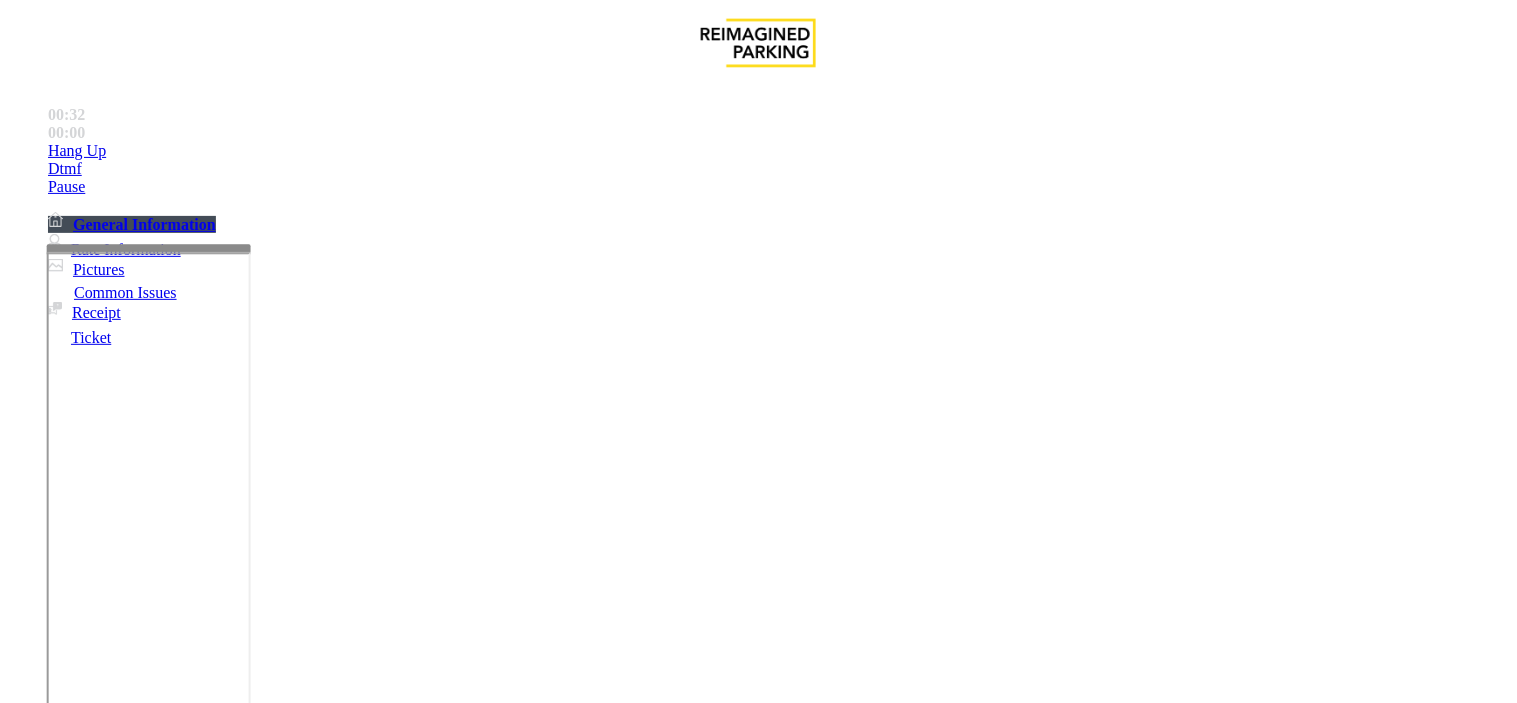 scroll, scrollTop: 2111, scrollLeft: 0, axis: vertical 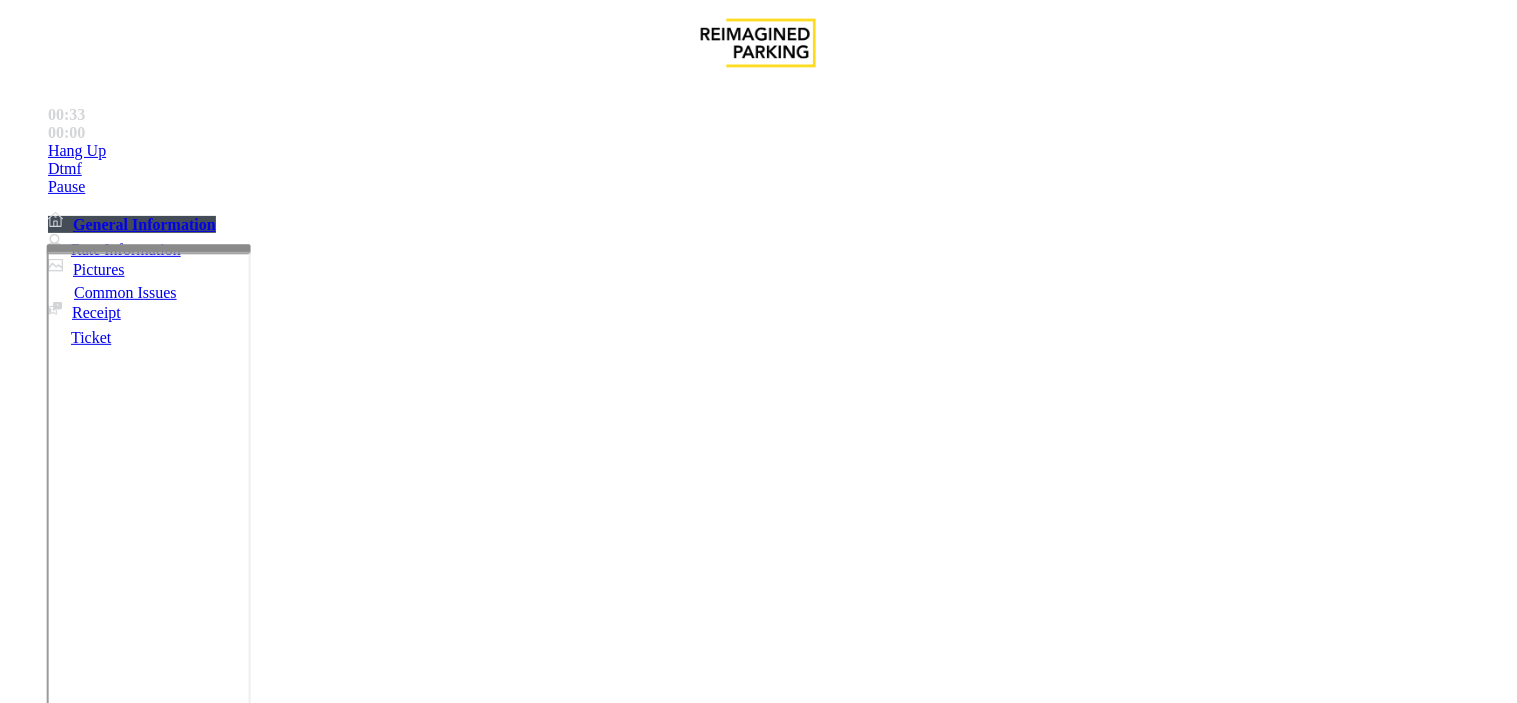 click at bounding box center (96, 1432) 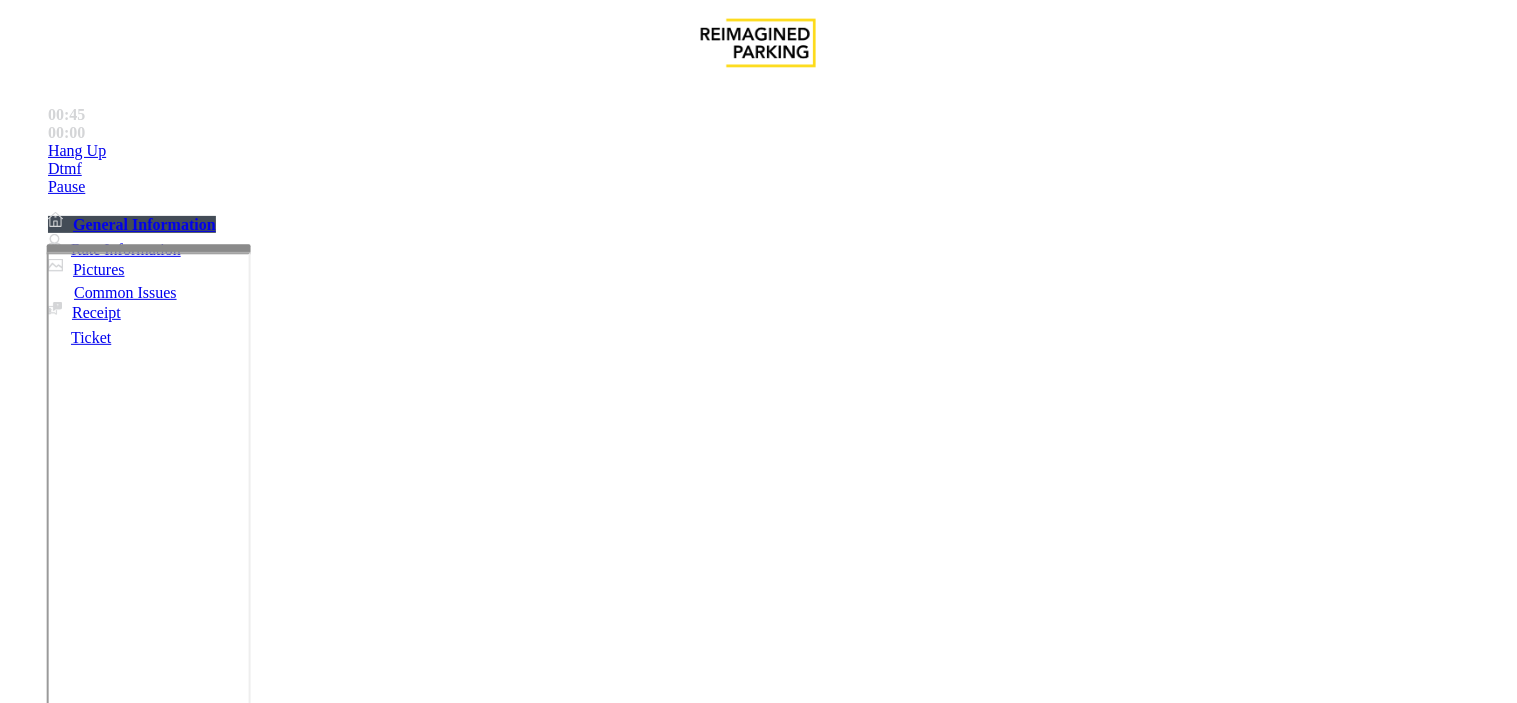 click on "**" at bounding box center (96, 1432) 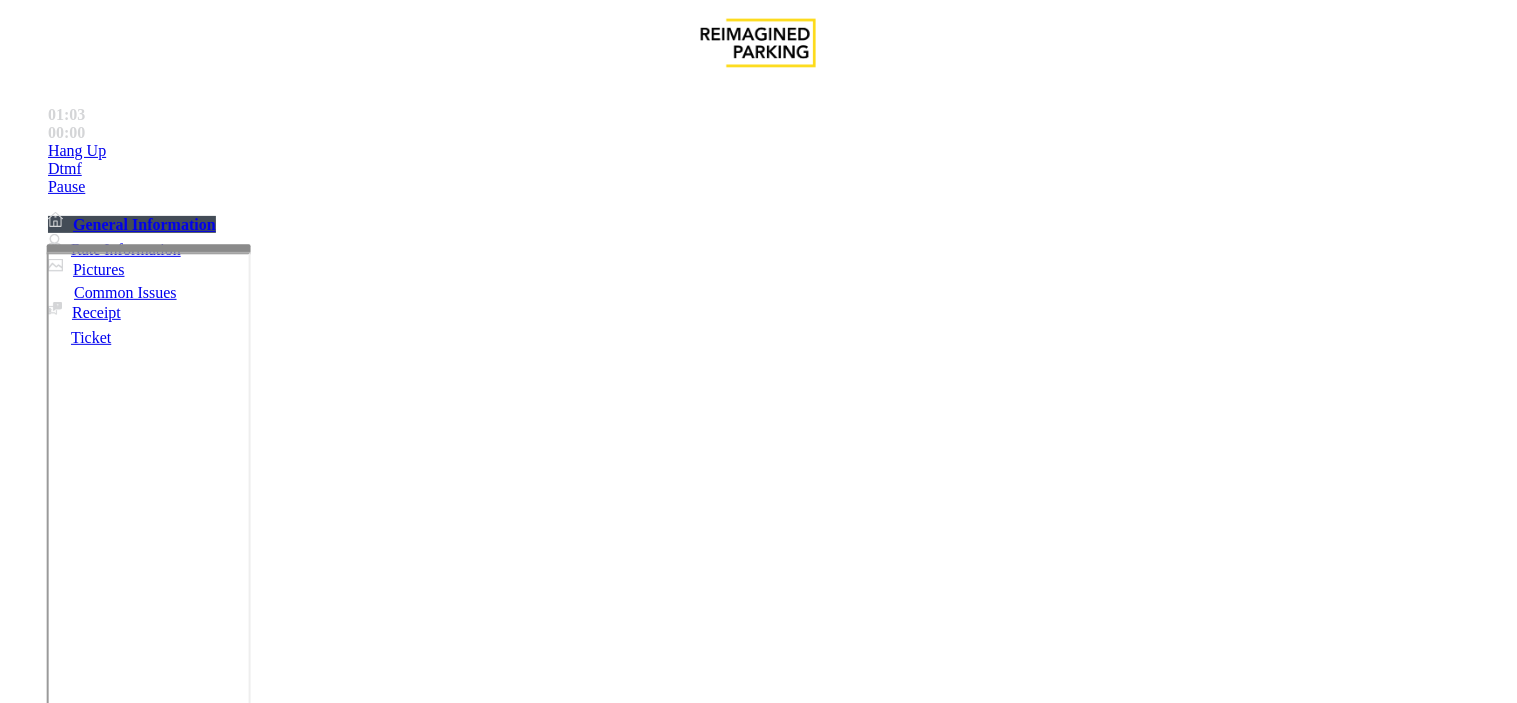 type on "**" 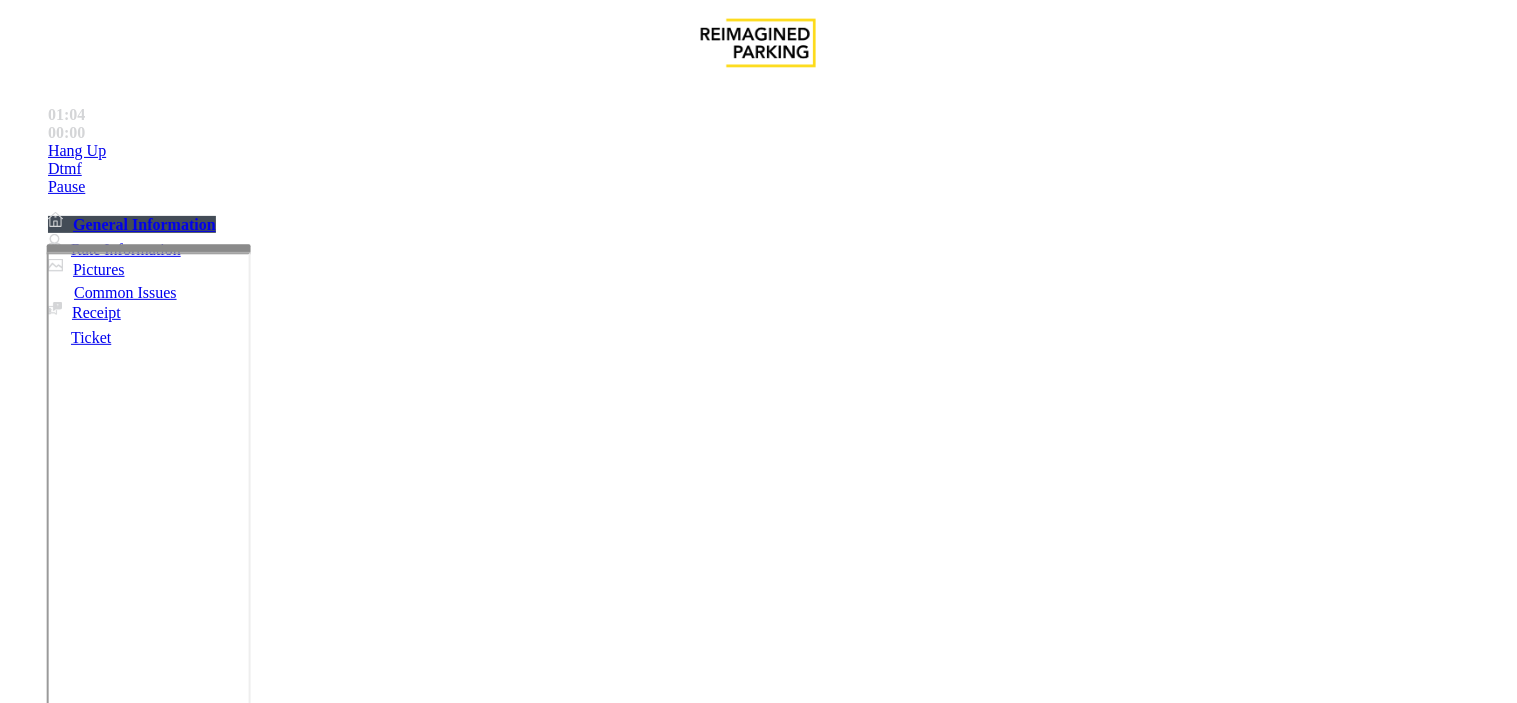 drag, startPoint x: 441, startPoint y: 174, endPoint x: 267, endPoint y: 152, distance: 175.38528 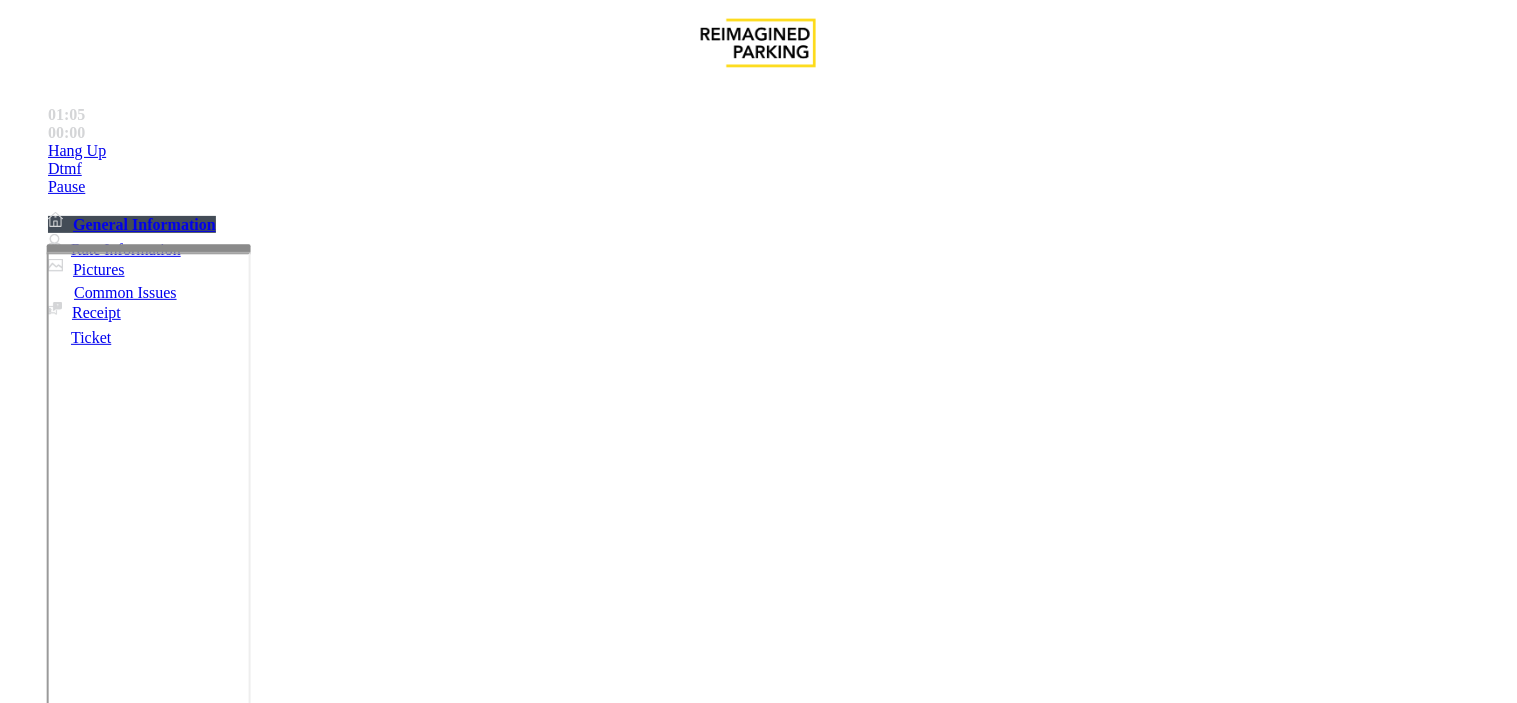 click at bounding box center (246, 1696) 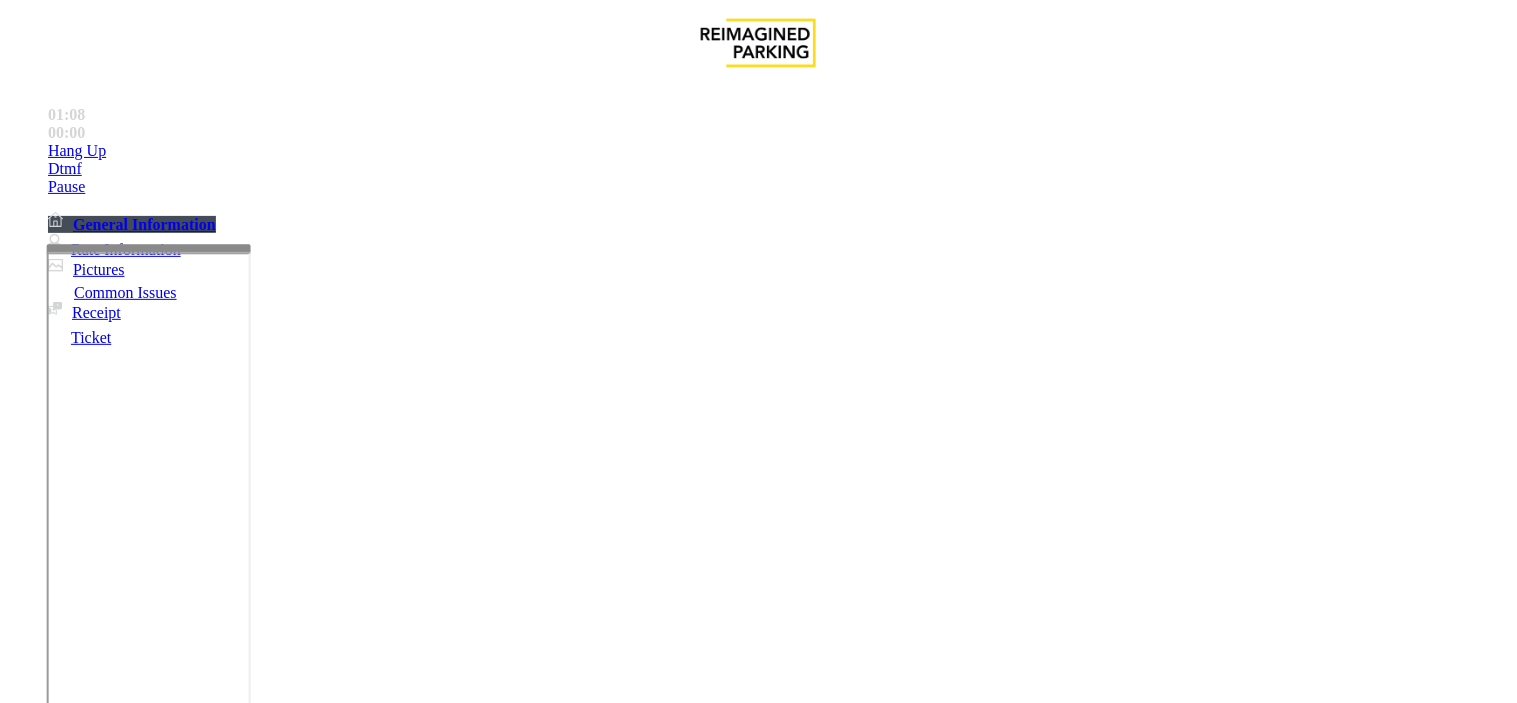 click on "**" at bounding box center (96, 1432) 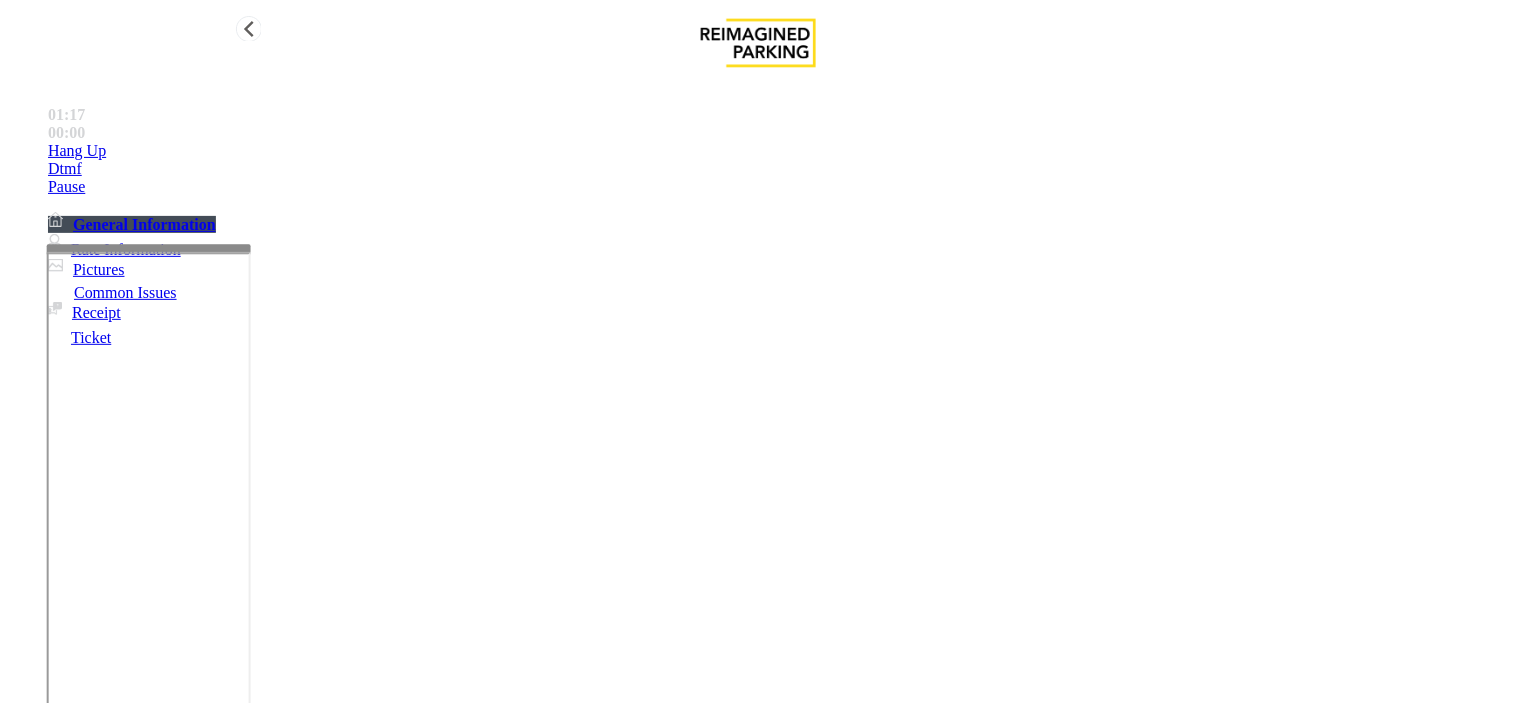 click on "Hang Up" at bounding box center [778, 151] 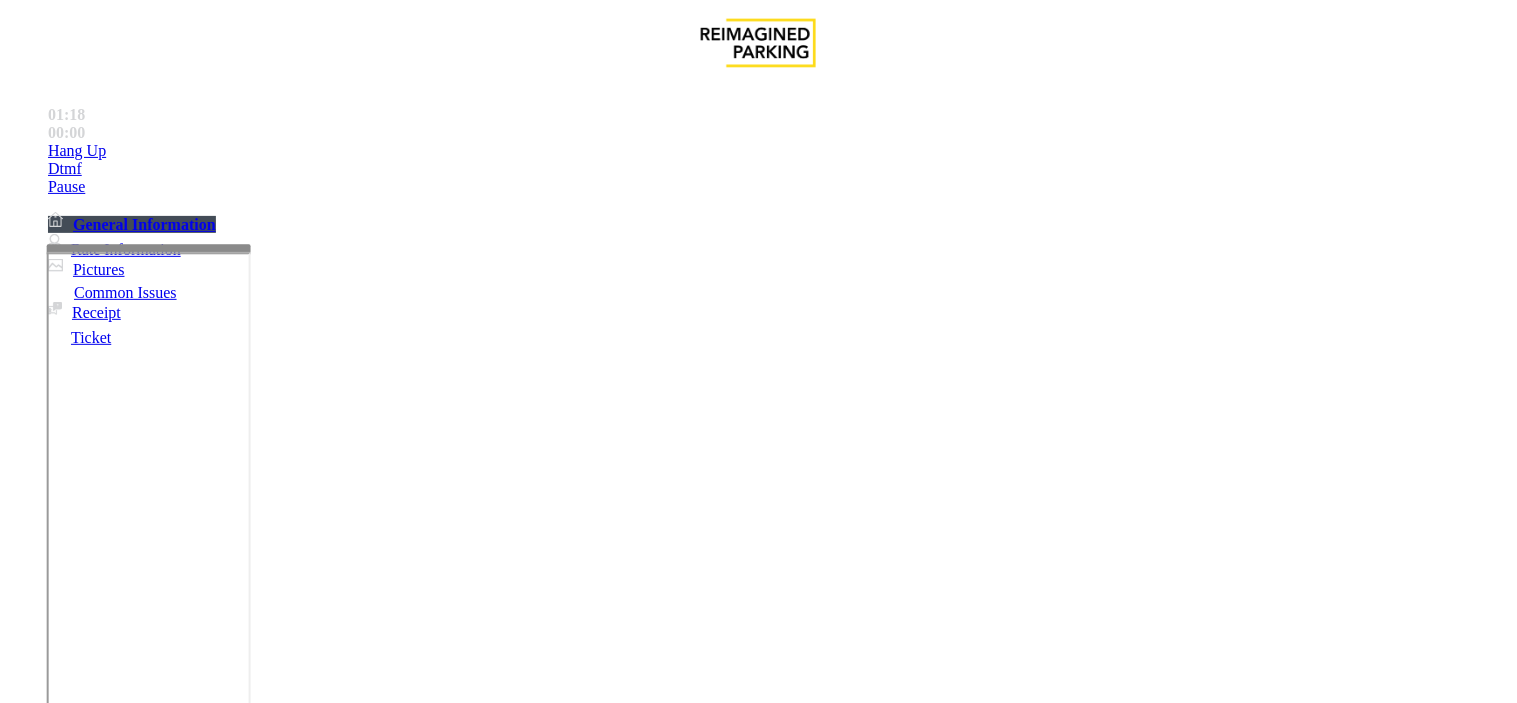 click at bounding box center (246, 1696) 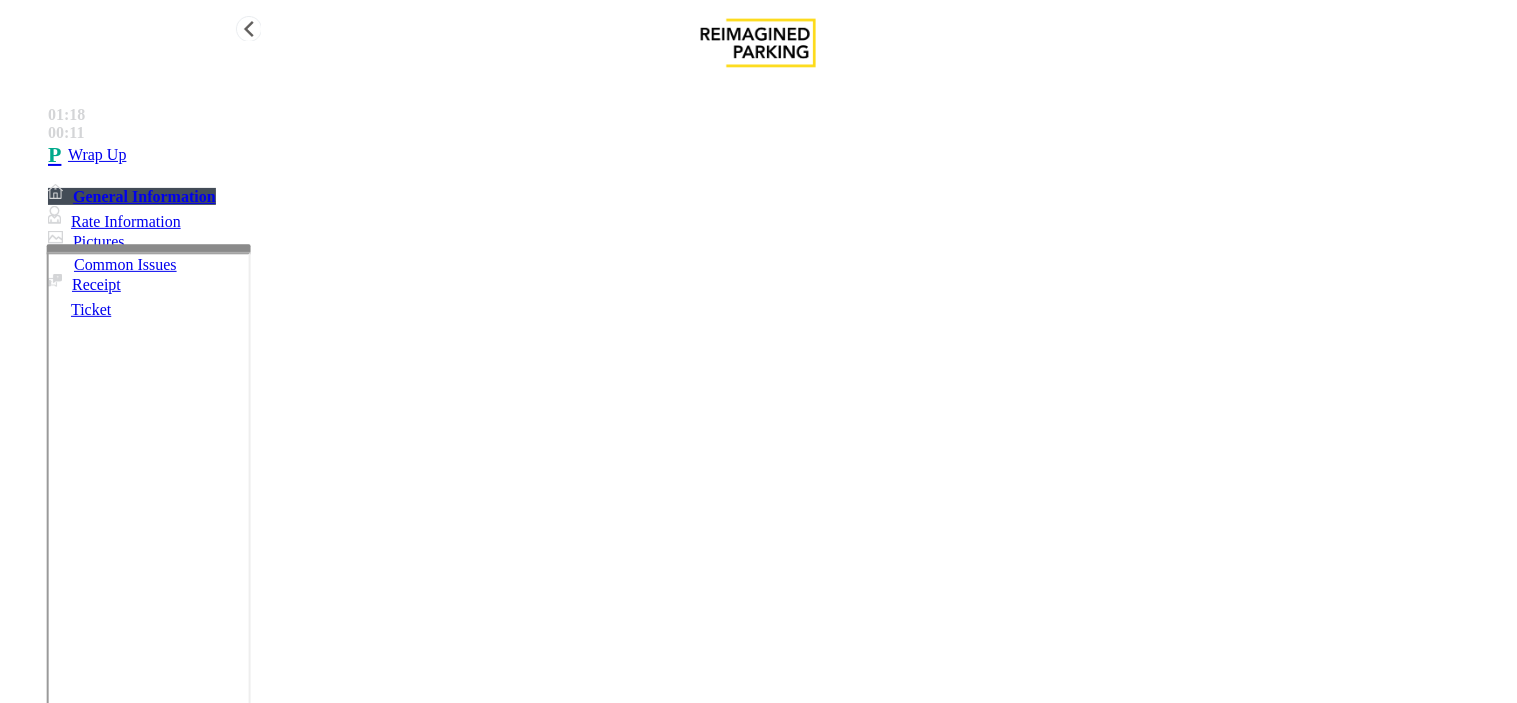 type on "**********" 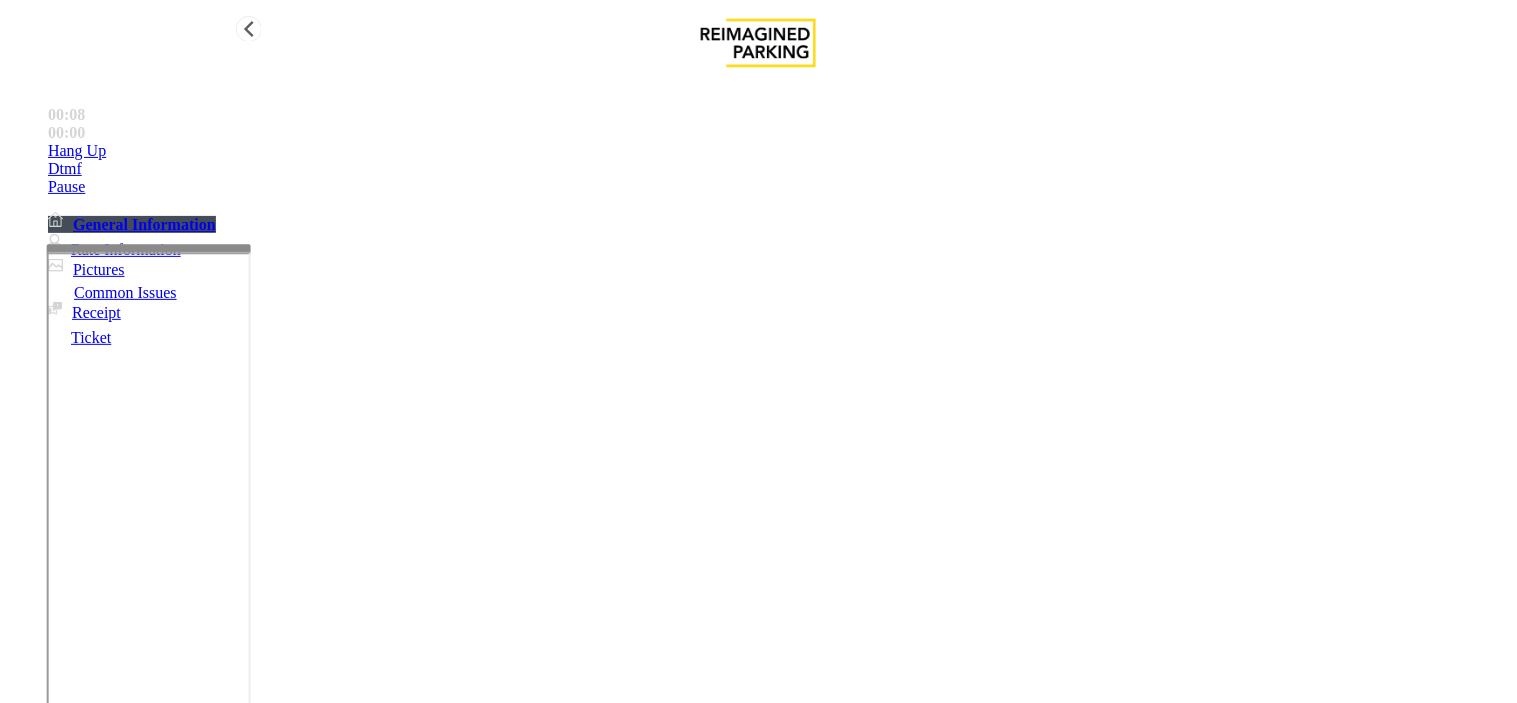 click on "Hang Up" at bounding box center [778, 151] 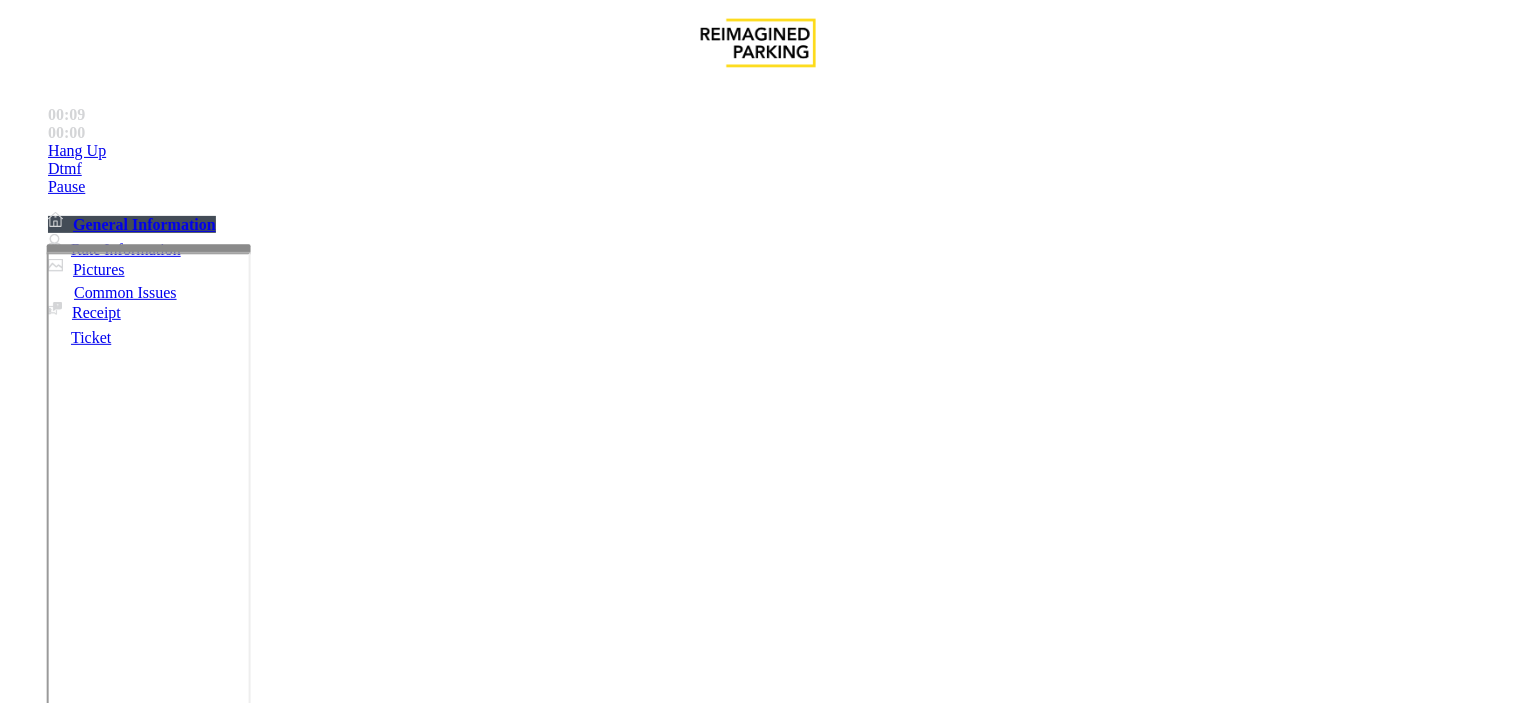click on "No Assistance Needed" at bounding box center (1098, 1356) 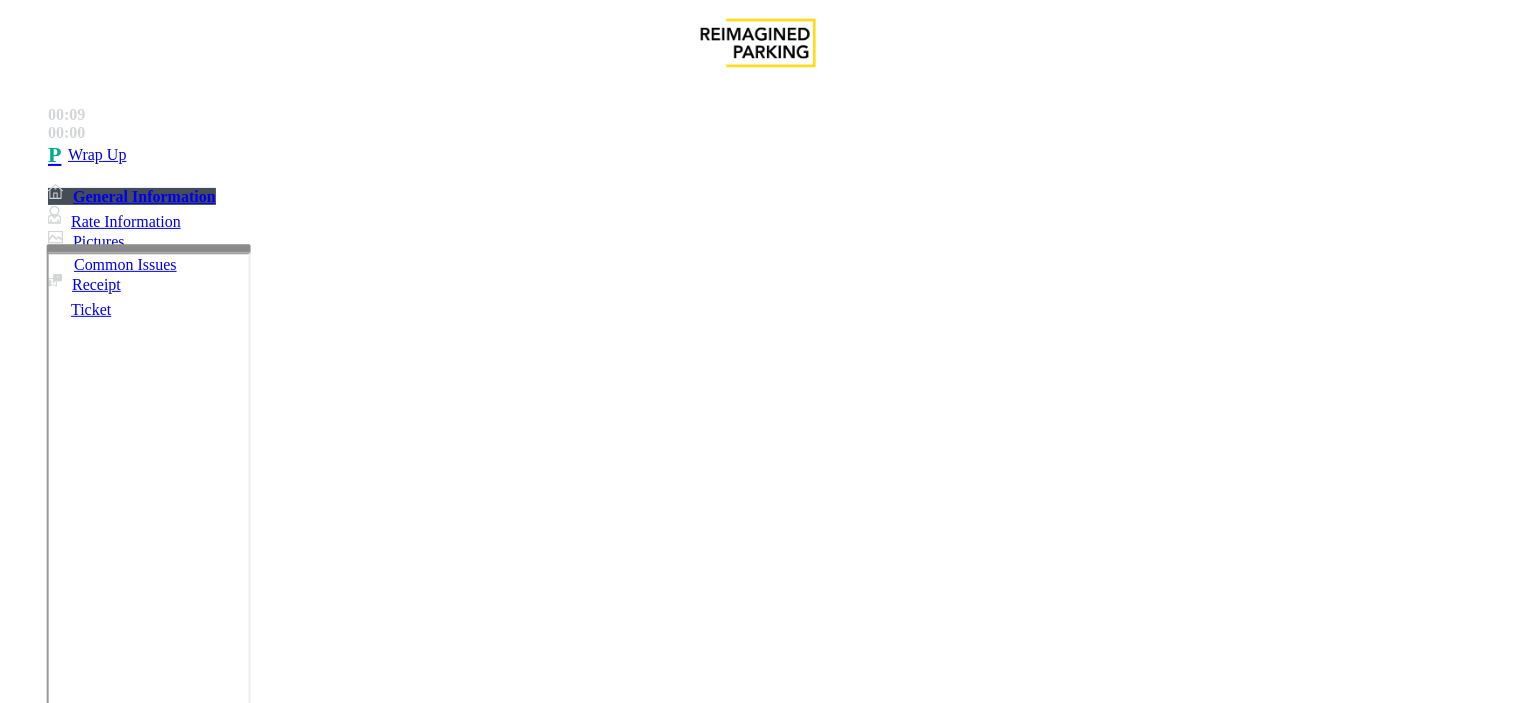 click on "No assistance needed" at bounding box center (102, 1356) 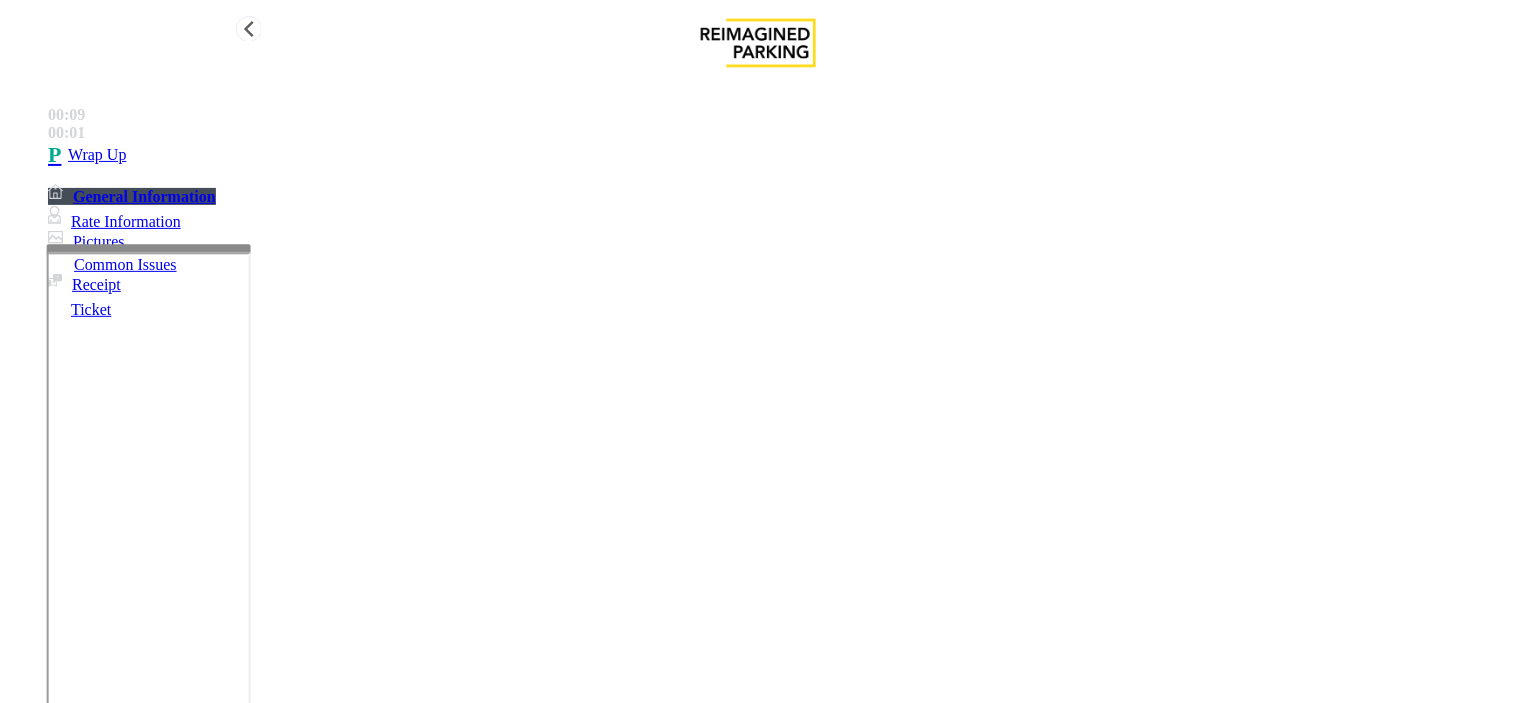 type on "**********" 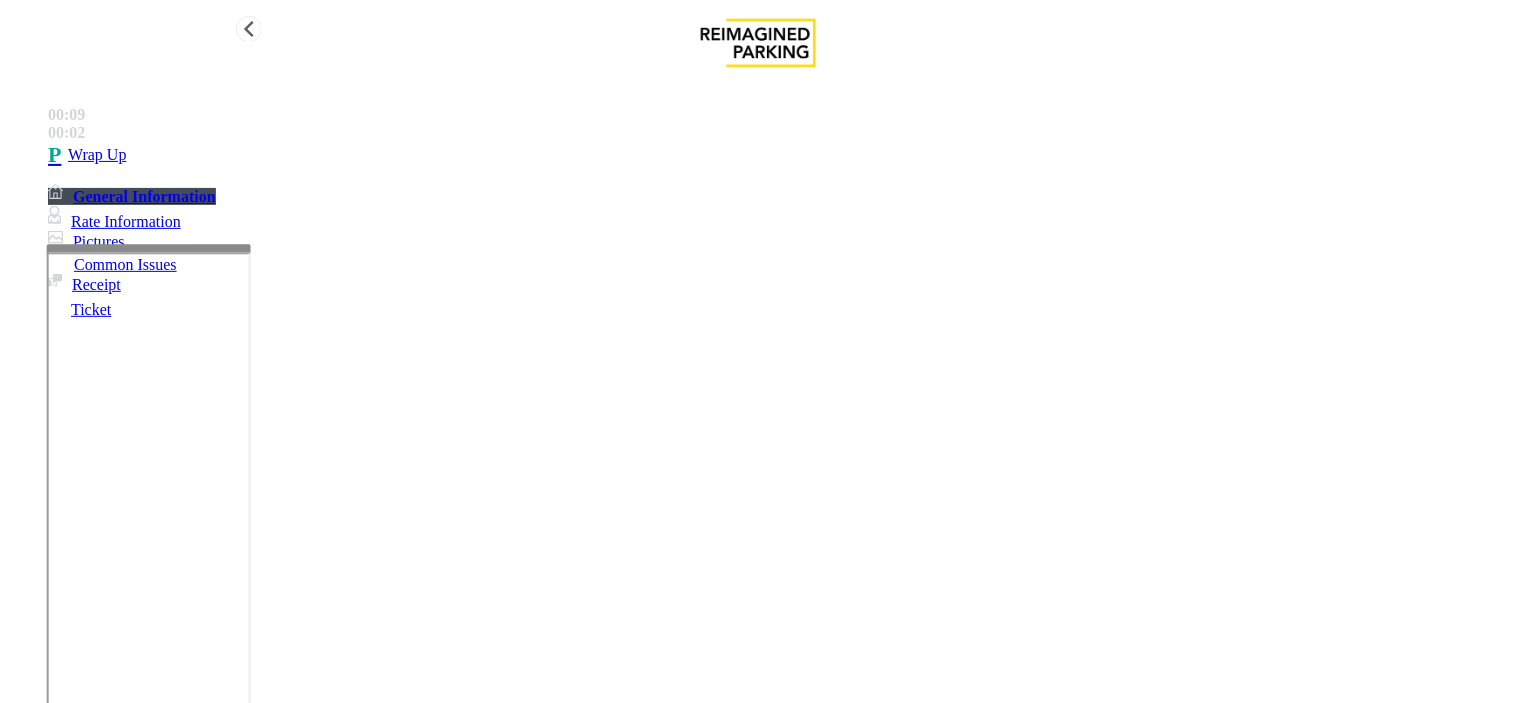 click on "Wrap Up" at bounding box center [778, 155] 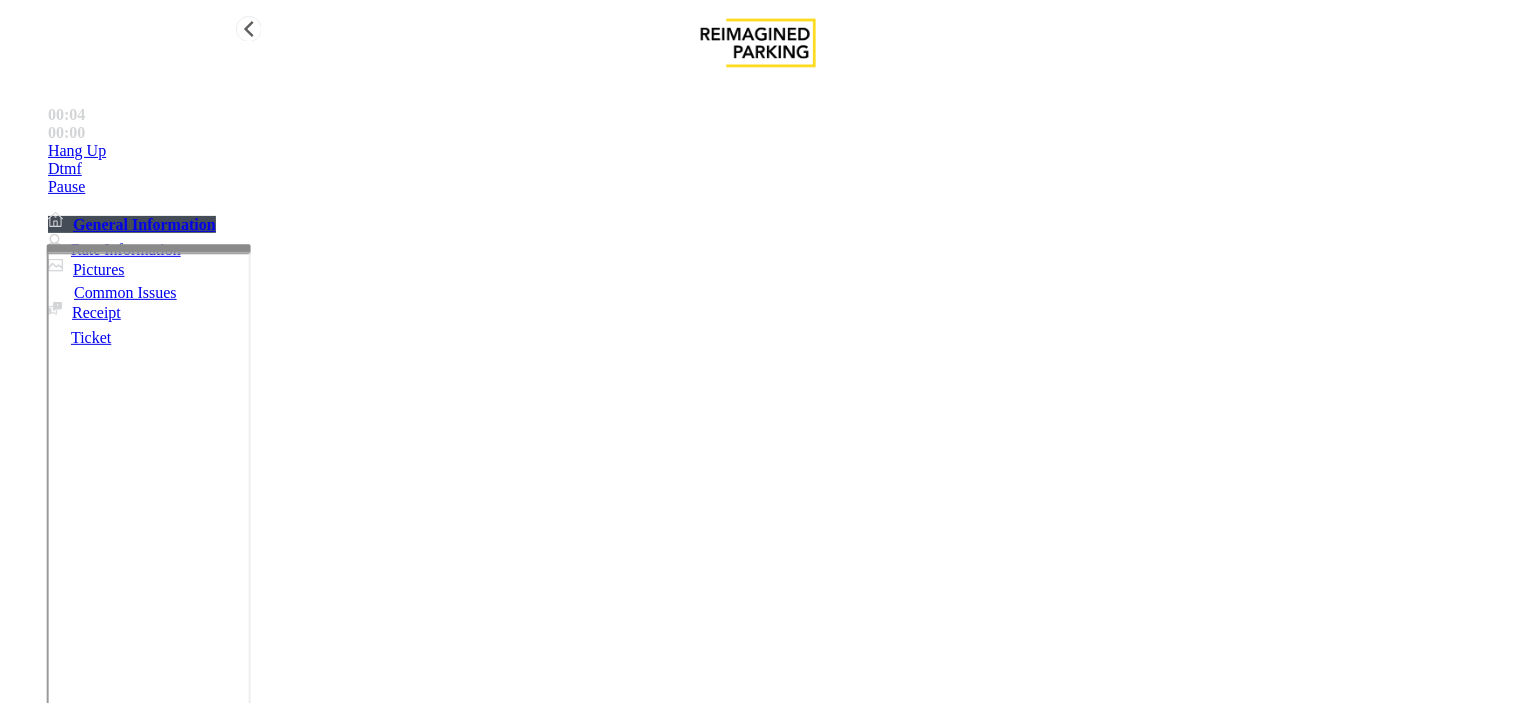 click on "Hang Up" at bounding box center [778, 151] 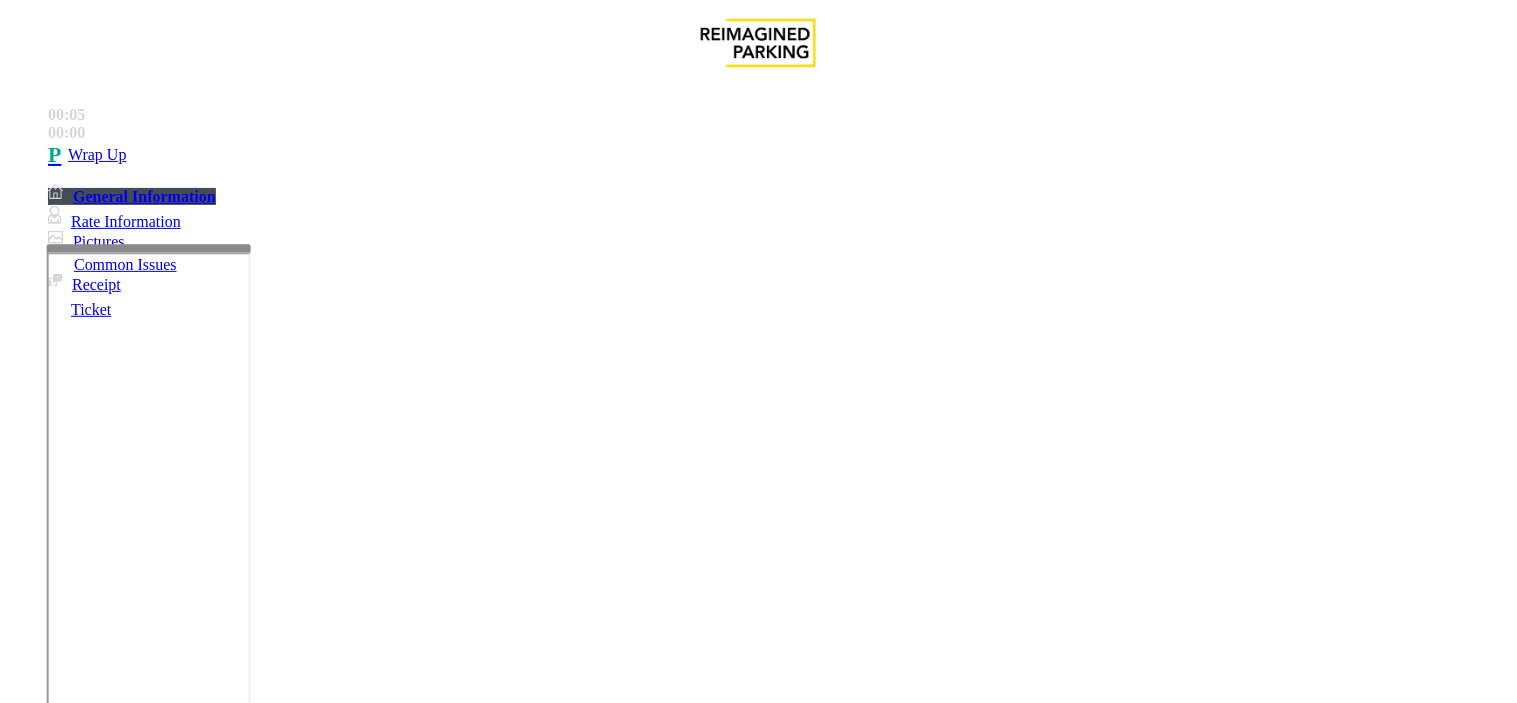 click on "No Assistance Needed" at bounding box center [984, 1356] 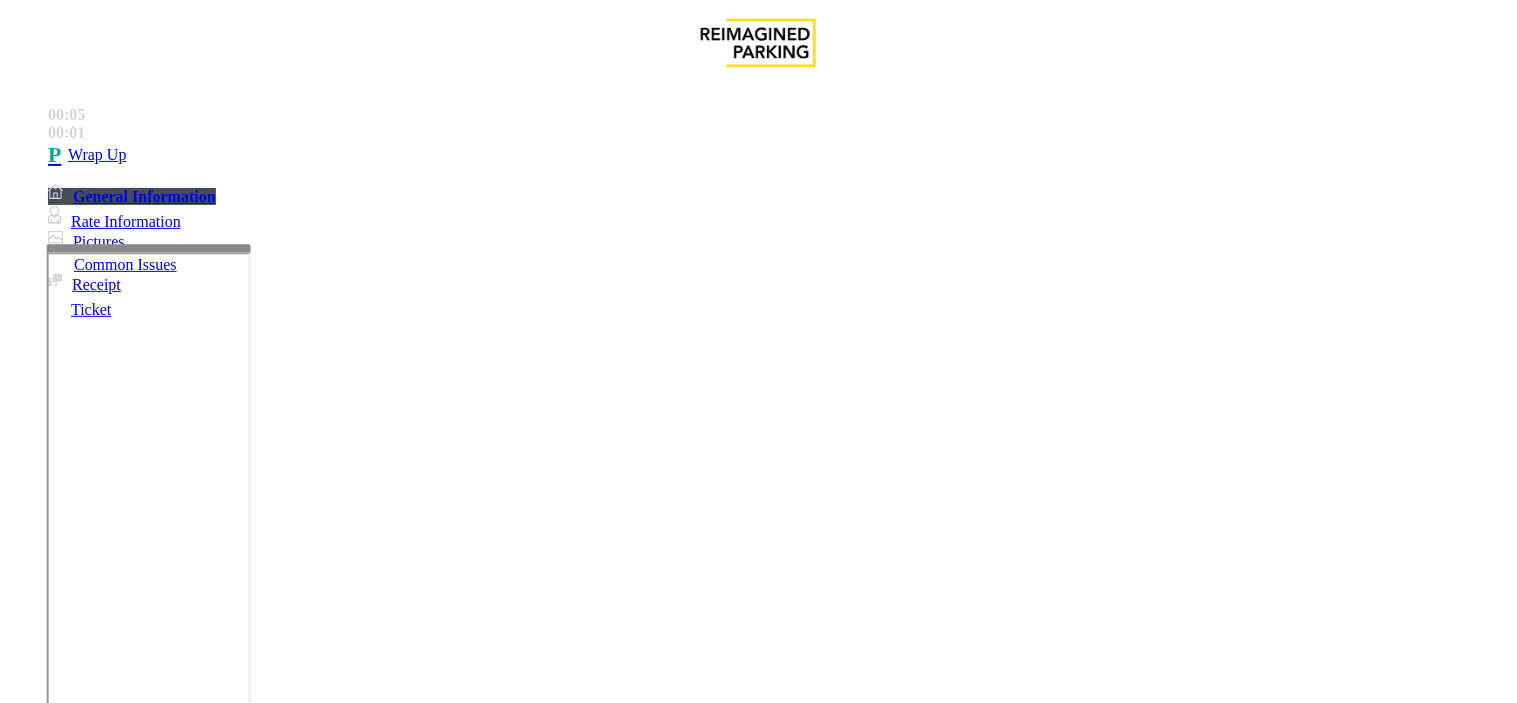 click on "No assistance needed" at bounding box center (102, 1356) 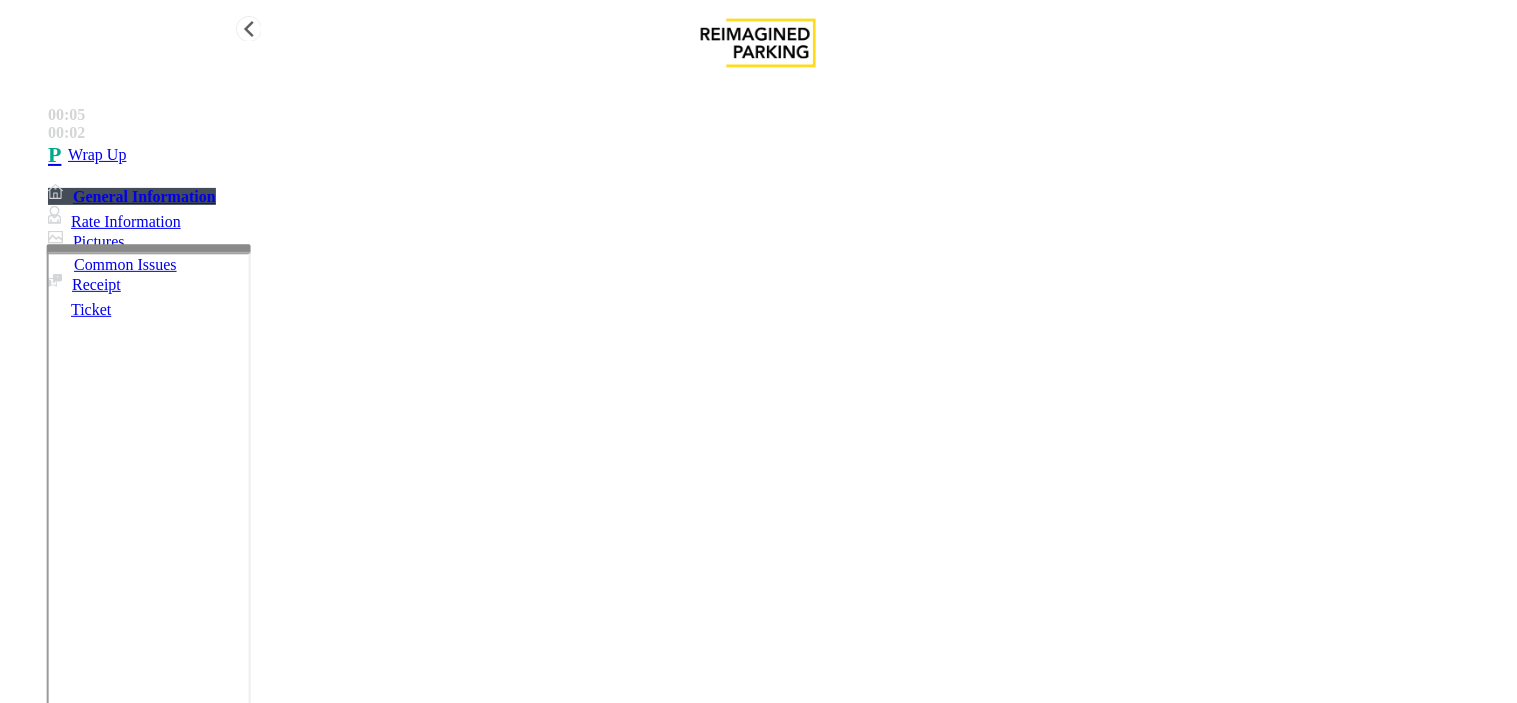 type on "**********" 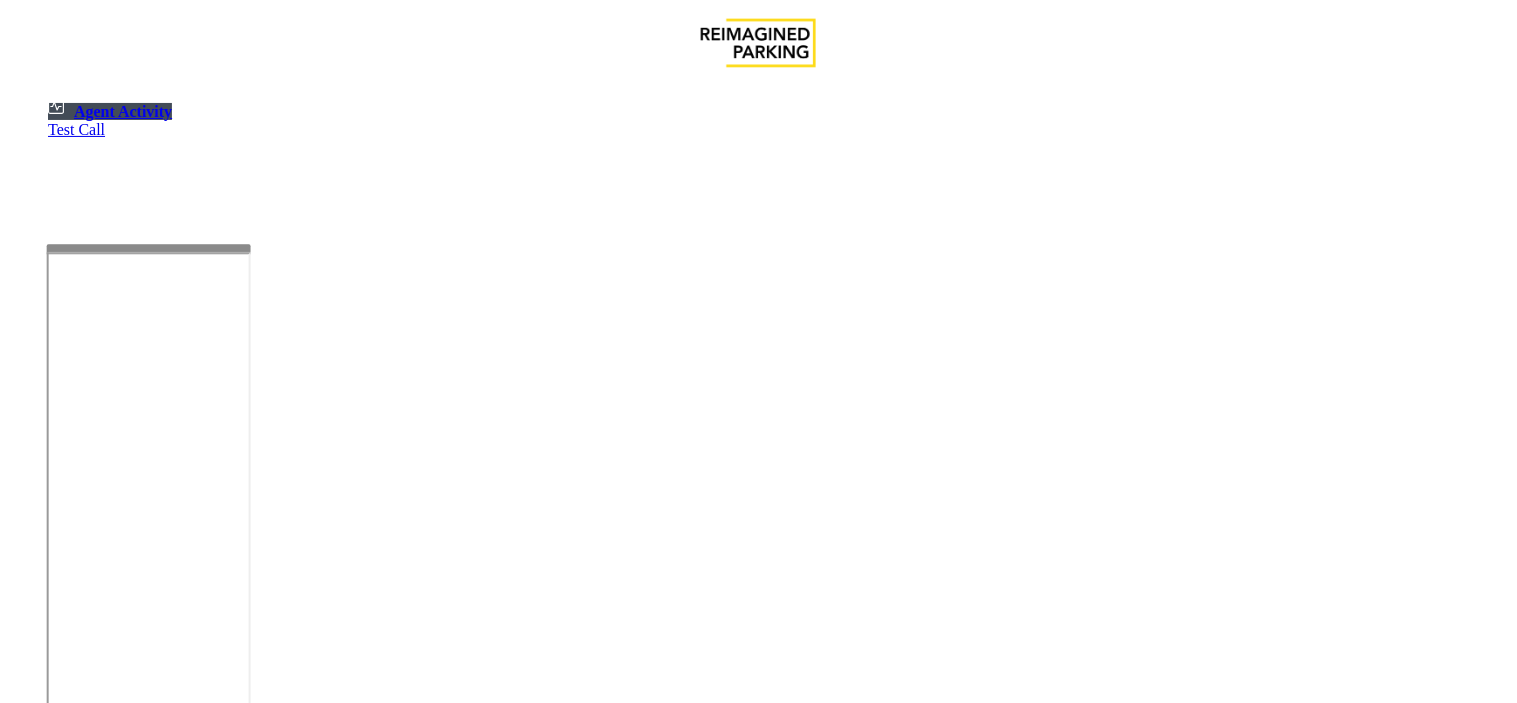 click at bounding box center [186, 1217] 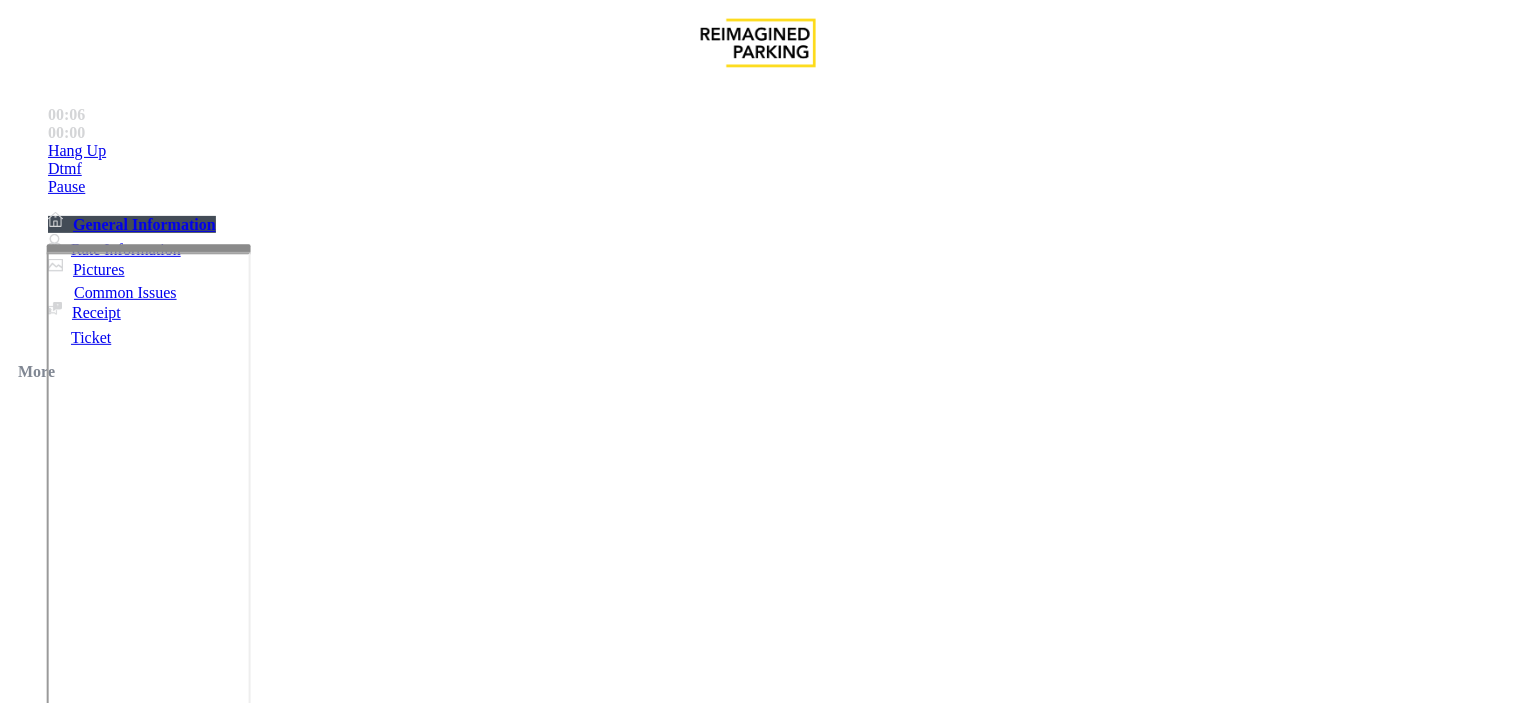 scroll, scrollTop: 2555, scrollLeft: 0, axis: vertical 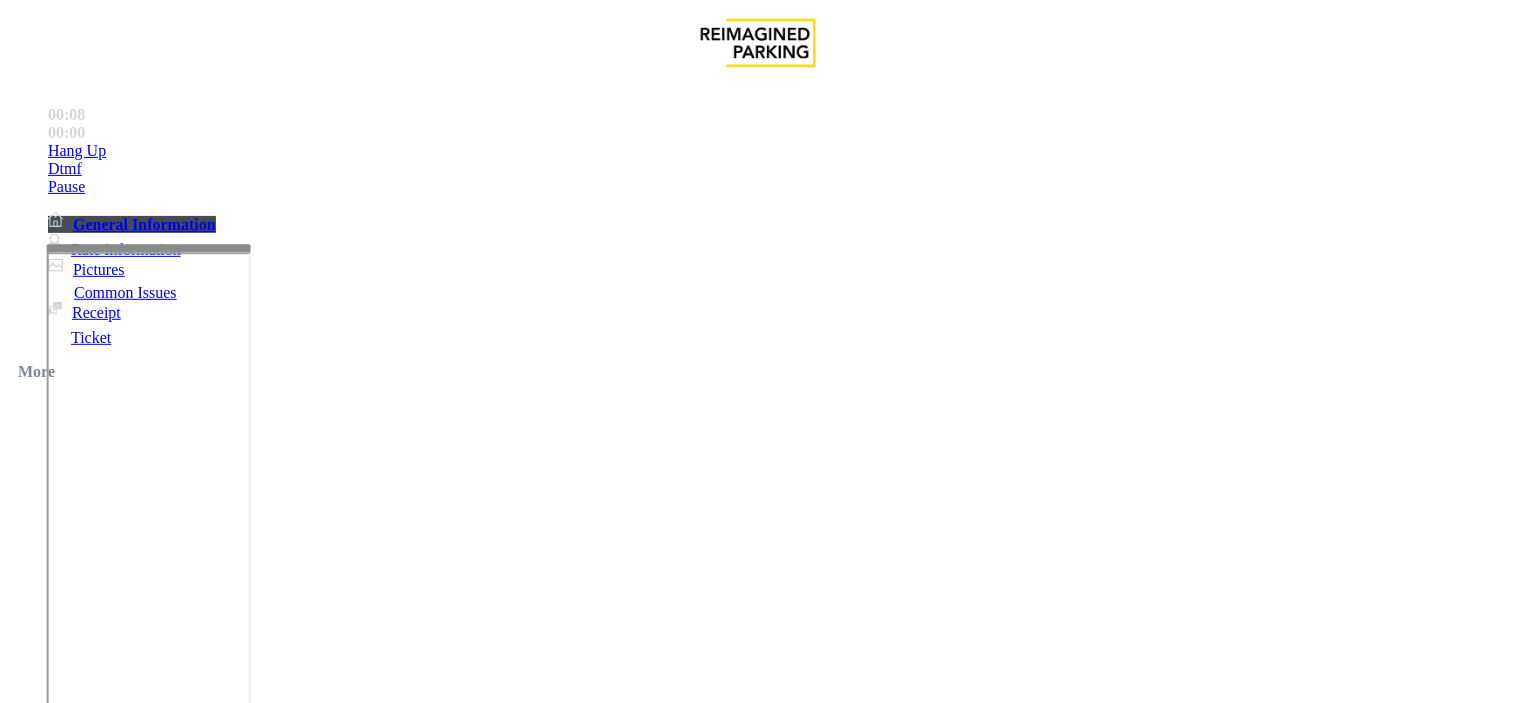 click on "Validation Issue" at bounding box center [371, 1356] 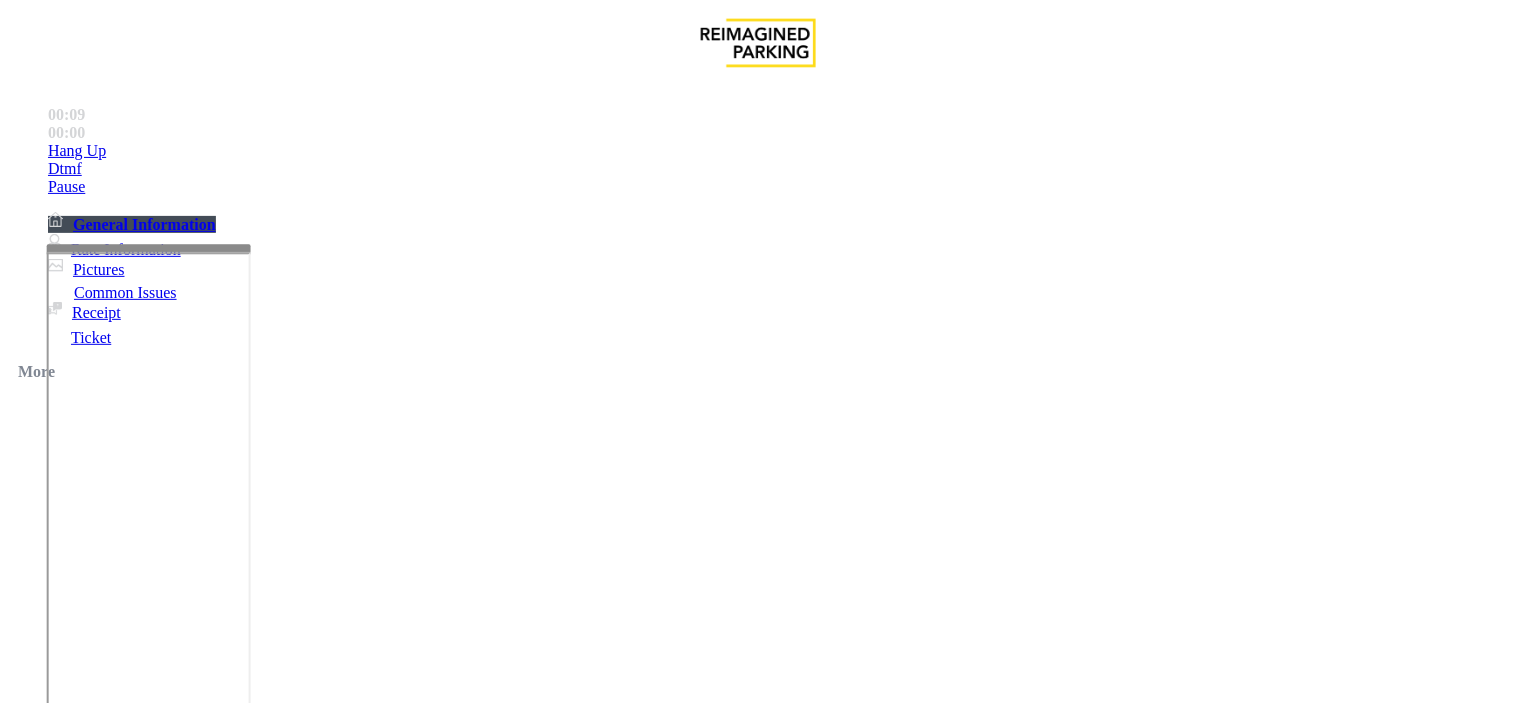 click on "Validation Error" at bounding box center [262, 1356] 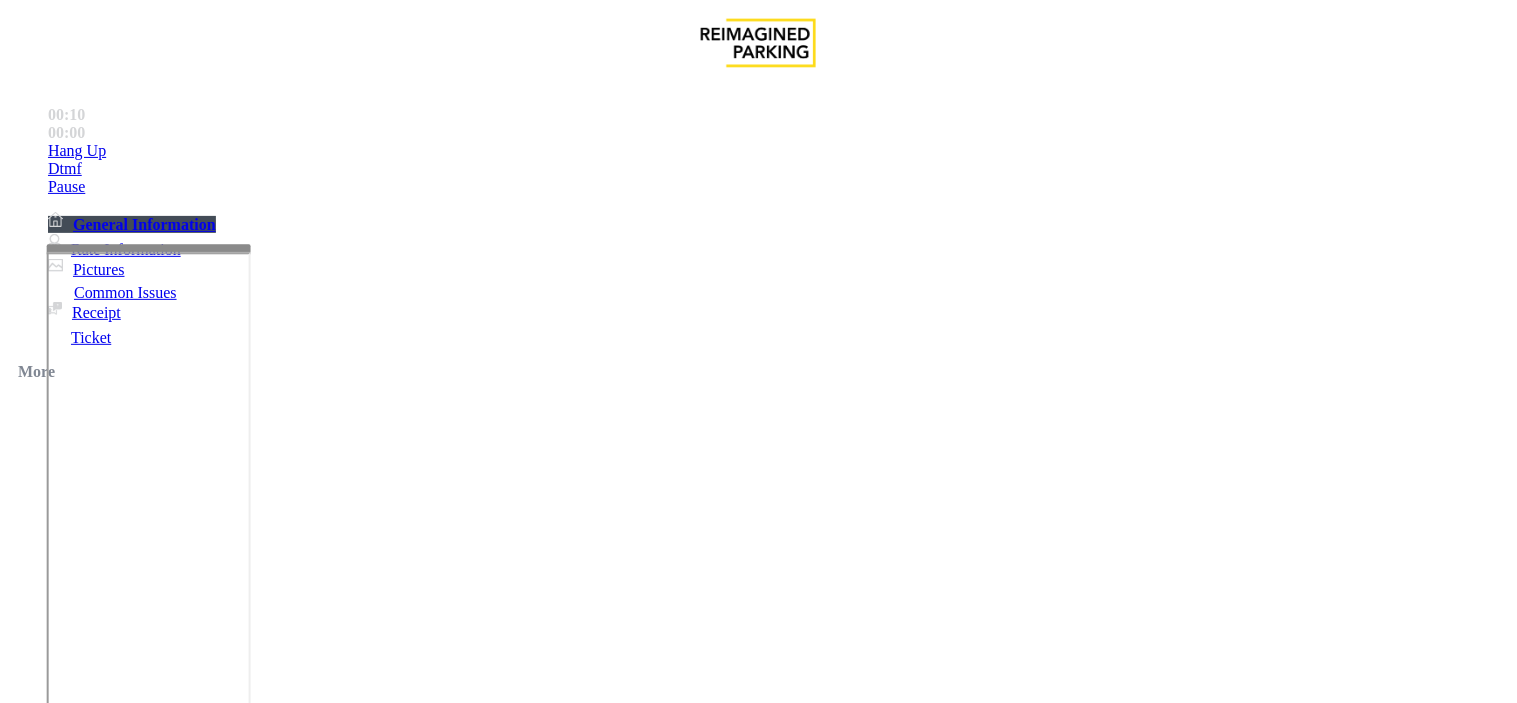 drag, startPoint x: 425, startPoint y: 186, endPoint x: 274, endPoint y: 150, distance: 155.23209 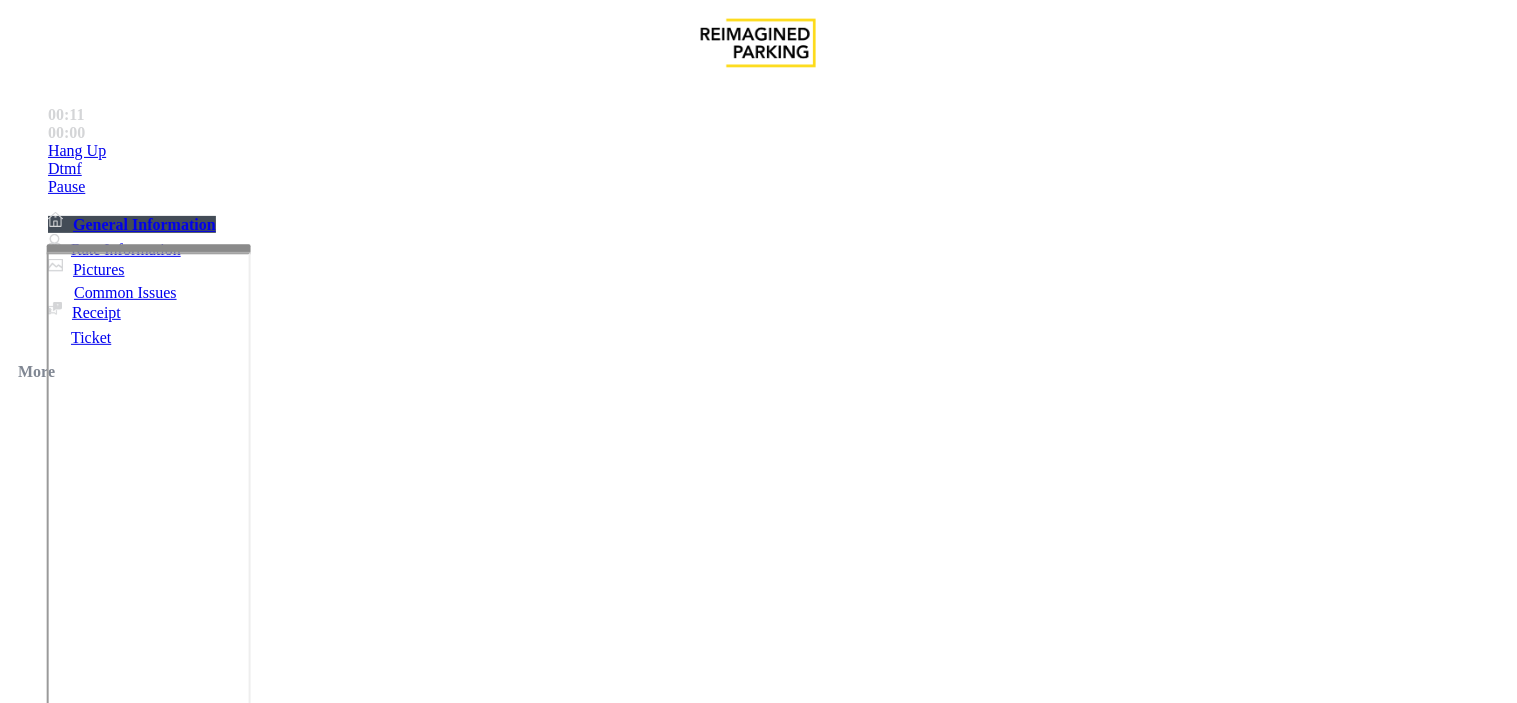 click at bounding box center (246, 1704) 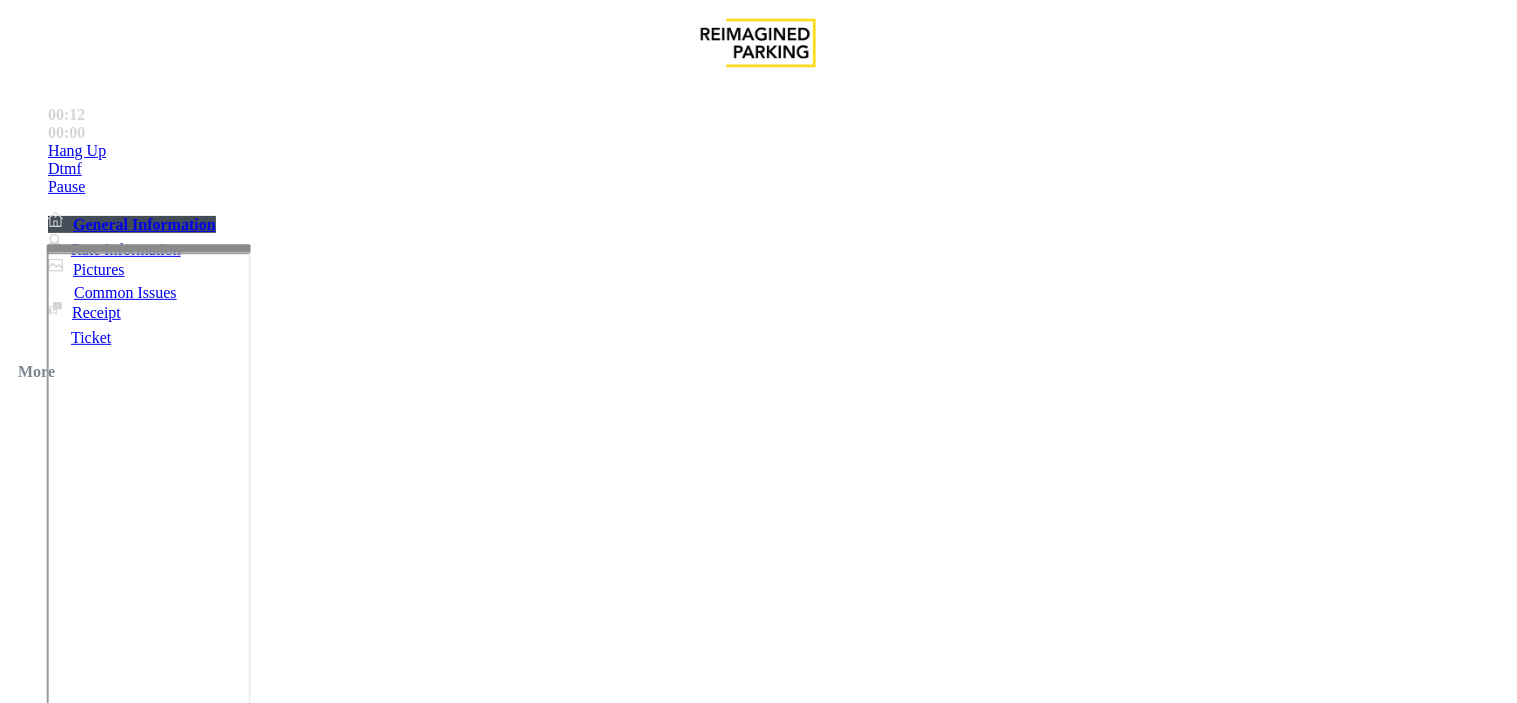 paste on "**********" 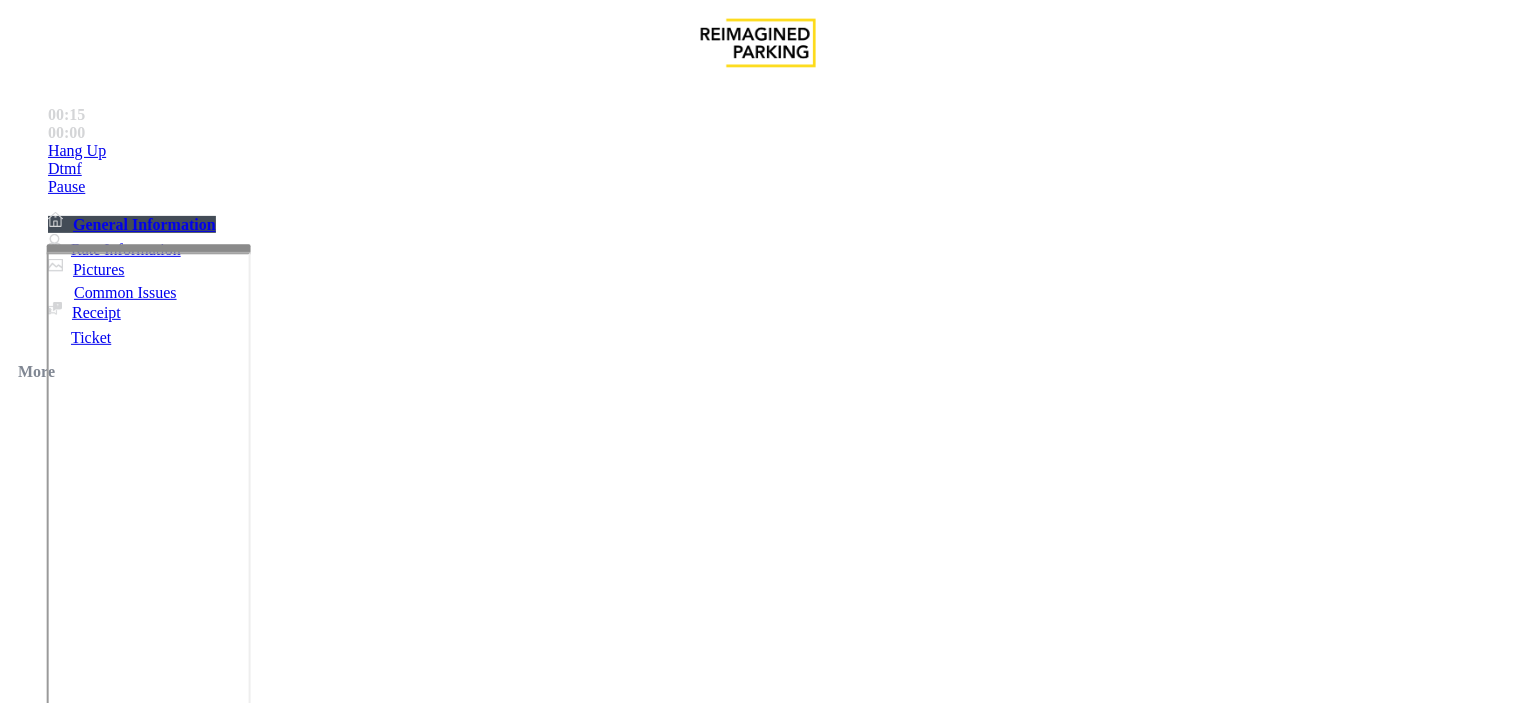 scroll, scrollTop: 2888, scrollLeft: 0, axis: vertical 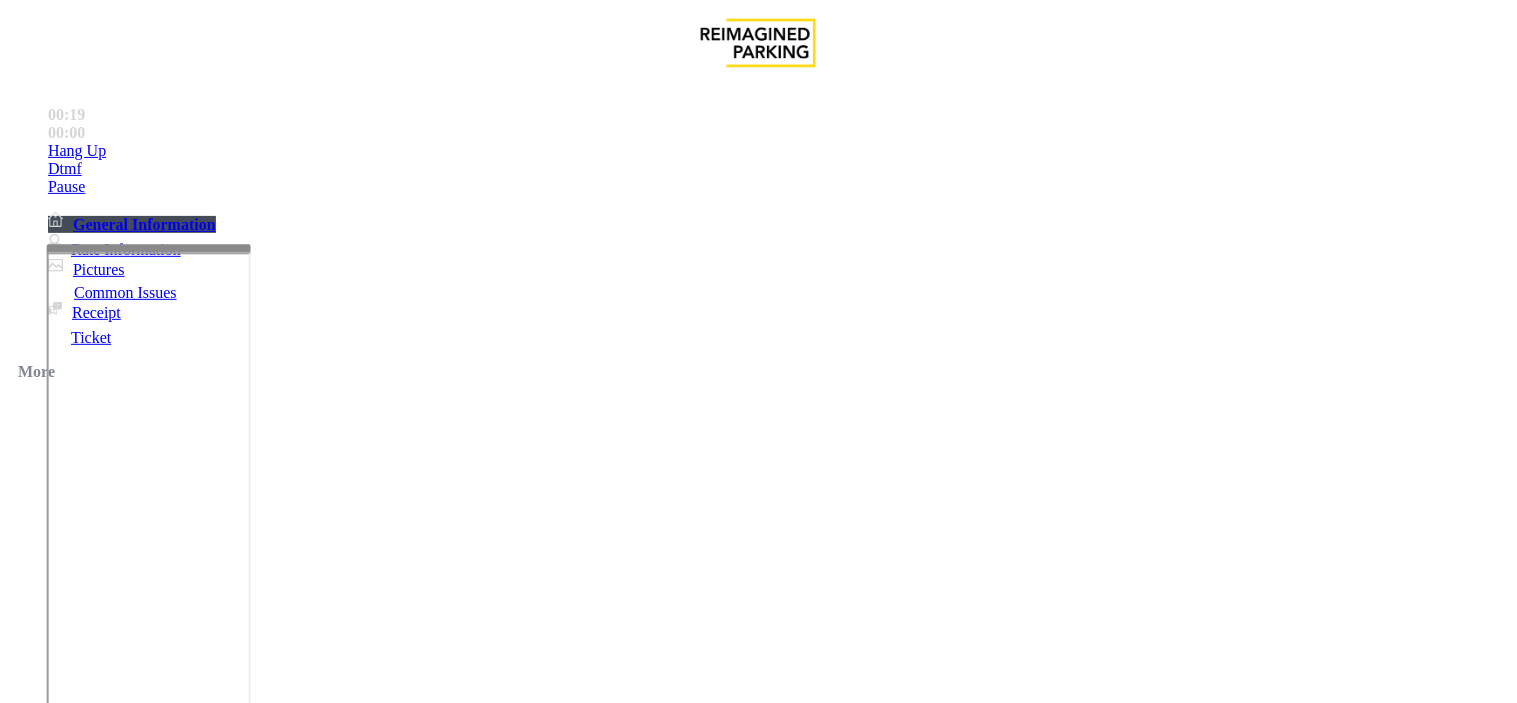 type on "**********" 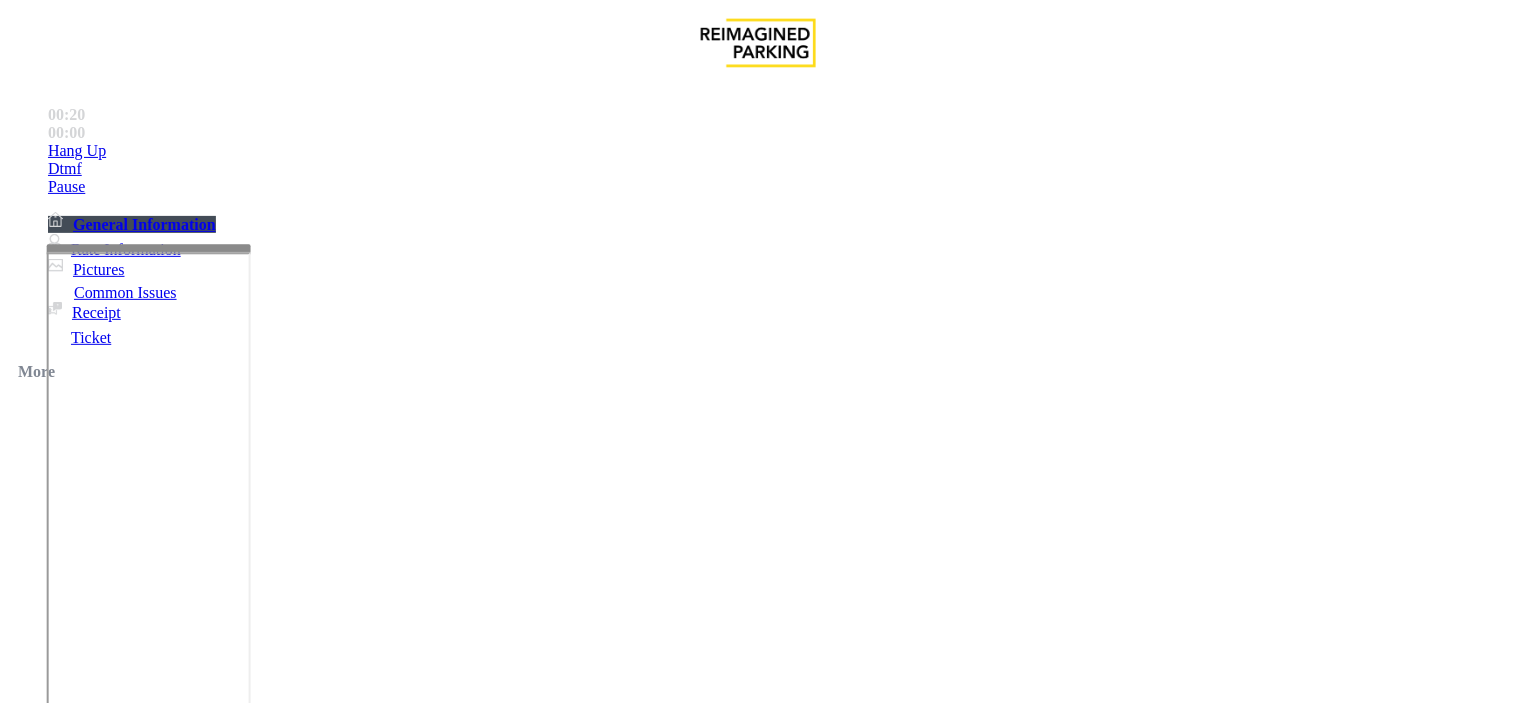 drag, startPoint x: 882, startPoint y: 560, endPoint x: 881, endPoint y: 612, distance: 52.009613 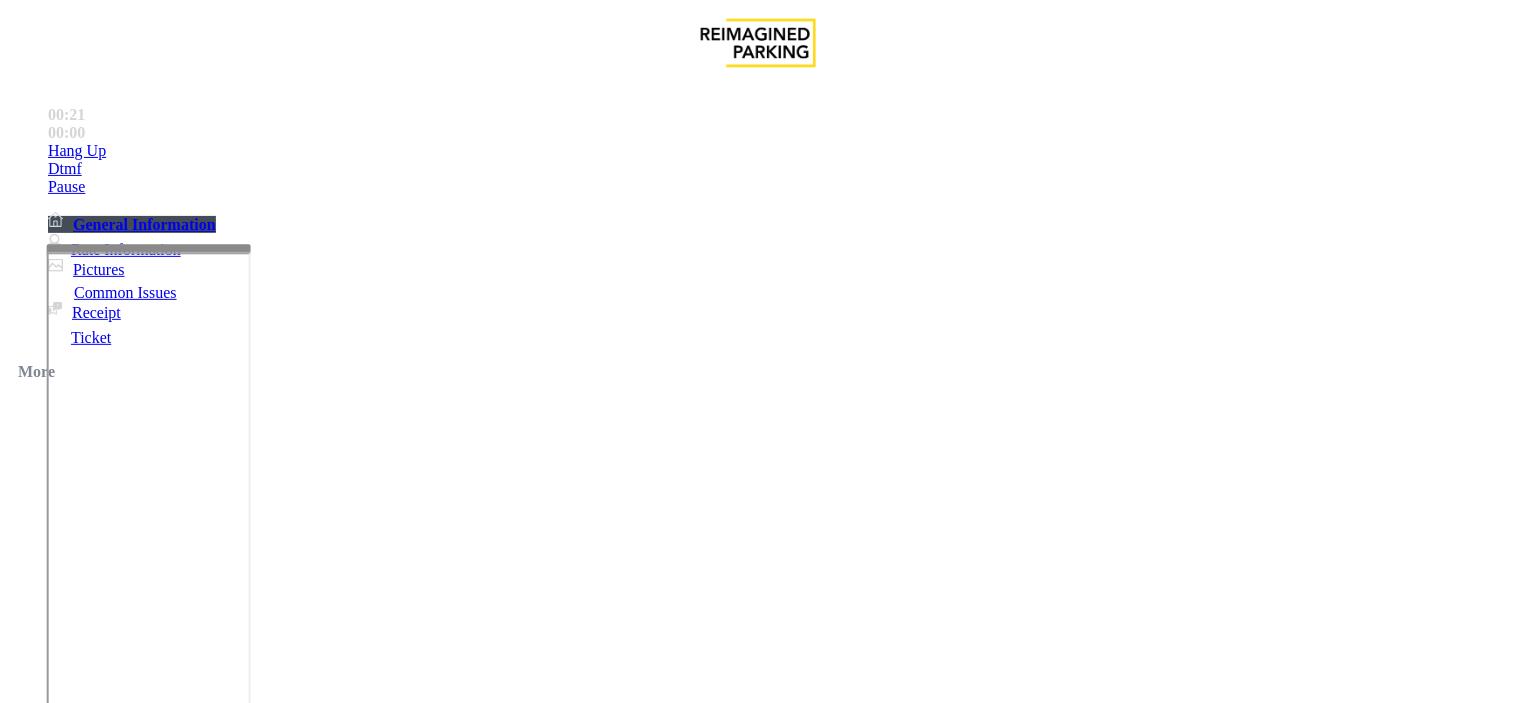 click at bounding box center (96, 1378) 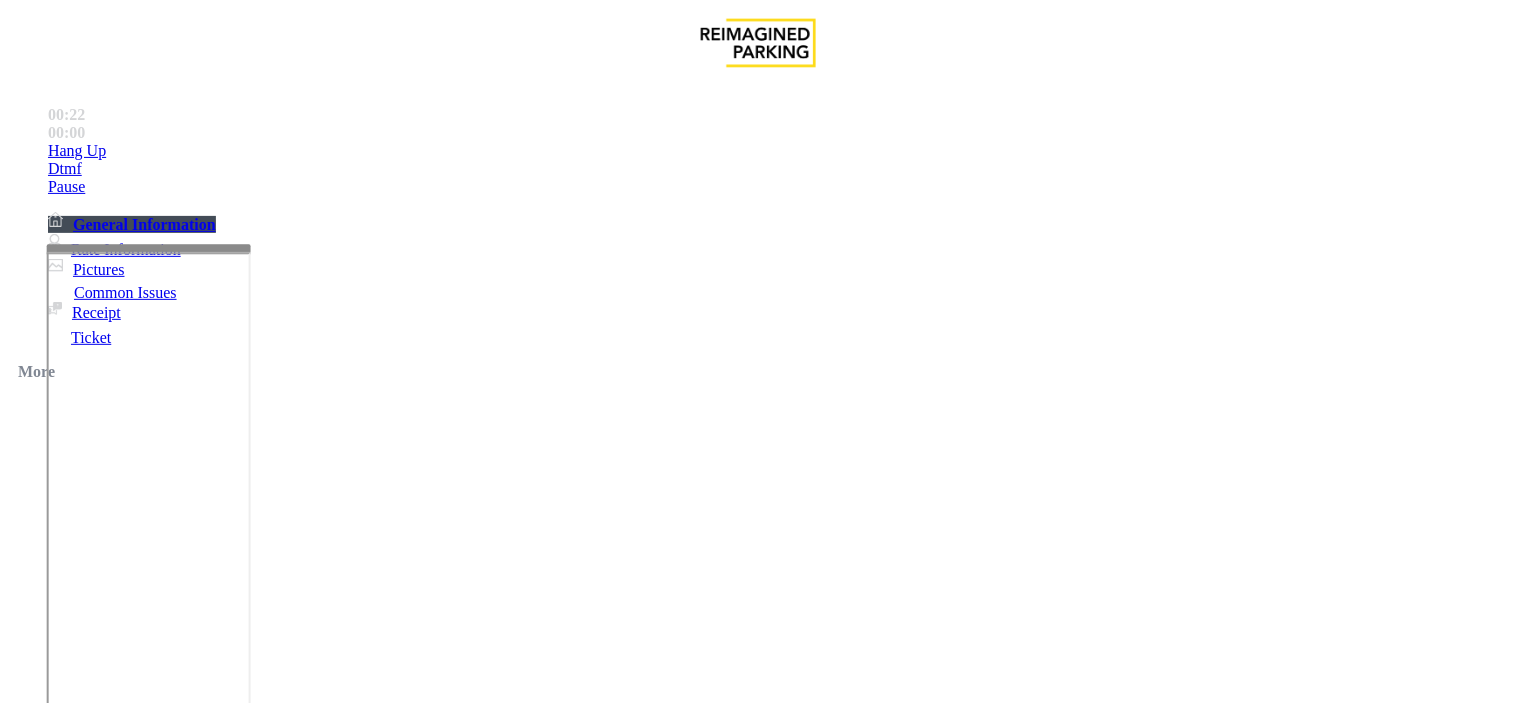 paste on "**********" 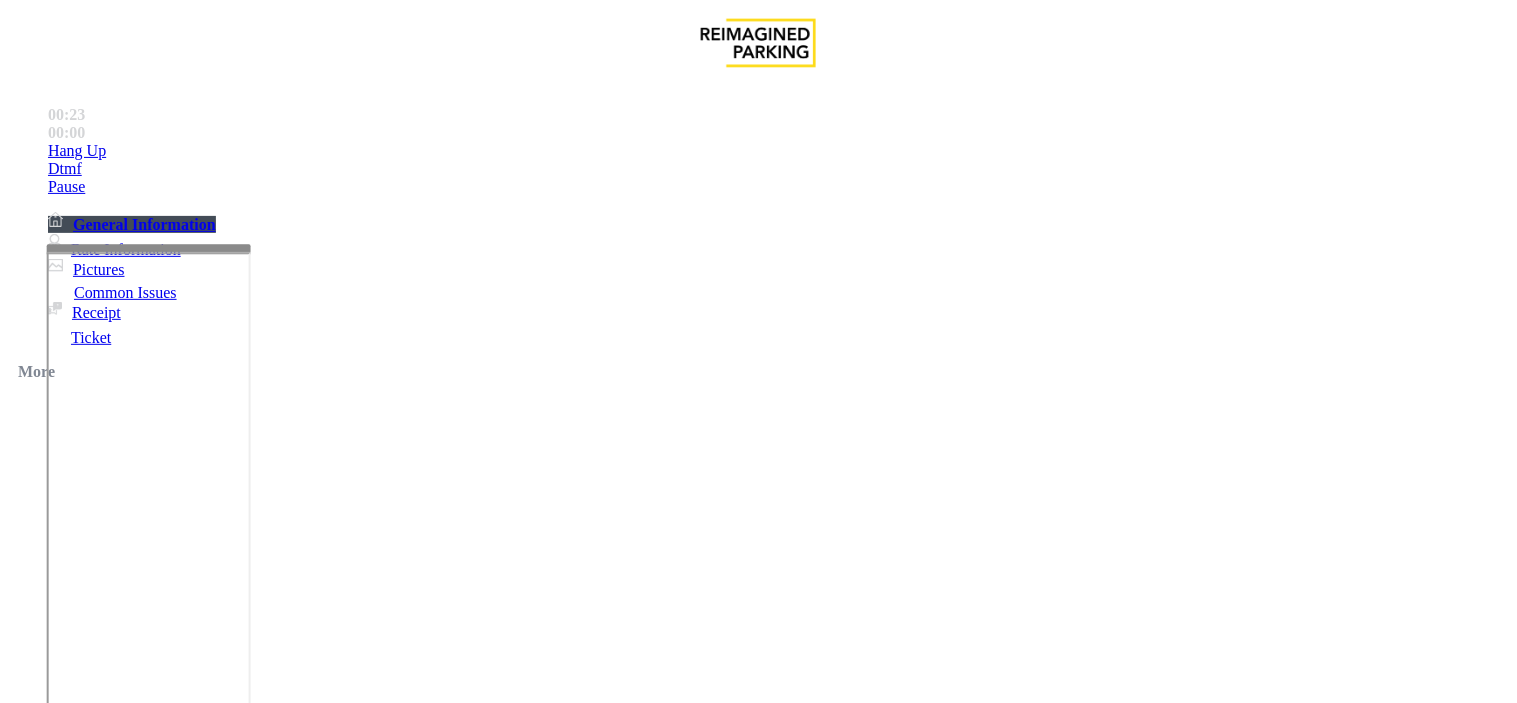 type on "**********" 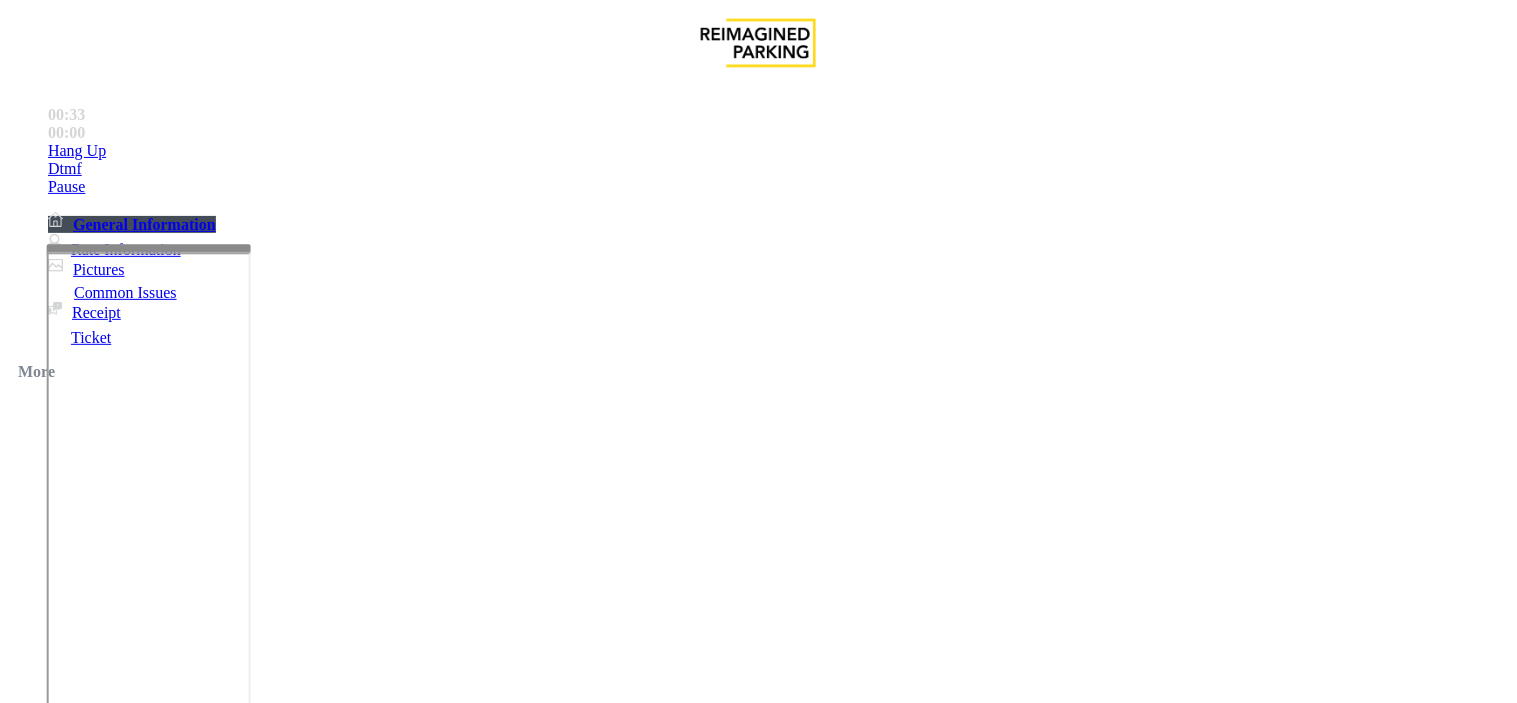 type on "**********" 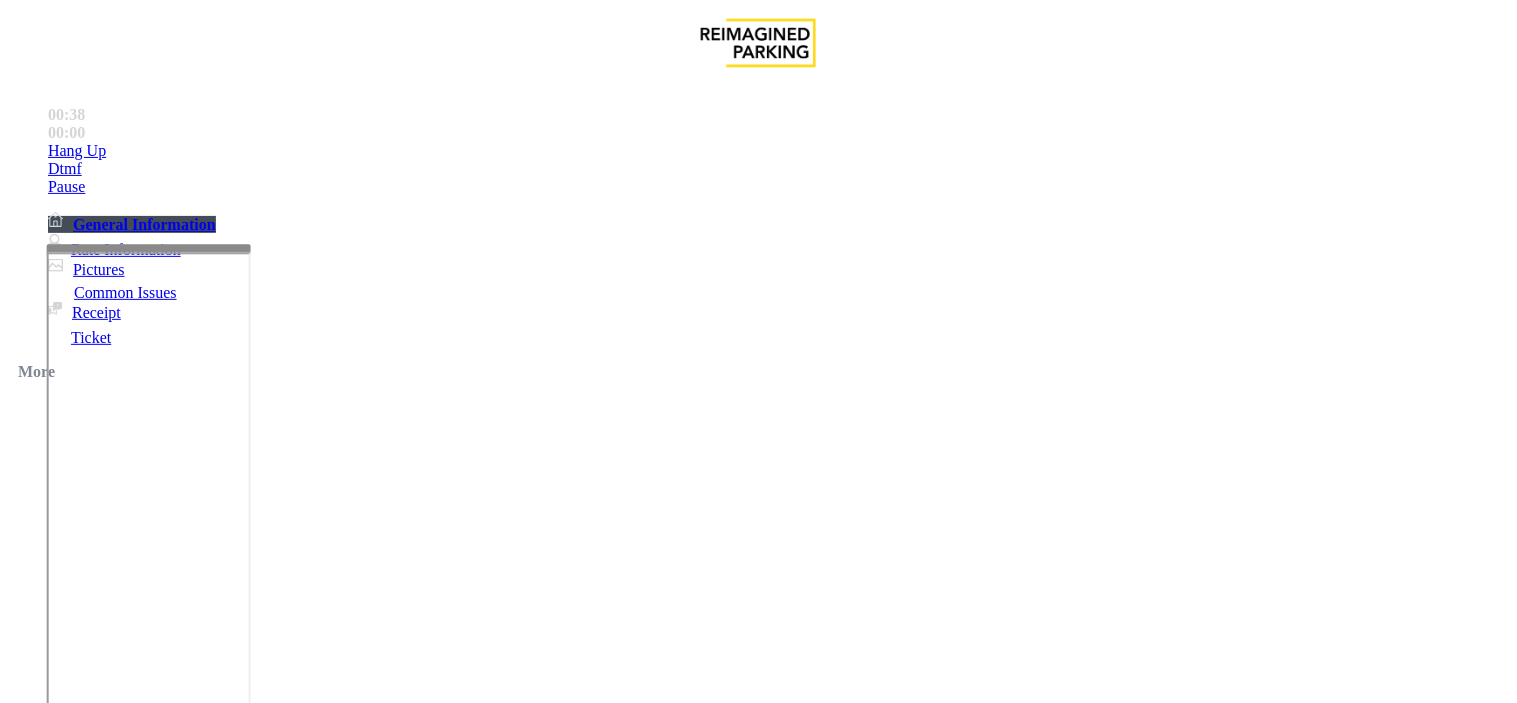type on "**********" 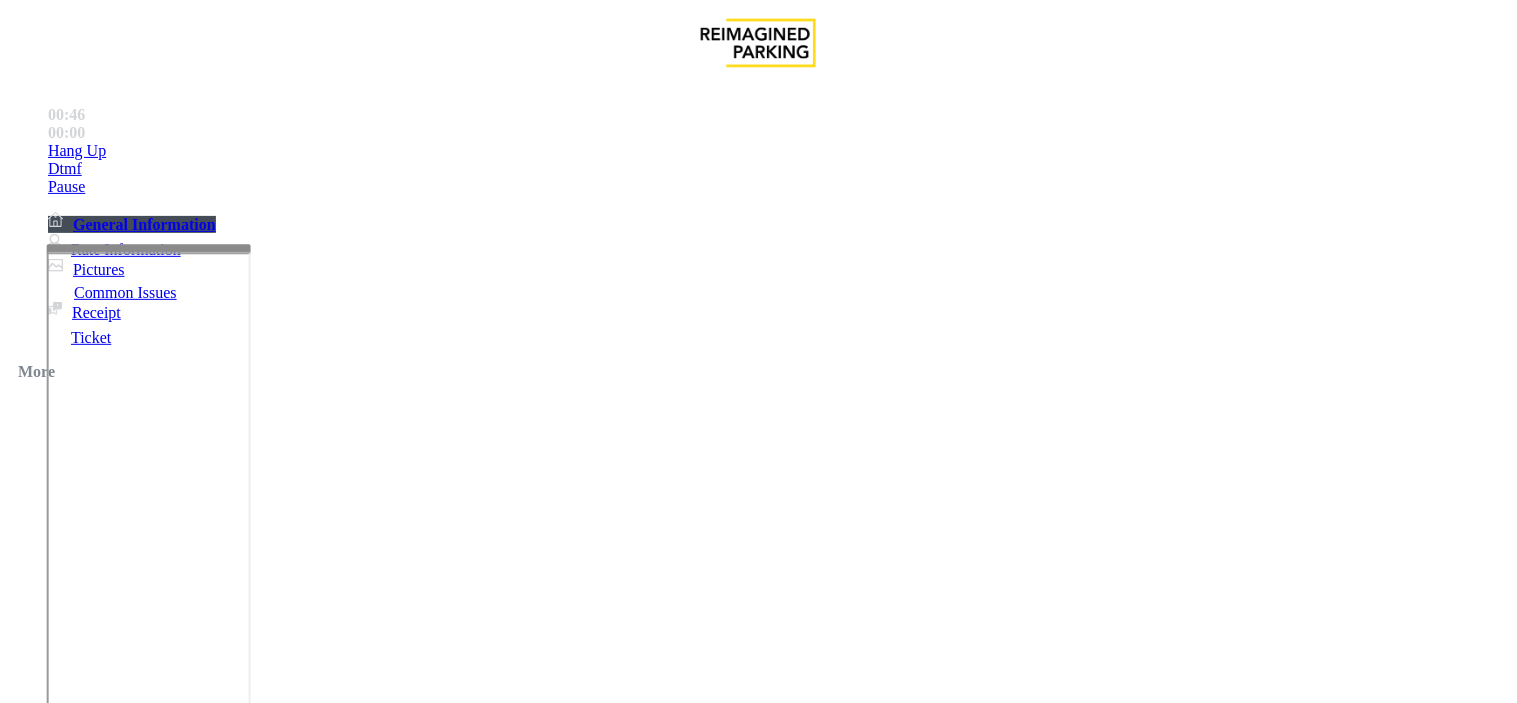 scroll, scrollTop: 444, scrollLeft: 0, axis: vertical 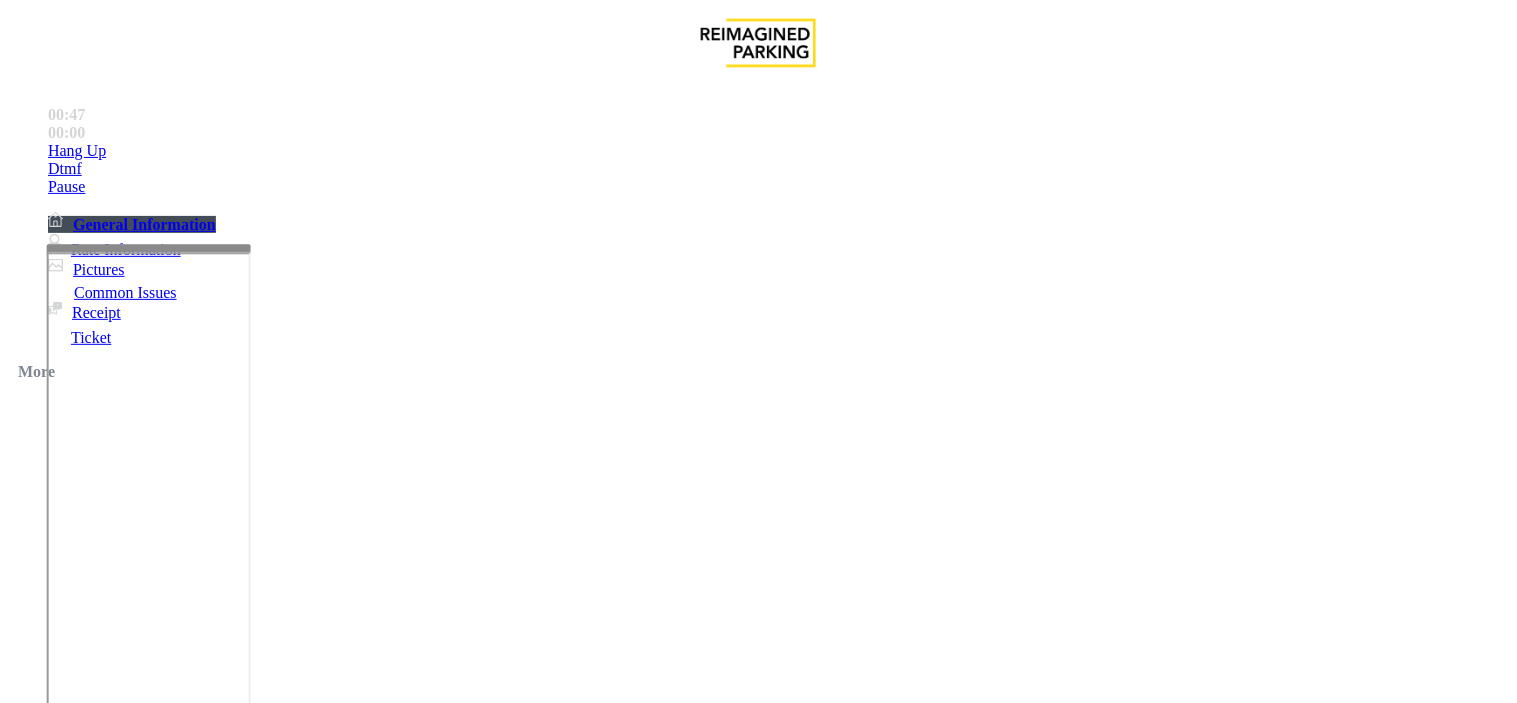 type on "*******" 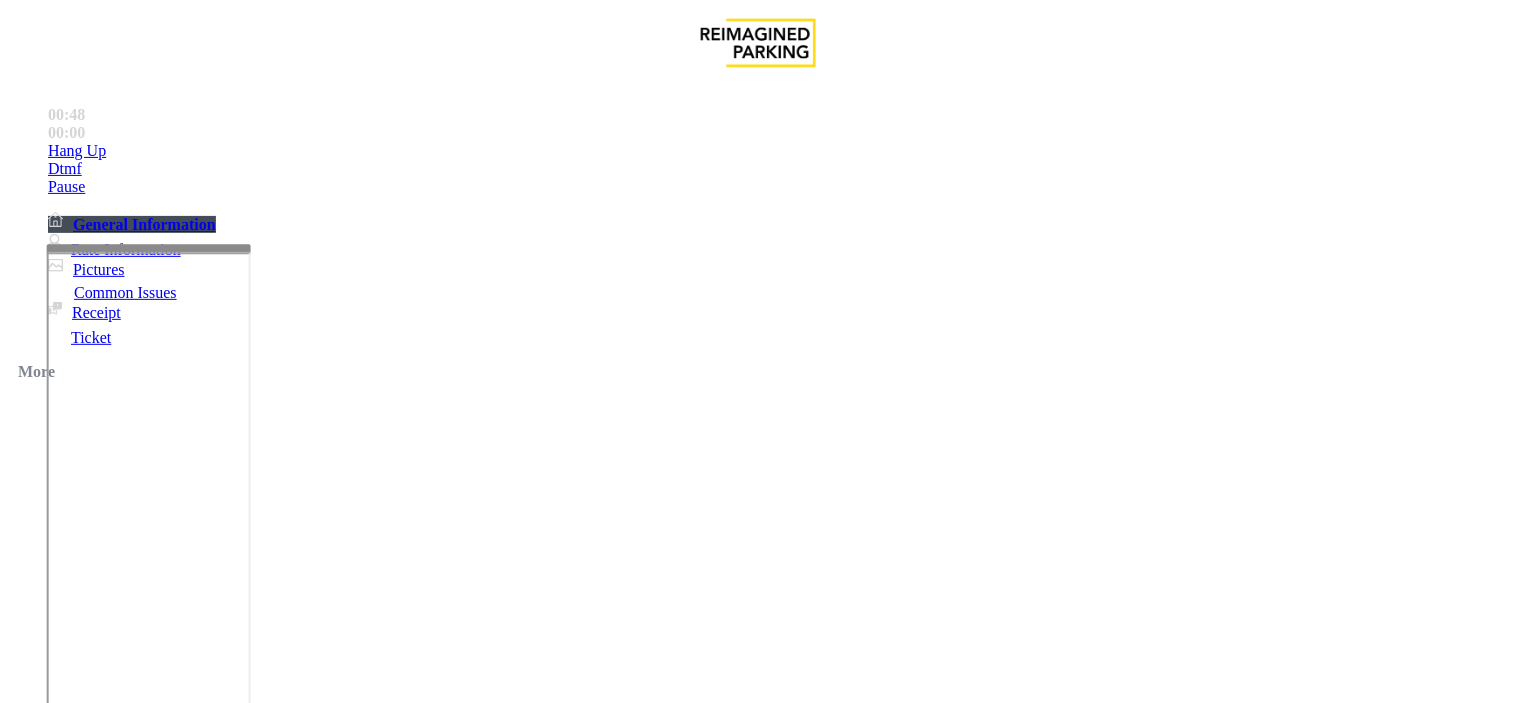click at bounding box center (246, 1704) 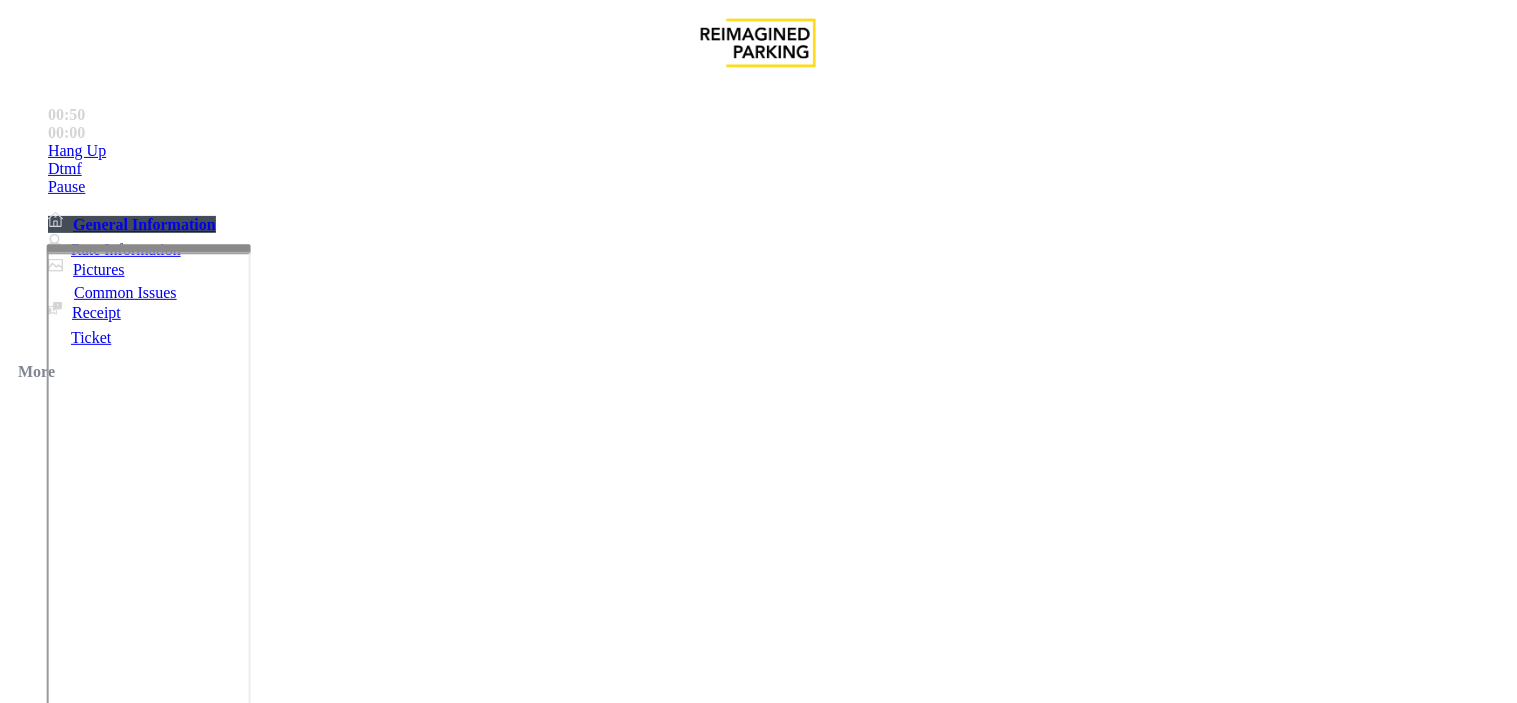 type on "**********" 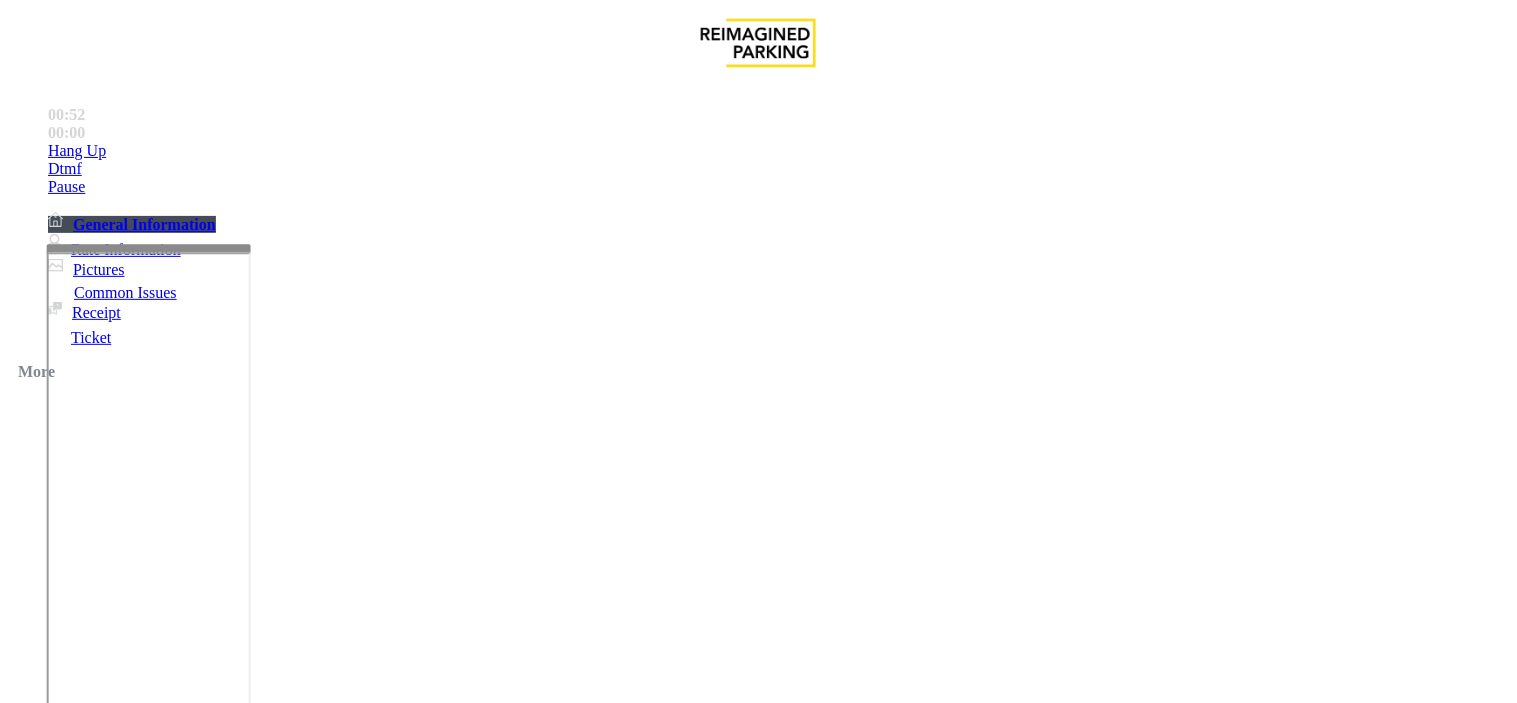 scroll, scrollTop: 0, scrollLeft: 0, axis: both 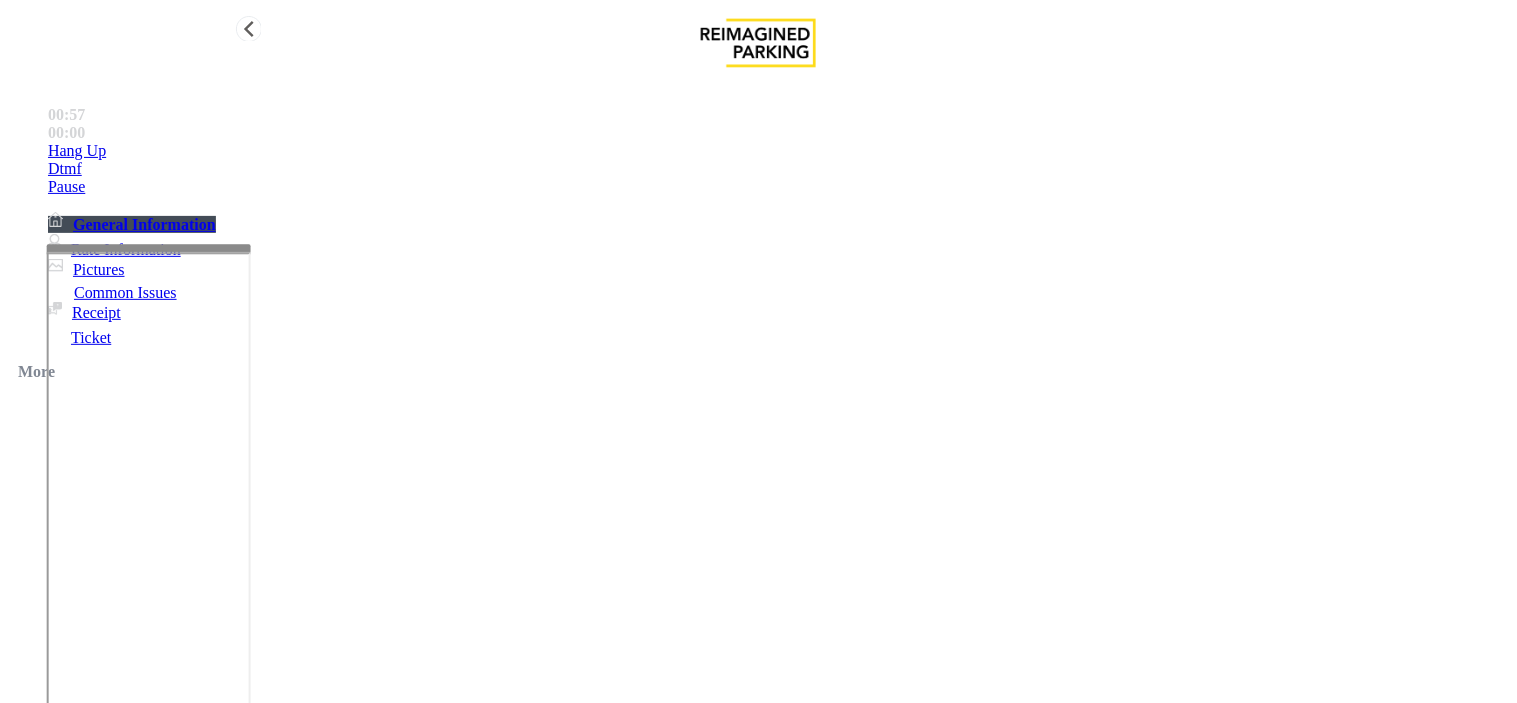 click on "Hang Up" at bounding box center (778, 151) 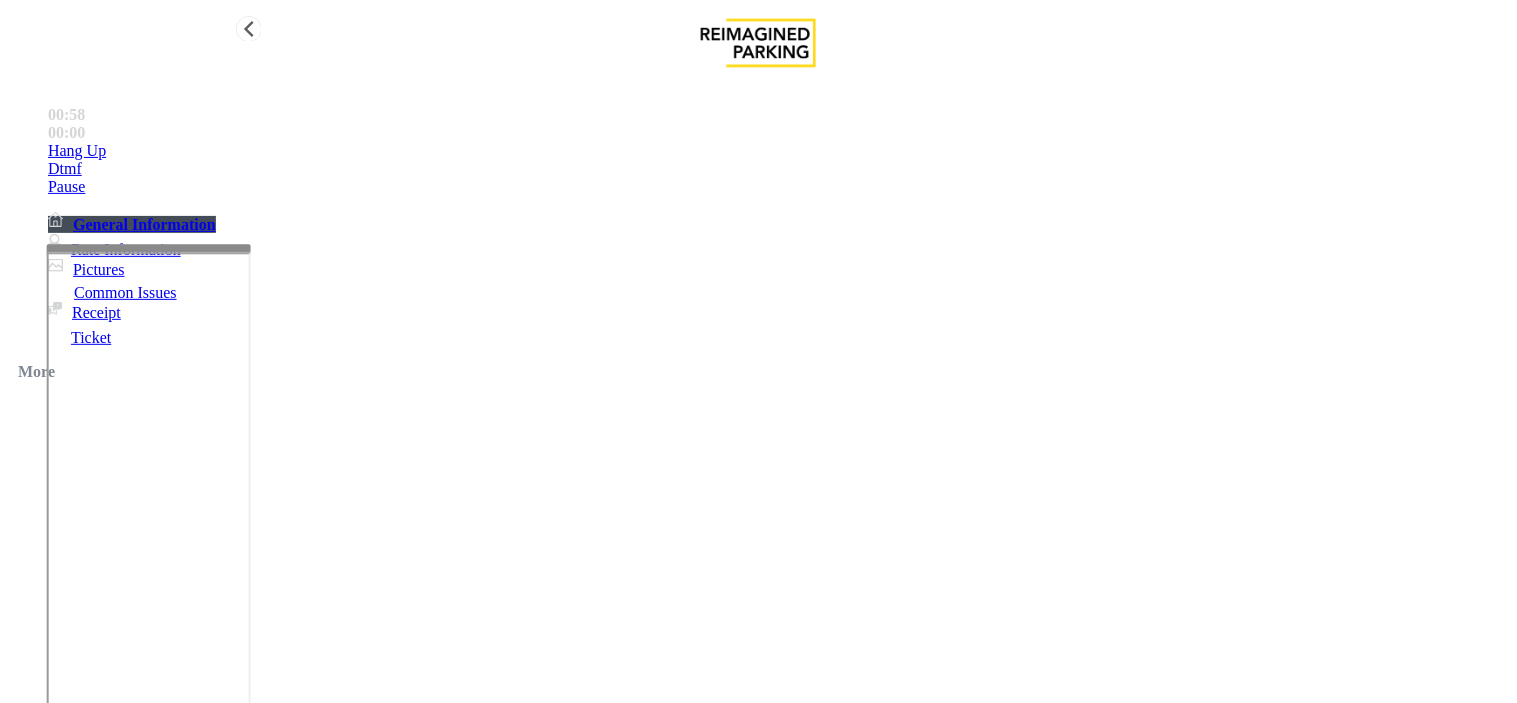 click on "Hang Up" at bounding box center [778, 151] 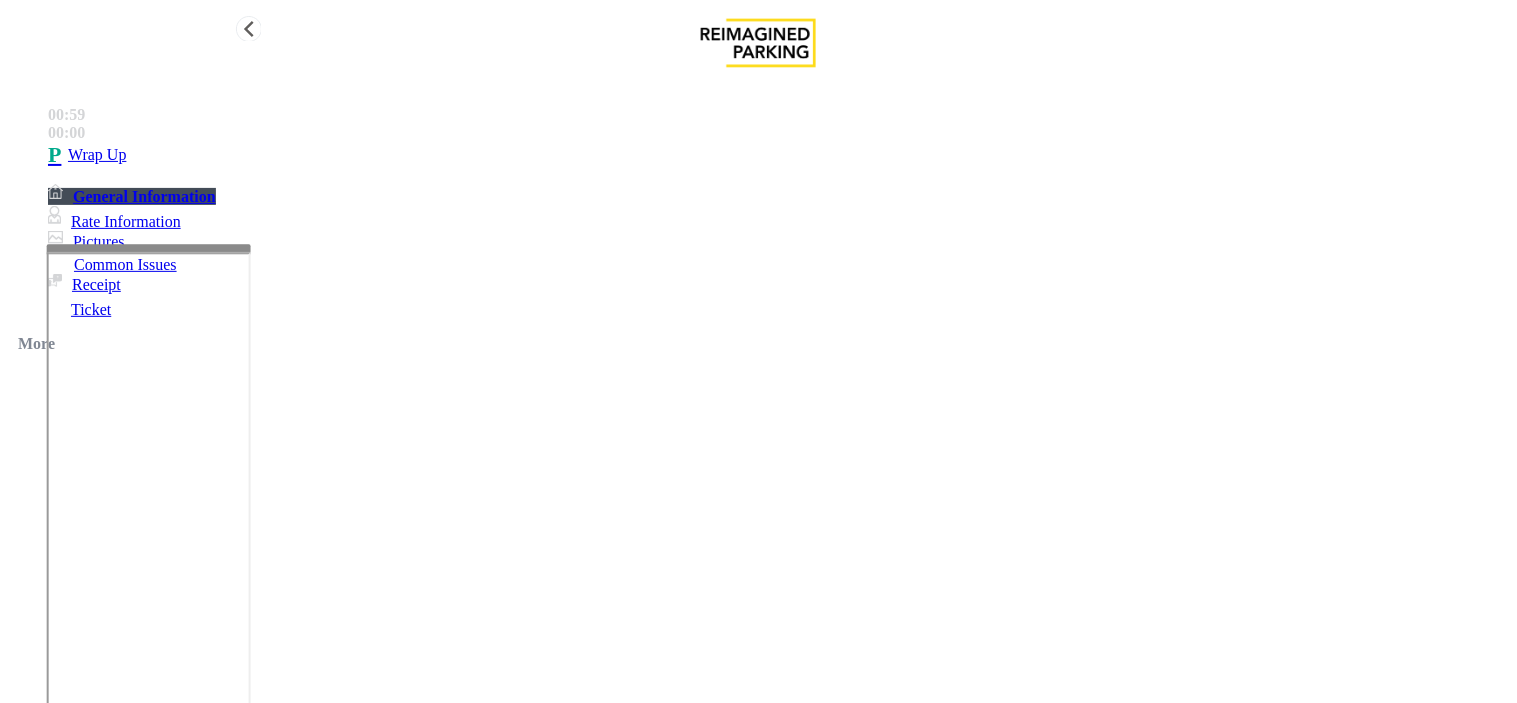 click on "Wrap Up" at bounding box center (778, 155) 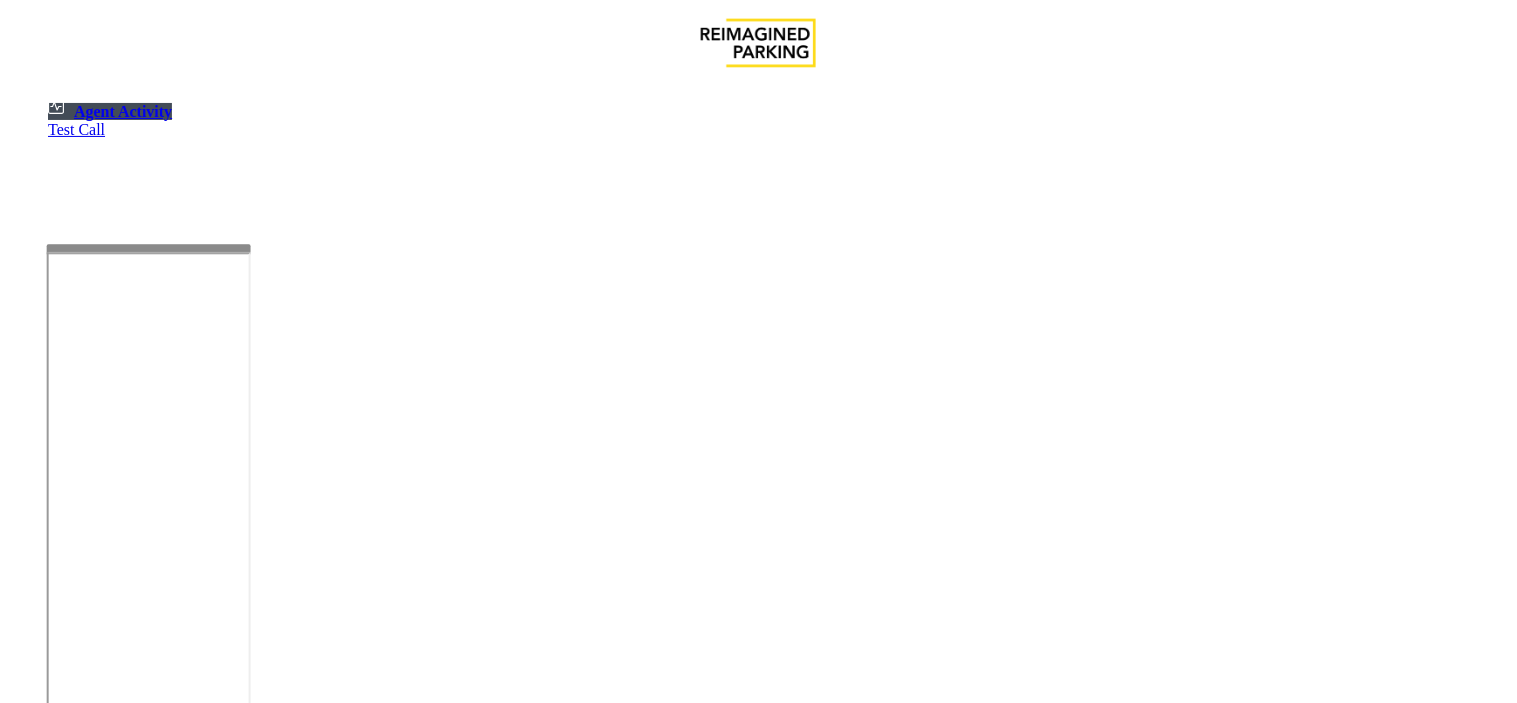 click at bounding box center (186, 1217) 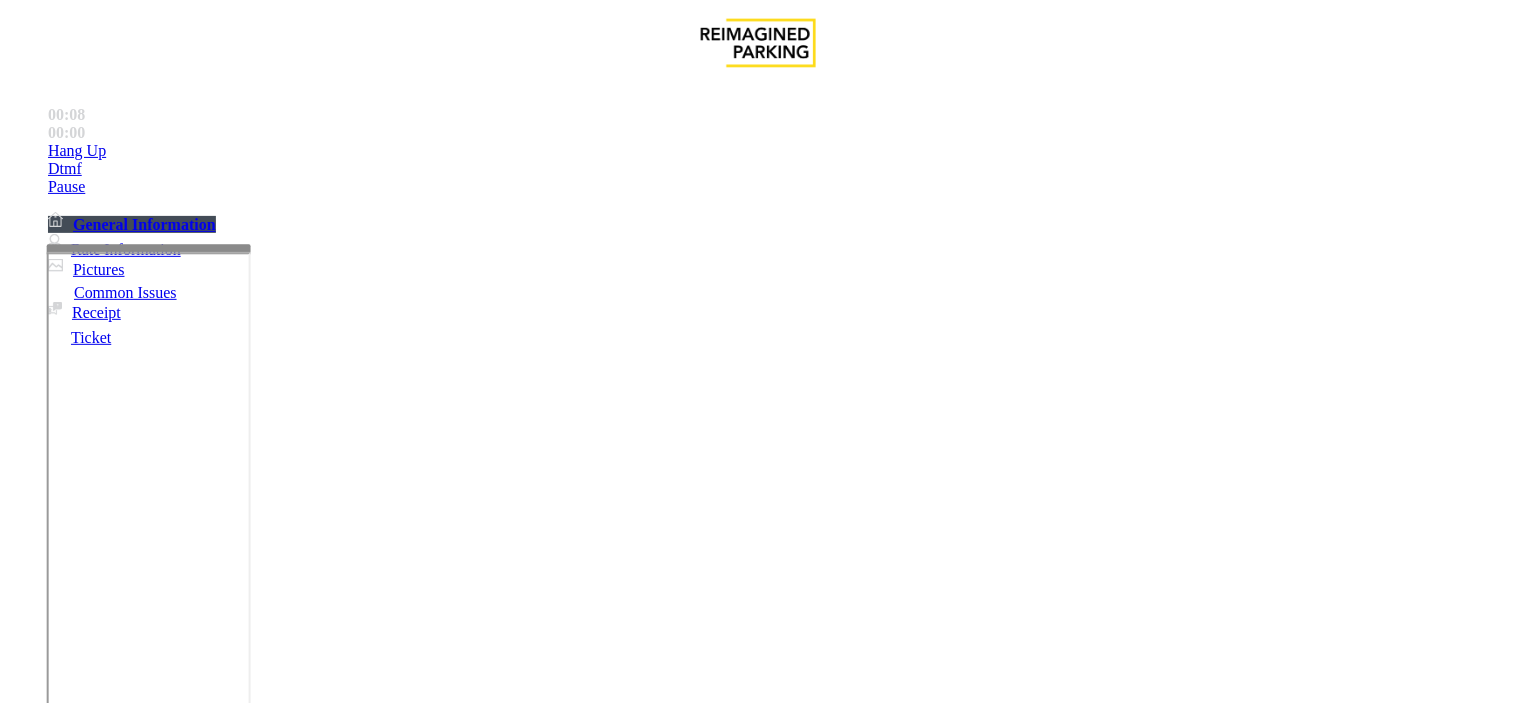 scroll, scrollTop: 2444, scrollLeft: 0, axis: vertical 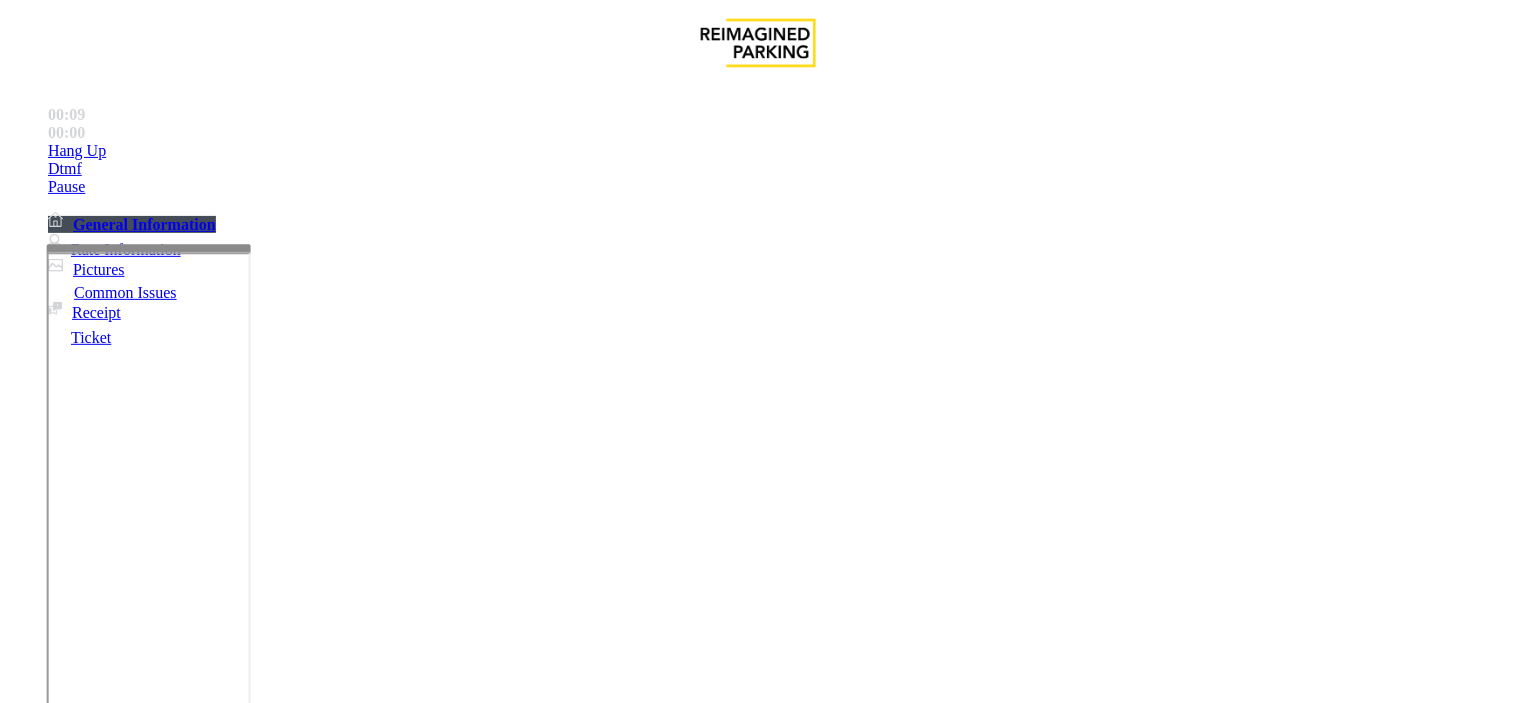 click on "IMP009-0082" at bounding box center [73, 4768] 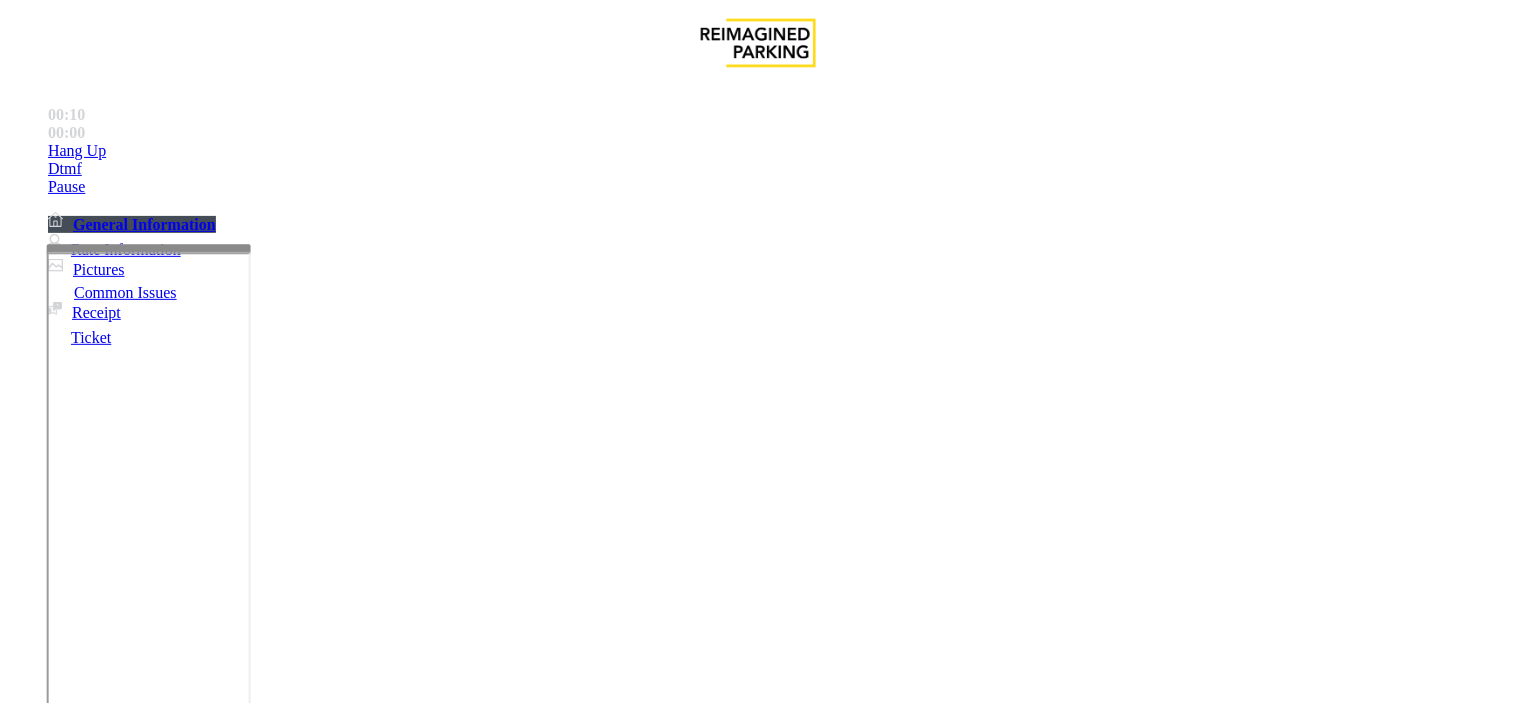 click on "IMP009-0082" at bounding box center [73, 4768] 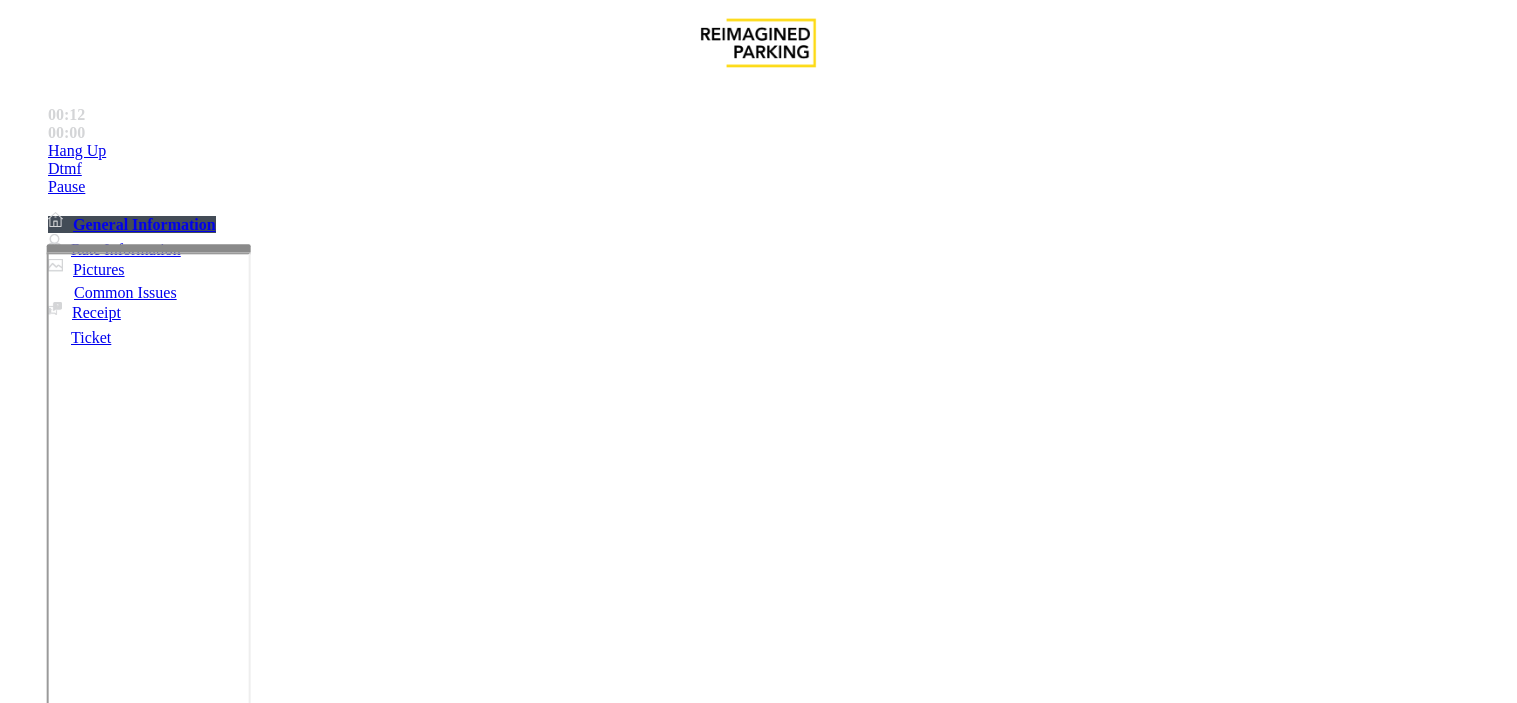 scroll, scrollTop: 0, scrollLeft: 0, axis: both 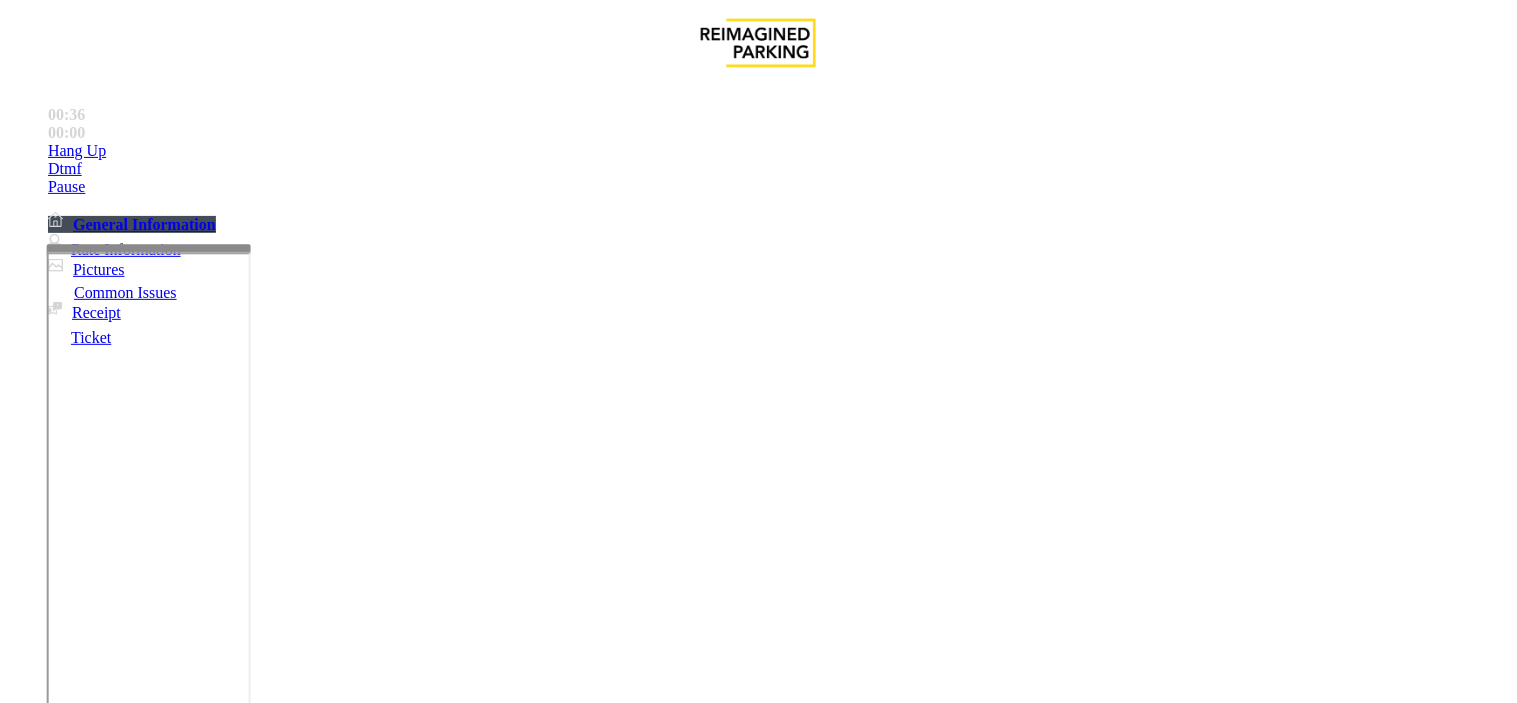 click on "Ticket Issue" at bounding box center (71, 1356) 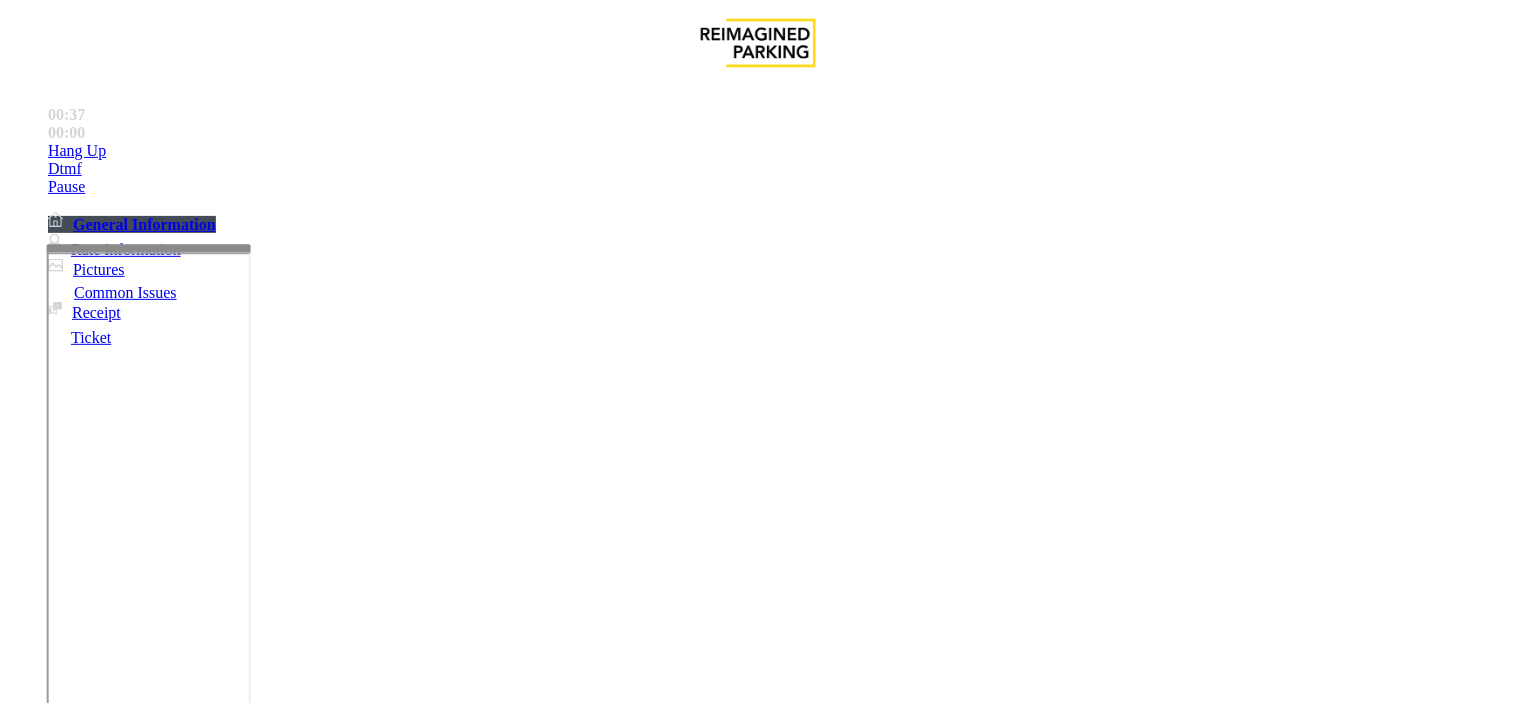 click on "Ticket Unreadable" at bounding box center (300, 1356) 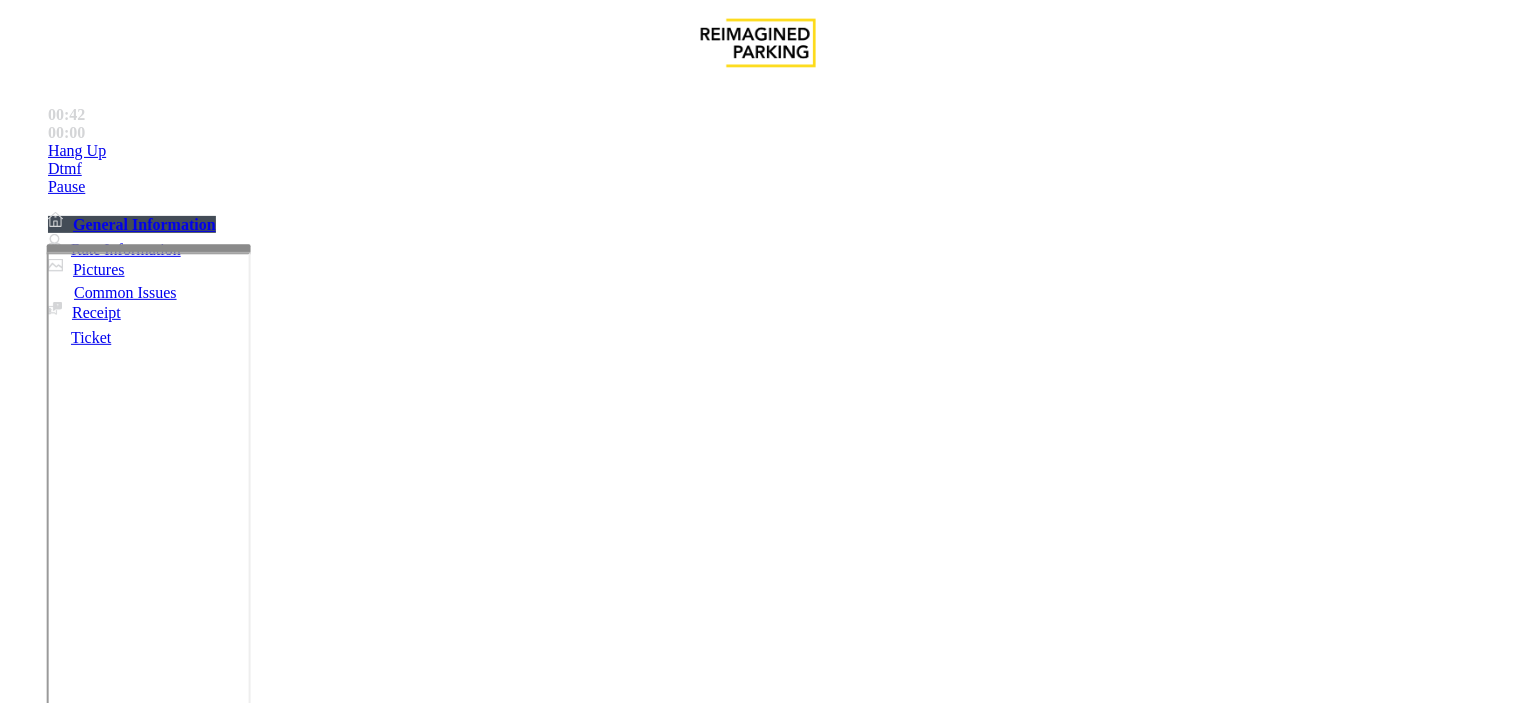 click on "Issue" at bounding box center (42, 1323) 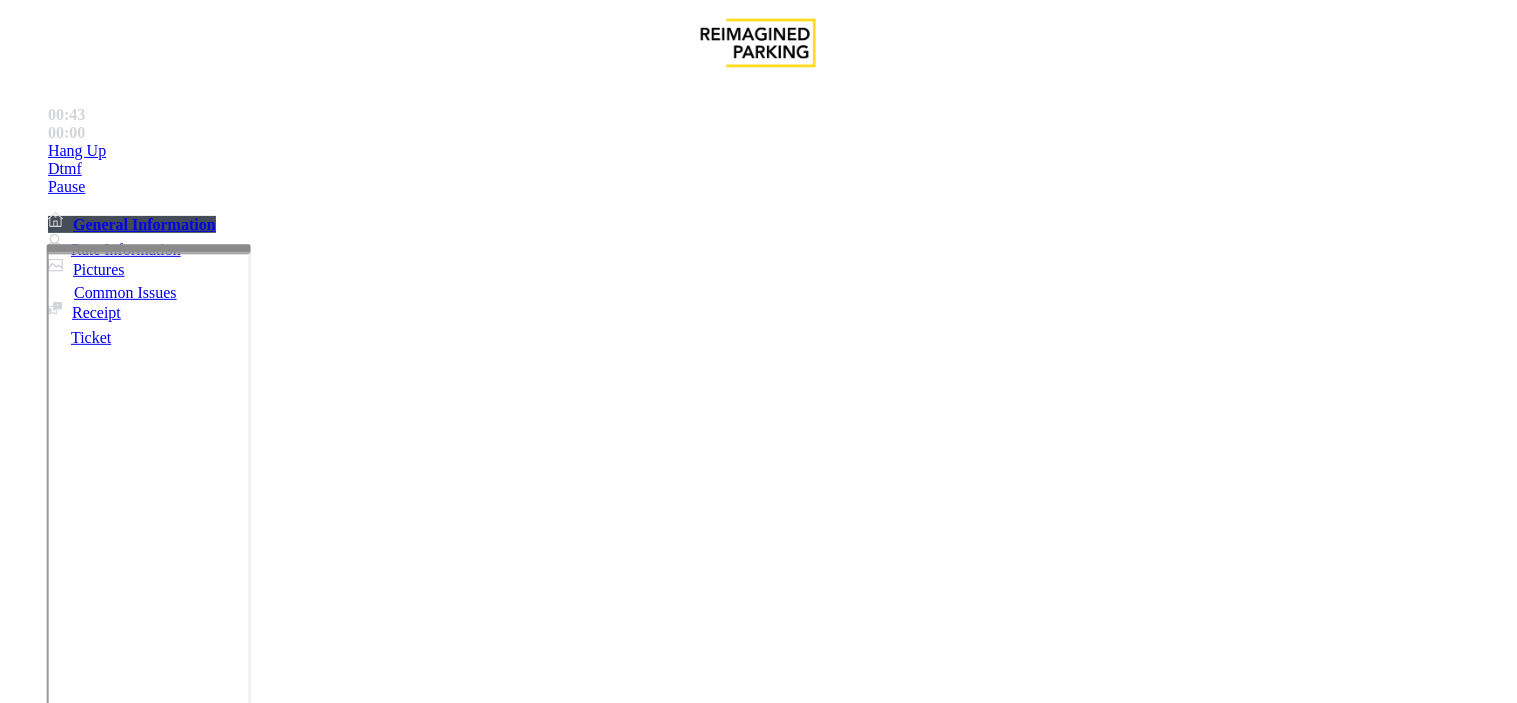 click on "Equipment Issue" at bounding box center [483, 1356] 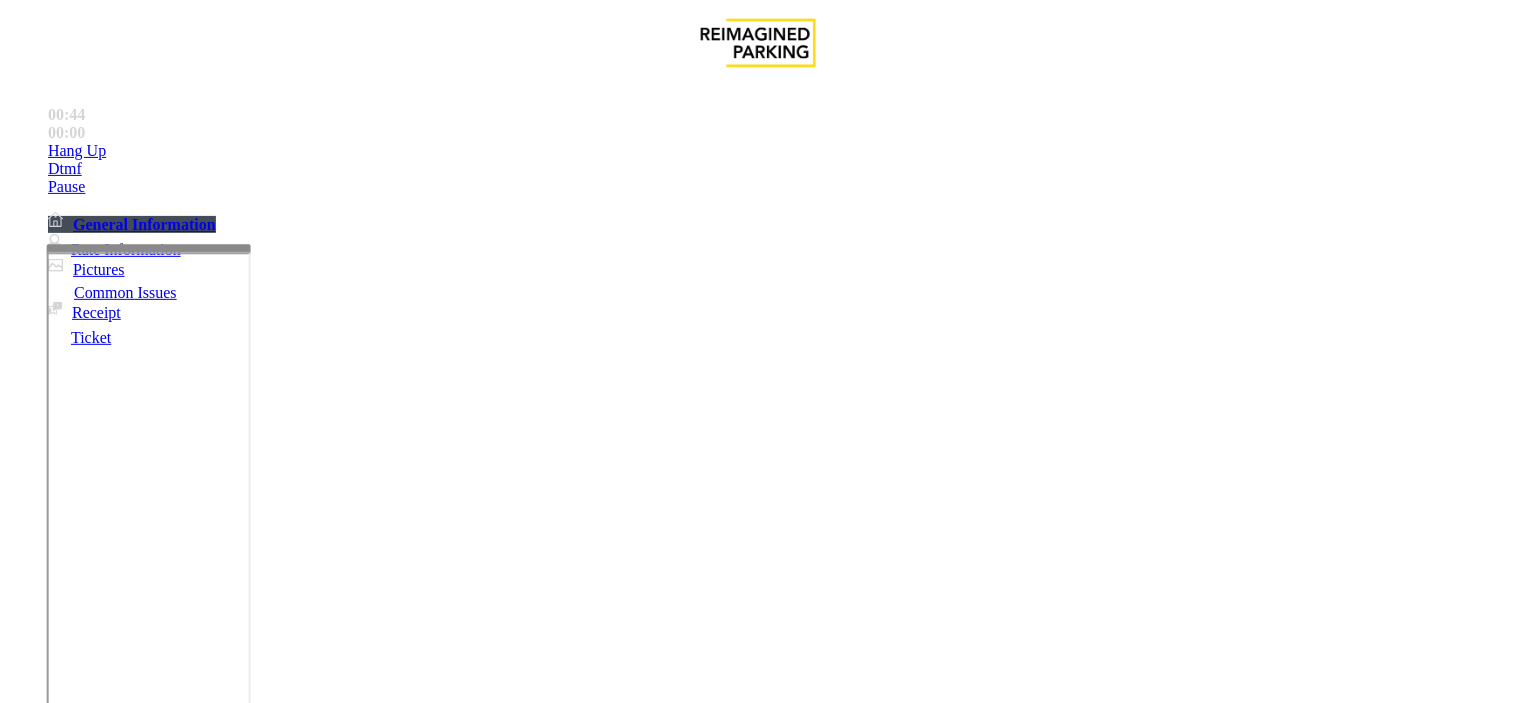 click at bounding box center [246, 1712] 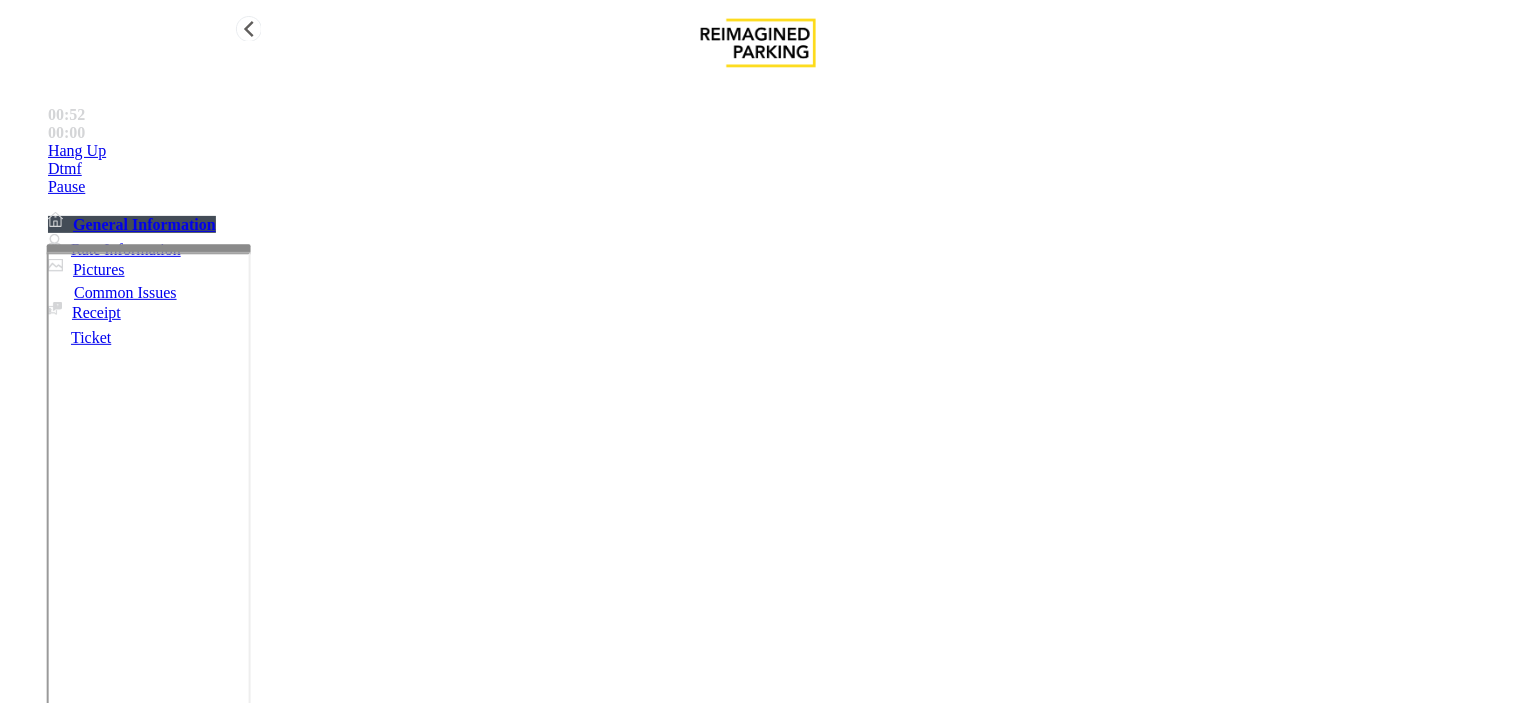 click on "Hang Up" at bounding box center (778, 151) 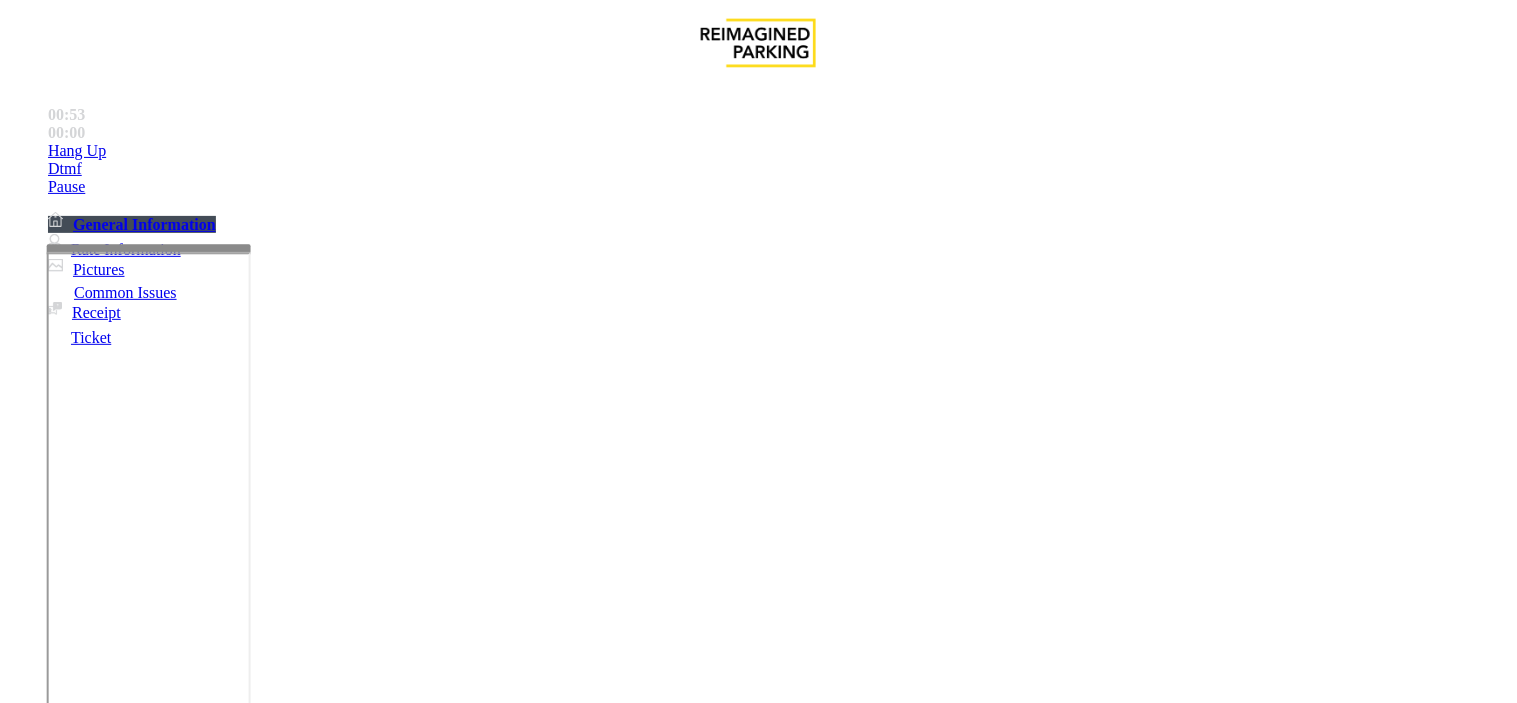 click at bounding box center (246, 1712) 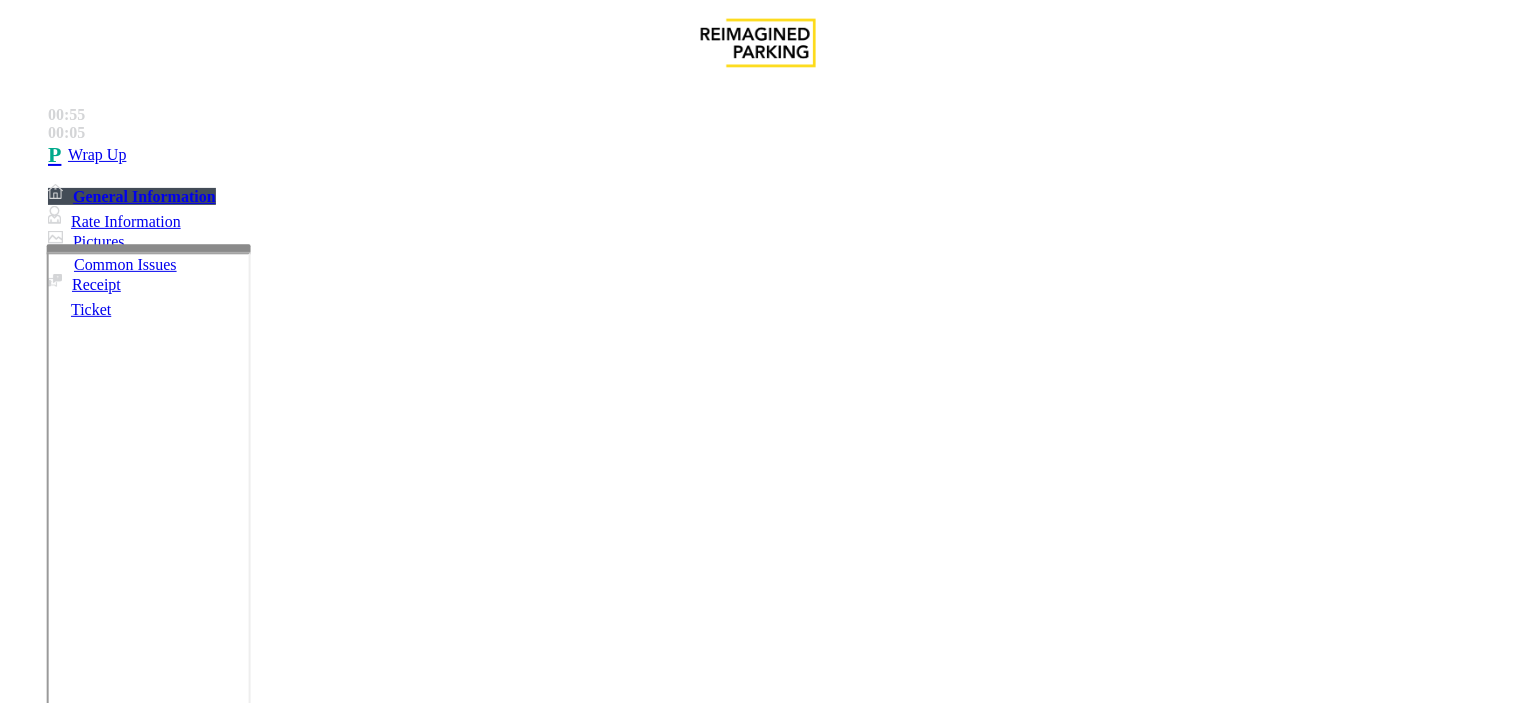 click at bounding box center [246, 1712] 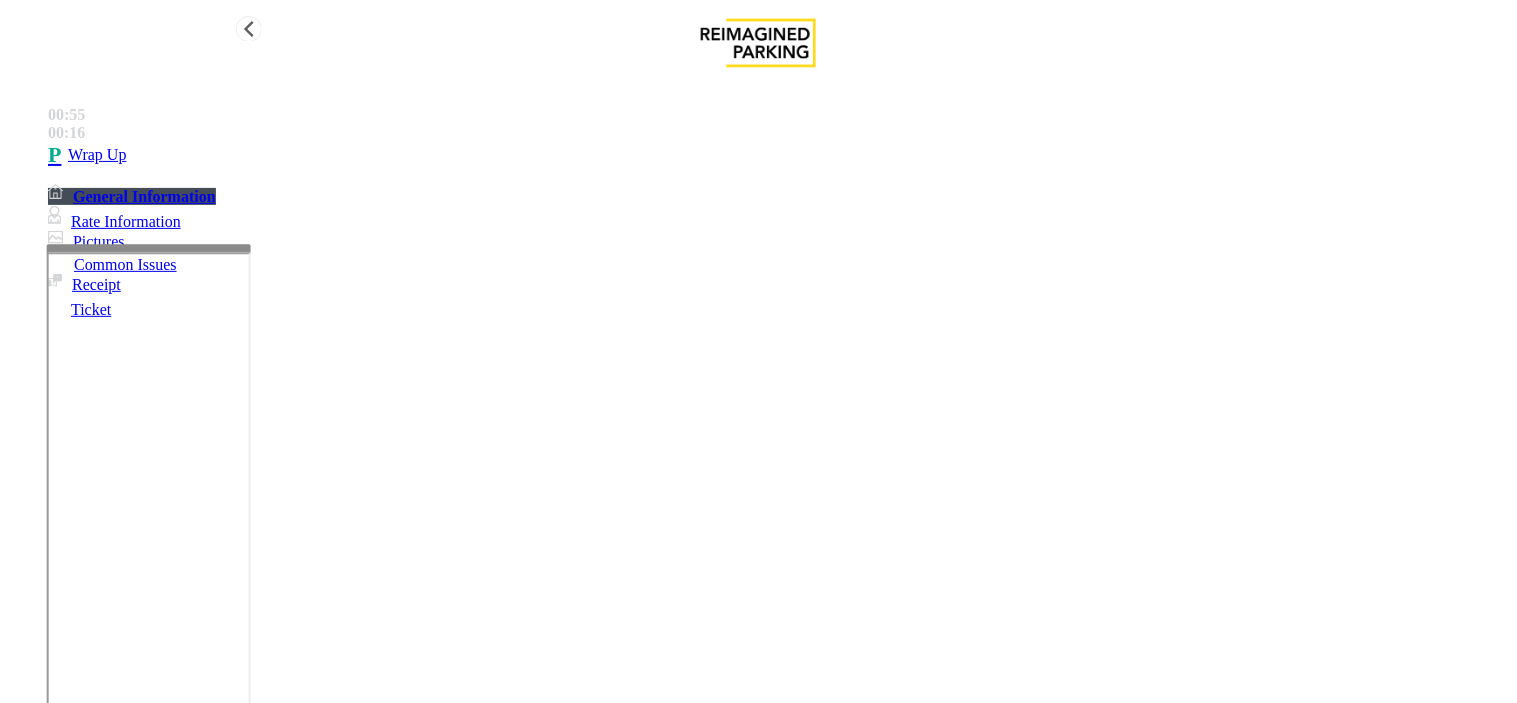 type on "**********" 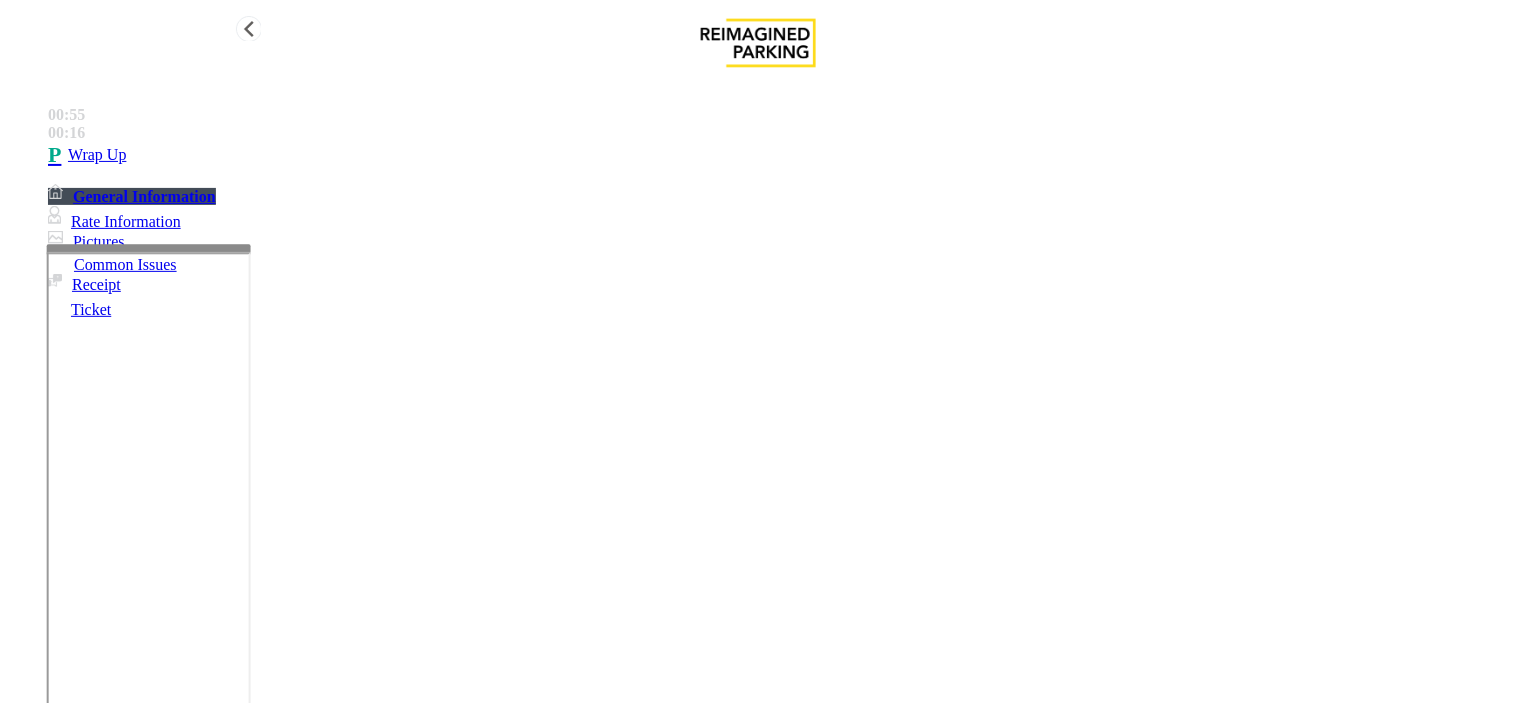 click on "Wrap Up" at bounding box center (778, 155) 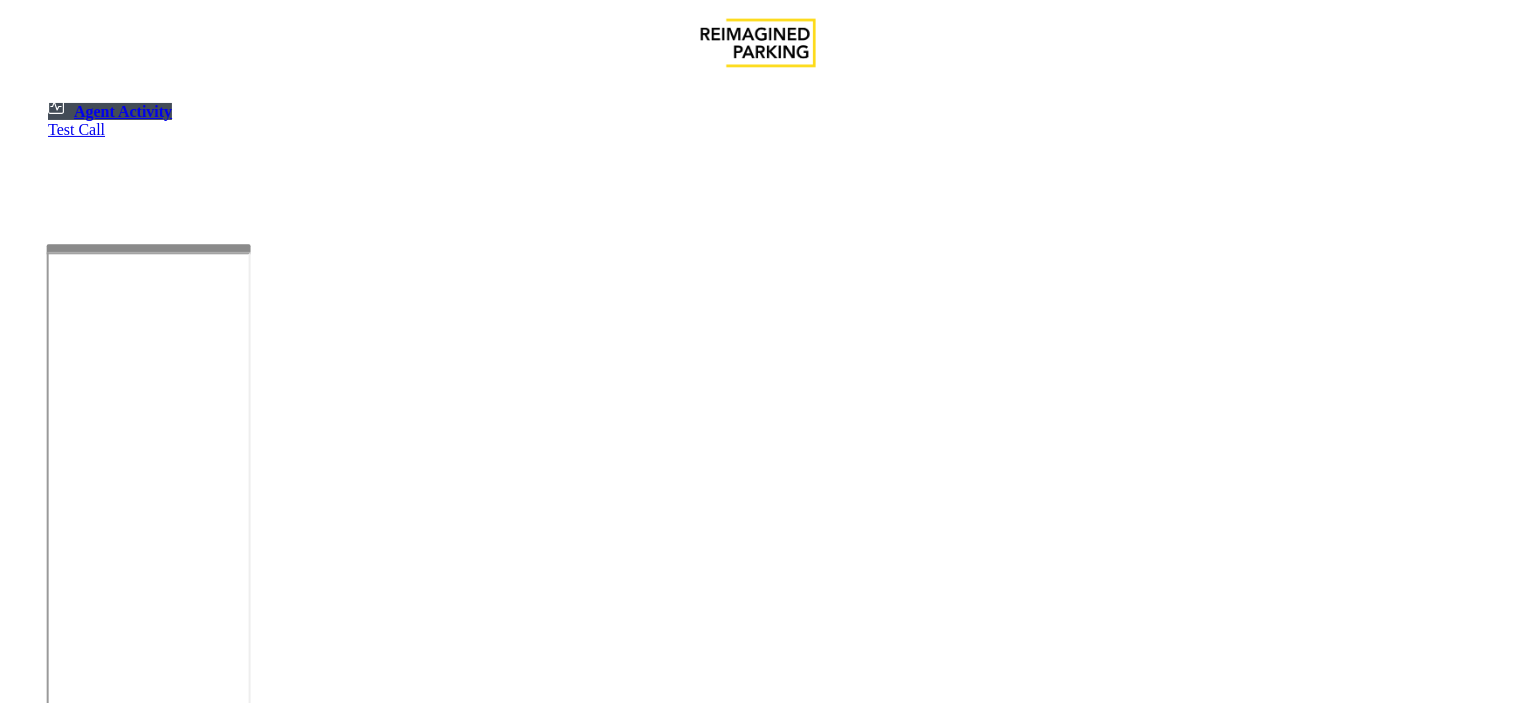 click on "×" at bounding box center (20, 1314) 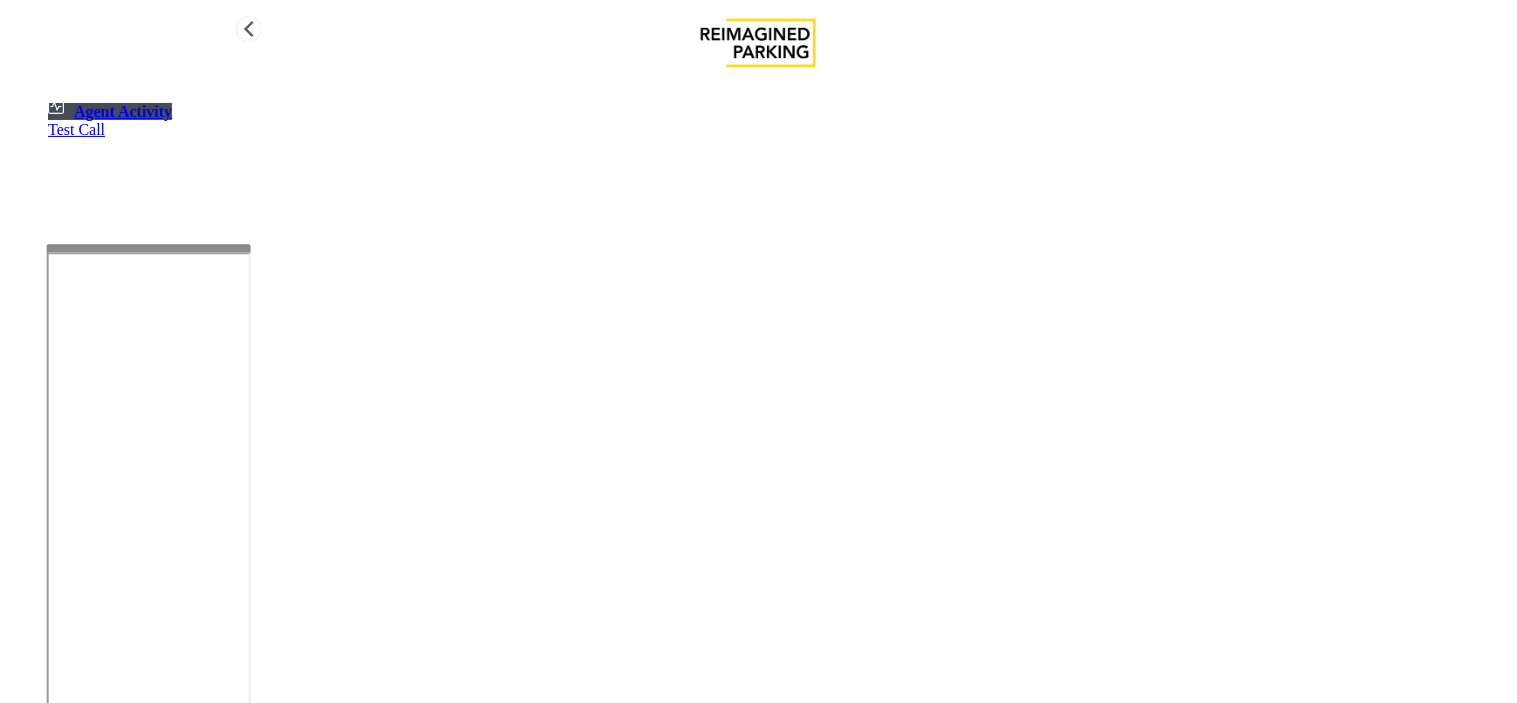 click on "Agent Activity" at bounding box center (123, 111) 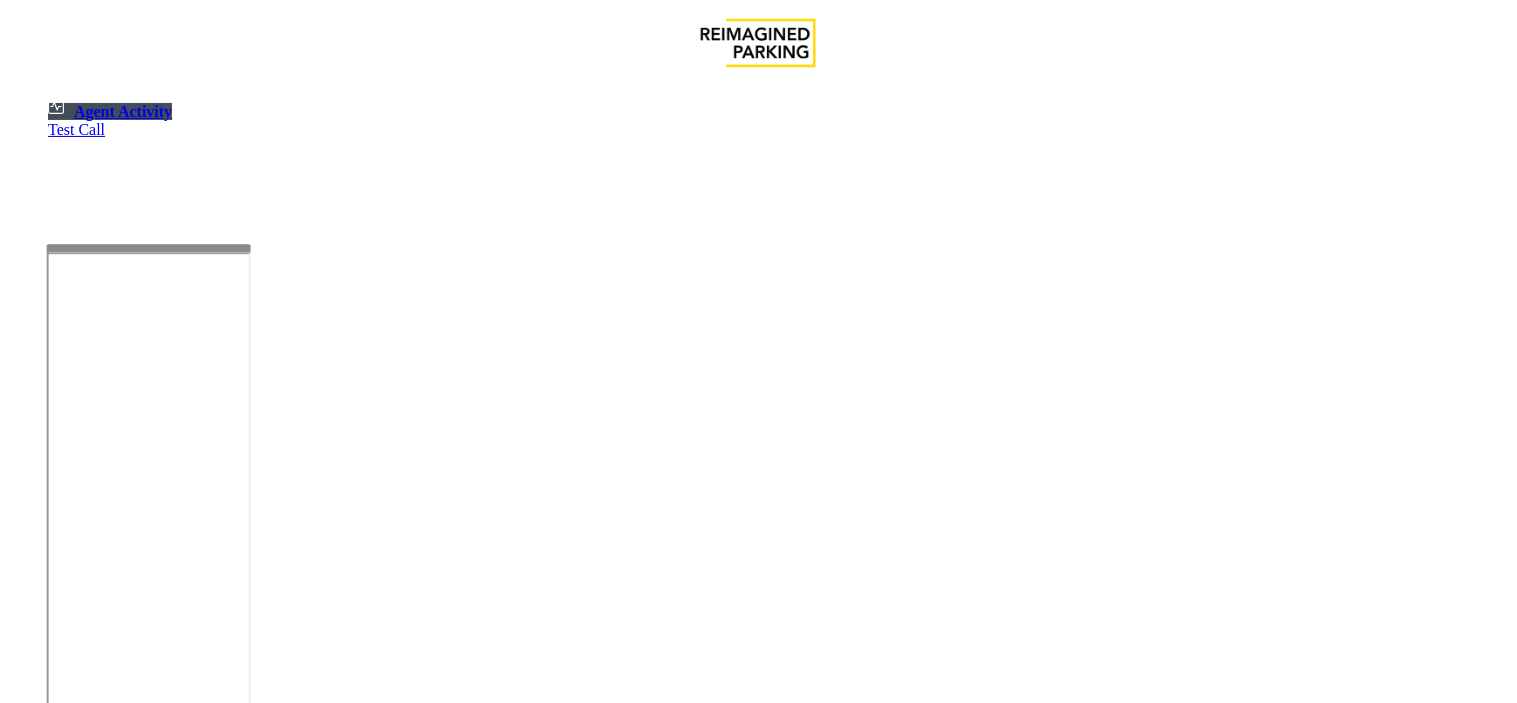 click at bounding box center [79, 1405] 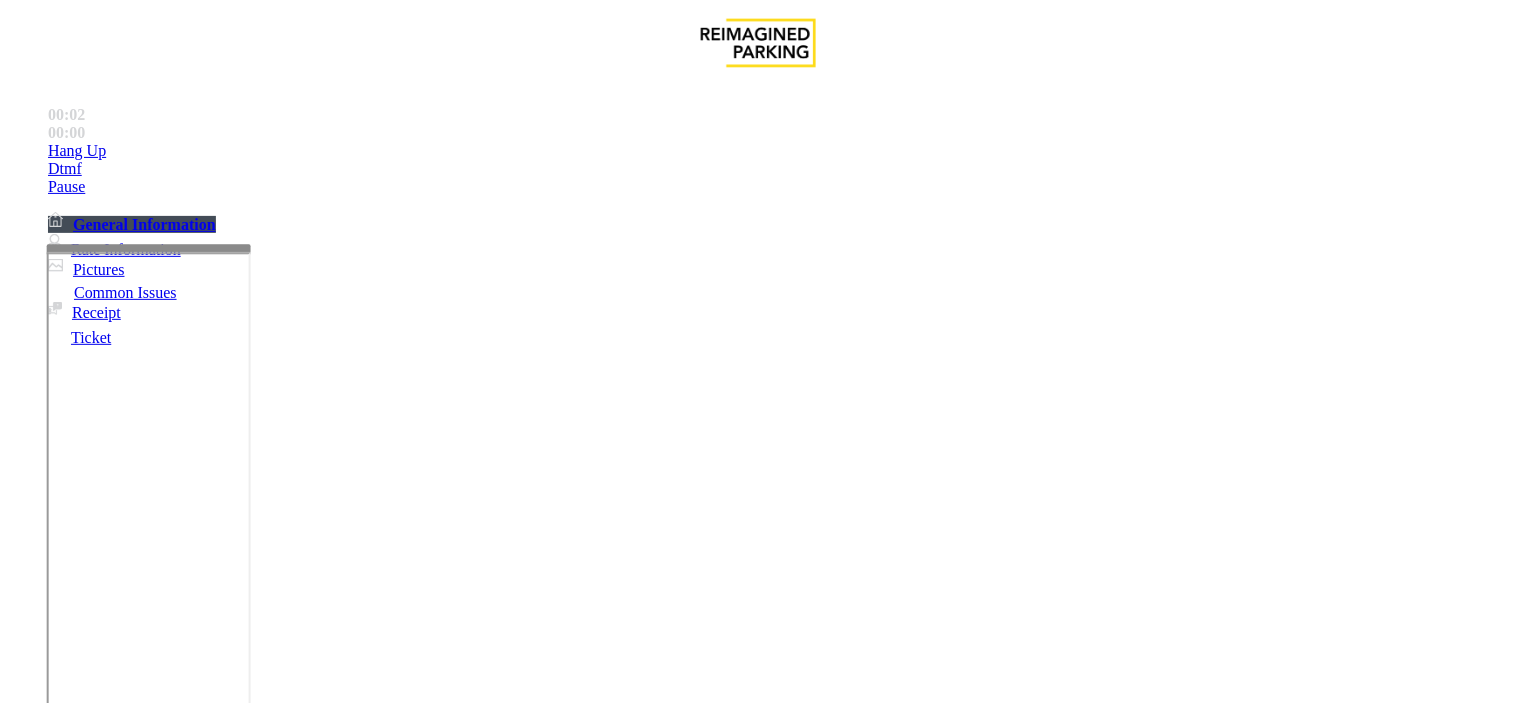 click on "Services" at bounding box center [624, 1356] 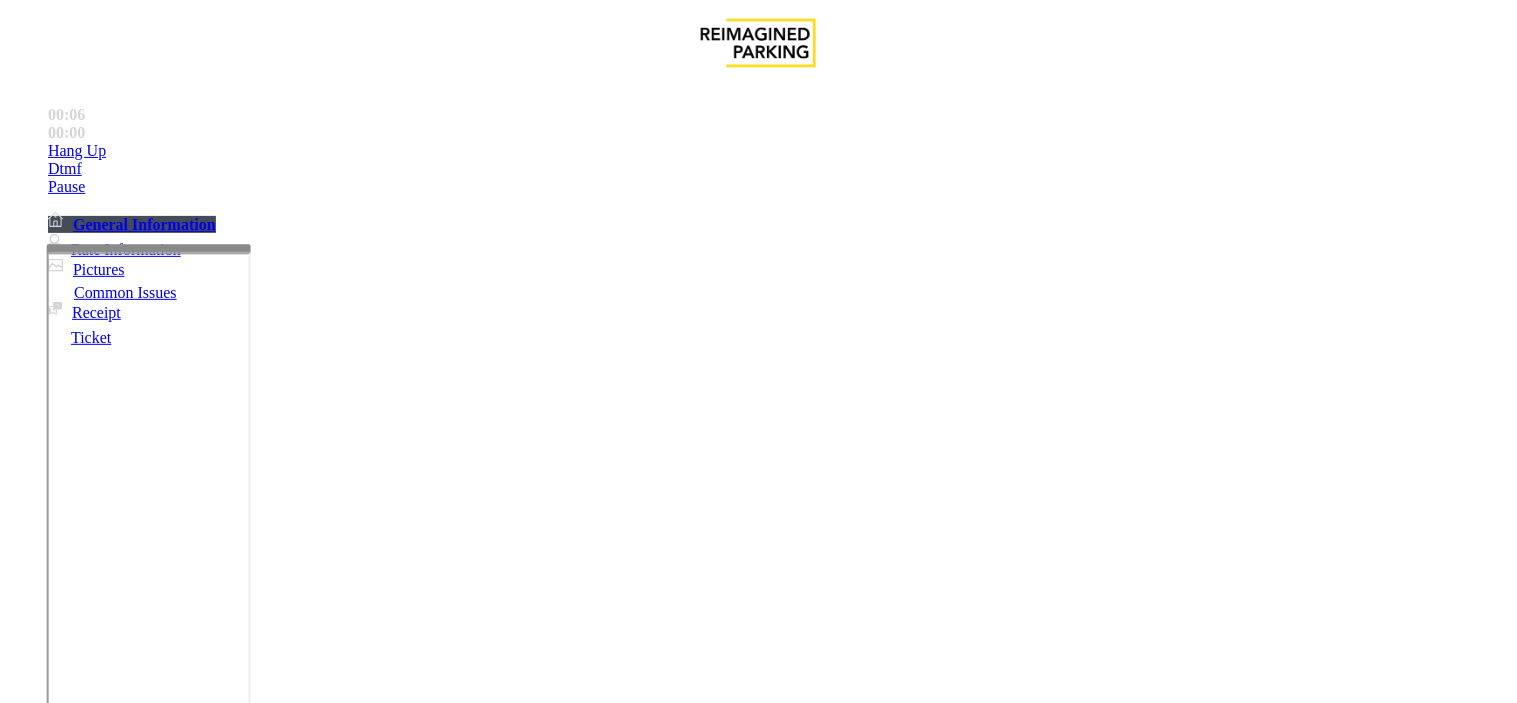 click on "Police / Security" at bounding box center [238, 1356] 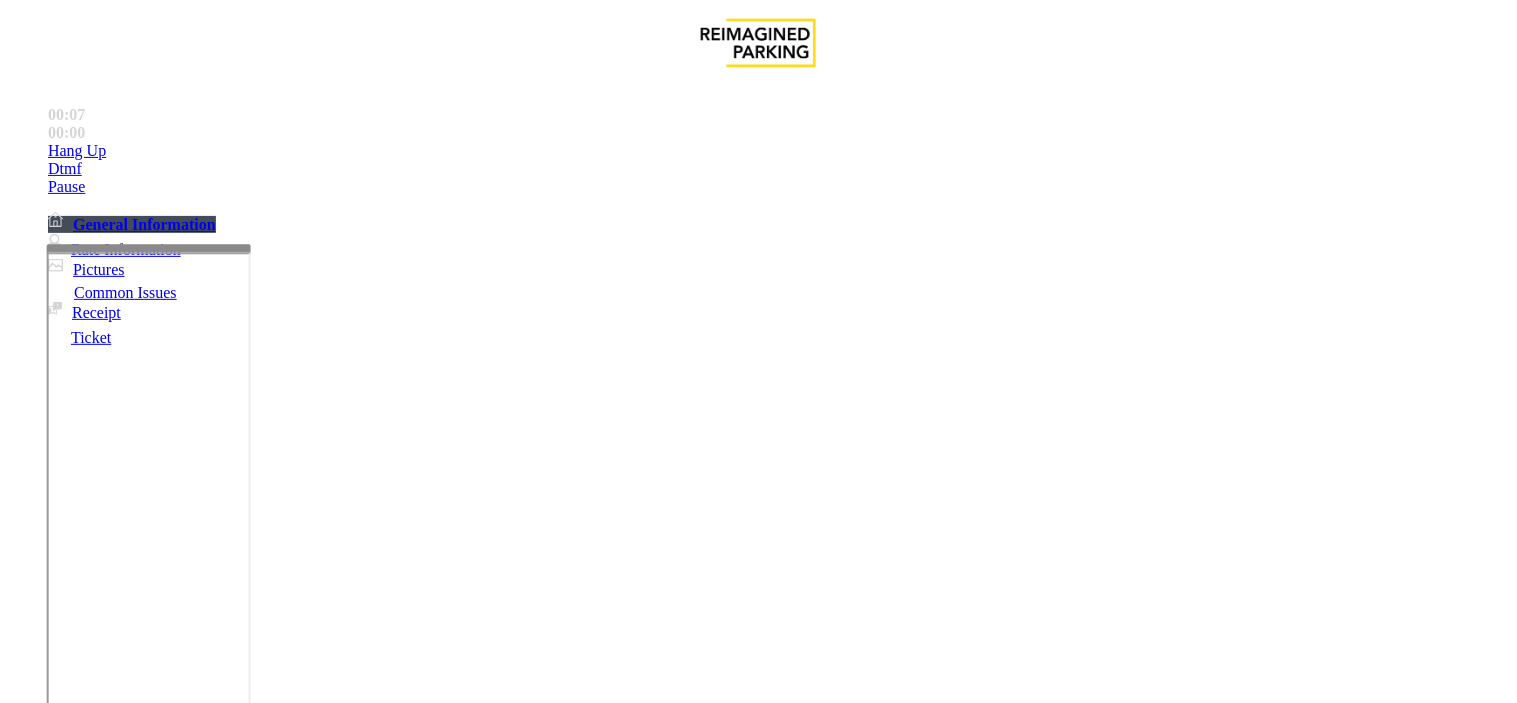 drag, startPoint x: 324, startPoint y: 182, endPoint x: 264, endPoint y: 154, distance: 66.211784 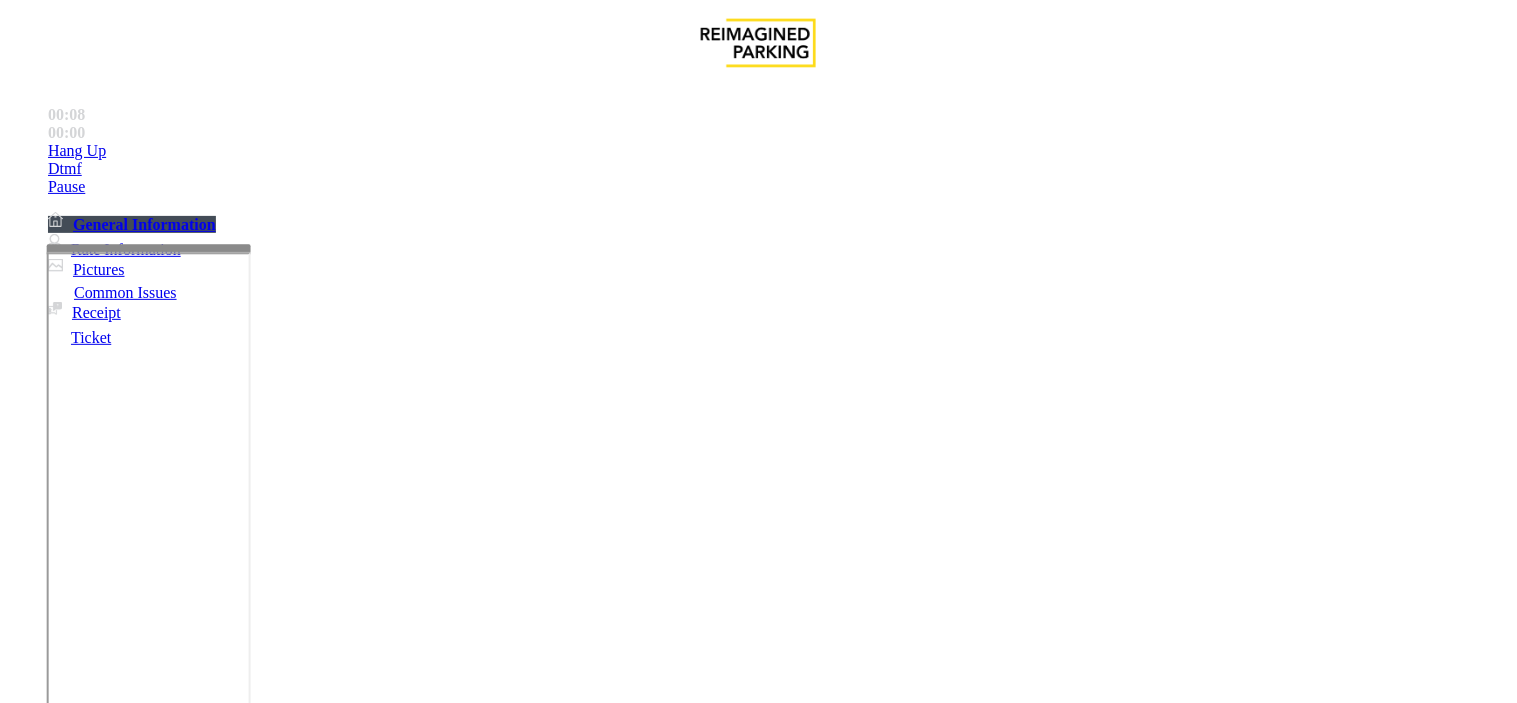 copy on "Issue  -  Services Police" 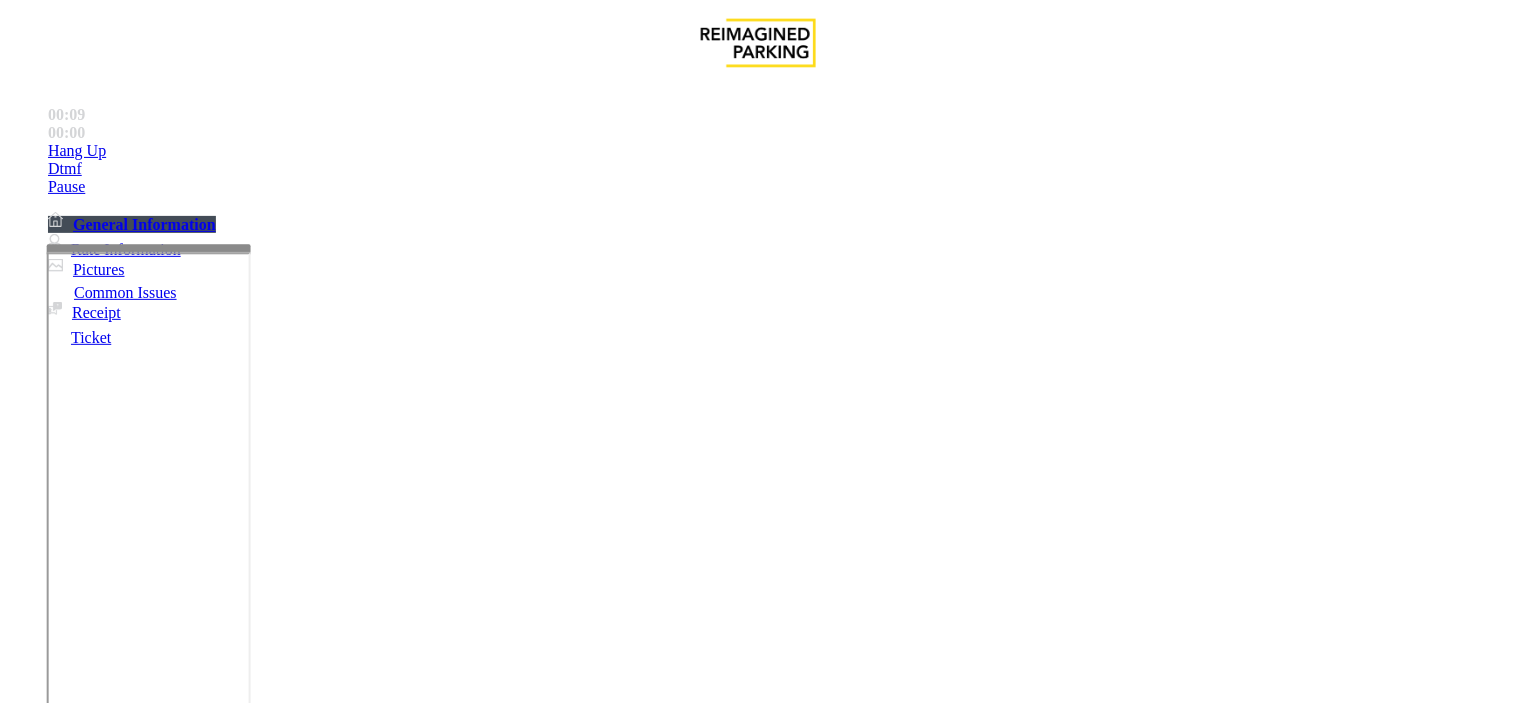 click at bounding box center [246, 1612] 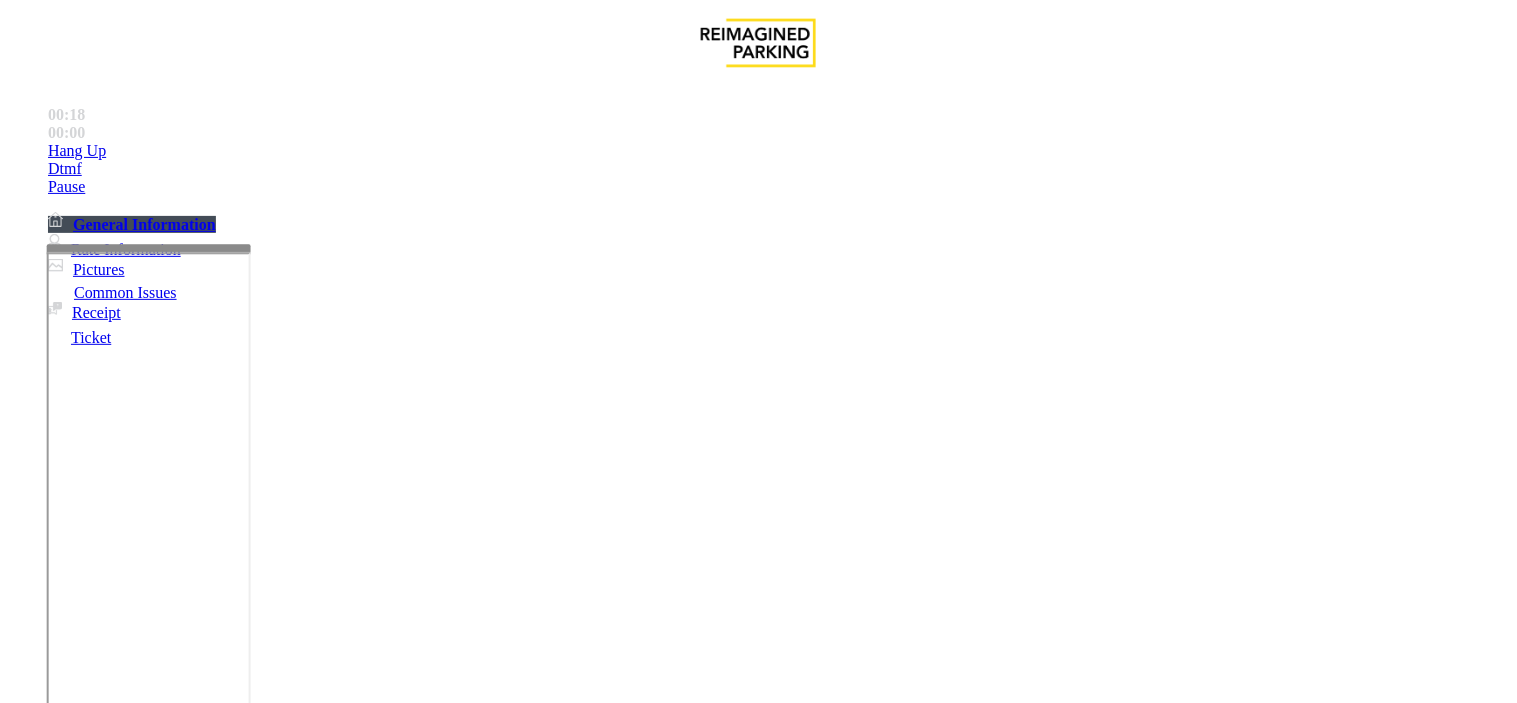 type on "**********" 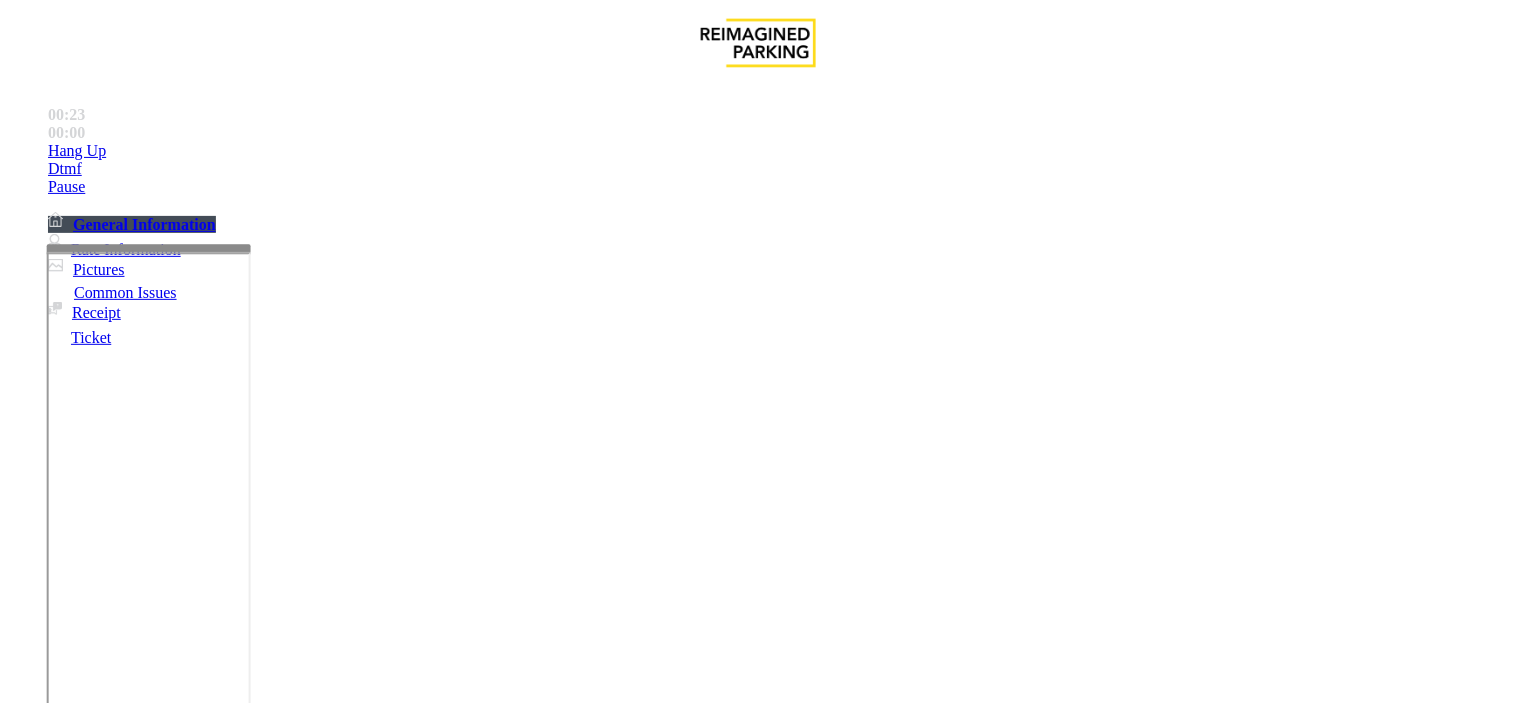 click at bounding box center (96, 1378) 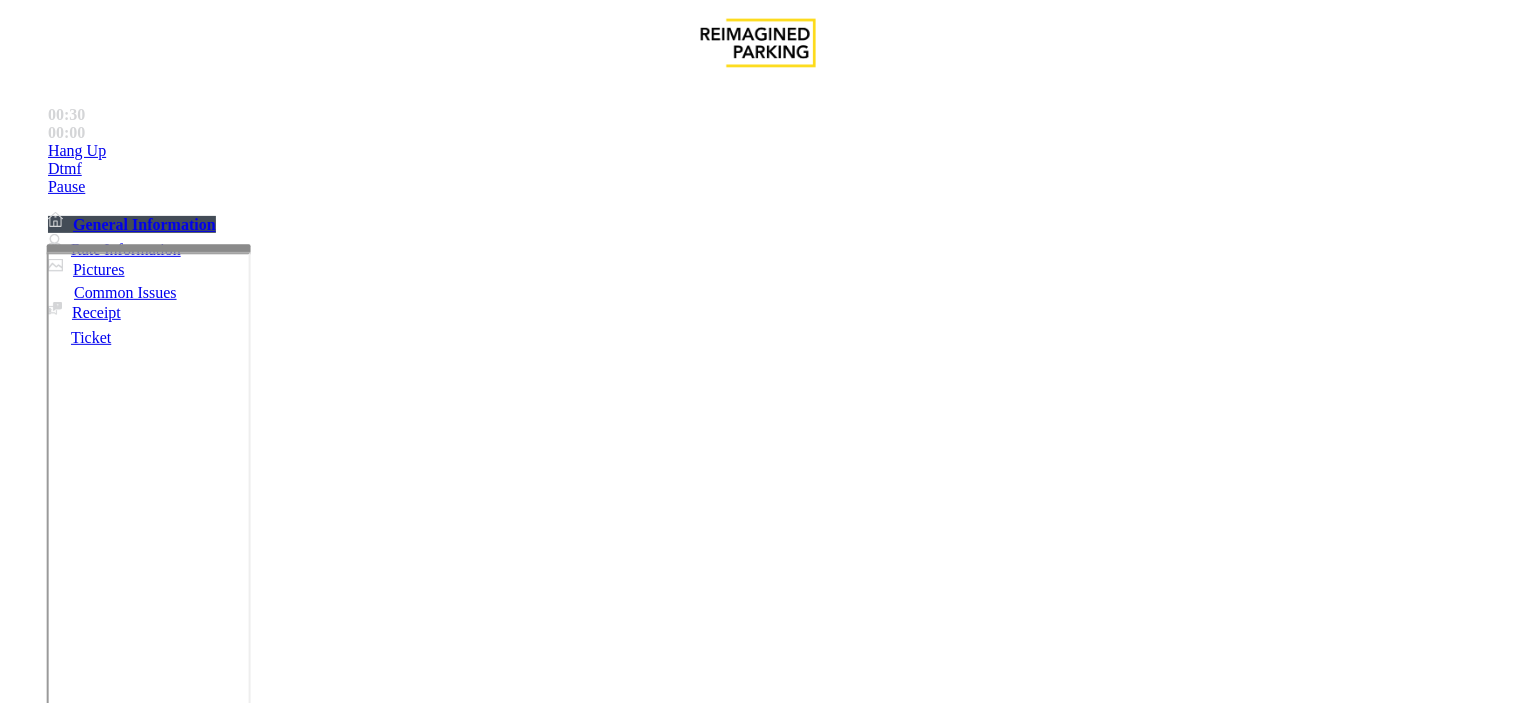 scroll, scrollTop: 97, scrollLeft: 0, axis: vertical 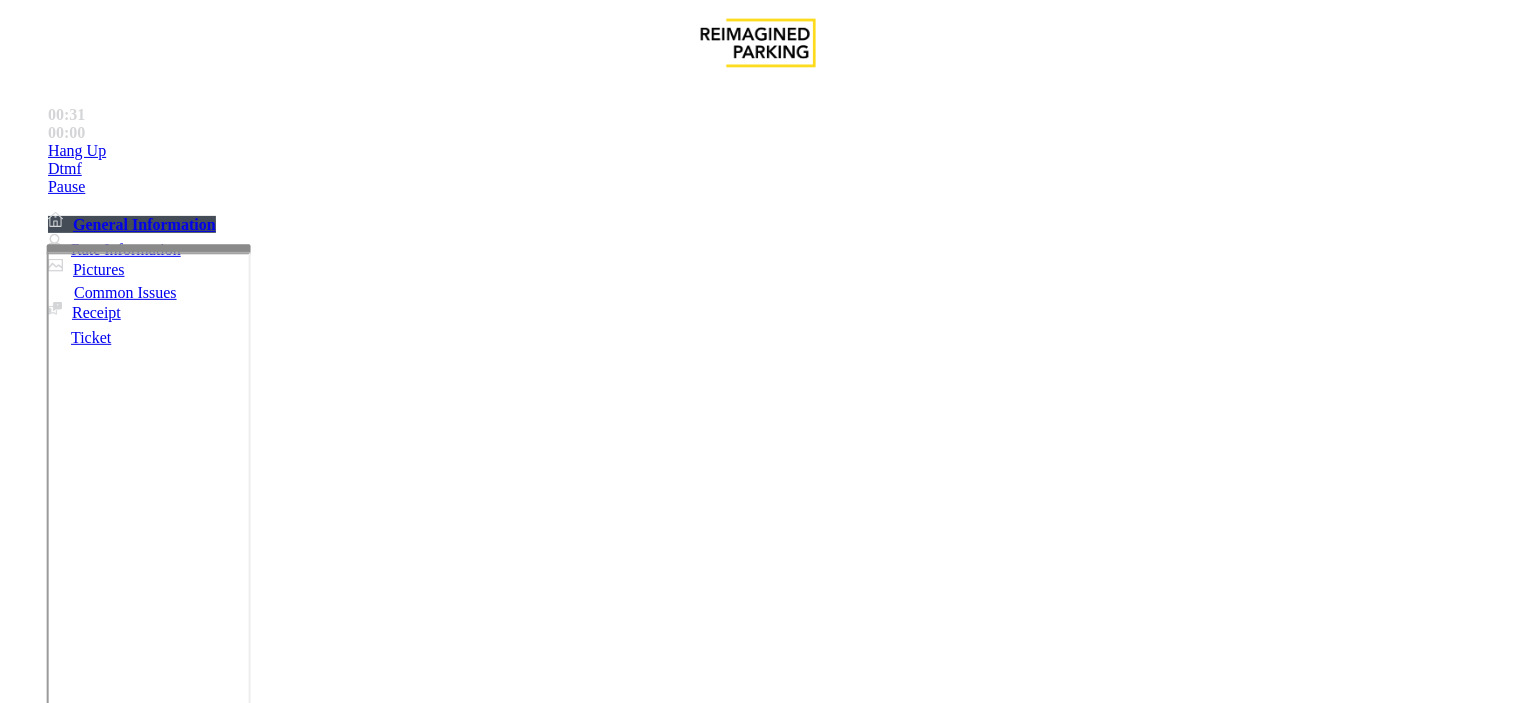 type on "****" 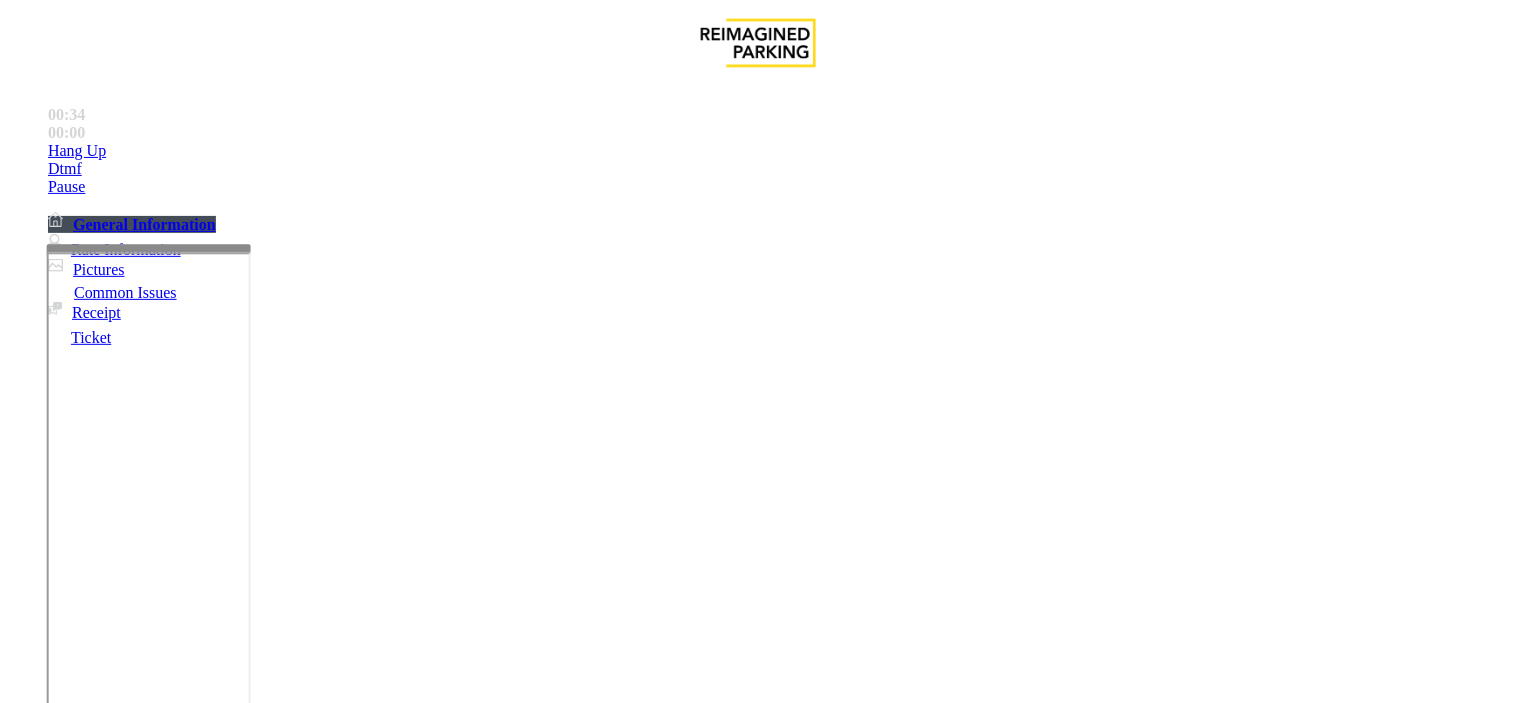 click at bounding box center (246, 1612) 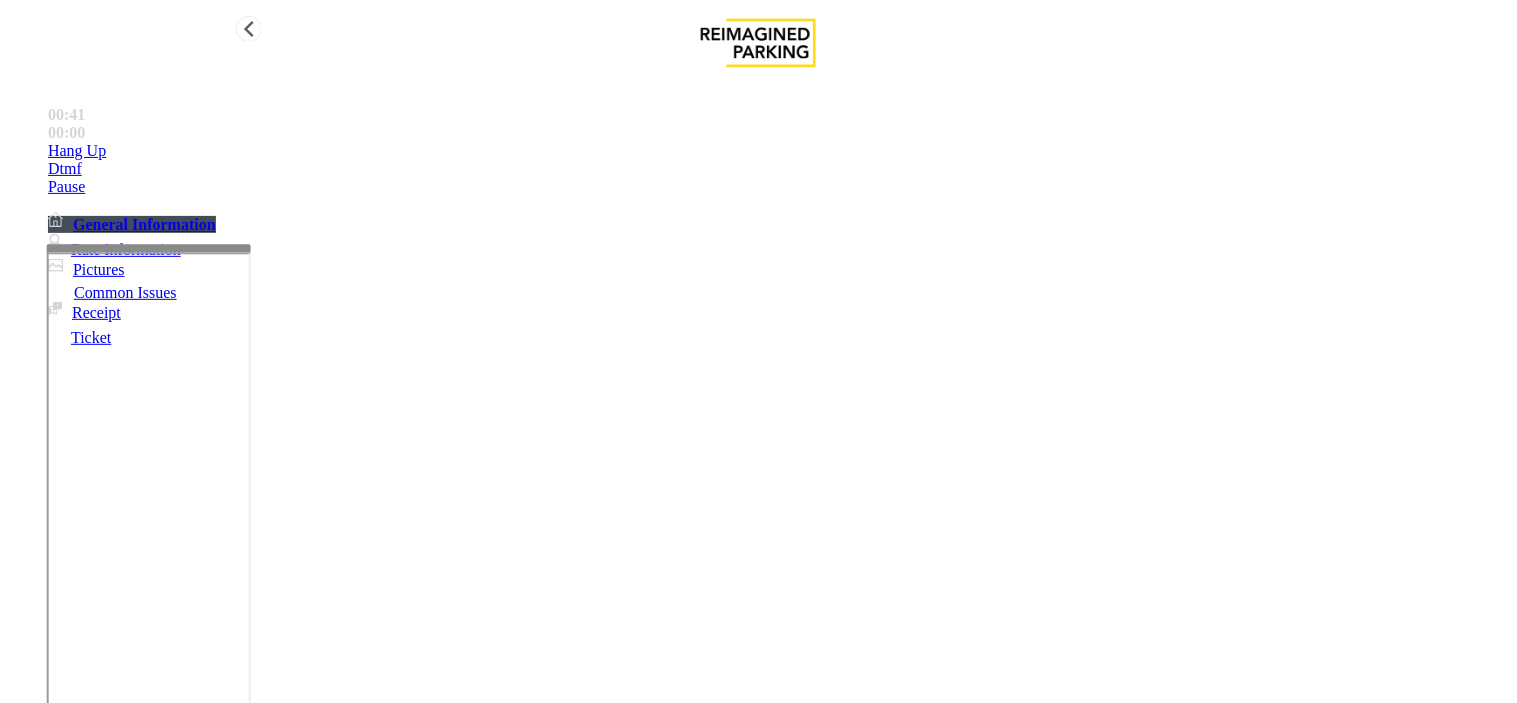 type on "**********" 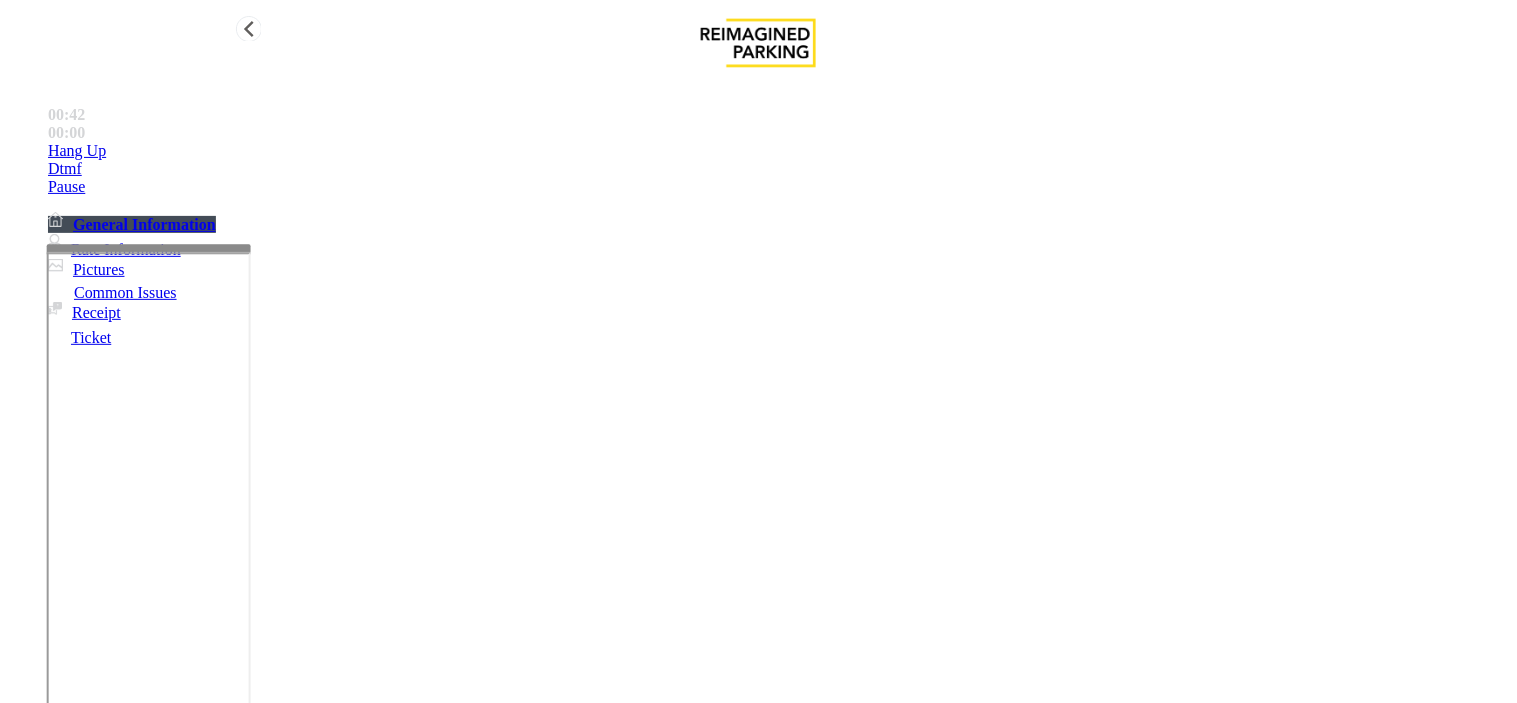 click on "Hang Up" at bounding box center [778, 151] 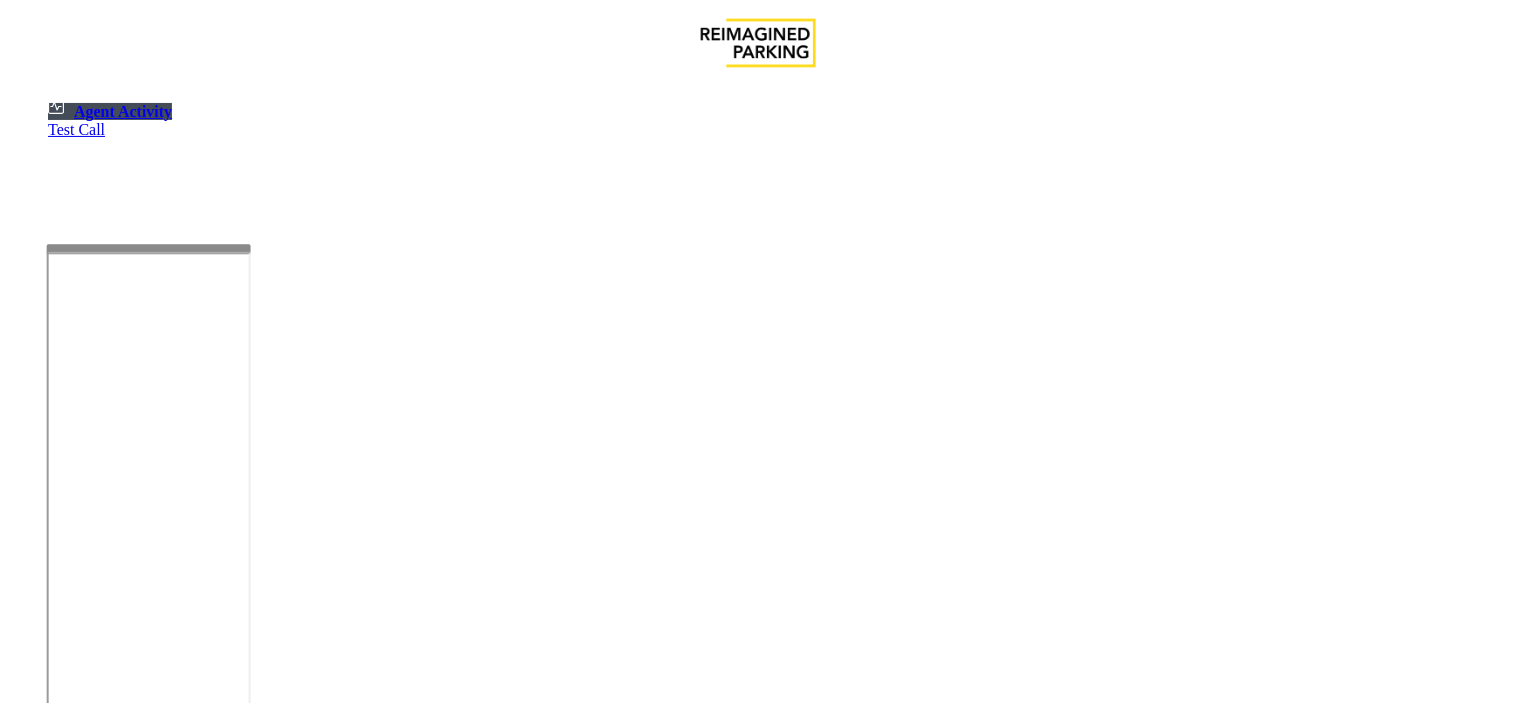 click at bounding box center [79, 1387] 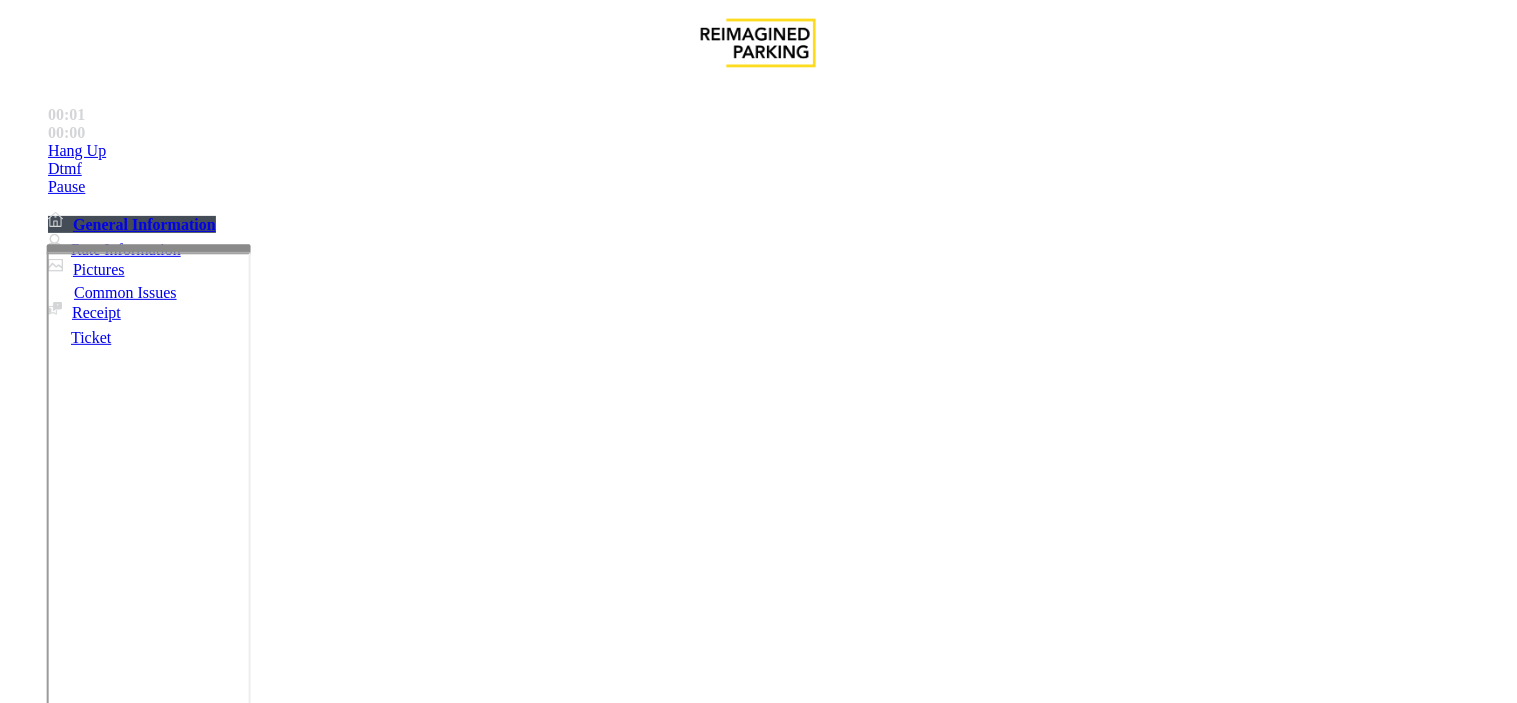 scroll, scrollTop: 1333, scrollLeft: 0, axis: vertical 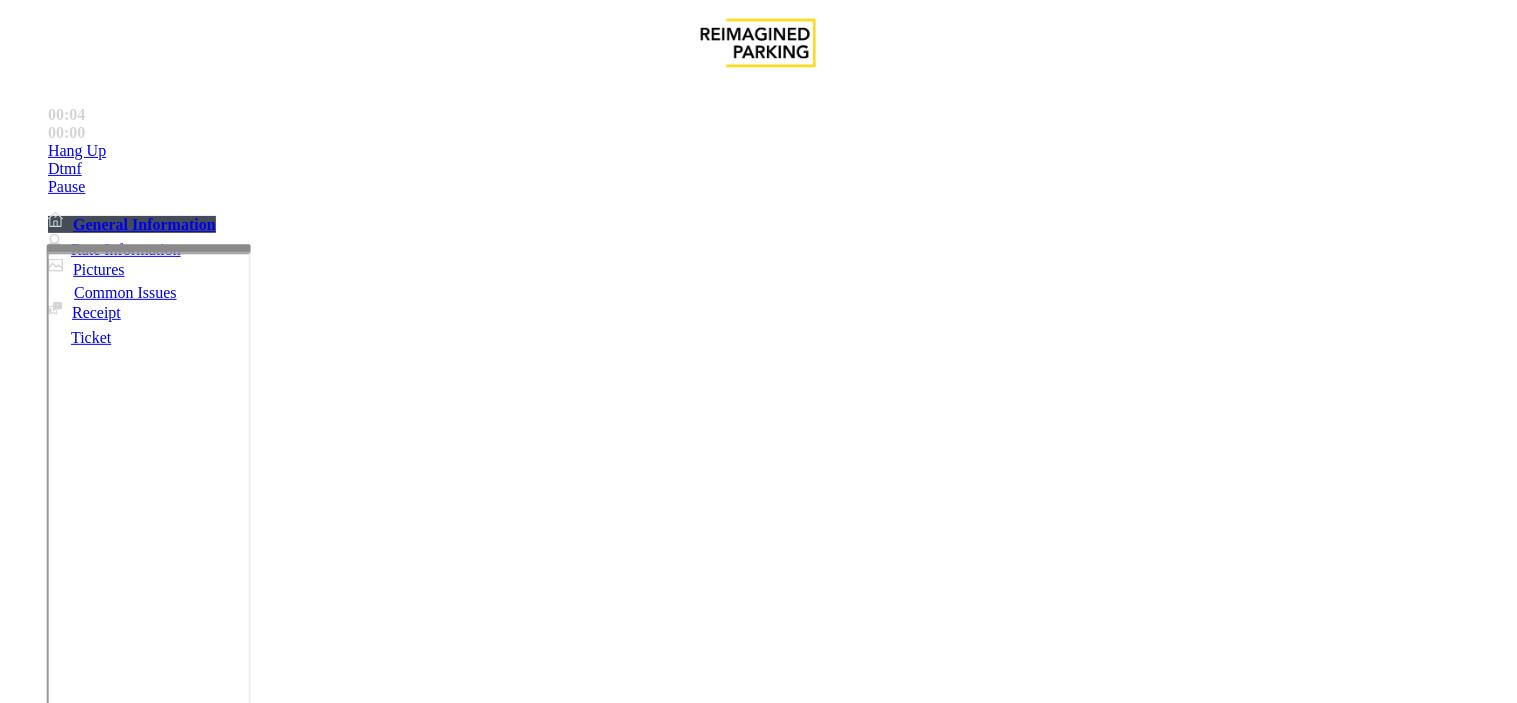 click on "Payment Issue" at bounding box center [167, 1356] 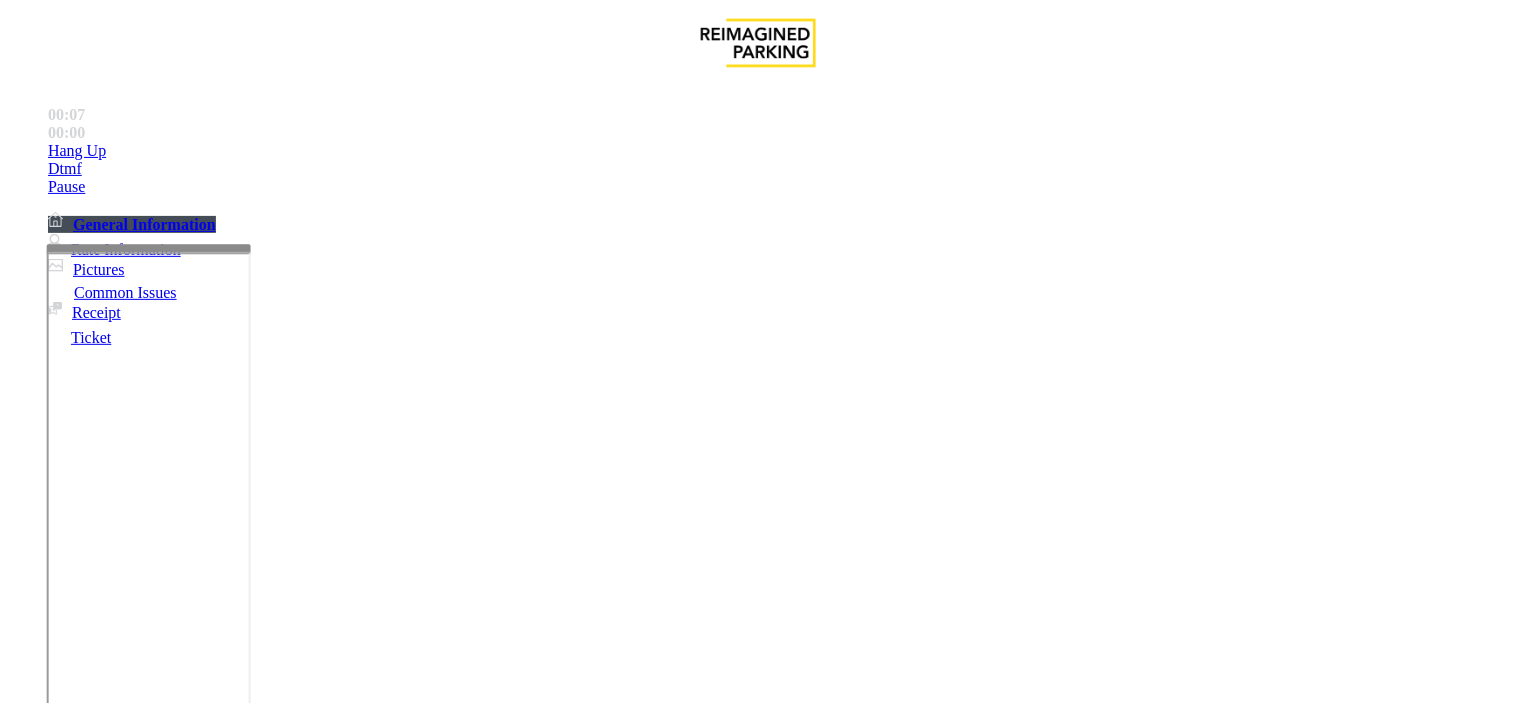 scroll, scrollTop: 888, scrollLeft: 0, axis: vertical 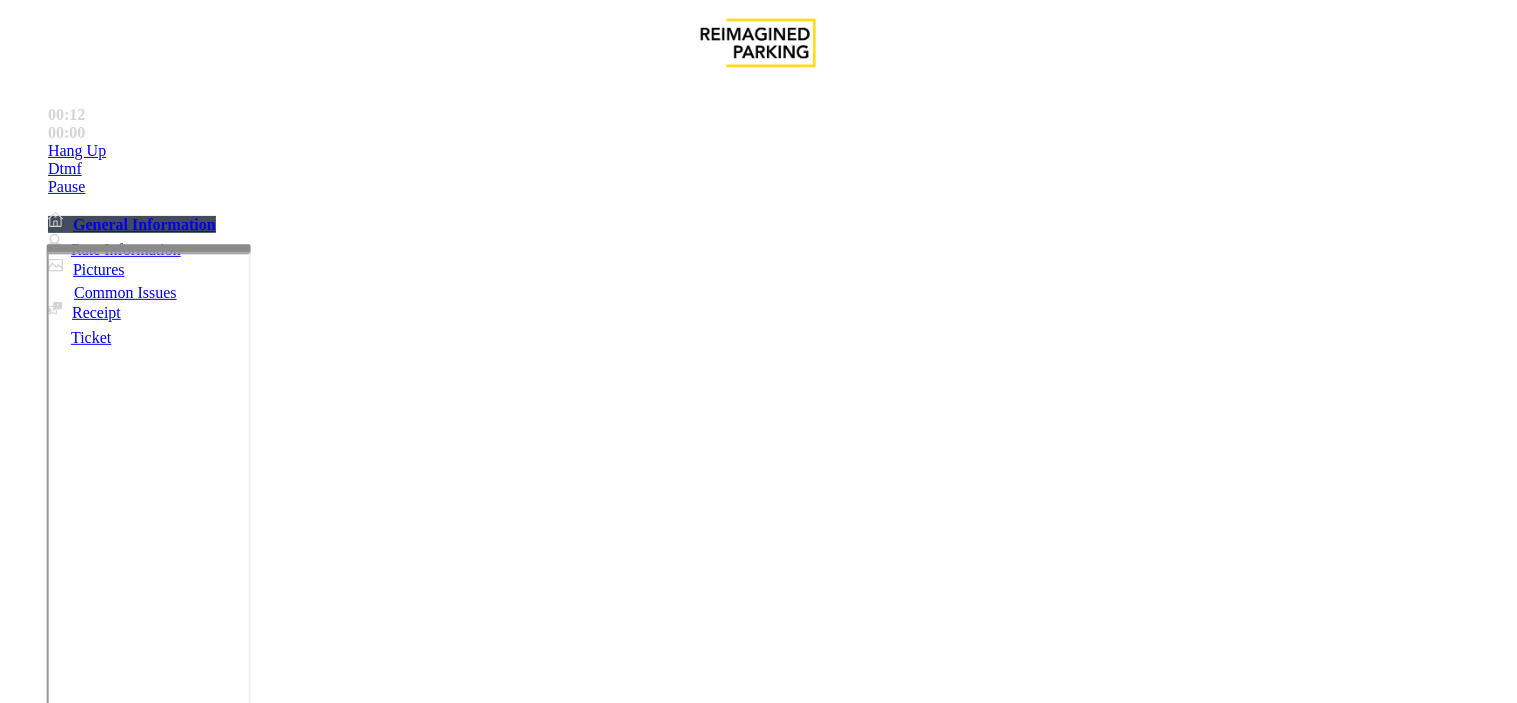 click on "Credit Card Not Reading" at bounding box center [109, 1356] 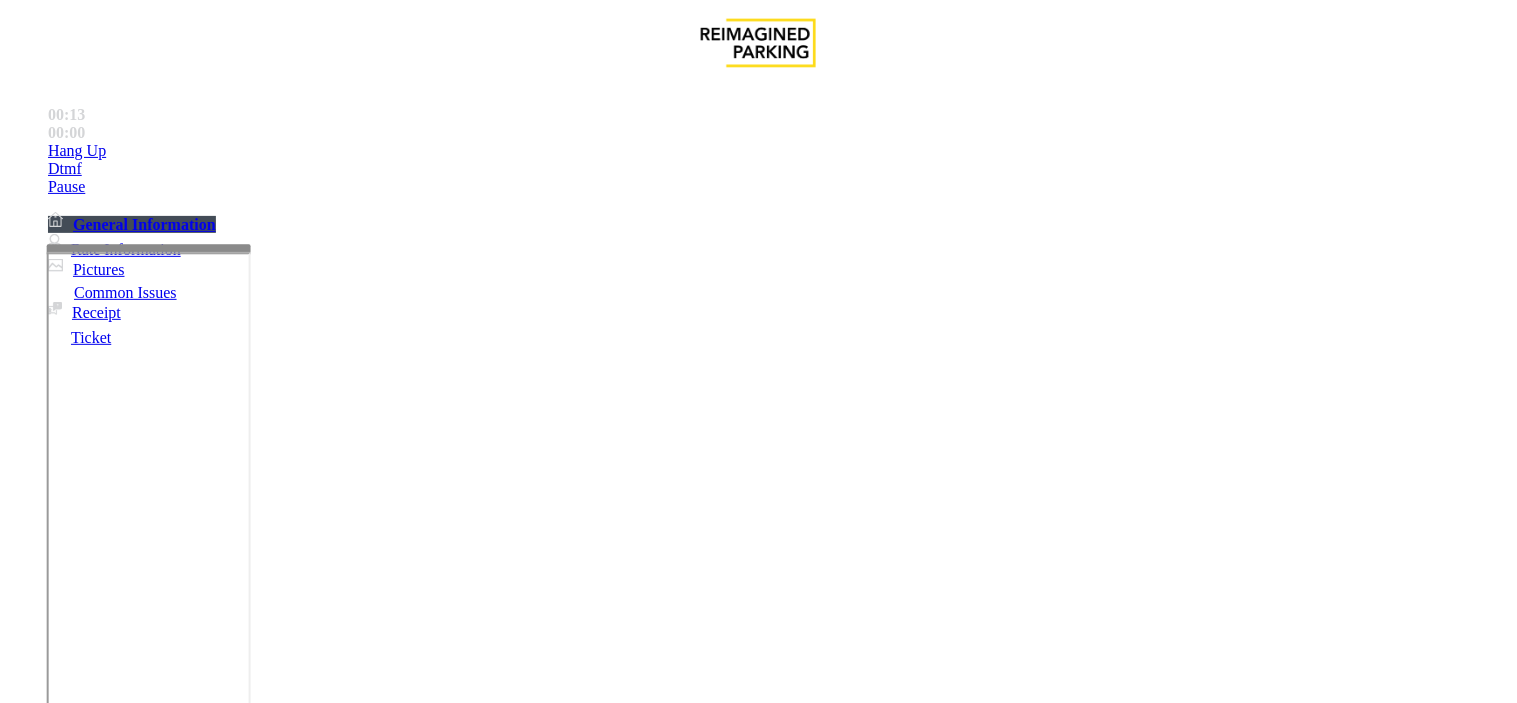 click on "Issue" at bounding box center [42, 1323] 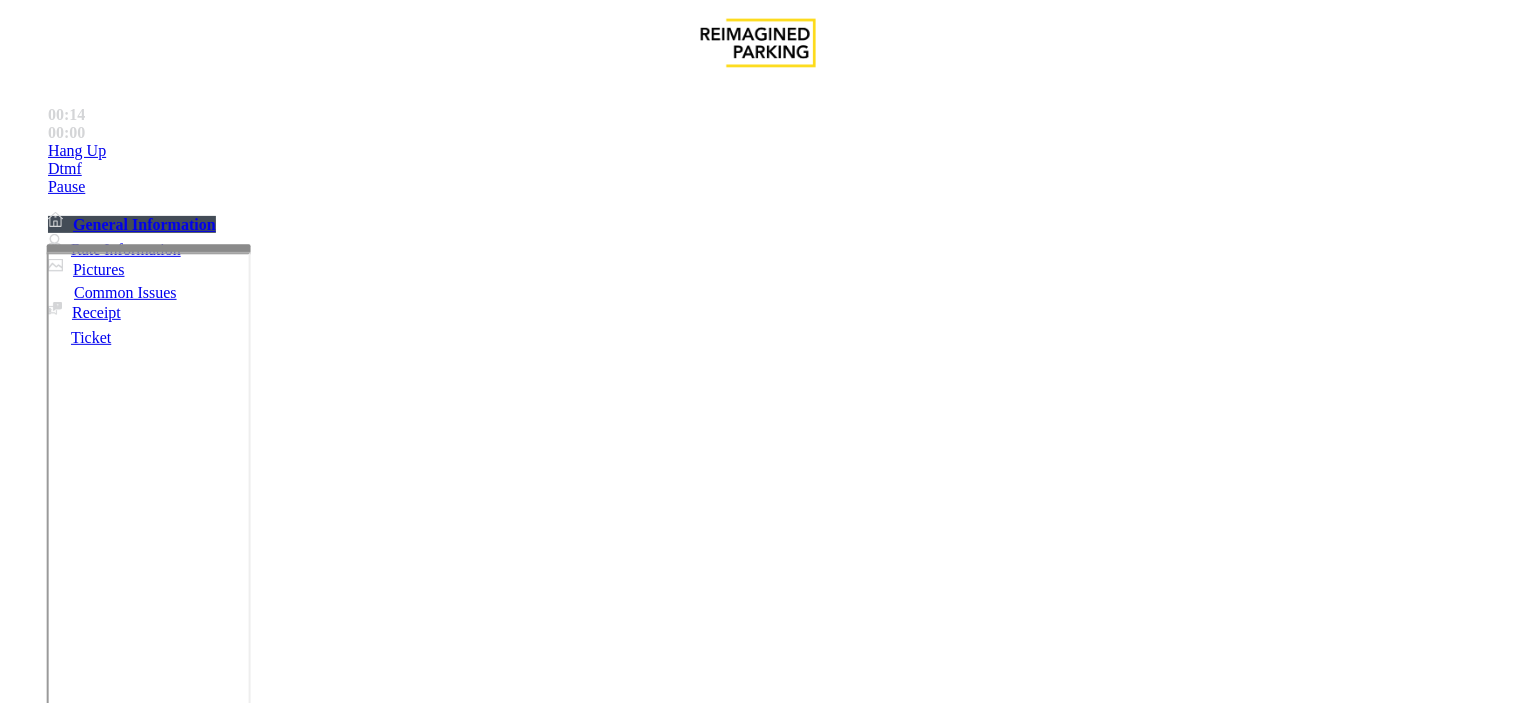 click on "Monthly Issue" at bounding box center [268, 1356] 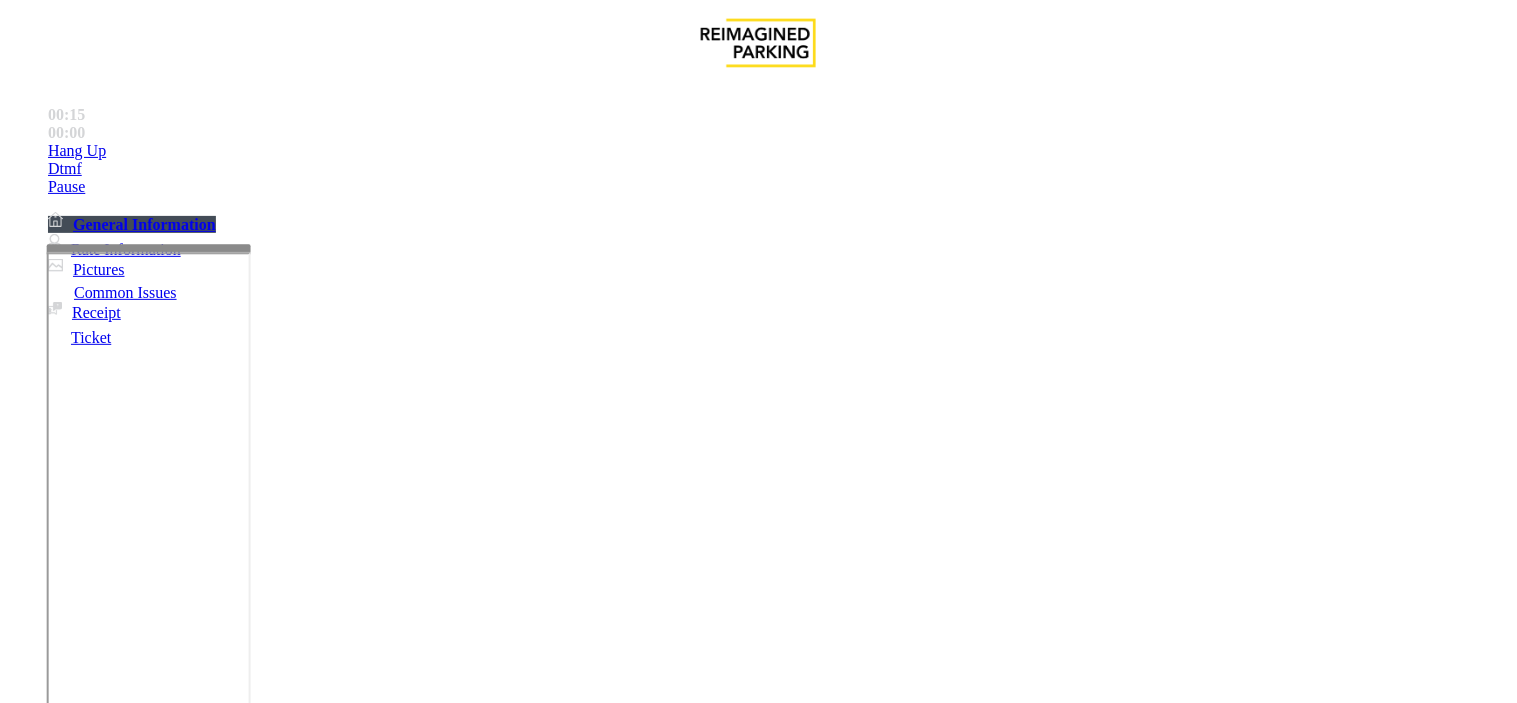 click on "Disabled Card" at bounding box center (78, 1356) 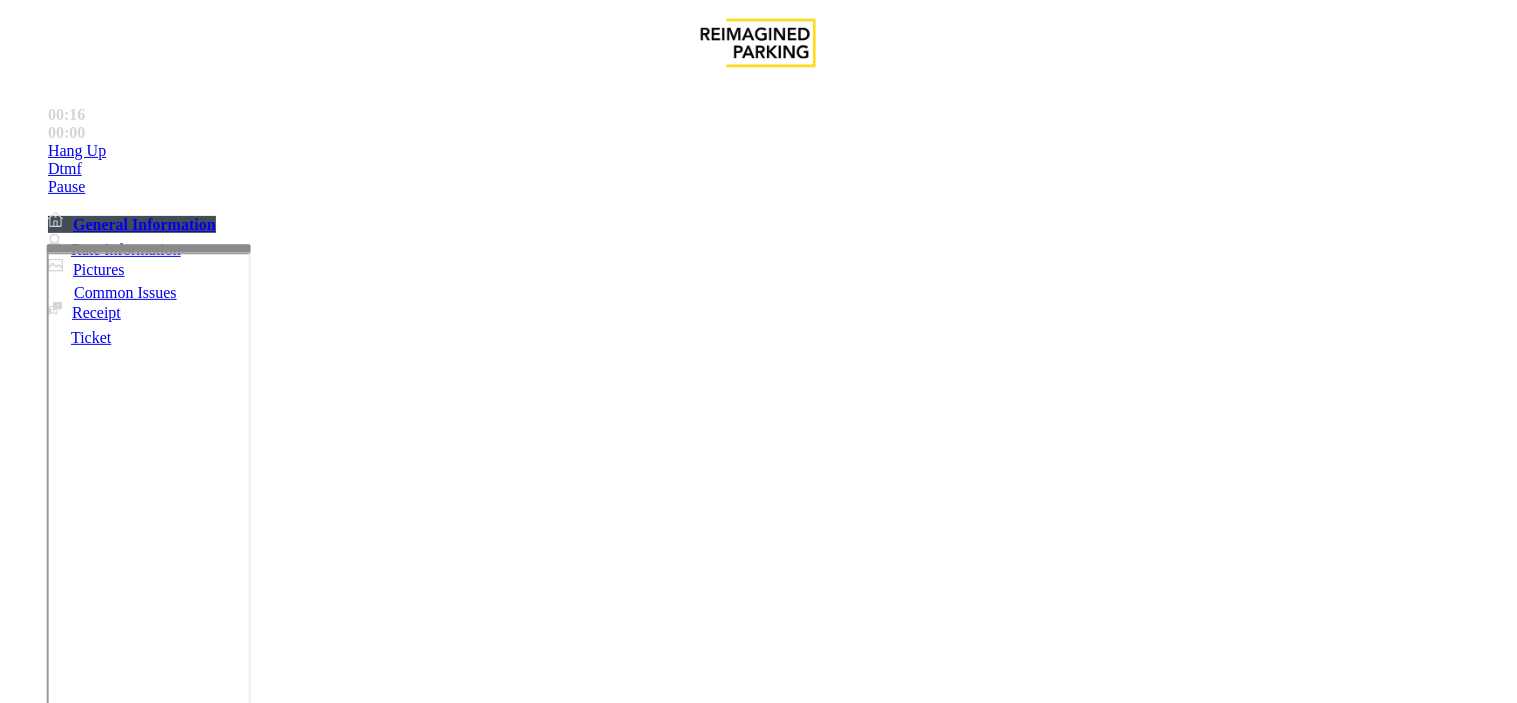 drag, startPoint x: 418, startPoint y: 185, endPoint x: 278, endPoint y: 154, distance: 143.39107 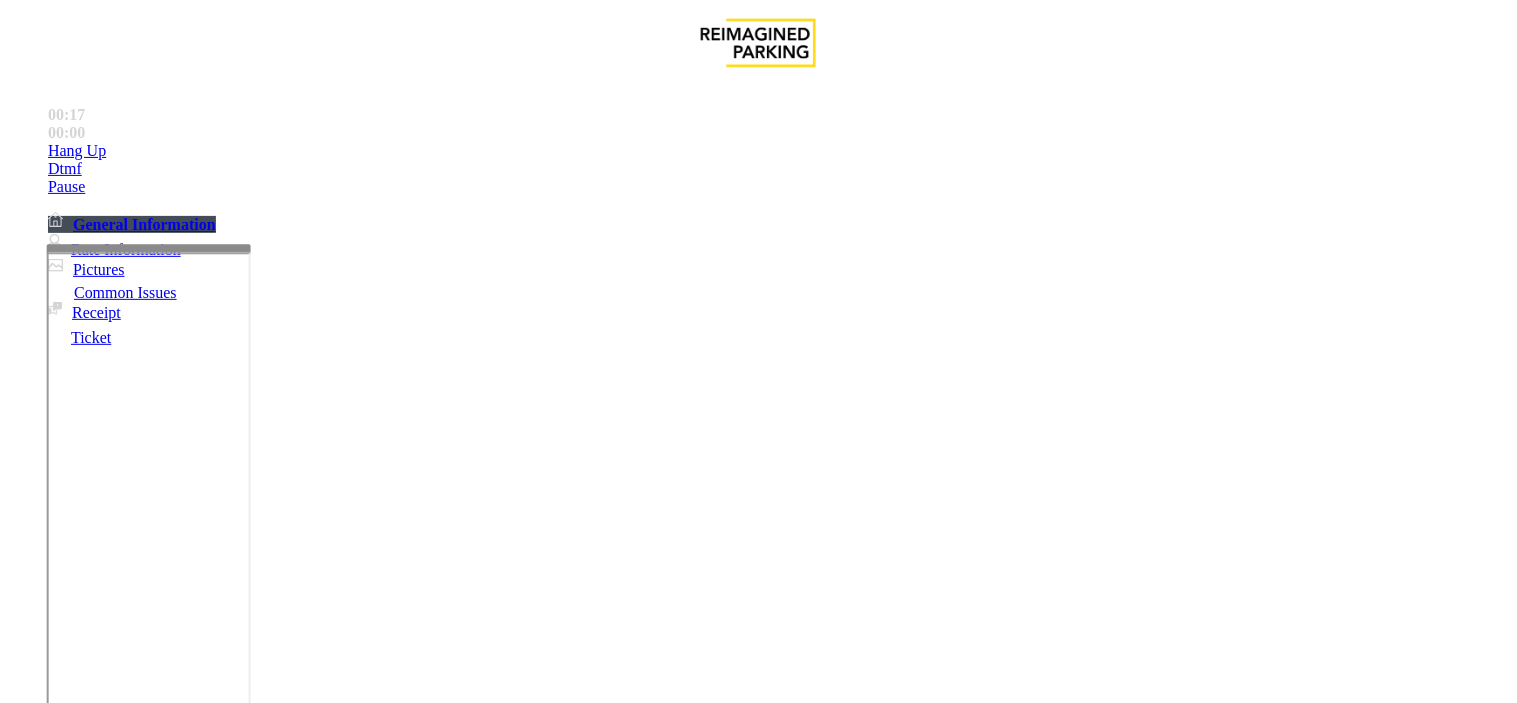 copy on "Issue  -  Monthly Issue Disabled Card" 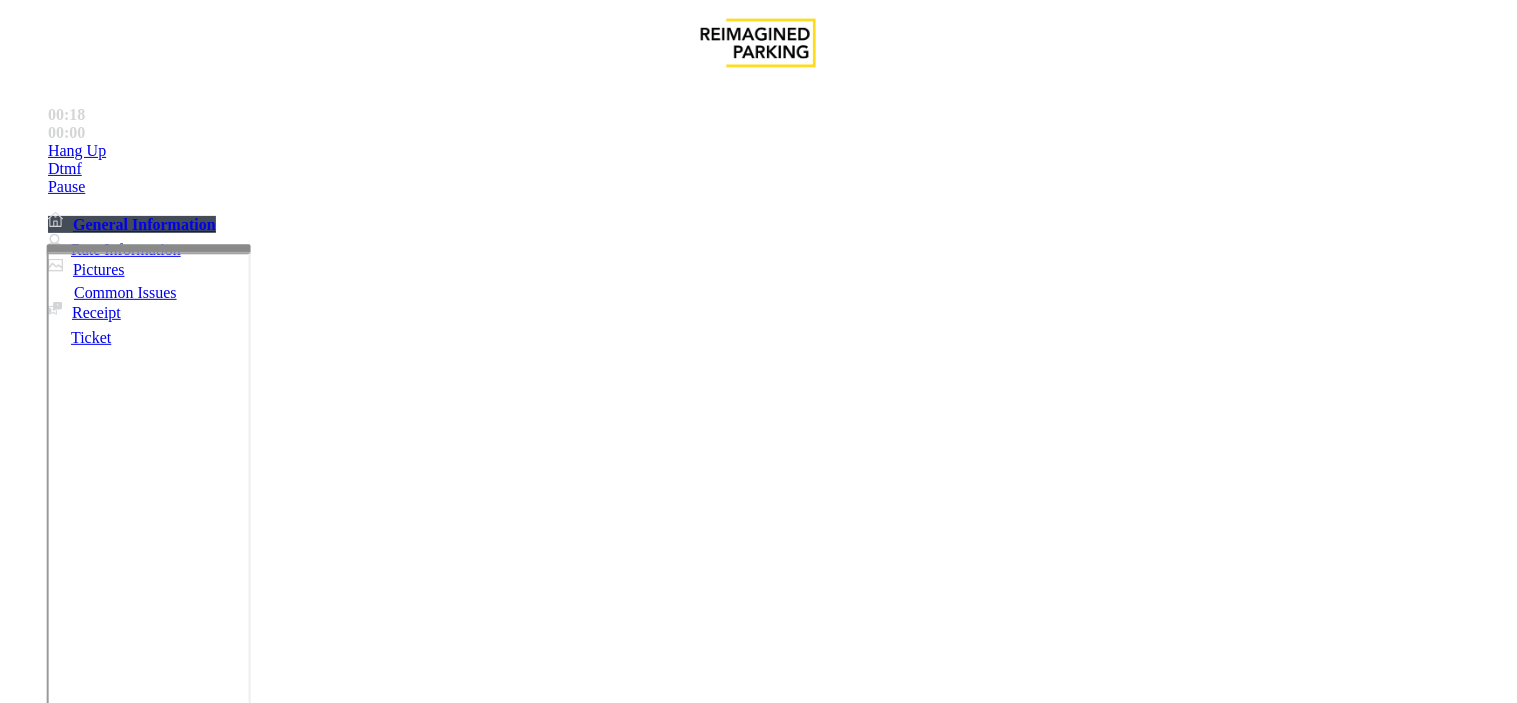 click at bounding box center [246, 1658] 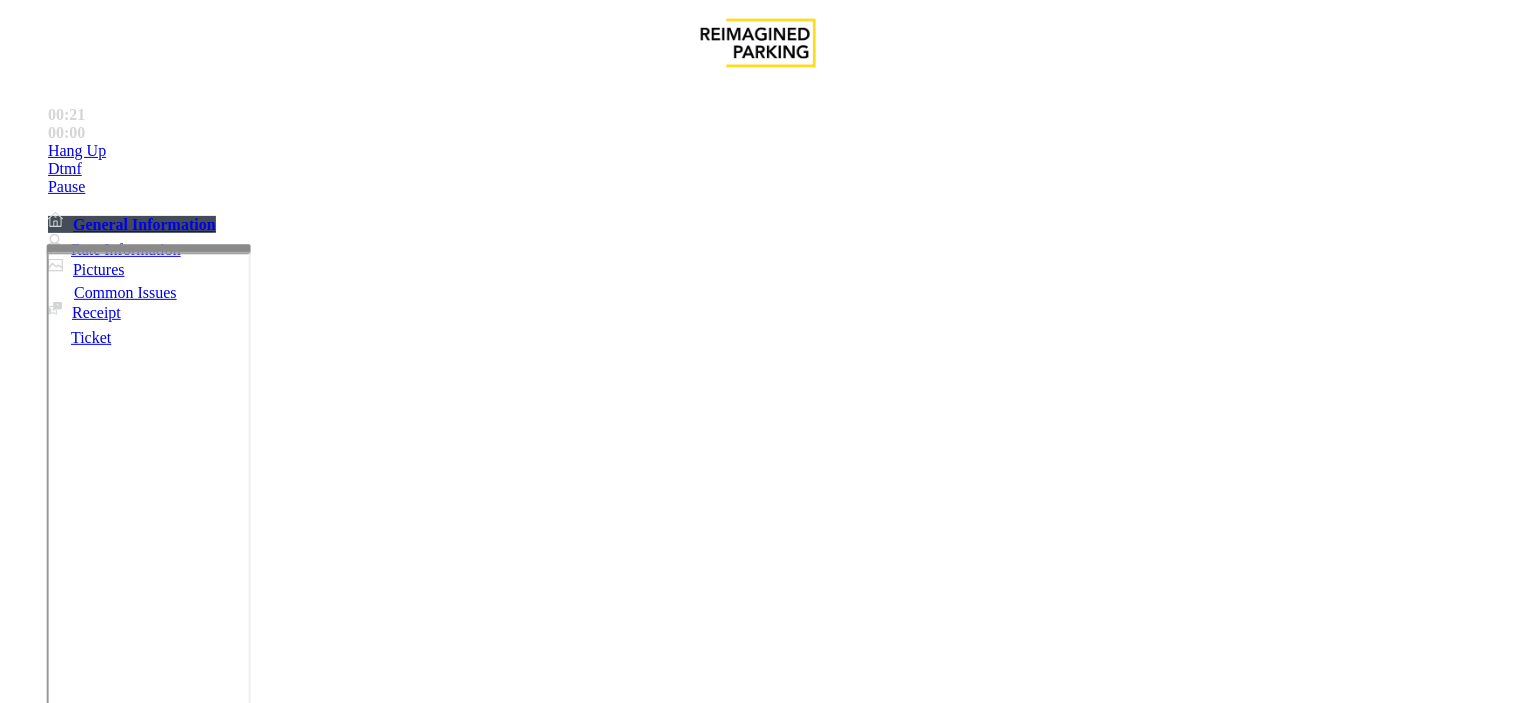 scroll, scrollTop: 555, scrollLeft: 0, axis: vertical 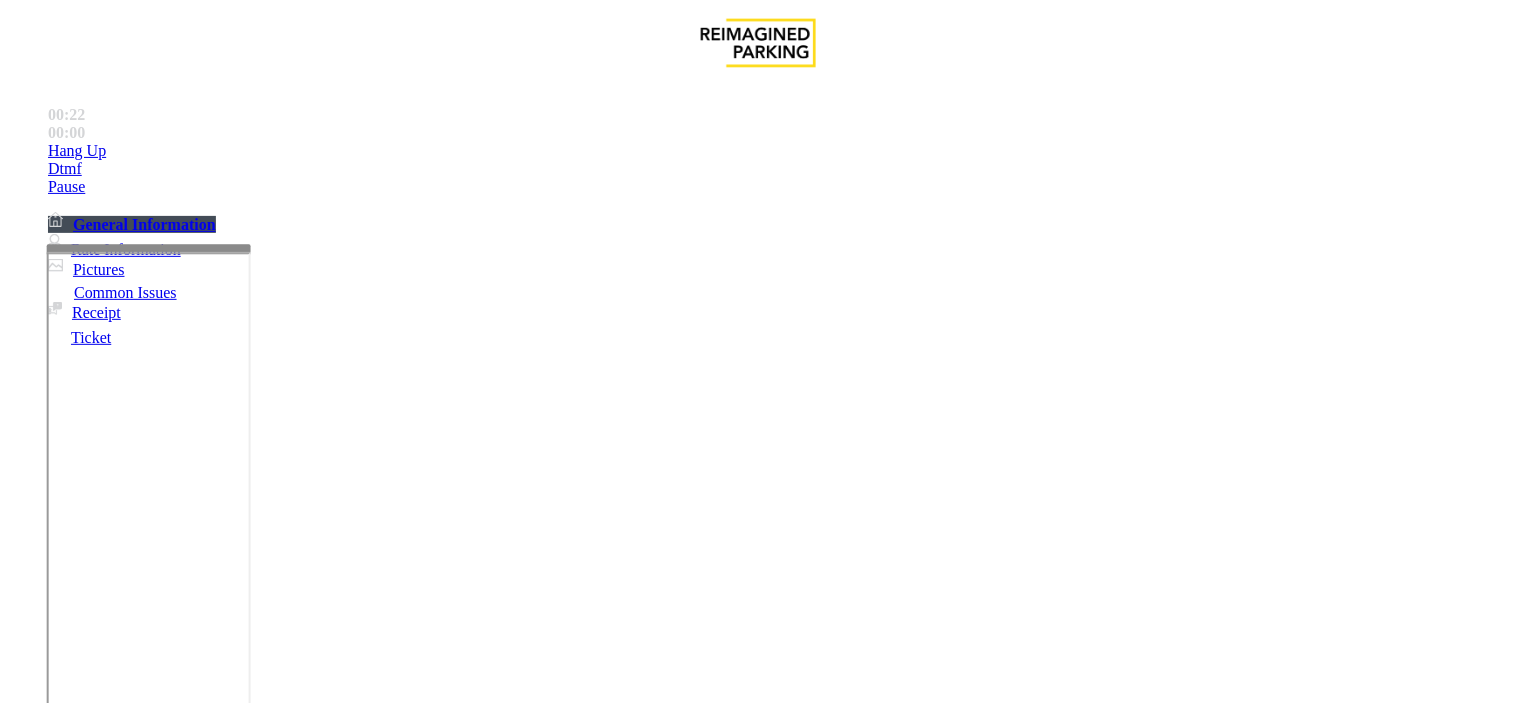 type on "**********" 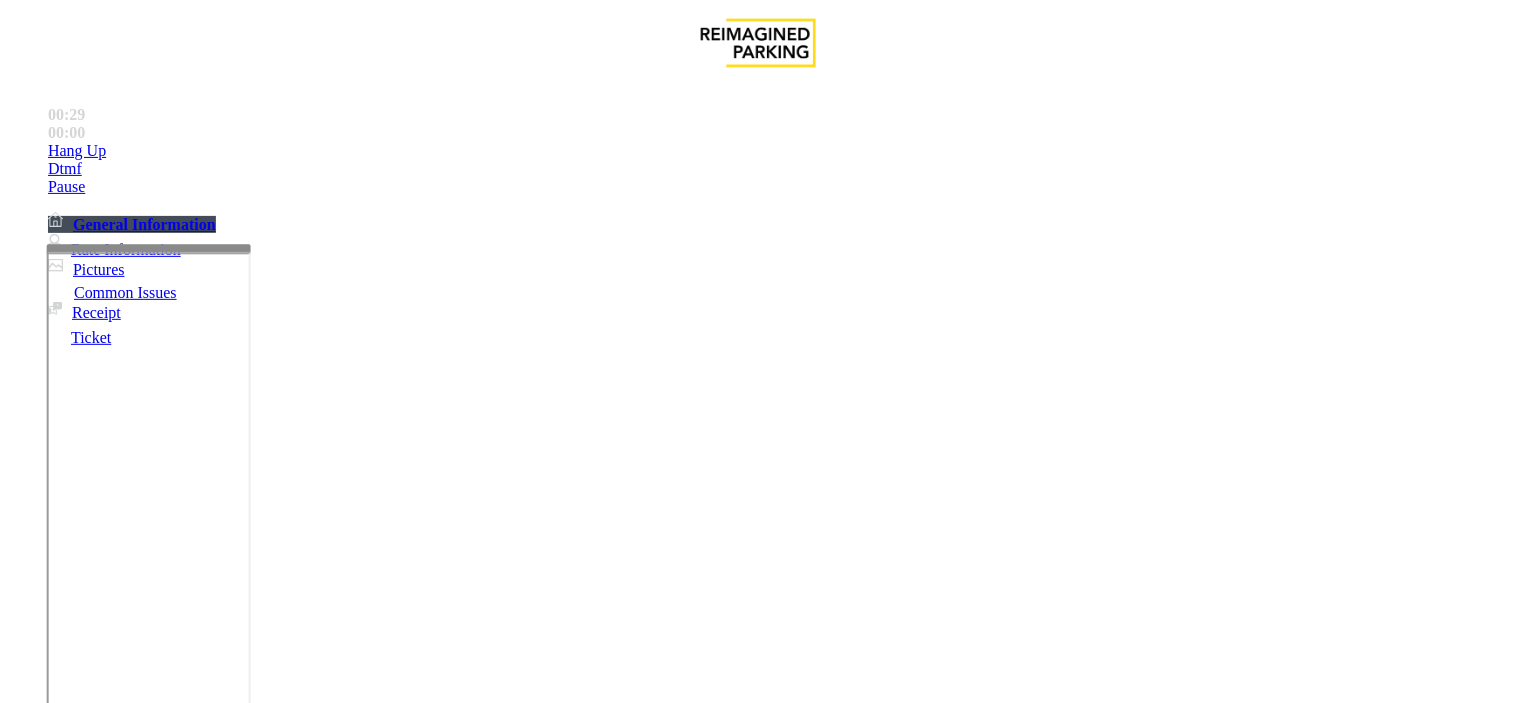 type on "******" 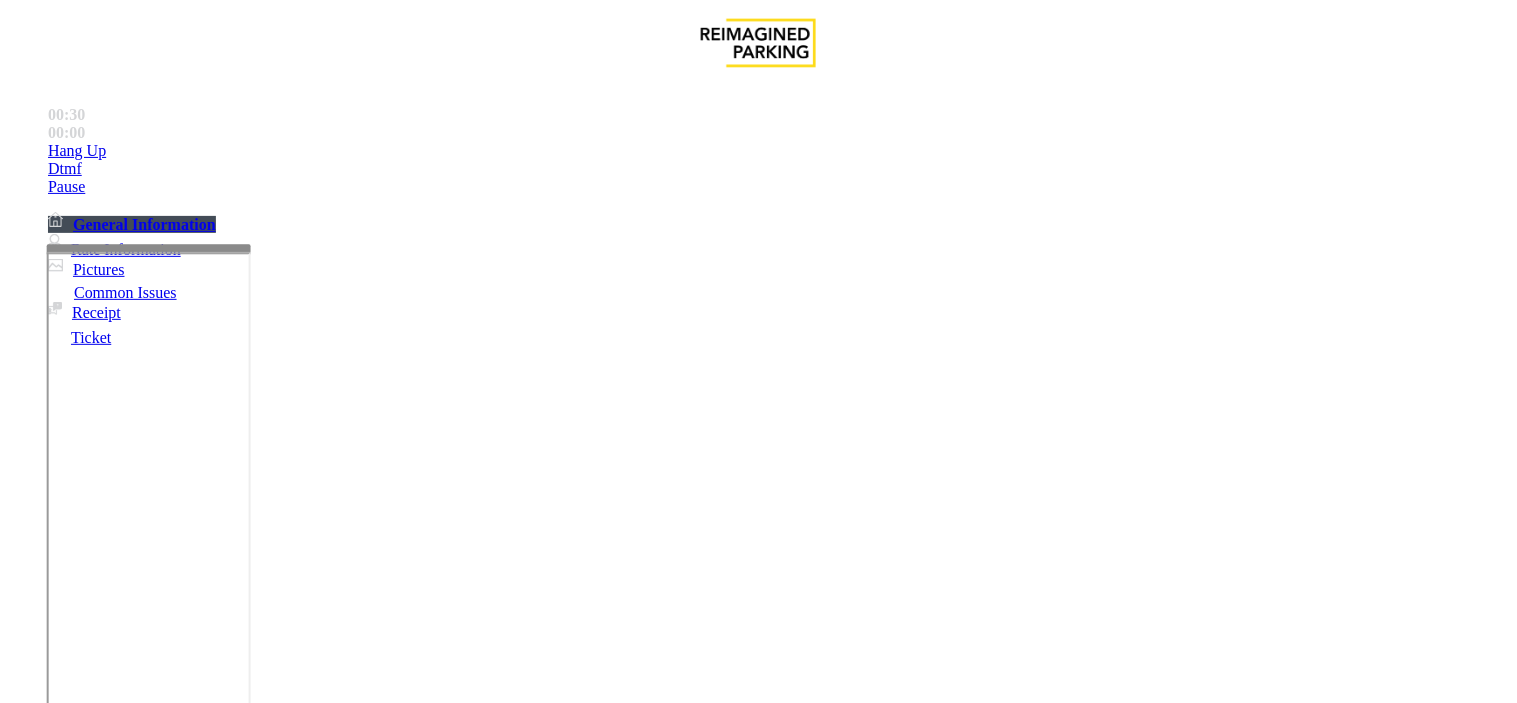 click at bounding box center (96, 1378) 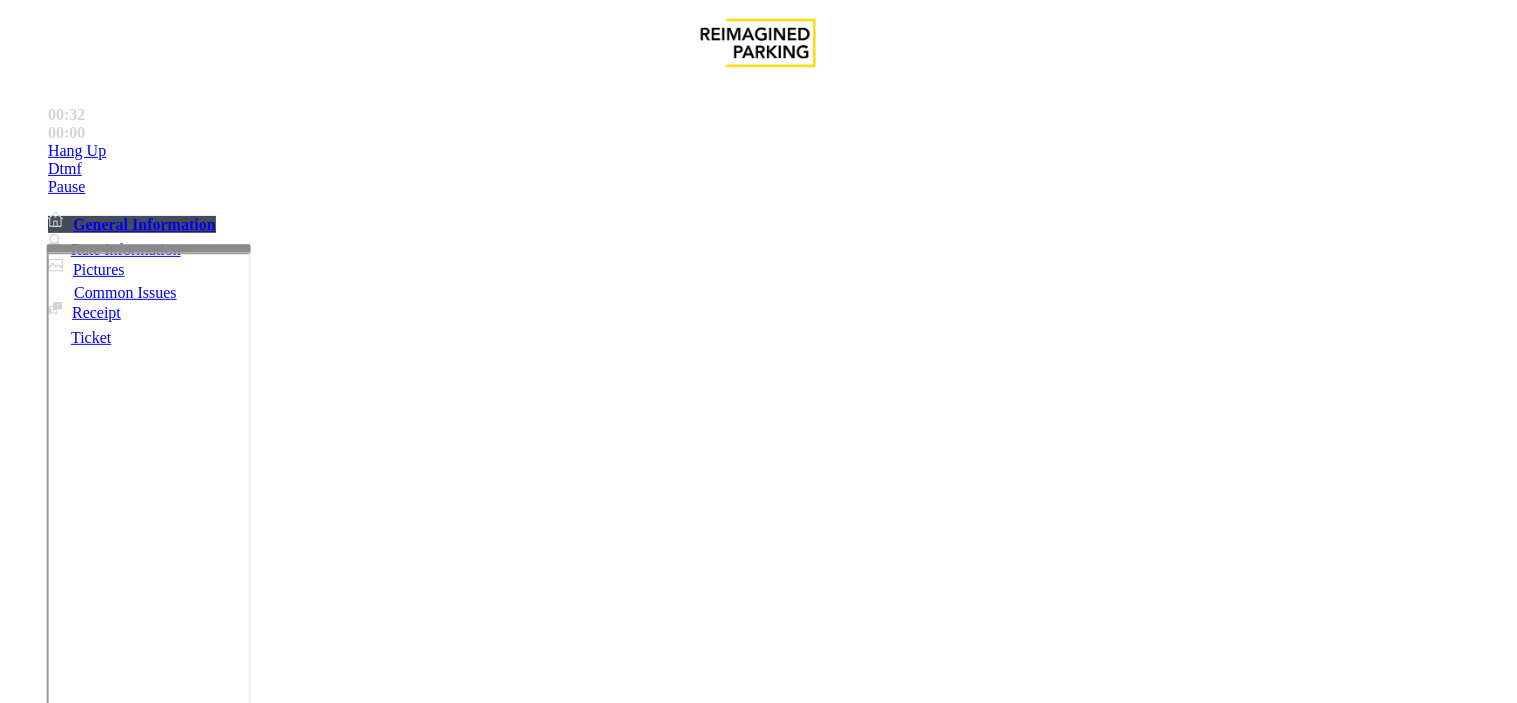 scroll, scrollTop: 111, scrollLeft: 0, axis: vertical 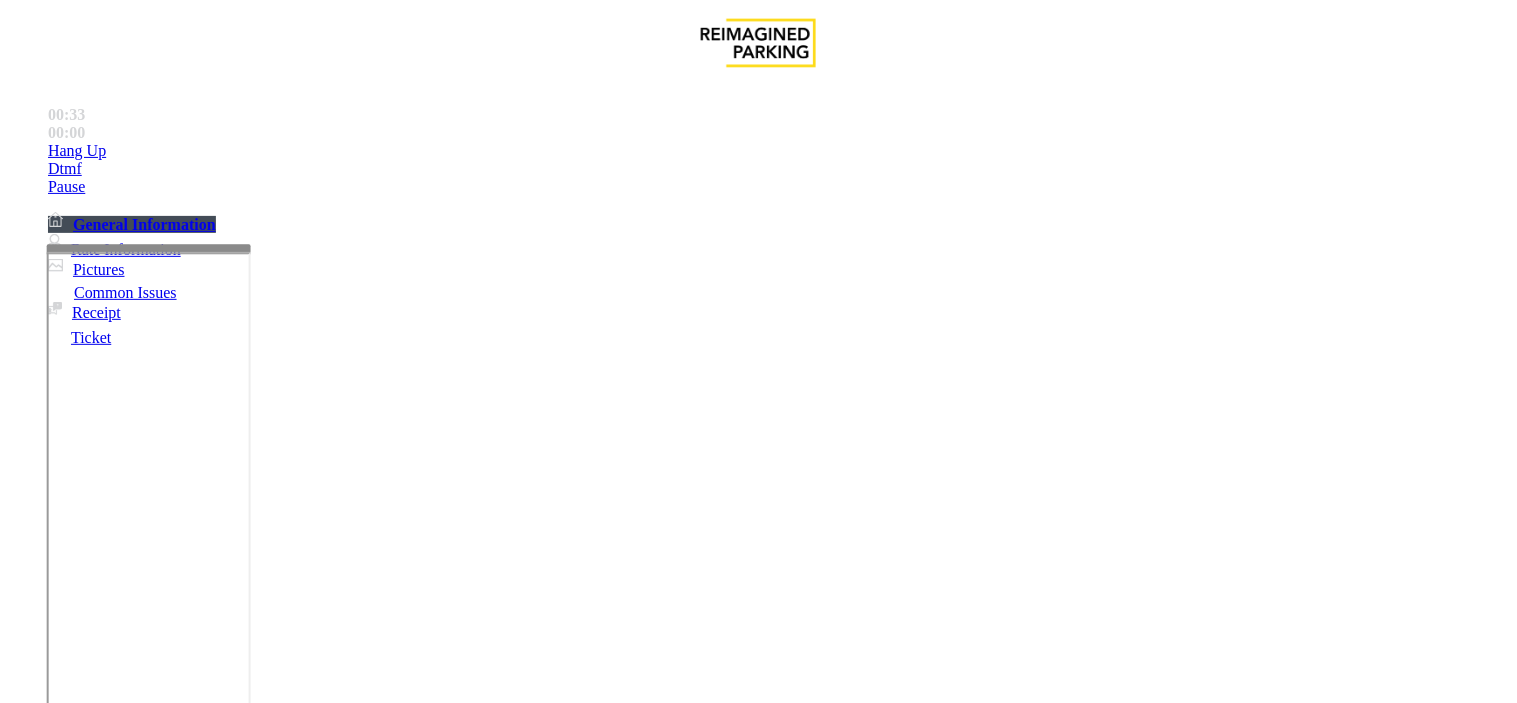 type on "**" 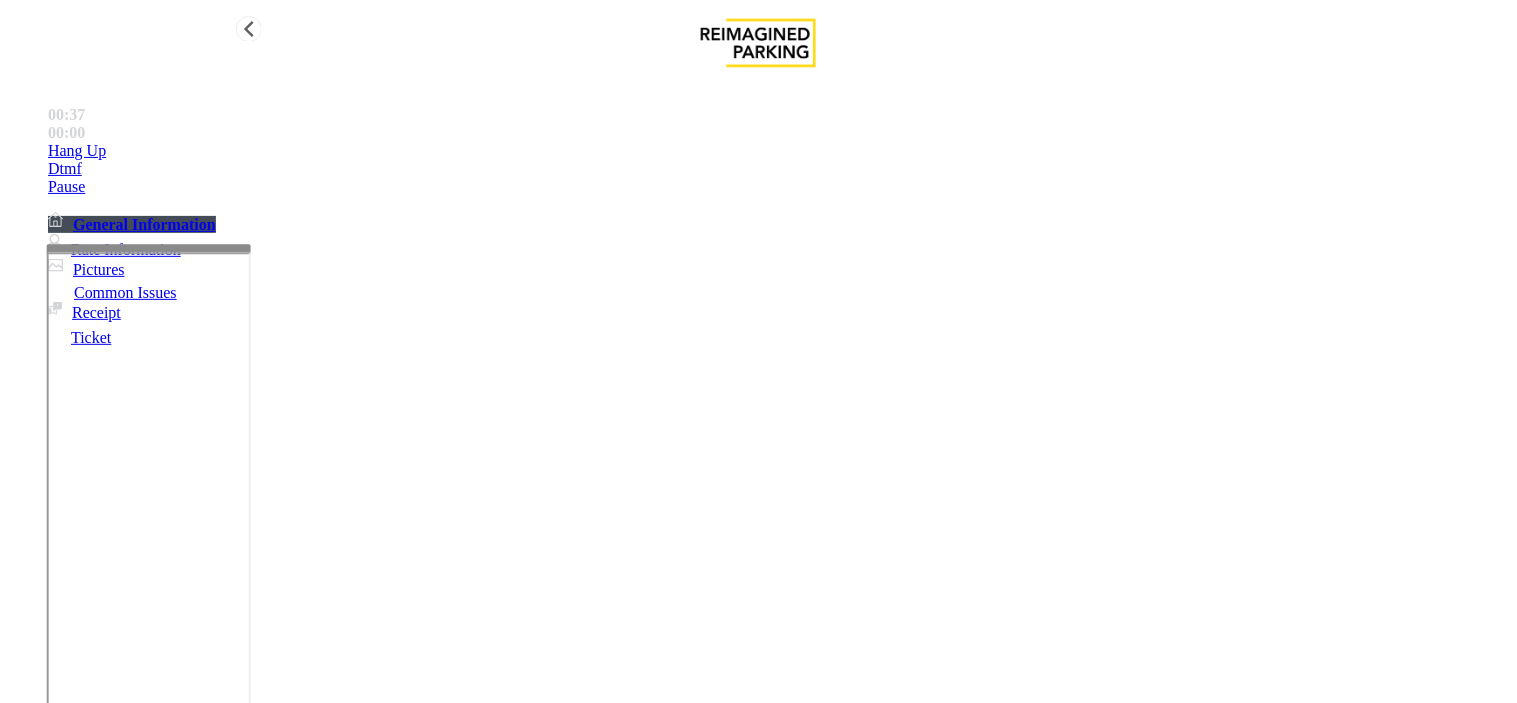type on "**********" 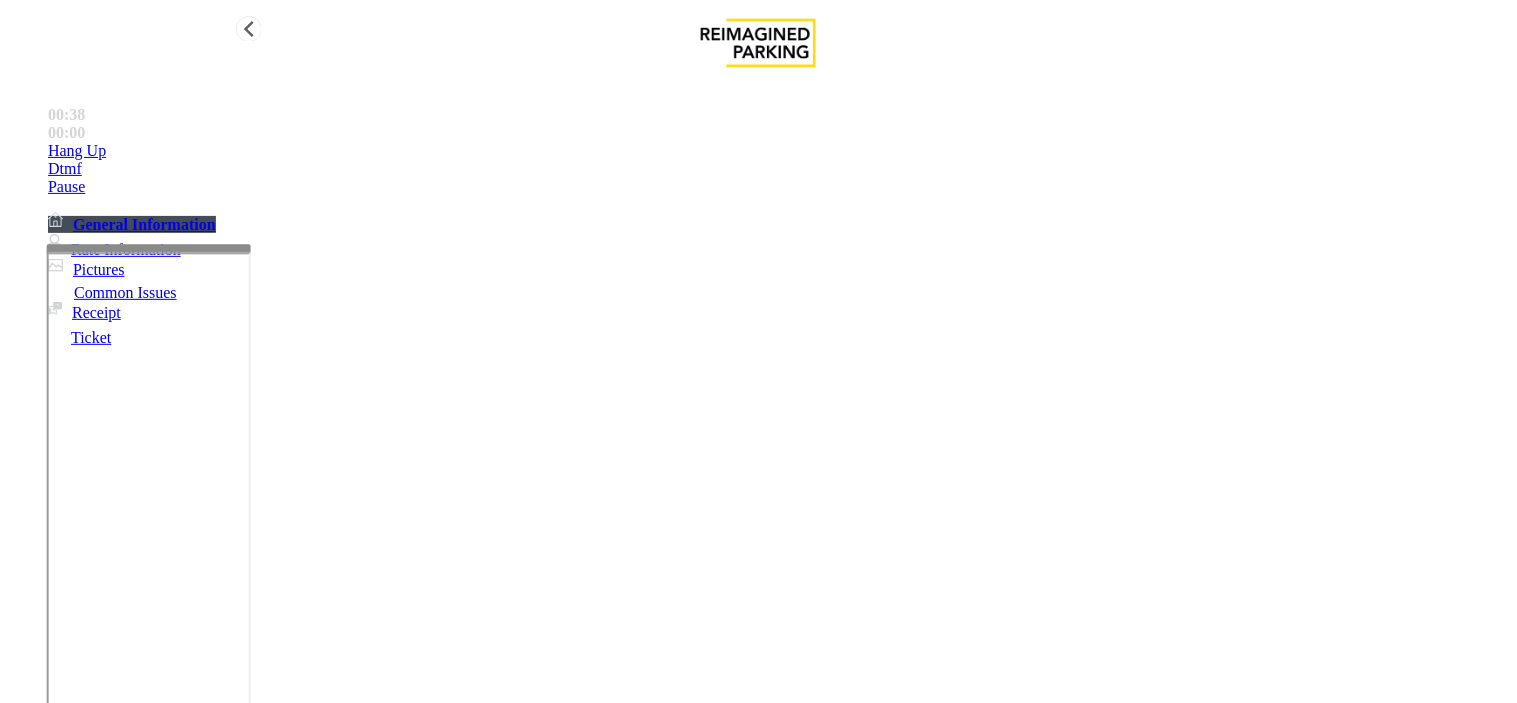 click on "Hang Up" at bounding box center [778, 151] 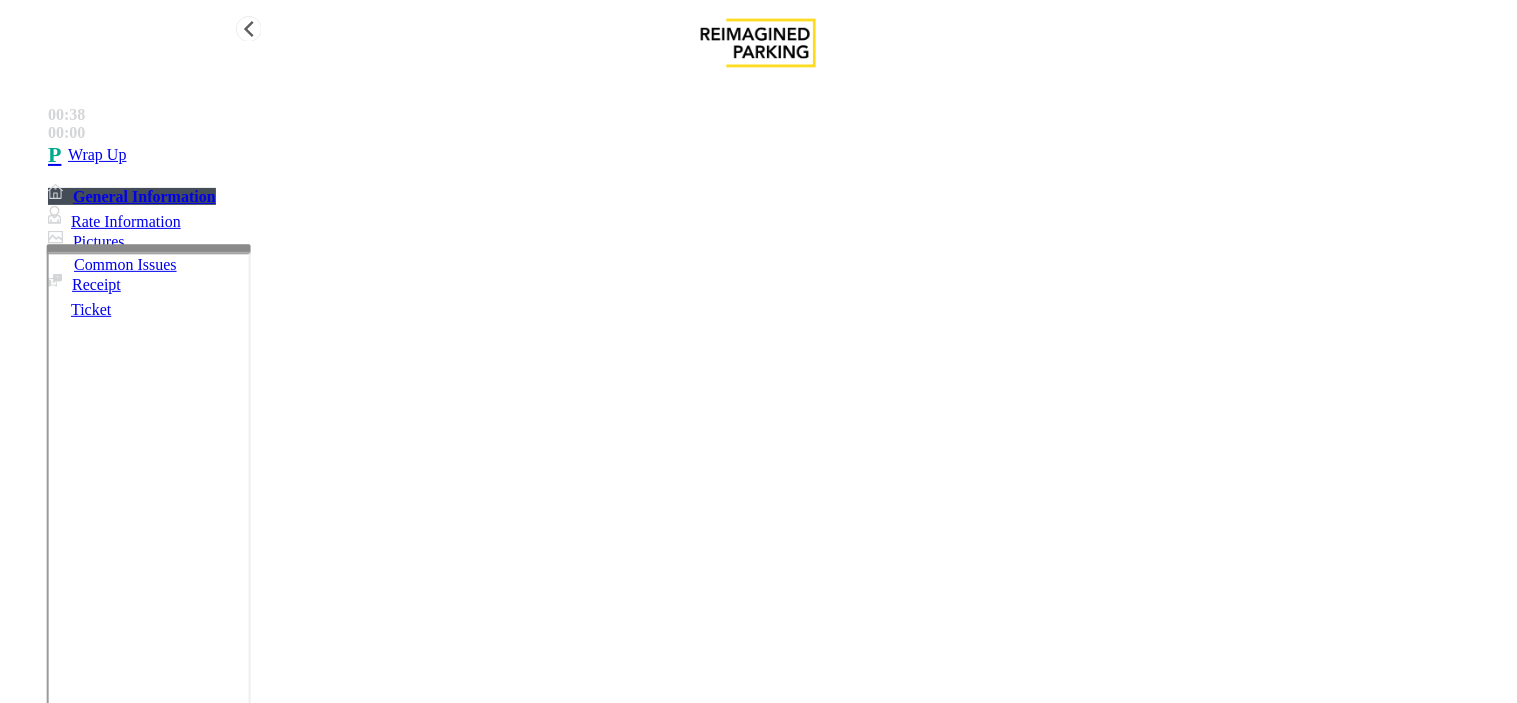 click on "Wrap Up" at bounding box center (778, 155) 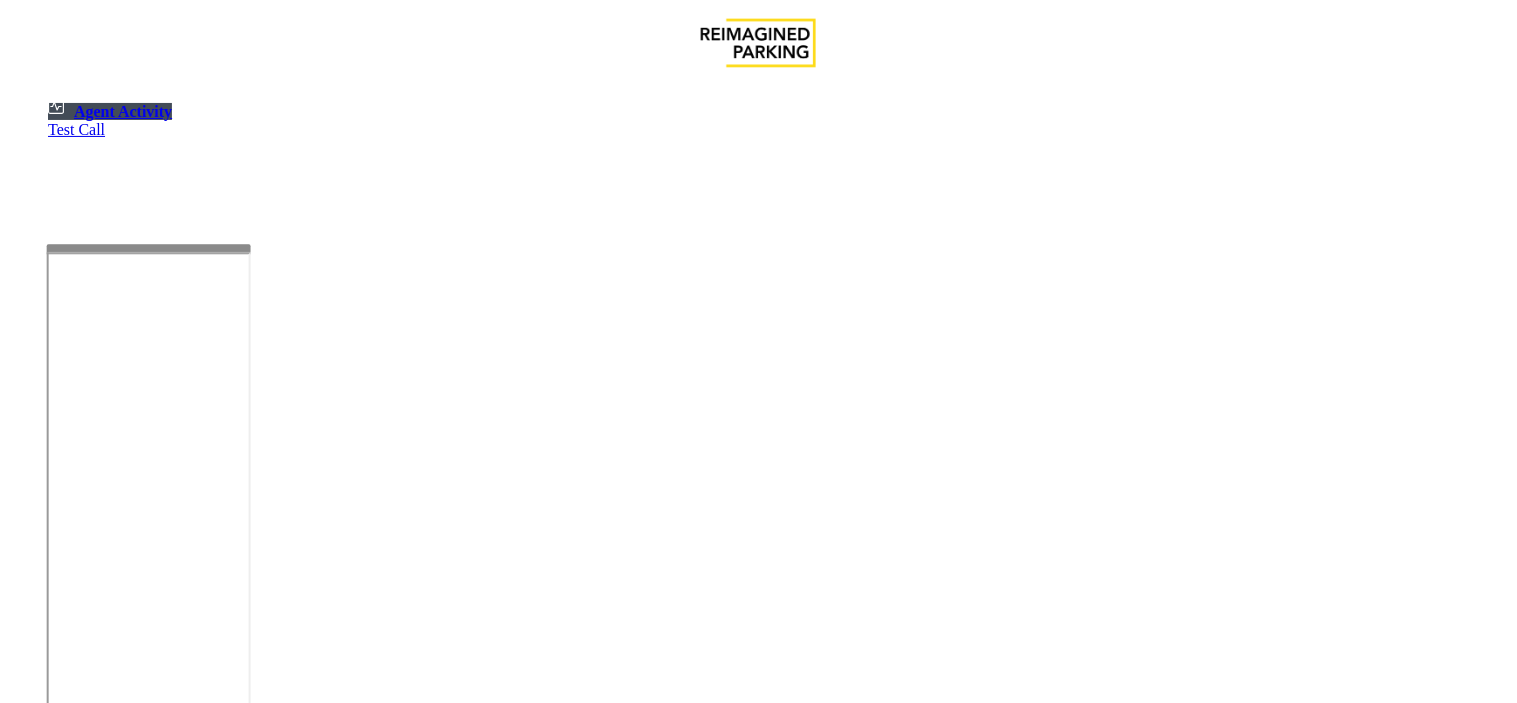 click at bounding box center [186, 1217] 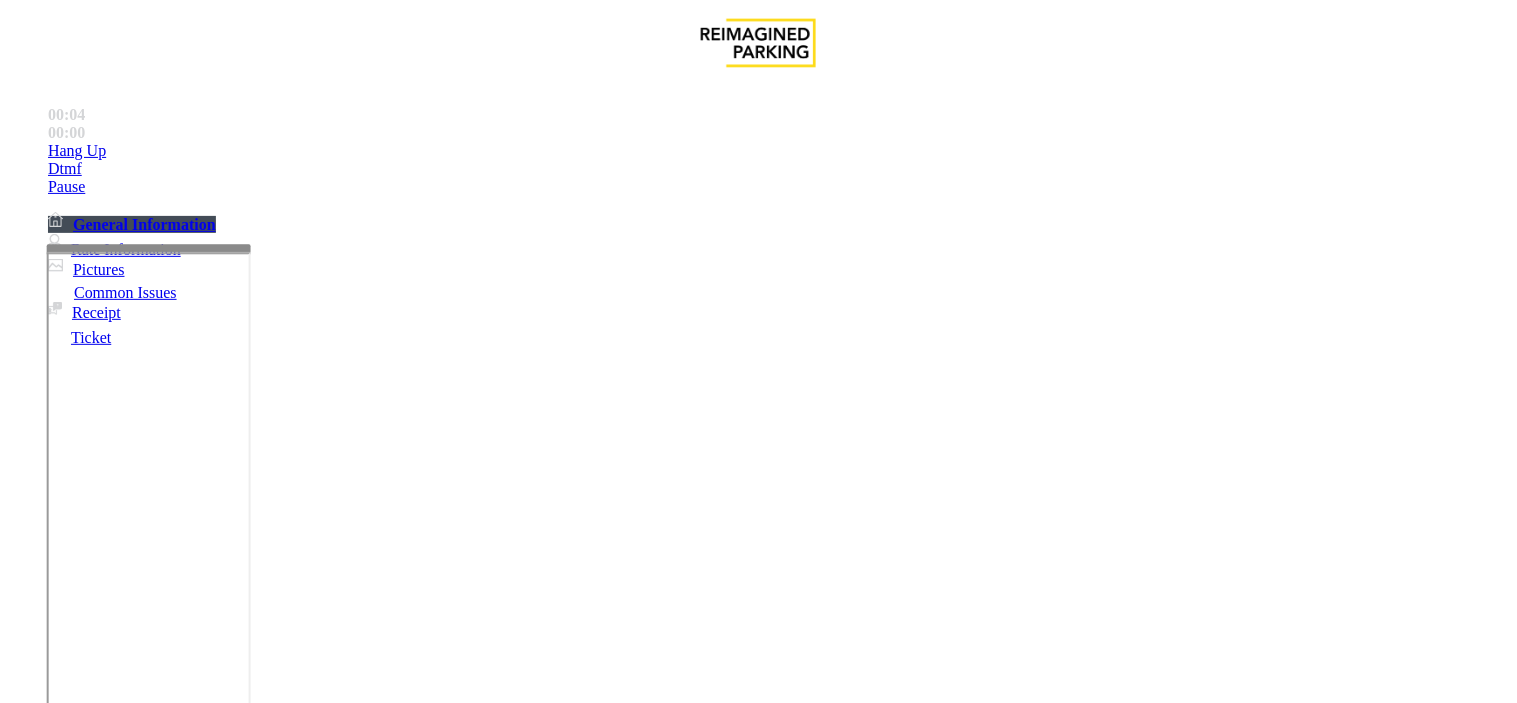 scroll, scrollTop: 210, scrollLeft: 0, axis: vertical 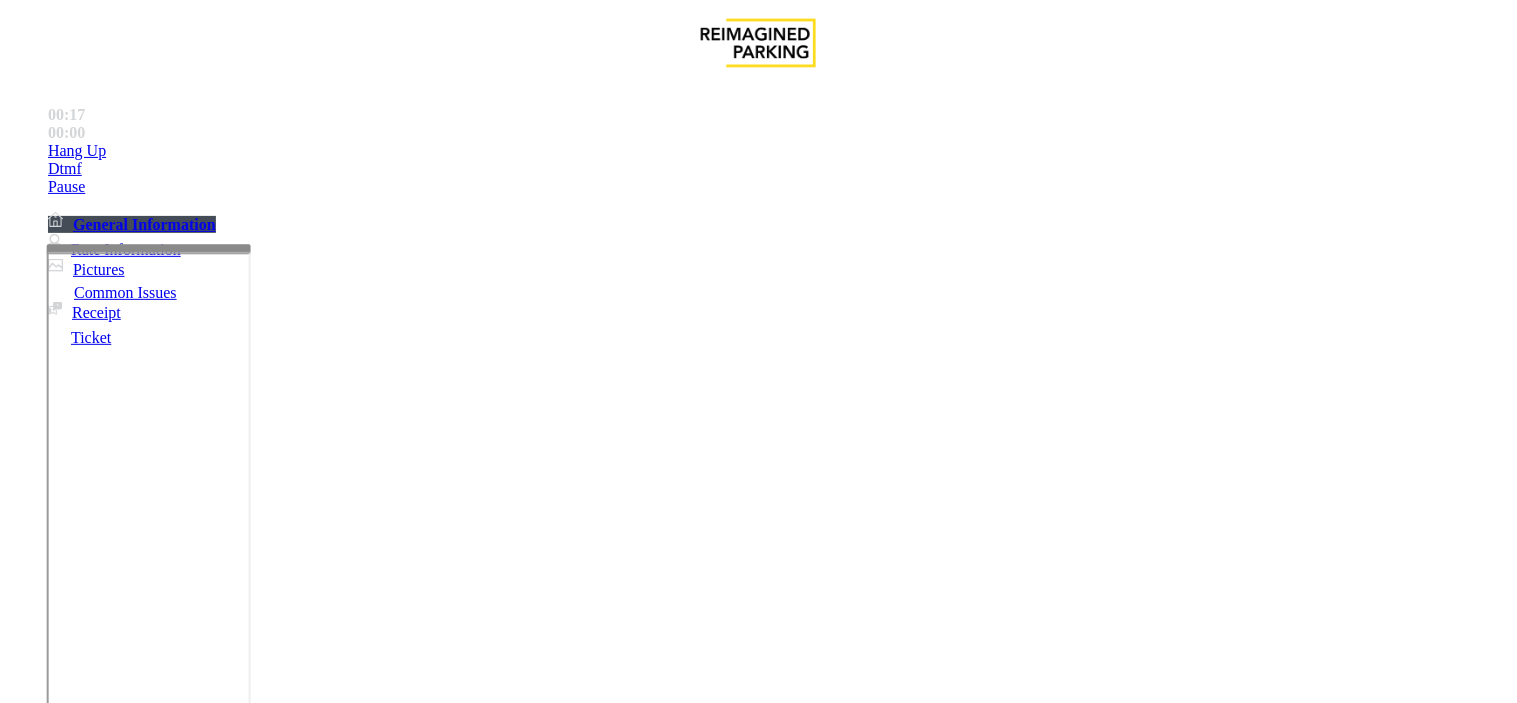 click on "Equipment Issue" at bounding box center [483, 1356] 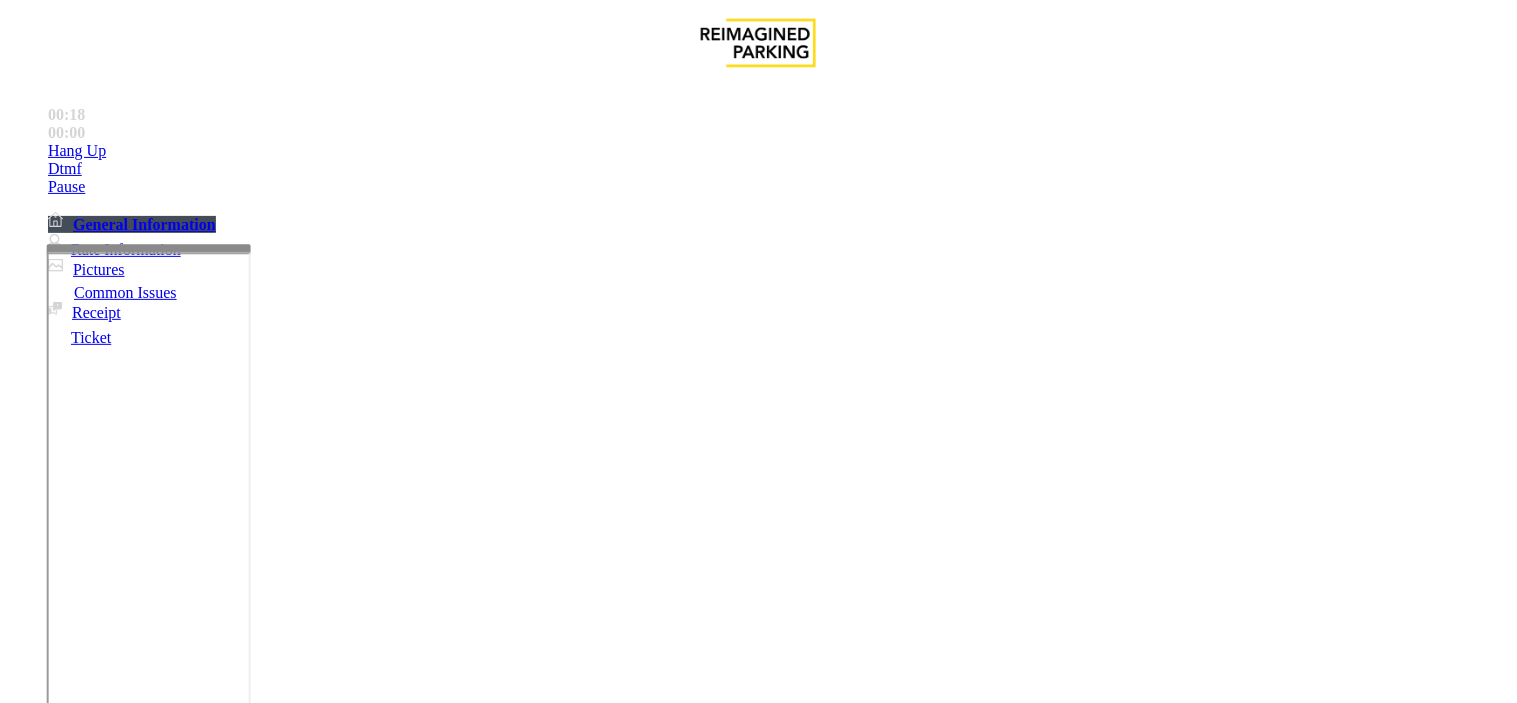 click on "Gate / Door Won't Open" at bounding box center [575, 1356] 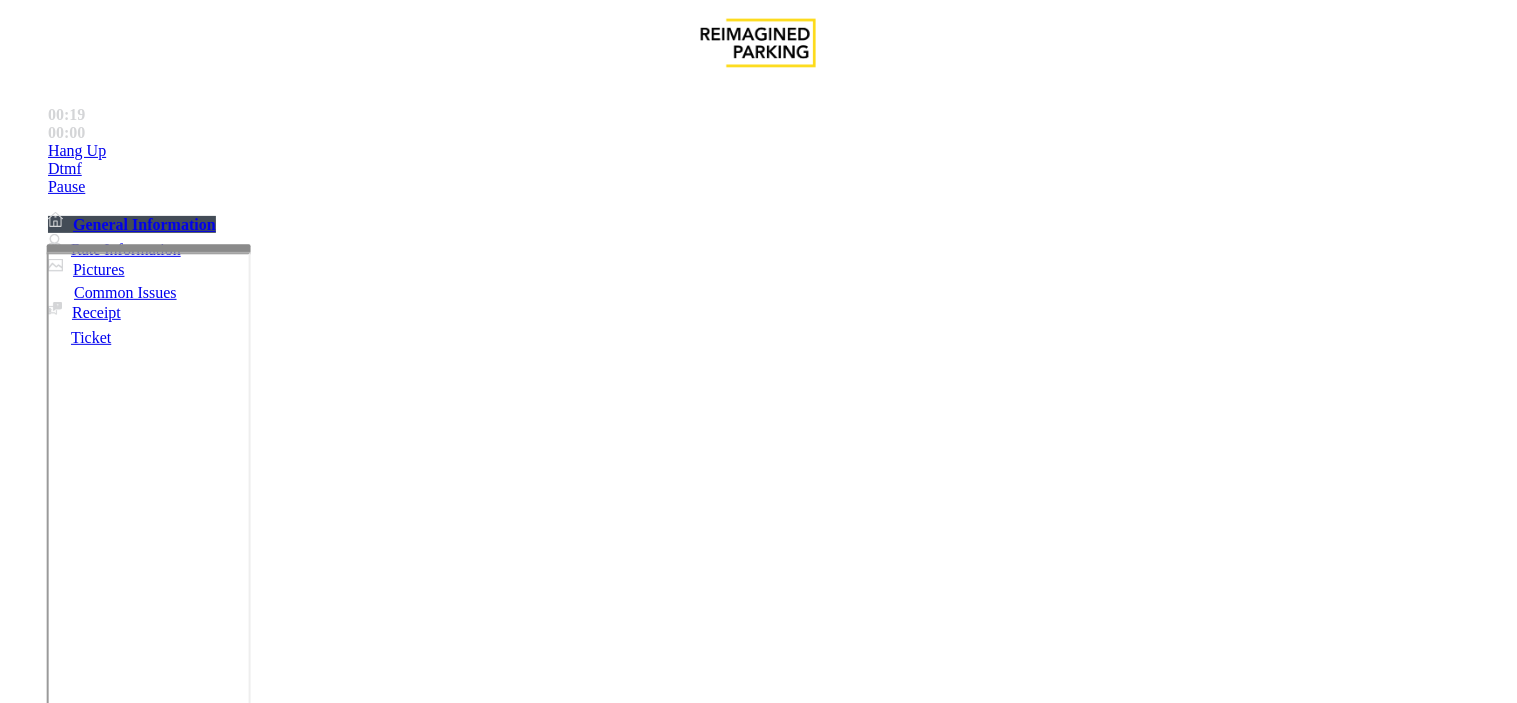 click at bounding box center (246, 1737) 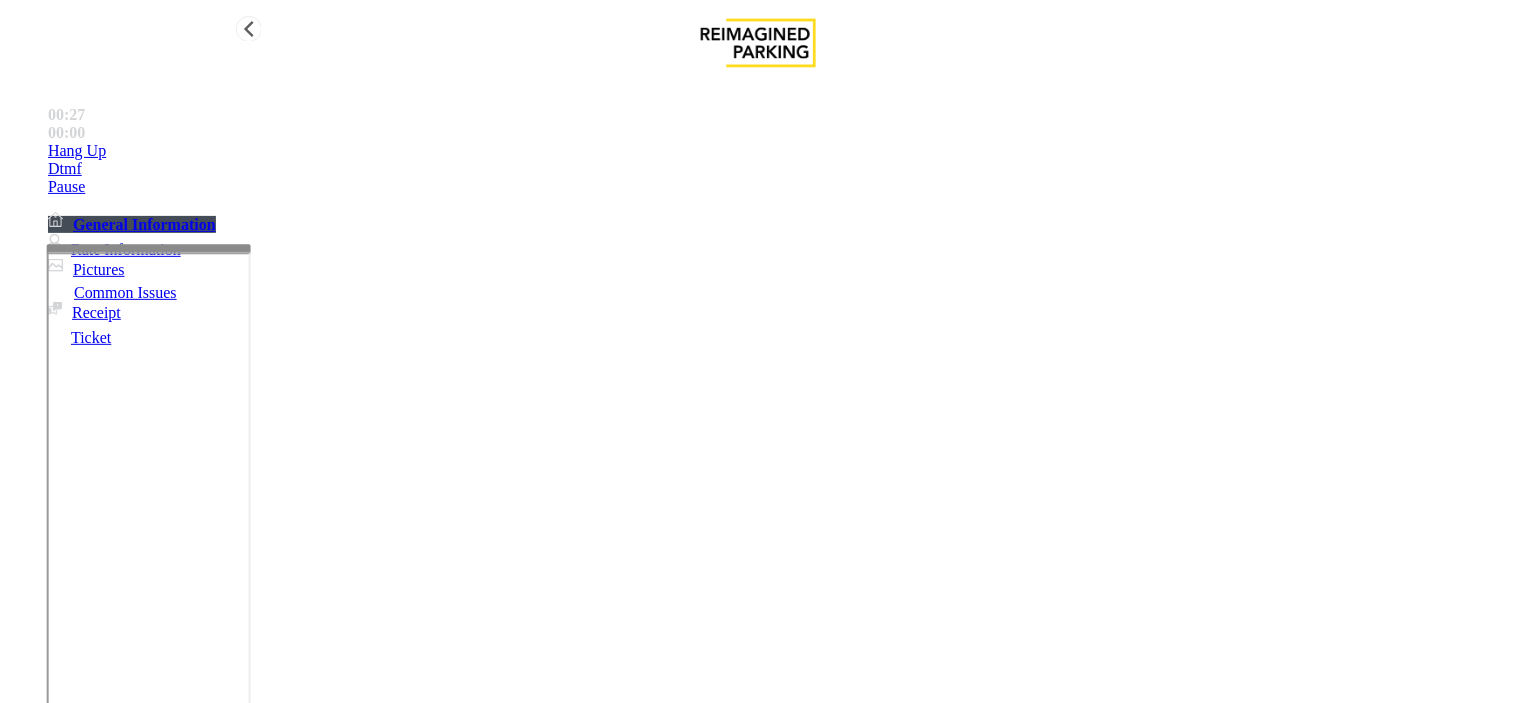 click on "Hang Up" at bounding box center [778, 151] 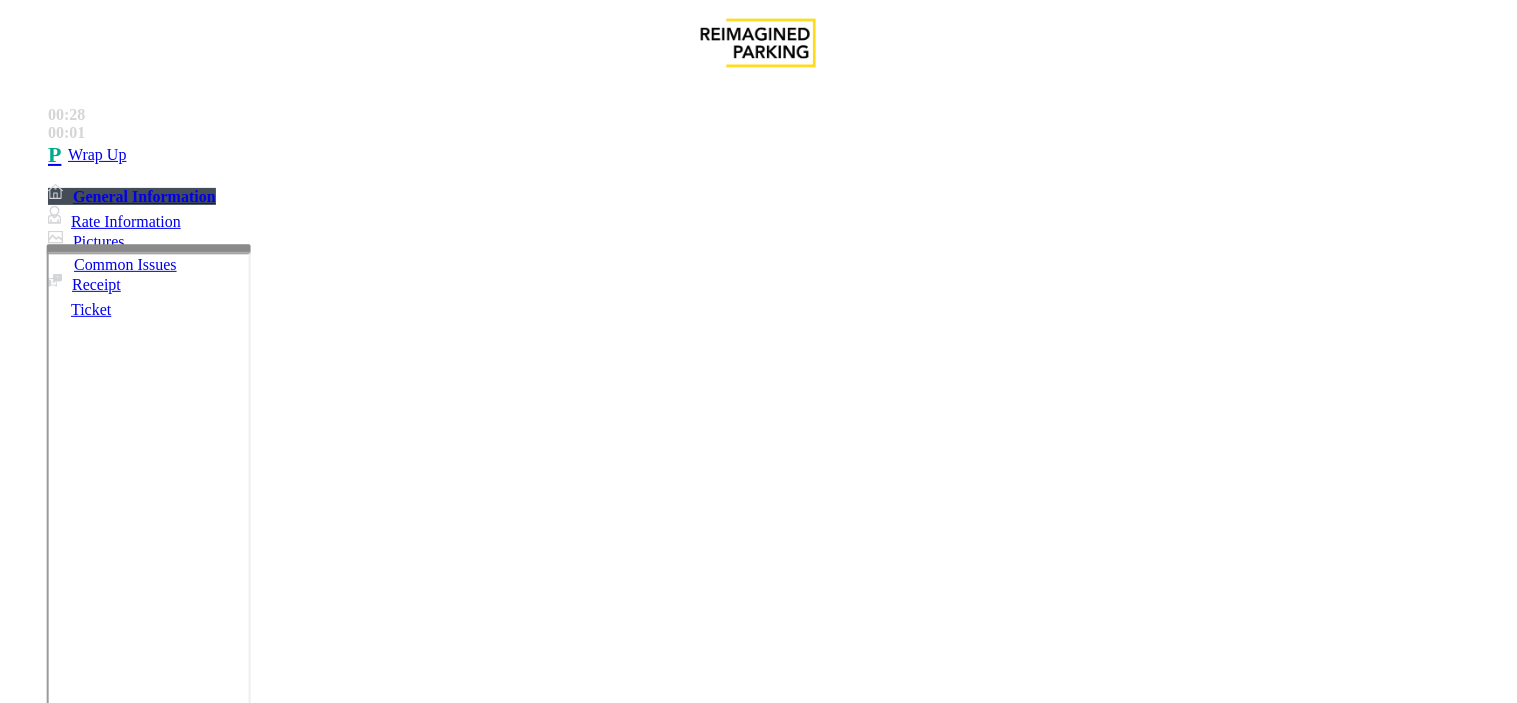 click at bounding box center (246, 1737) 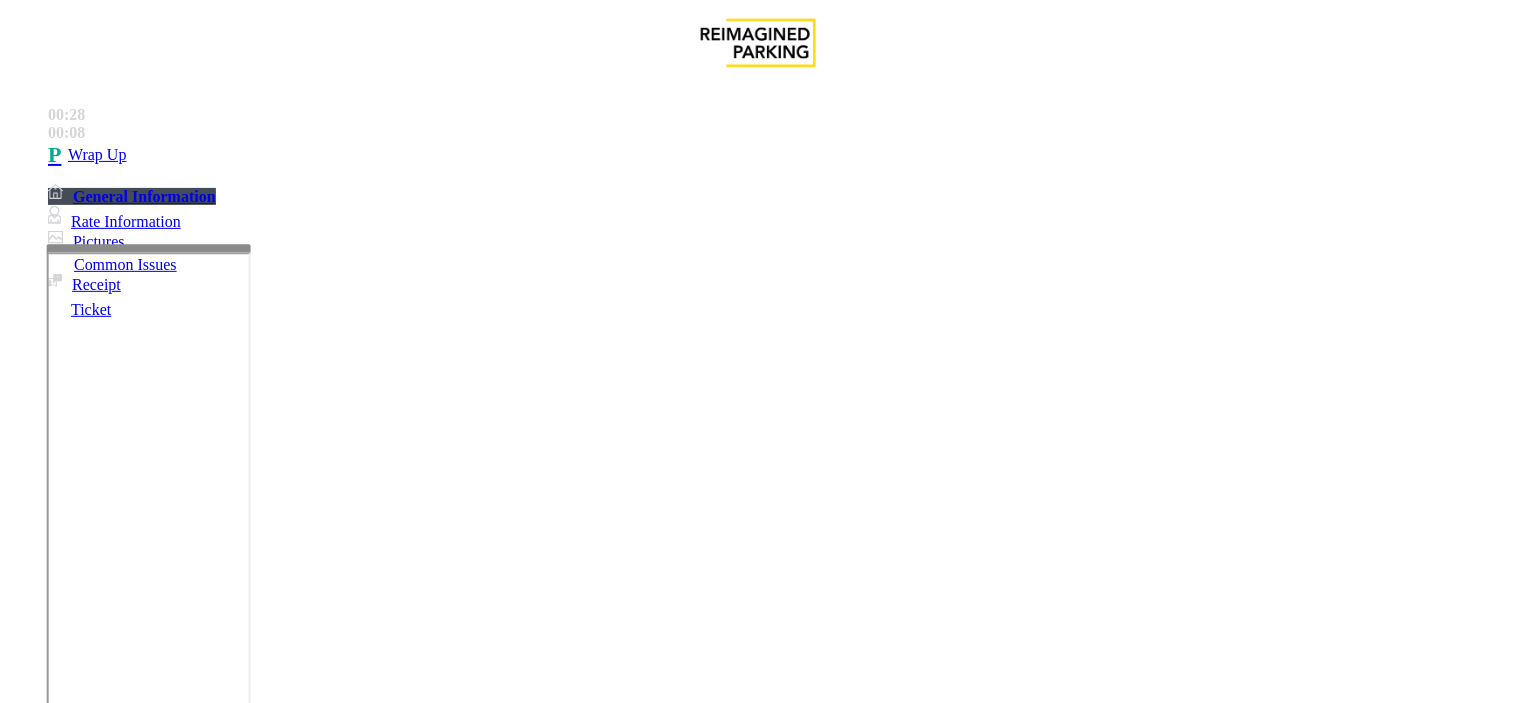click at bounding box center (246, 1737) 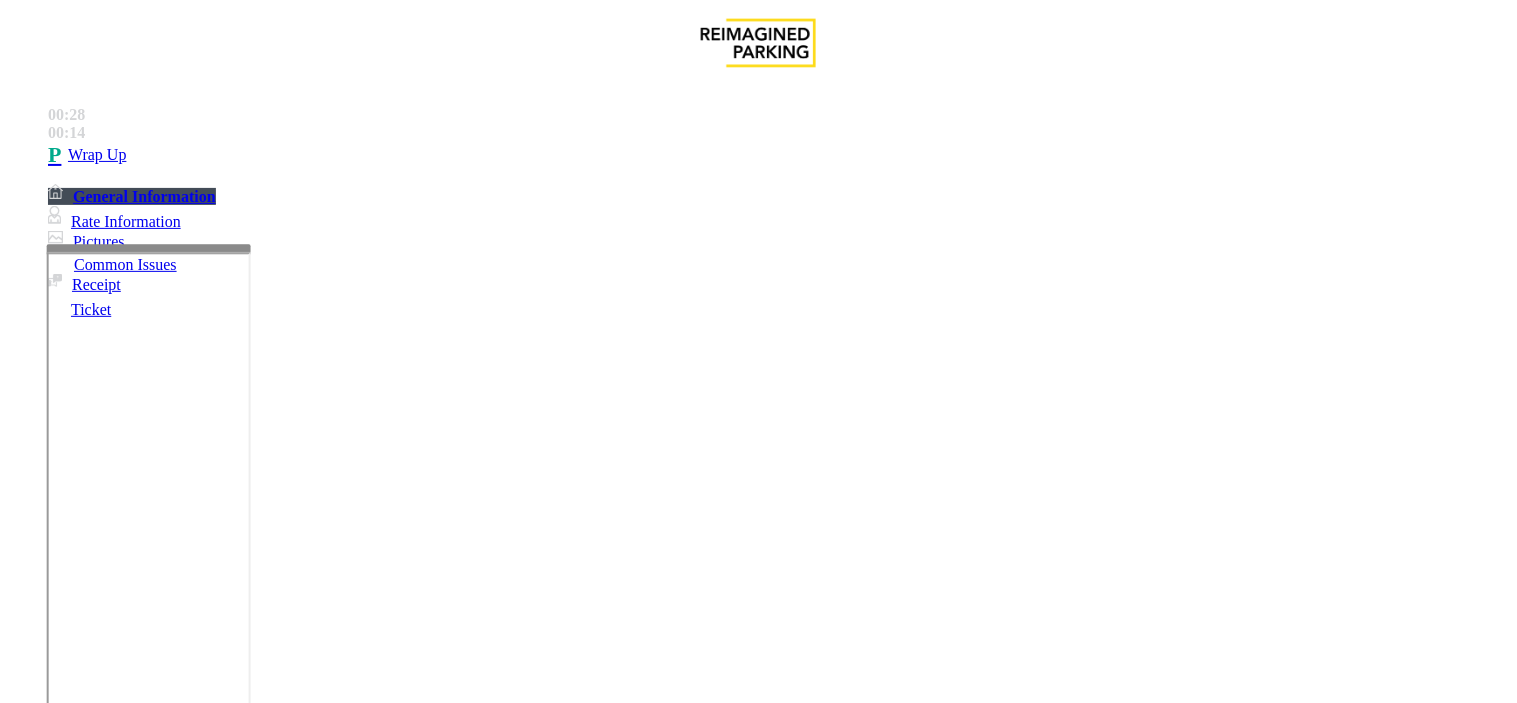 click at bounding box center (246, 1737) 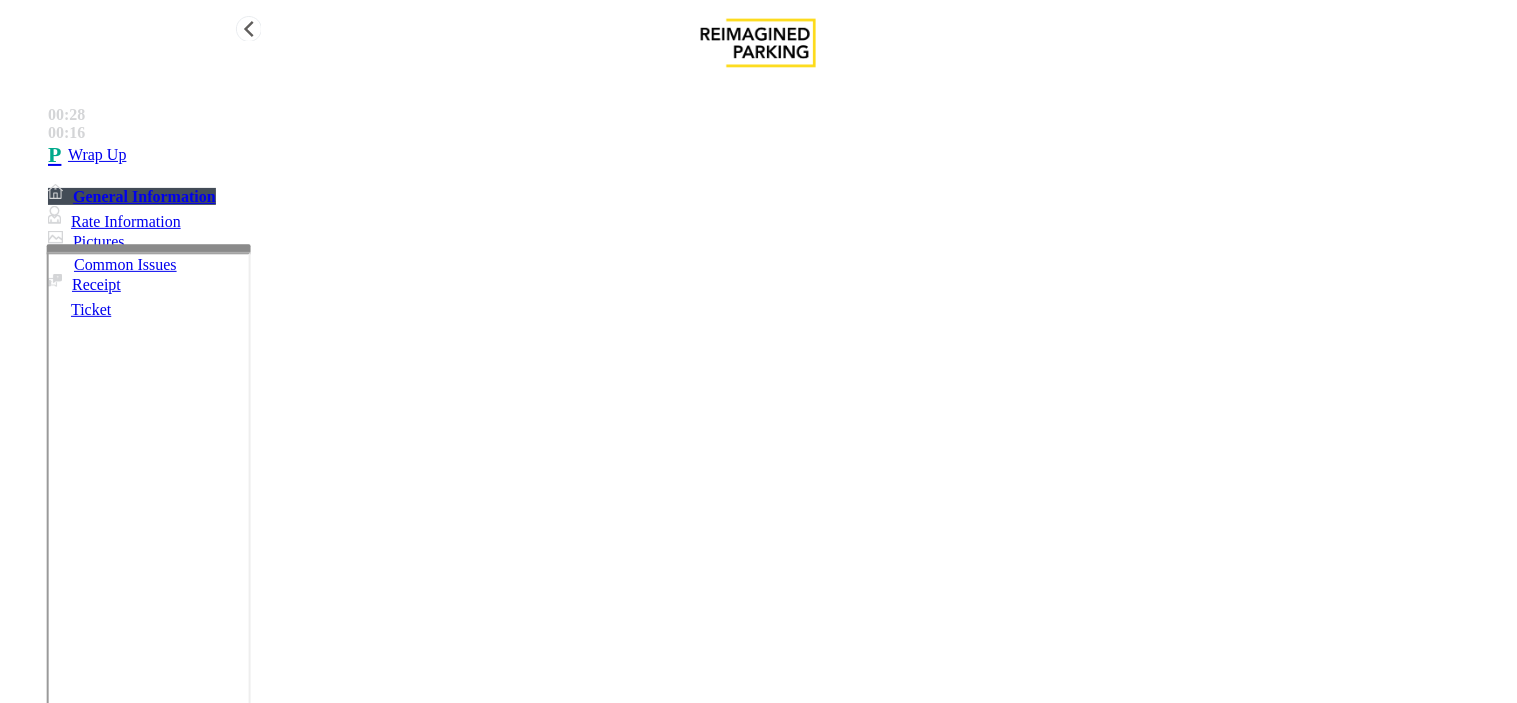 type on "**********" 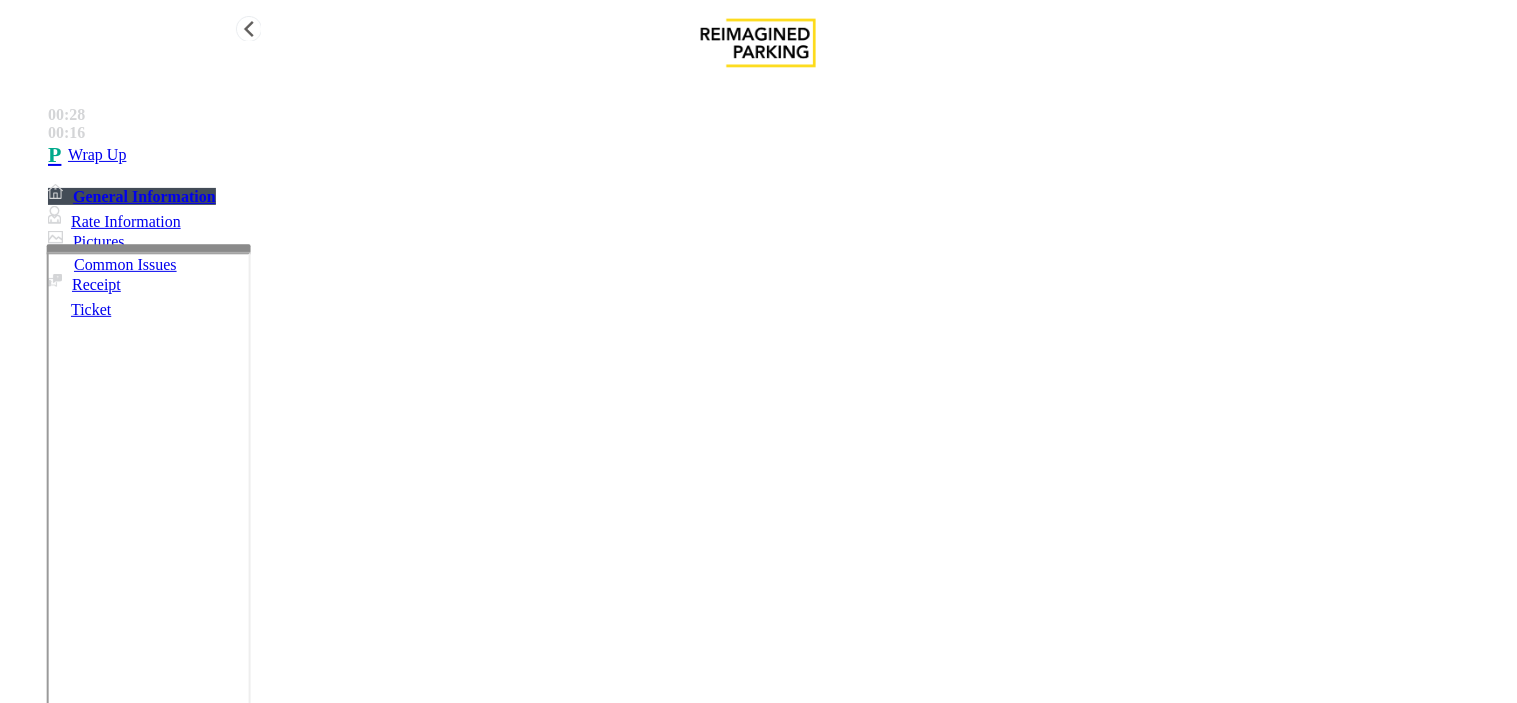 click on "Wrap Up" at bounding box center (778, 155) 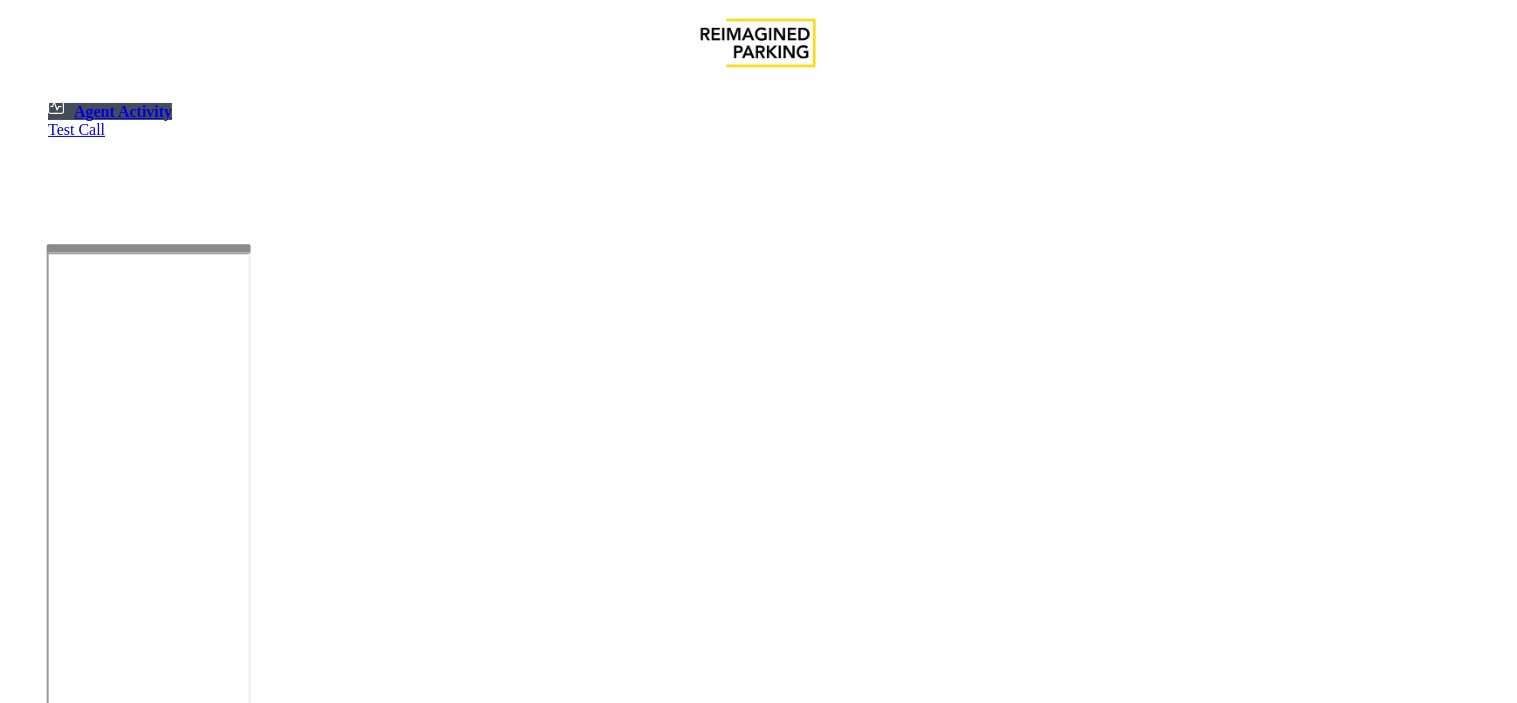 click at bounding box center [186, 1217] 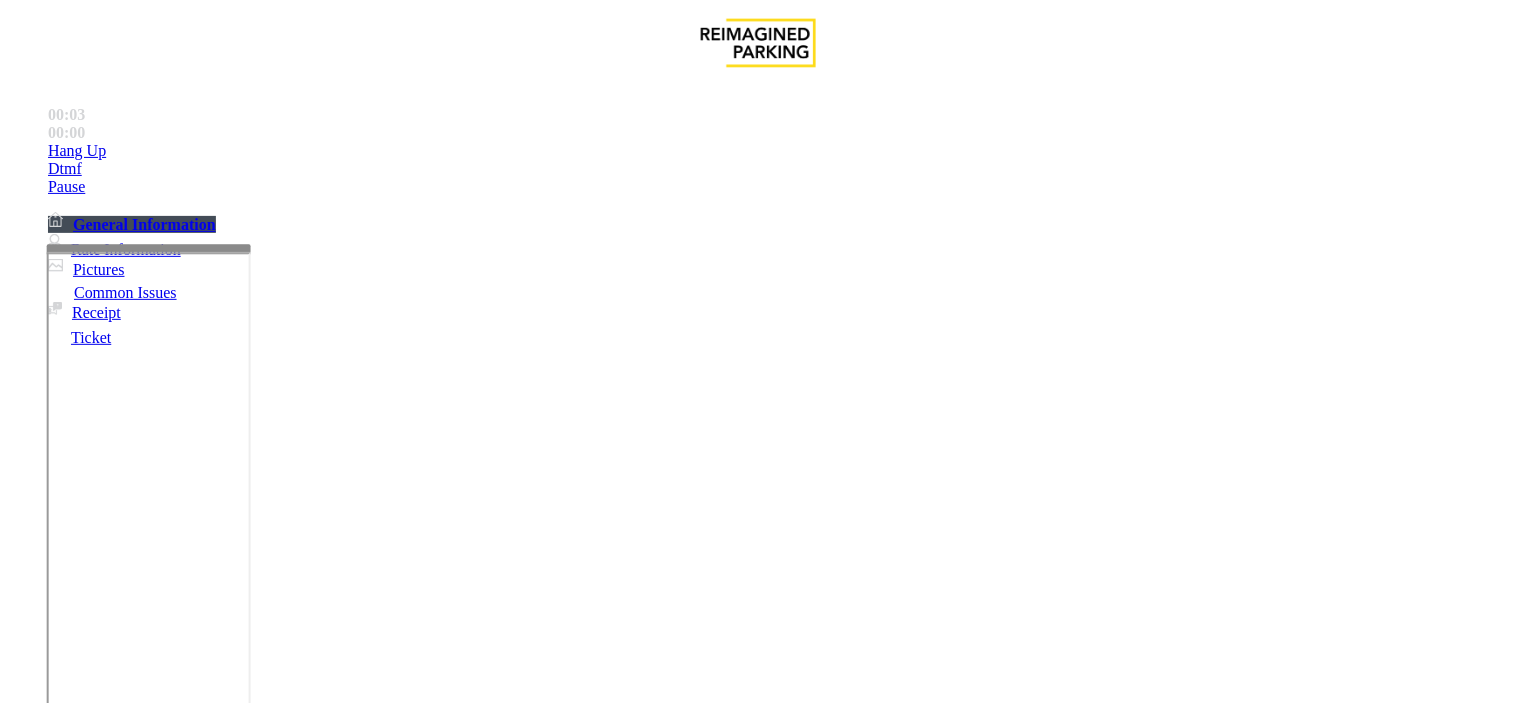 click on "Intercom Issue/No Response" at bounding box center [752, 1356] 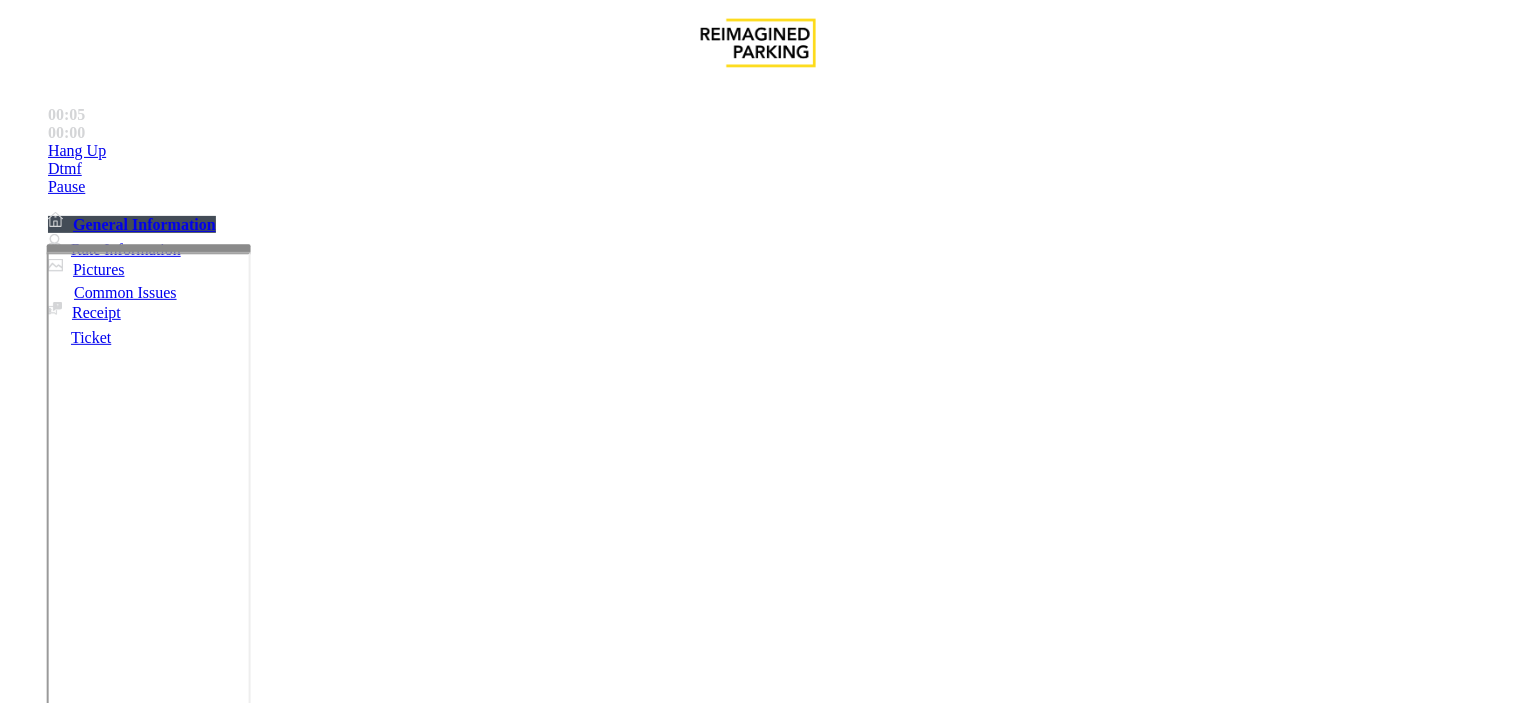 click on "Parker Cannot Hear Call Center Agent" at bounding box center [378, 1356] 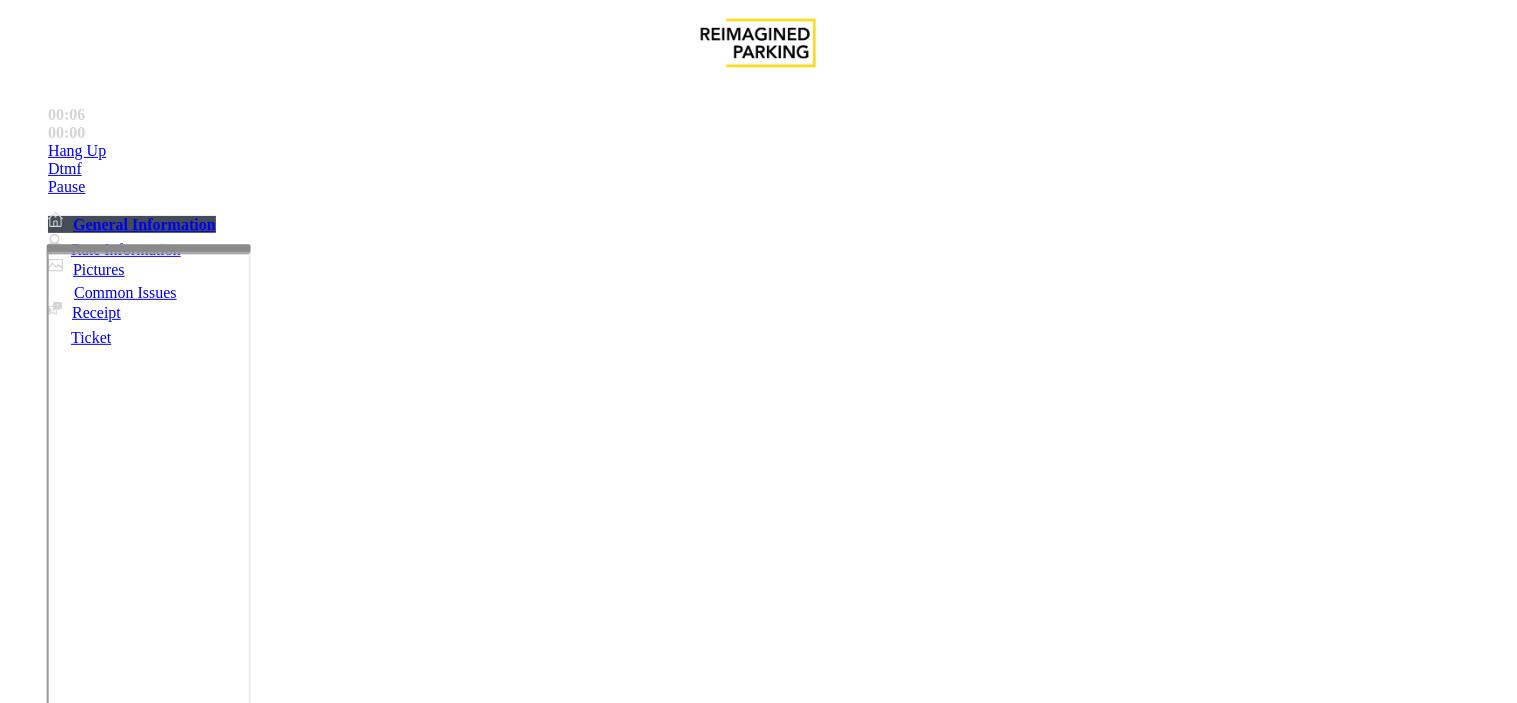 click on "Parker Cannot Hear Call Center Agent" at bounding box center [758, 1341] 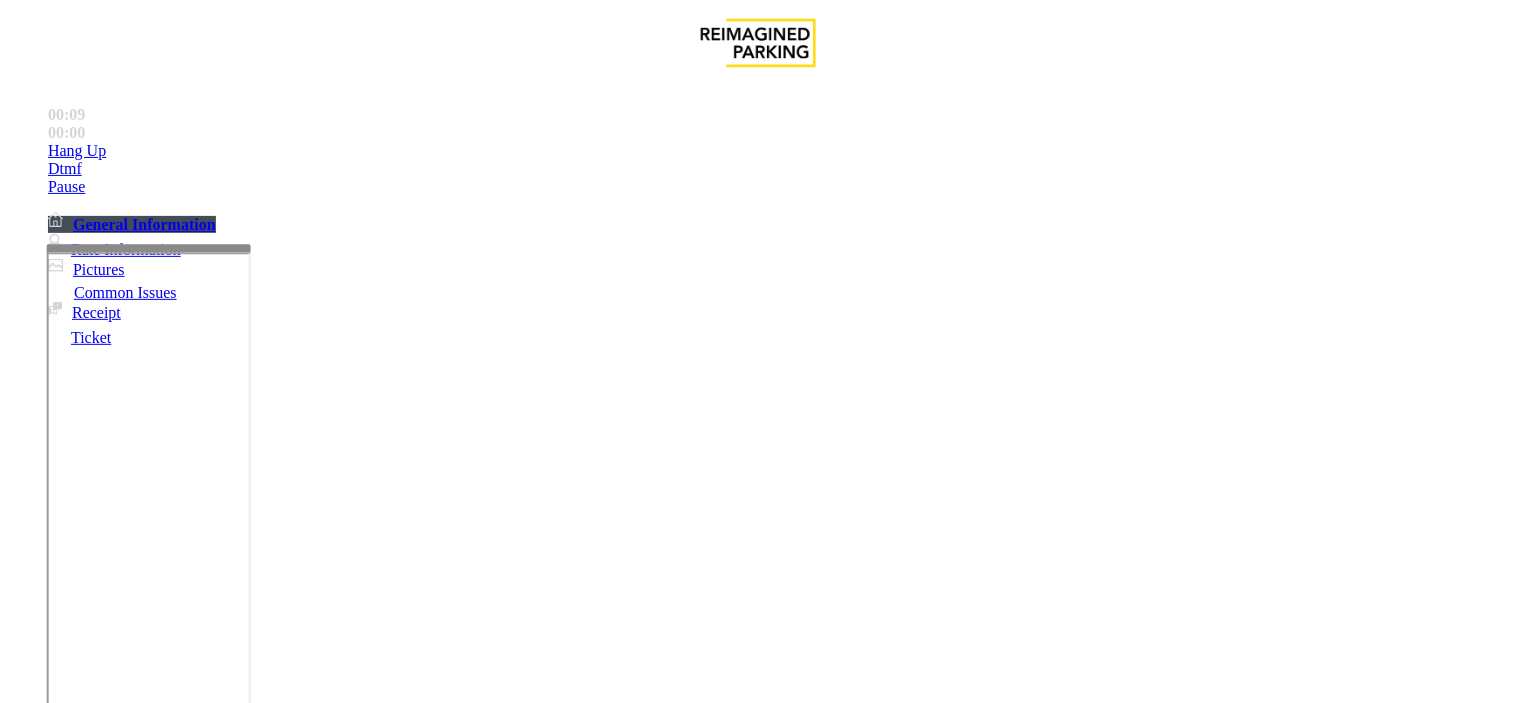 type on "**********" 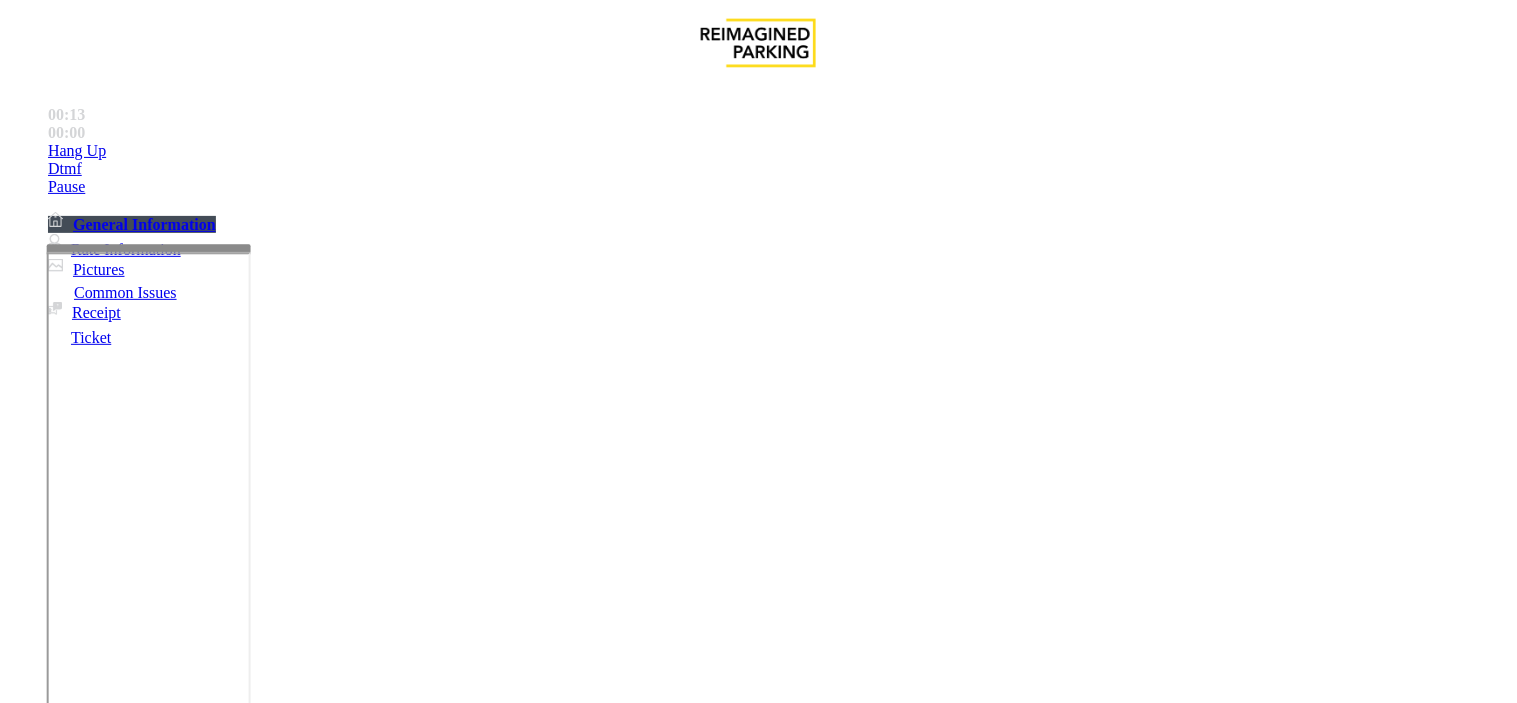 click at bounding box center (254, 1404) 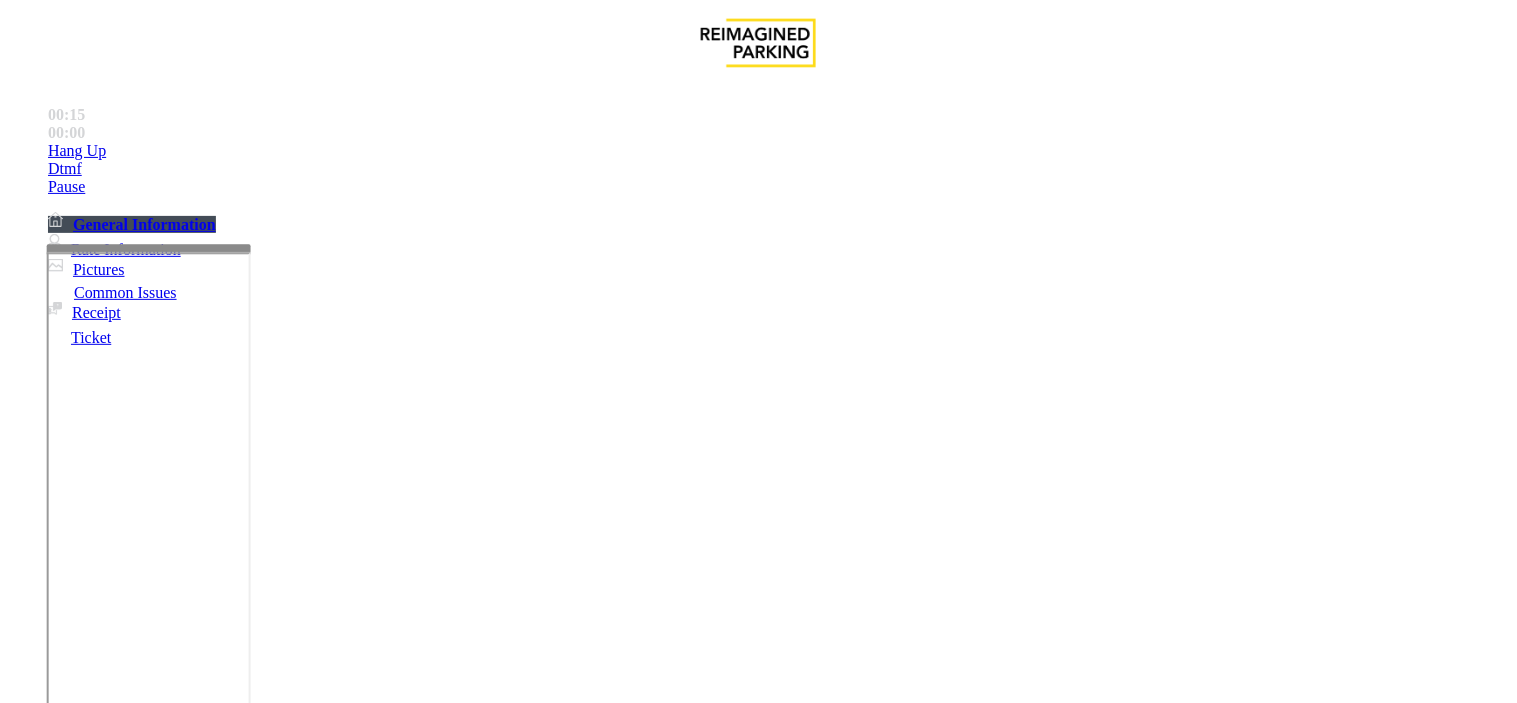 type 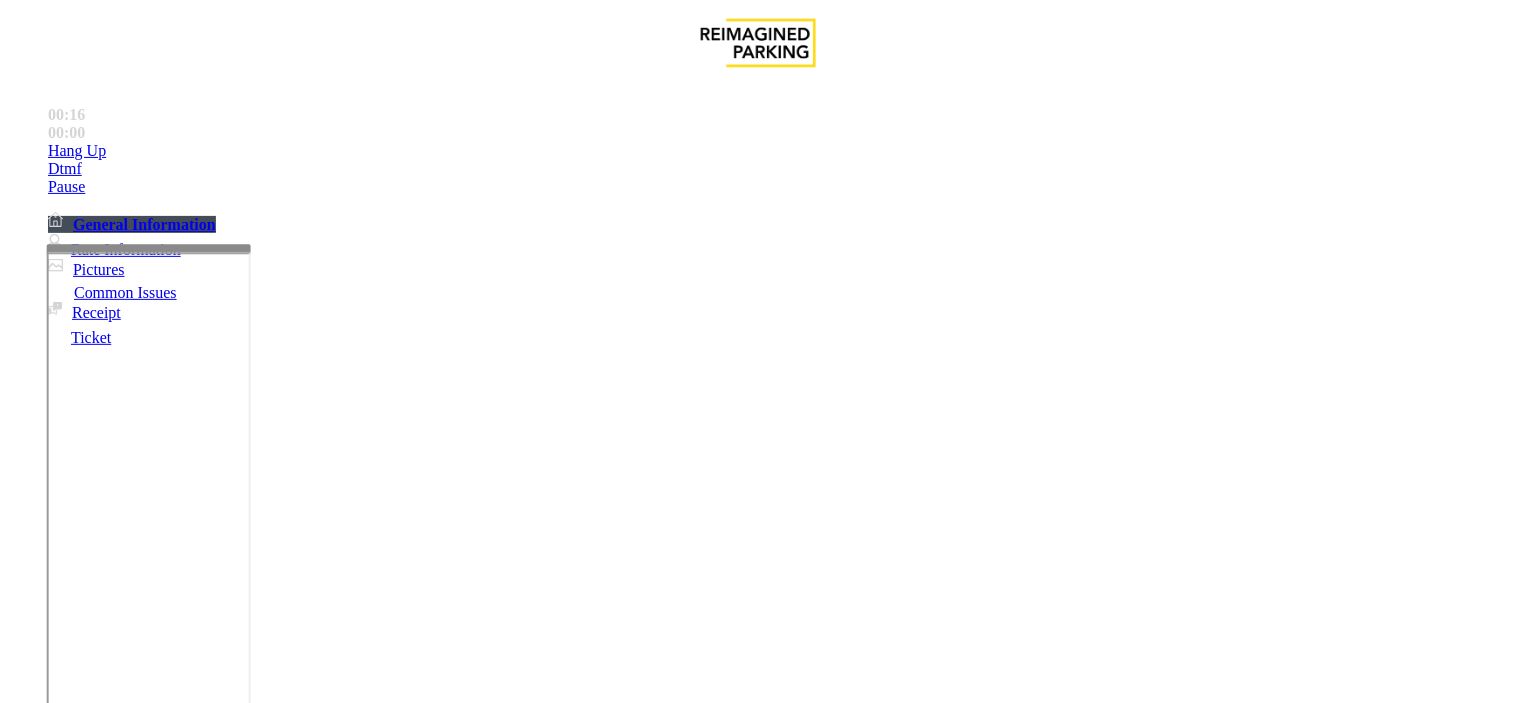 click on "Issue" at bounding box center [42, 1323] 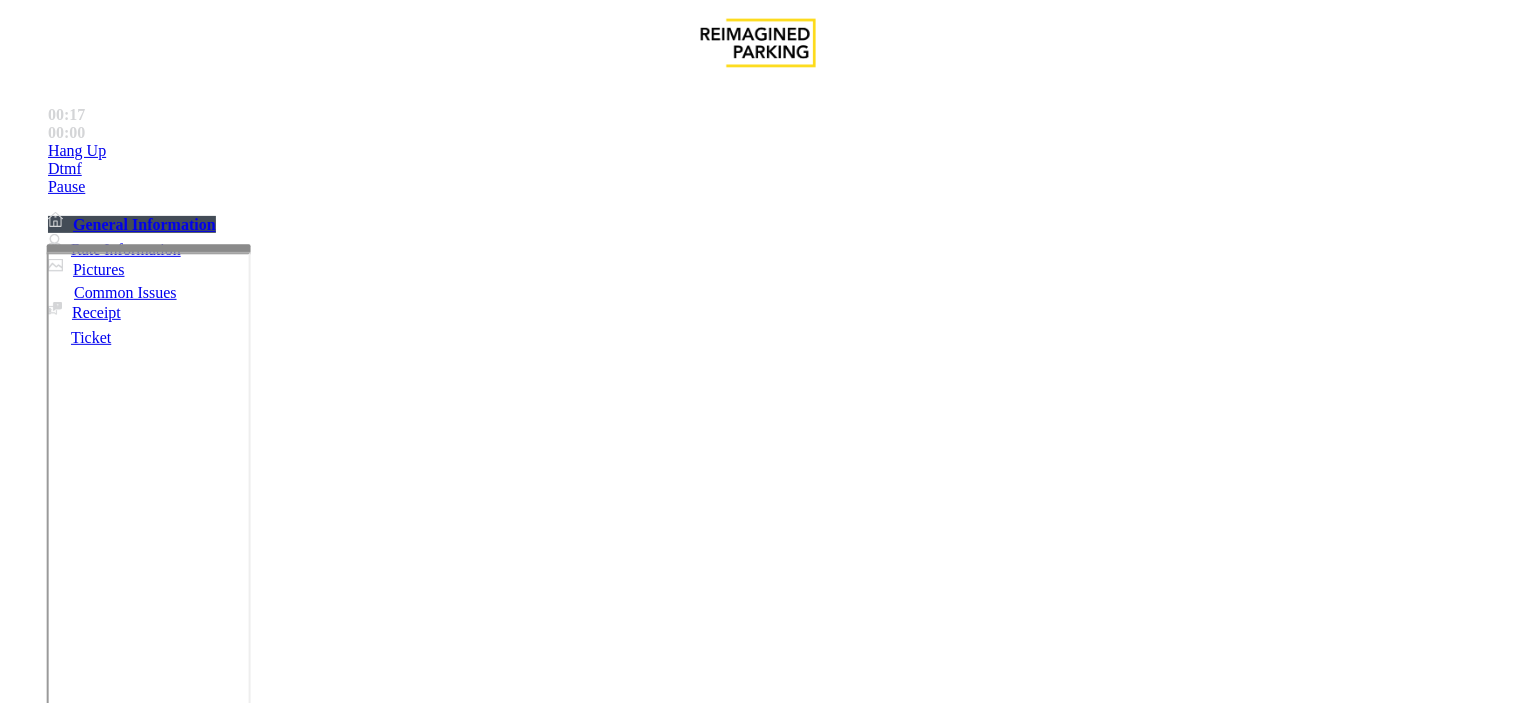 click on "Intercom Issue/No Response" at bounding box center (752, 1356) 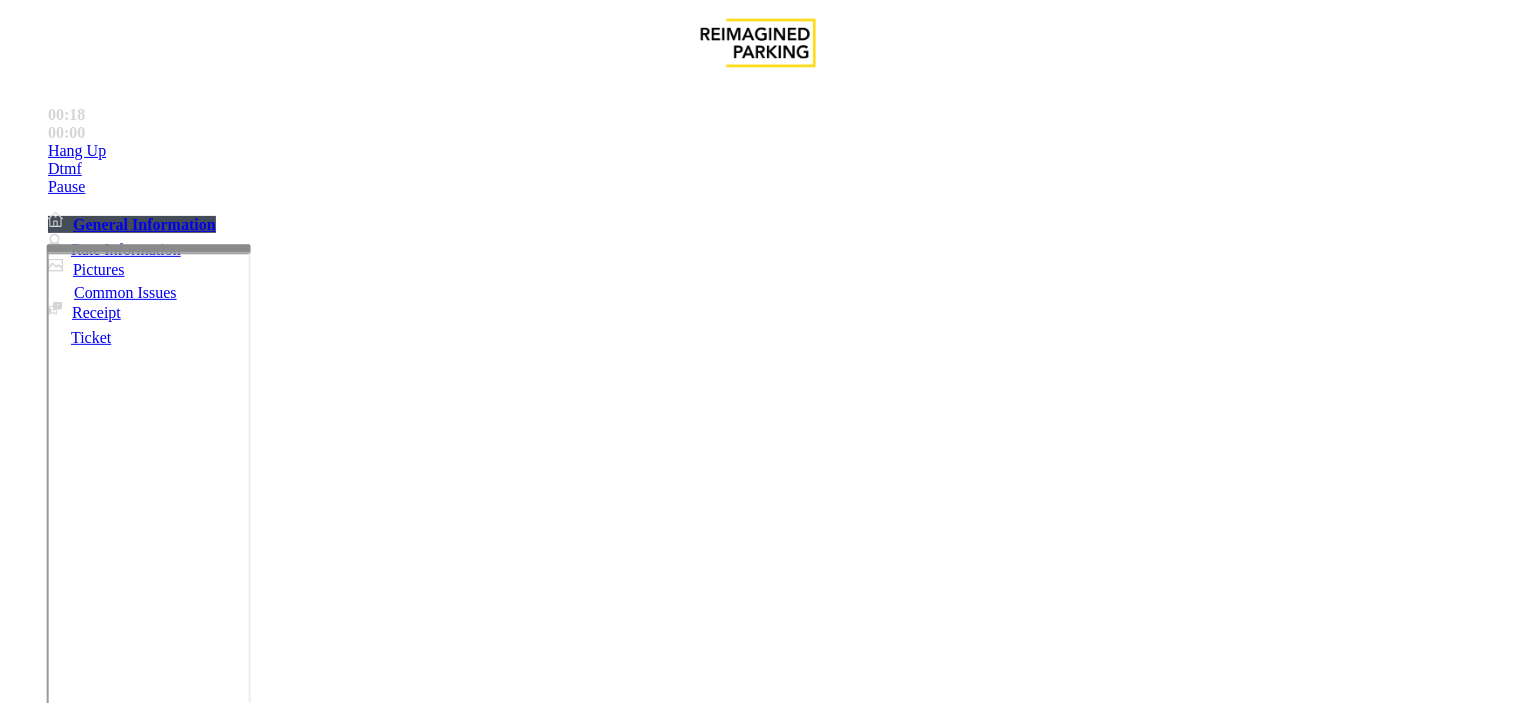 click on "No Response/Unable to hear parker" at bounding box center (142, 1356) 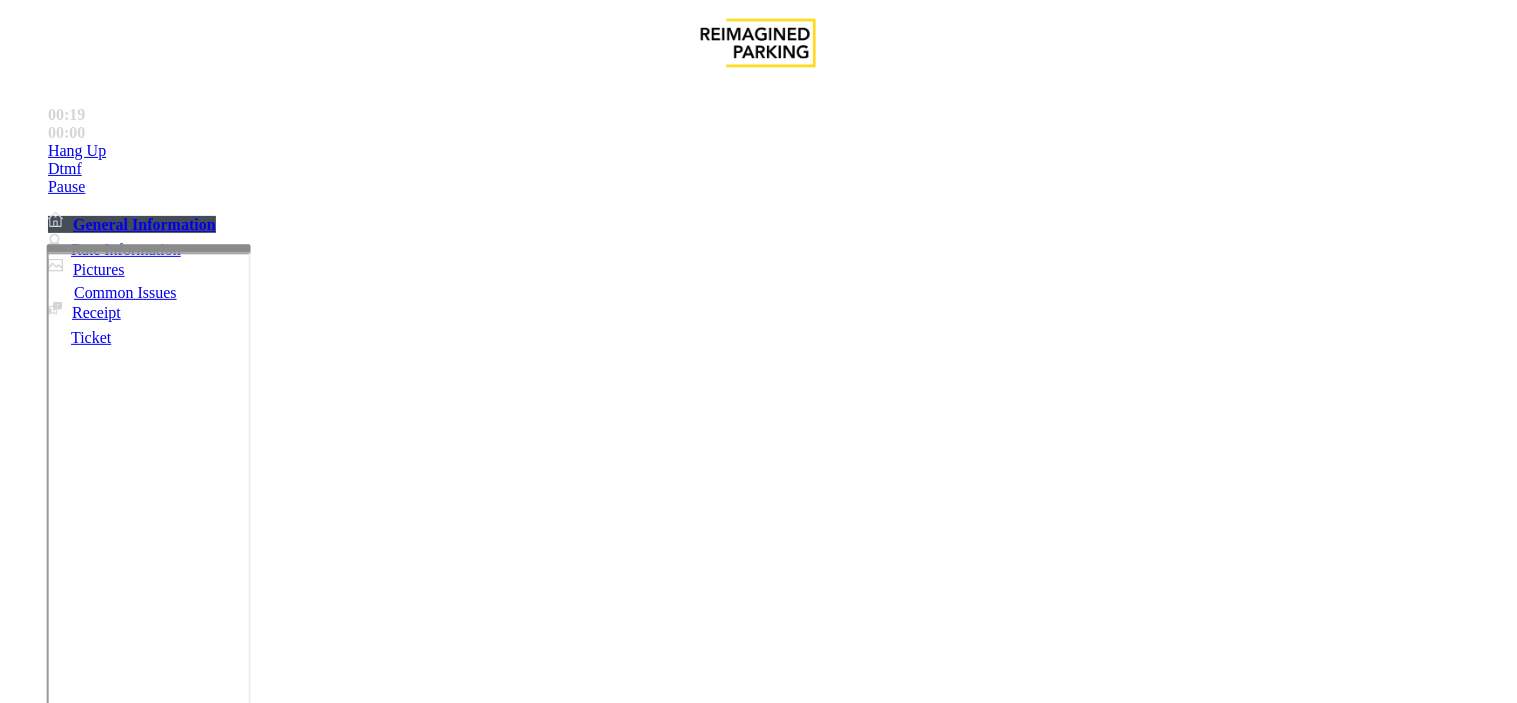 click on "No Response/Unable to hear parker" at bounding box center [758, 1341] 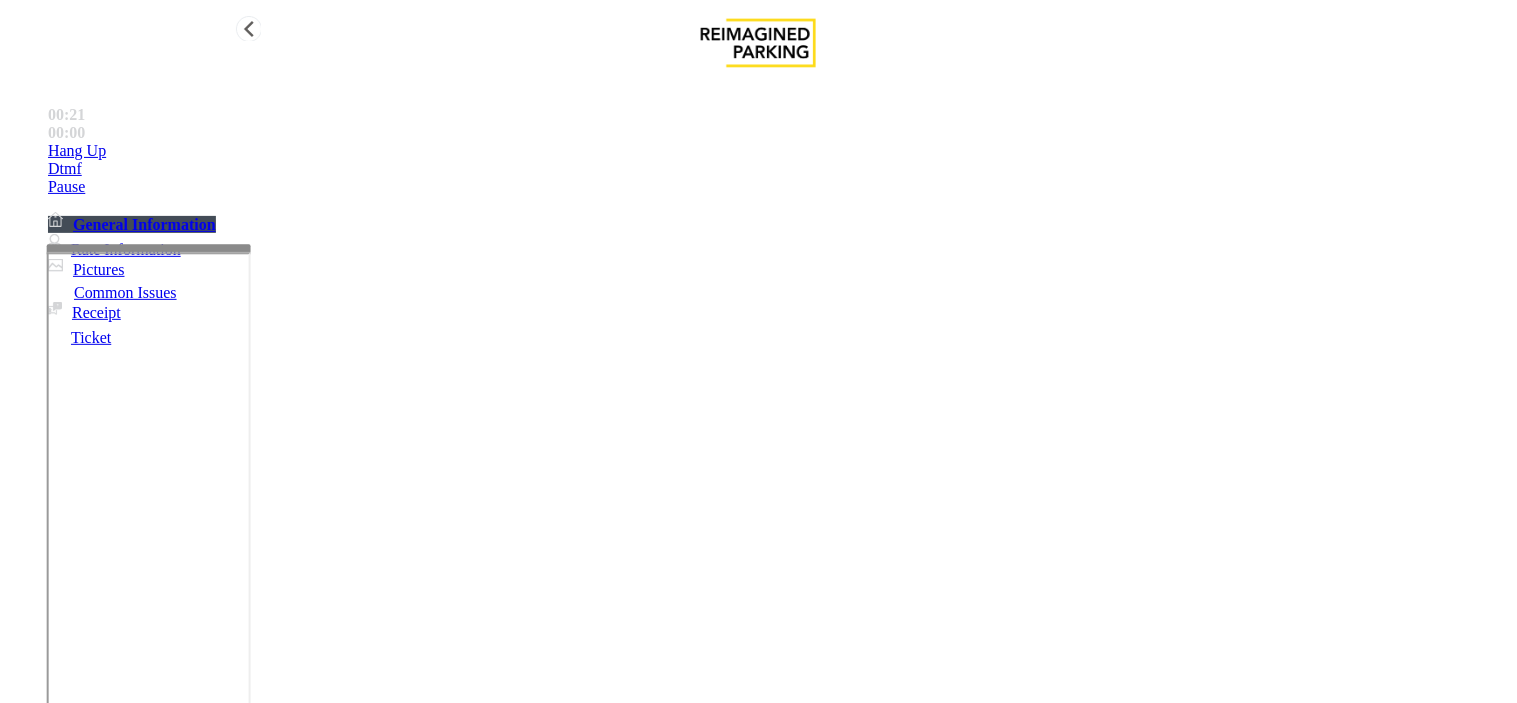 click on "Hang Up" at bounding box center (778, 151) 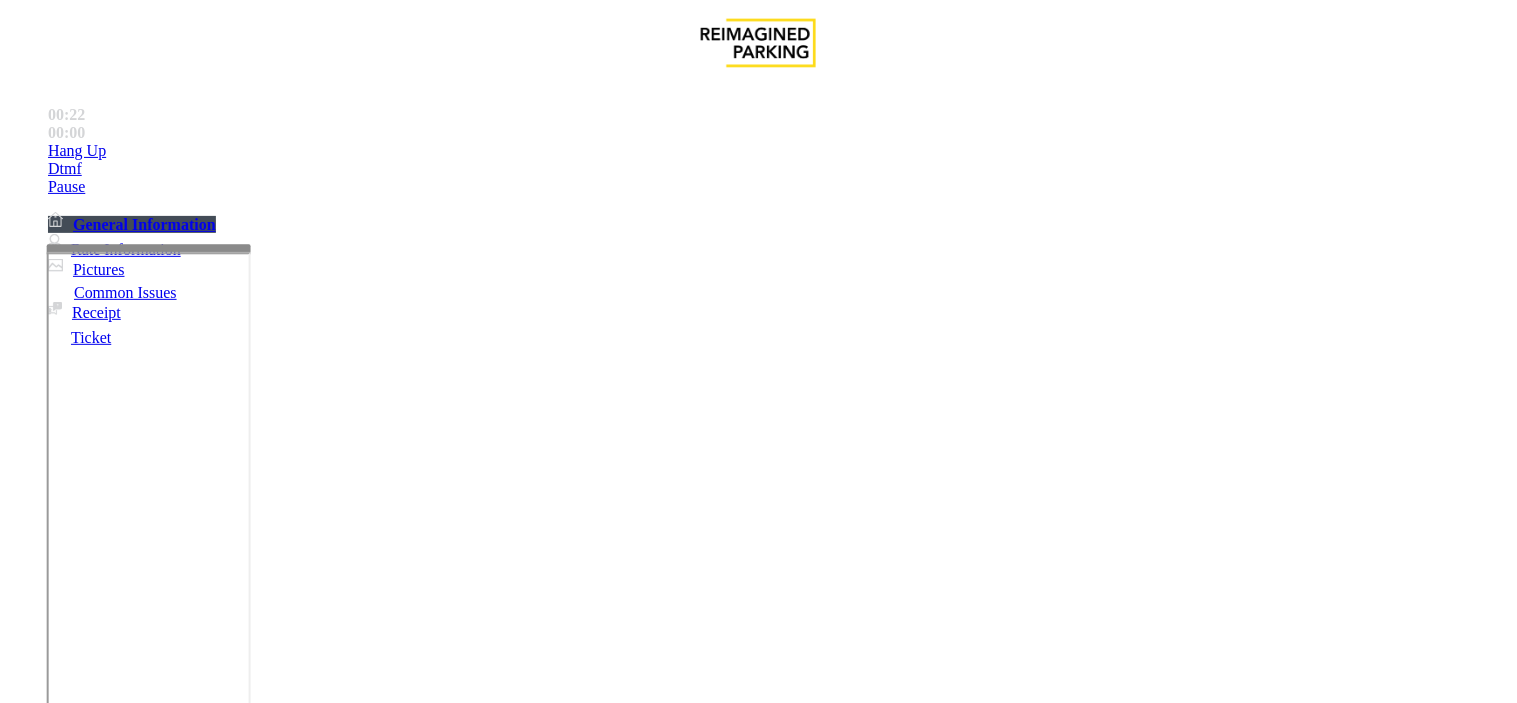 click at bounding box center (254, 1404) 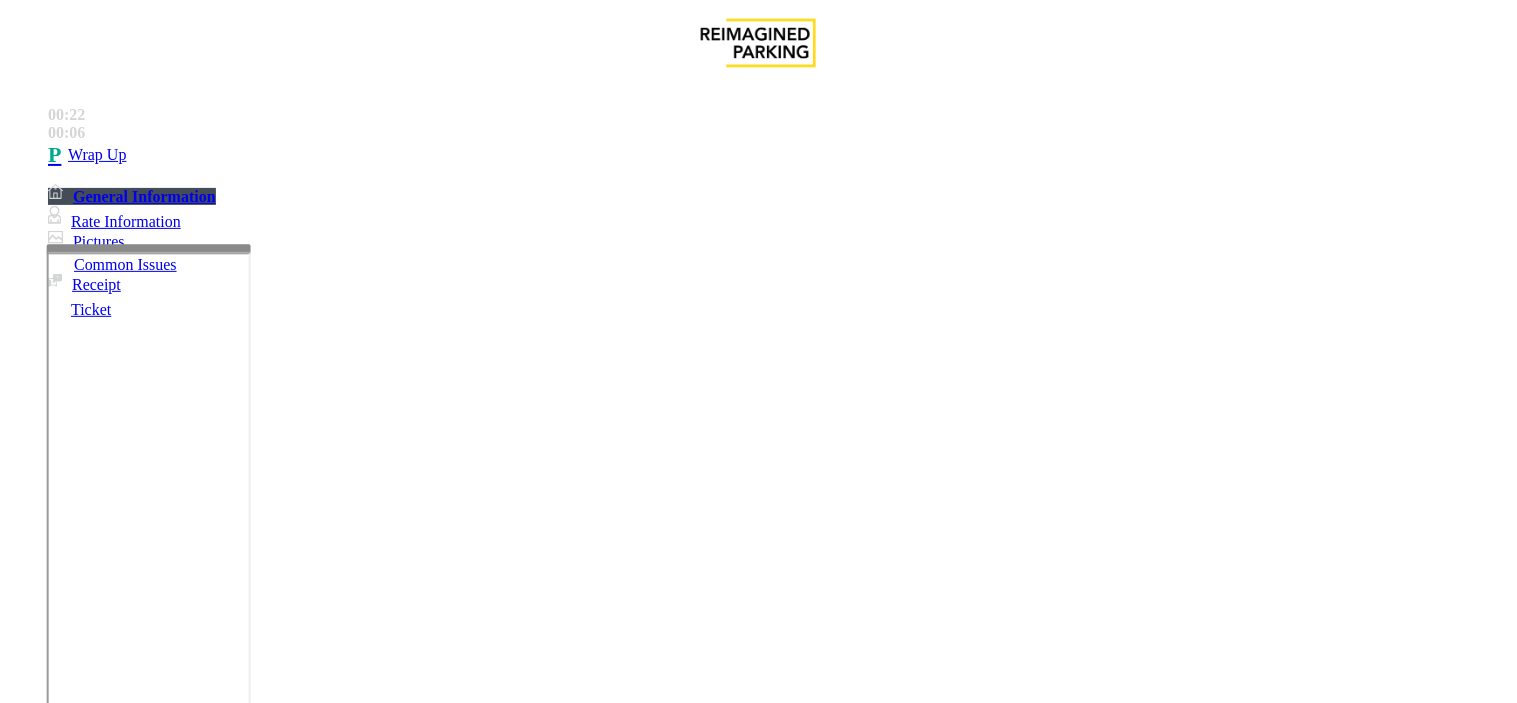 type on "**********" 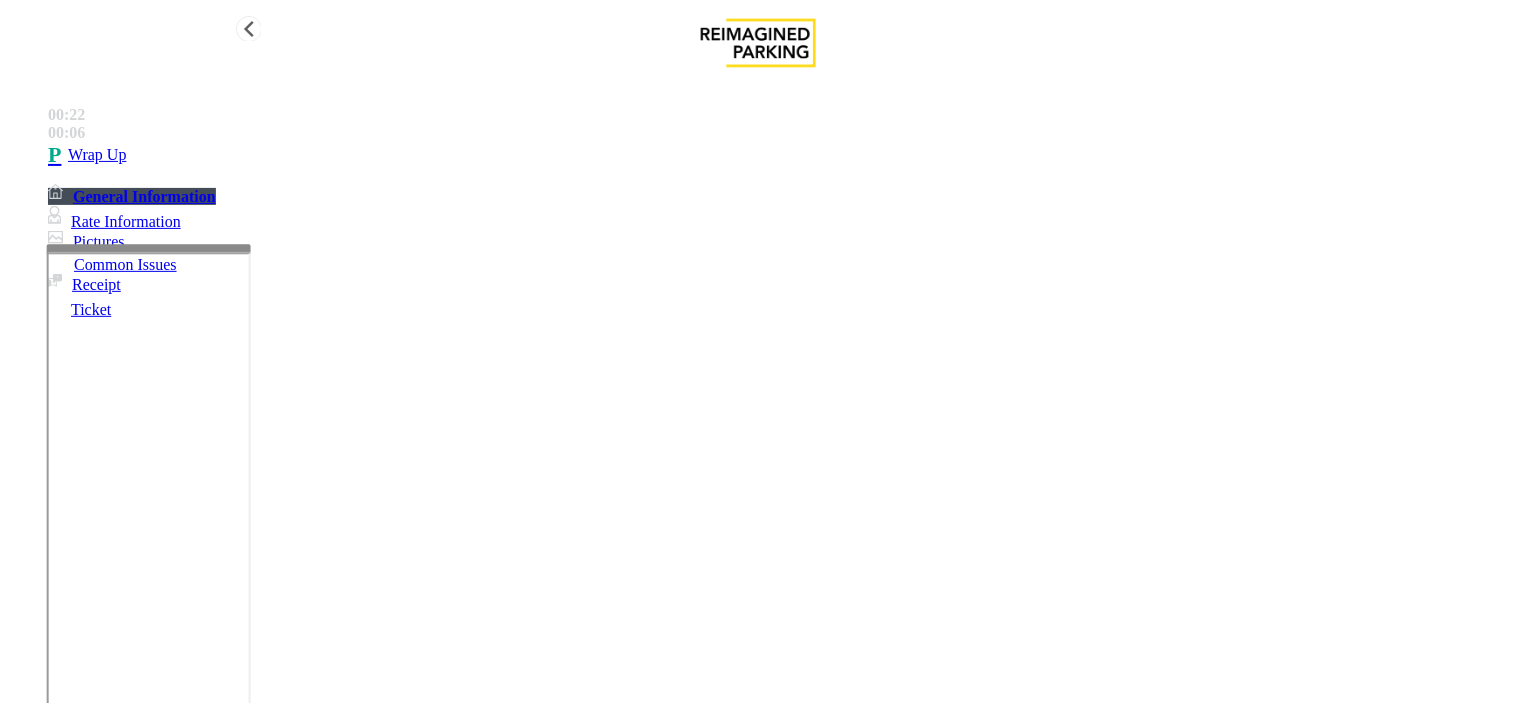 click on "Wrap Up" at bounding box center [778, 155] 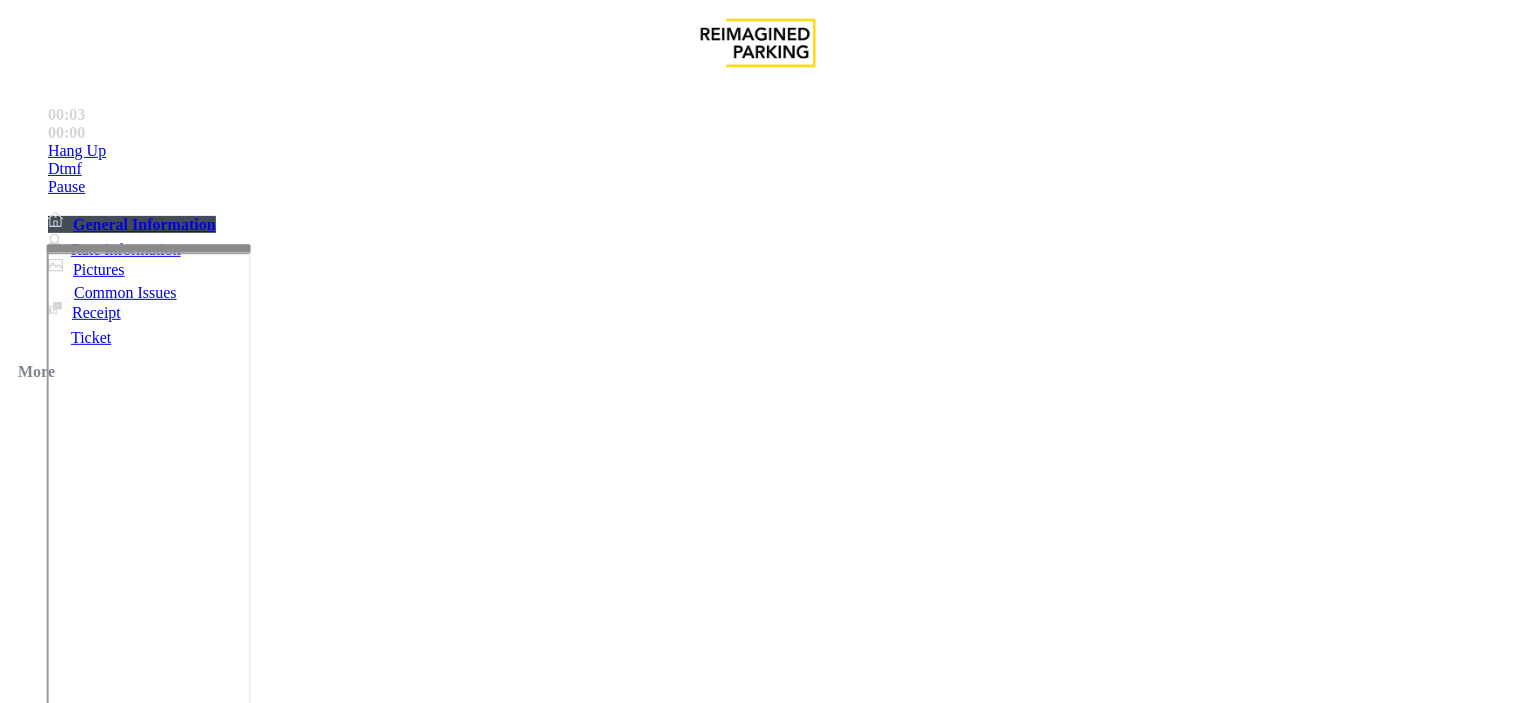 scroll, scrollTop: 1555, scrollLeft: 0, axis: vertical 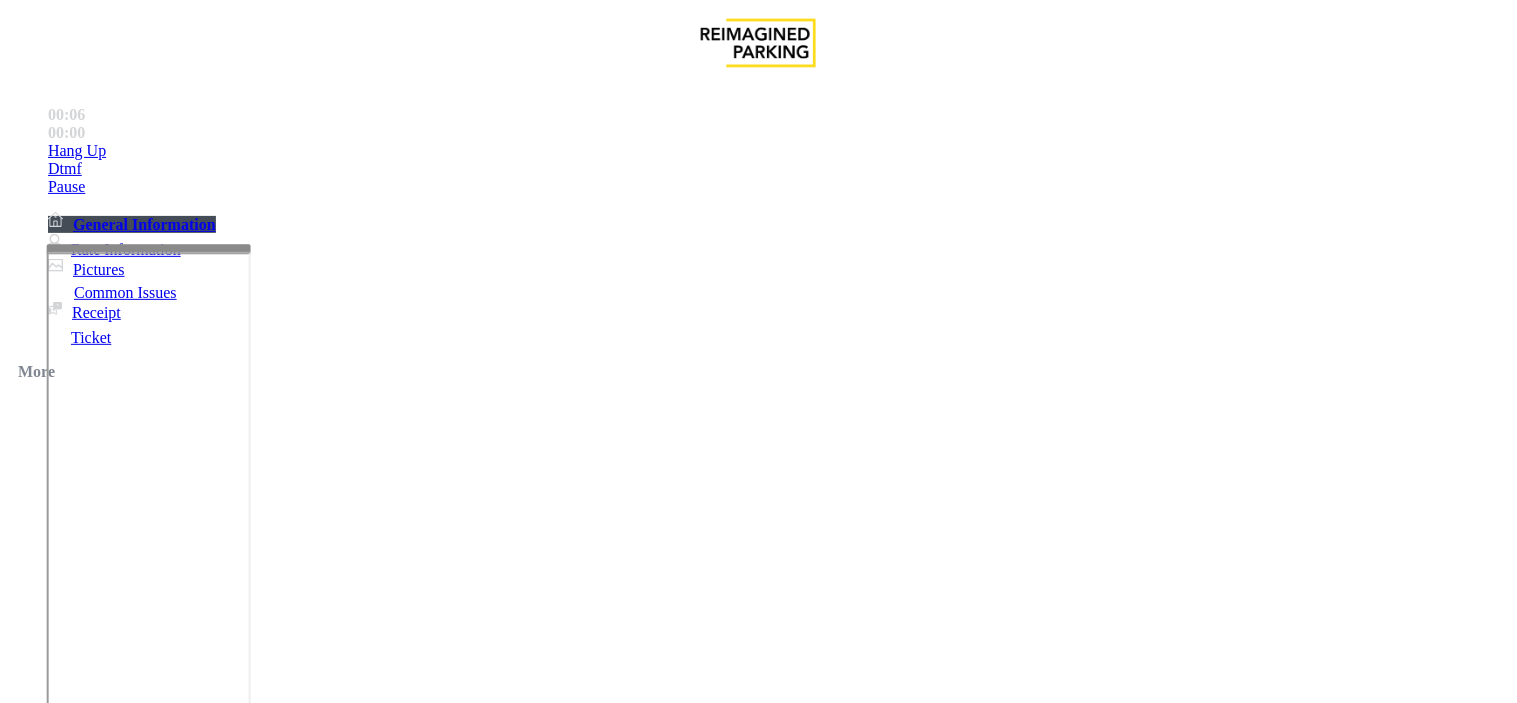 click on "Ticket Issue" at bounding box center [71, 1356] 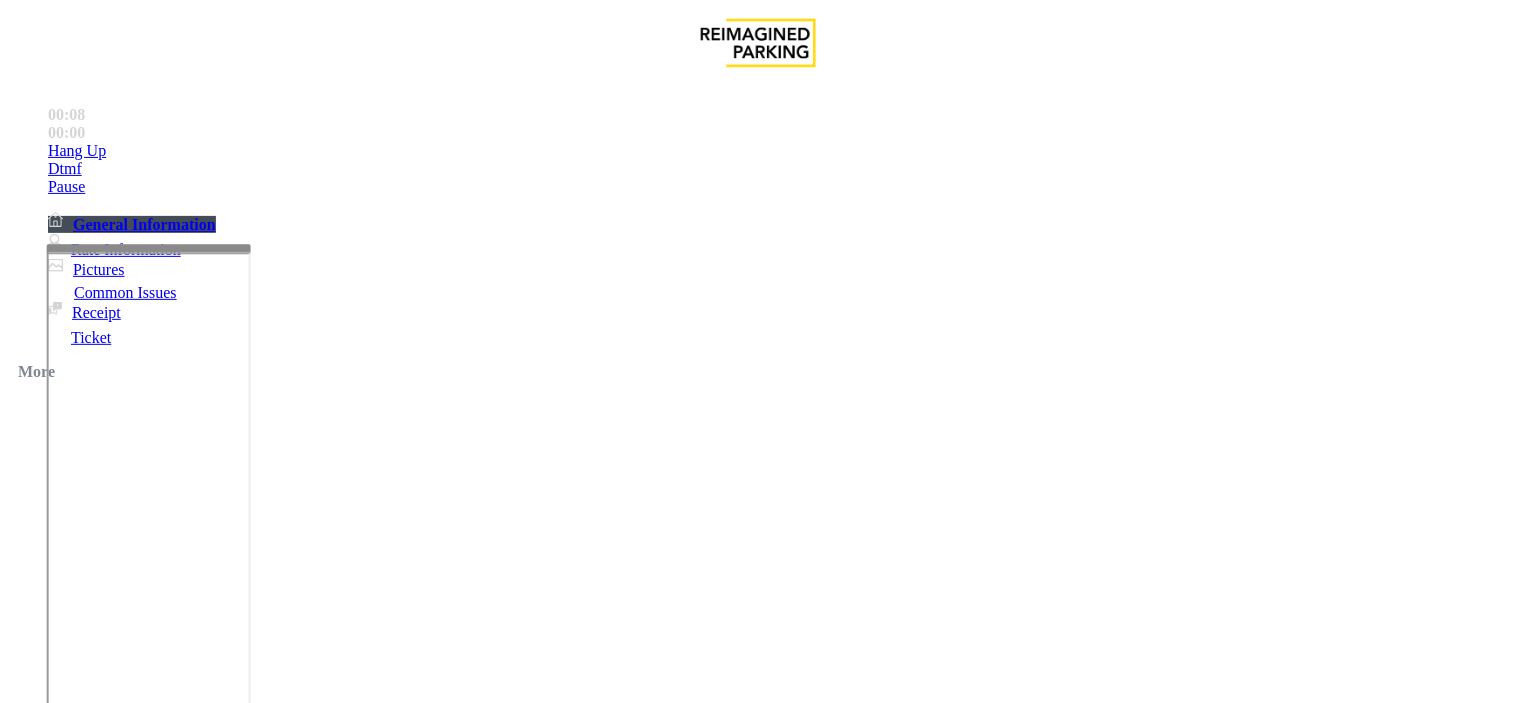 drag, startPoint x: 376, startPoint y: 174, endPoint x: 262, endPoint y: 154, distance: 115.74109 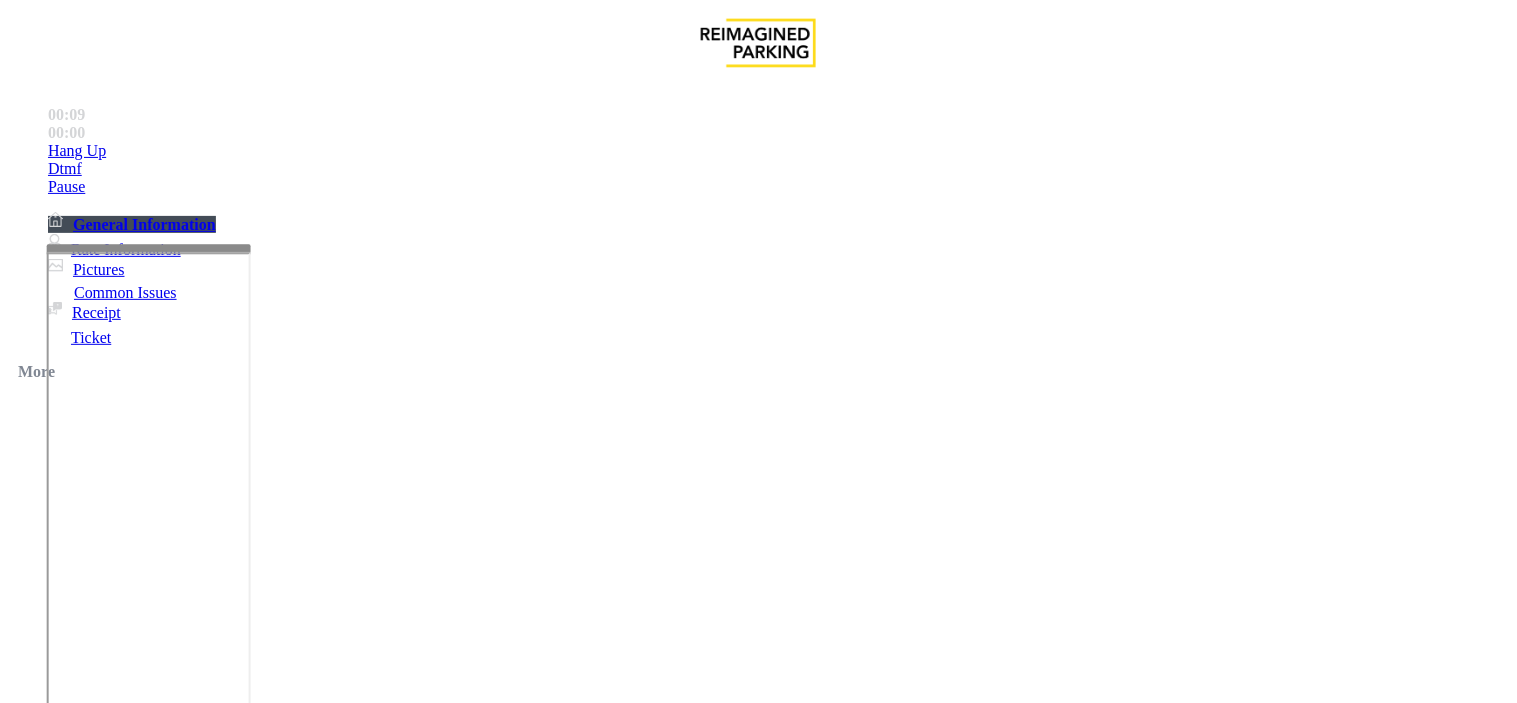 copy on "Issue  -  Ticket Issue Lost Ticket" 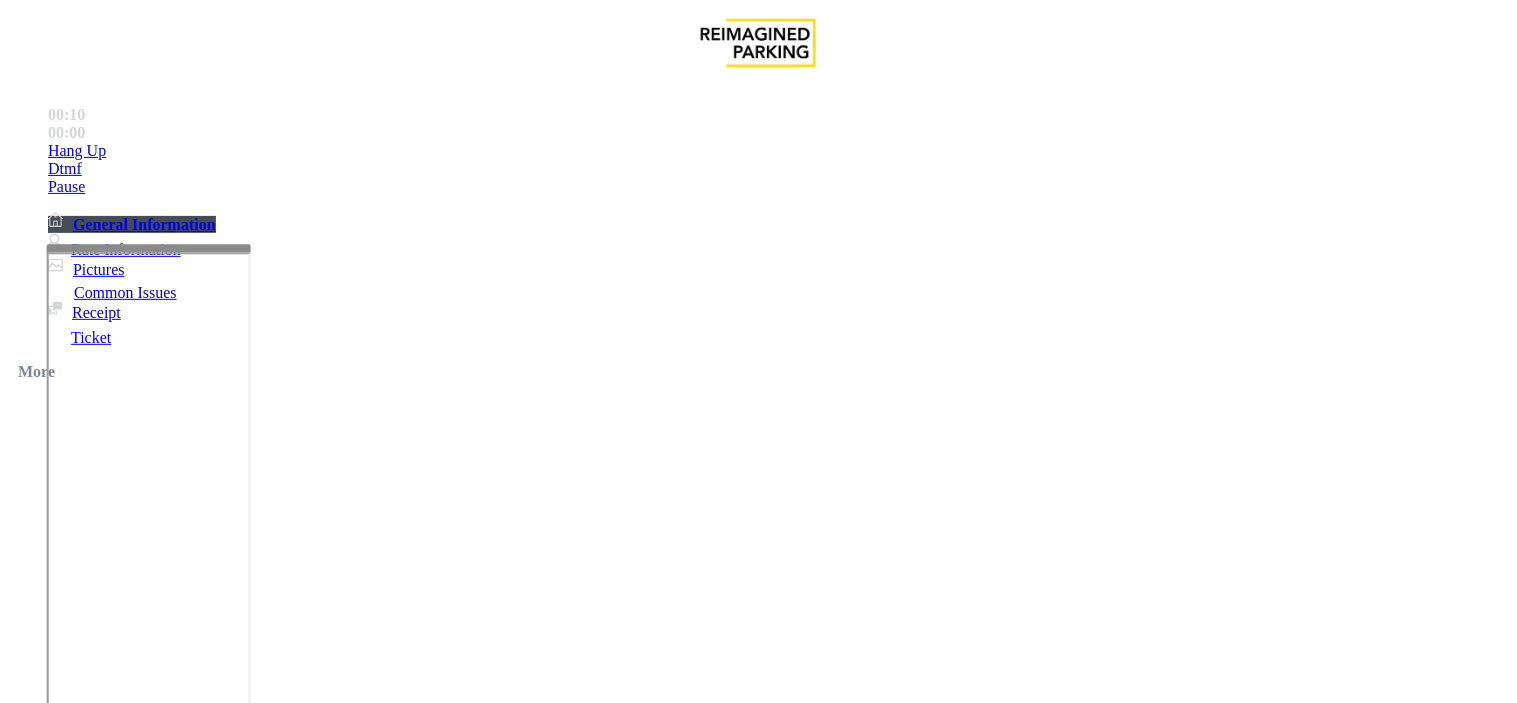 paste on "**********" 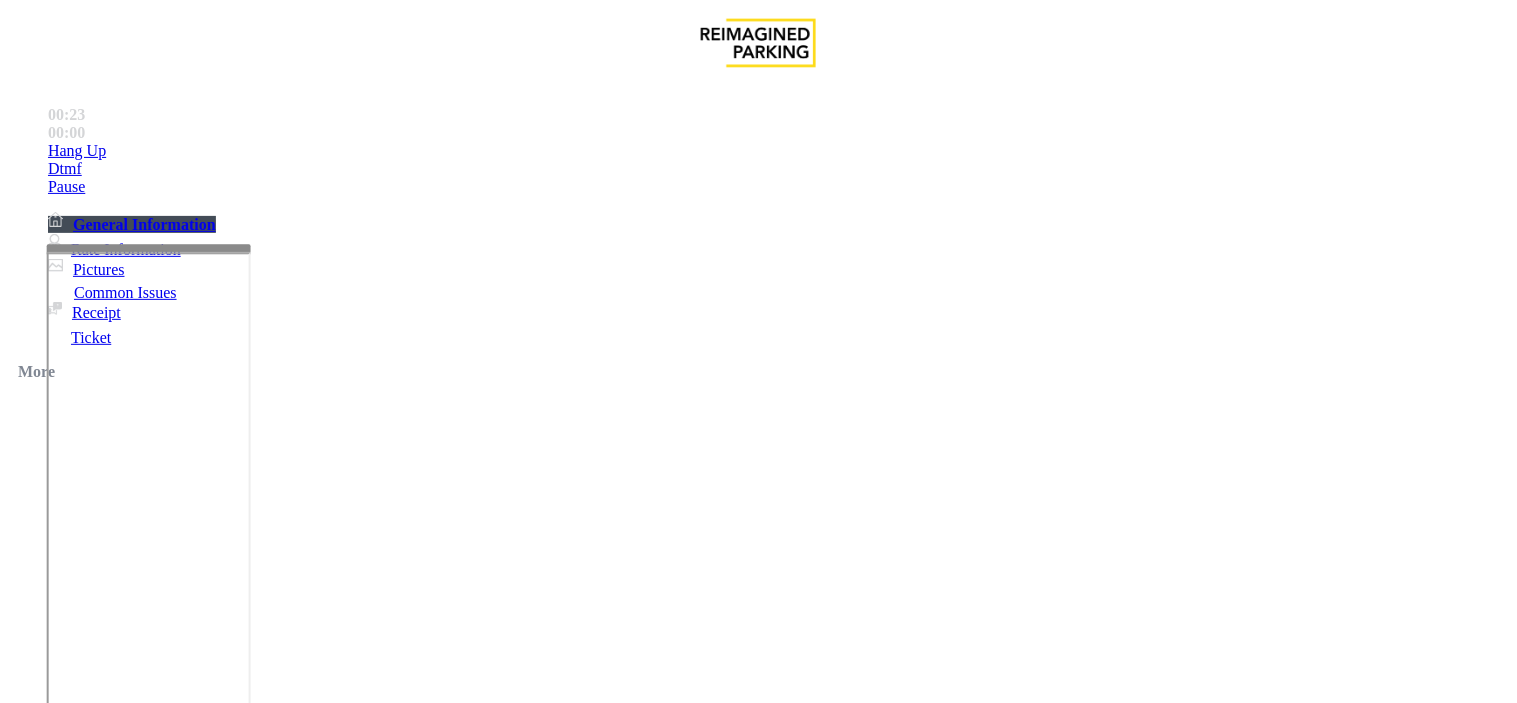 click at bounding box center (246, 1642) 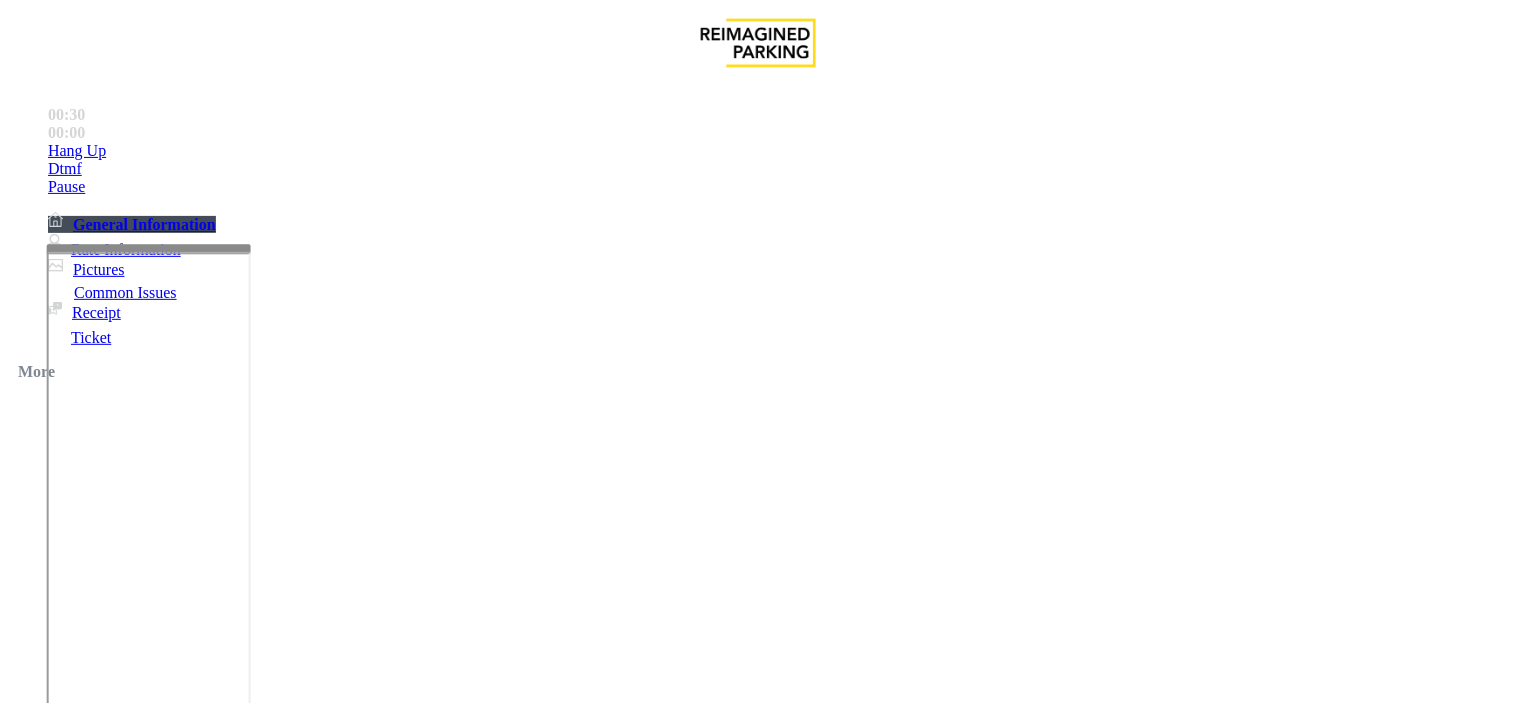 scroll, scrollTop: 2777, scrollLeft: 0, axis: vertical 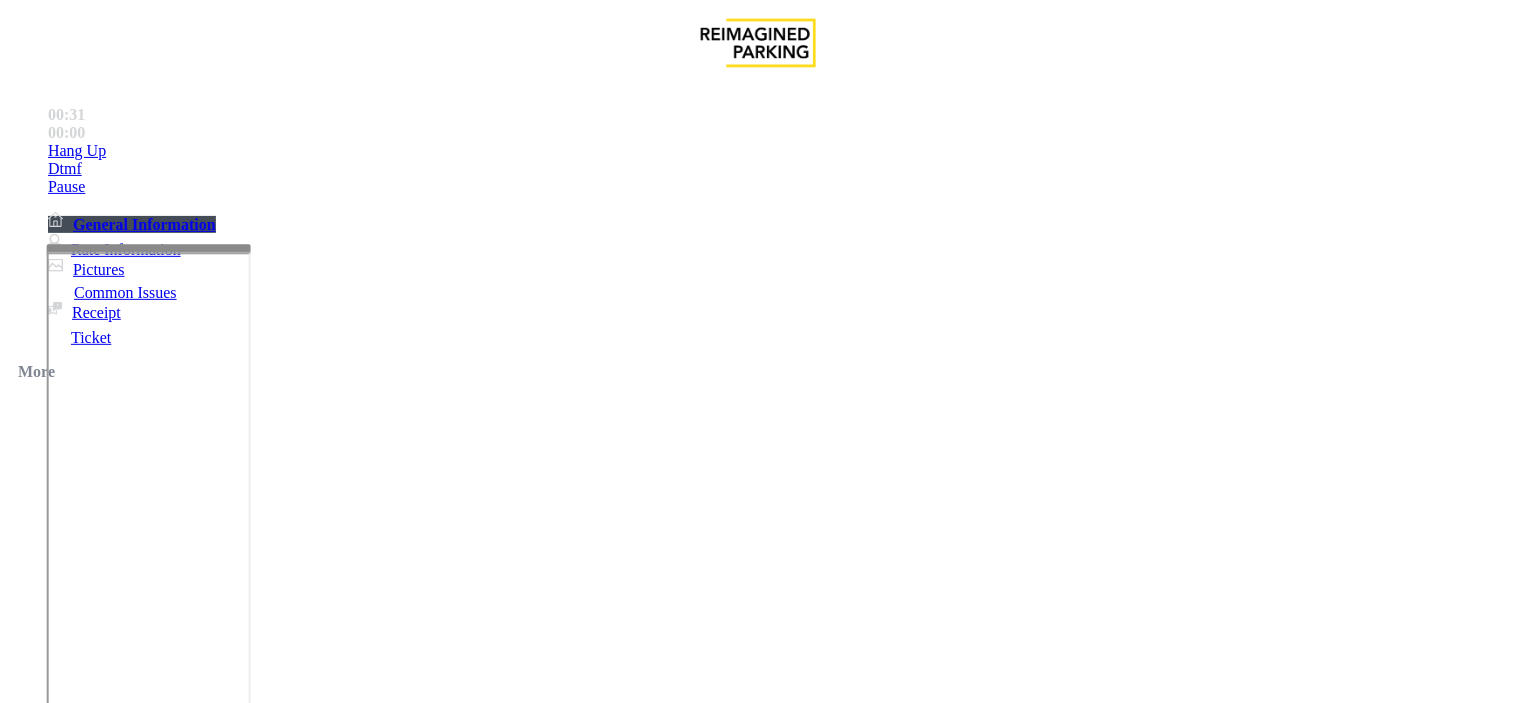 click at bounding box center (246, 1642) 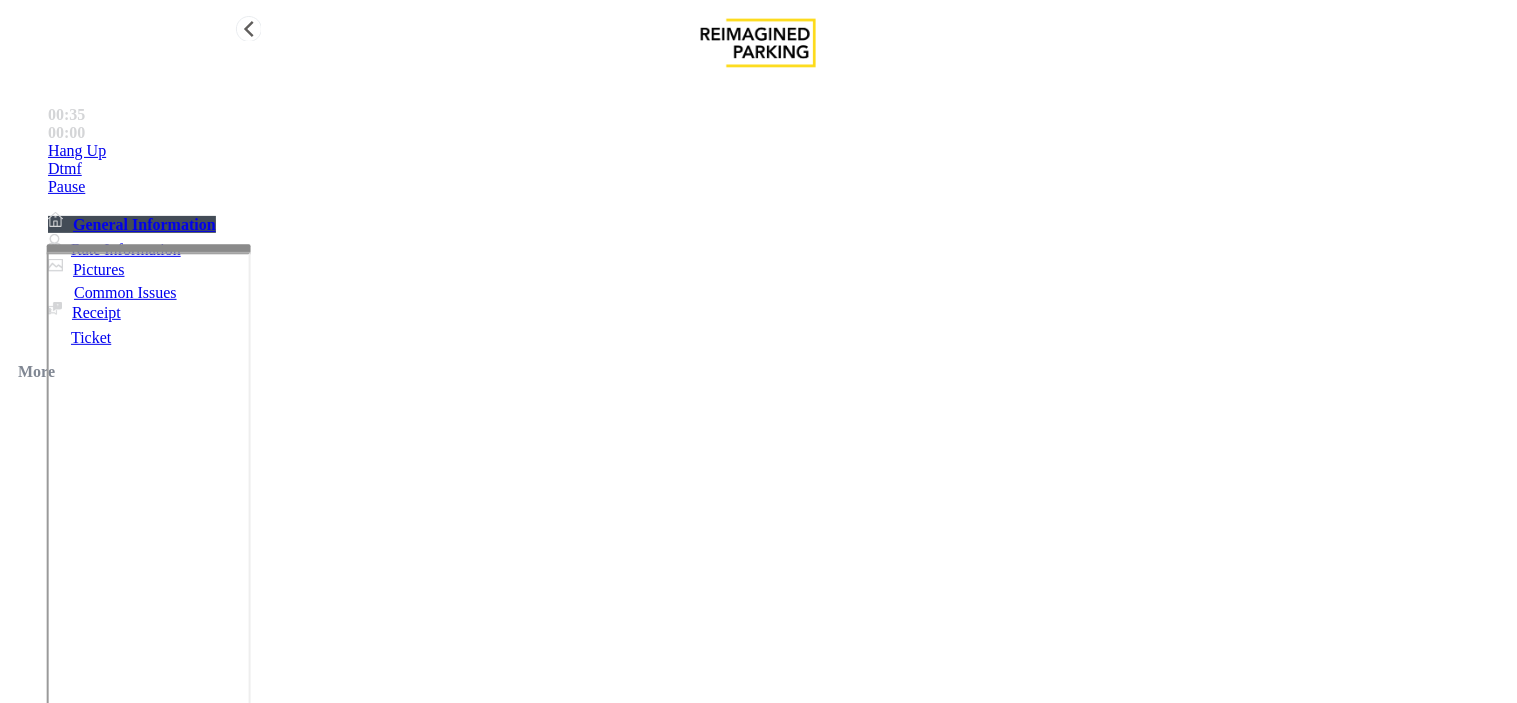 type on "**********" 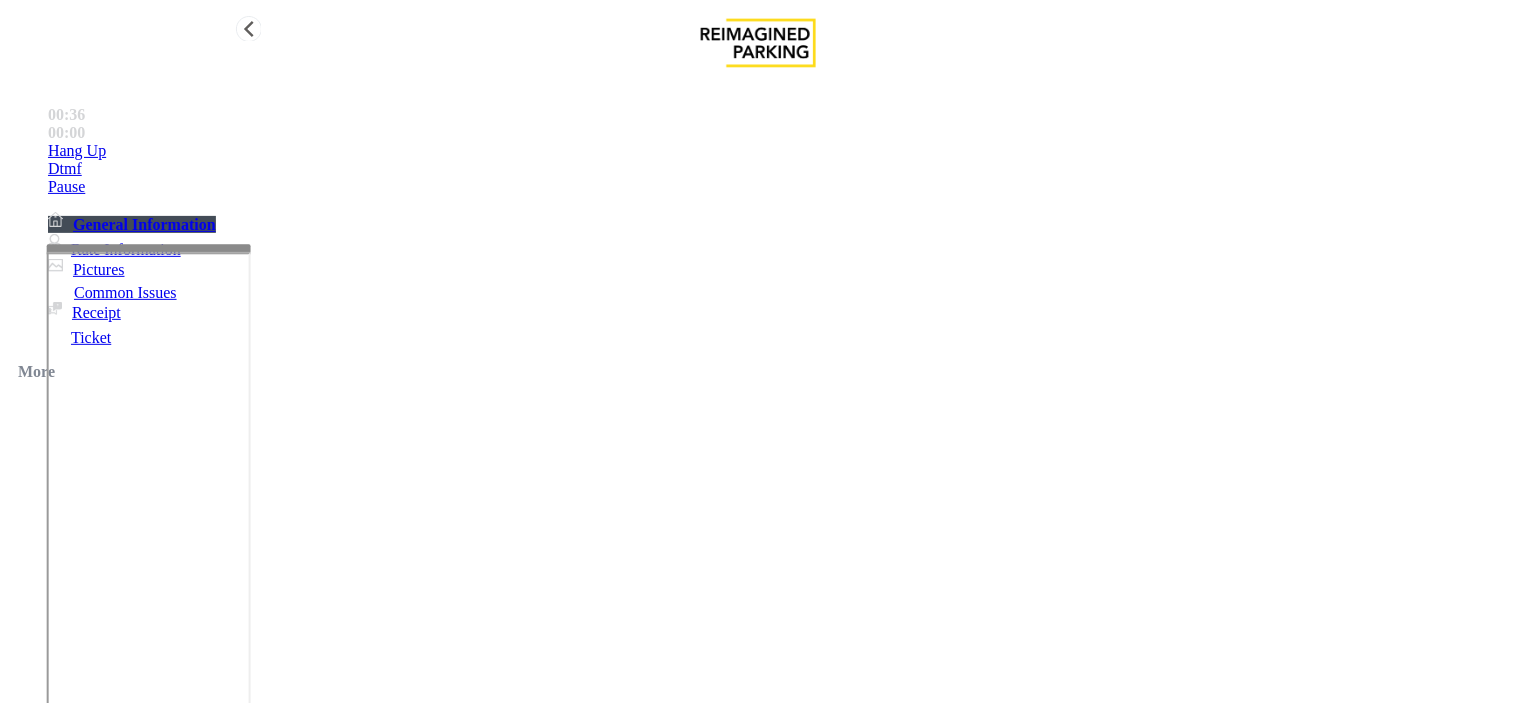 click on "**********" at bounding box center [758, 4660] 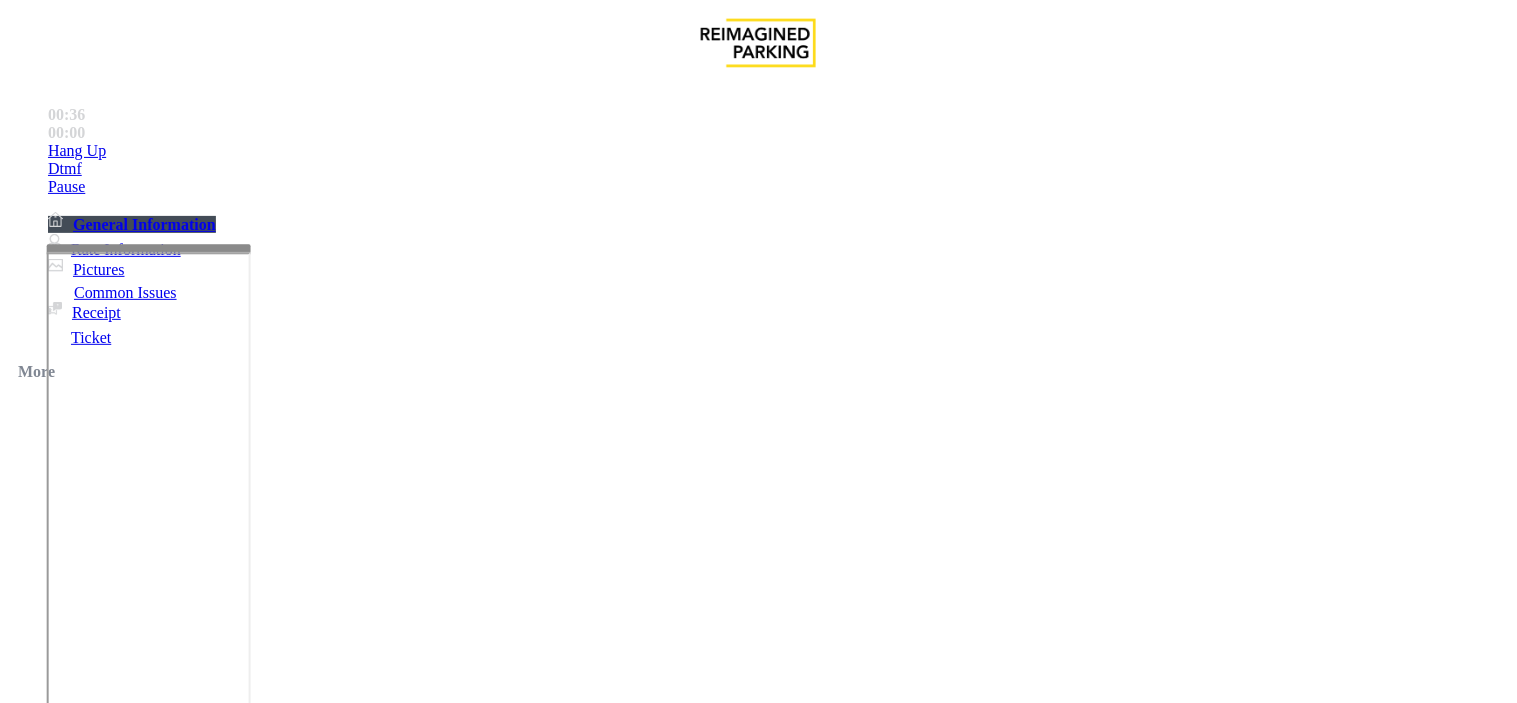 click on "× 1 2 ABC 3 DEF 4 GHI 5 JKL 6 MNO 7 PQRS 8 TUV 9 WXYZ * 0 #" at bounding box center (758, 9002) 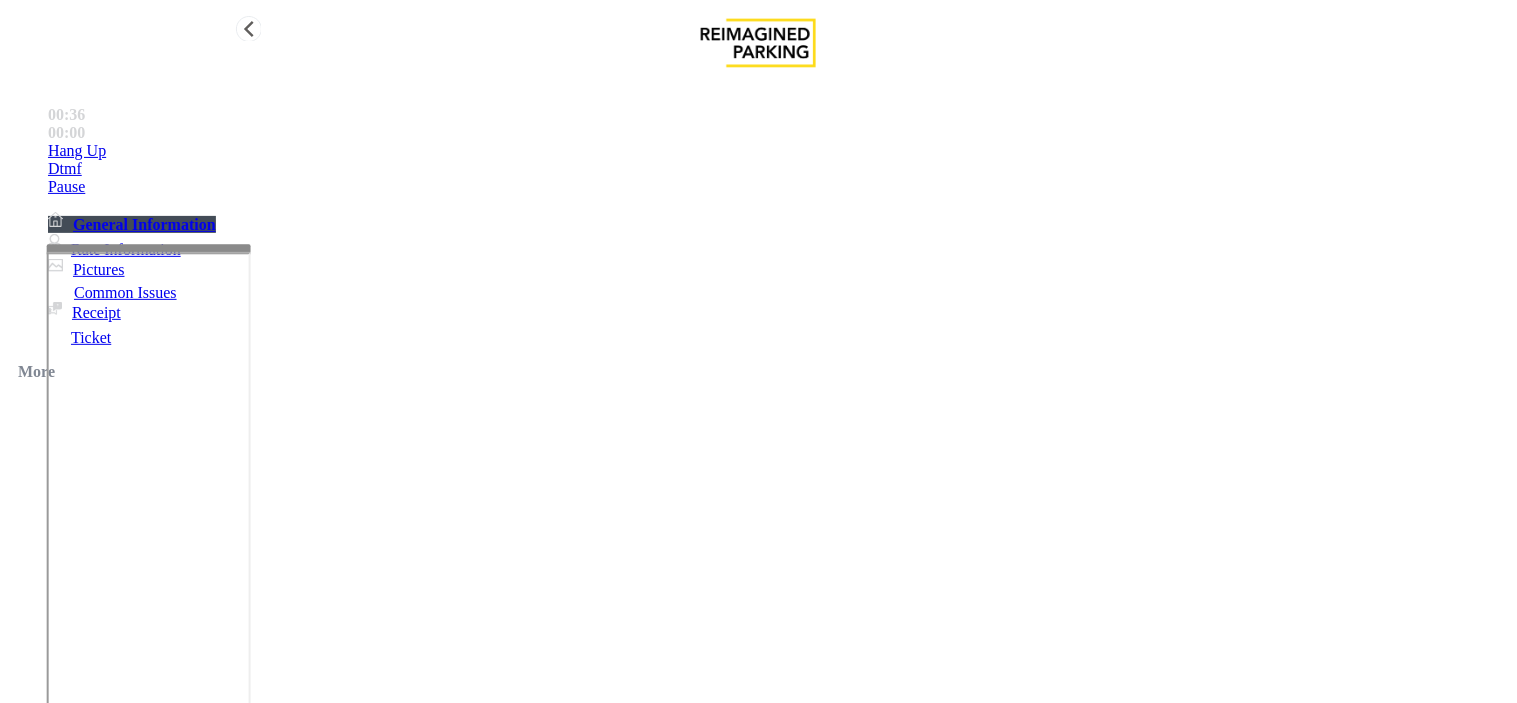 click on "Hang Up" at bounding box center (778, 151) 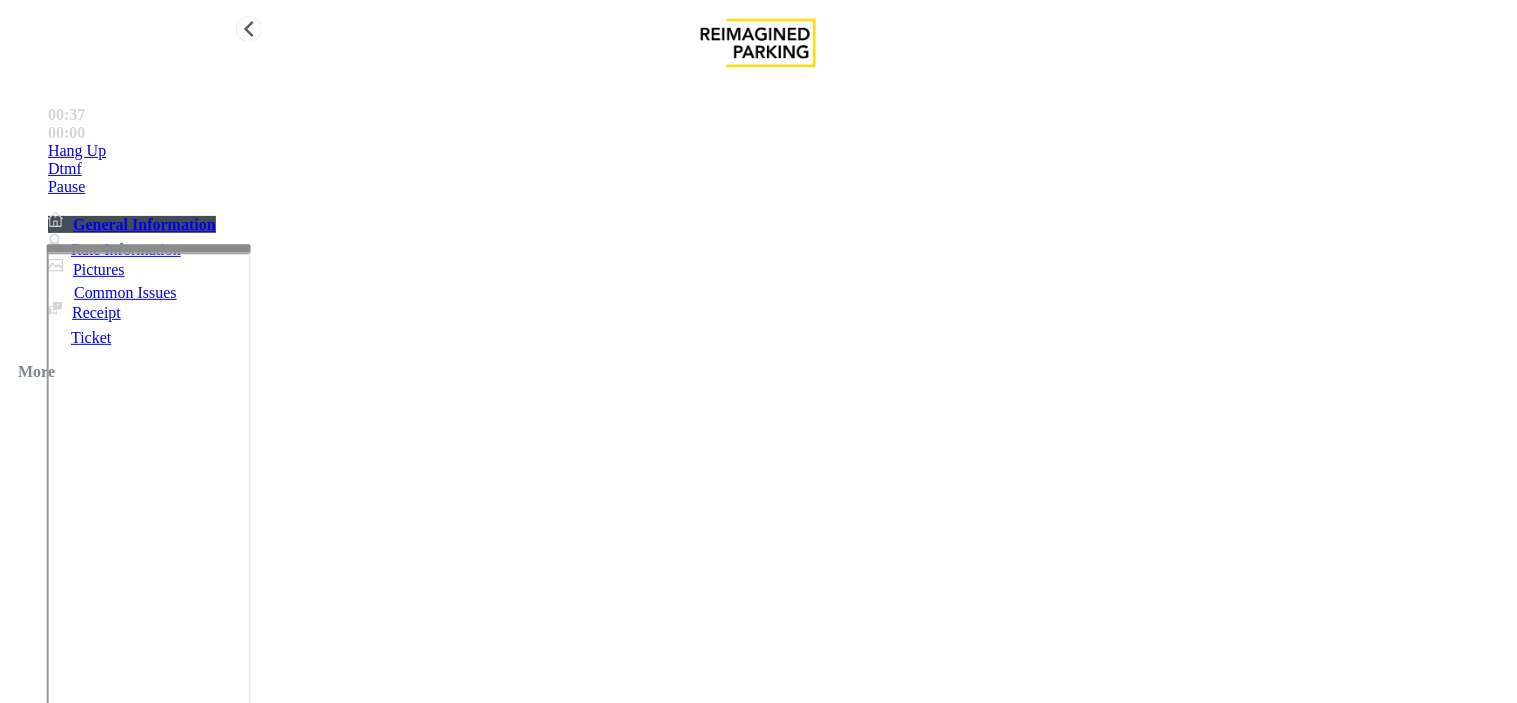 click on "Hang Up" at bounding box center (778, 151) 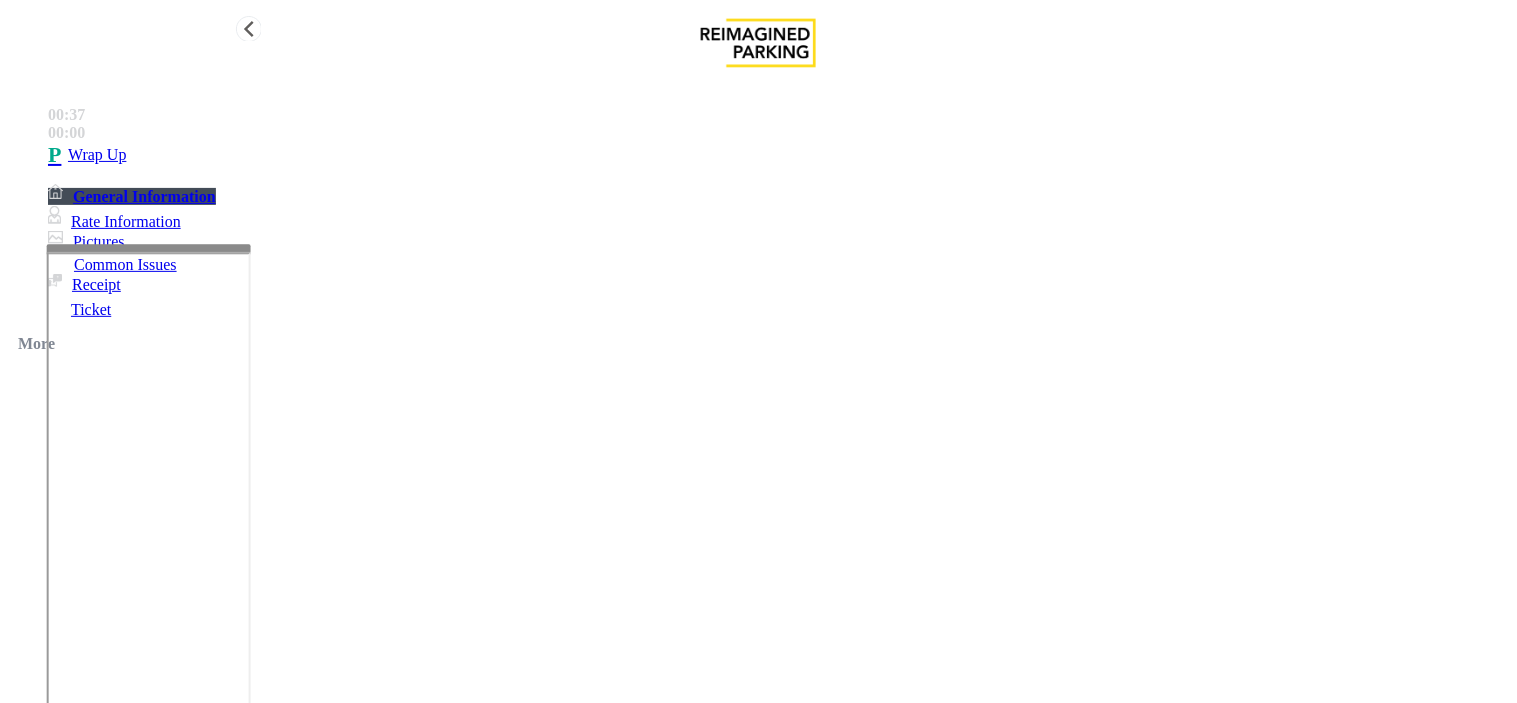 click on "Wrap Up" at bounding box center (778, 155) 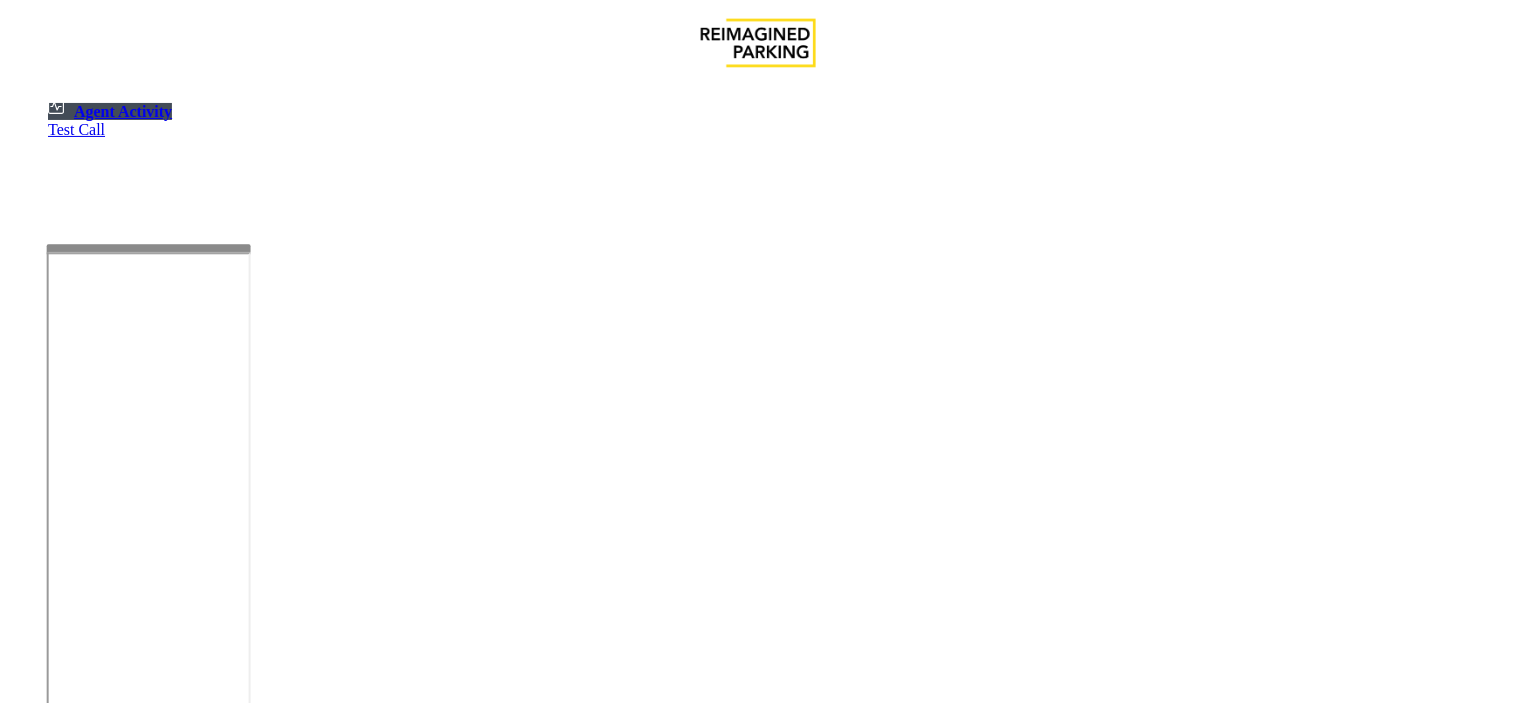 click at bounding box center [186, 1217] 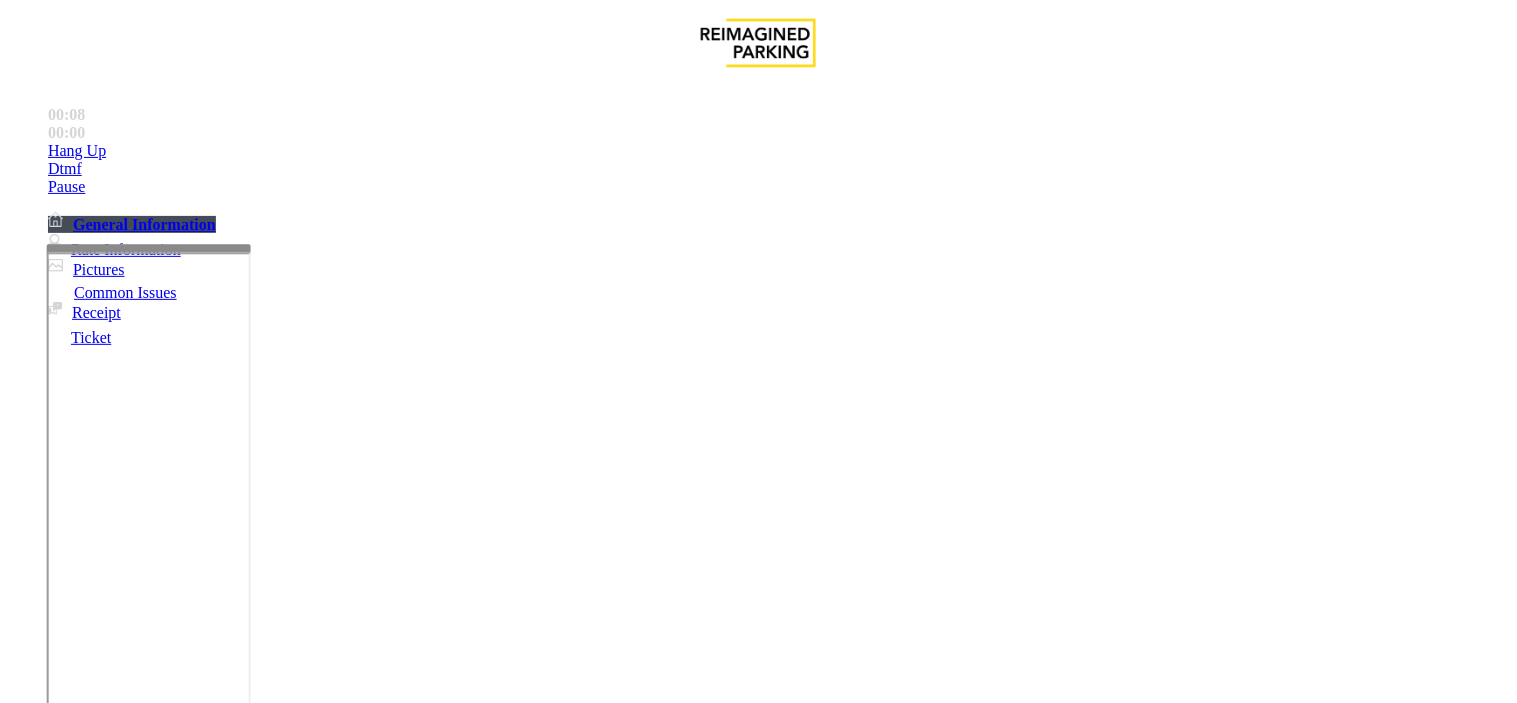 click on "Intercom Issue/No Response" at bounding box center (929, 1356) 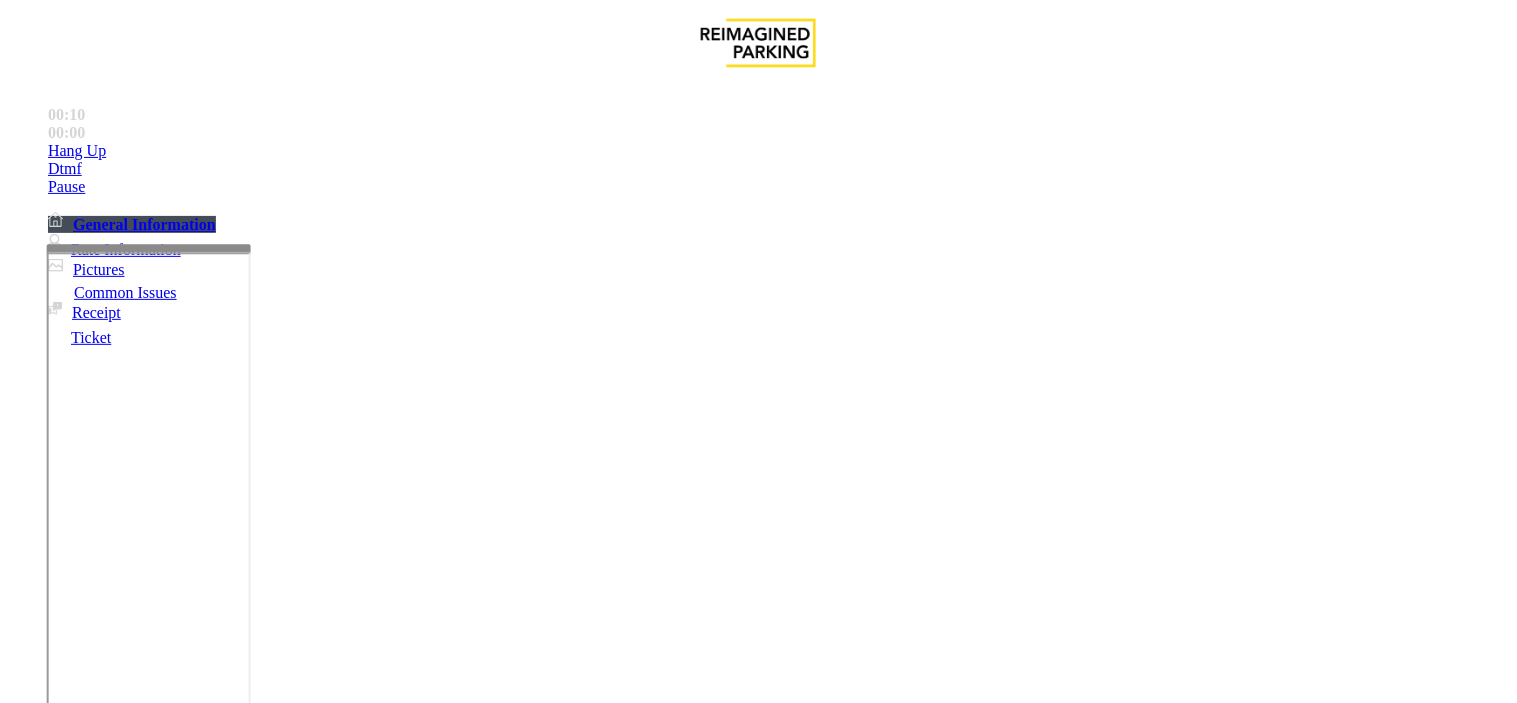 click on "No Response/Unable to hear parker" at bounding box center [142, 1356] 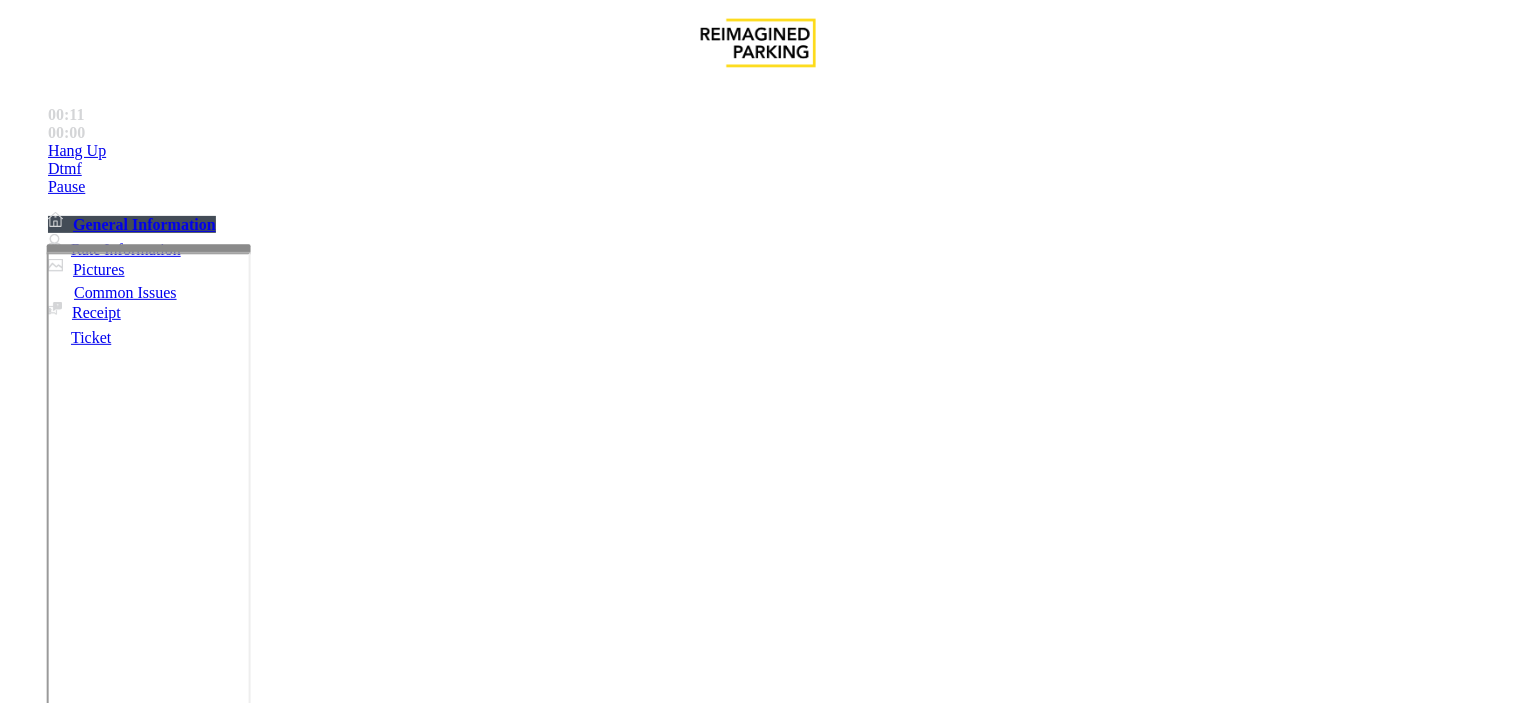 click on "No Response/Unable to hear parker" at bounding box center (758, 1341) 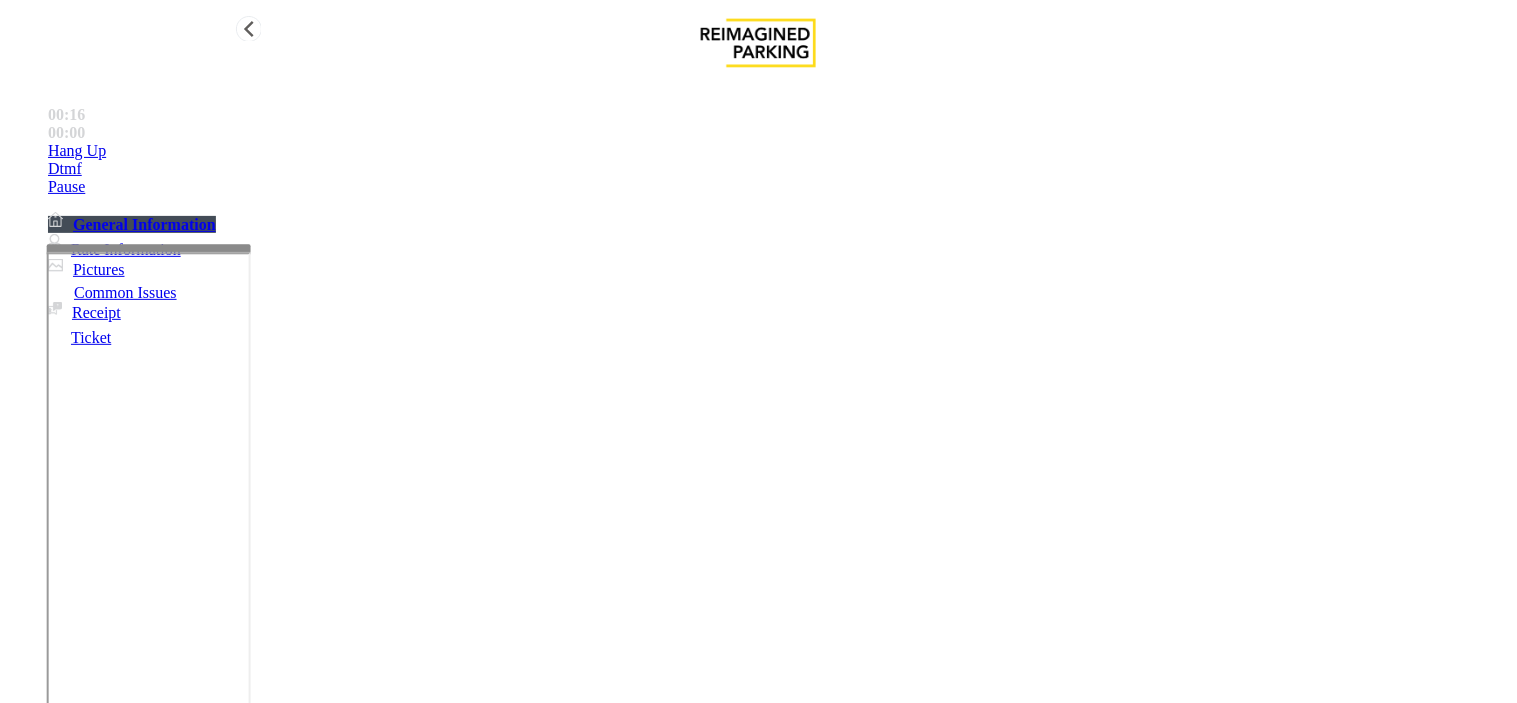 type on "**********" 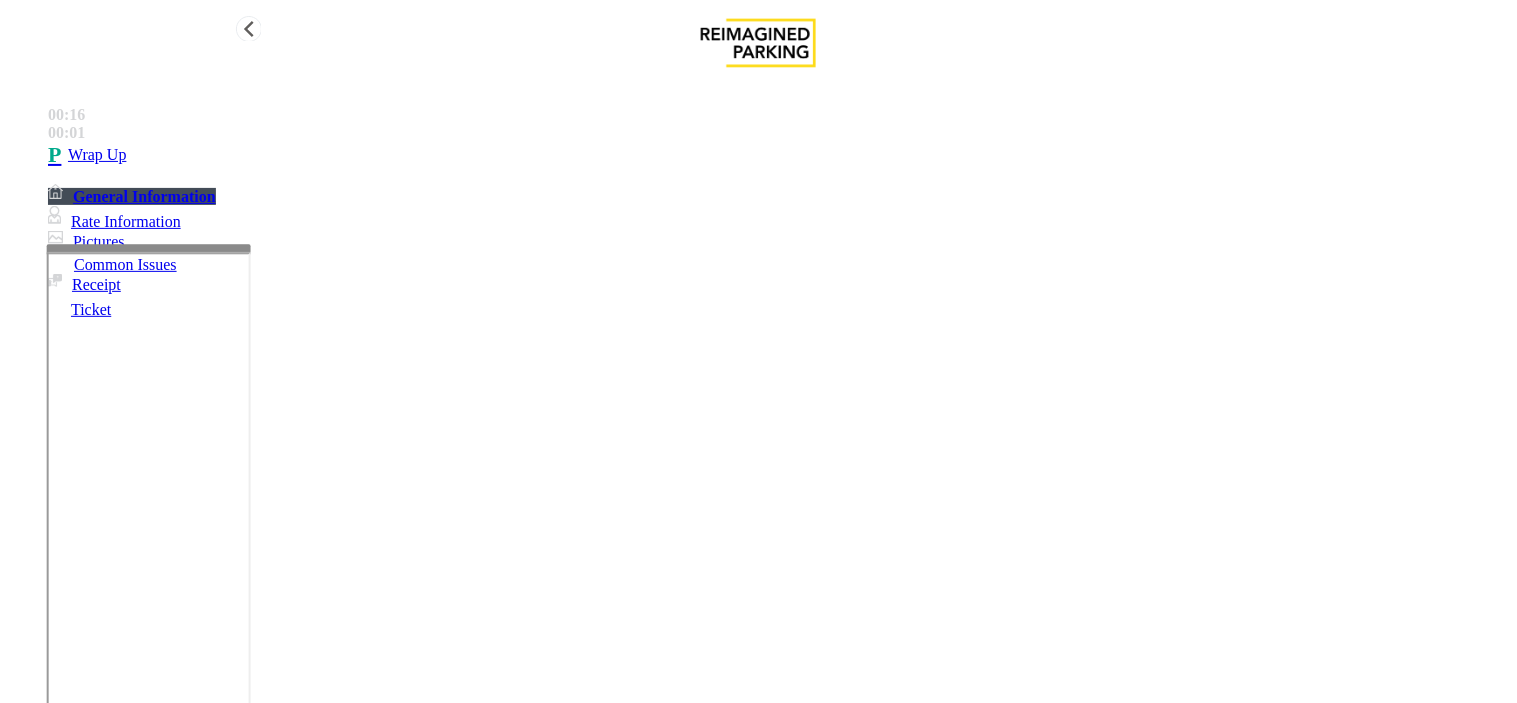 click on "Wrap Up" at bounding box center (778, 155) 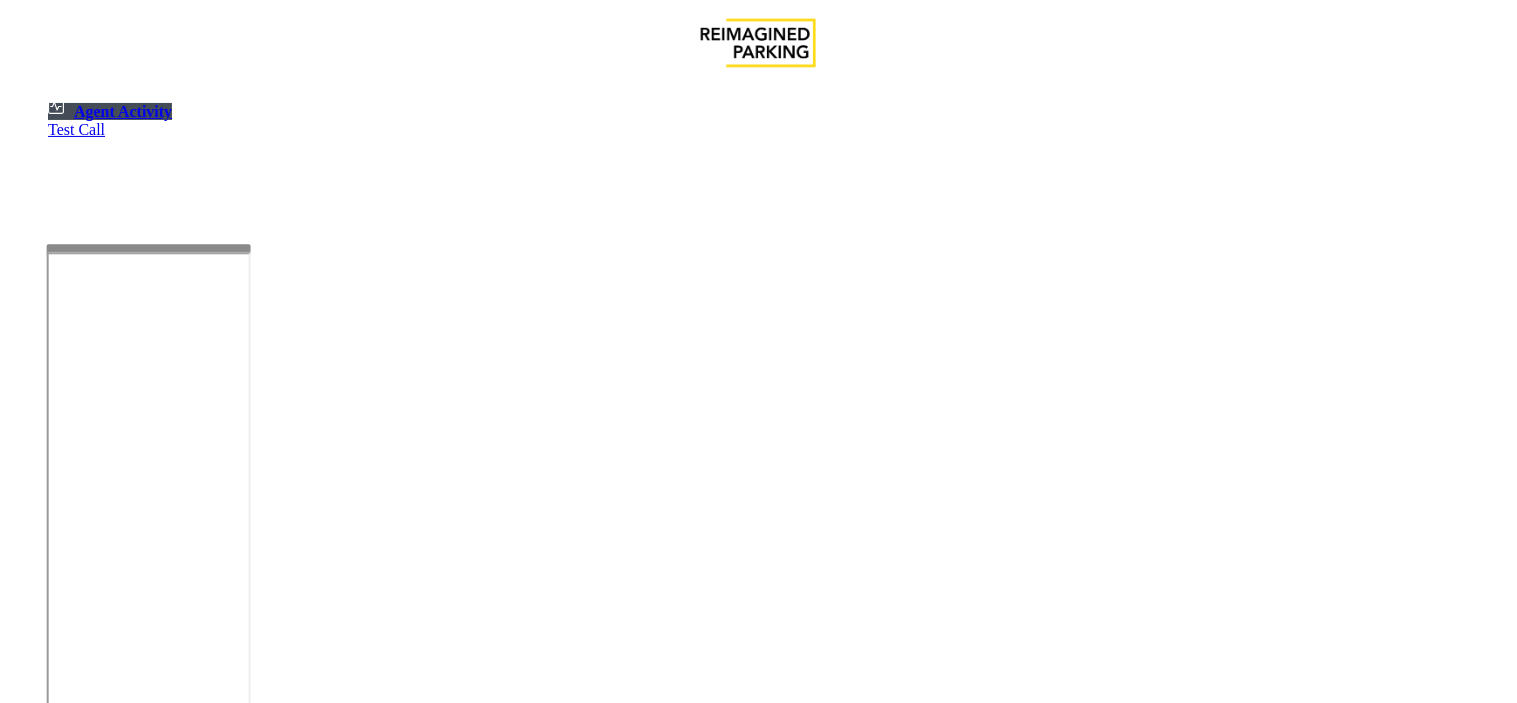click at bounding box center (186, 1217) 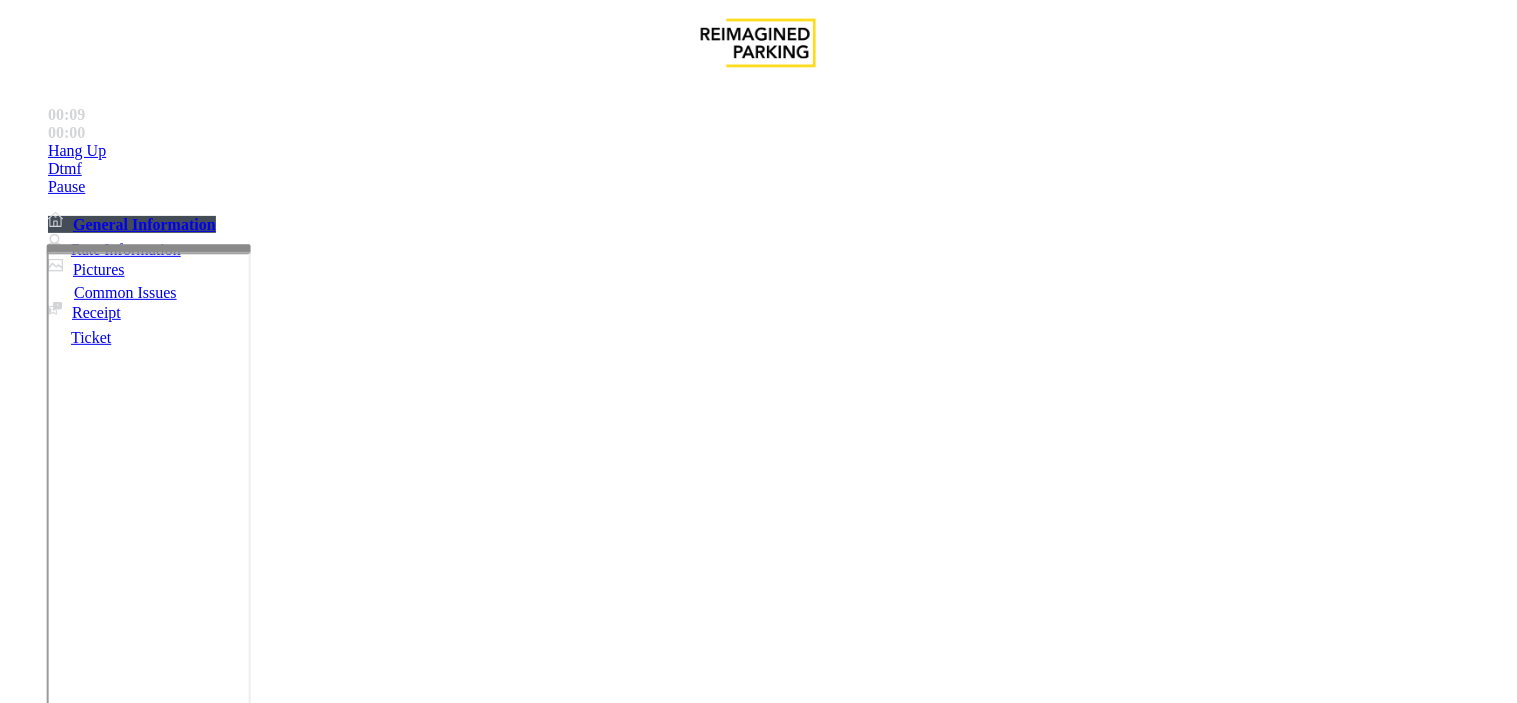 click on "Intercom Issue/No Response" at bounding box center [929, 1356] 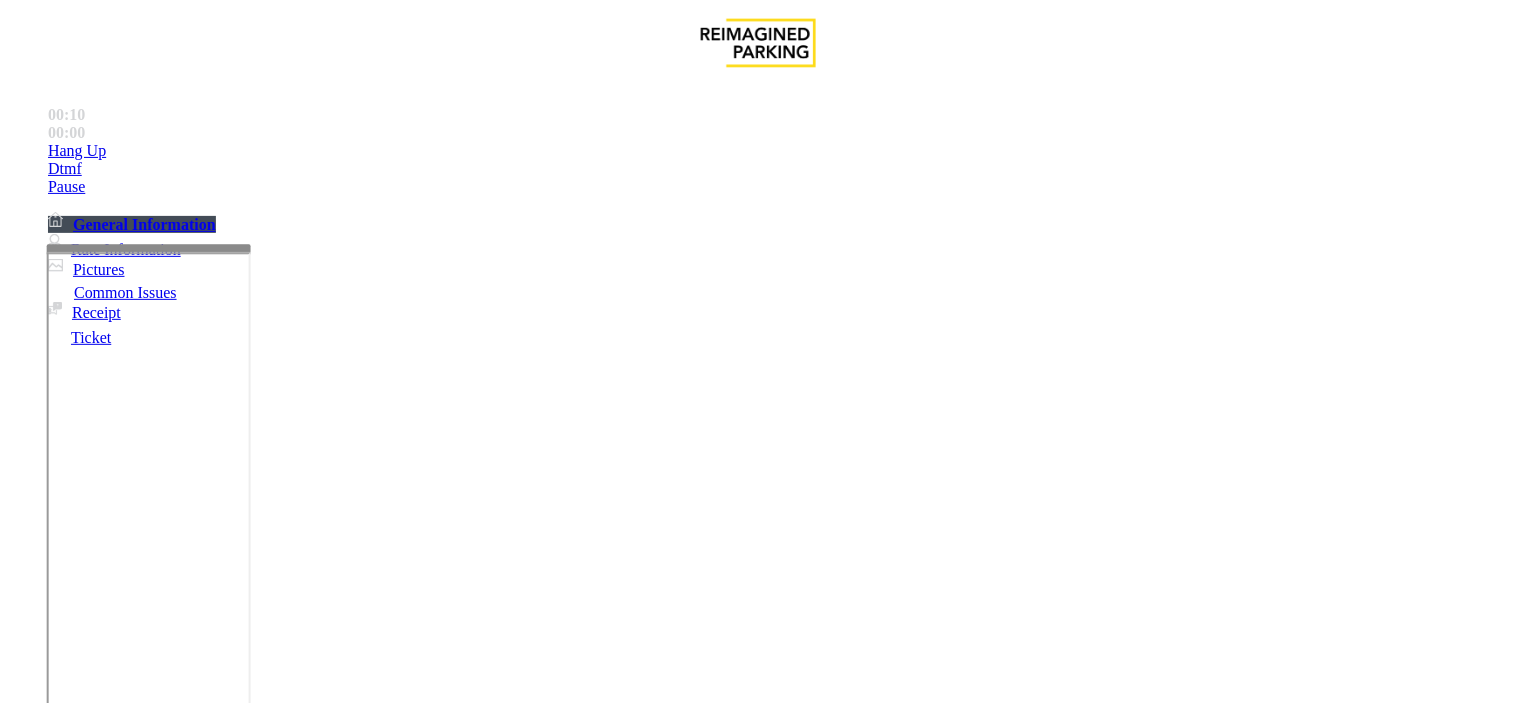 click on "No Response/Unable to hear parker" at bounding box center [142, 1356] 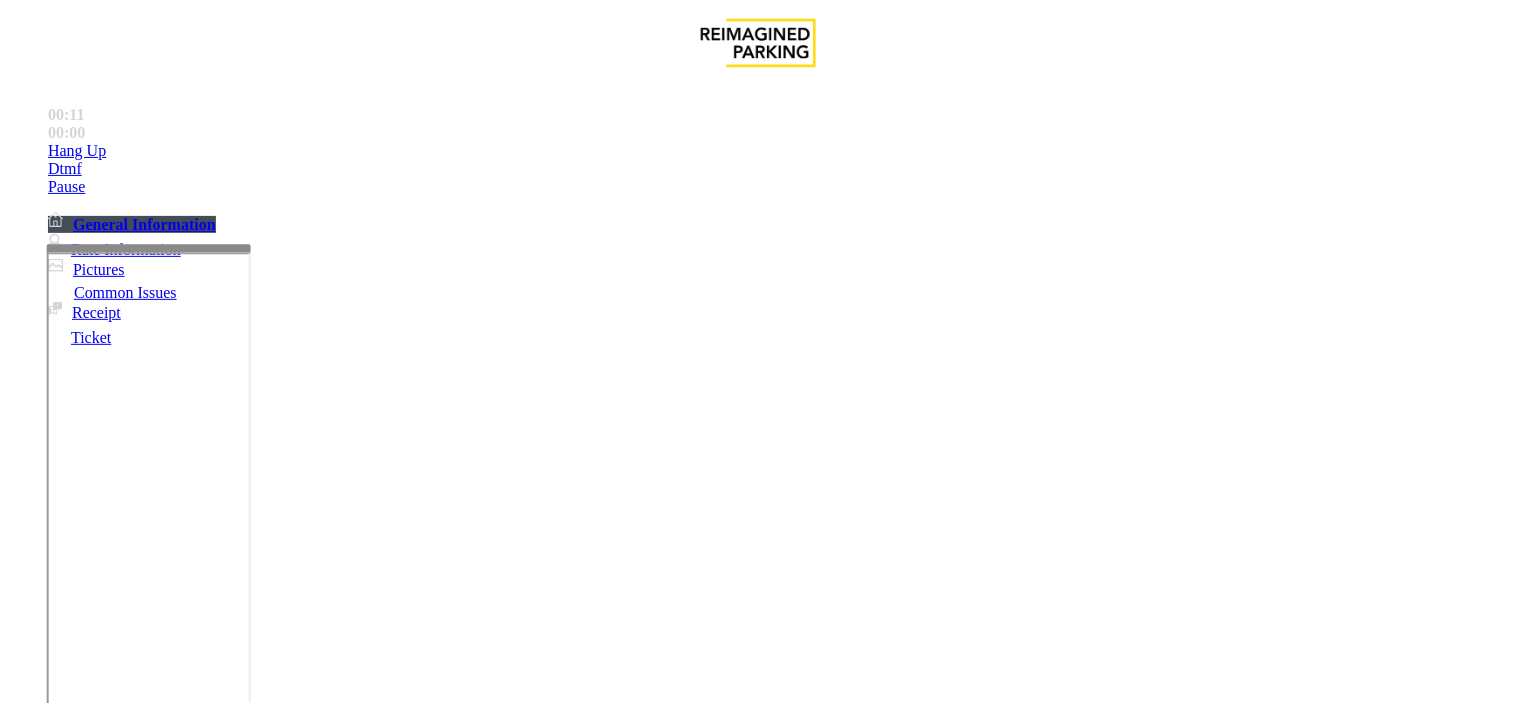 click on "No Response/Unable to hear parker" at bounding box center (758, 1341) 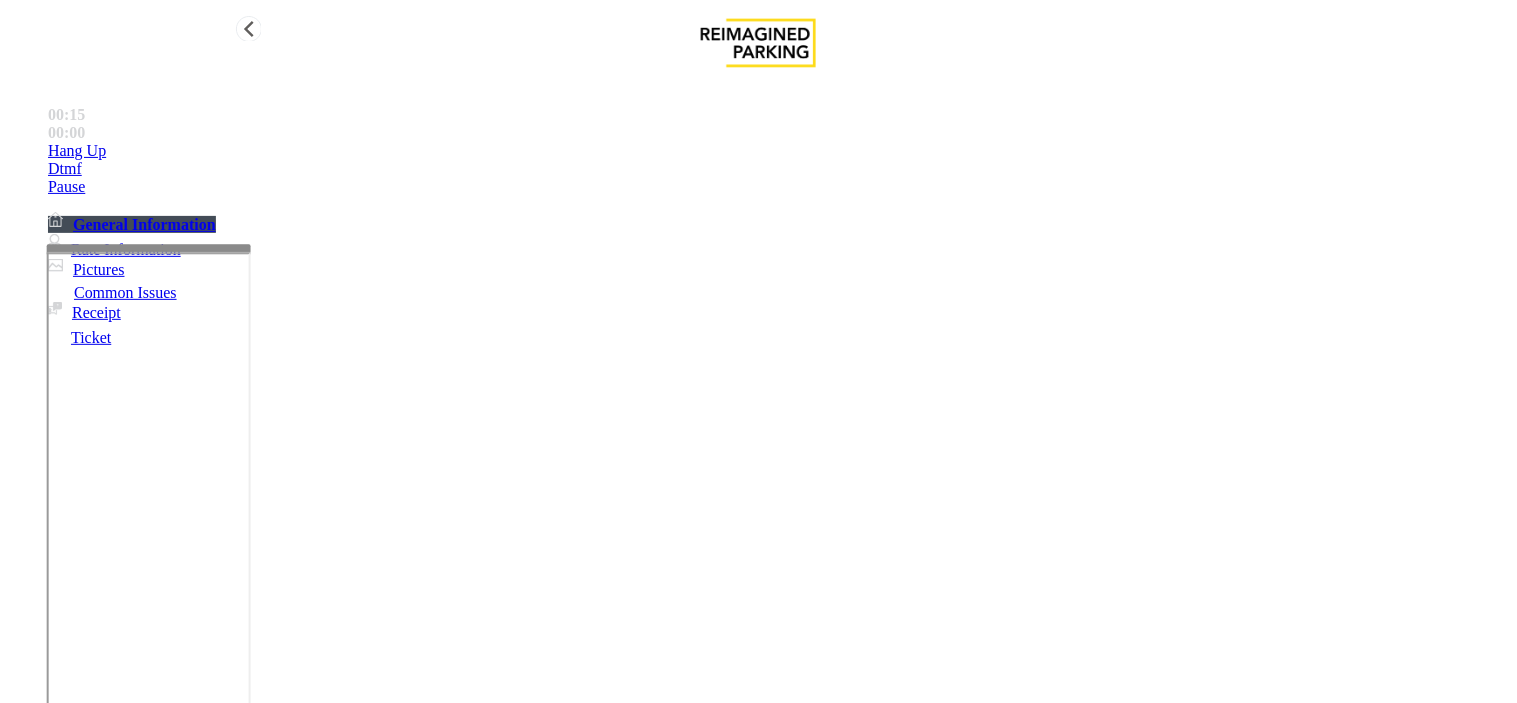 type on "**********" 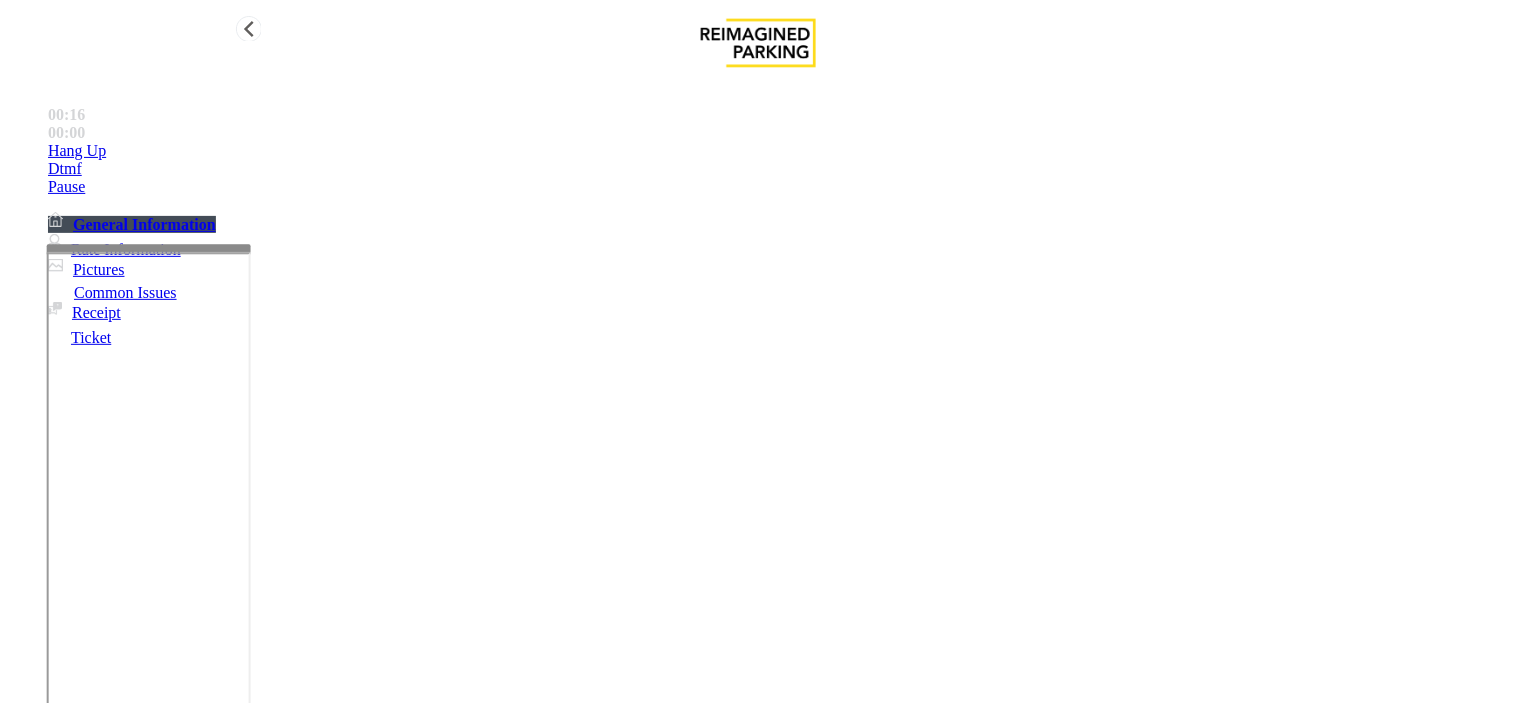 click on "Hang Up" at bounding box center (778, 151) 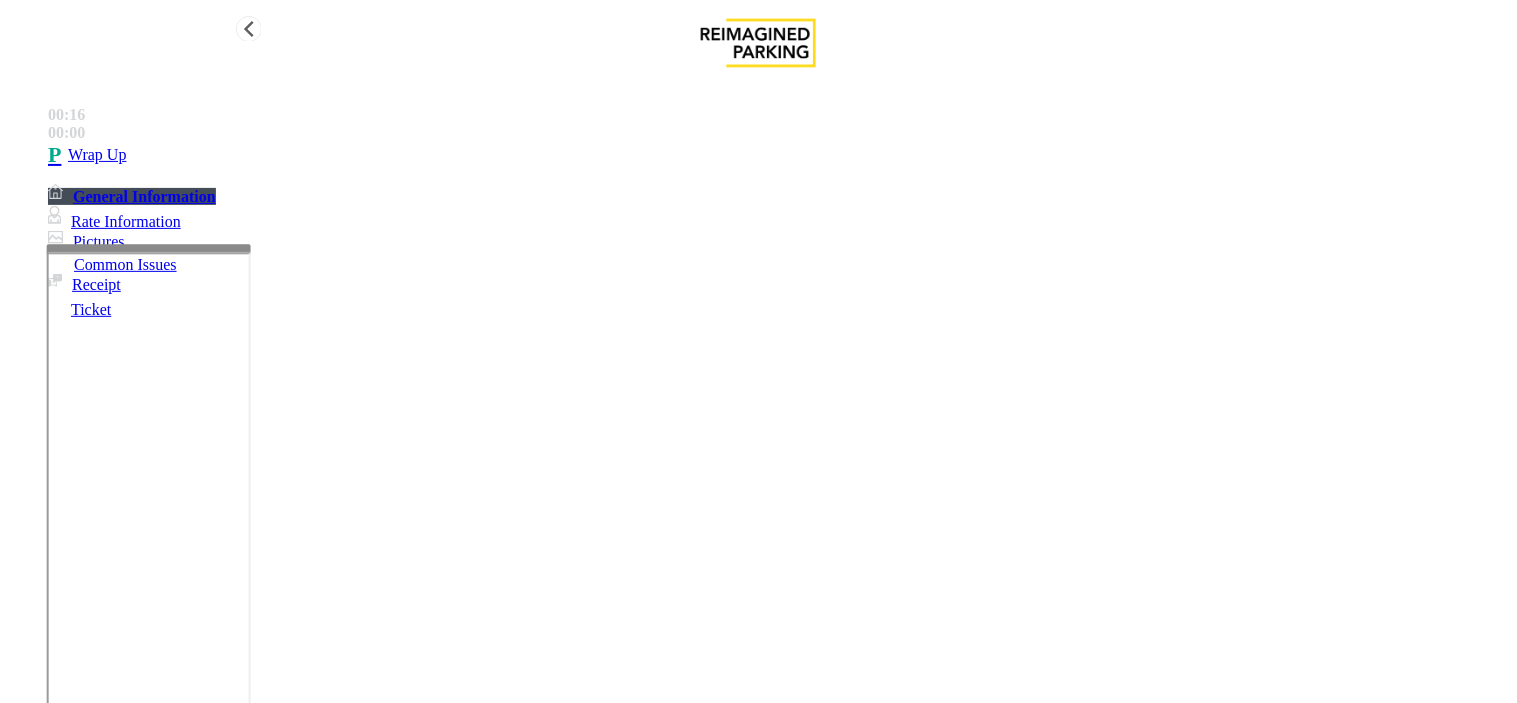 click on "Wrap Up" at bounding box center [778, 155] 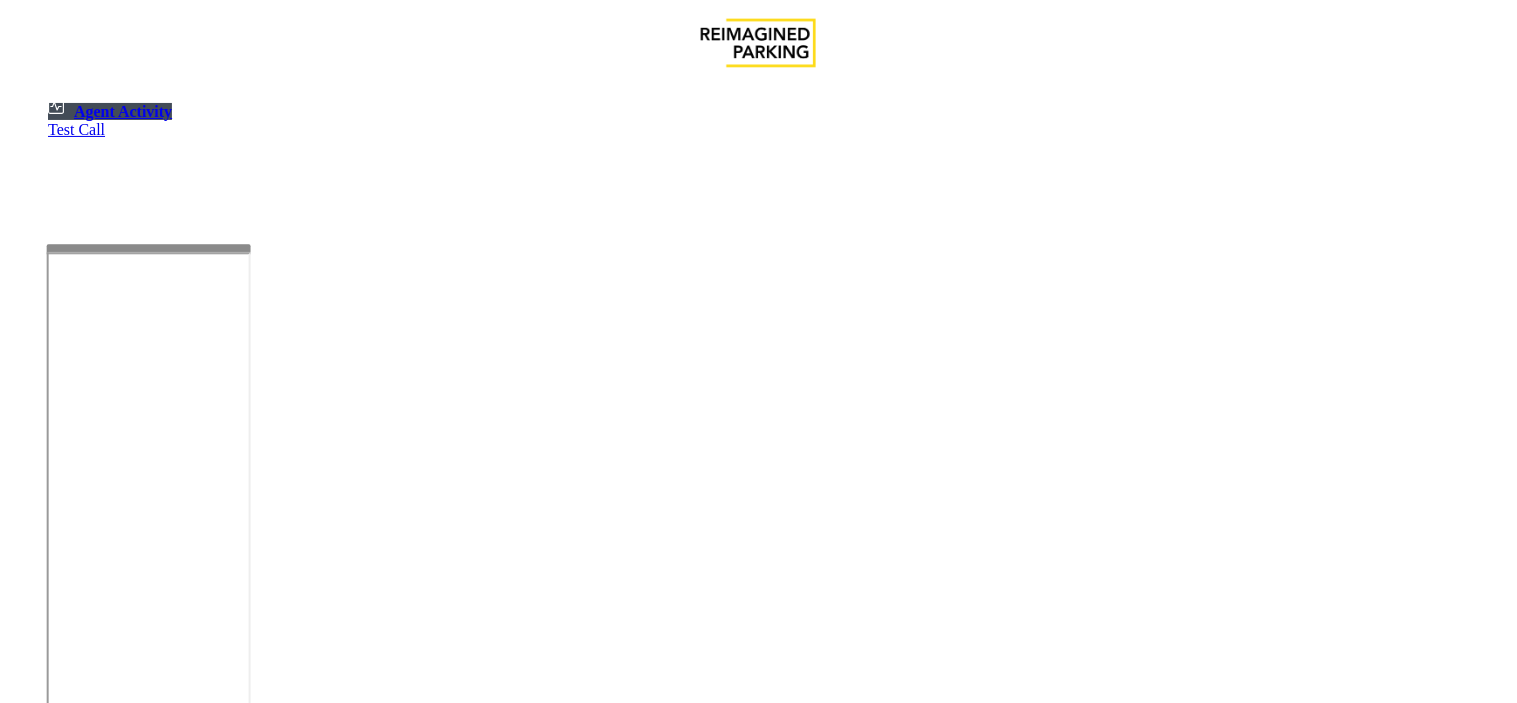 click at bounding box center (186, 1217) 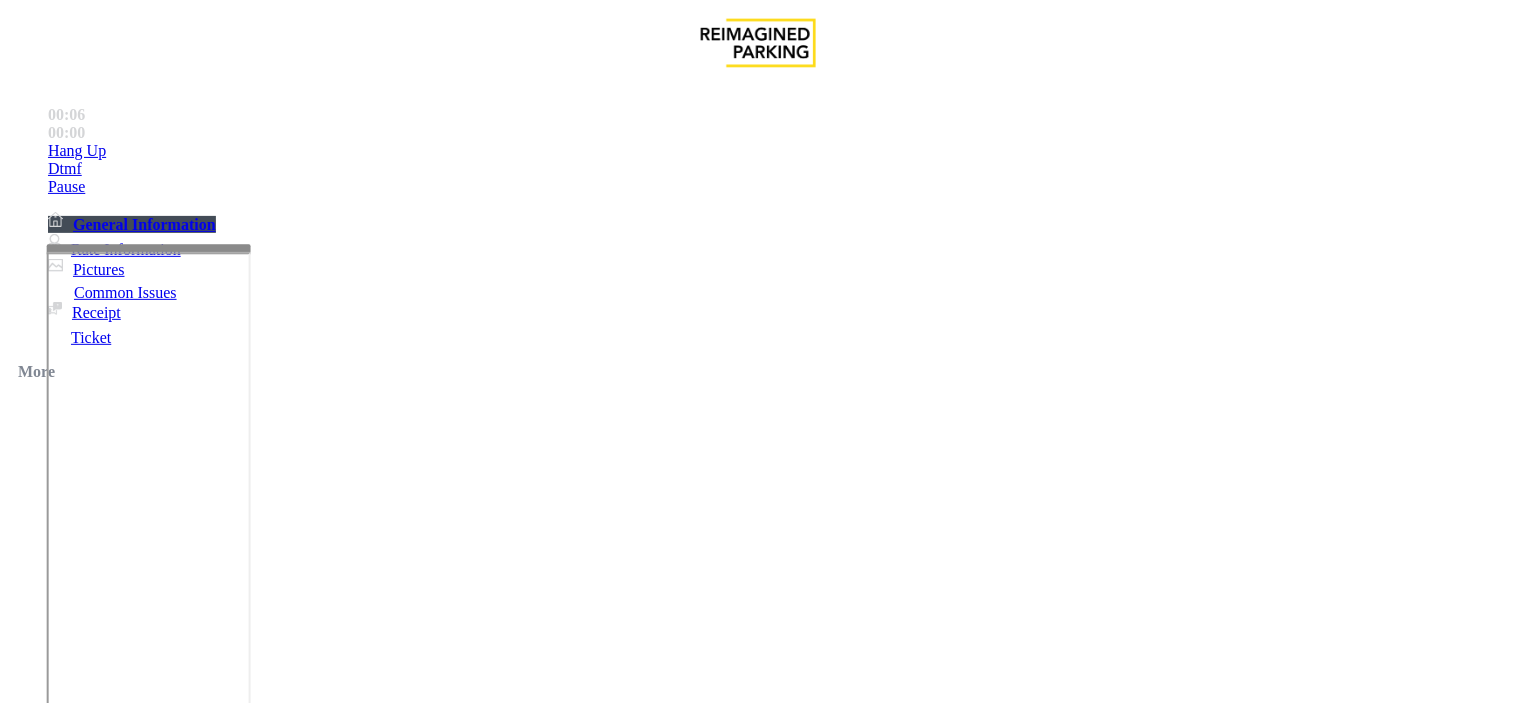 click on "Intercom Issue/No Response" at bounding box center [752, 1356] 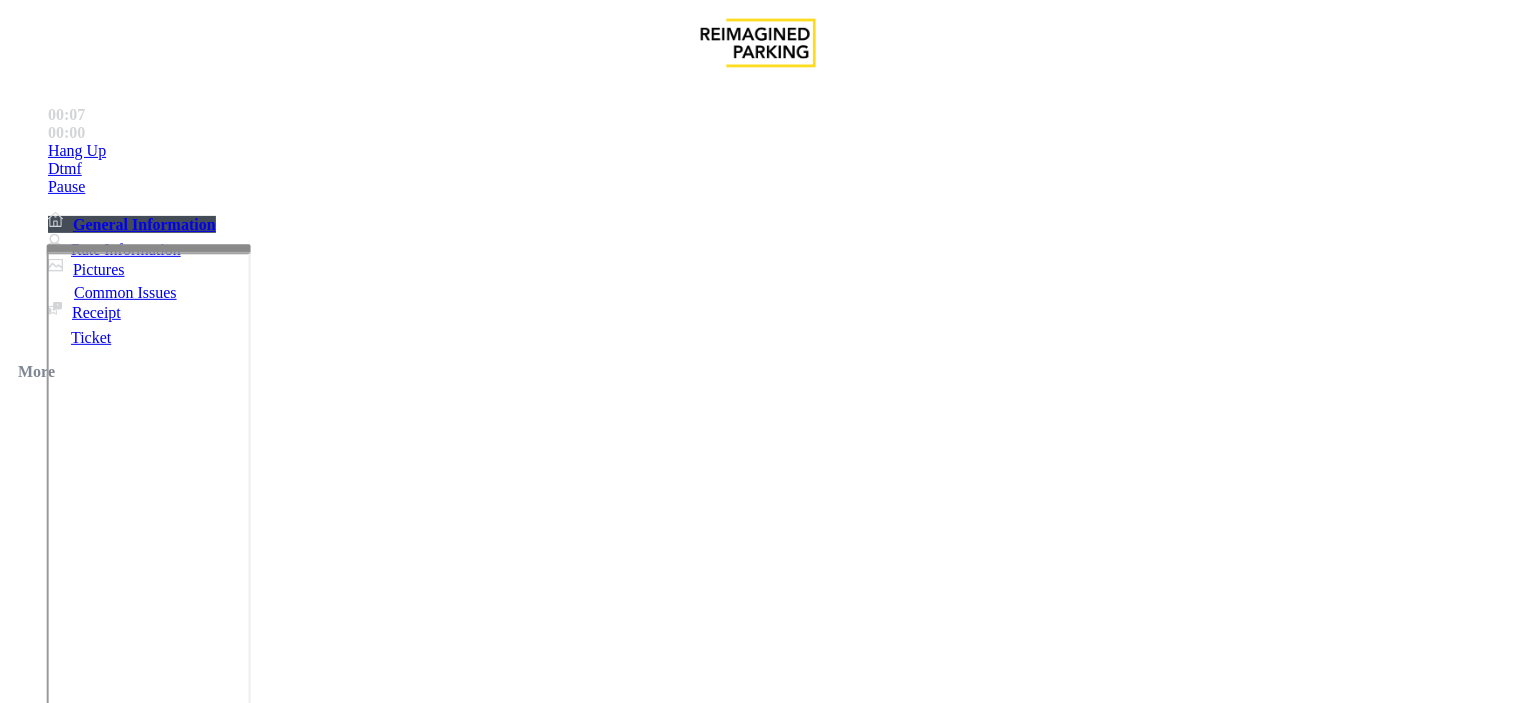 click on "No Response/Unable to hear parker" at bounding box center [142, 1356] 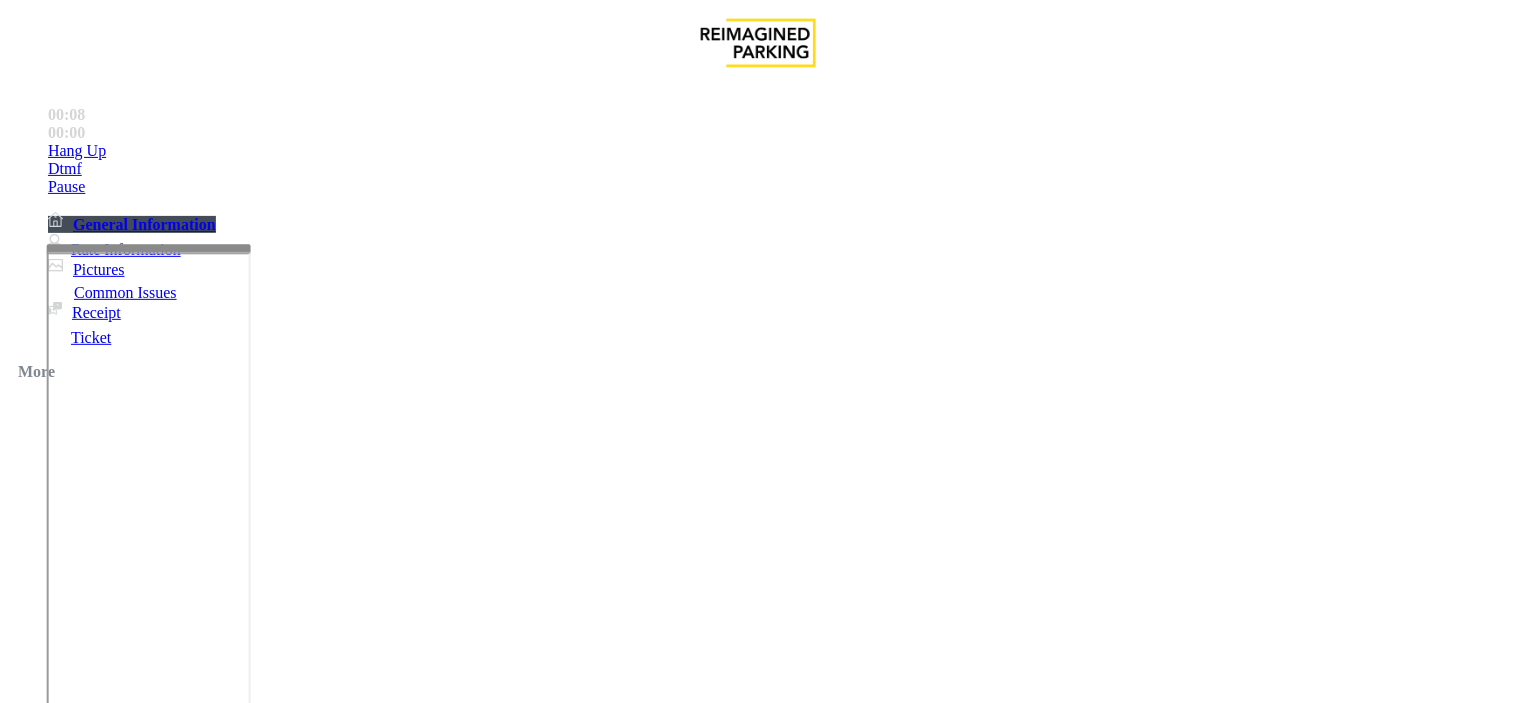 click on "Issue  -  Intercom Issue/No Response No Response/Unable to hear parker Notes:                      Send alerts to manager  Vend Gate Not Allowed  Steps to Resolve" at bounding box center [758, 1442] 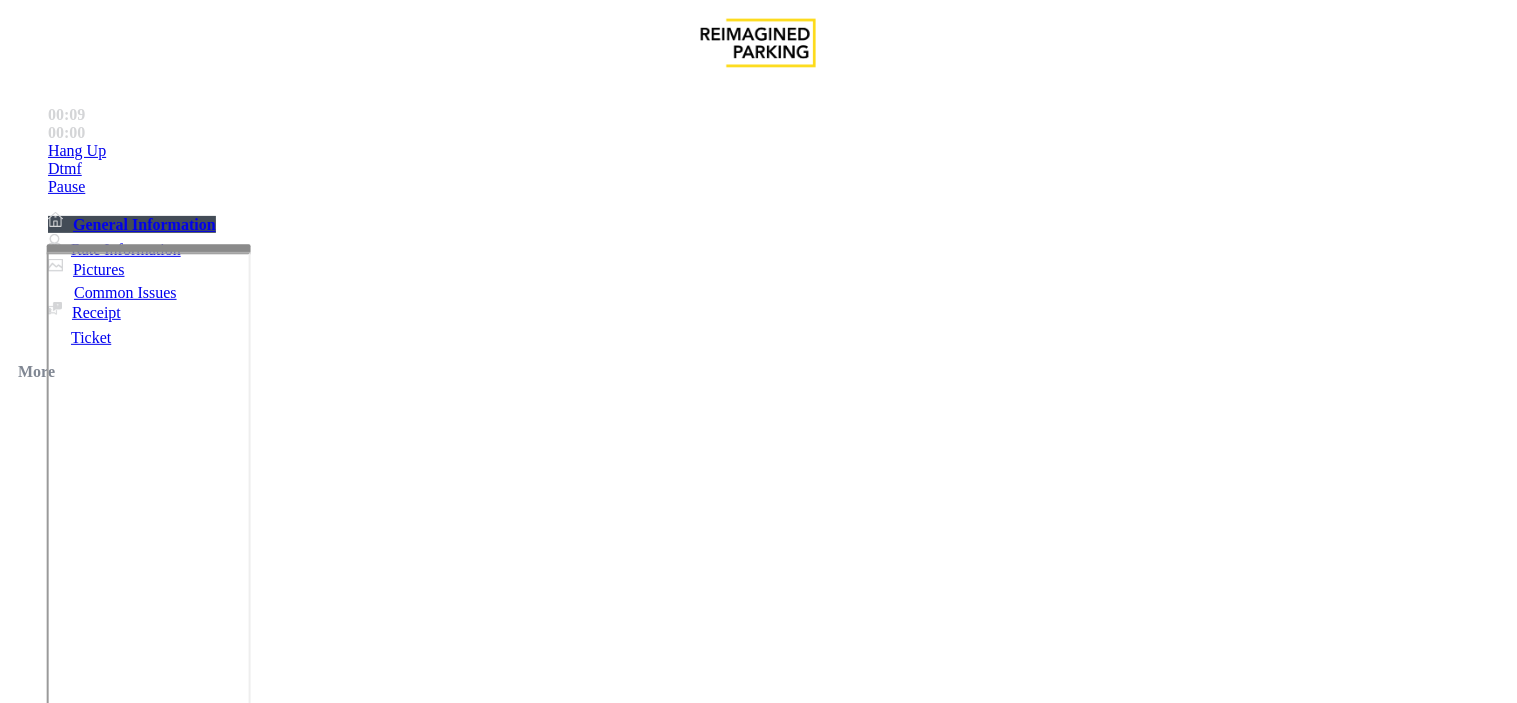 click on "No Response/Unable to hear parker" at bounding box center (758, 1341) 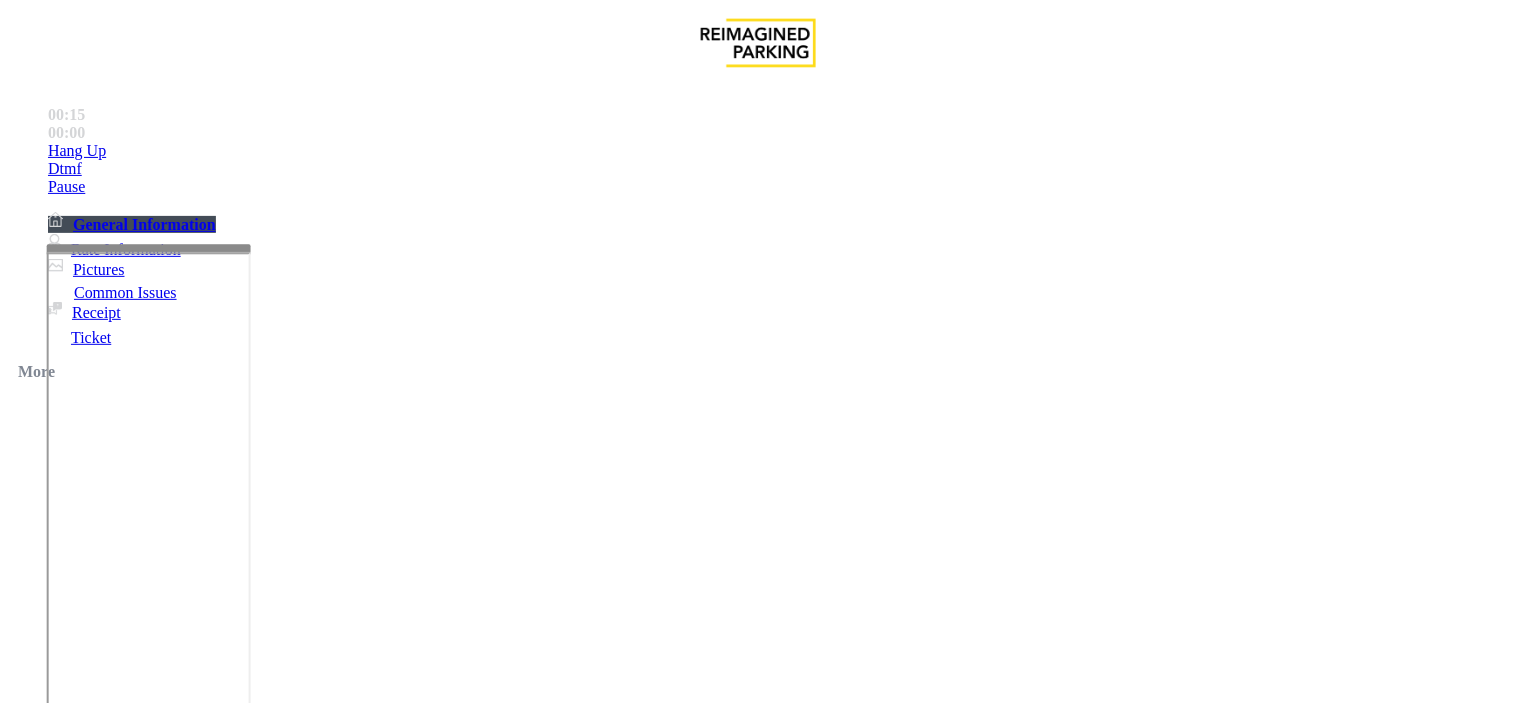type on "**********" 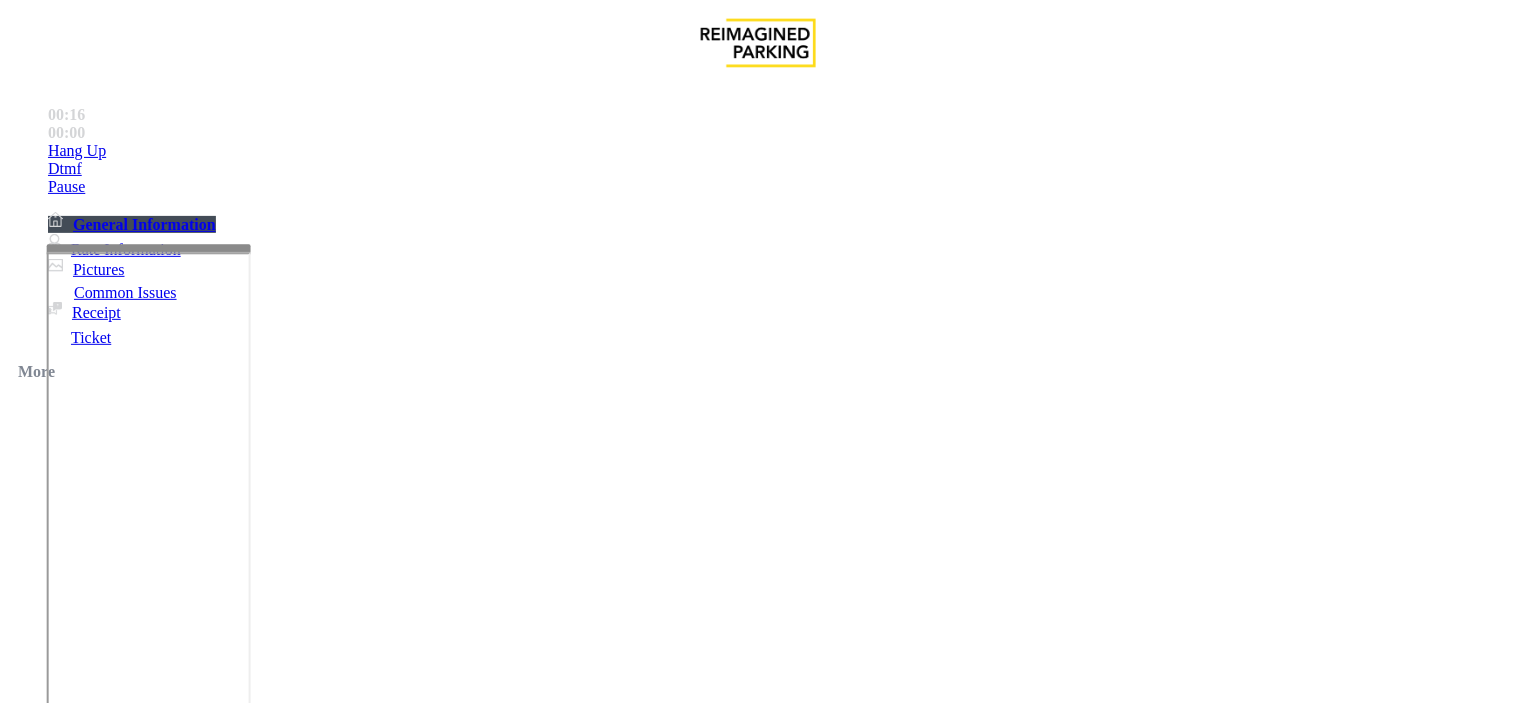 click on "Issue  Ticket Issue   Payment Issue   Monthly Issue   Validation Issue   Equipment Issue   Other   Services   Intercom Issue/No Response   Note   General   No Assistance Needed" at bounding box center [758, 1343] 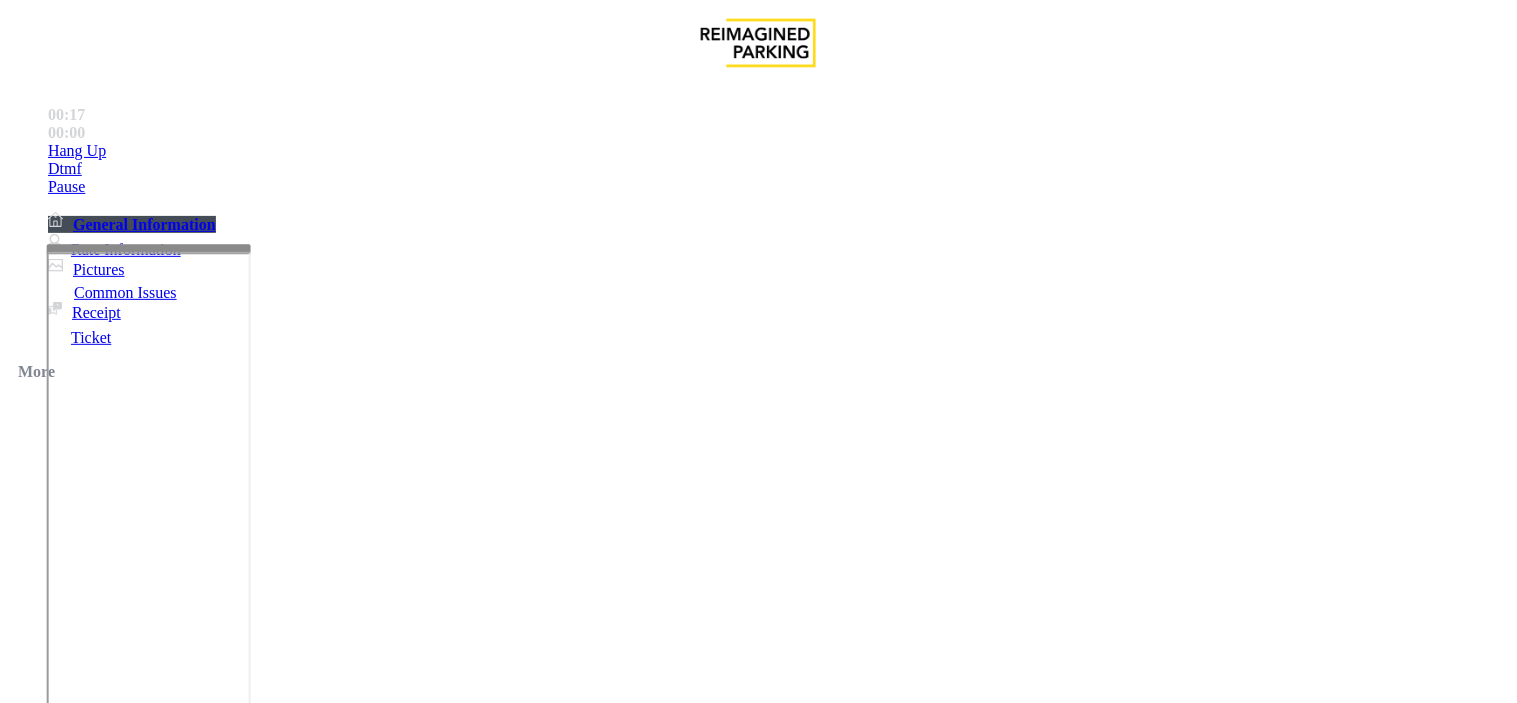 click on "No assistance needed" at bounding box center [102, 1356] 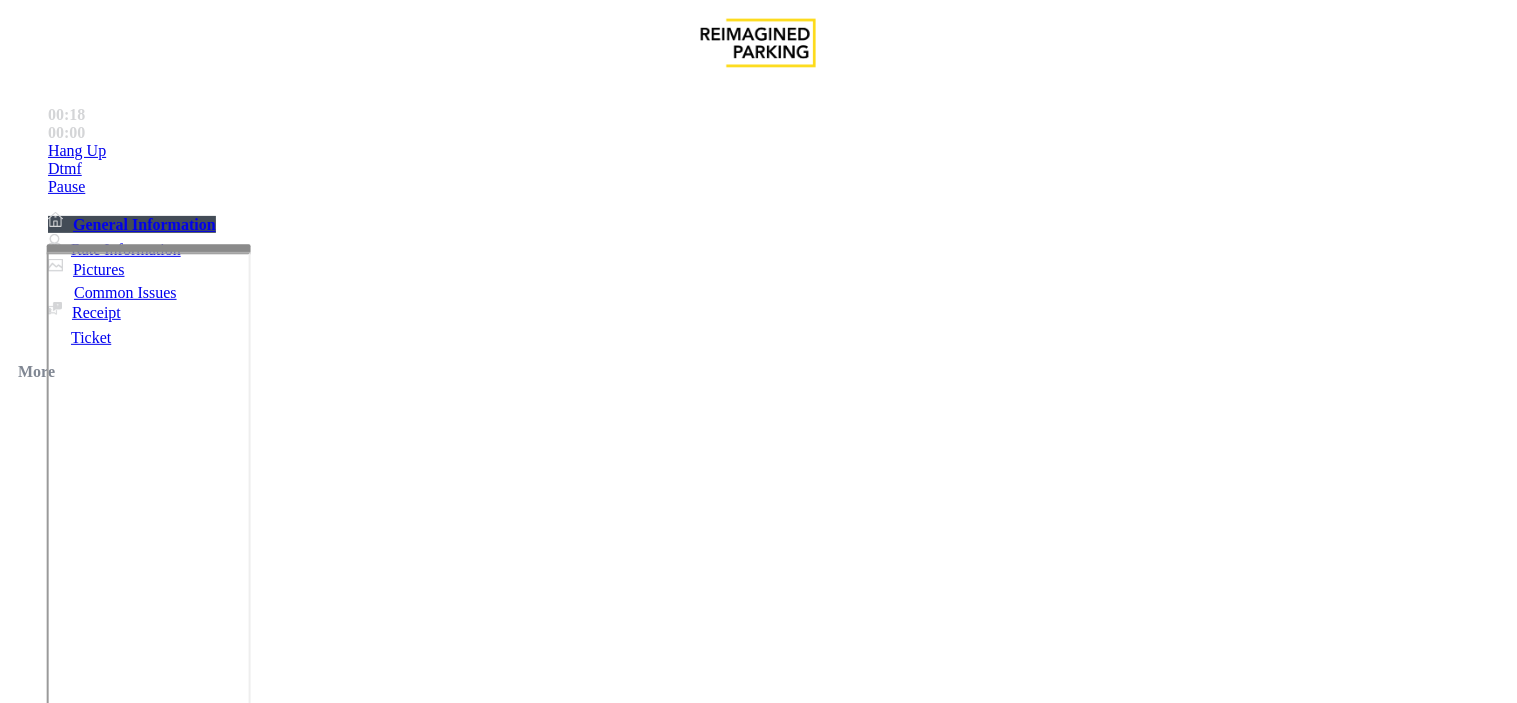 click on "No assistance needed" at bounding box center (758, 1341) 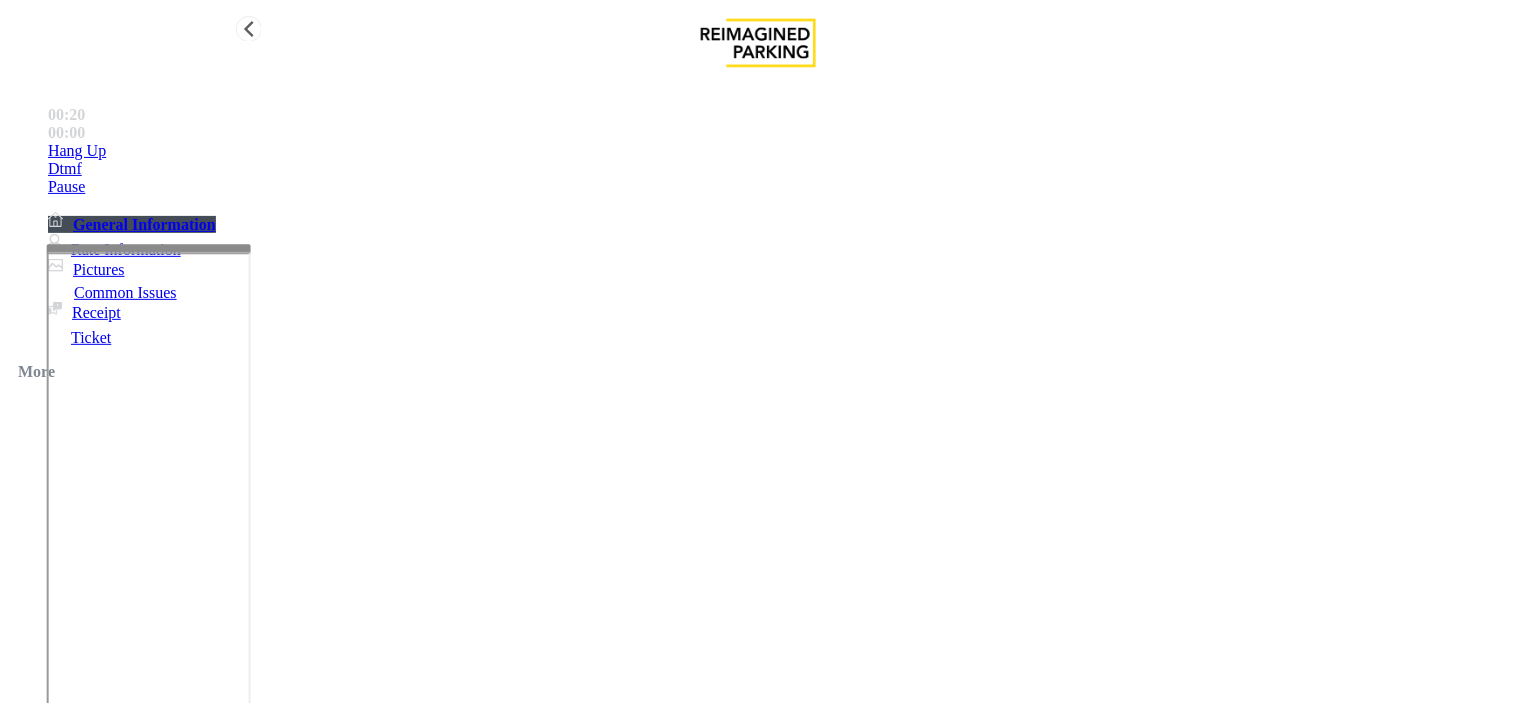 click on "Hang Up" at bounding box center [778, 151] 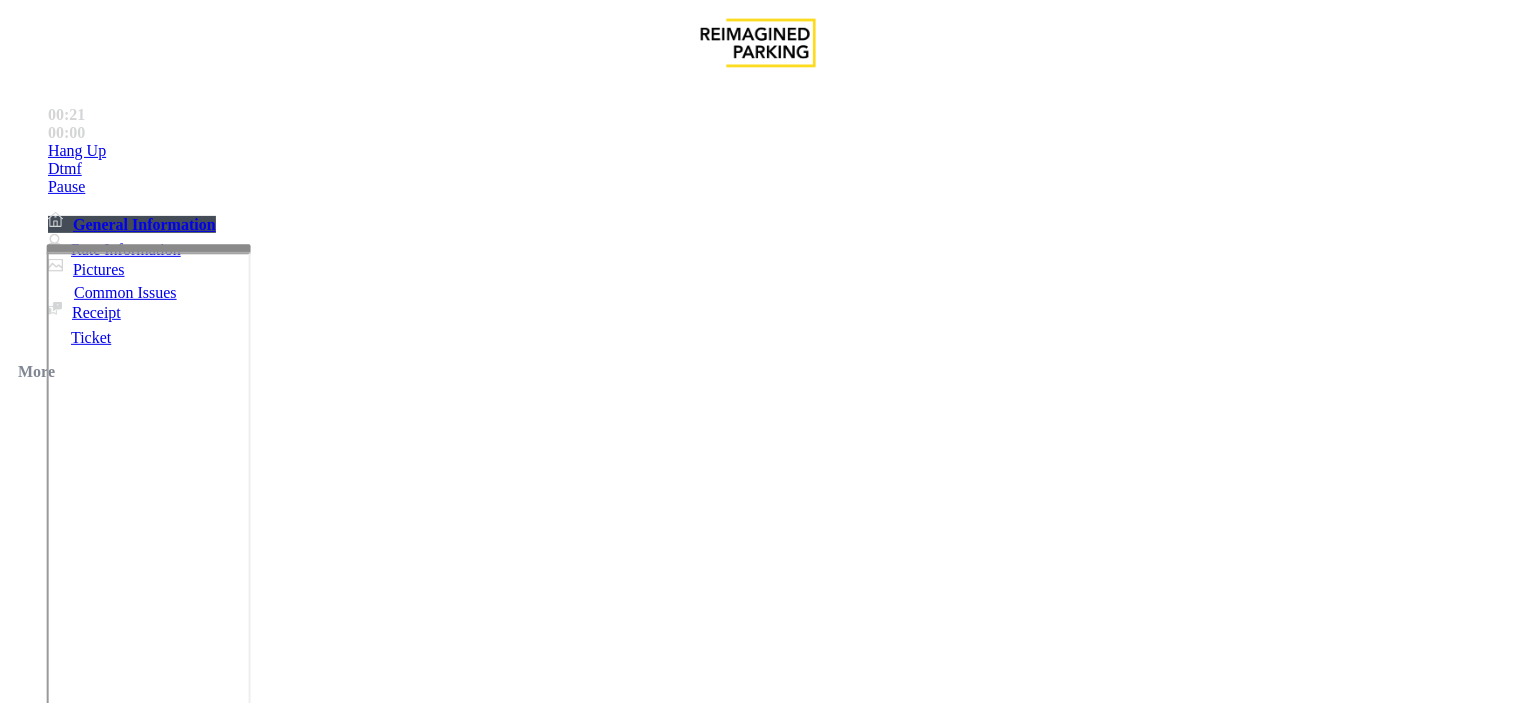click at bounding box center [254, 1404] 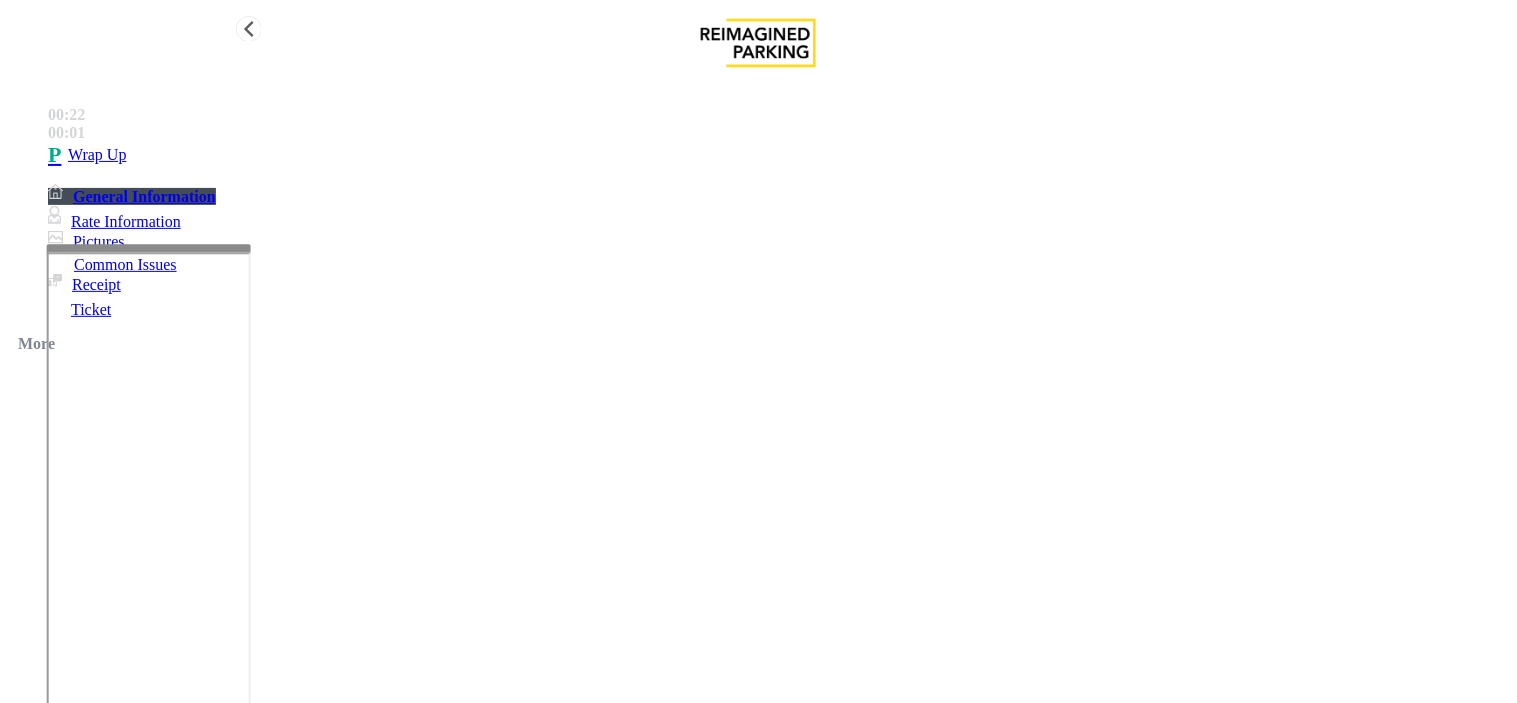 type on "**********" 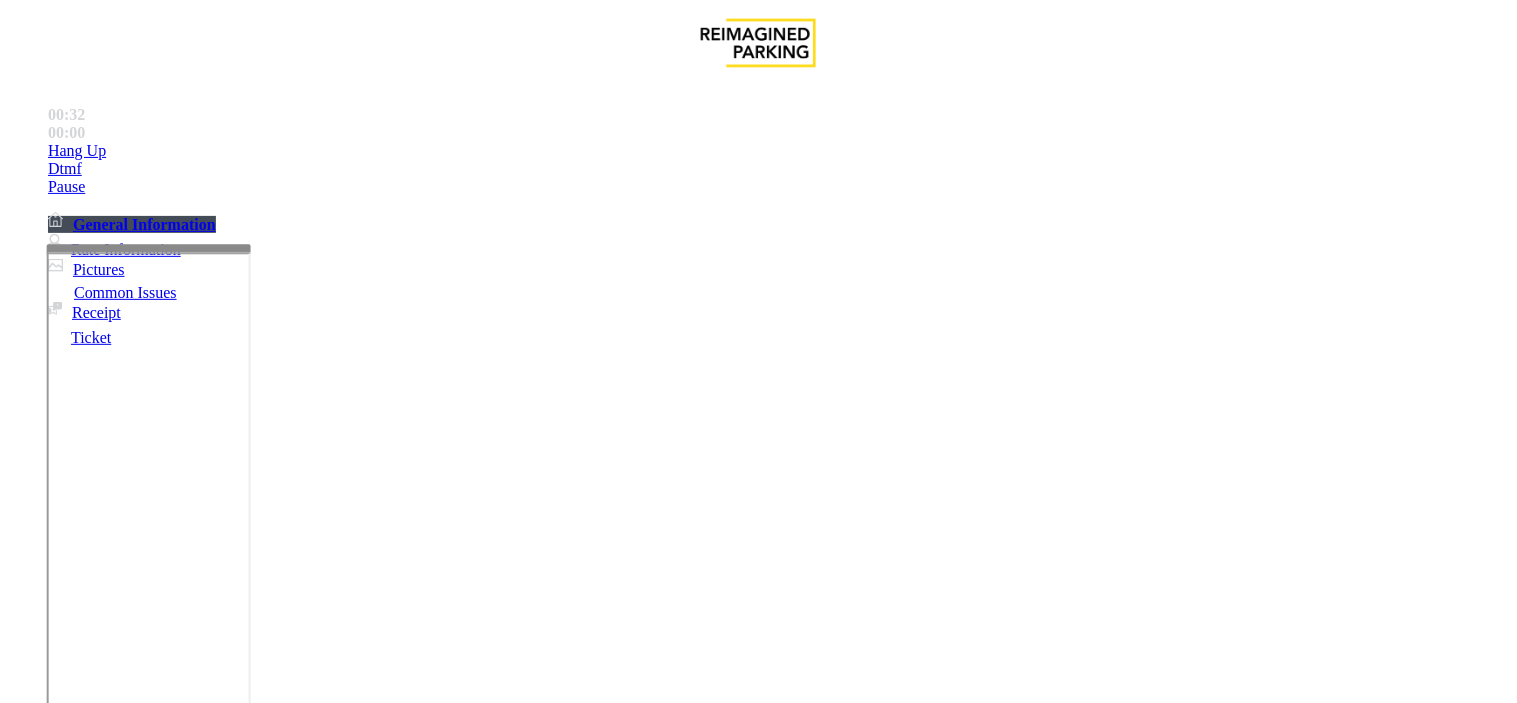 click on "Equipment Issue" at bounding box center [483, 1356] 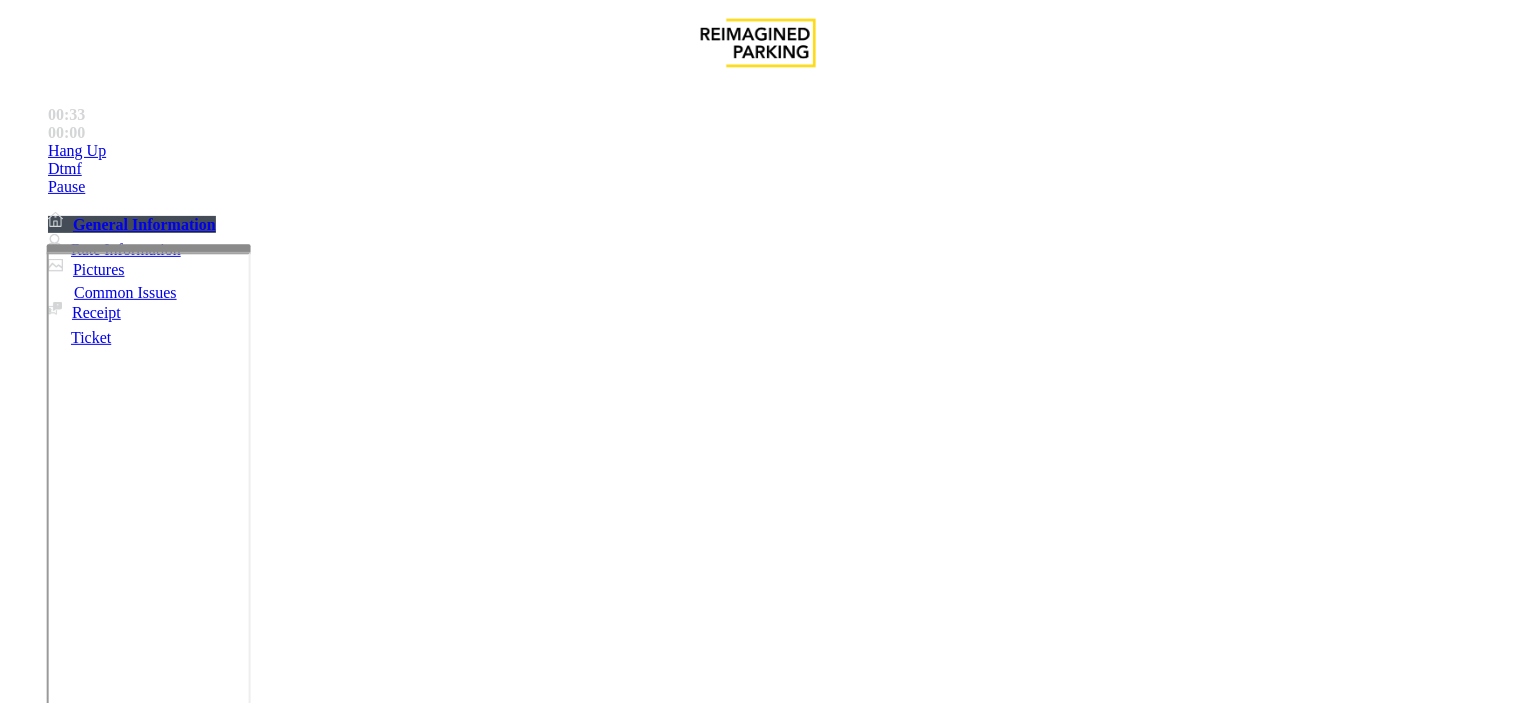 click on "Gate / Door Won't Open" at bounding box center (575, 1356) 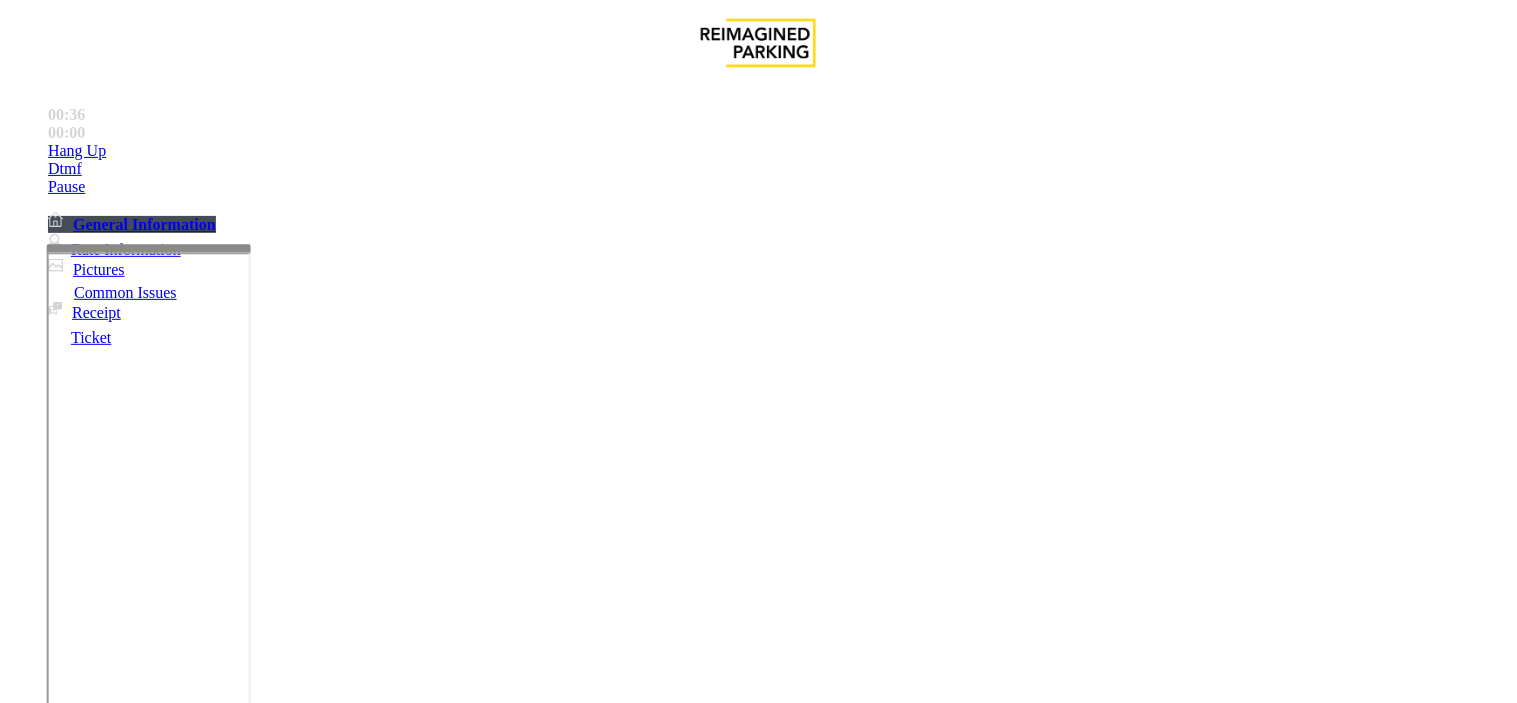 scroll, scrollTop: 95, scrollLeft: 0, axis: vertical 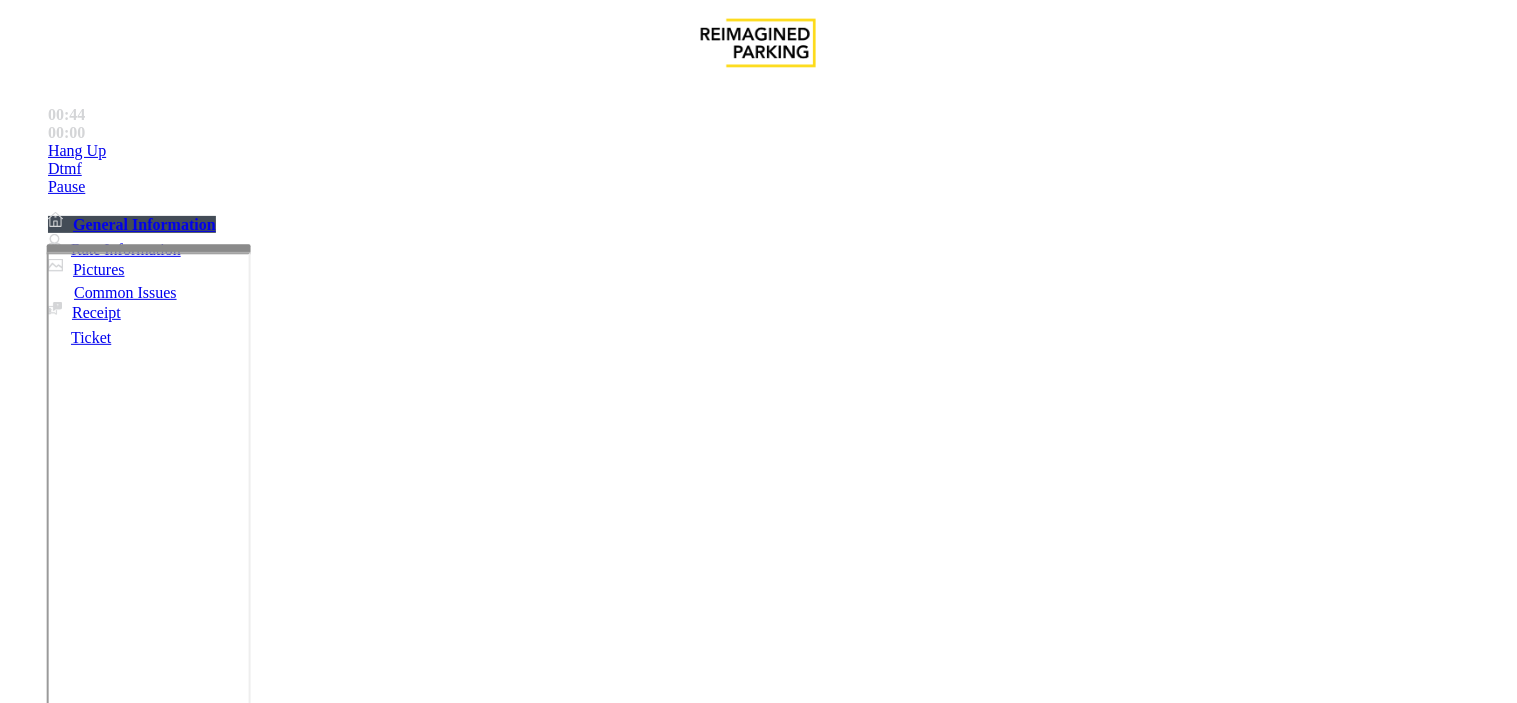 drag, startPoint x: 342, startPoint y: 607, endPoint x: 328, endPoint y: 621, distance: 19.79899 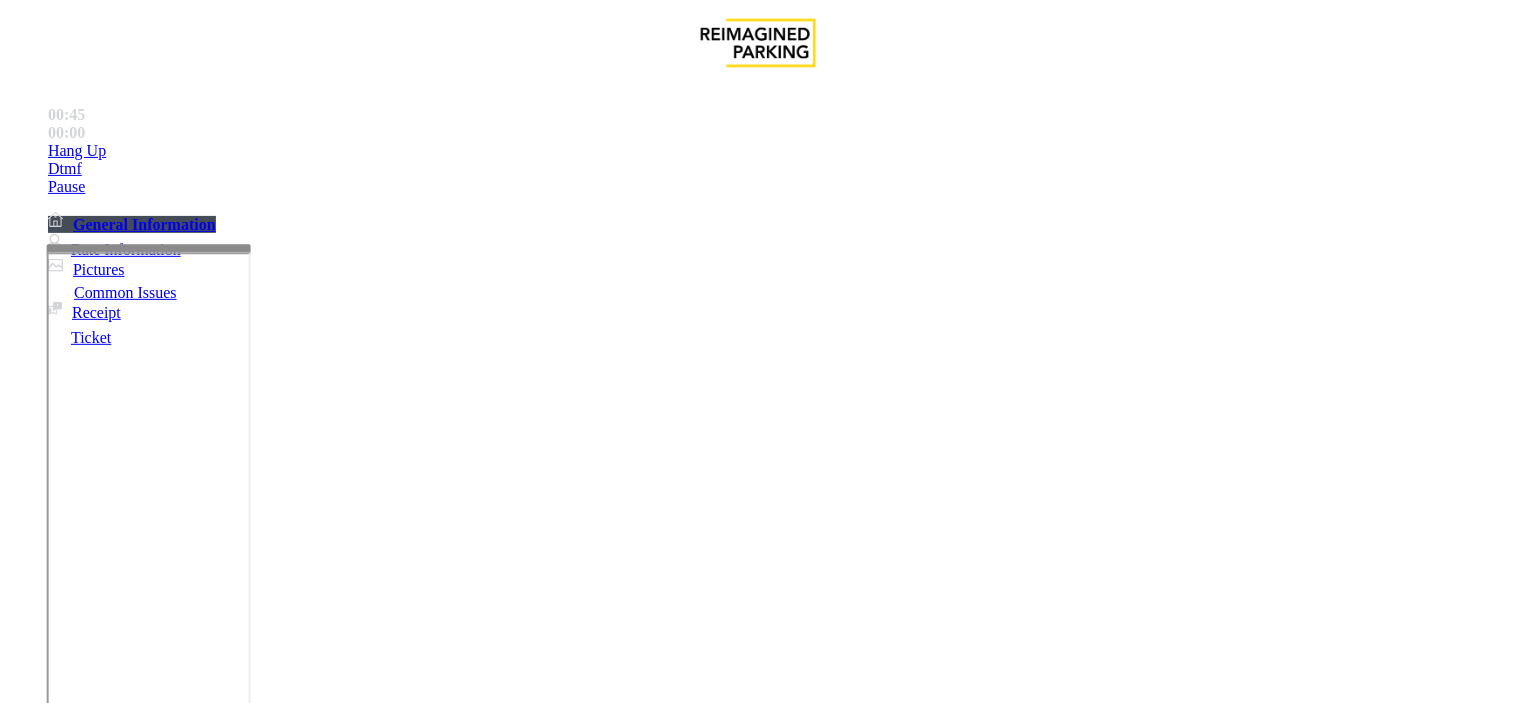 click on "Notes:" at bounding box center (758, 1739) 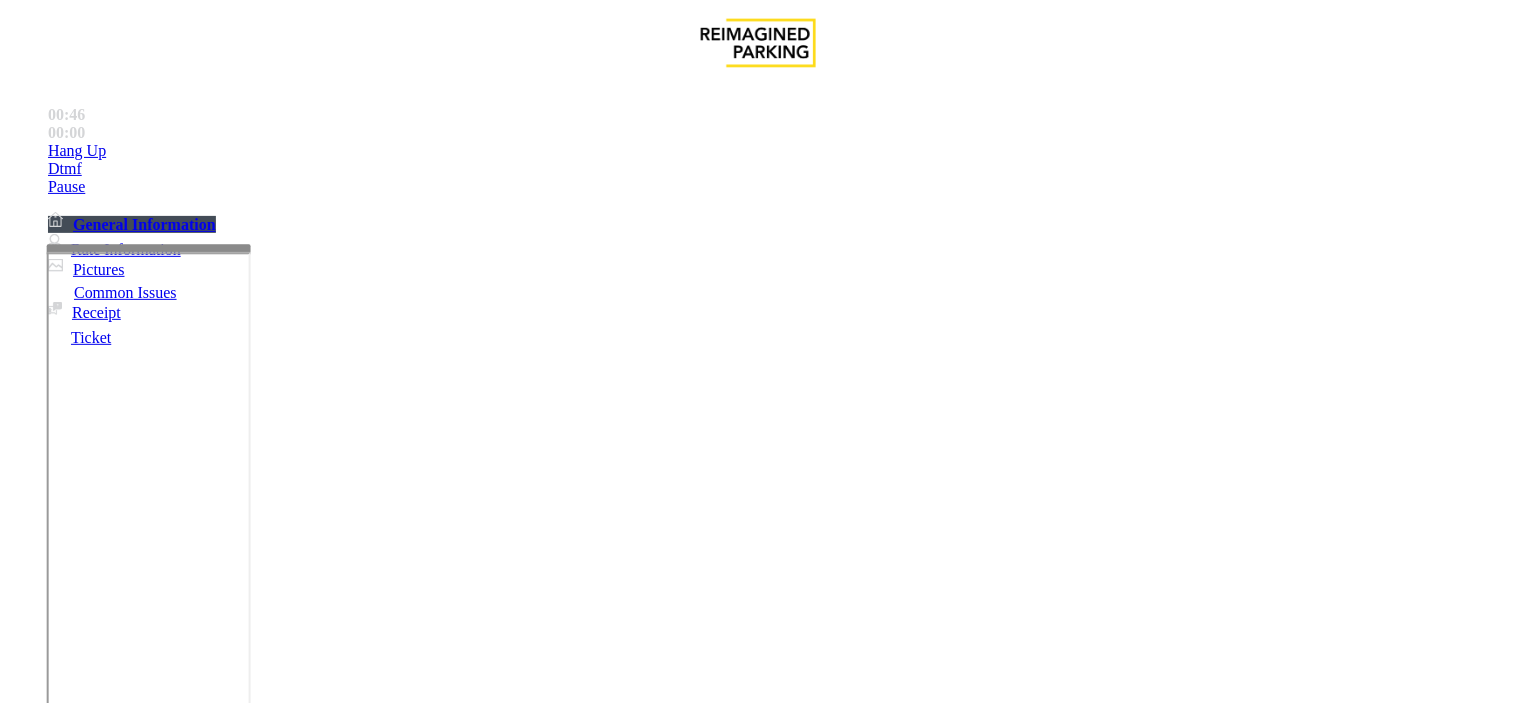 click at bounding box center (246, 1737) 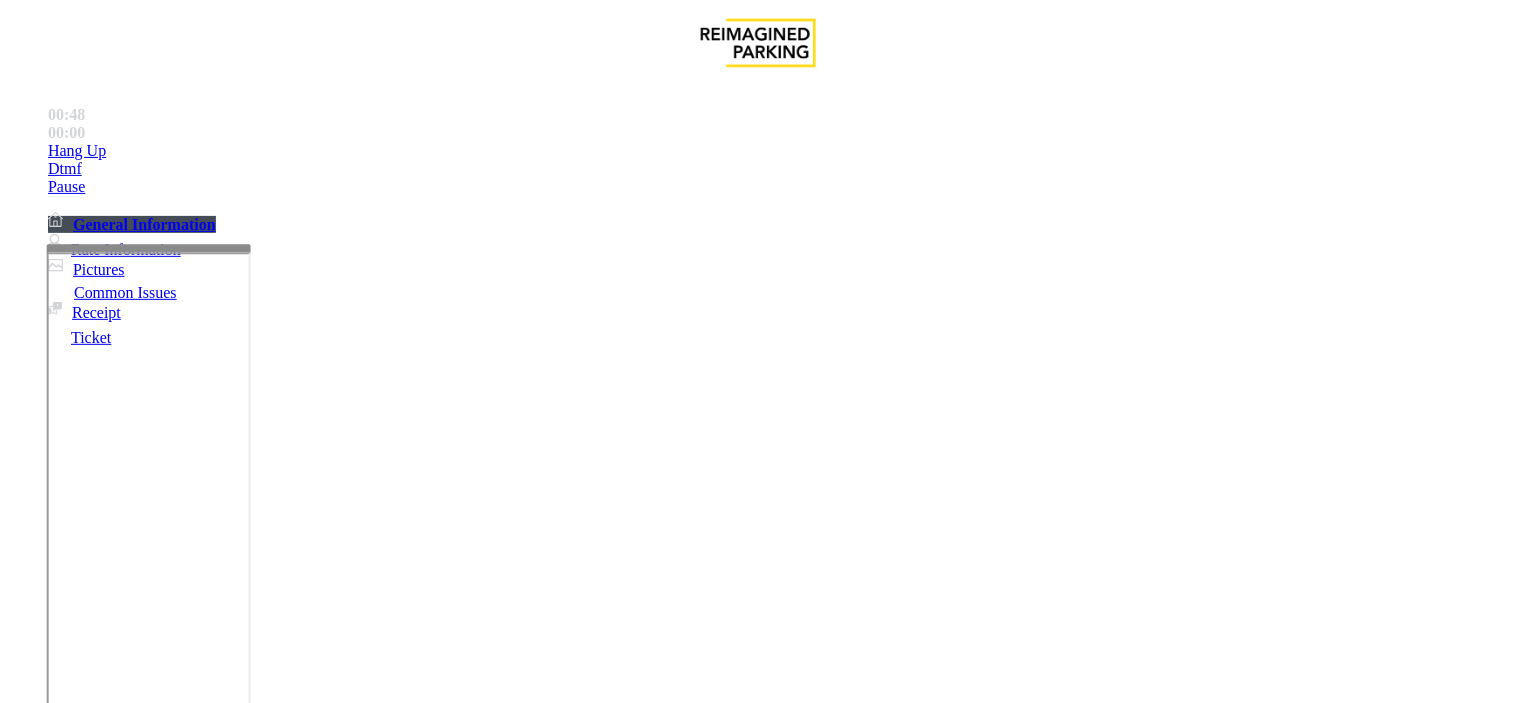 type on "**********" 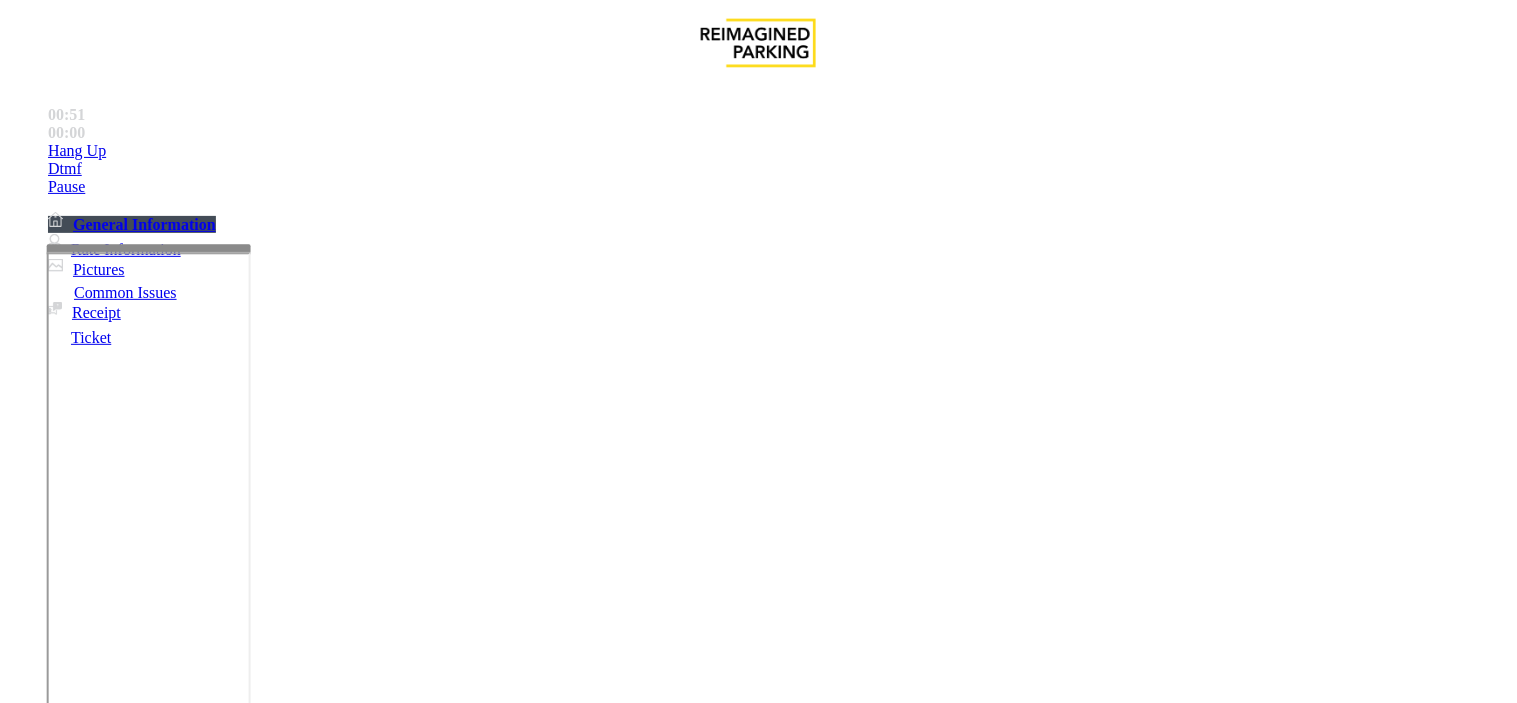 click at bounding box center [246, 1737] 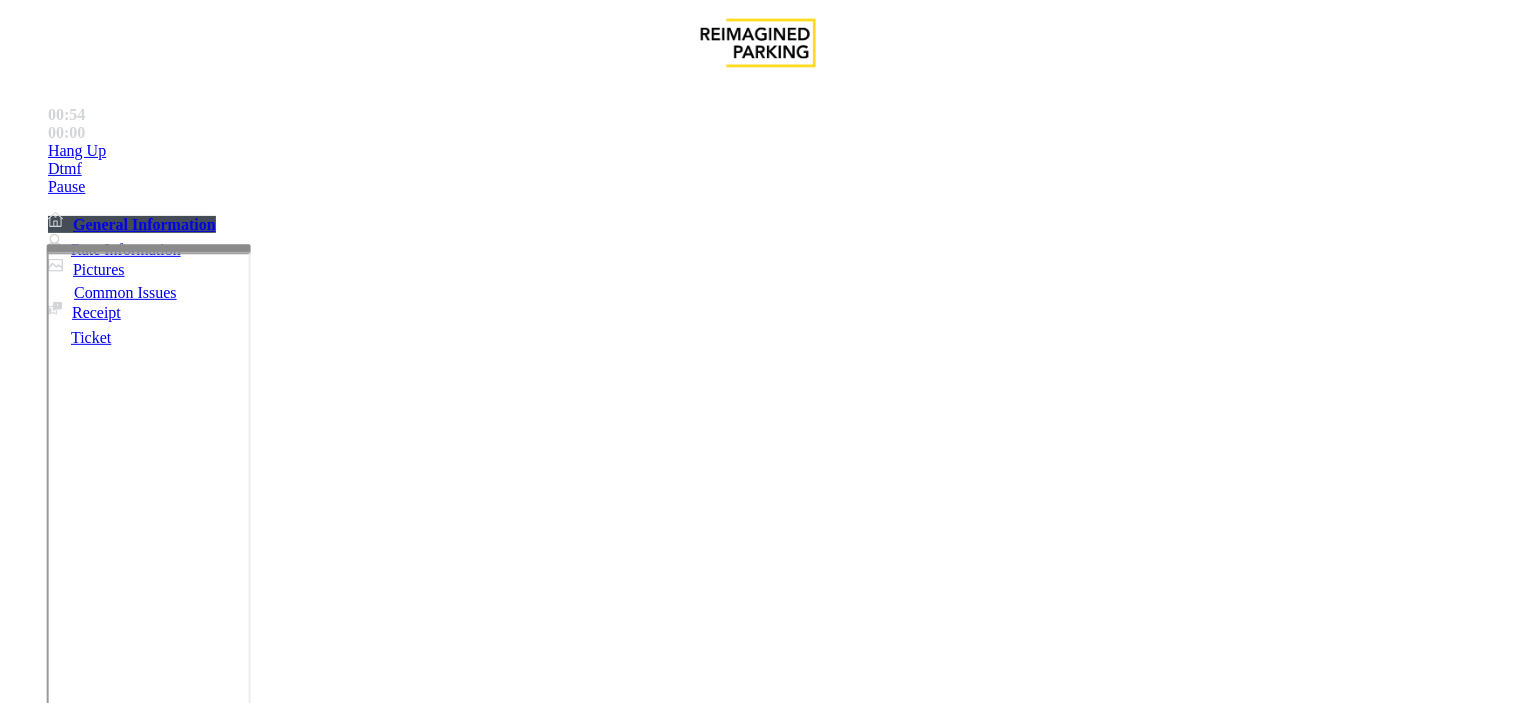scroll, scrollTop: 111, scrollLeft: 0, axis: vertical 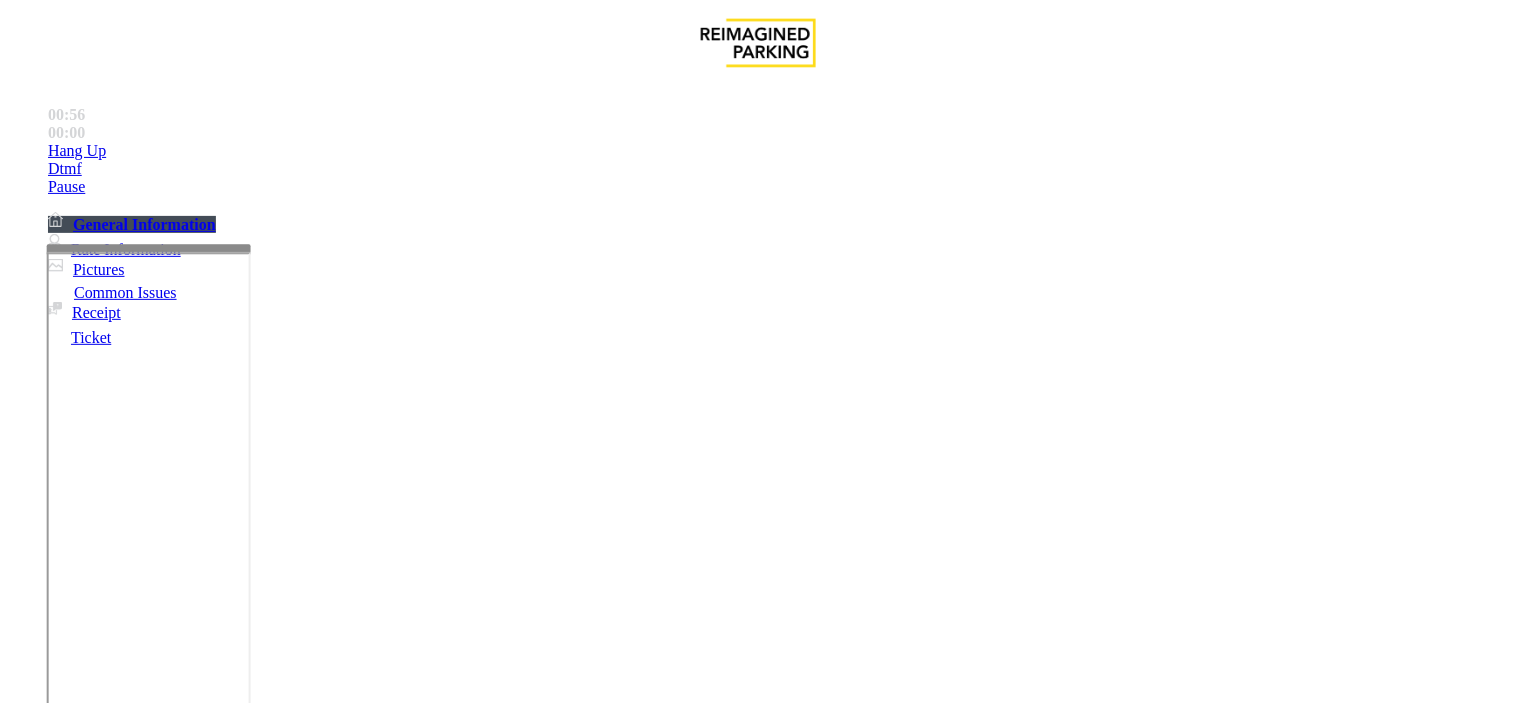 click at bounding box center [23, 1693] 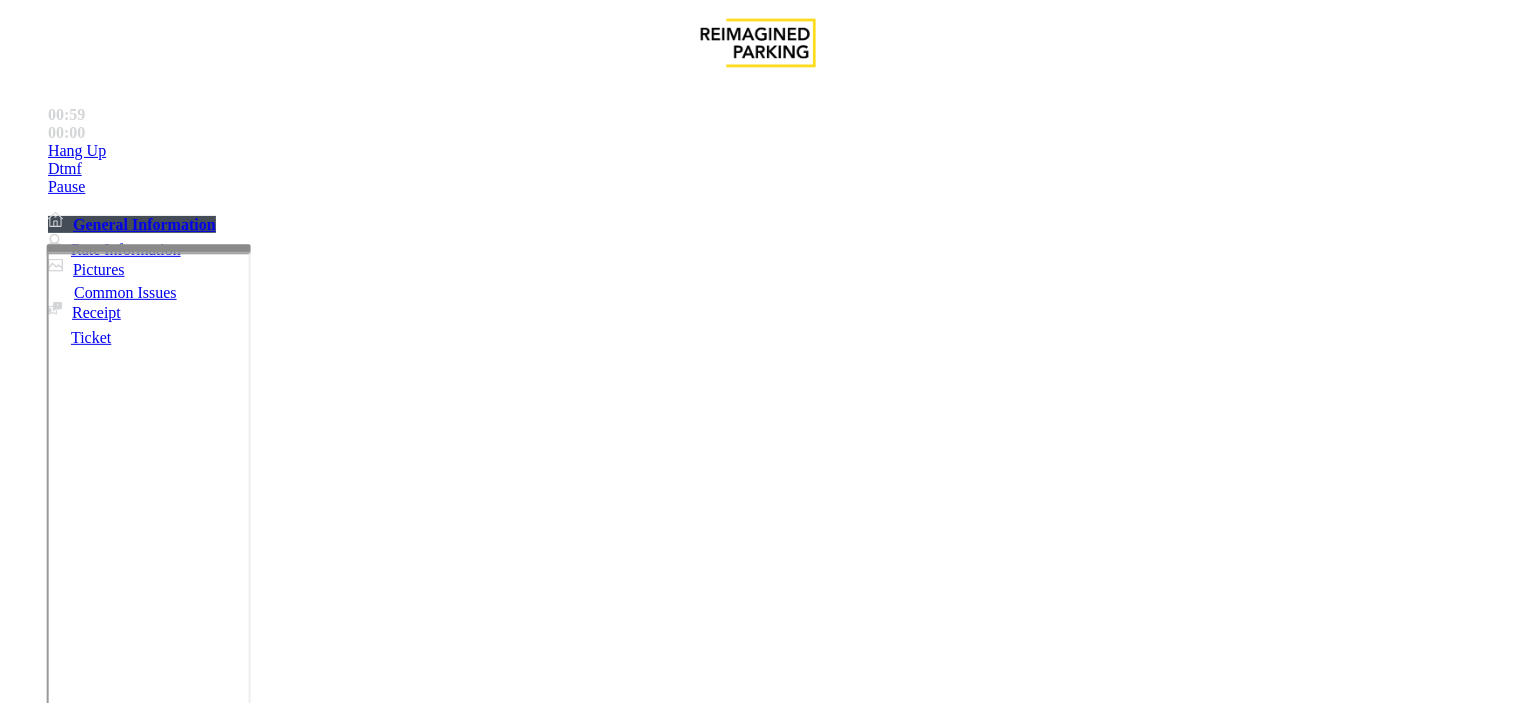 click on "Mount Royal Village" at bounding box center [778, 3366] 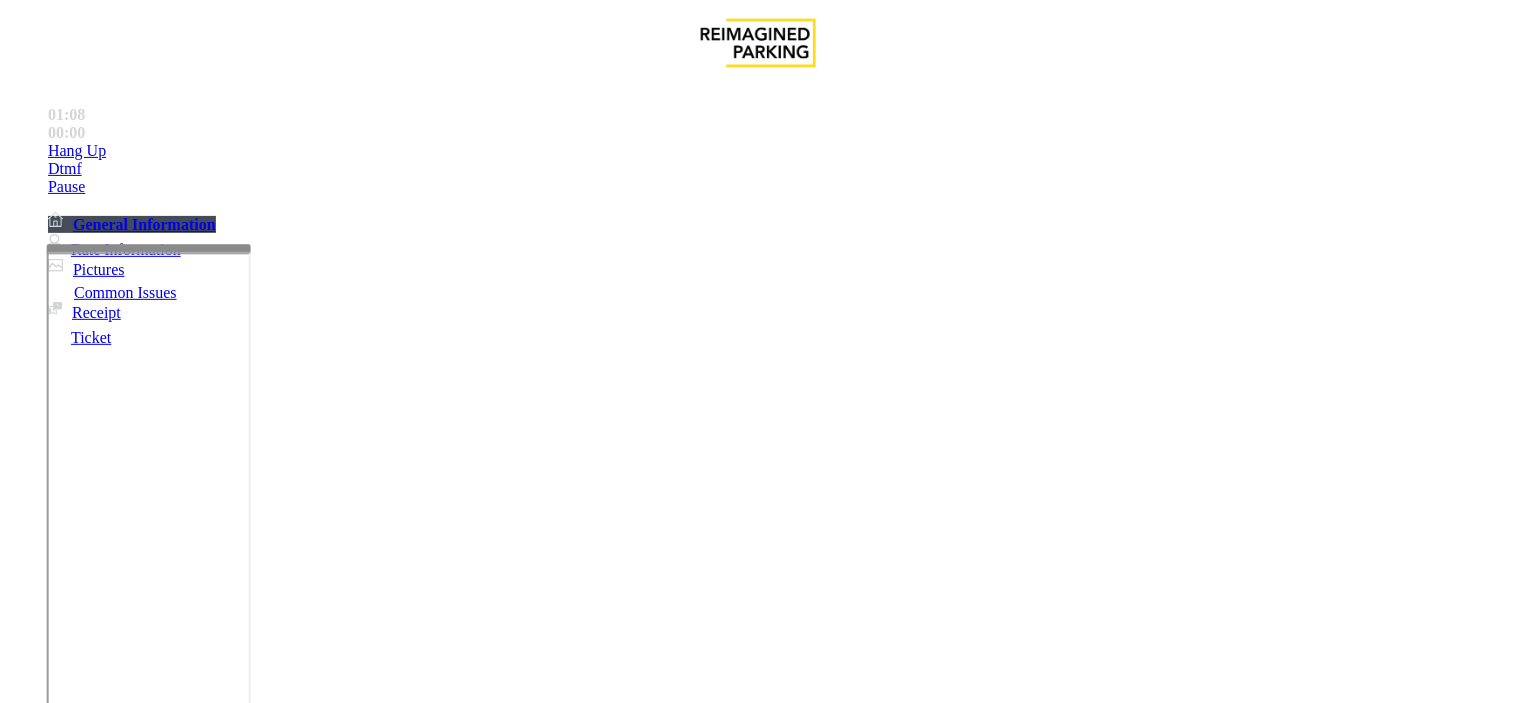 scroll, scrollTop: 0, scrollLeft: 0, axis: both 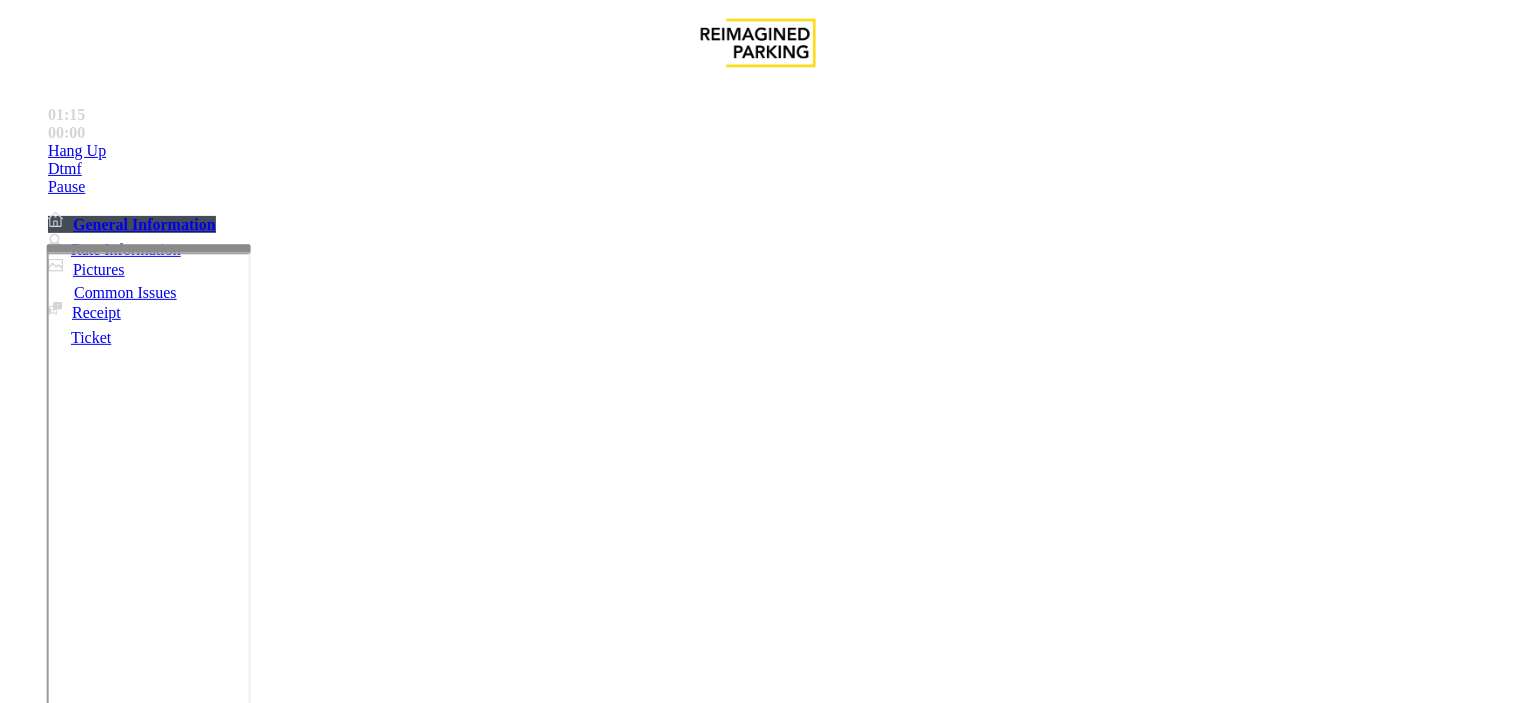 click on "Mount Royal Village" at bounding box center (90, 1701) 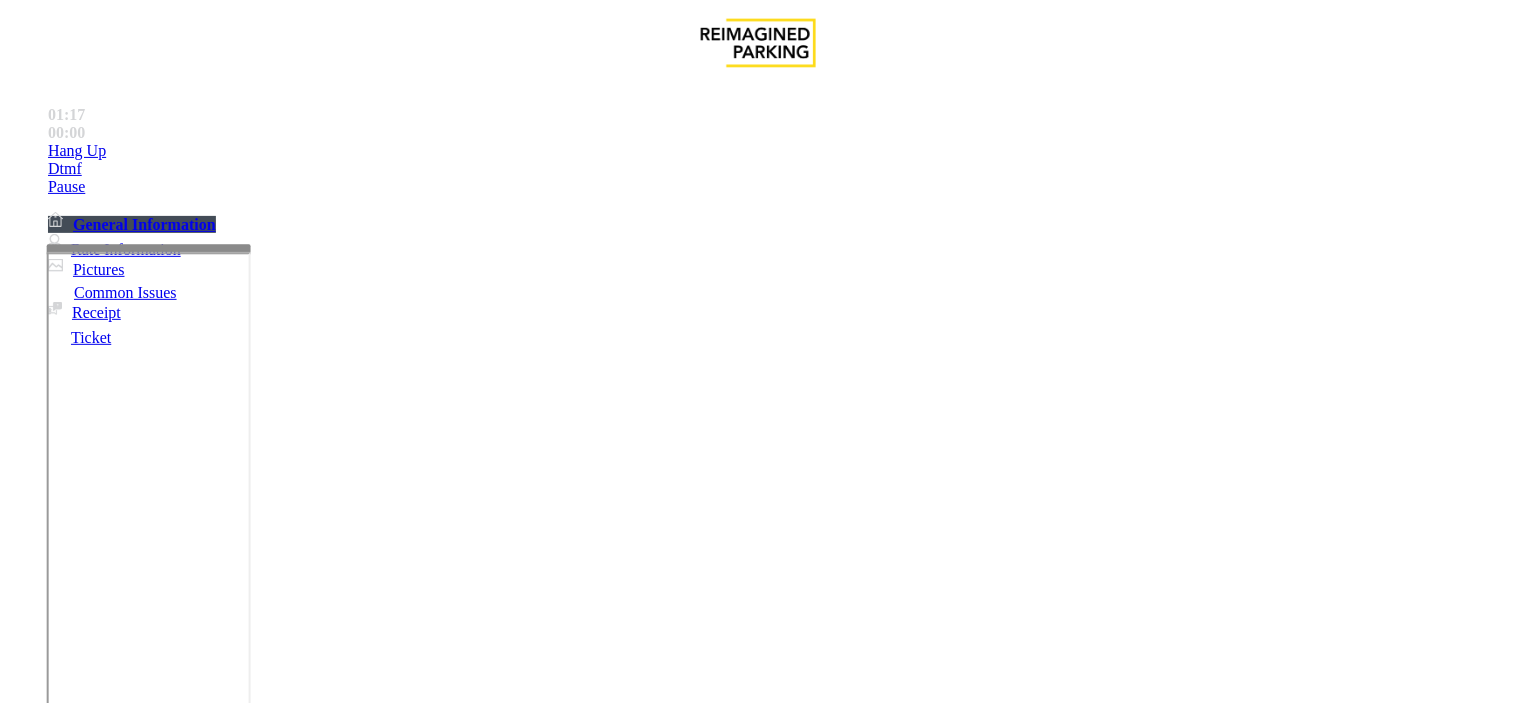 click at bounding box center [246, 1755] 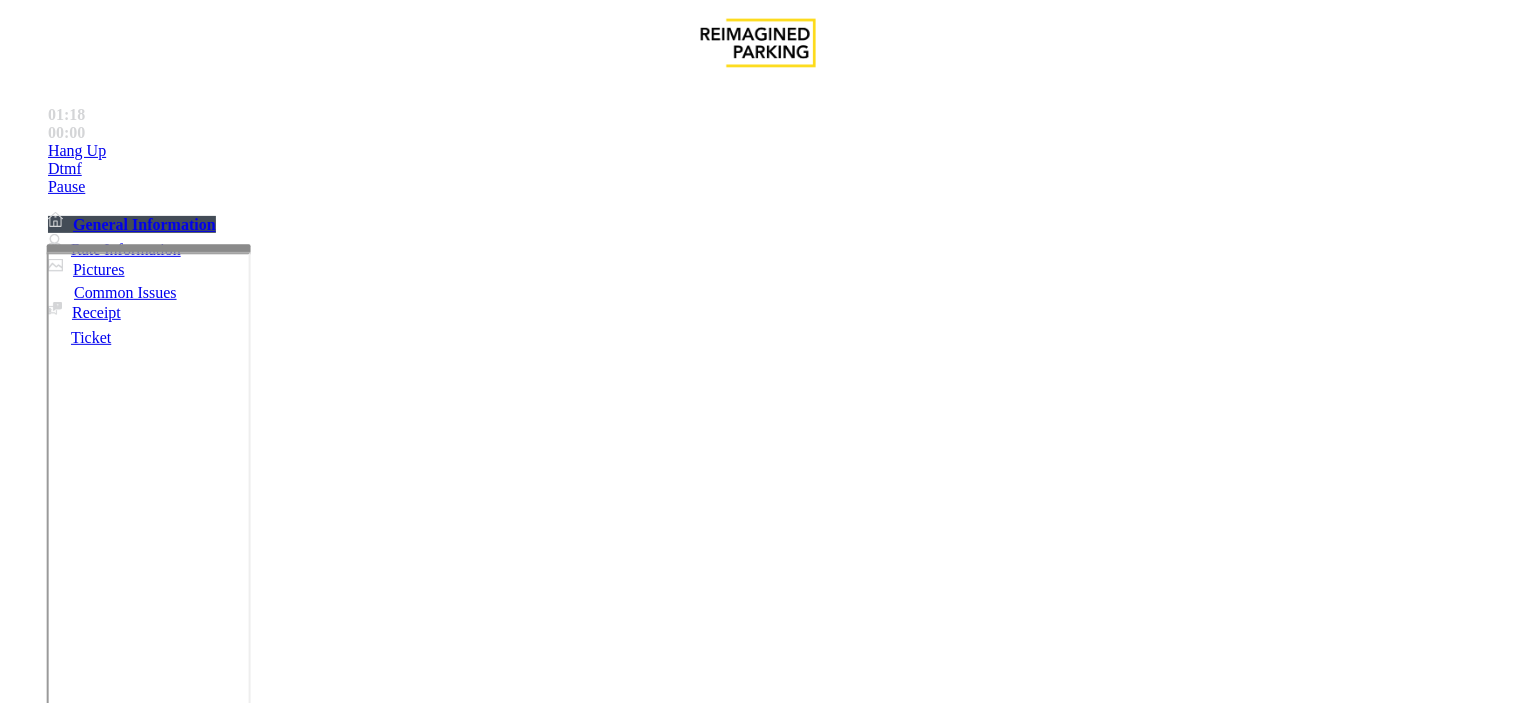 scroll, scrollTop: 111, scrollLeft: 0, axis: vertical 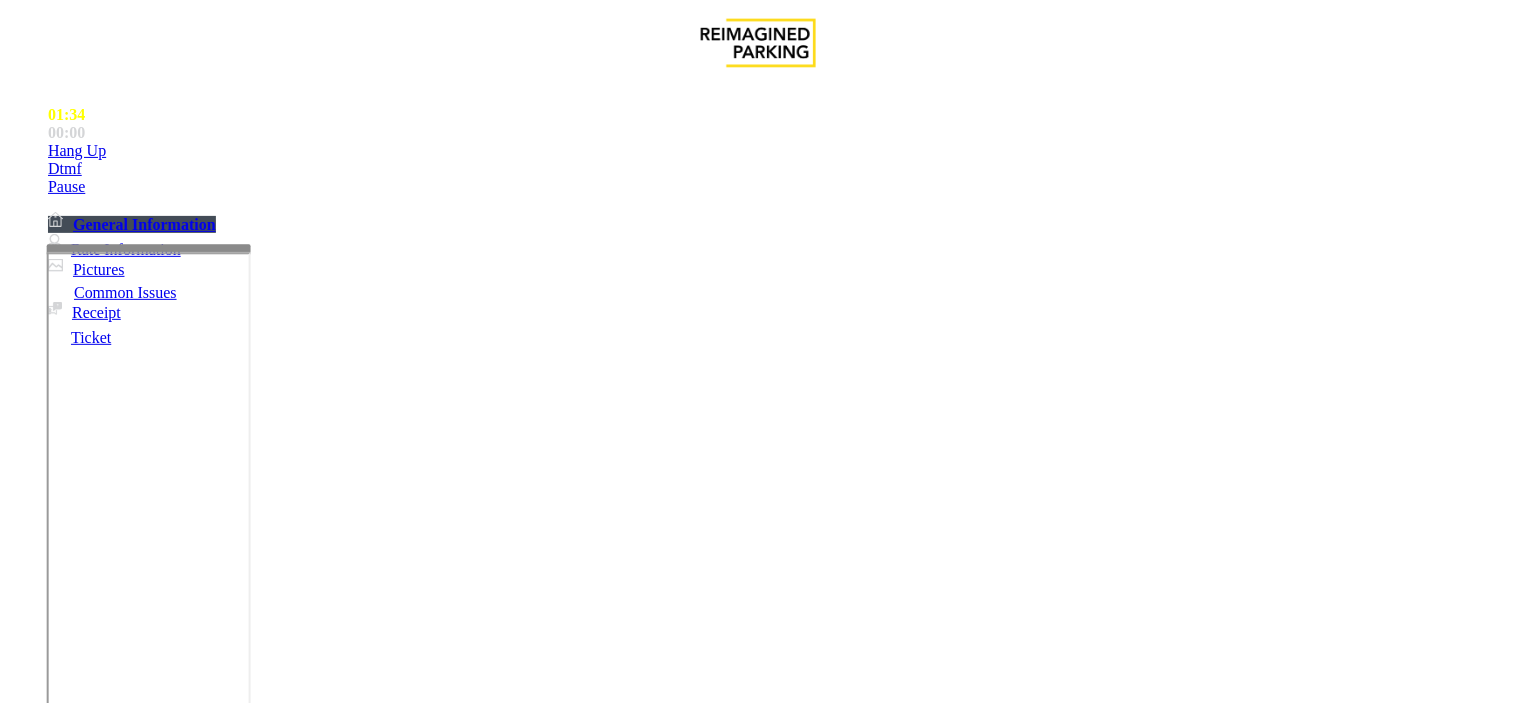 drag, startPoint x: 305, startPoint y: 155, endPoint x: 307, endPoint y: 173, distance: 18.110771 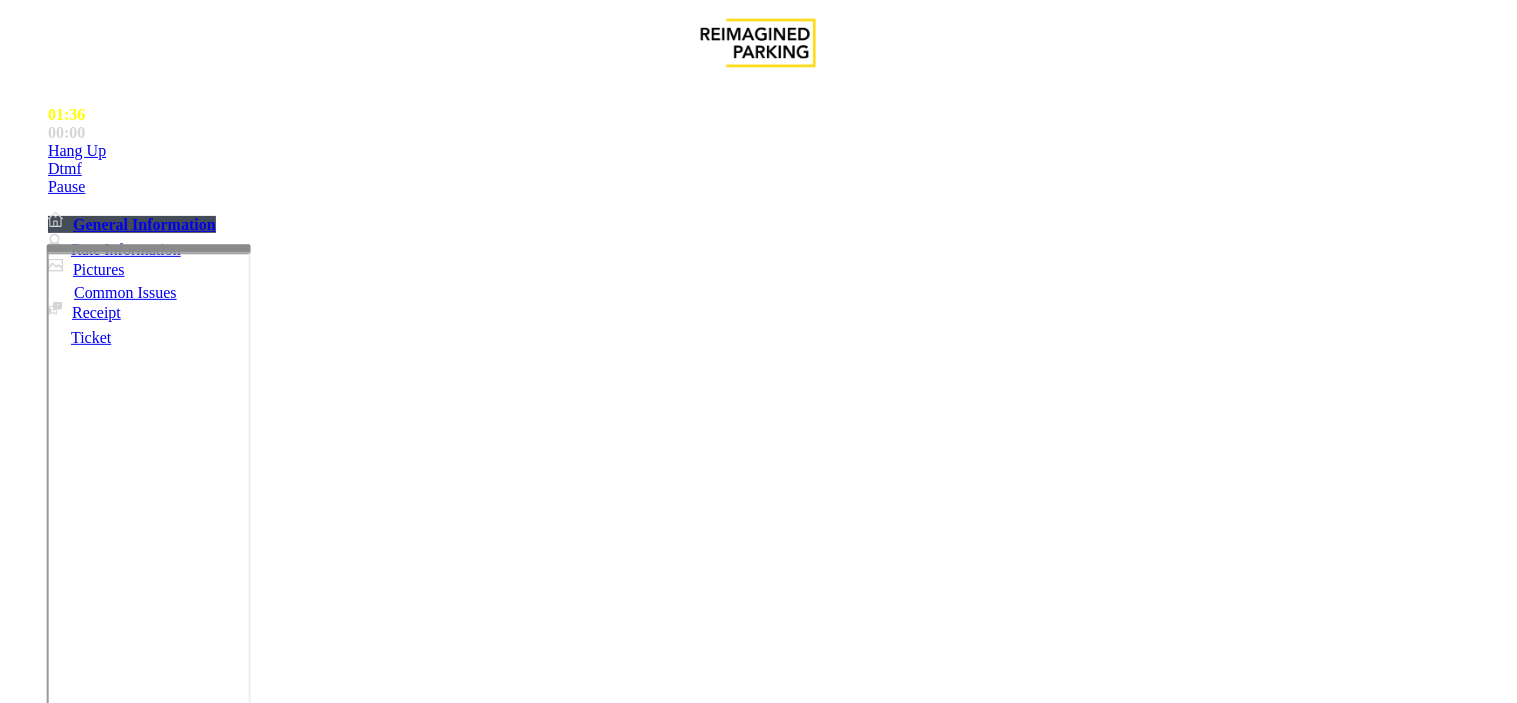 click on "Issue" at bounding box center (42, 1323) 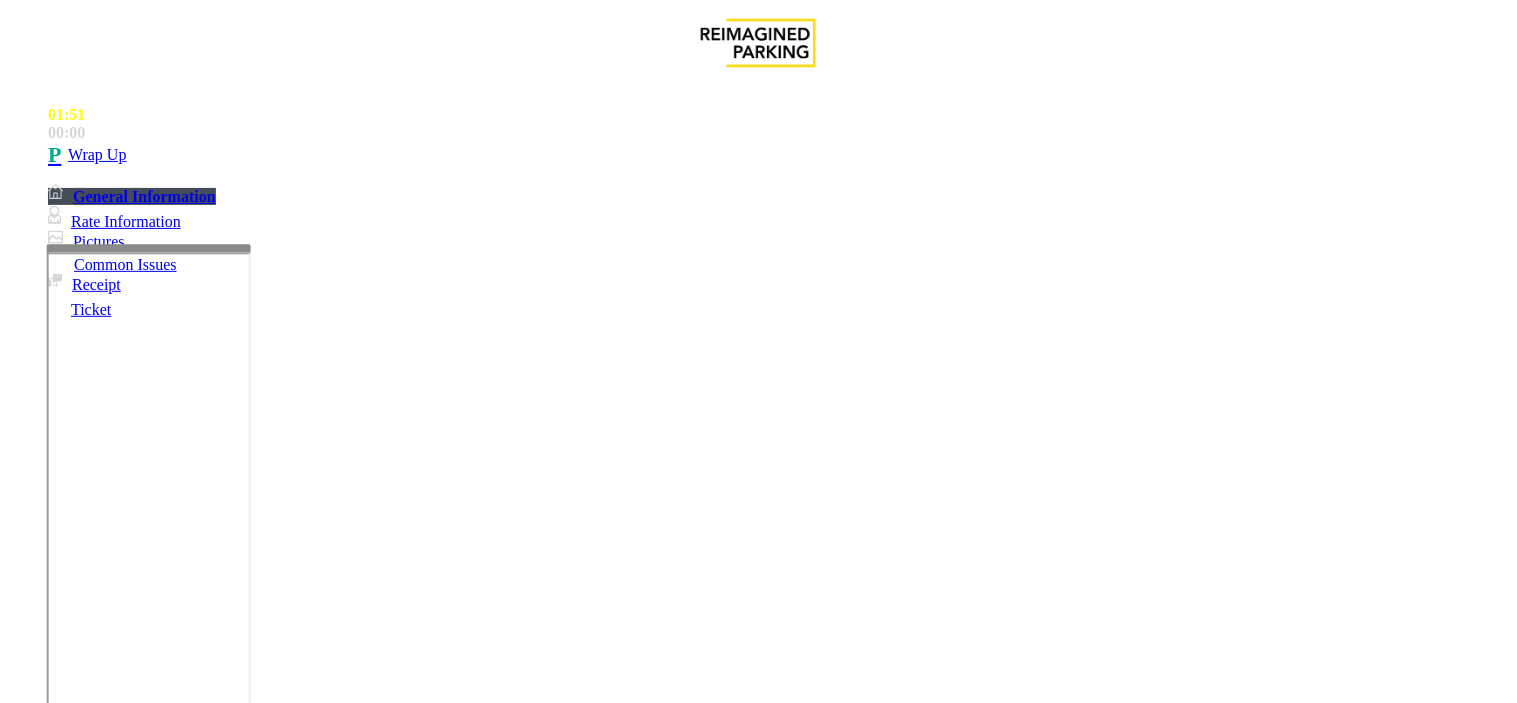 click on "Gate / Door Won't Open" at bounding box center (575, 1356) 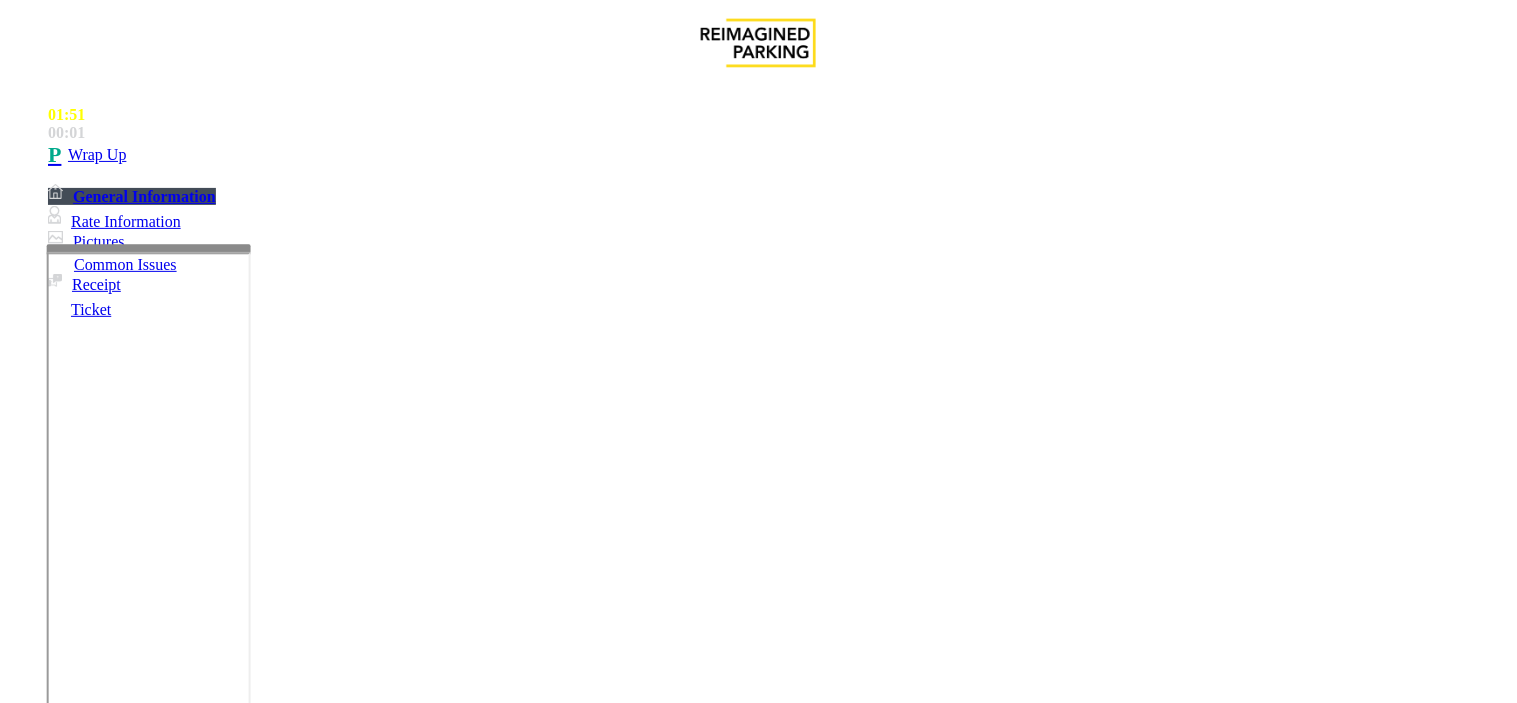 click on "Notes:" at bounding box center (758, 1757) 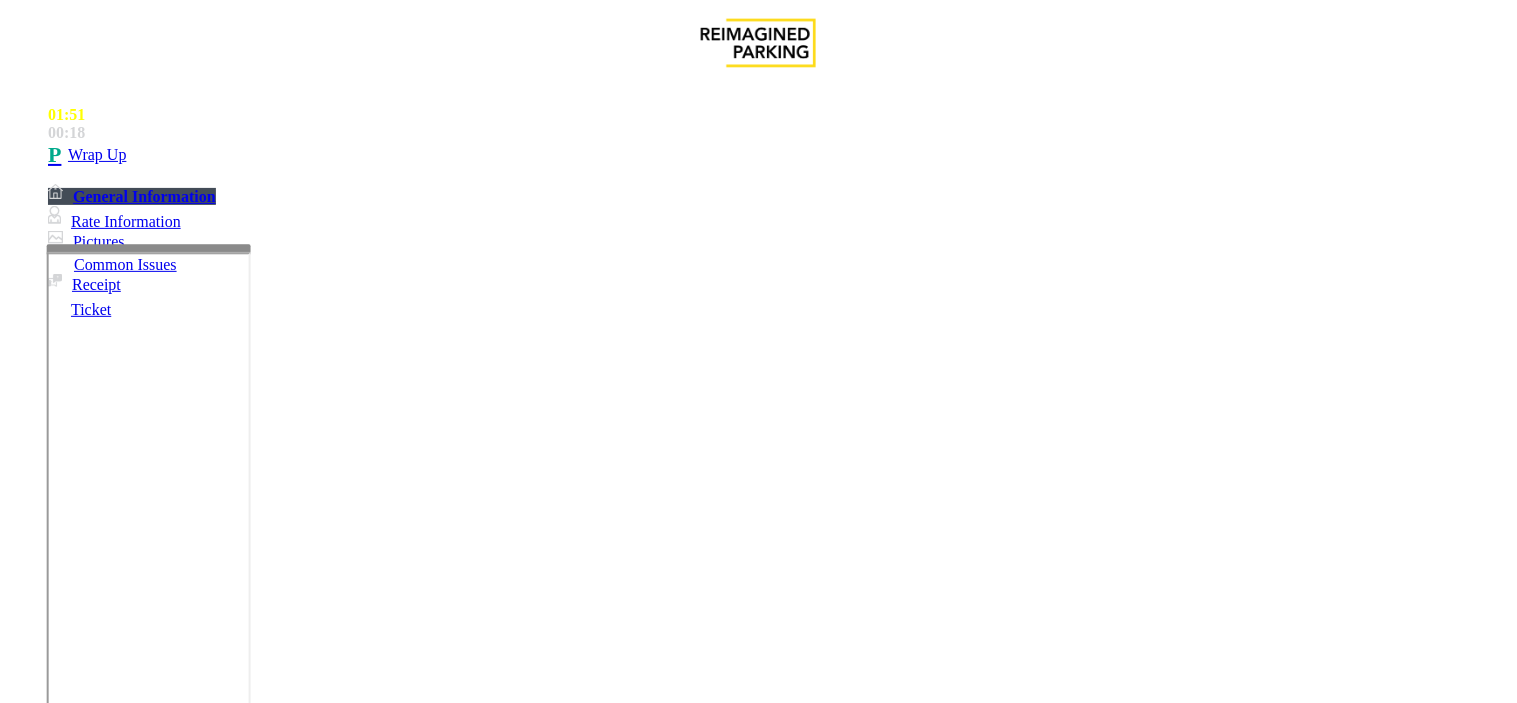click at bounding box center [246, 1755] 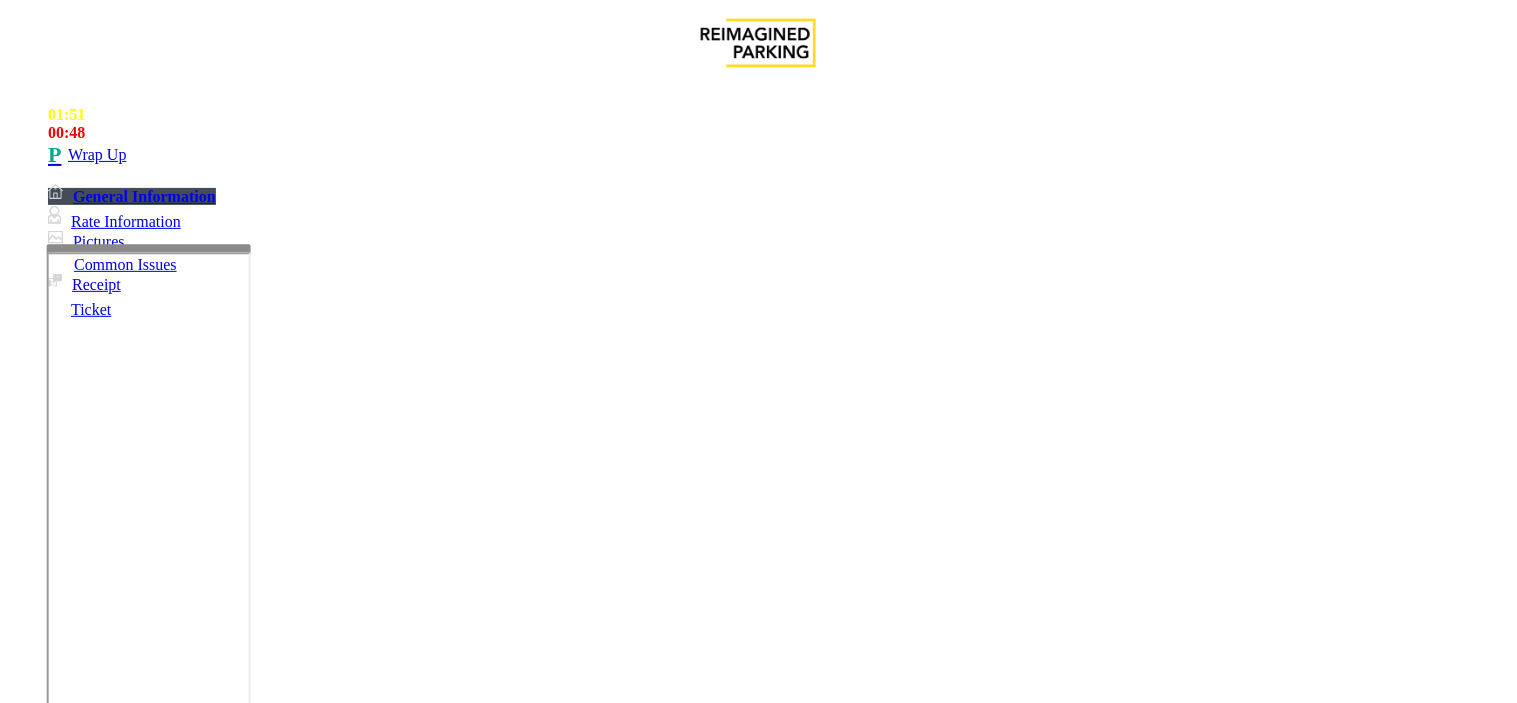 scroll, scrollTop: 0, scrollLeft: 0, axis: both 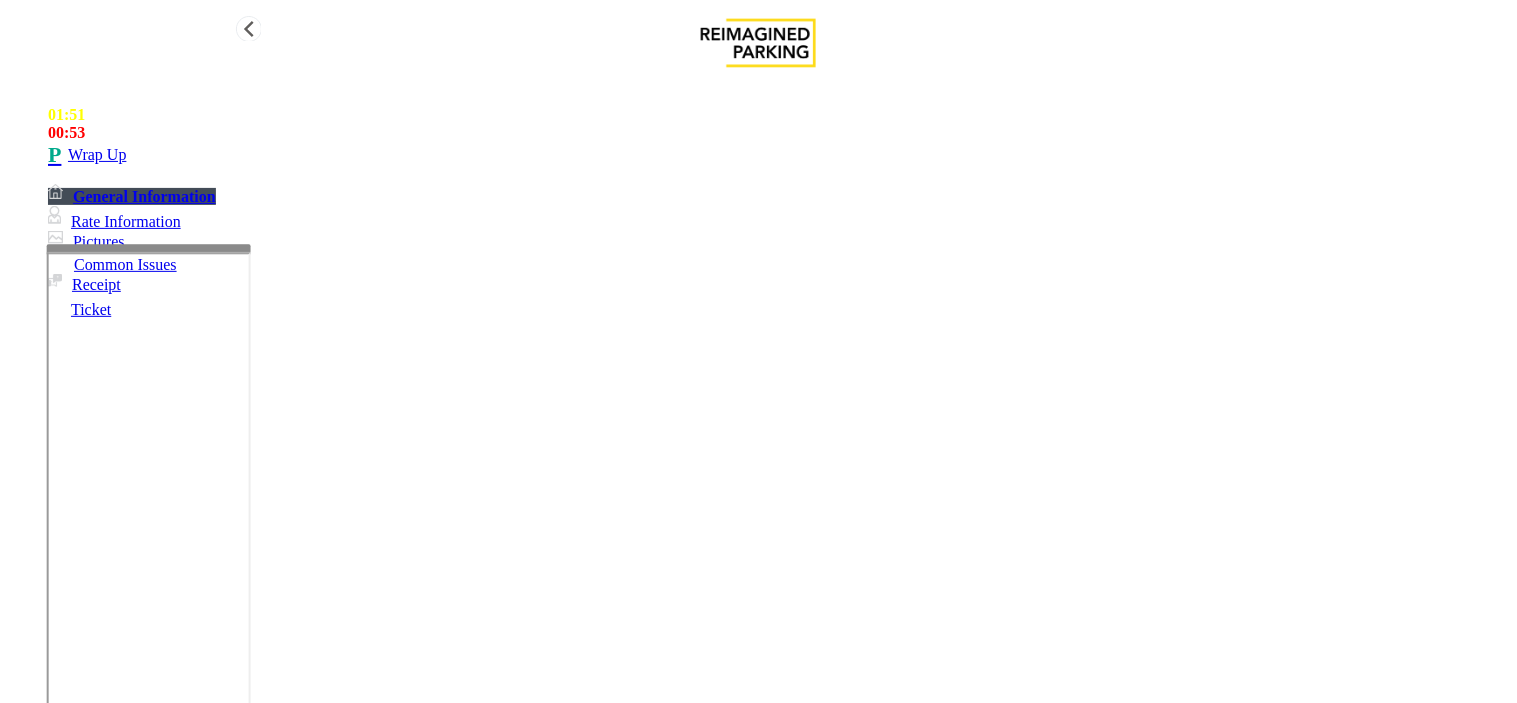 type on "**********" 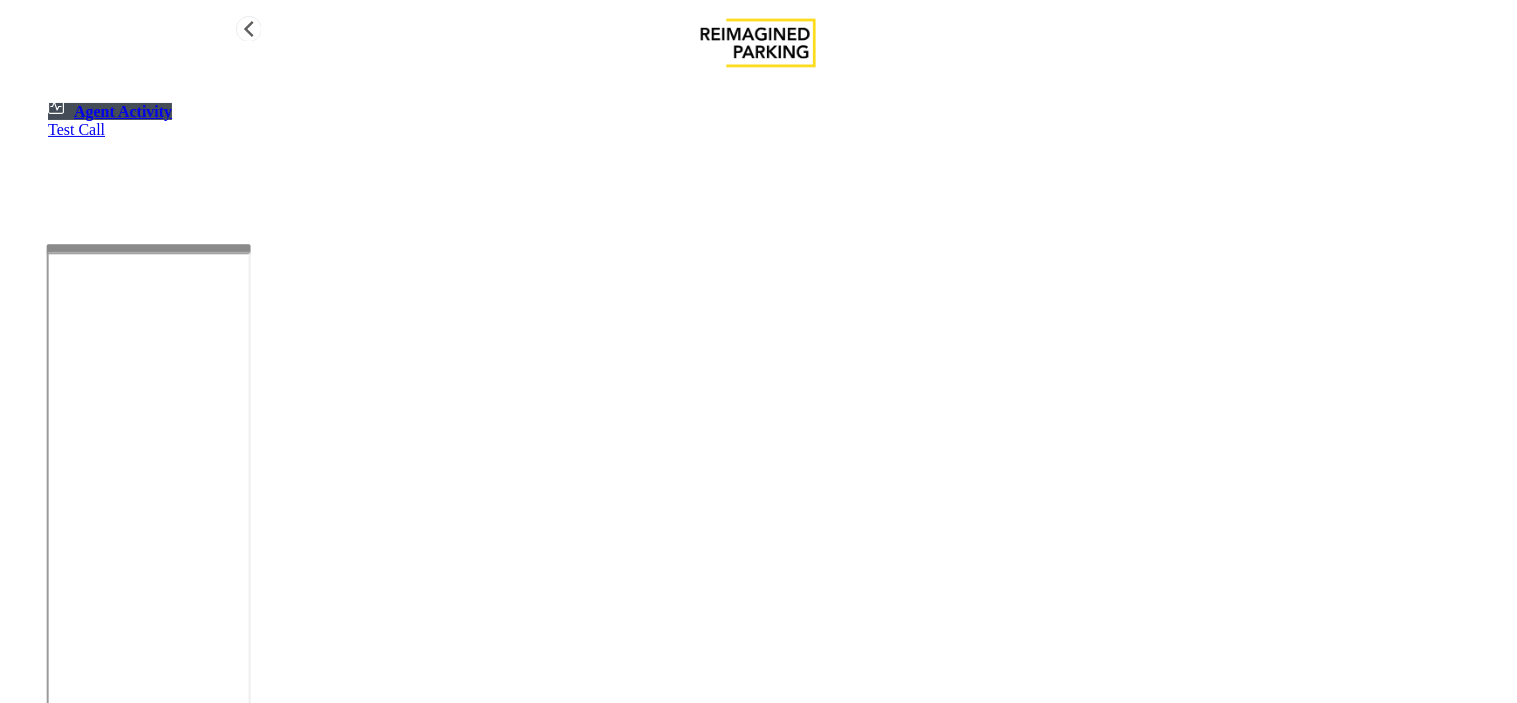 click at bounding box center (186, 1217) 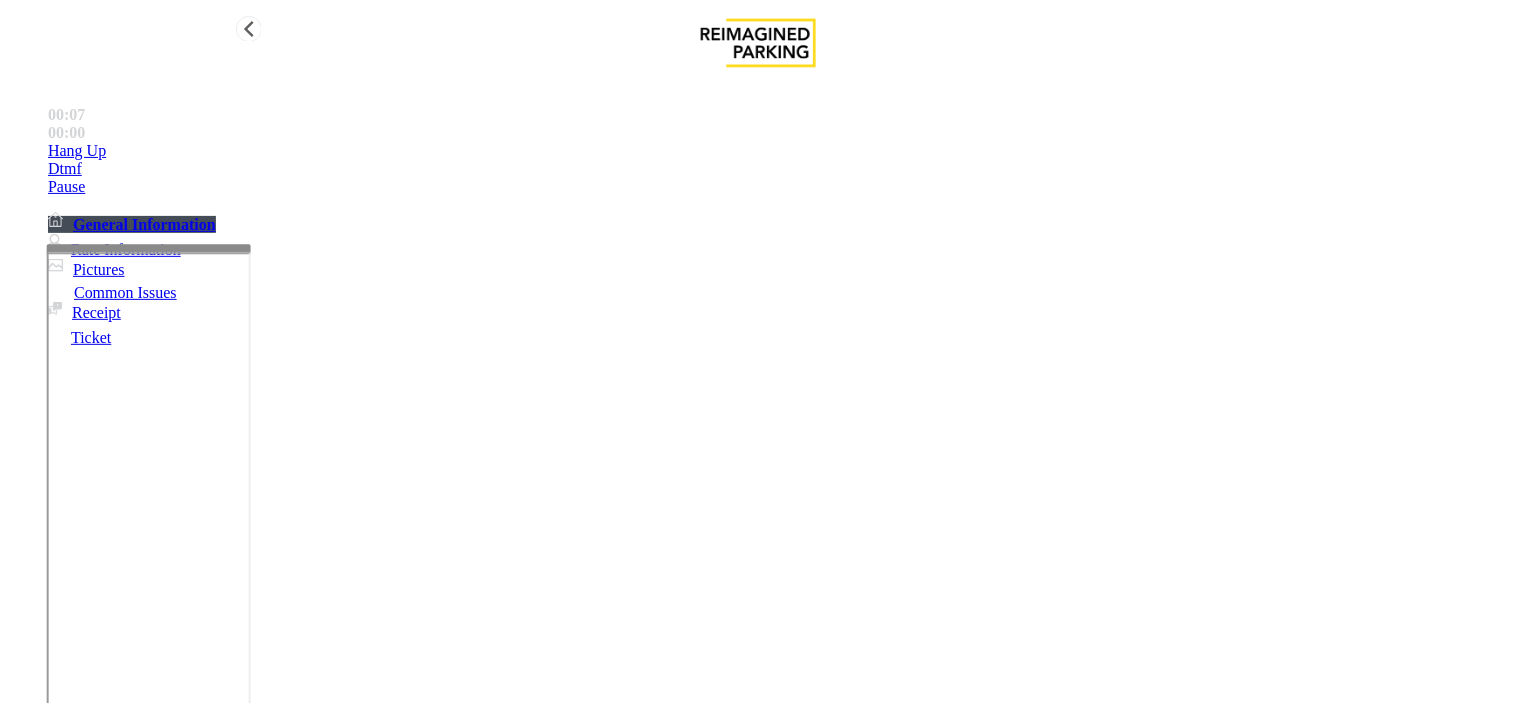 click on "Intercom Issue/No Response" at bounding box center [929, 1356] 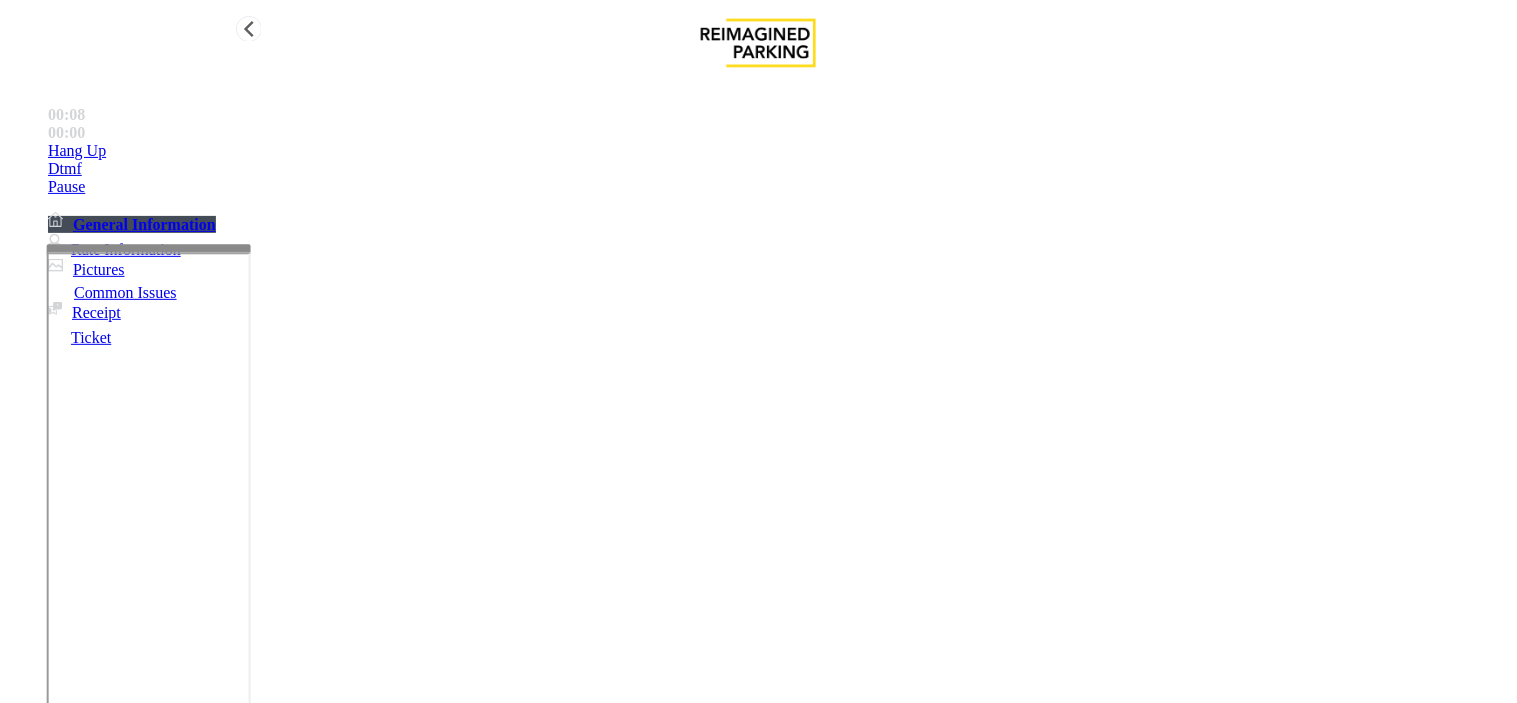 click on "No Response/Unable to hear parker" at bounding box center (142, 1356) 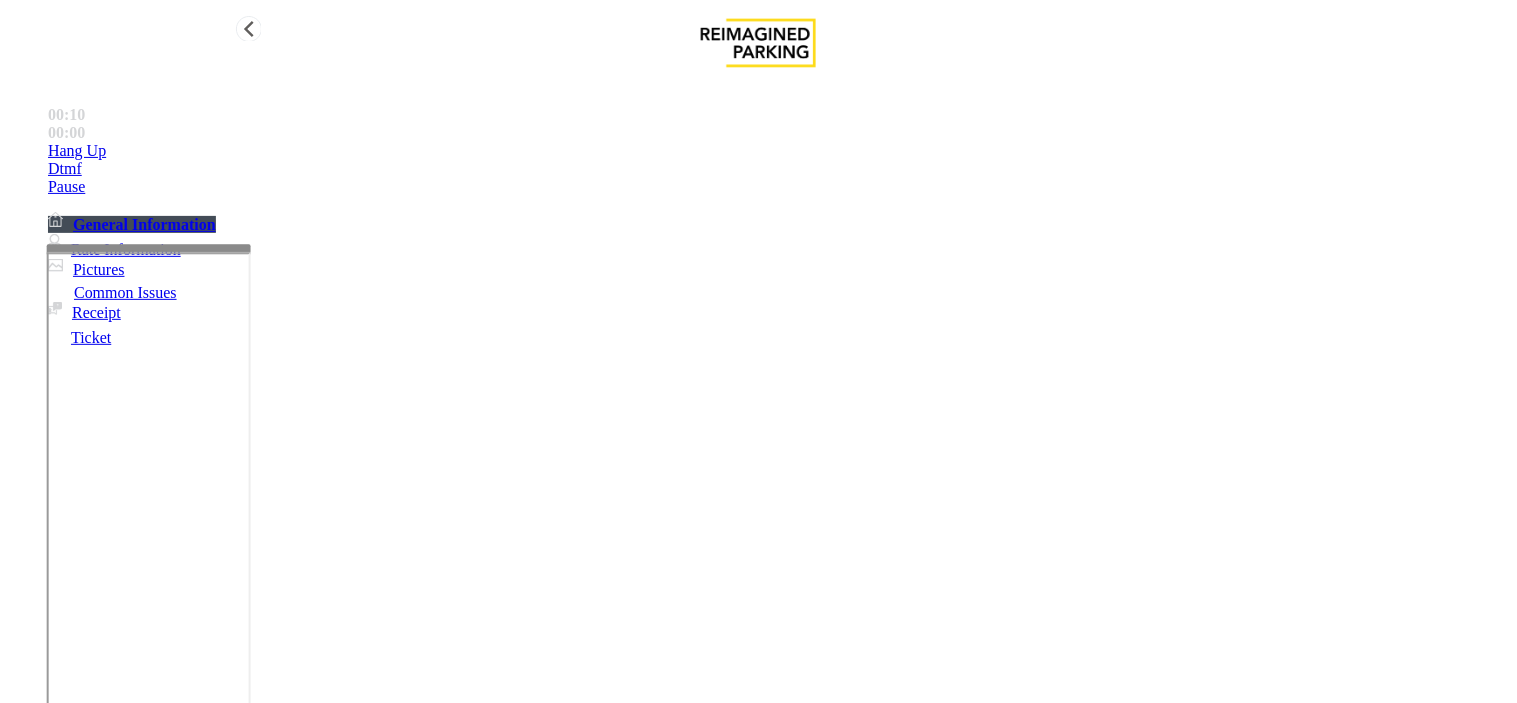 scroll, scrollTop: 222, scrollLeft: 0, axis: vertical 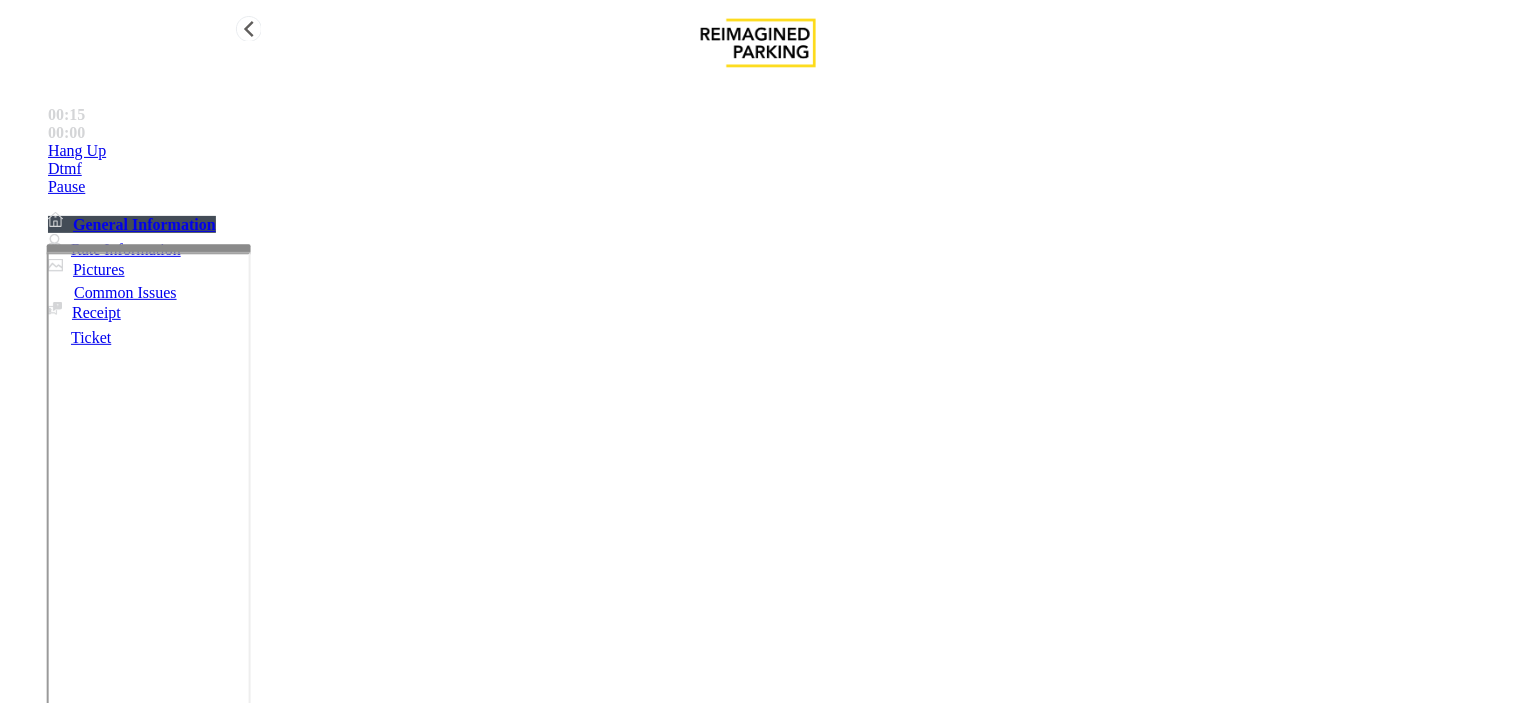 type on "**********" 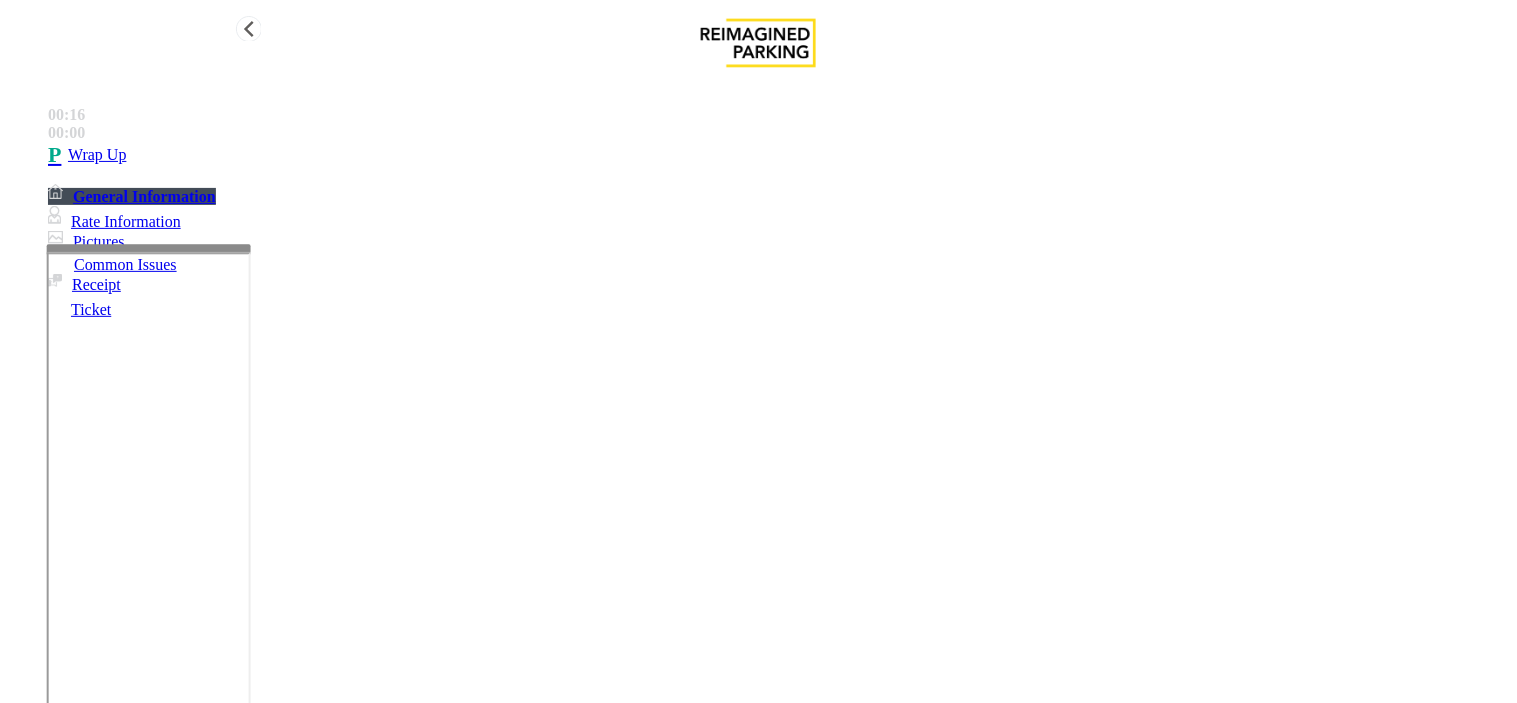 click on "Wrap Up" at bounding box center [778, 155] 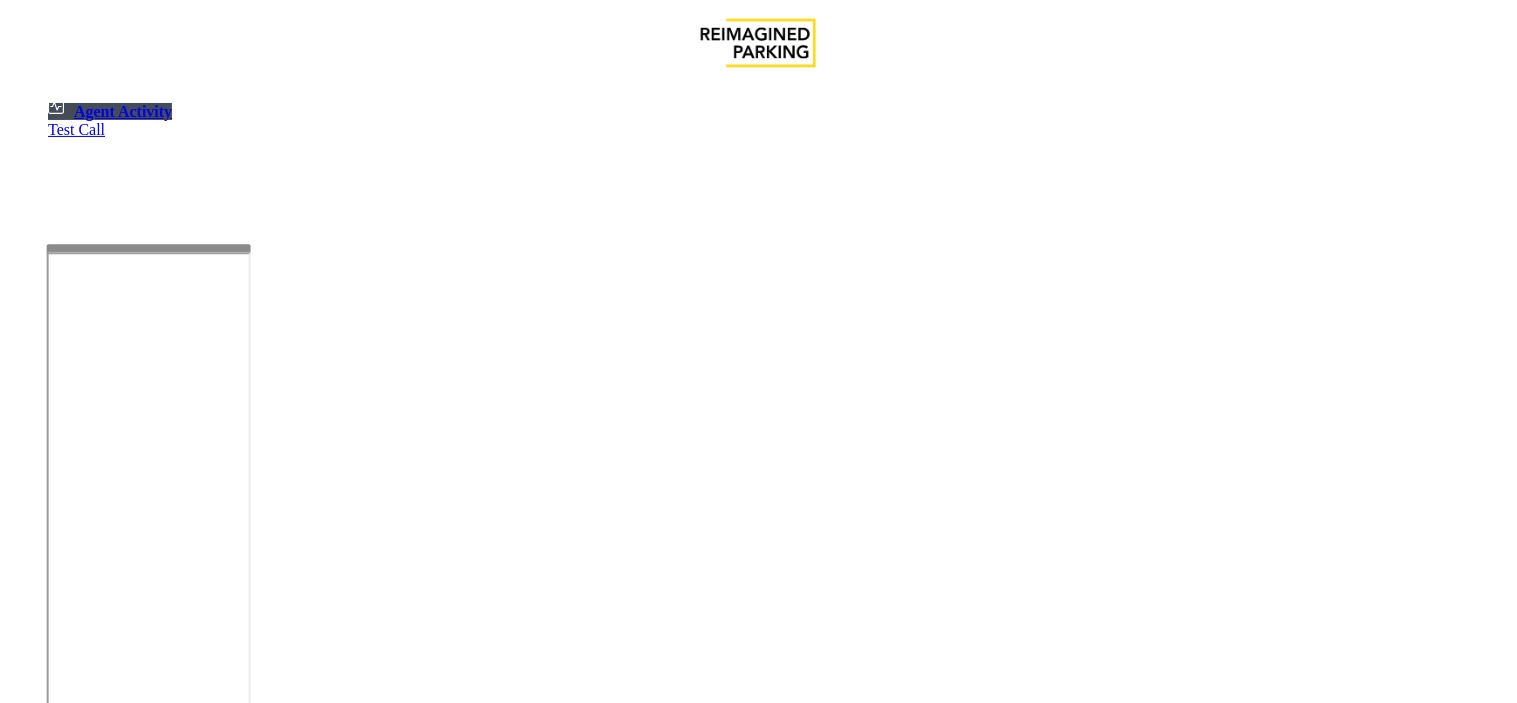 click on "×" at bounding box center [20, 1314] 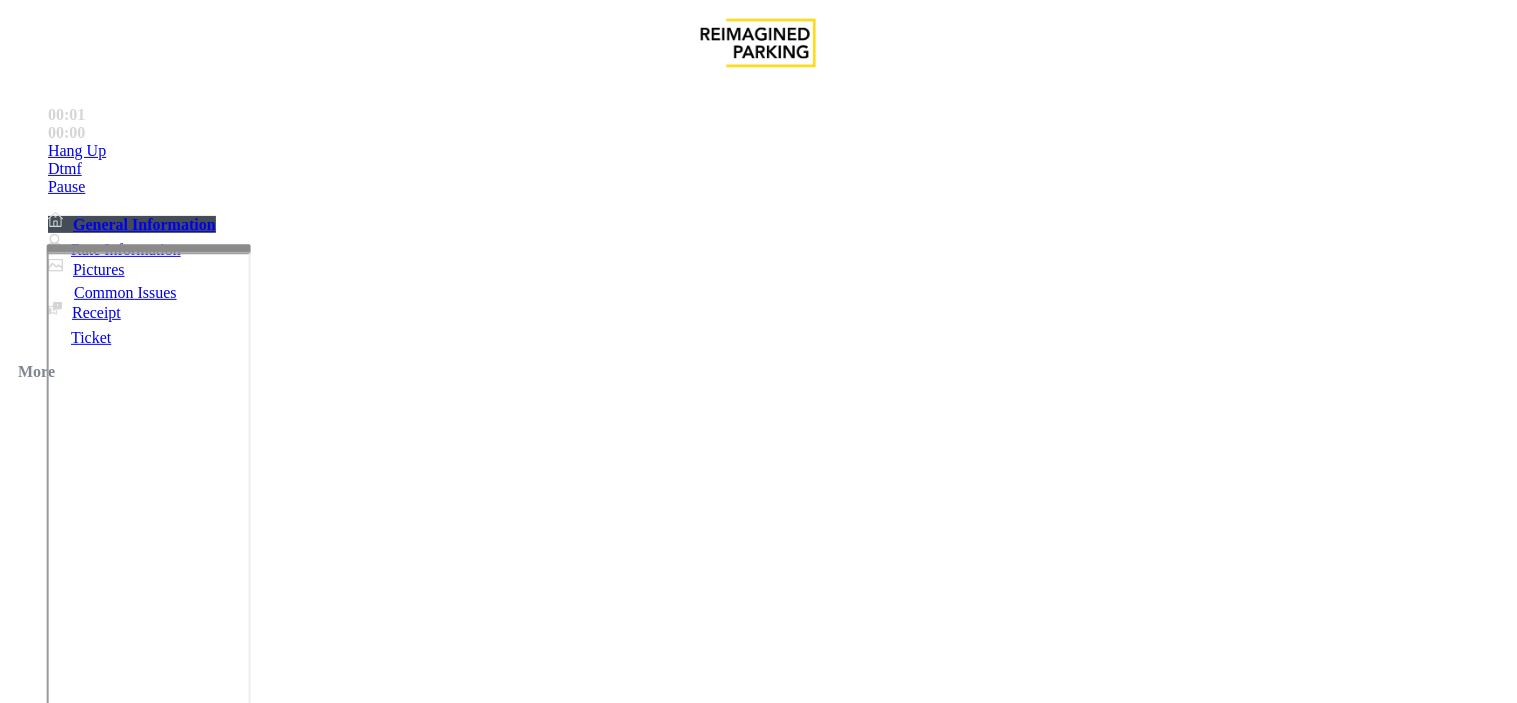 scroll, scrollTop: 1333, scrollLeft: 0, axis: vertical 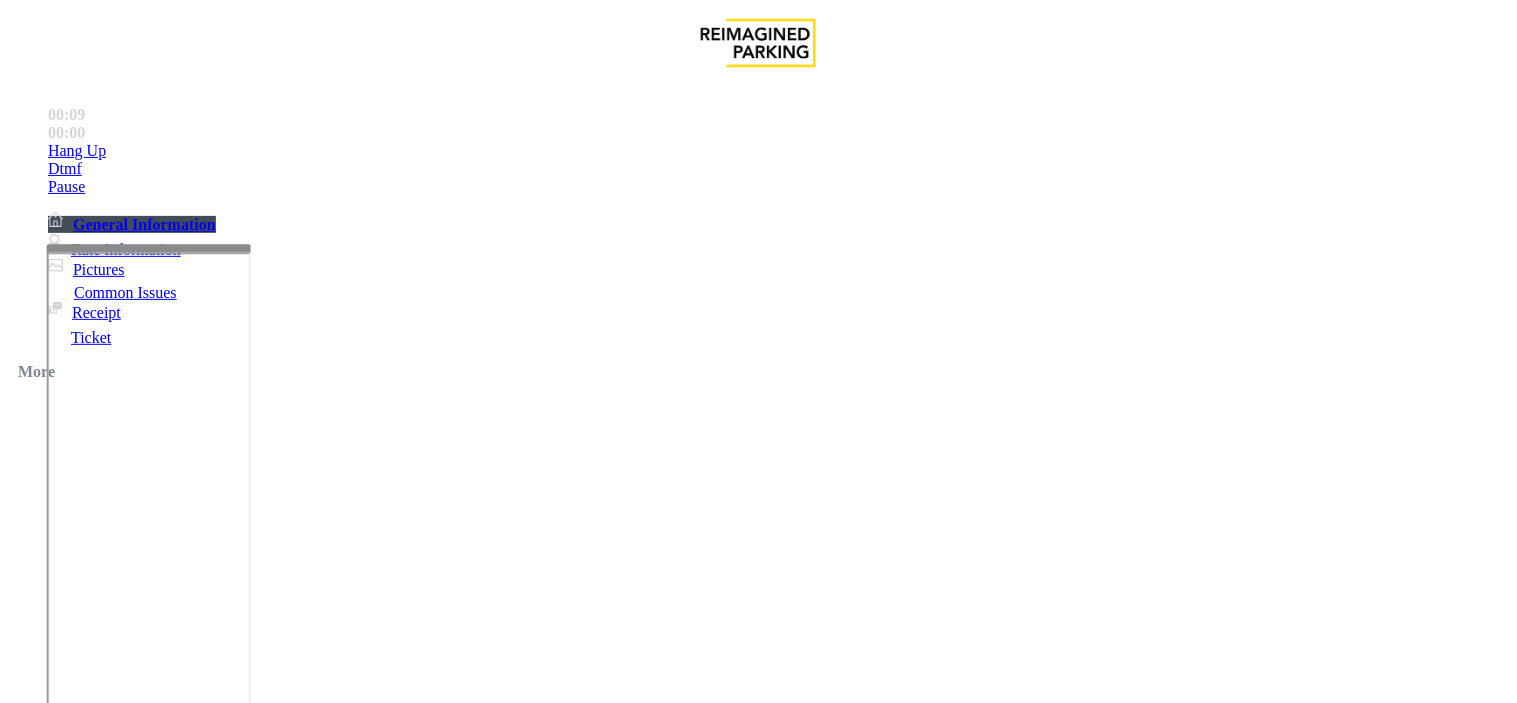 click on "Payment Issue" at bounding box center [167, 1356] 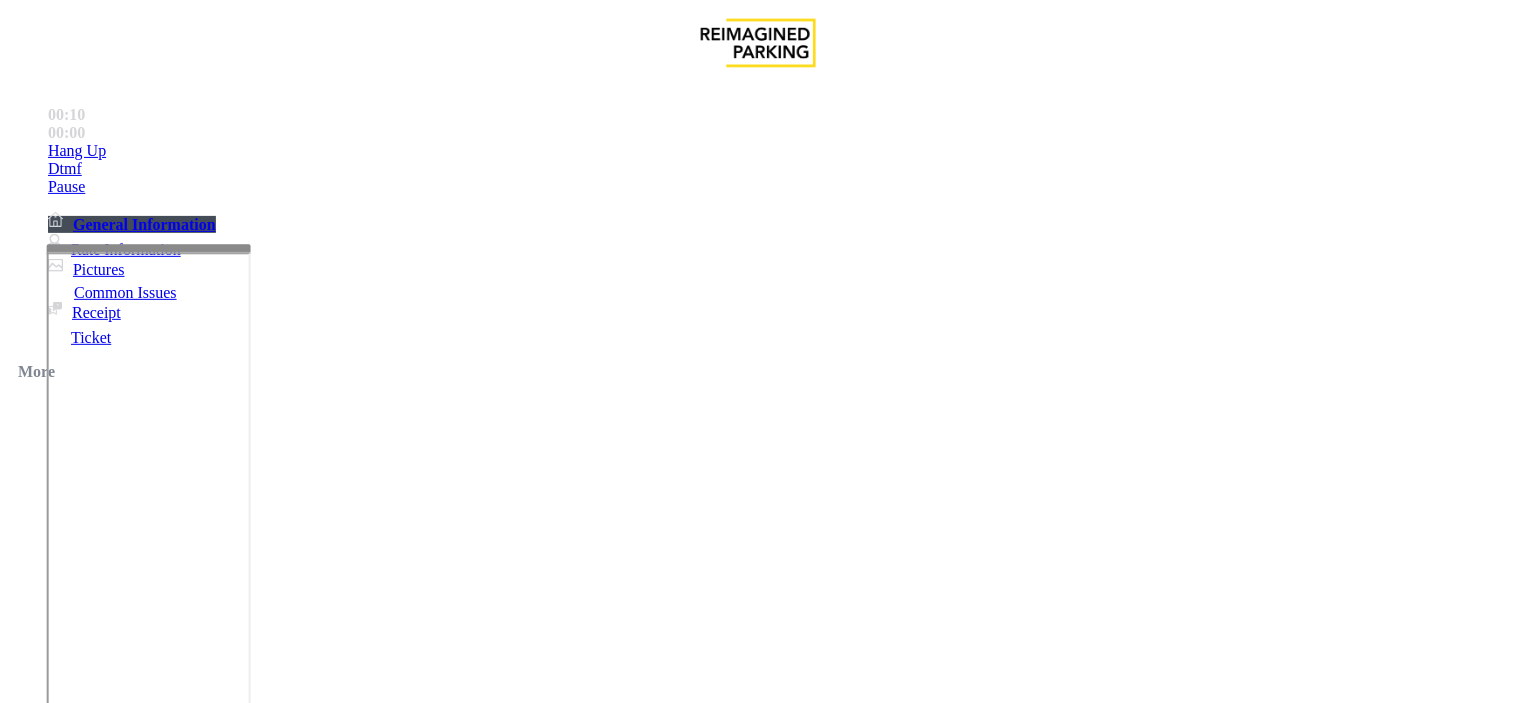 click on "Credit Card Not Reading" at bounding box center (296, 1356) 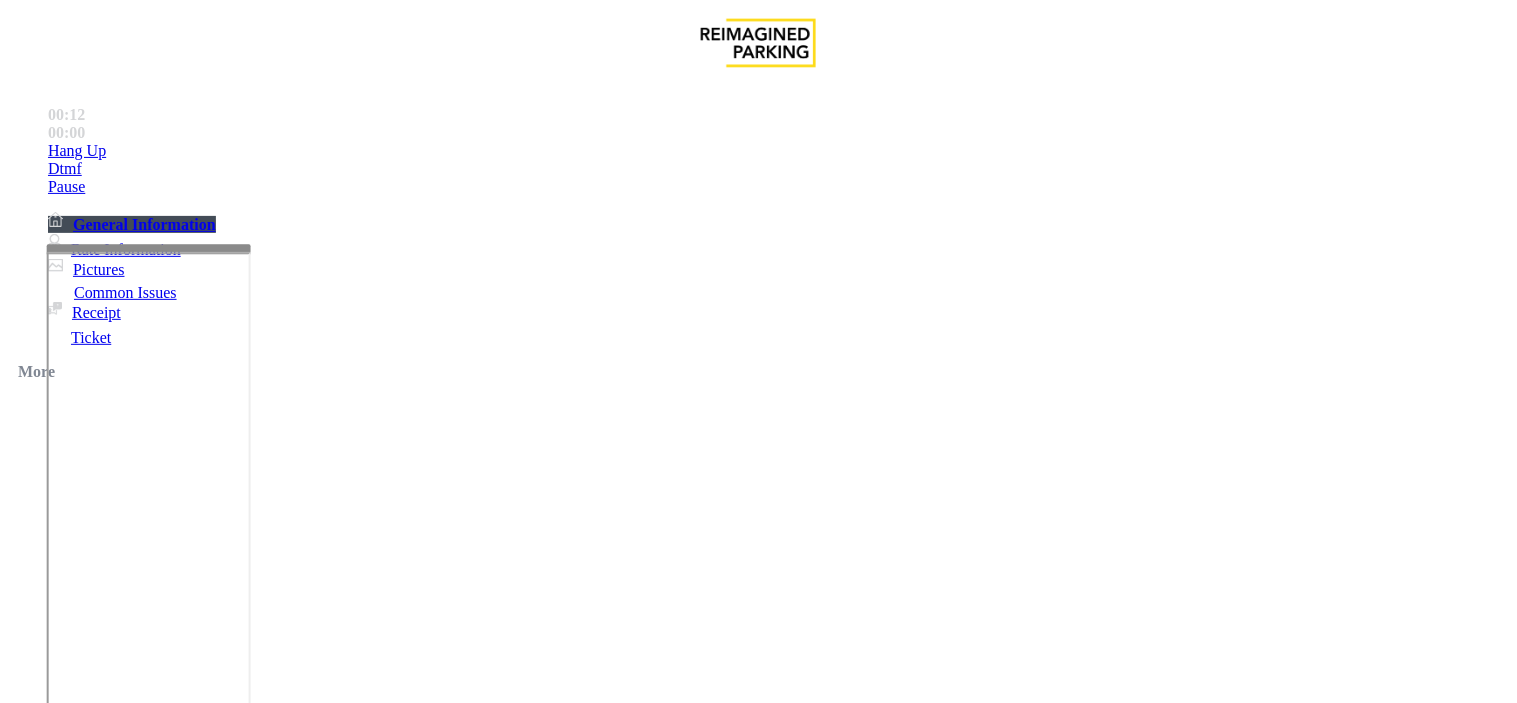 drag, startPoint x: 487, startPoint y: 187, endPoint x: 270, endPoint y: 152, distance: 219.80446 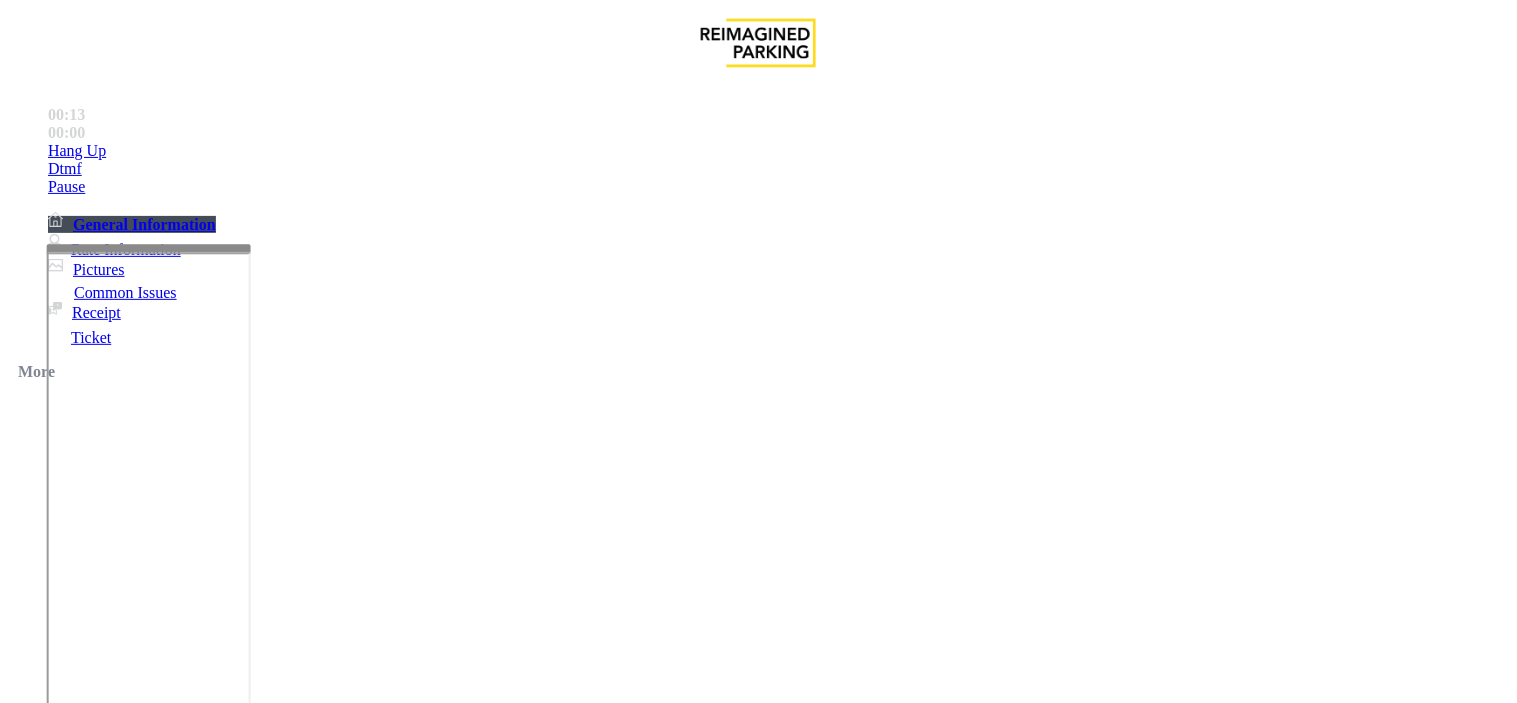 copy on "Issue  -  Payment Issue Credit Card Not Reading" 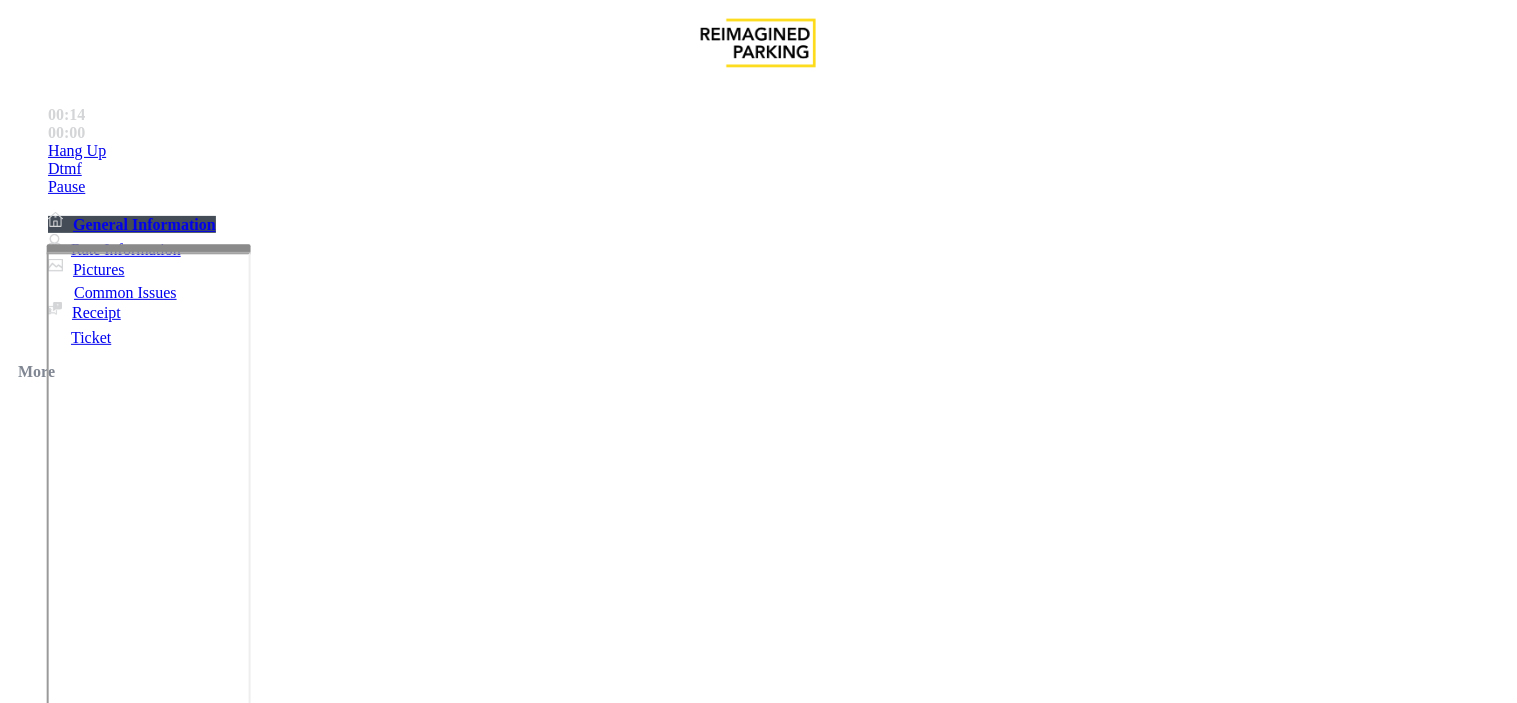 paste on "**********" 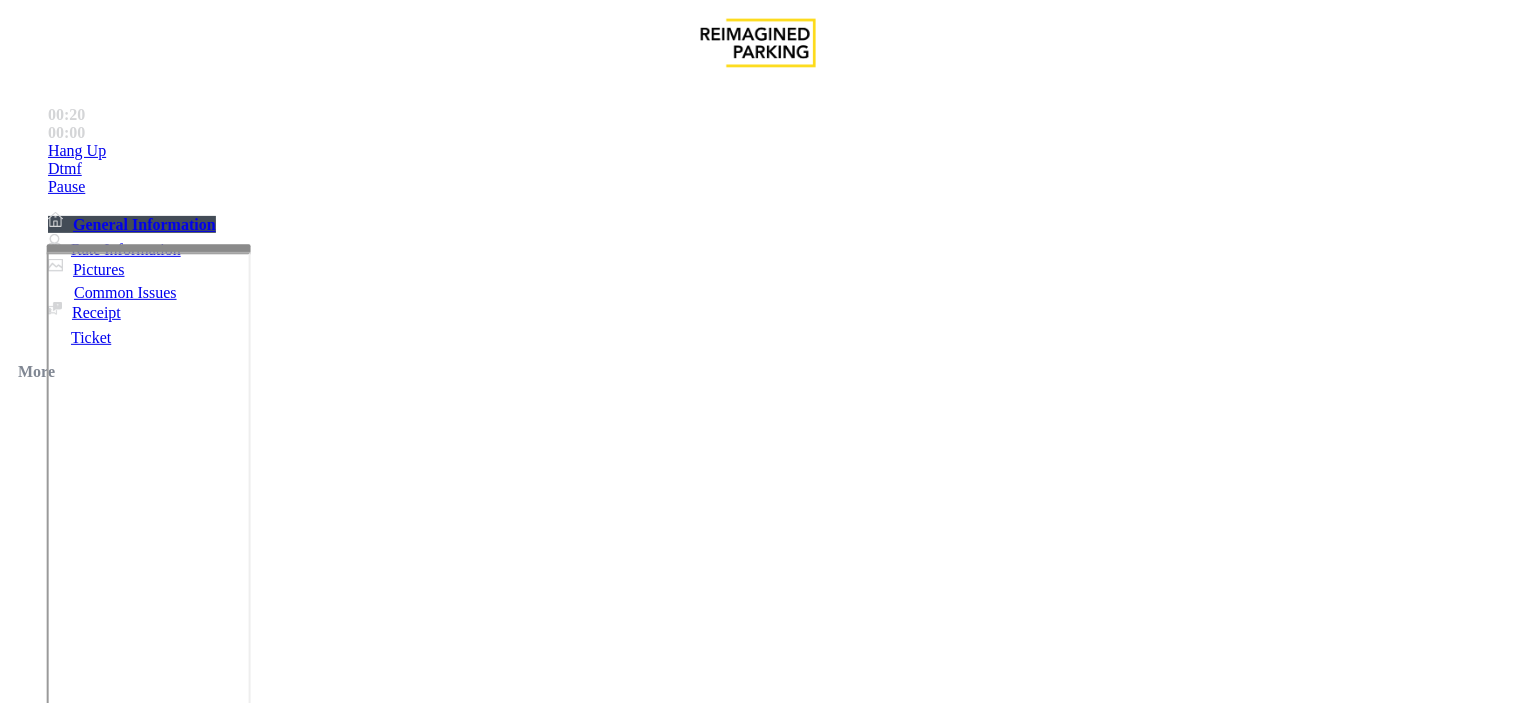 scroll, scrollTop: 222, scrollLeft: 0, axis: vertical 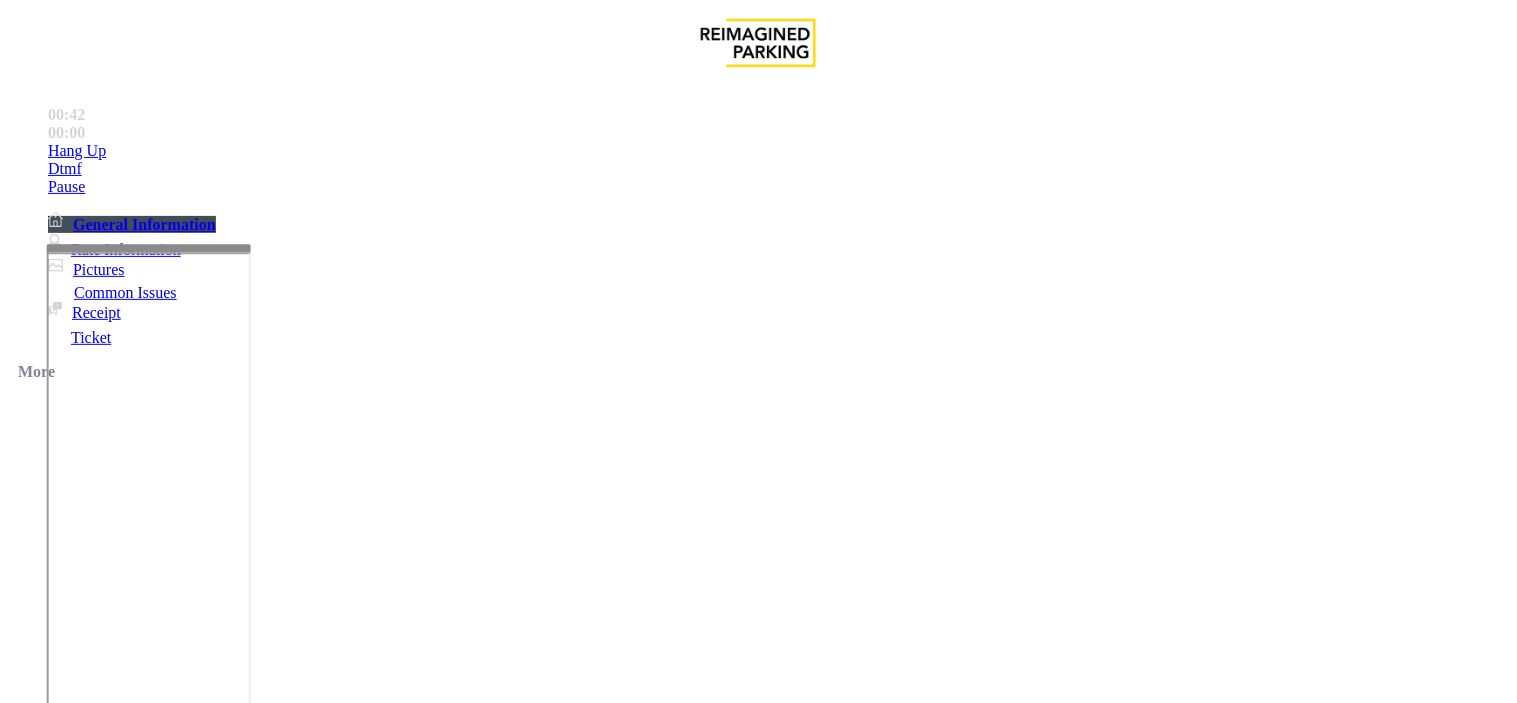 click at bounding box center [246, 1704] 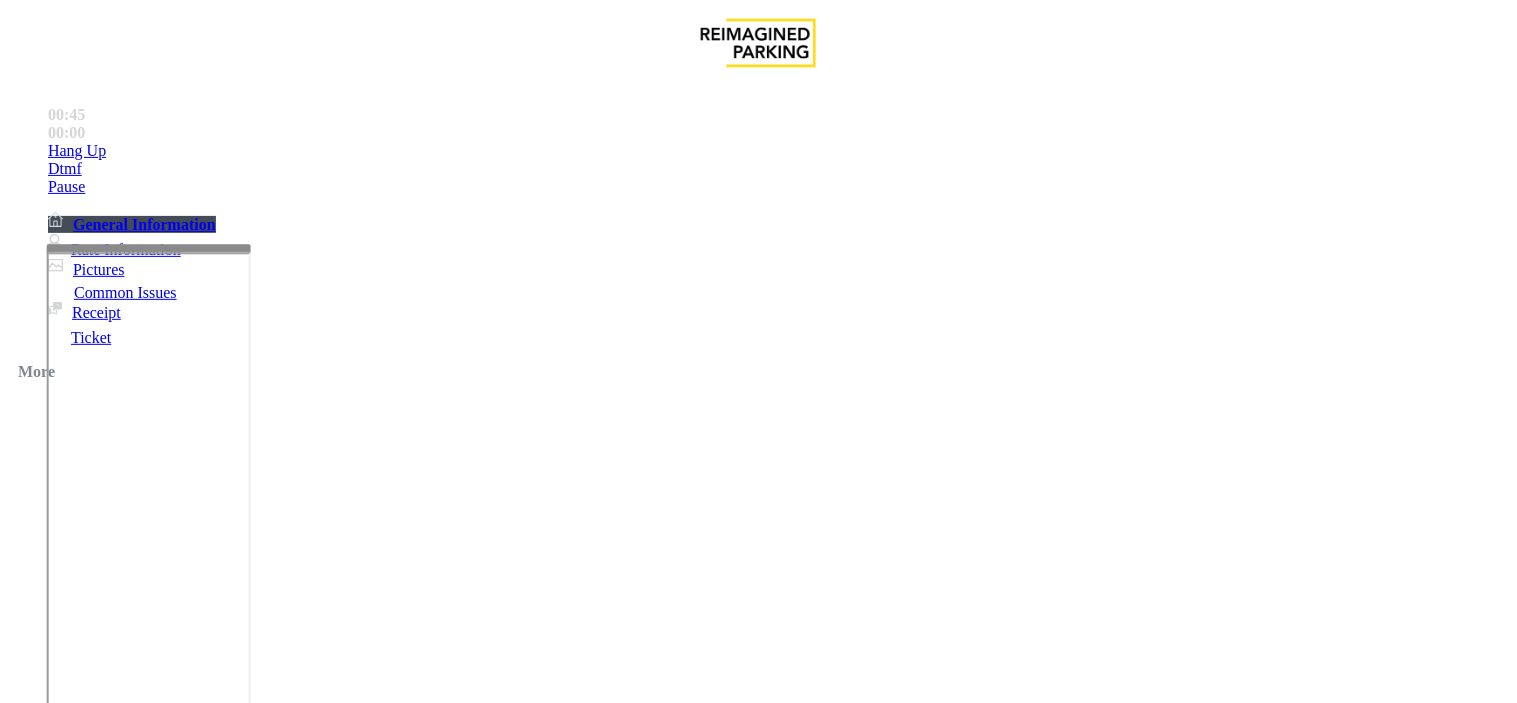 click at bounding box center (246, 1704) 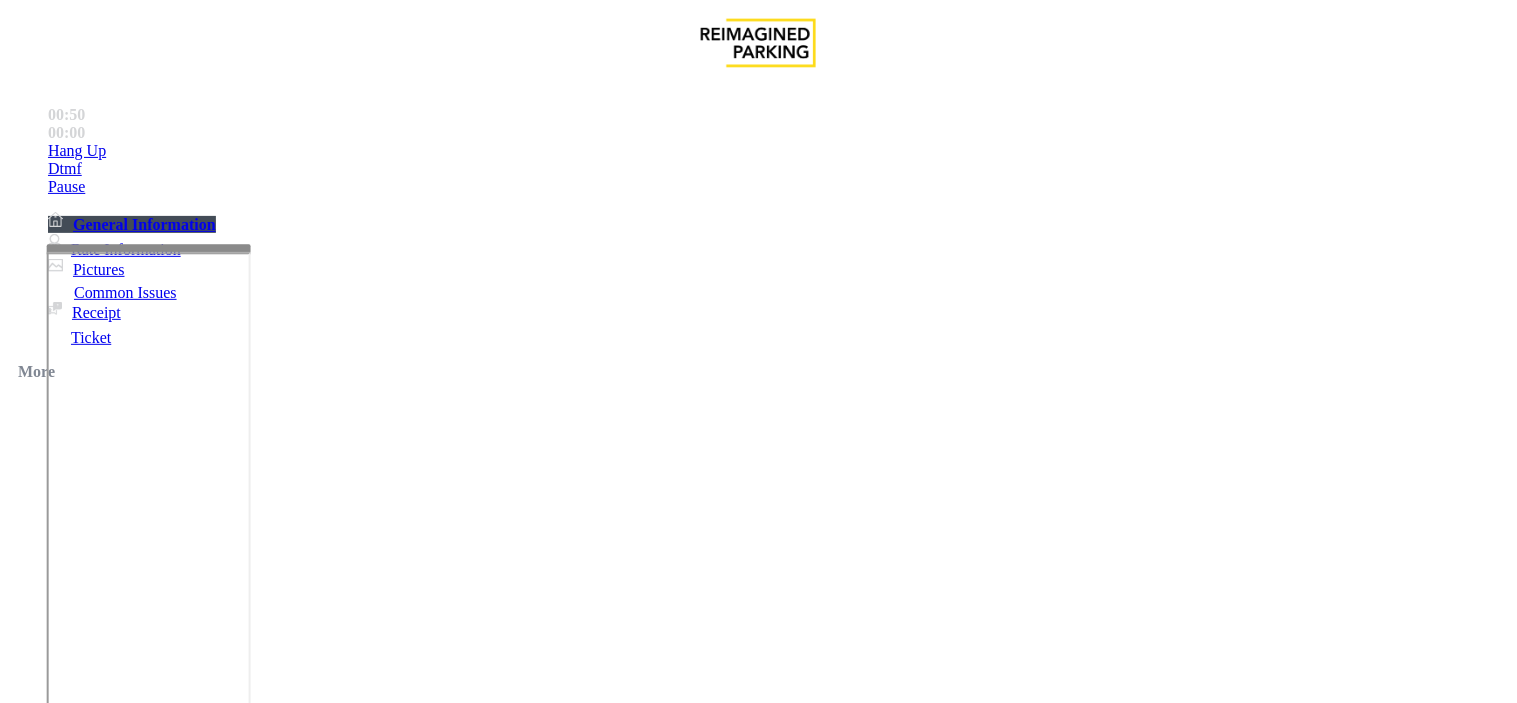 click at bounding box center (246, 1704) 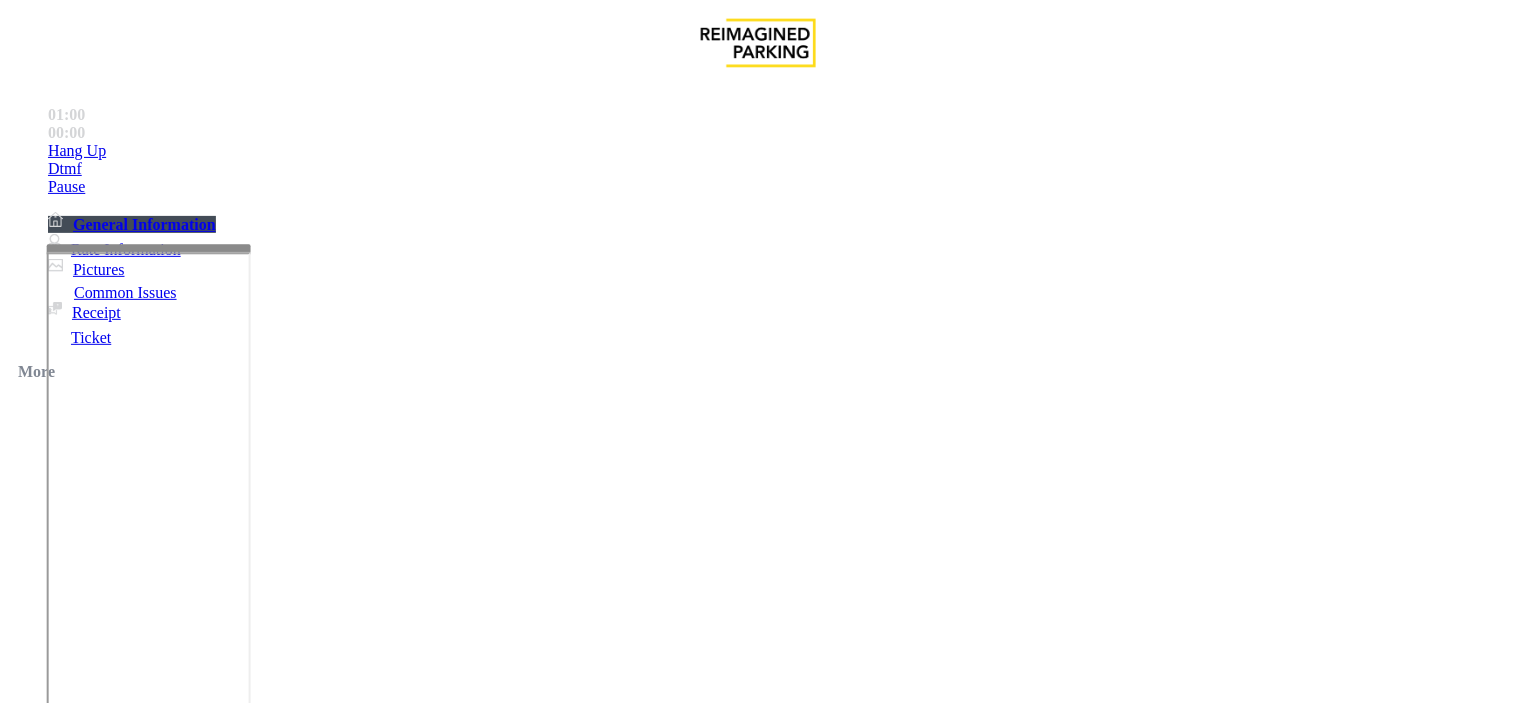 scroll, scrollTop: 3333, scrollLeft: 0, axis: vertical 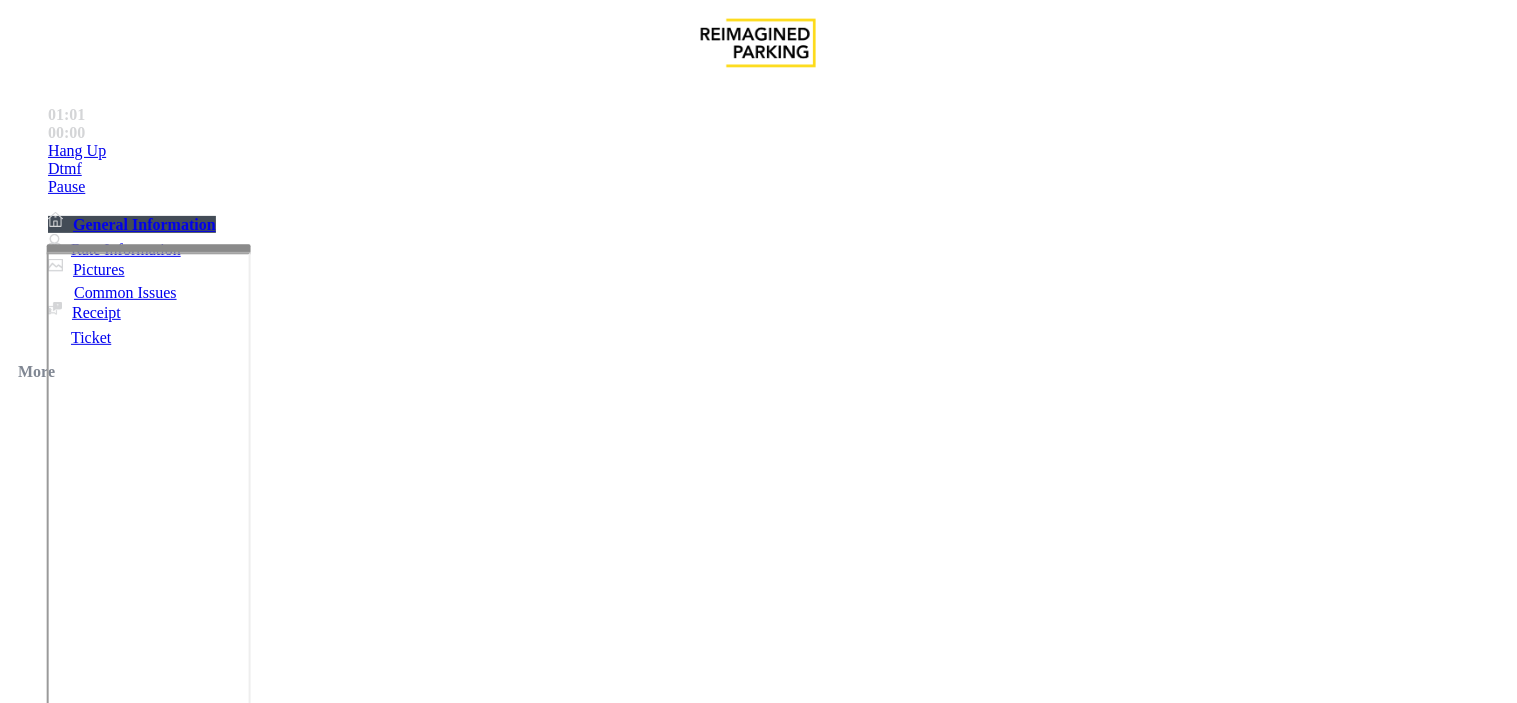 click at bounding box center [758, 2819] 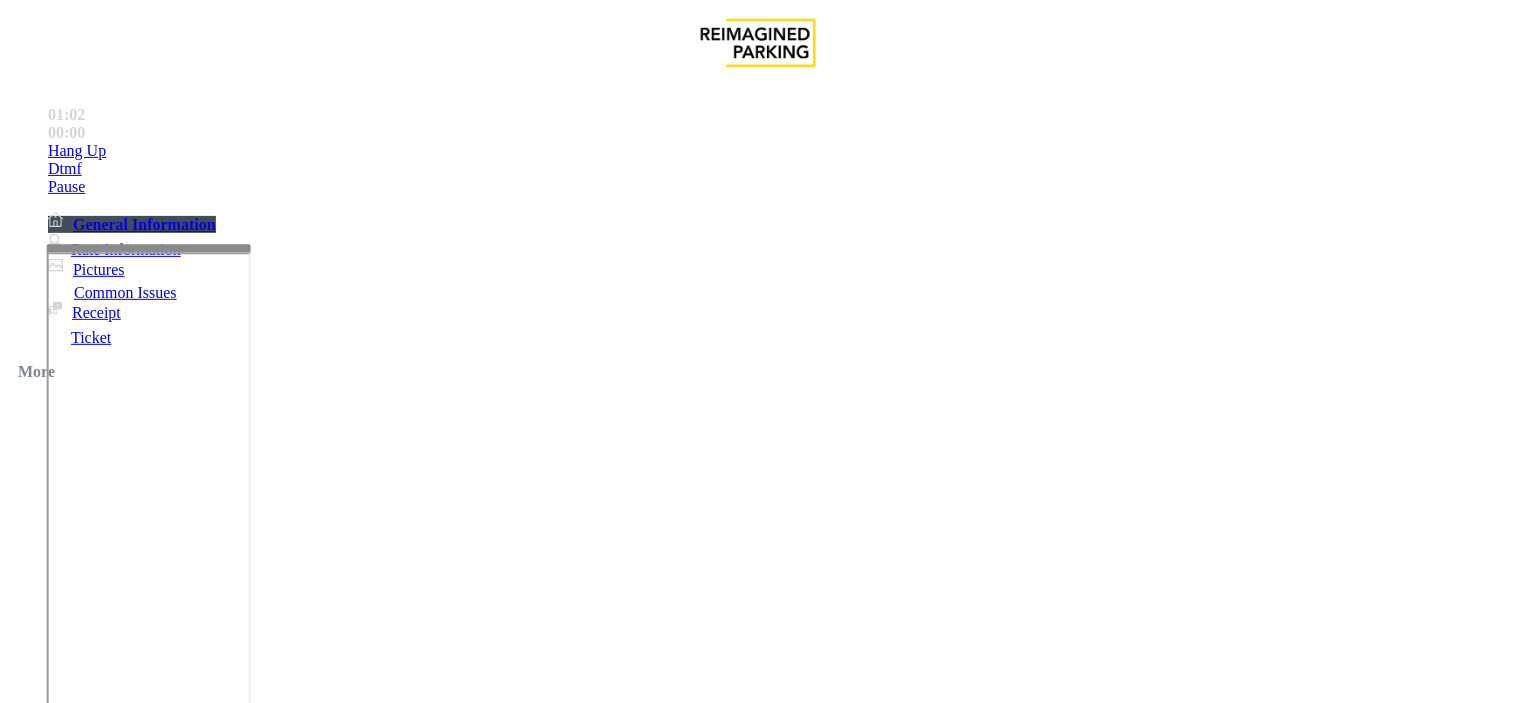 scroll, scrollTop: 3444, scrollLeft: 0, axis: vertical 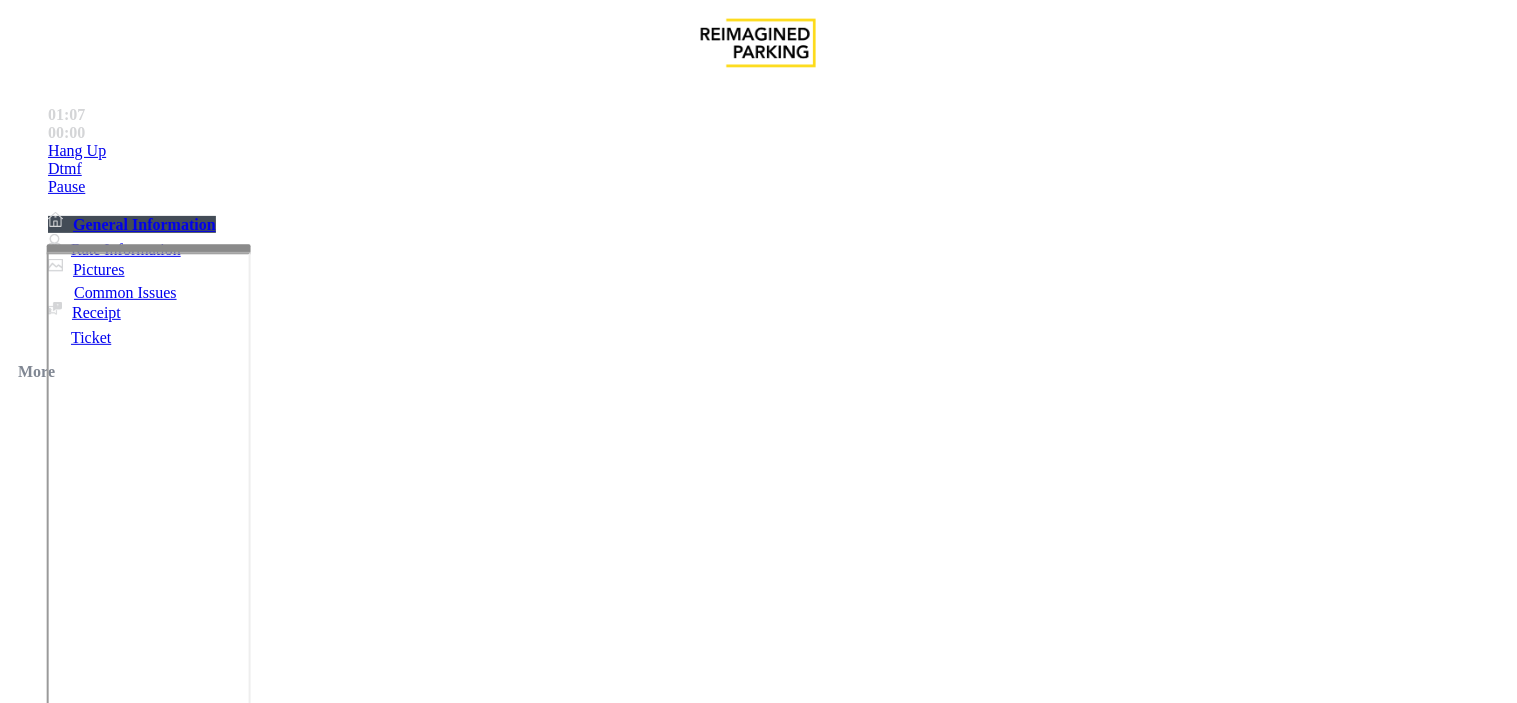 click at bounding box center (246, 1704) 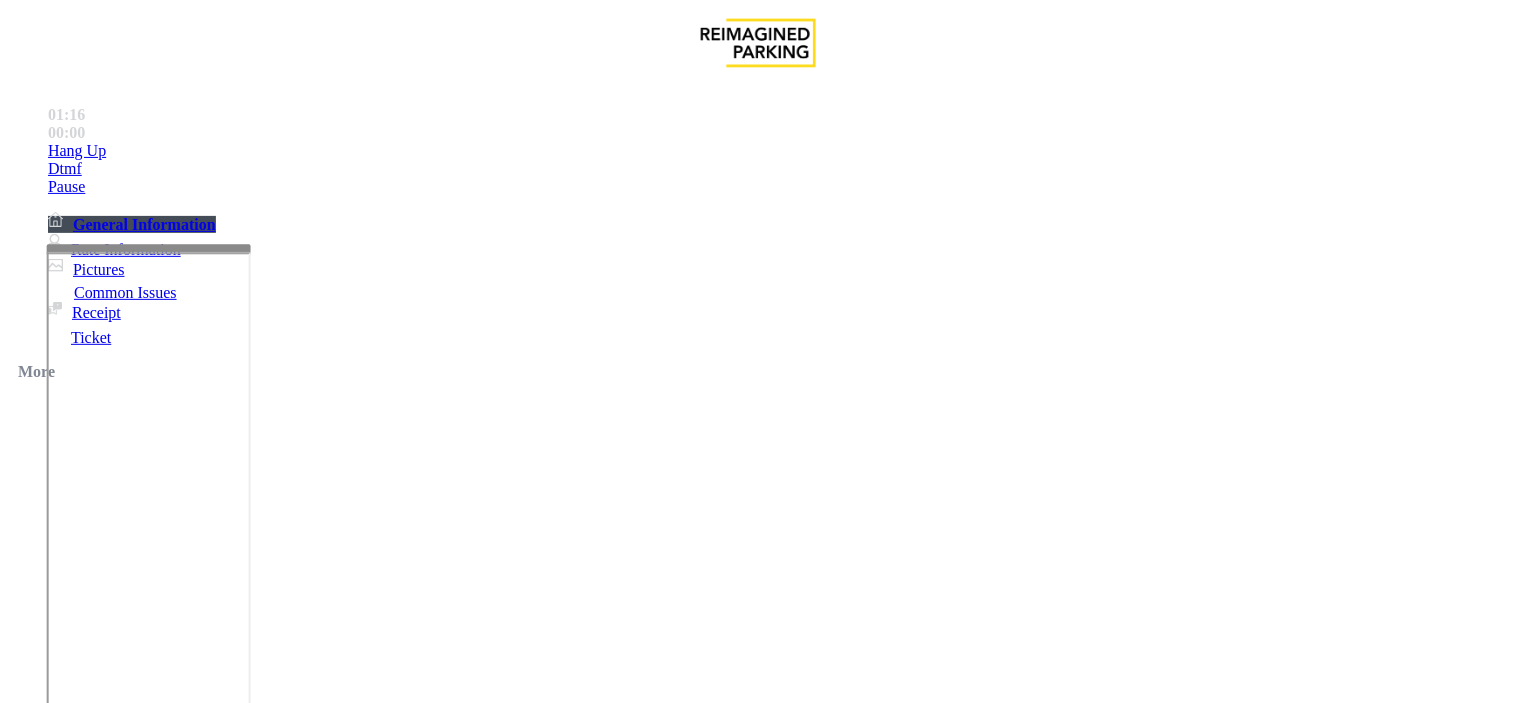 click at bounding box center [246, 1704] 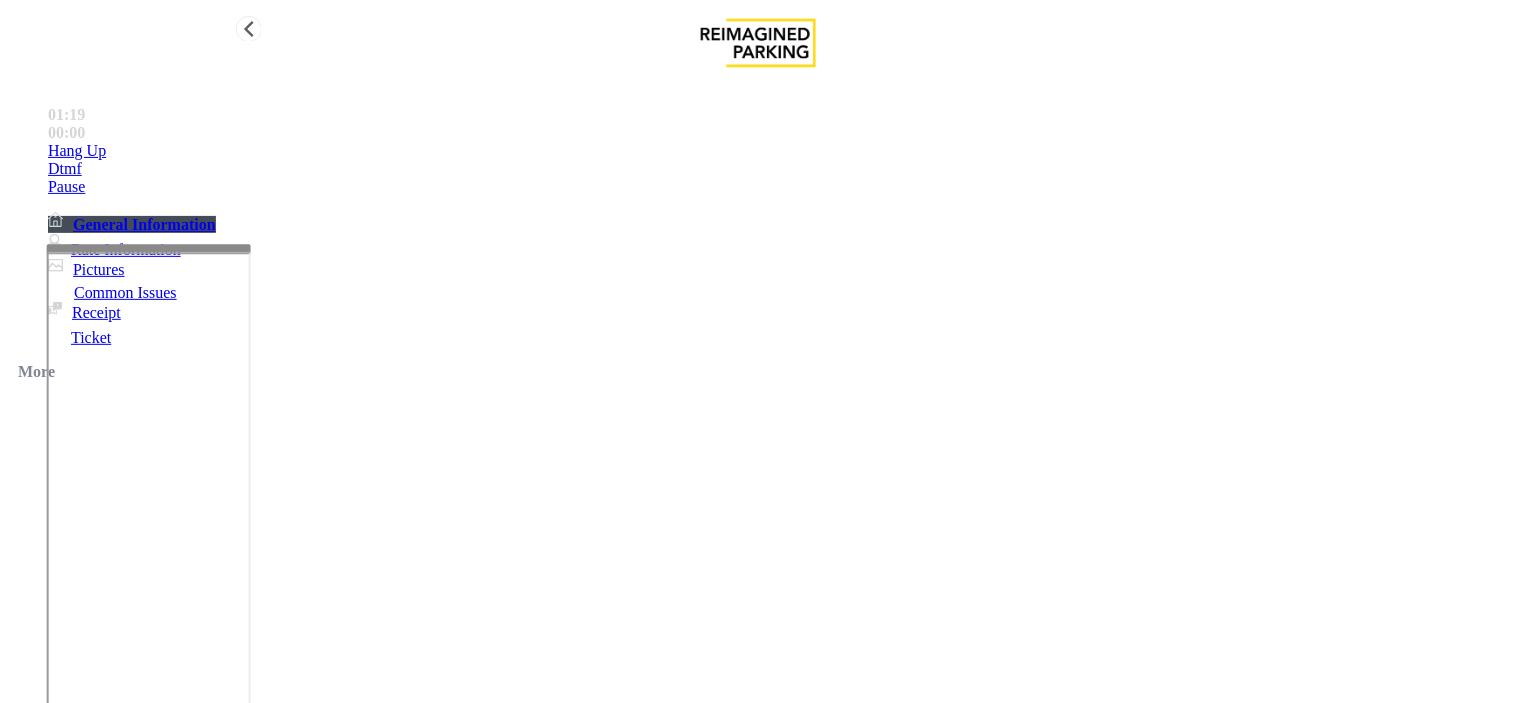 click on "Hang Up" at bounding box center [778, 151] 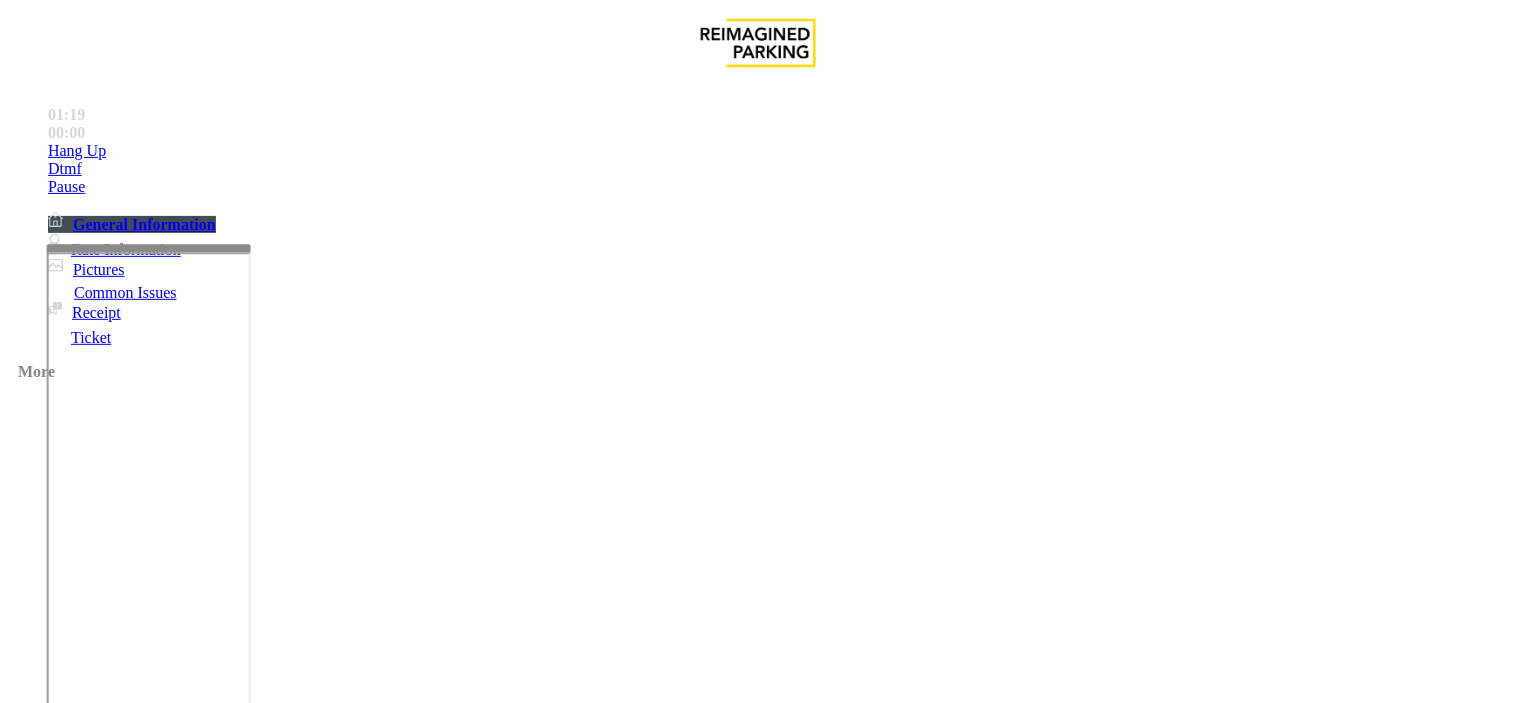 click at bounding box center [246, 1704] 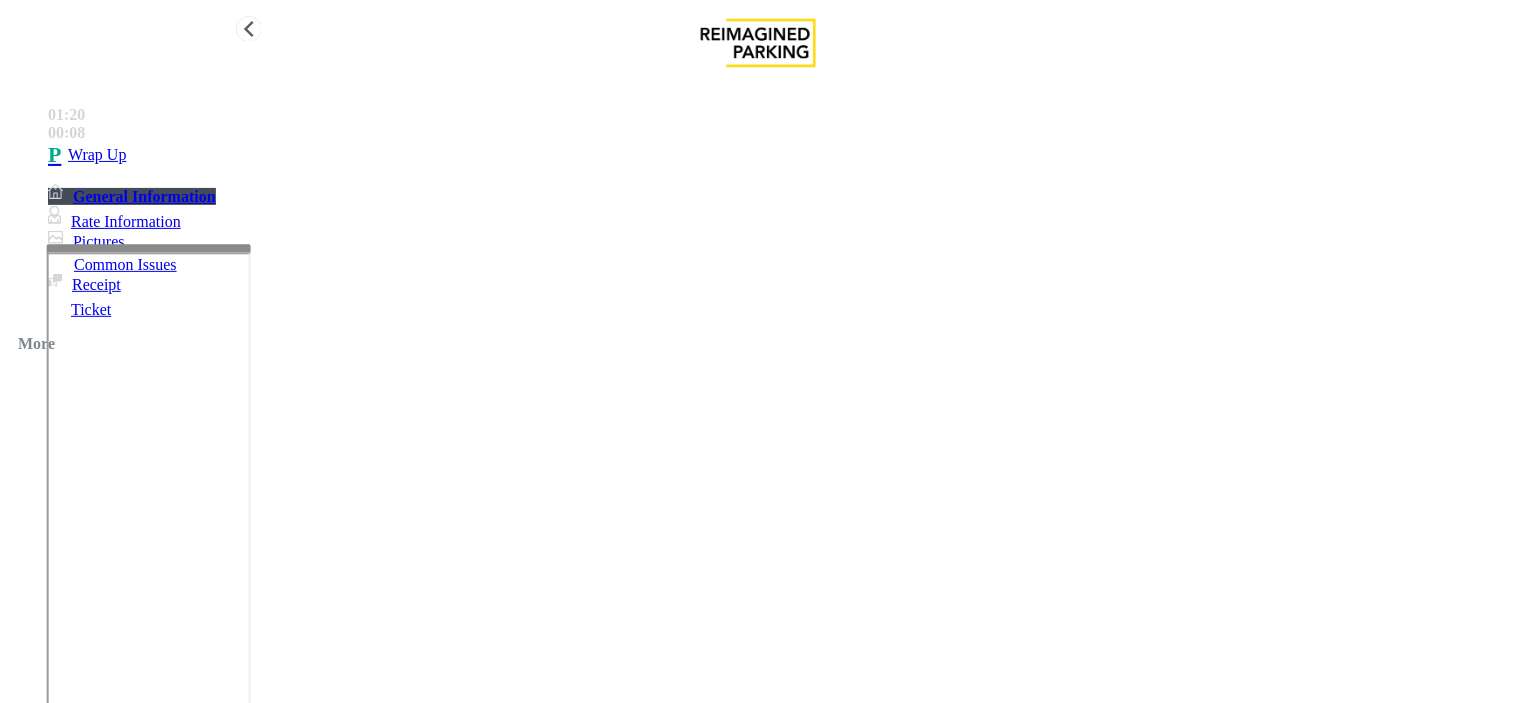 type on "**********" 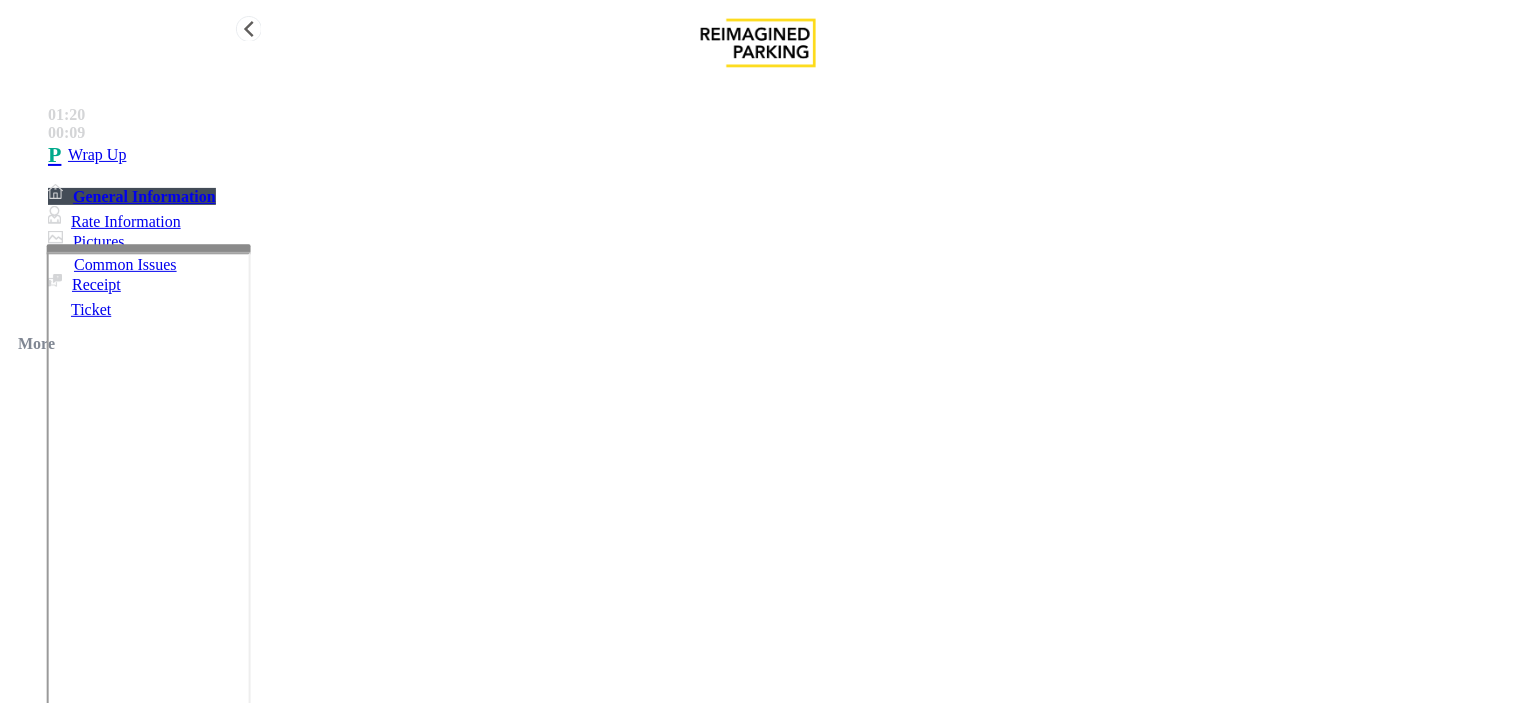 click on "01:20   00:09  Wrap Up General Information Rate Information Pictures Common Issues Receipt Ticket  More" at bounding box center (758, 217) 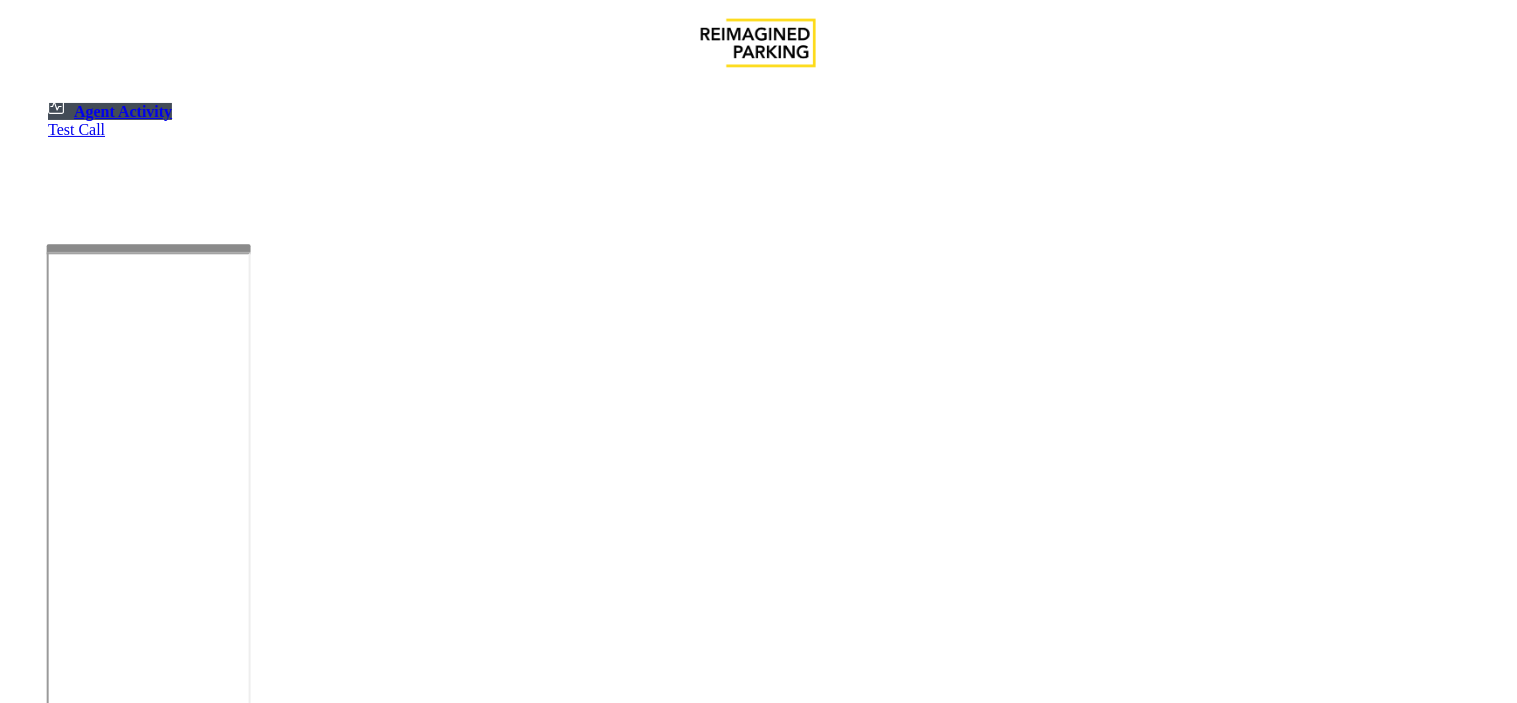 click at bounding box center [186, 1217] 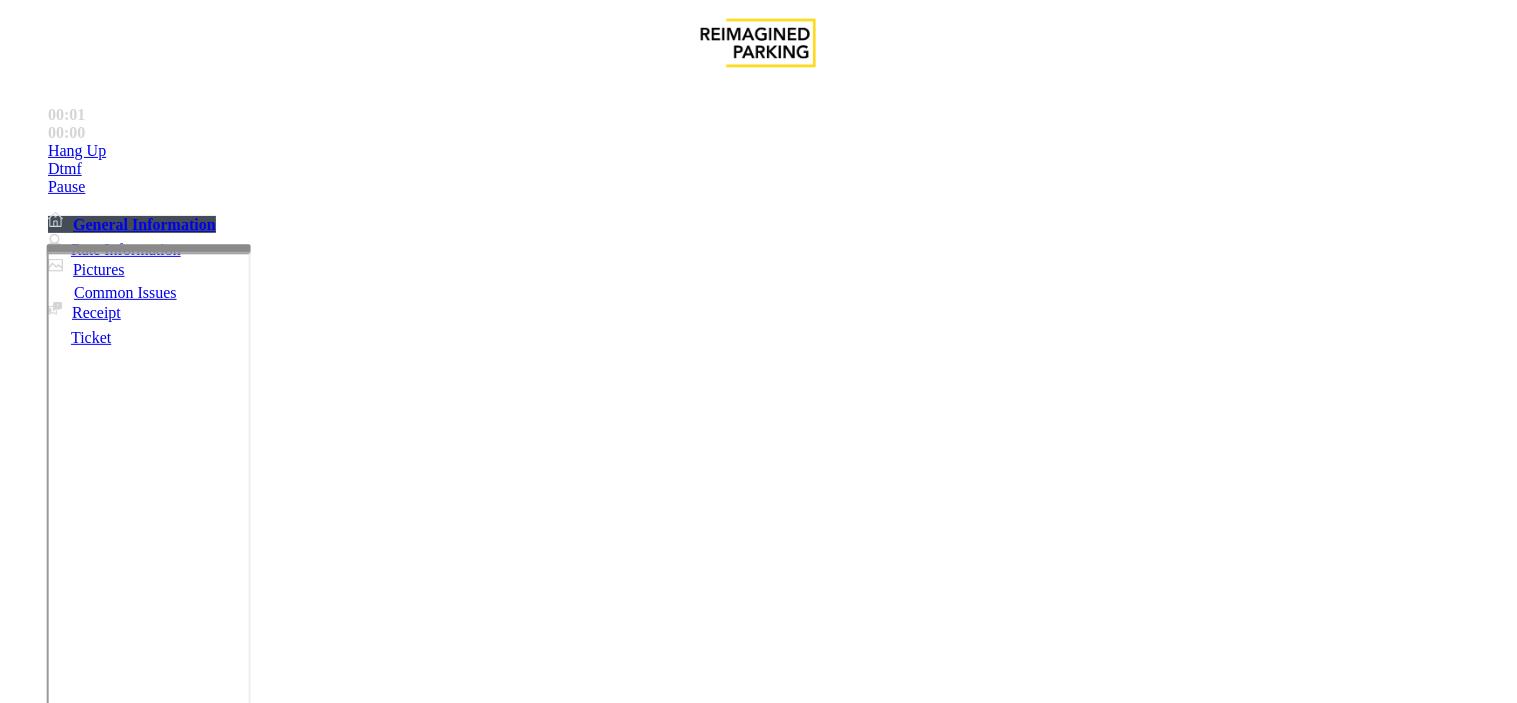 scroll, scrollTop: 666, scrollLeft: 0, axis: vertical 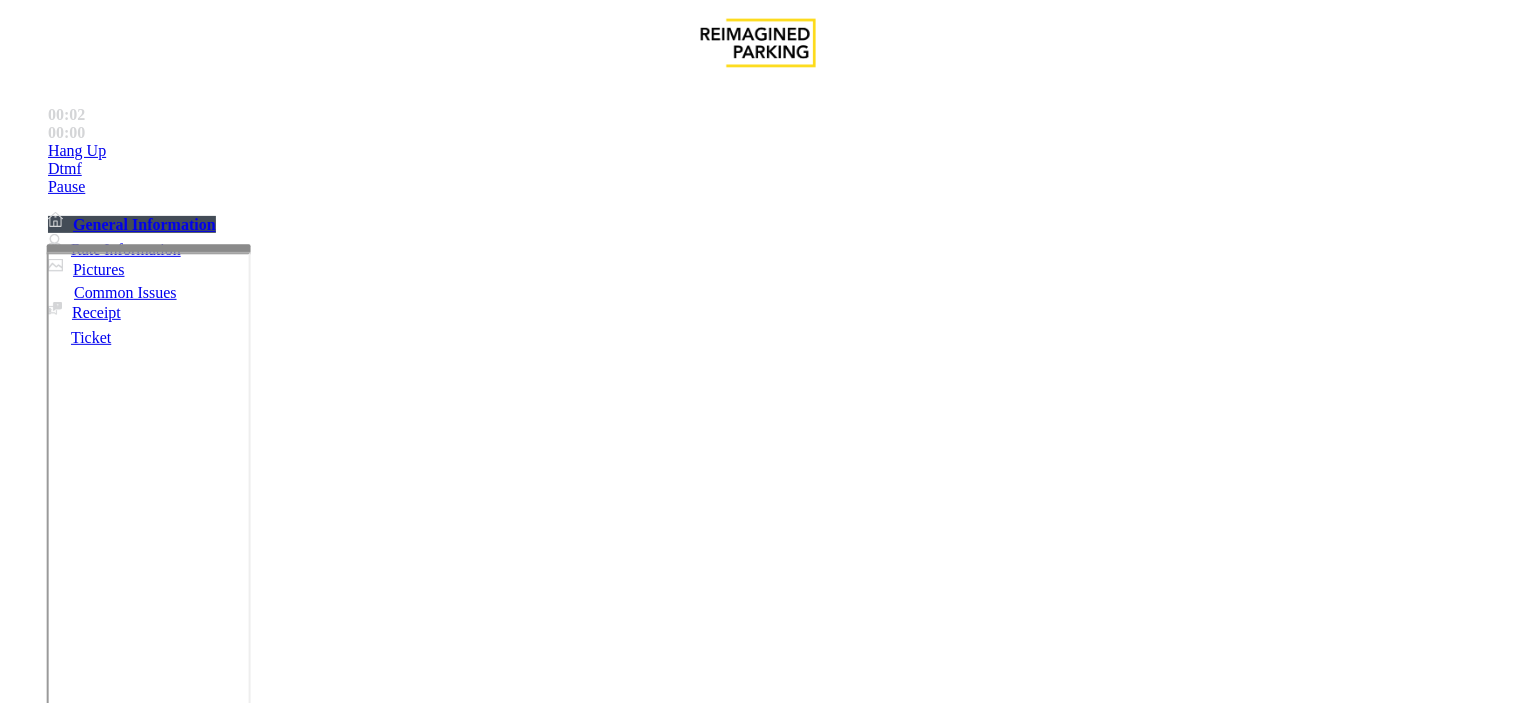 click on "JMS-WCH-WS1" at bounding box center (78, 2632) 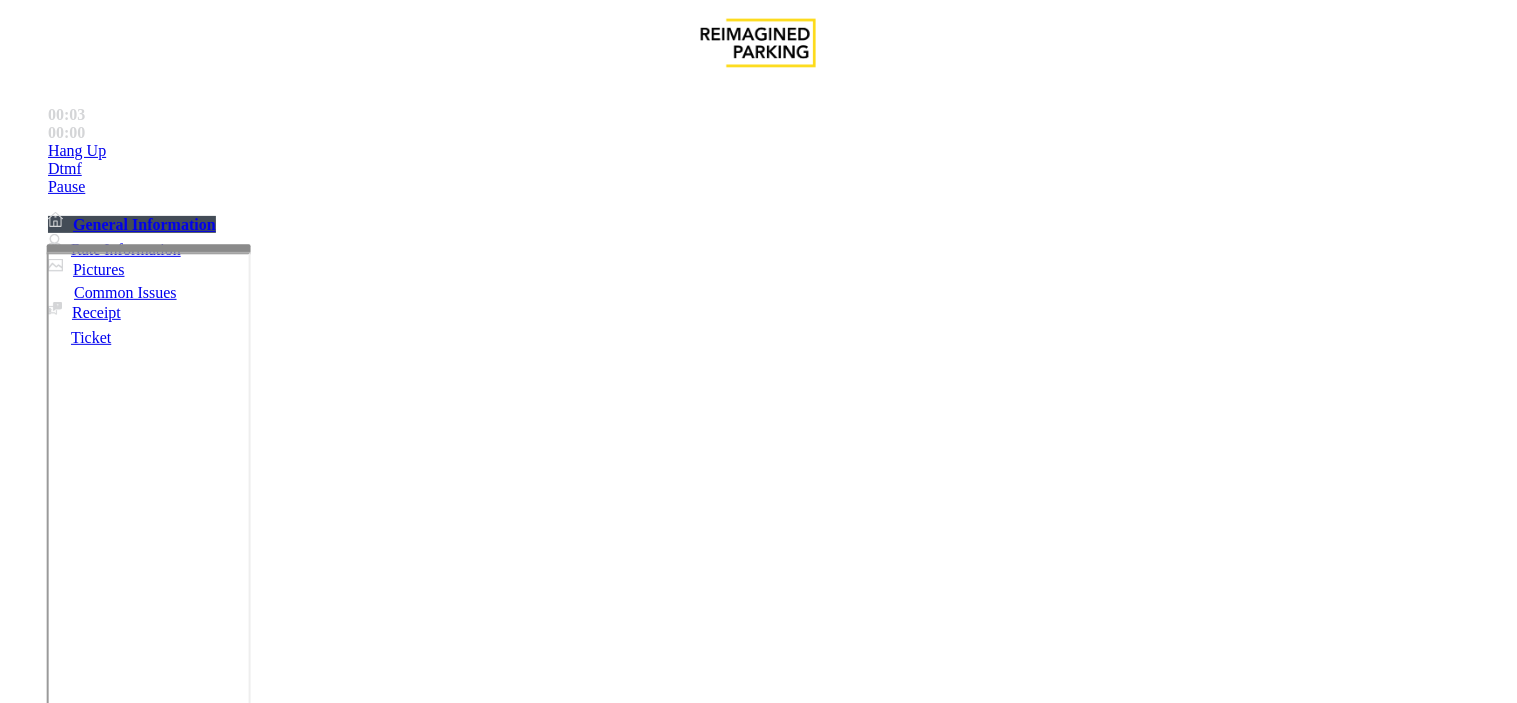 click on "JMS-WCH-WS1" at bounding box center (78, 2632) 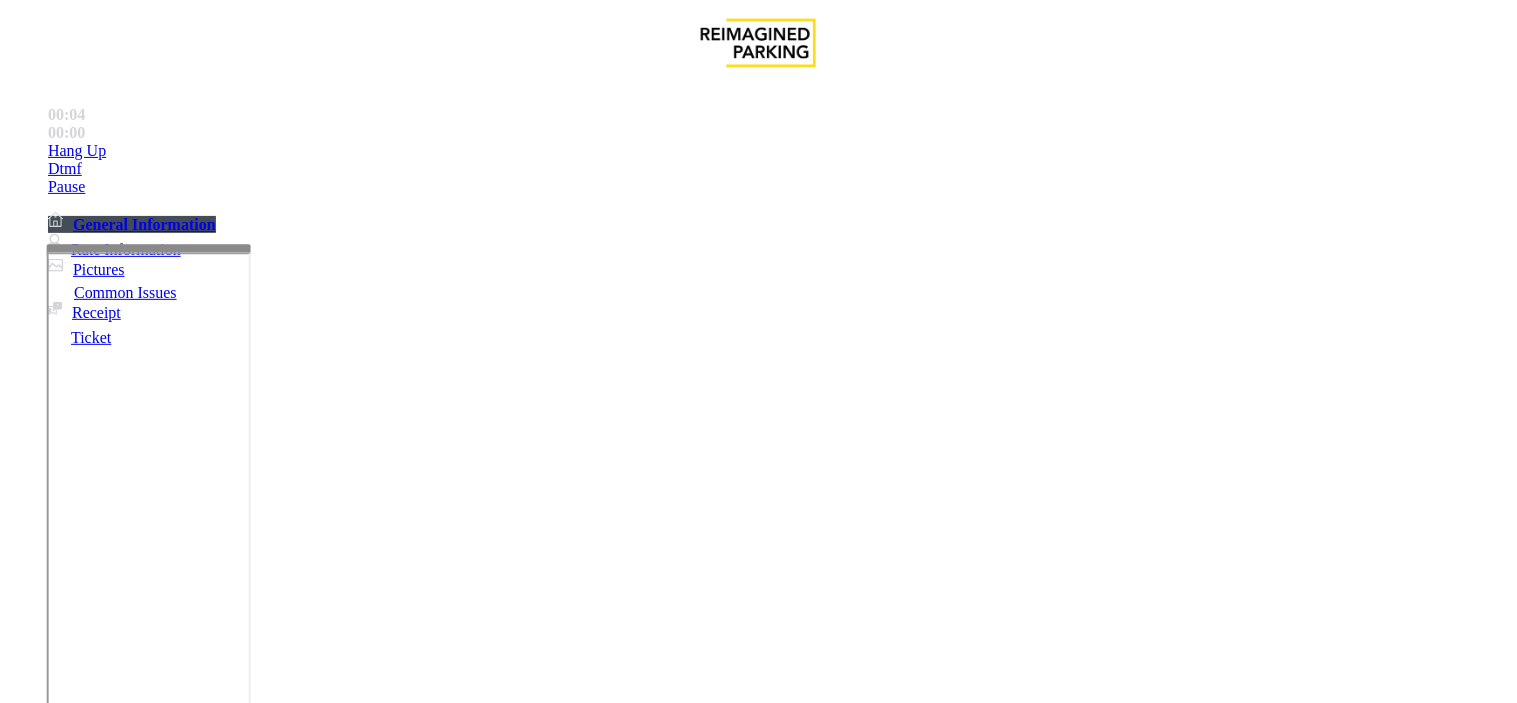 copy on "JMS-WCH-WS1" 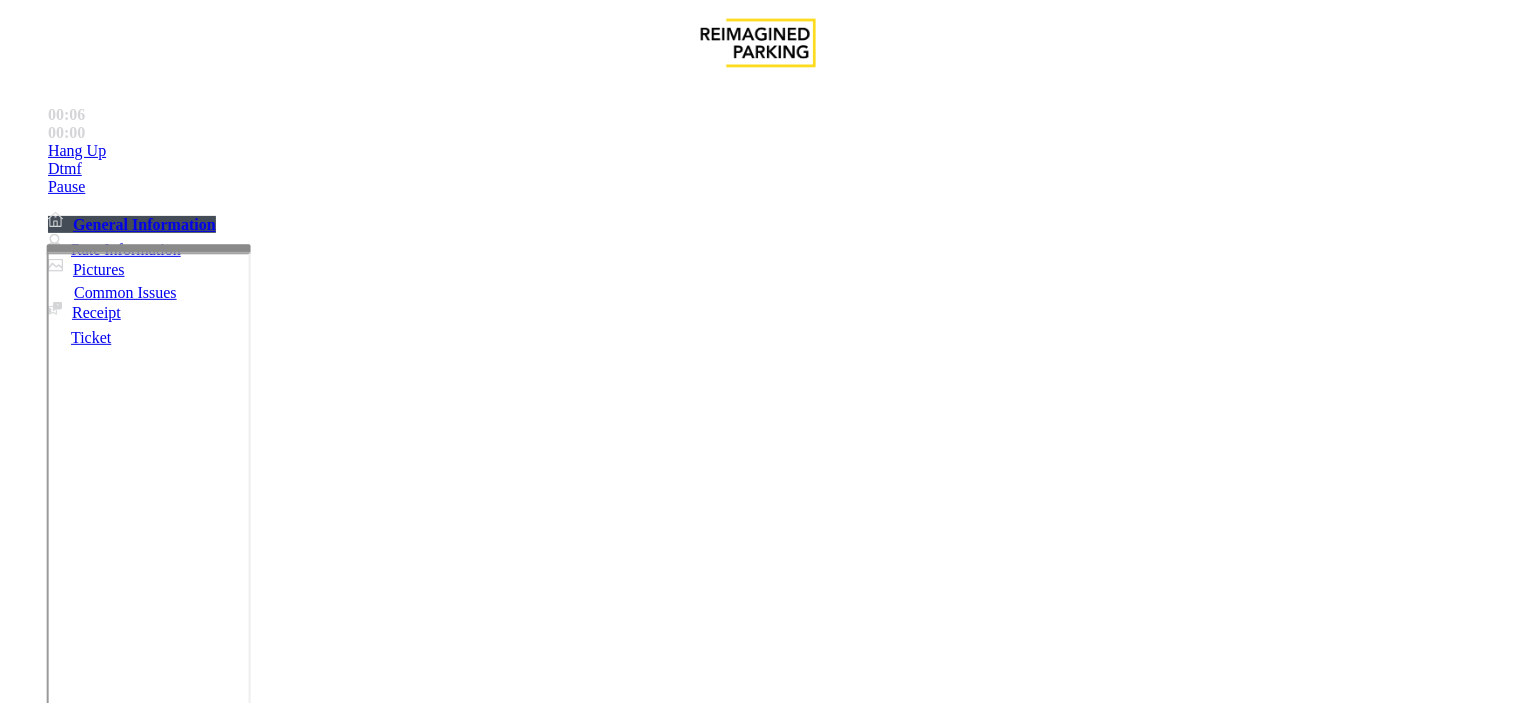drag, startPoint x: 480, startPoint y: 560, endPoint x: 482, endPoint y: 330, distance: 230.0087 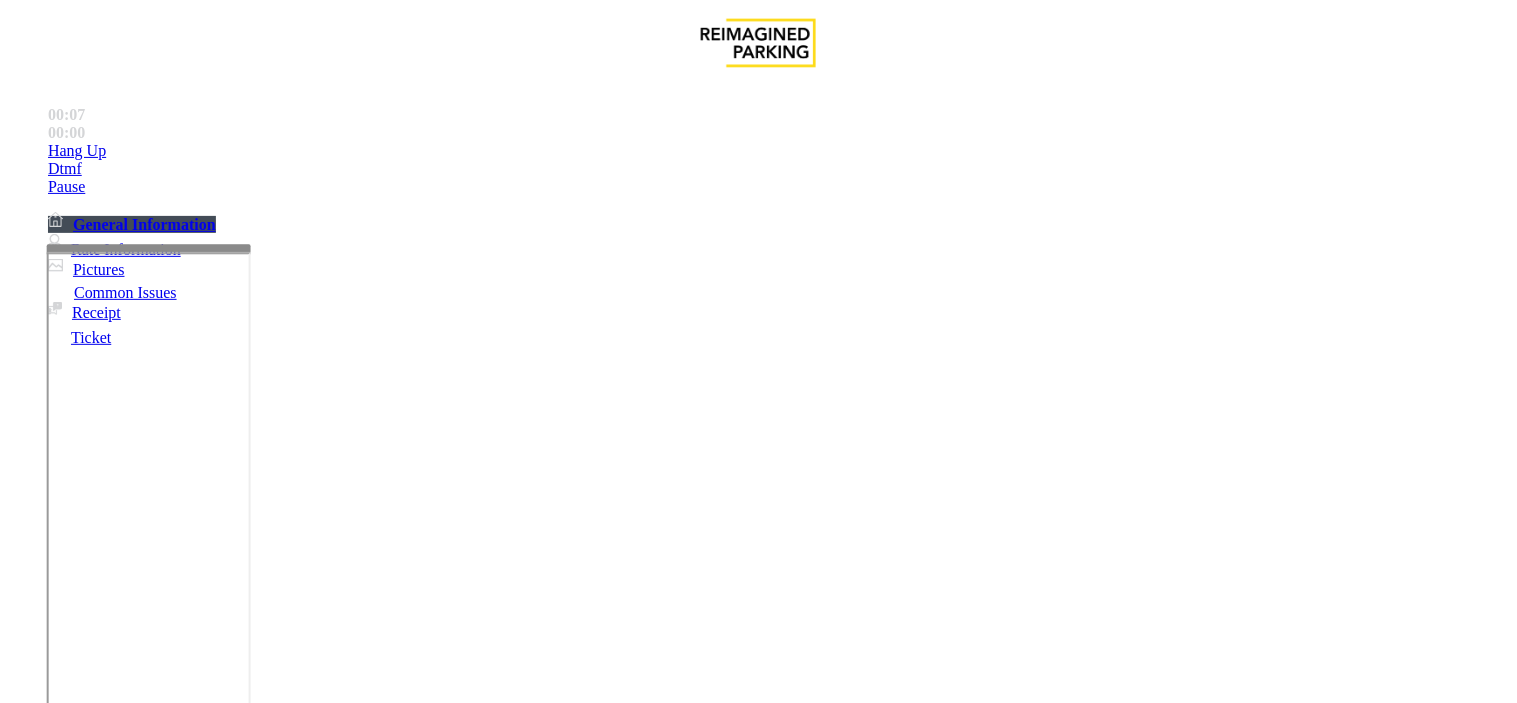 click on "No Response/Unable to hear parker" at bounding box center [142, 1356] 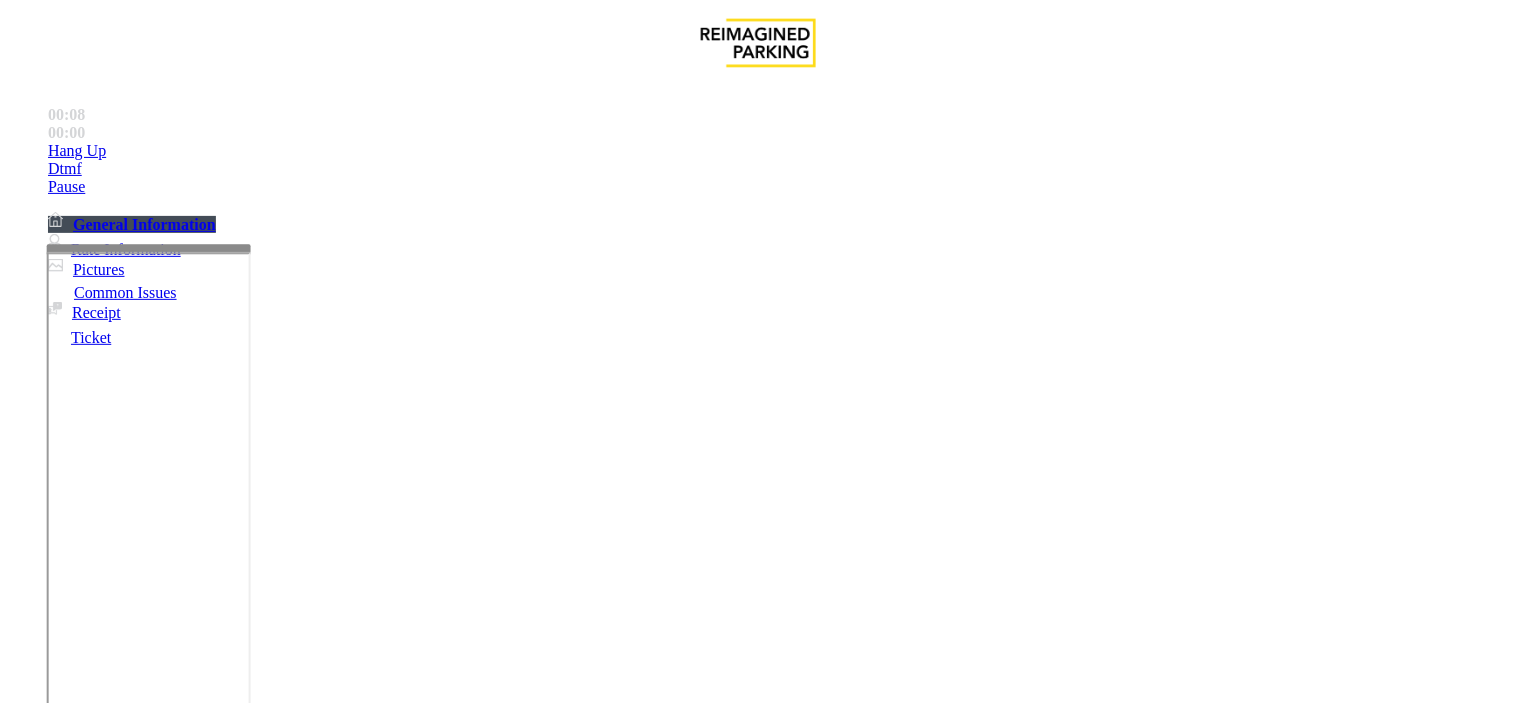 click on "No Response/Unable to hear parker" at bounding box center [758, 1341] 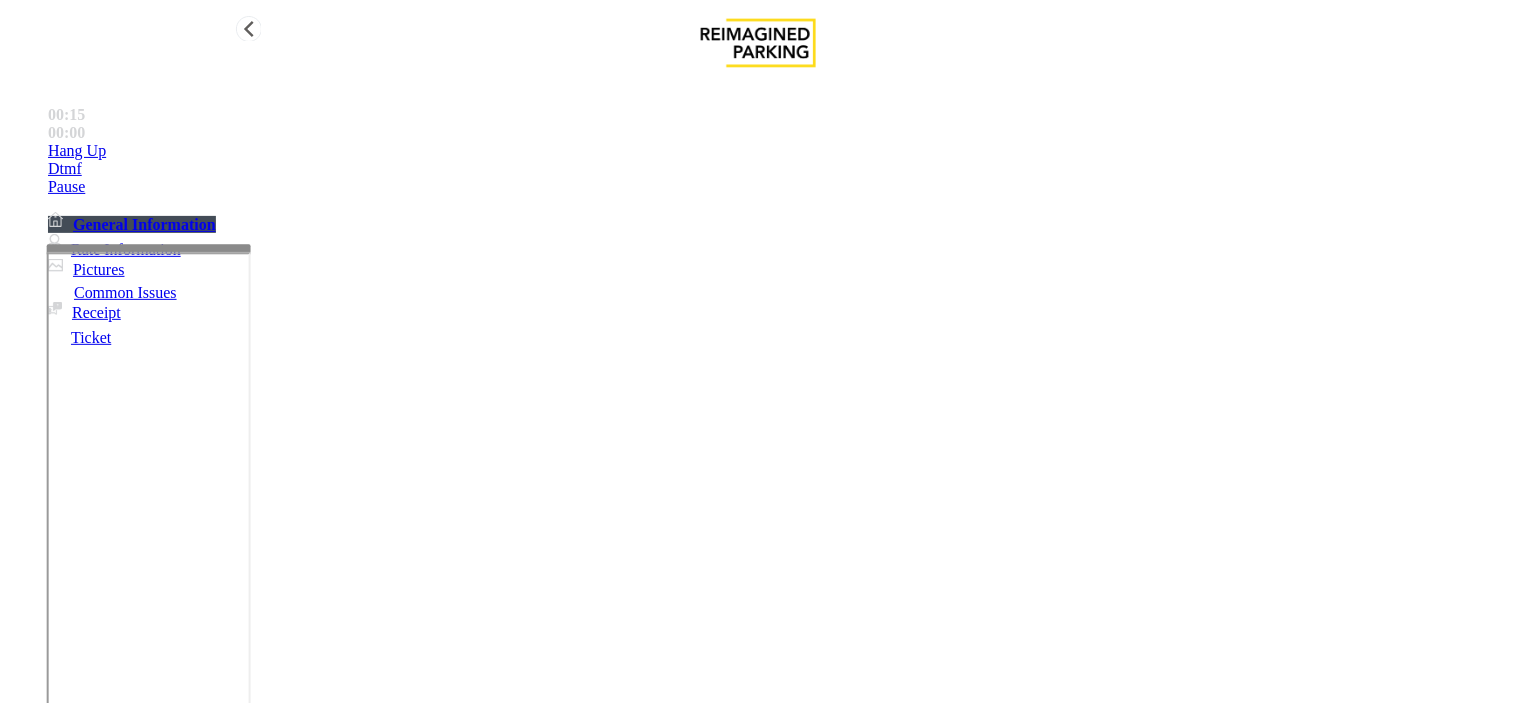 click on "Hang Up" at bounding box center (778, 151) 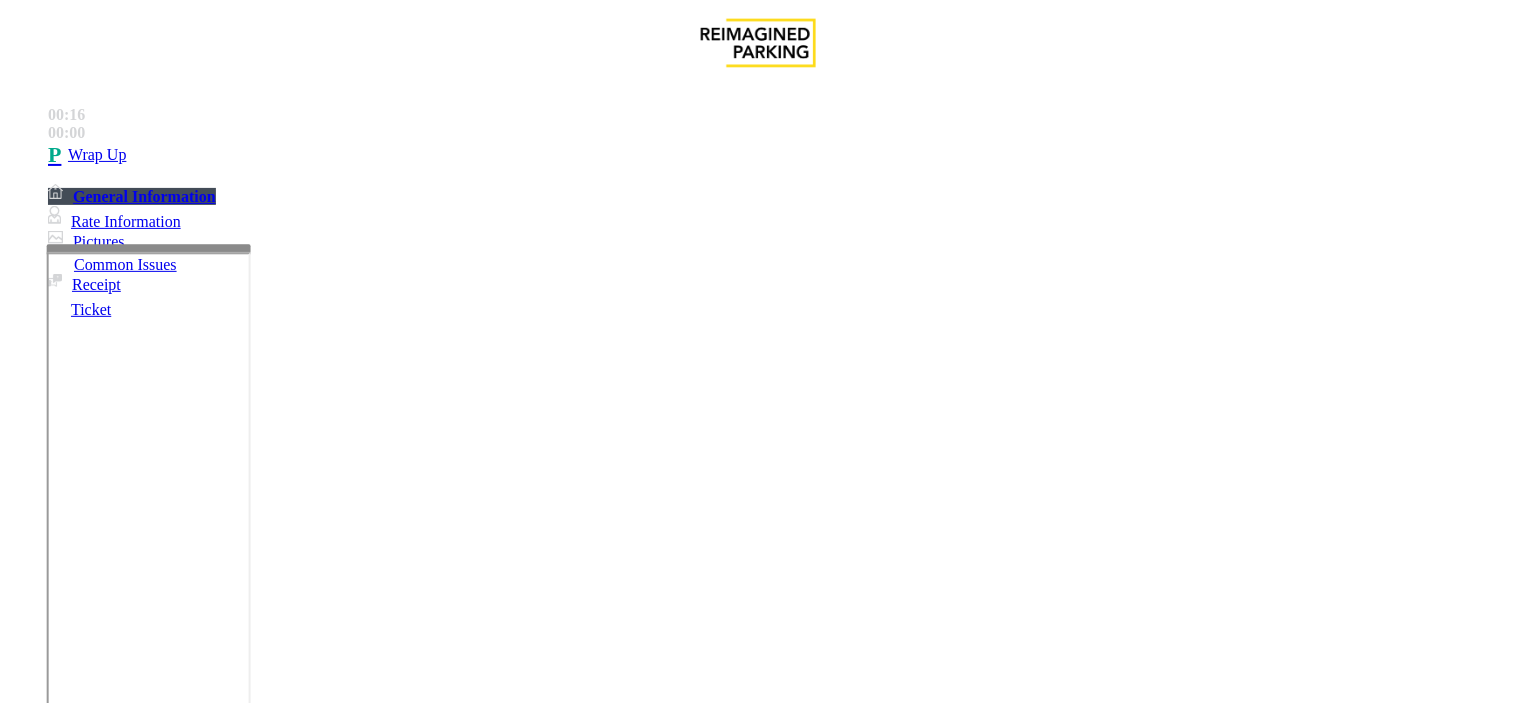 click at bounding box center [254, 1404] 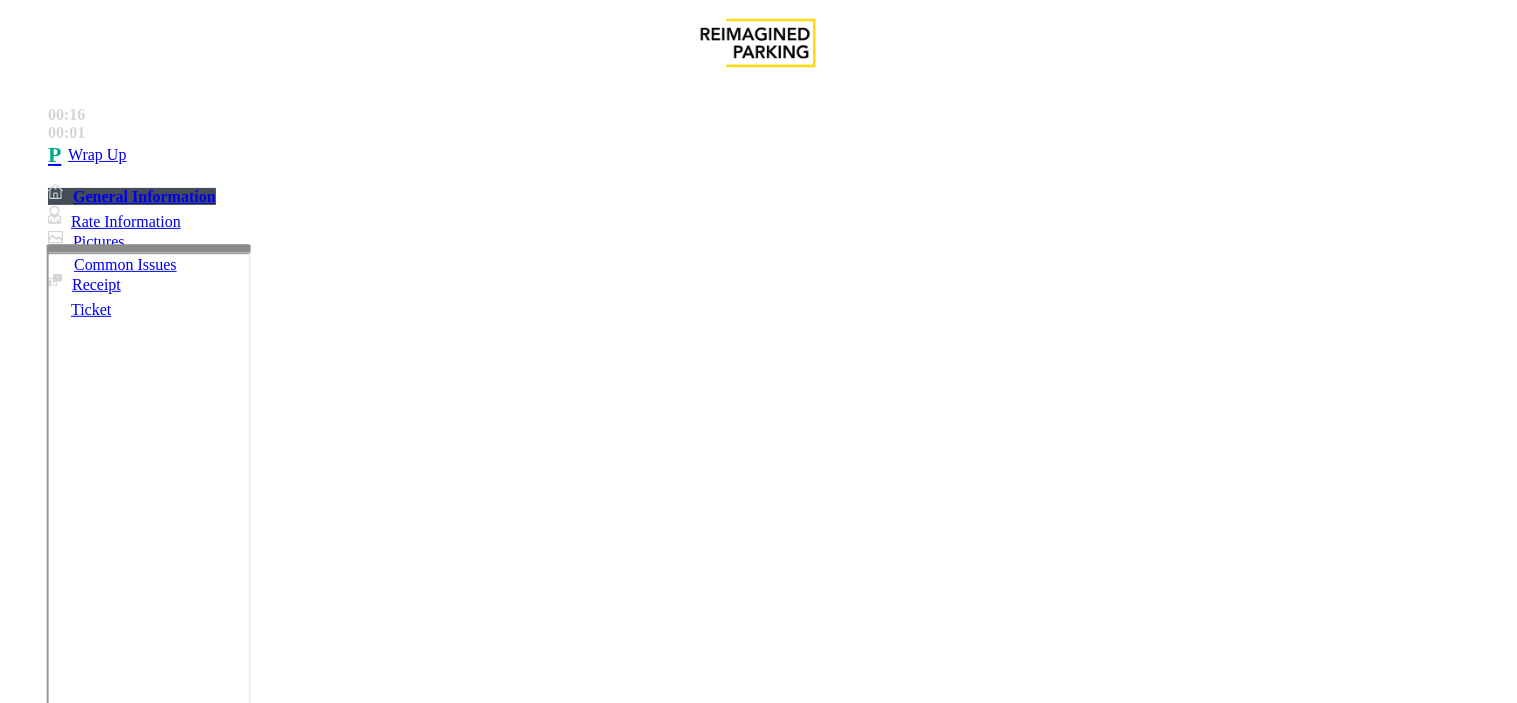 click at bounding box center [254, 1404] 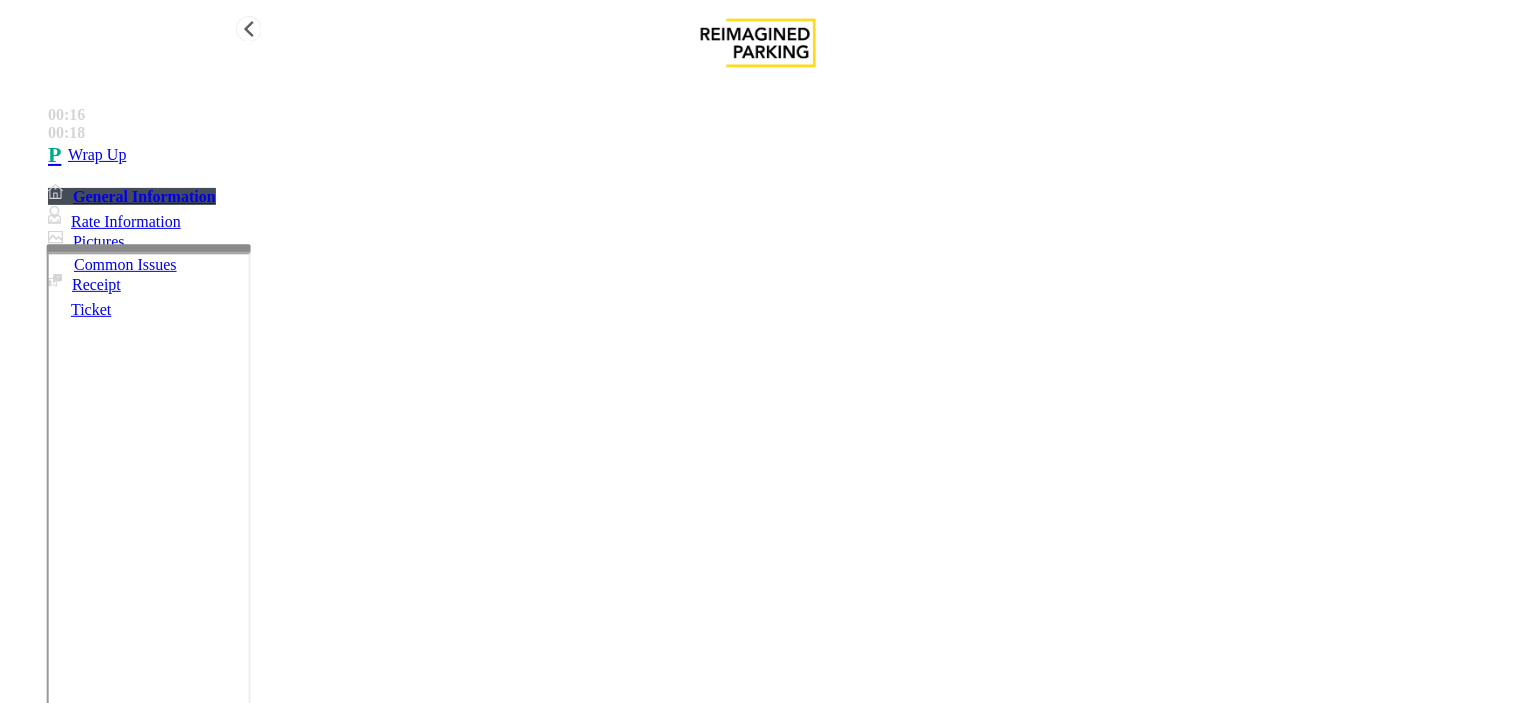 type on "**********" 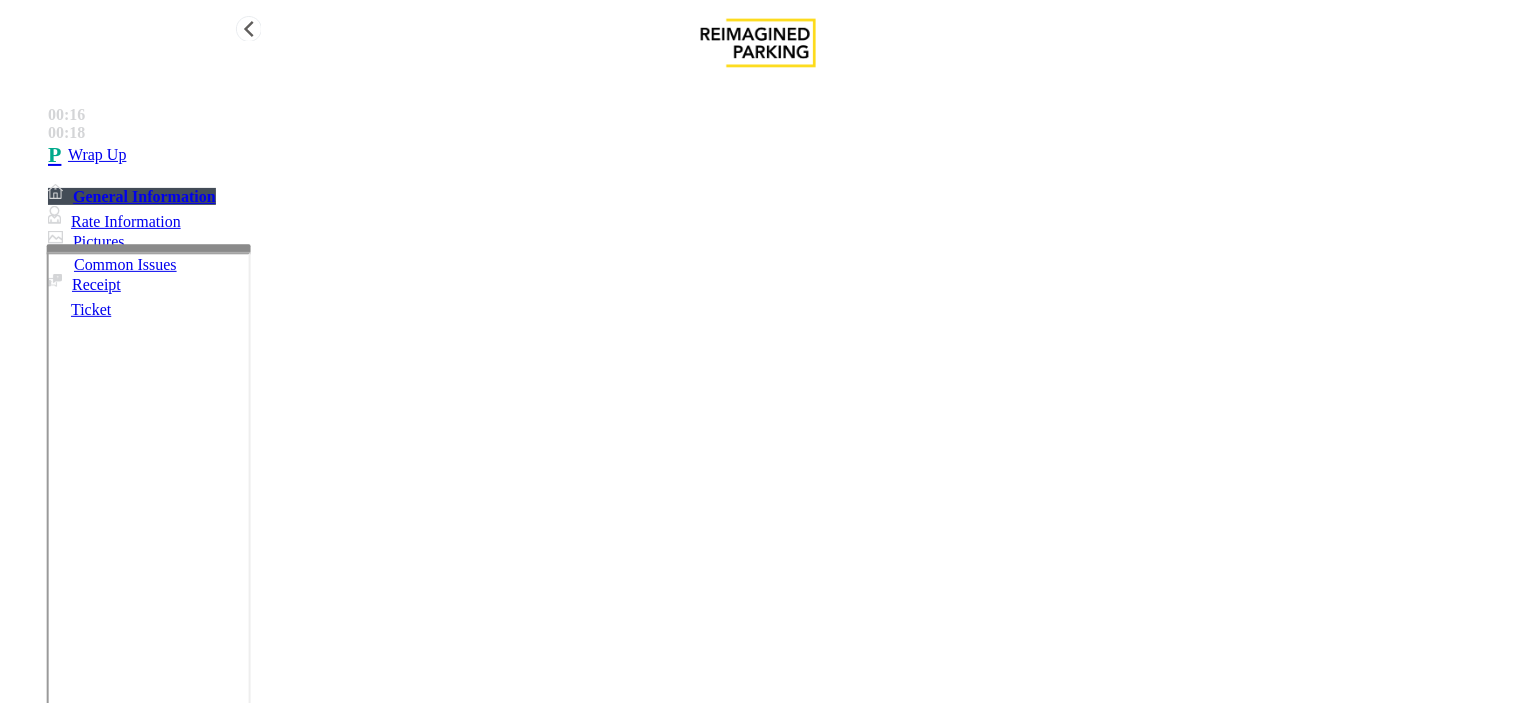 click on "Wrap Up" at bounding box center [778, 155] 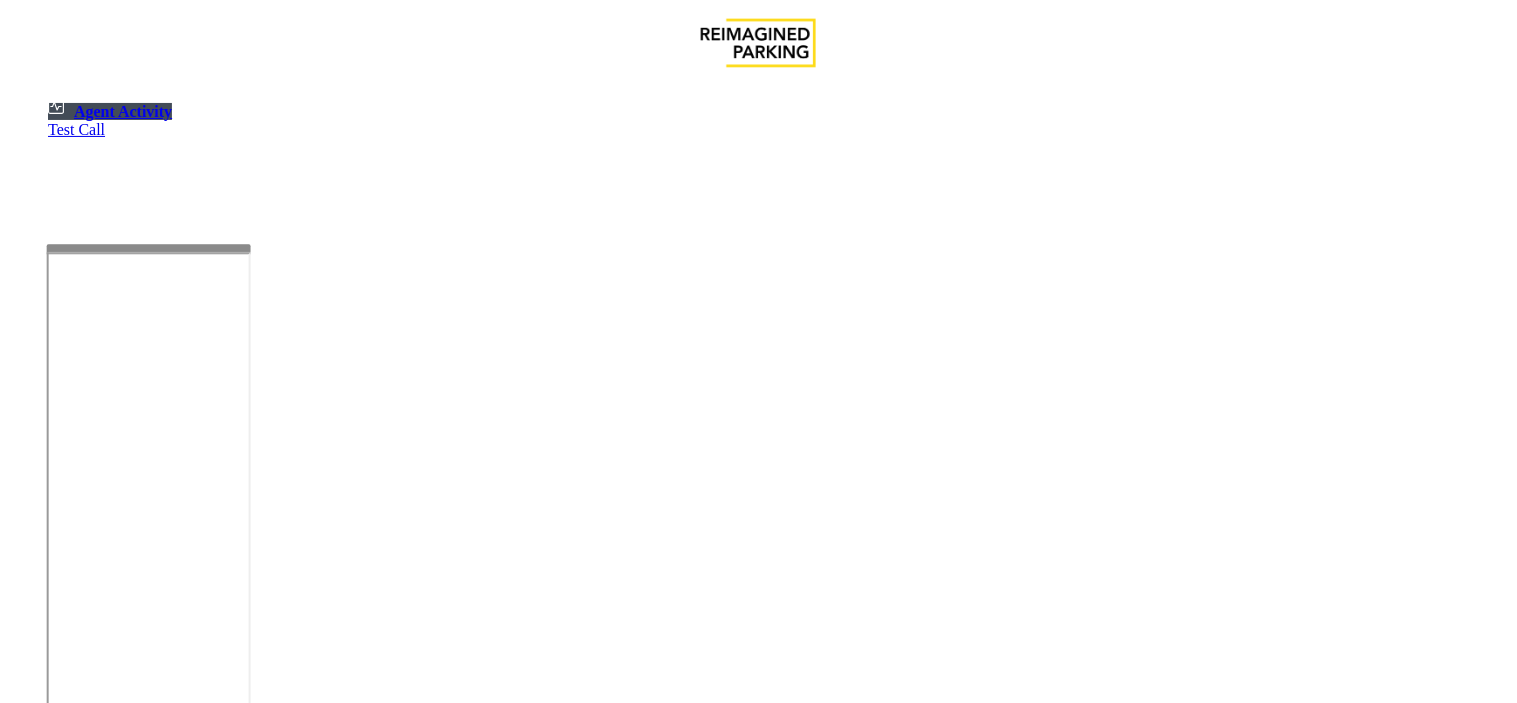 click at bounding box center (186, 1217) 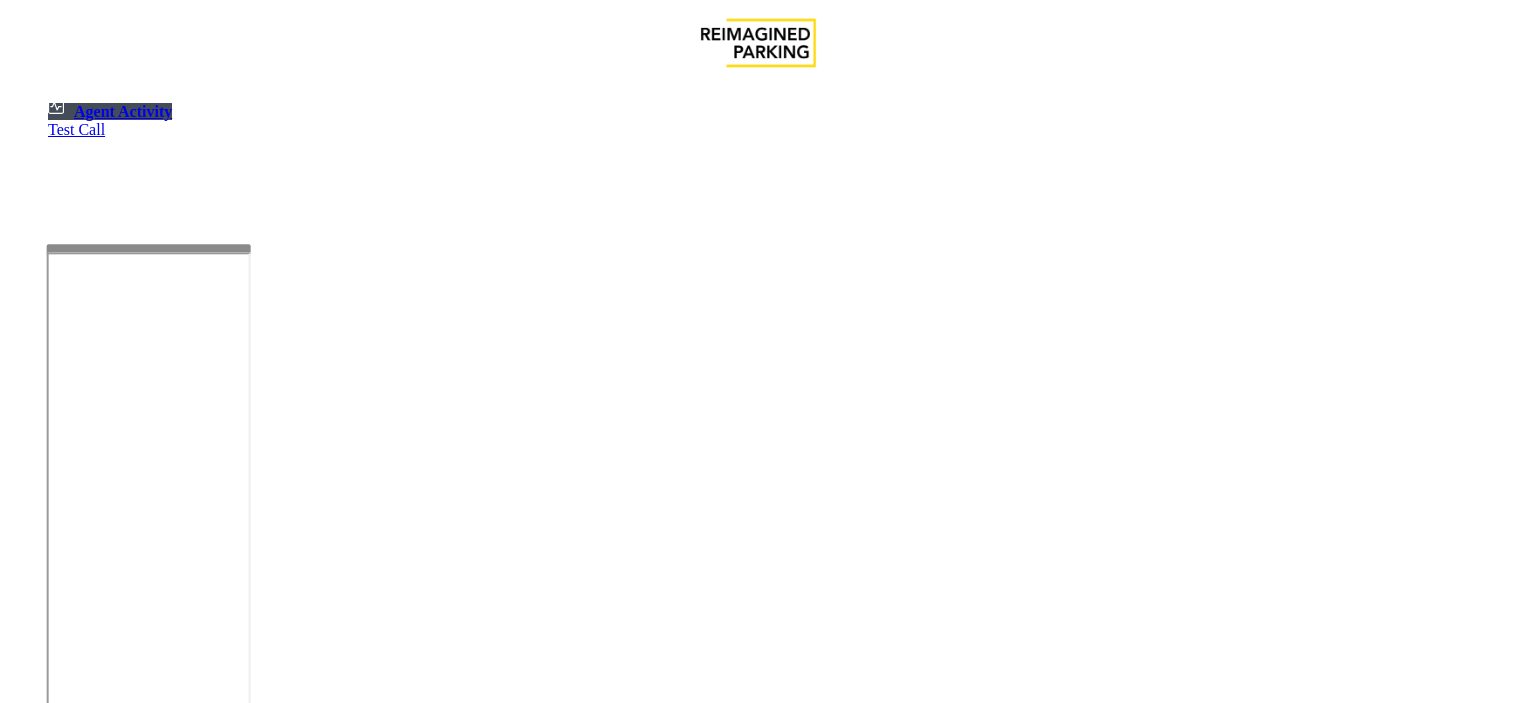 scroll, scrollTop: 0, scrollLeft: 0, axis: both 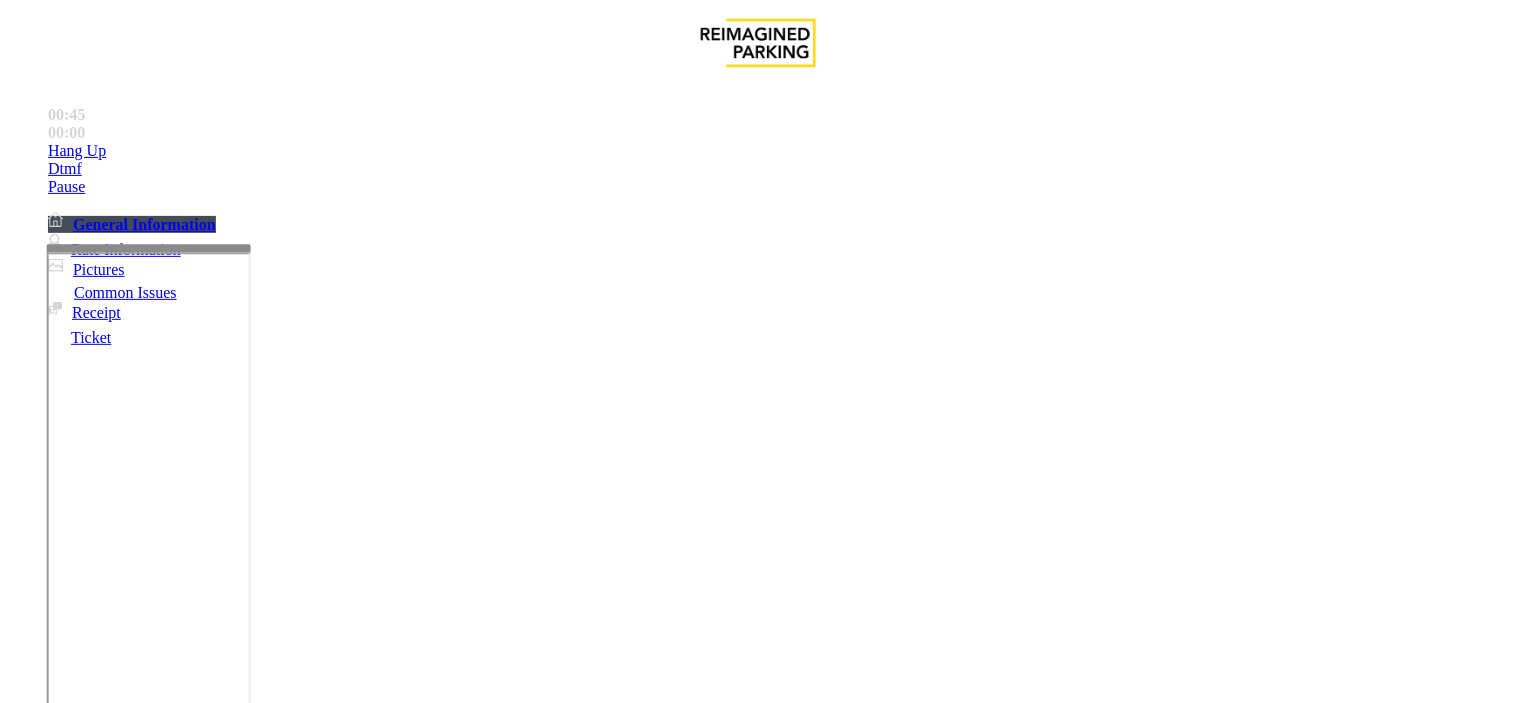 click on "Equipment Issue" at bounding box center [697, 1356] 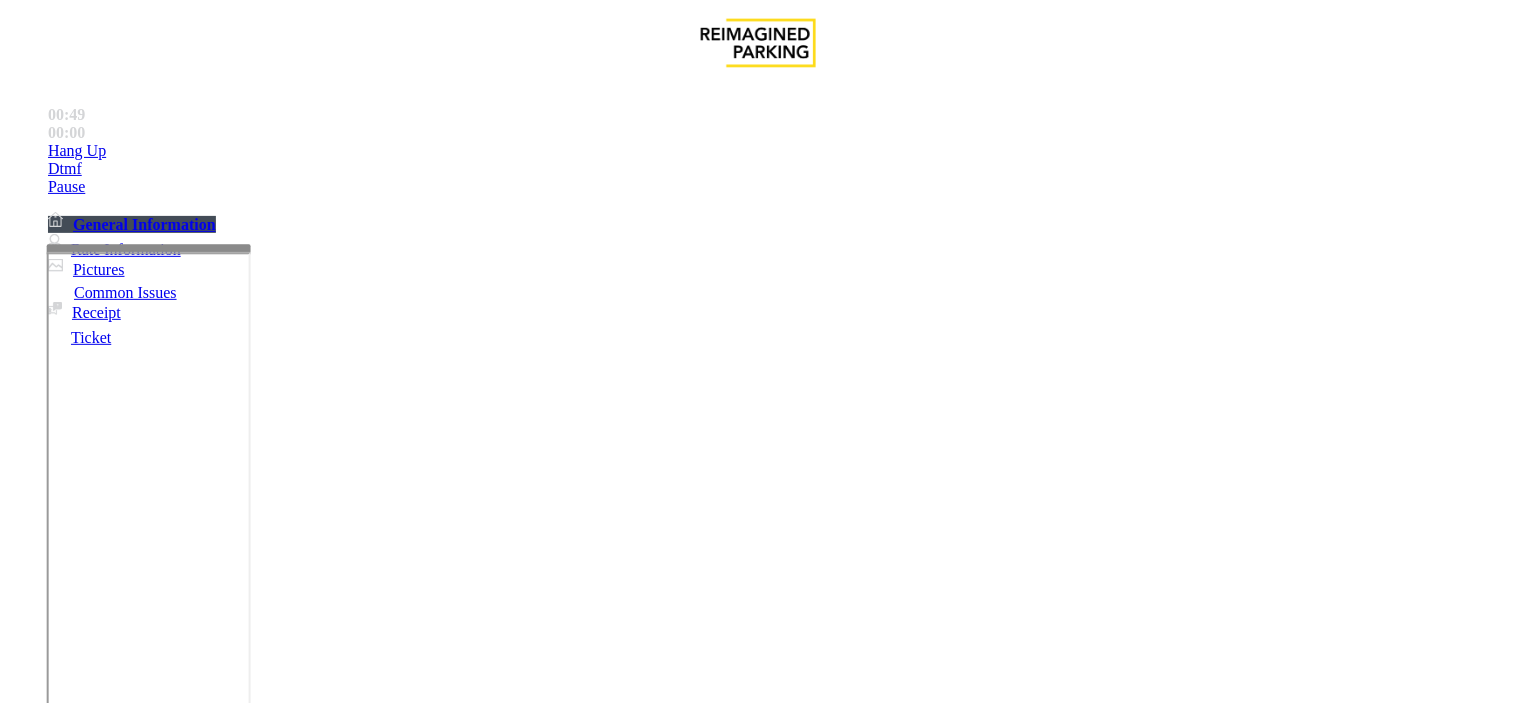 click on "Gate / Door Won't Open" at bounding box center (575, 1356) 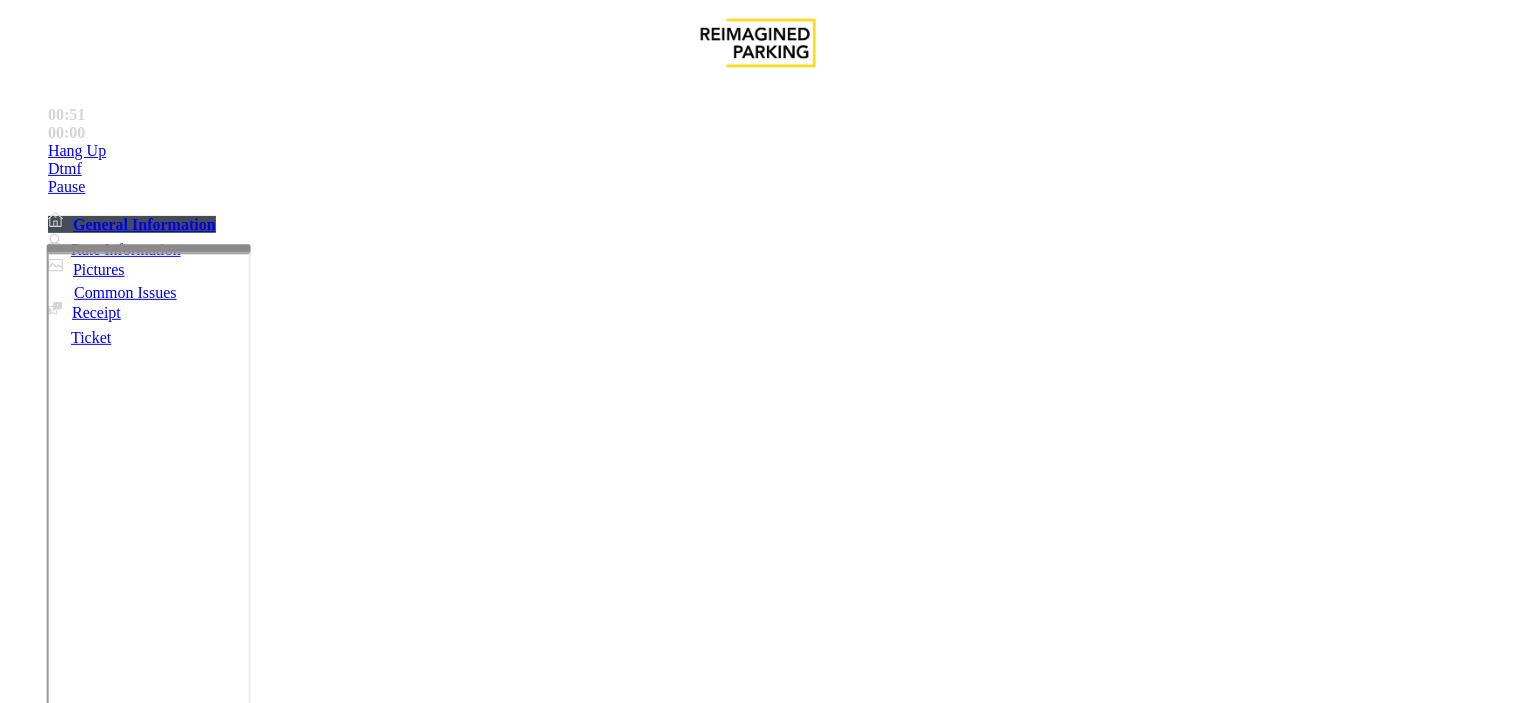 scroll, scrollTop: 111, scrollLeft: 0, axis: vertical 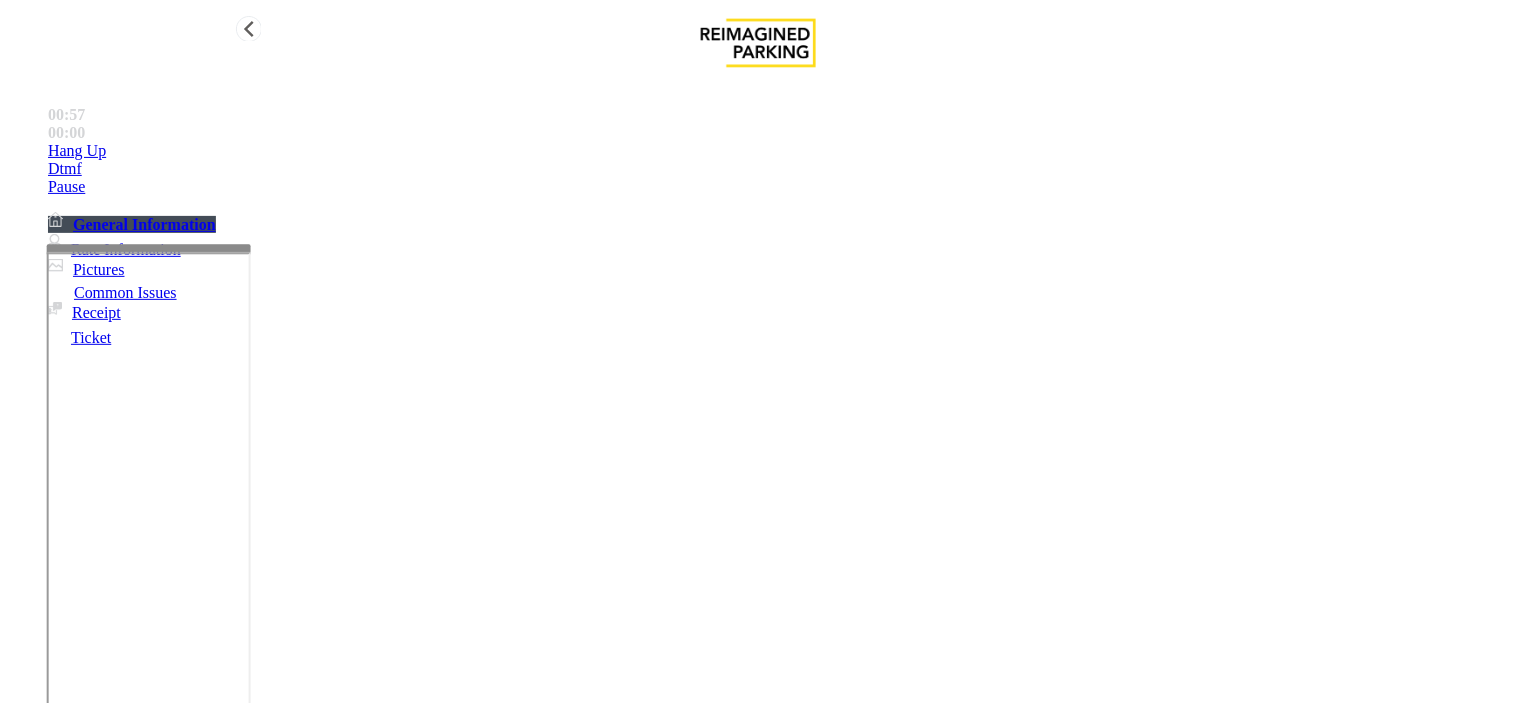 click on "Hang Up" at bounding box center (778, 151) 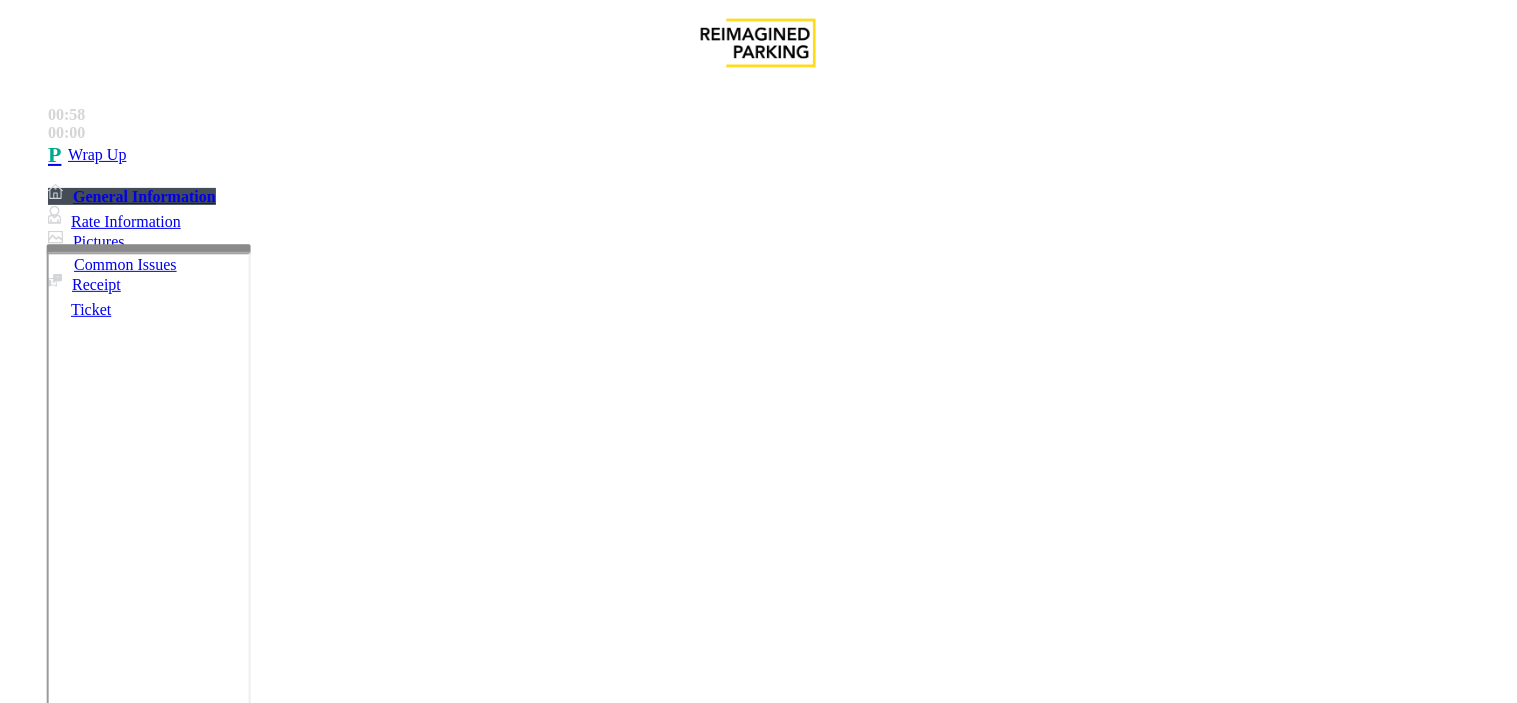 click at bounding box center (246, 1737) 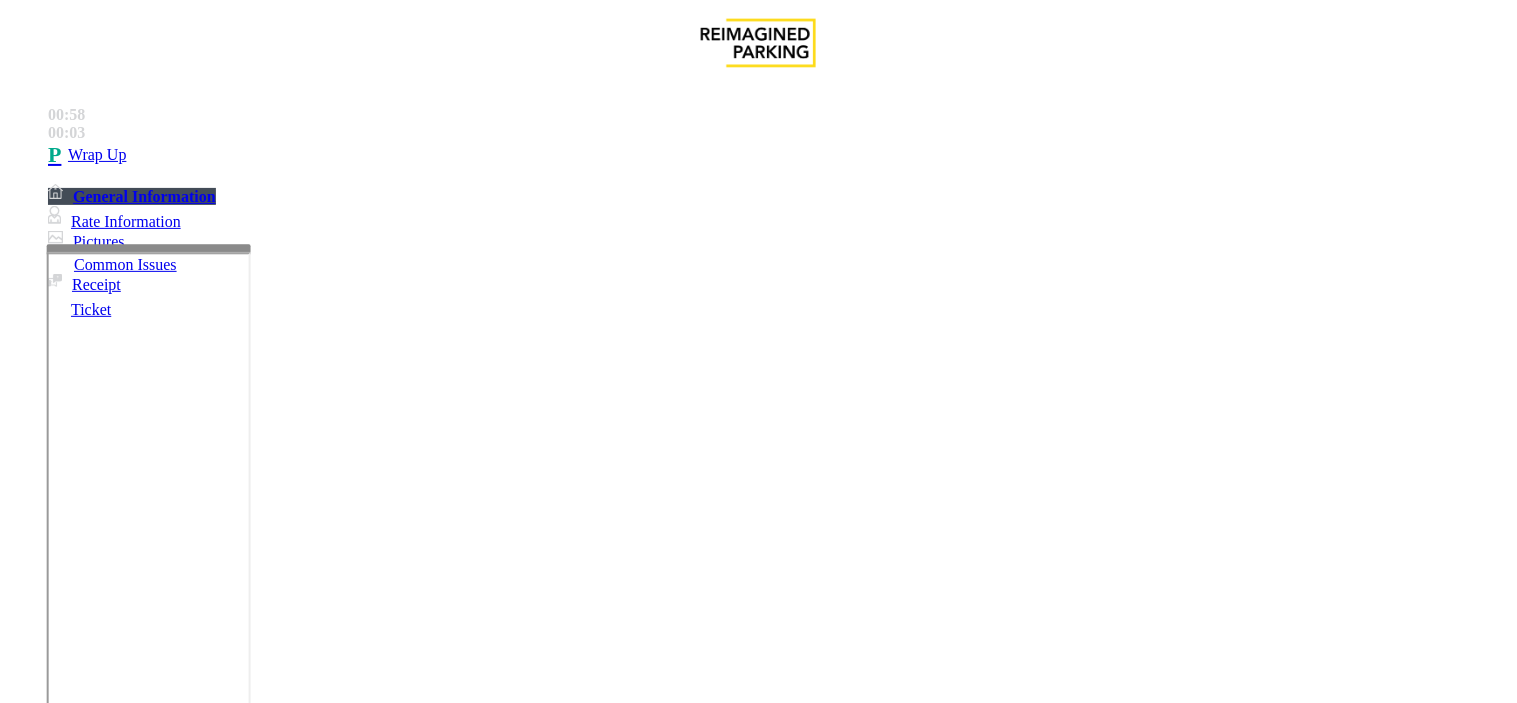 click at bounding box center [246, 1737] 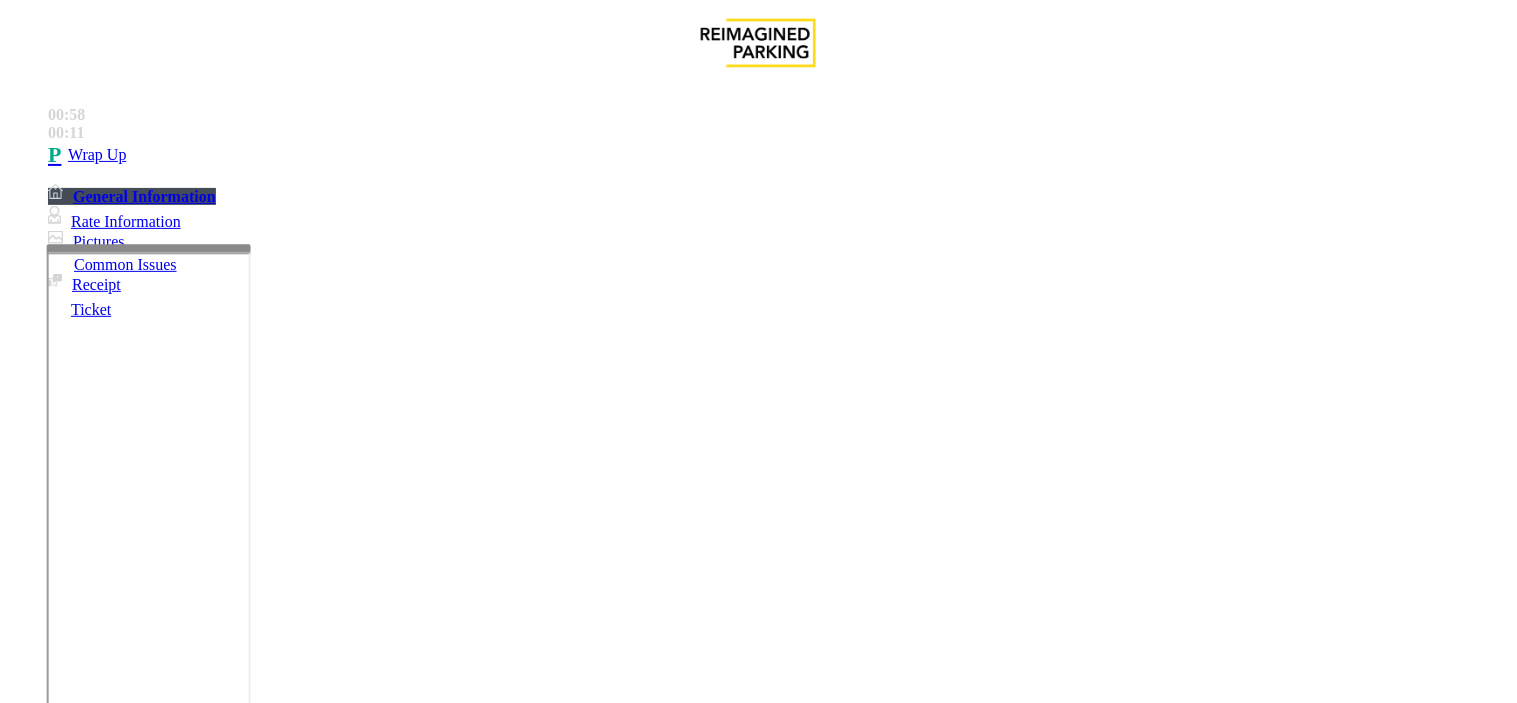 scroll, scrollTop: 222, scrollLeft: 0, axis: vertical 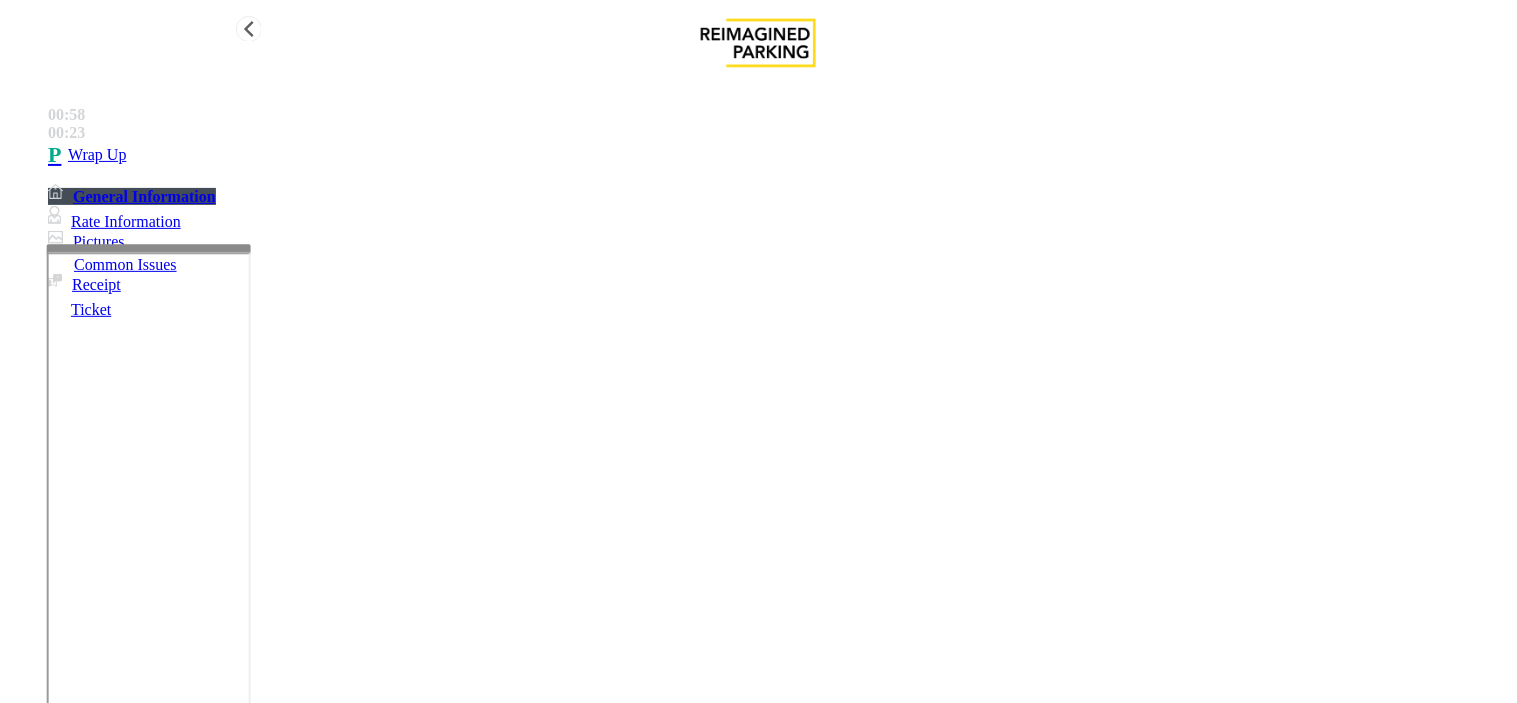 type on "**********" 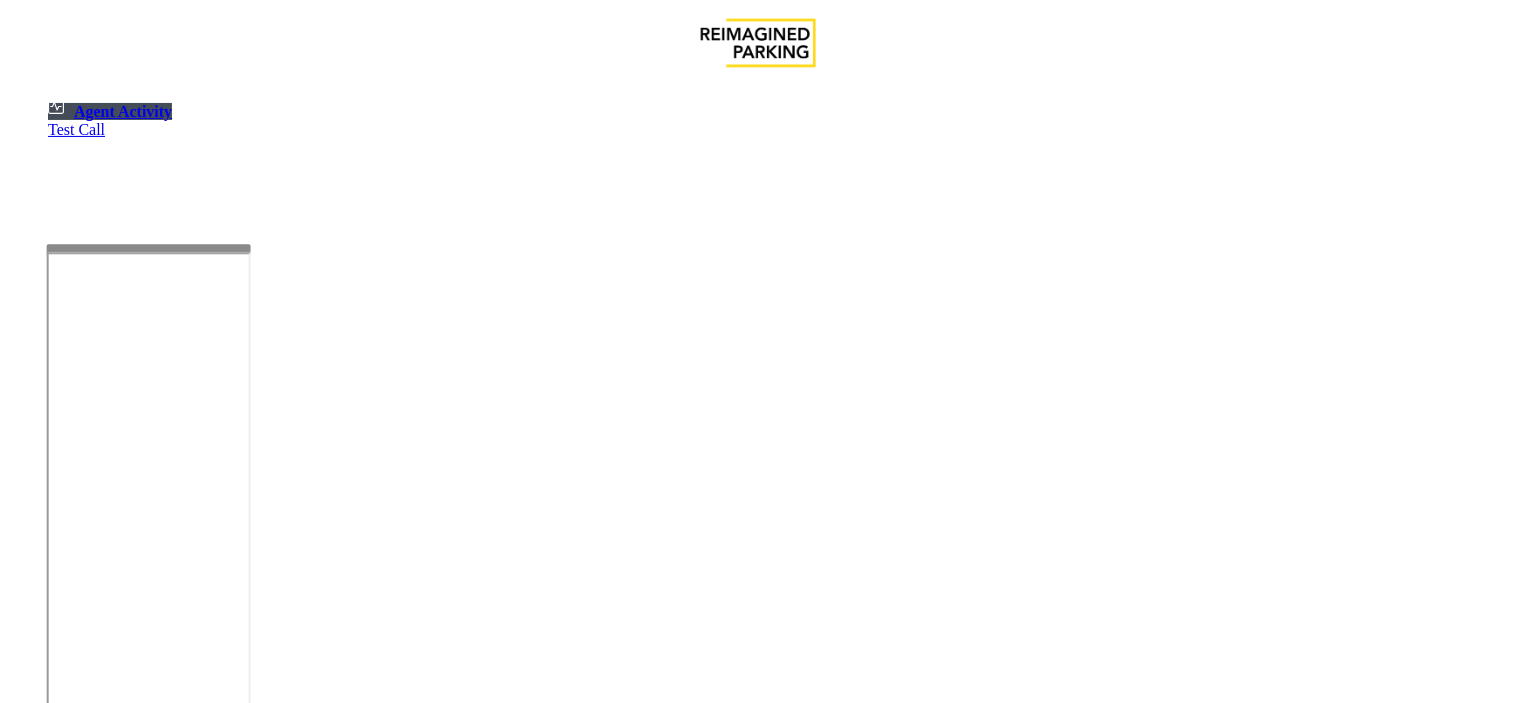 click on "Export to PDF  Export to Excel By clicking Incident row you will be taken to the incident details page." at bounding box center (759, 1447) 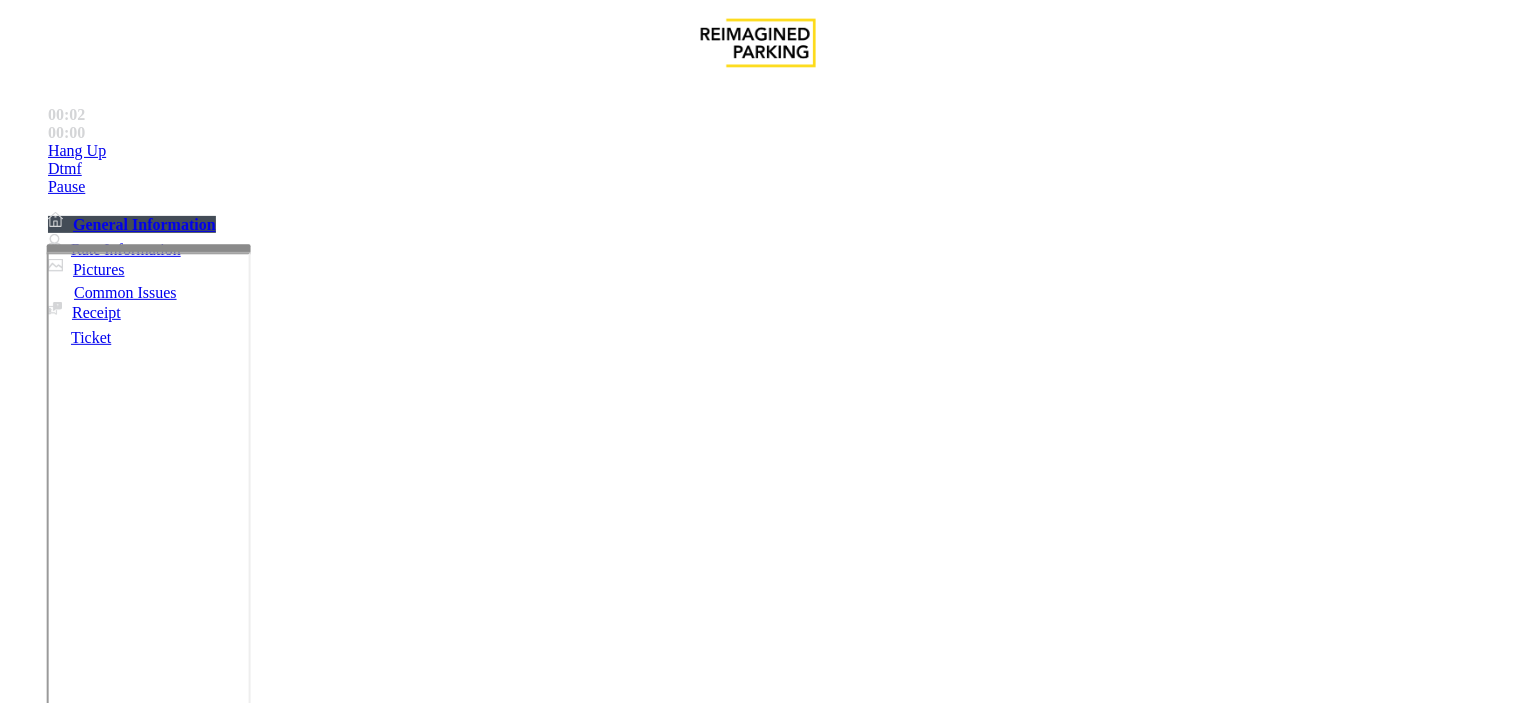scroll, scrollTop: 888, scrollLeft: 0, axis: vertical 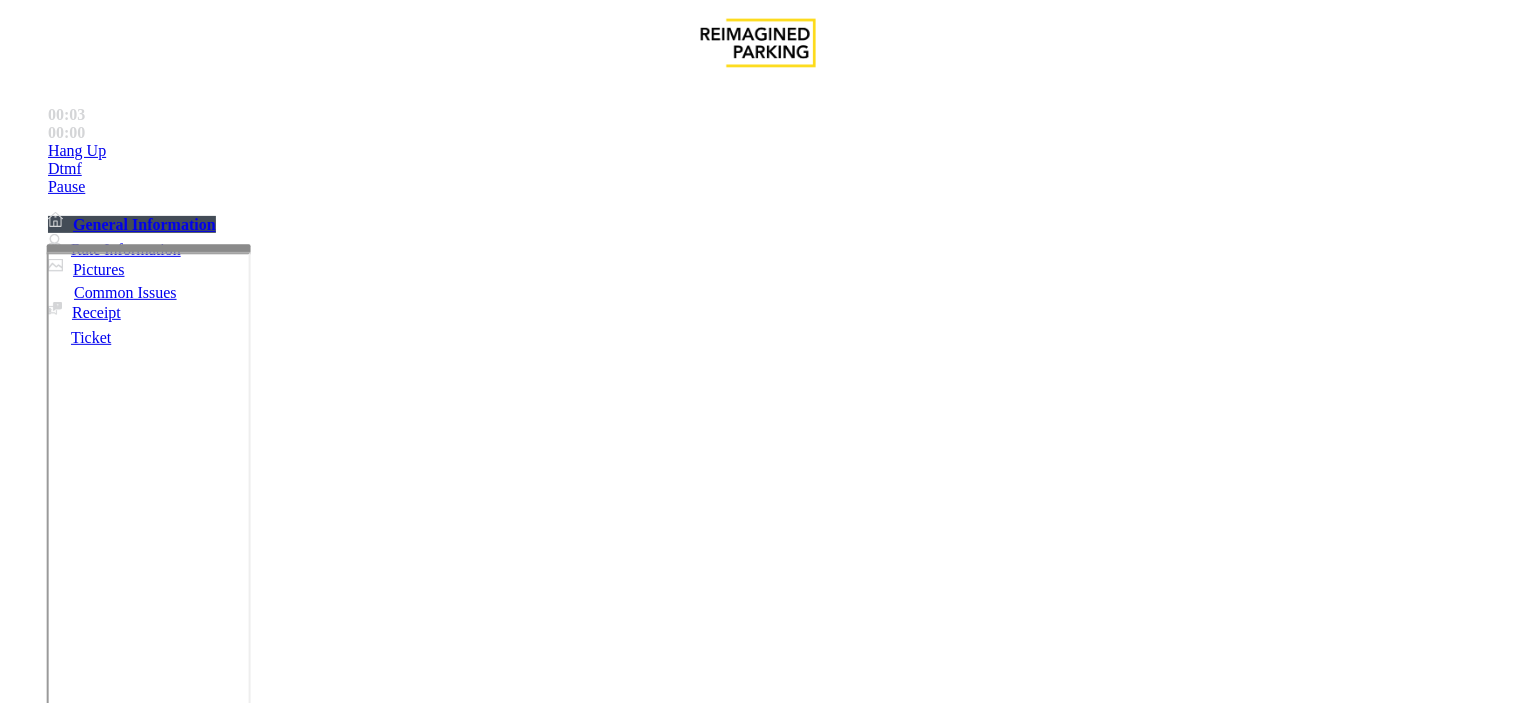 click on "LAN21082601" at bounding box center [46, 2986] 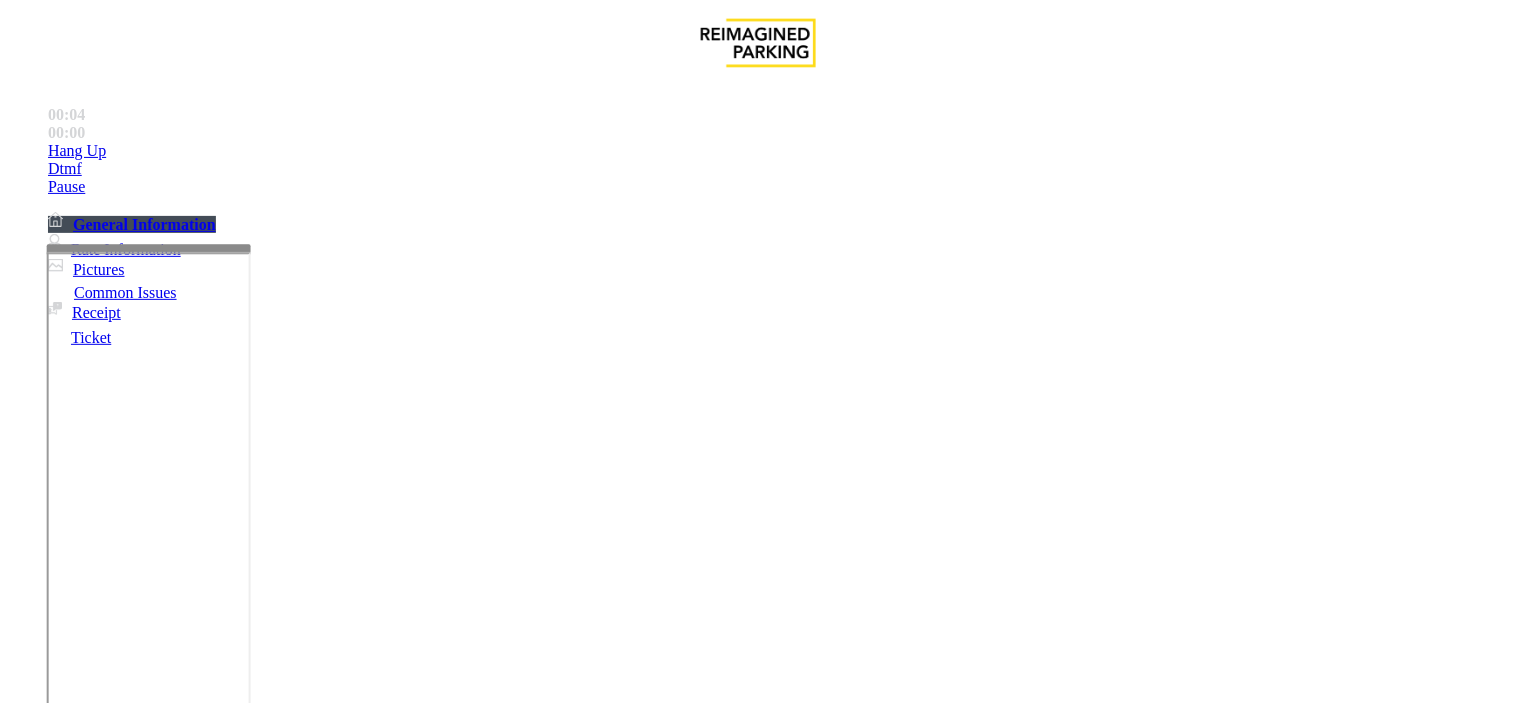 copy on "LAN21082601" 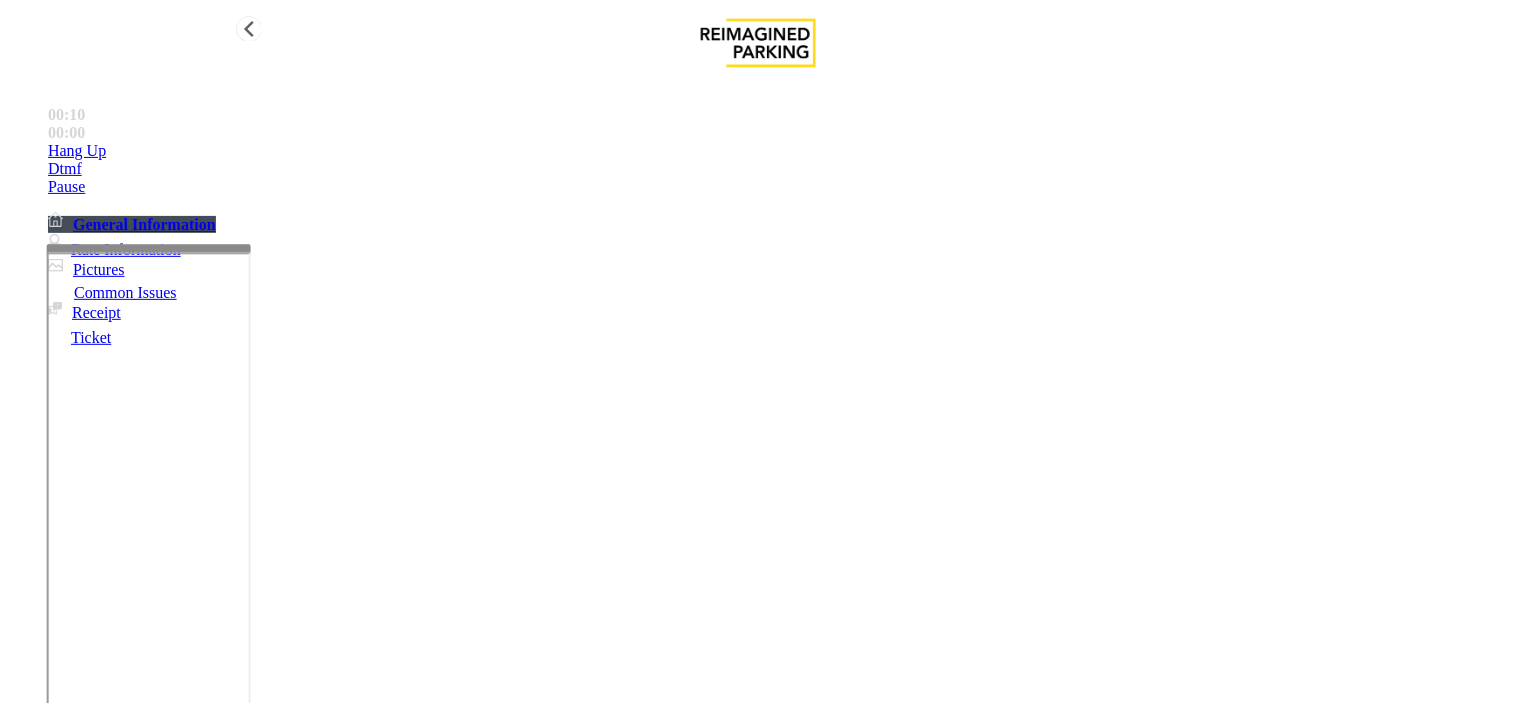 click on "Rate Information" at bounding box center [114, 249] 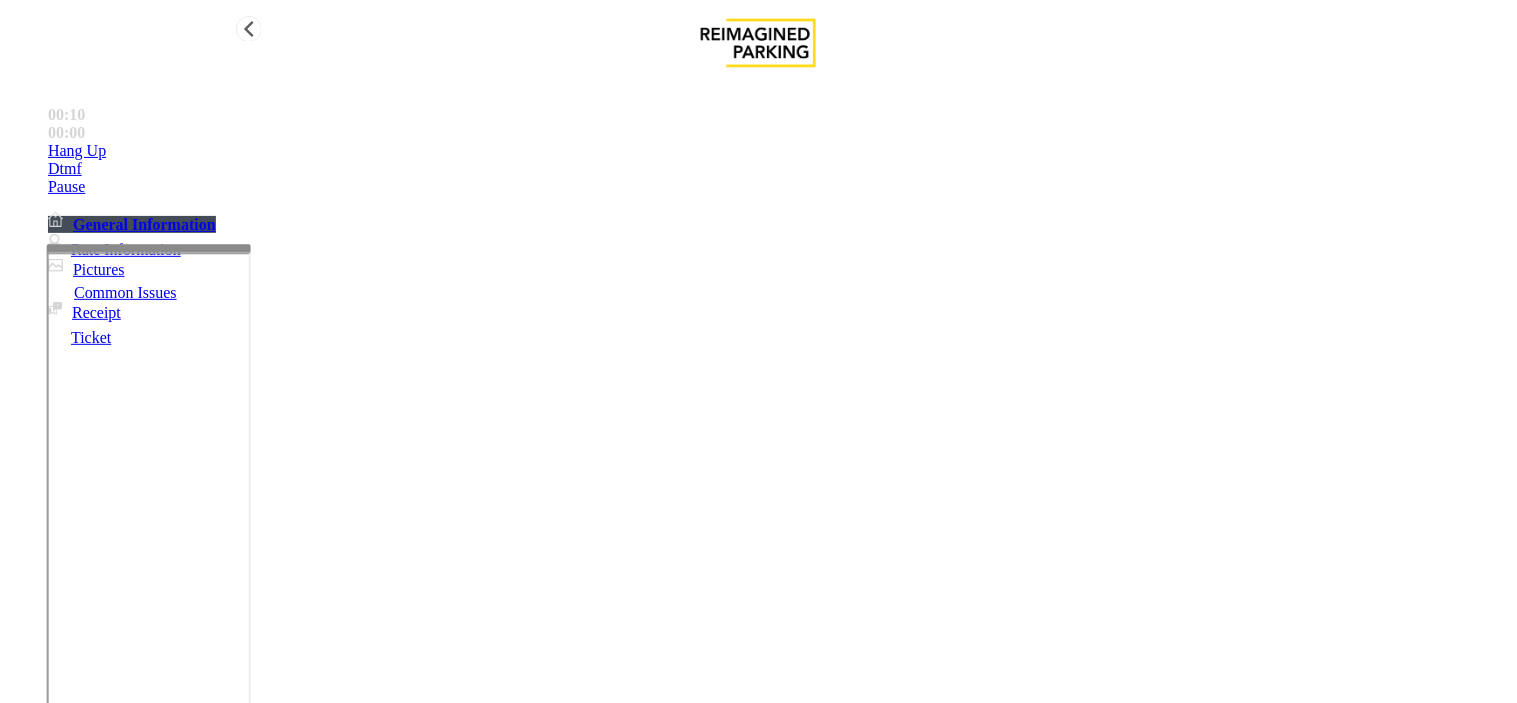 scroll, scrollTop: 118, scrollLeft: 0, axis: vertical 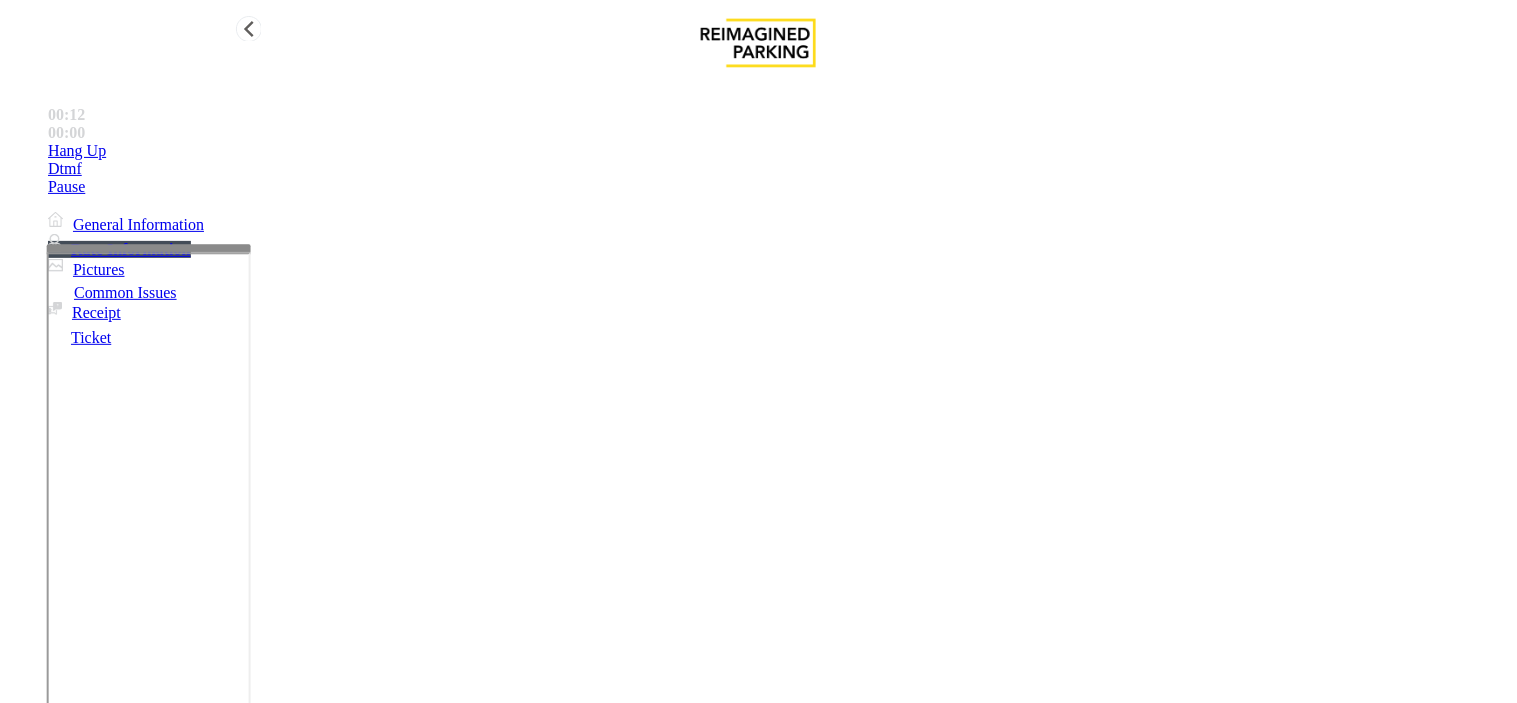 click on "General Information" at bounding box center [126, 224] 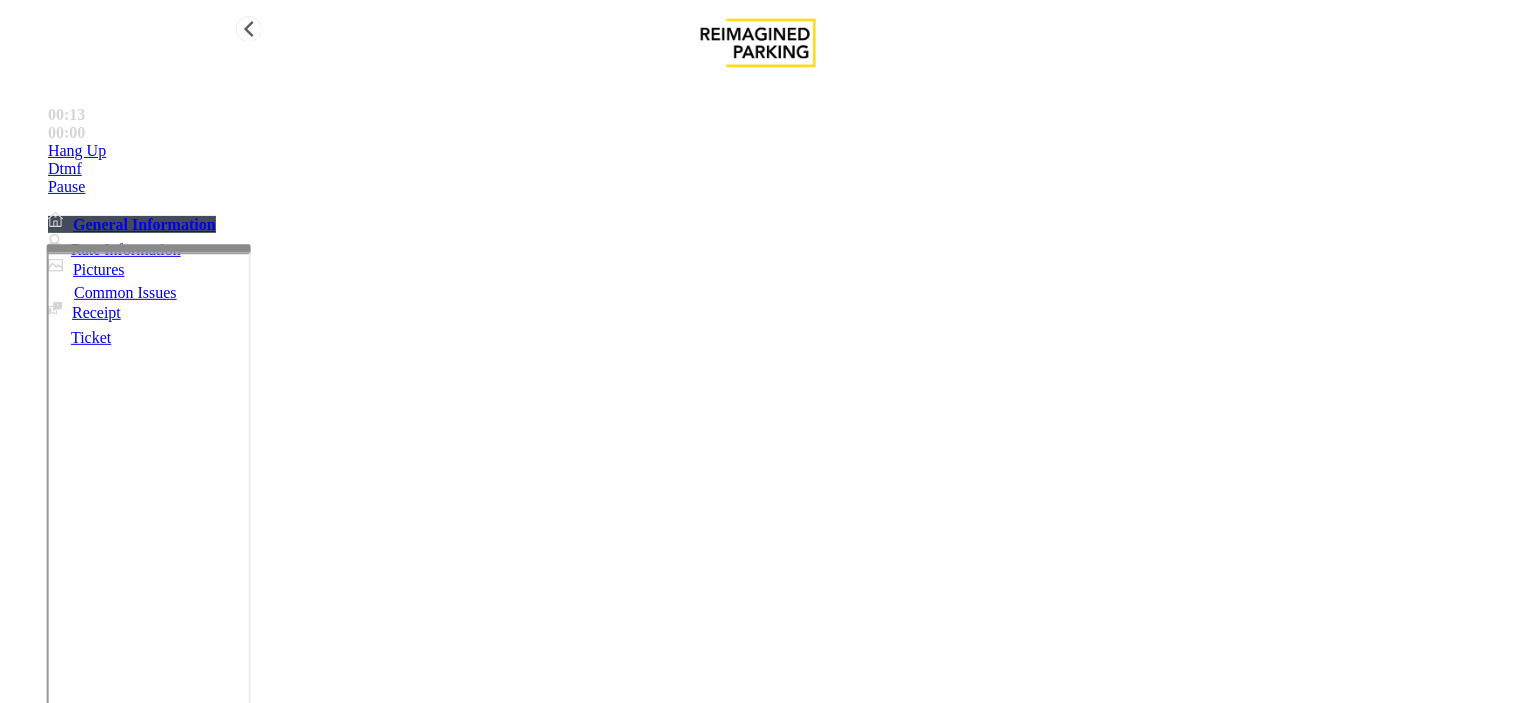 click at bounding box center (54, 243) 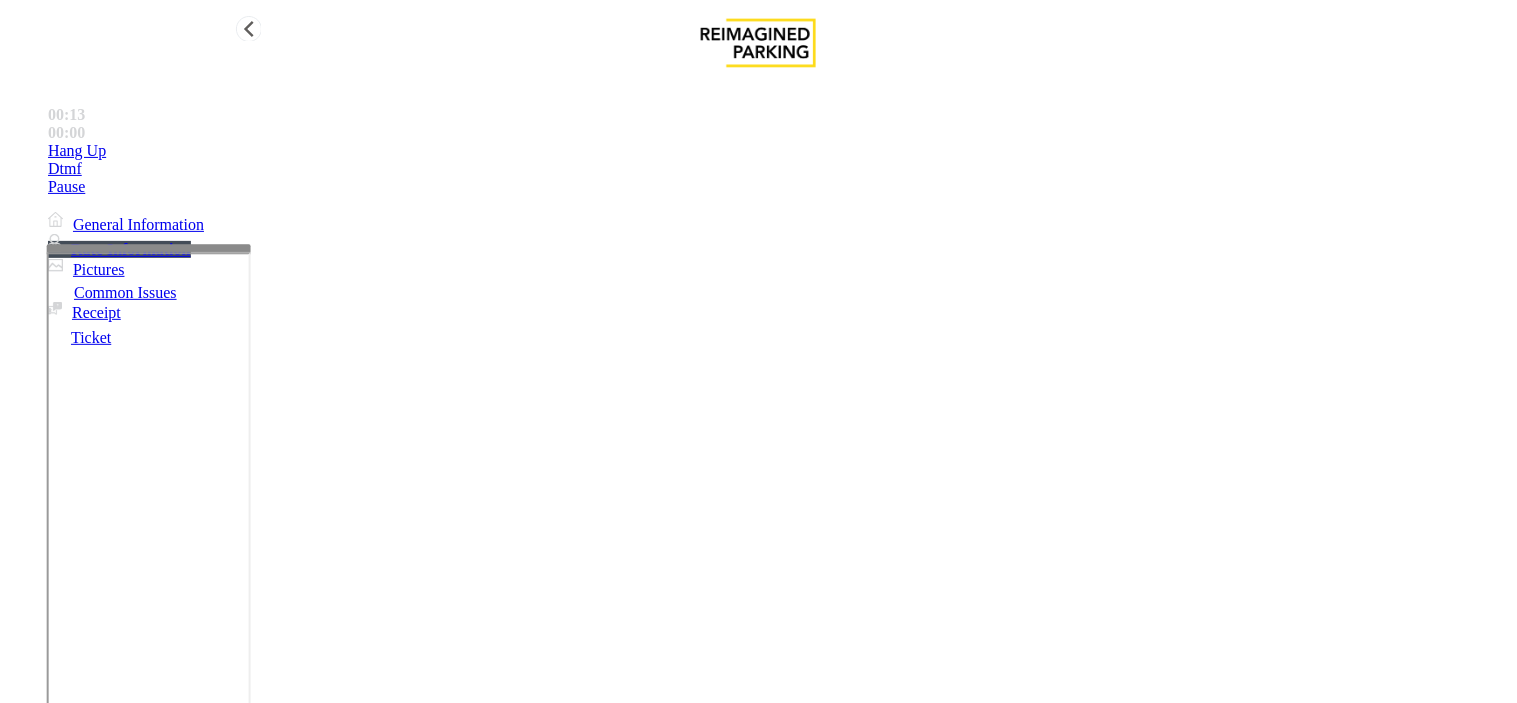 click at bounding box center (55, 219) 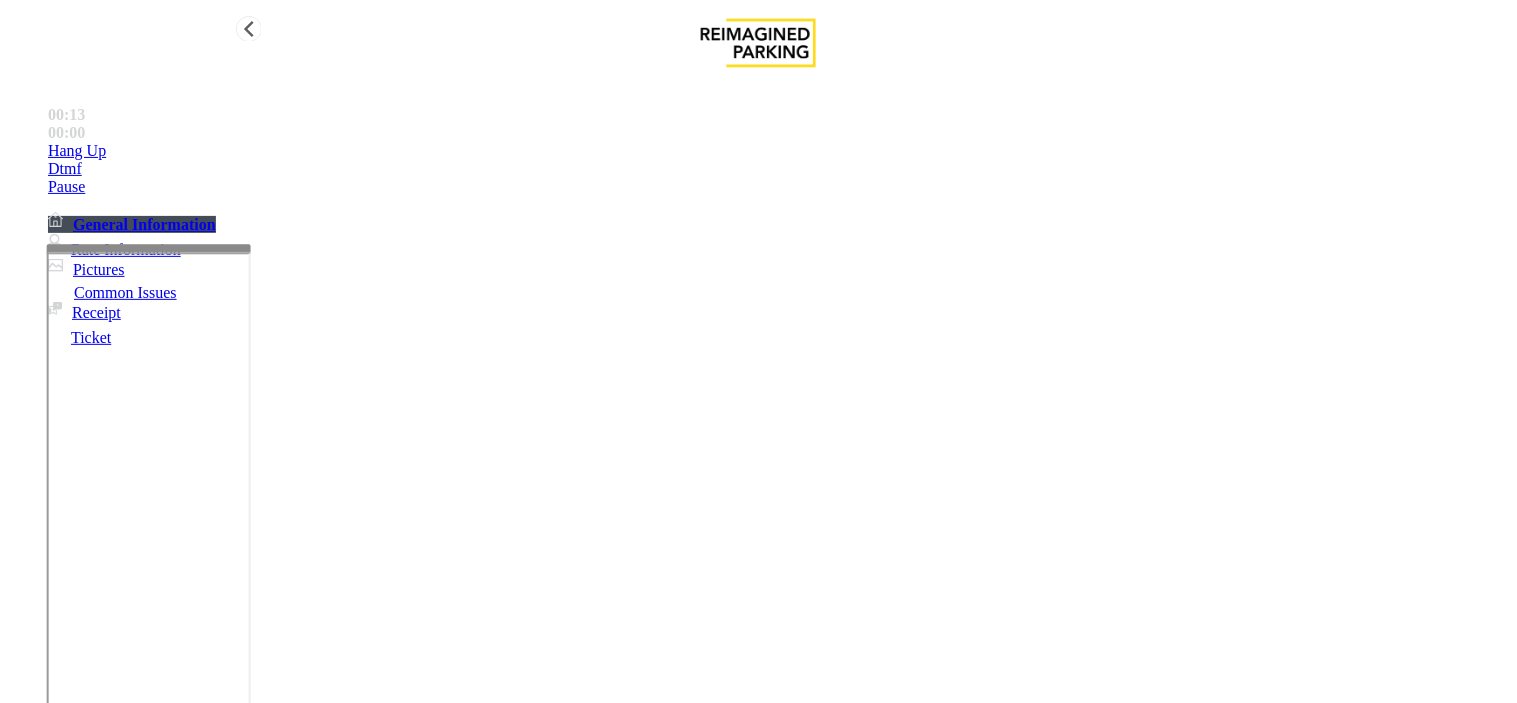 scroll, scrollTop: 888, scrollLeft: 0, axis: vertical 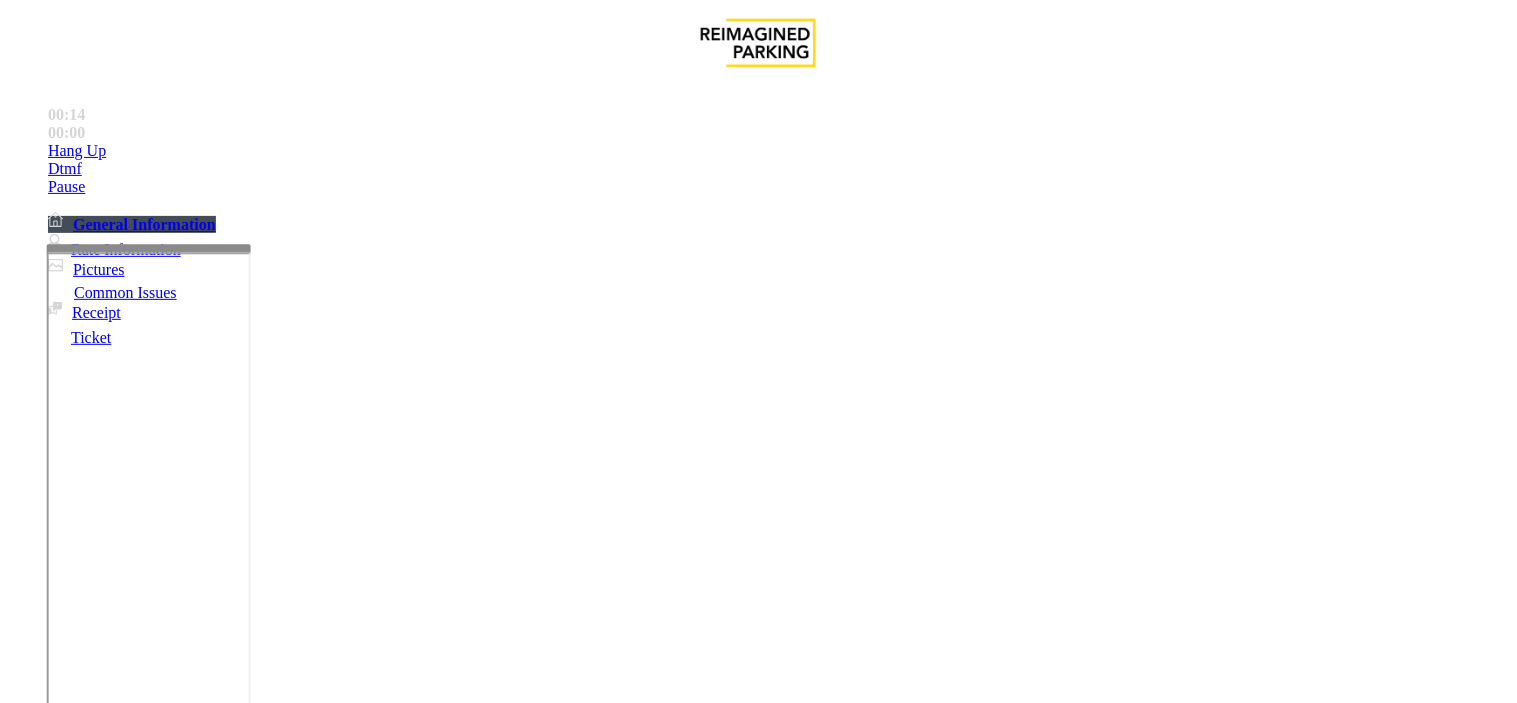 click on "Intercom Issue/No Response" at bounding box center (929, 1356) 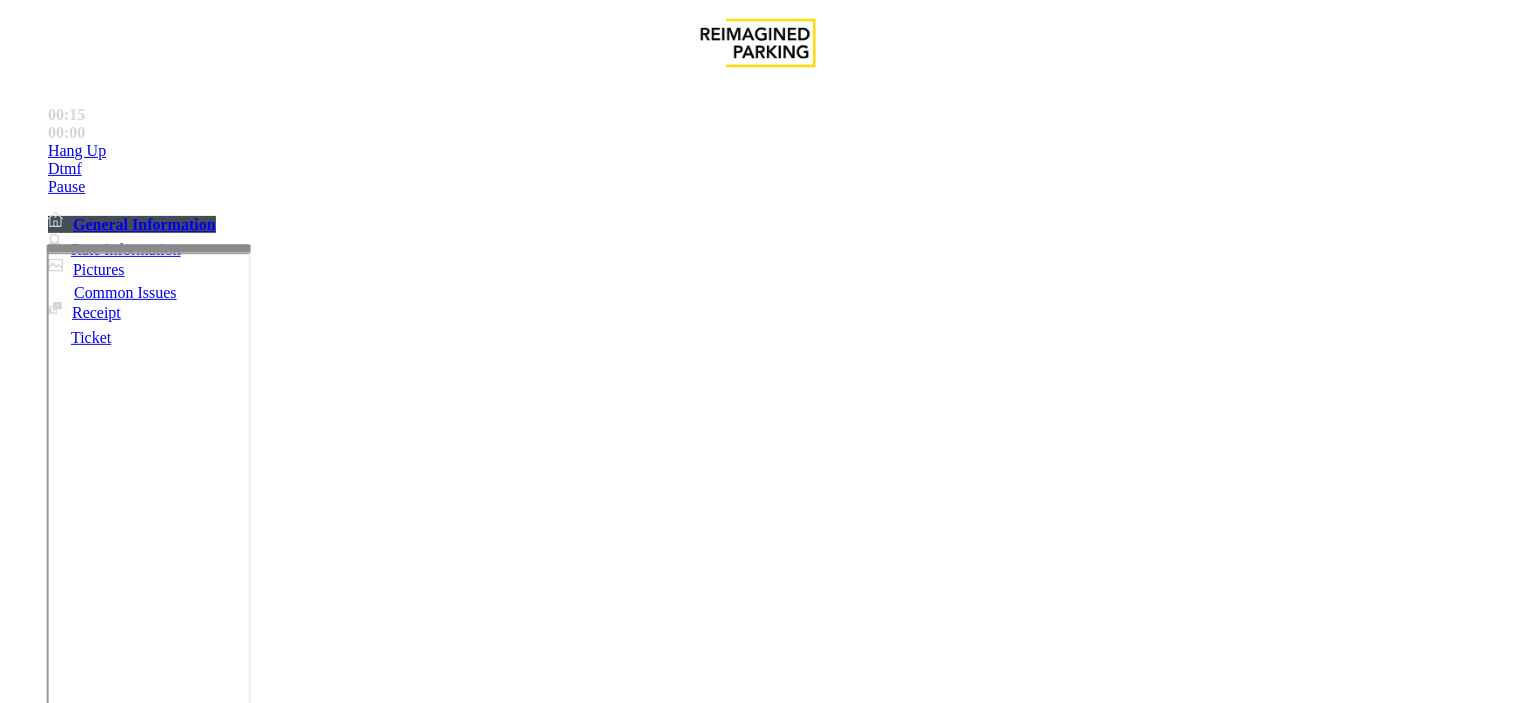 click on "No Response/Unable to hear parker" at bounding box center [142, 1356] 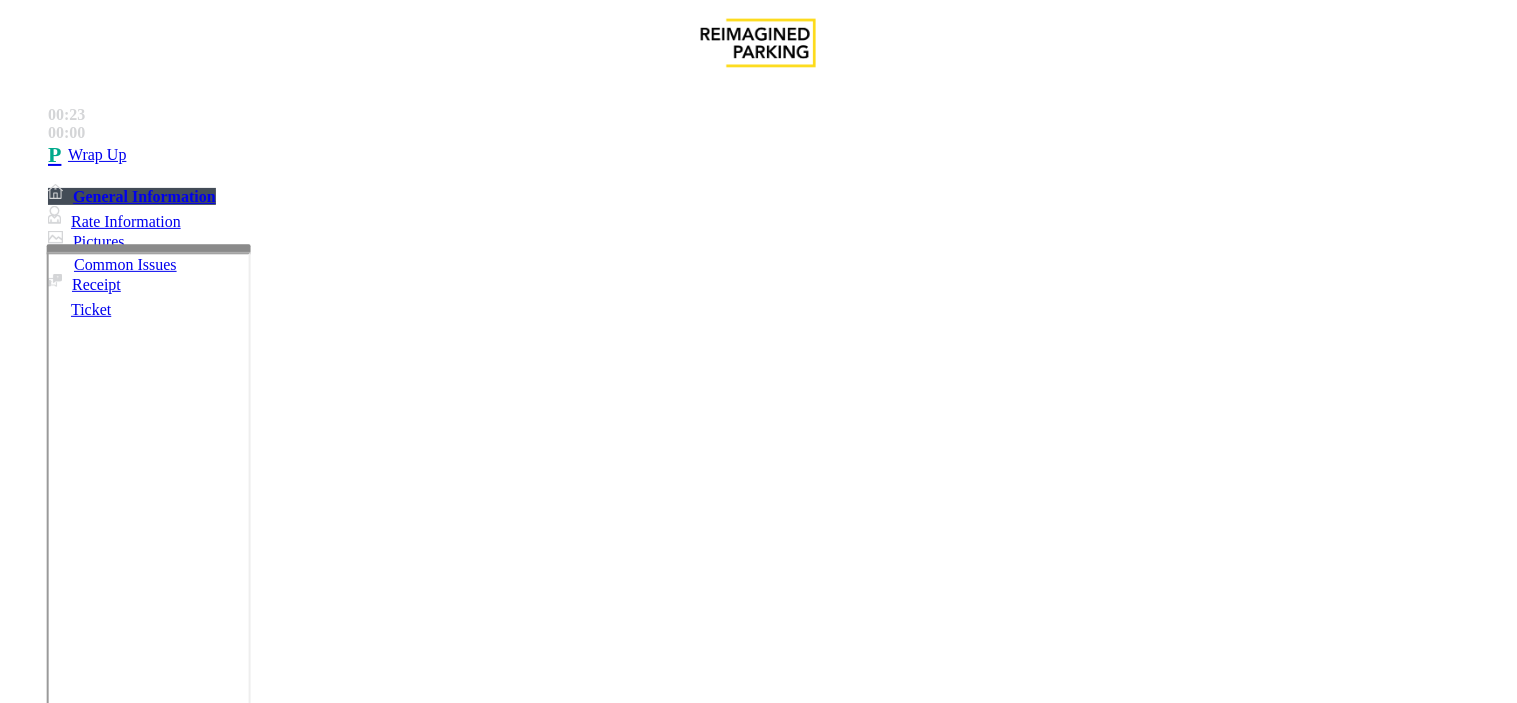 click at bounding box center [254, 1404] 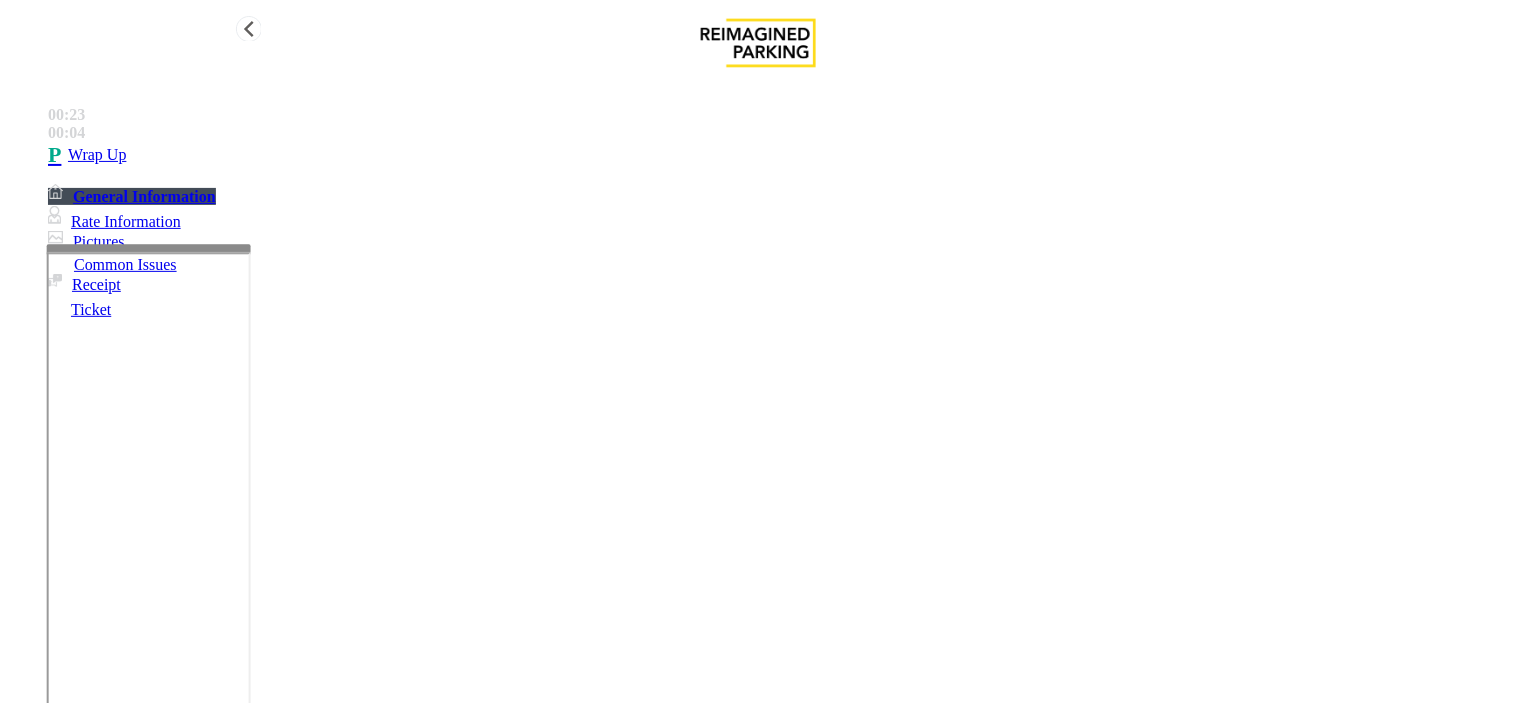 type on "**********" 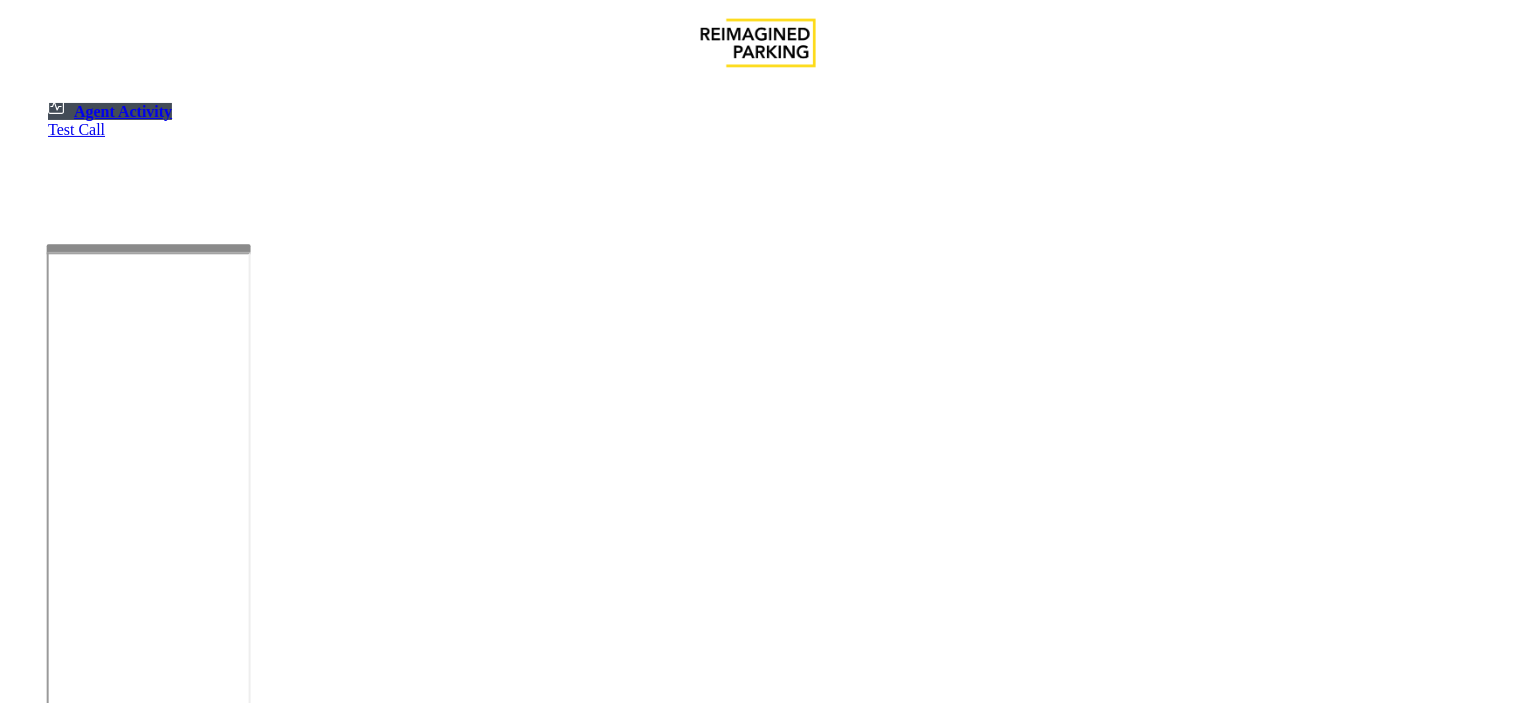 click at bounding box center [186, 1217] 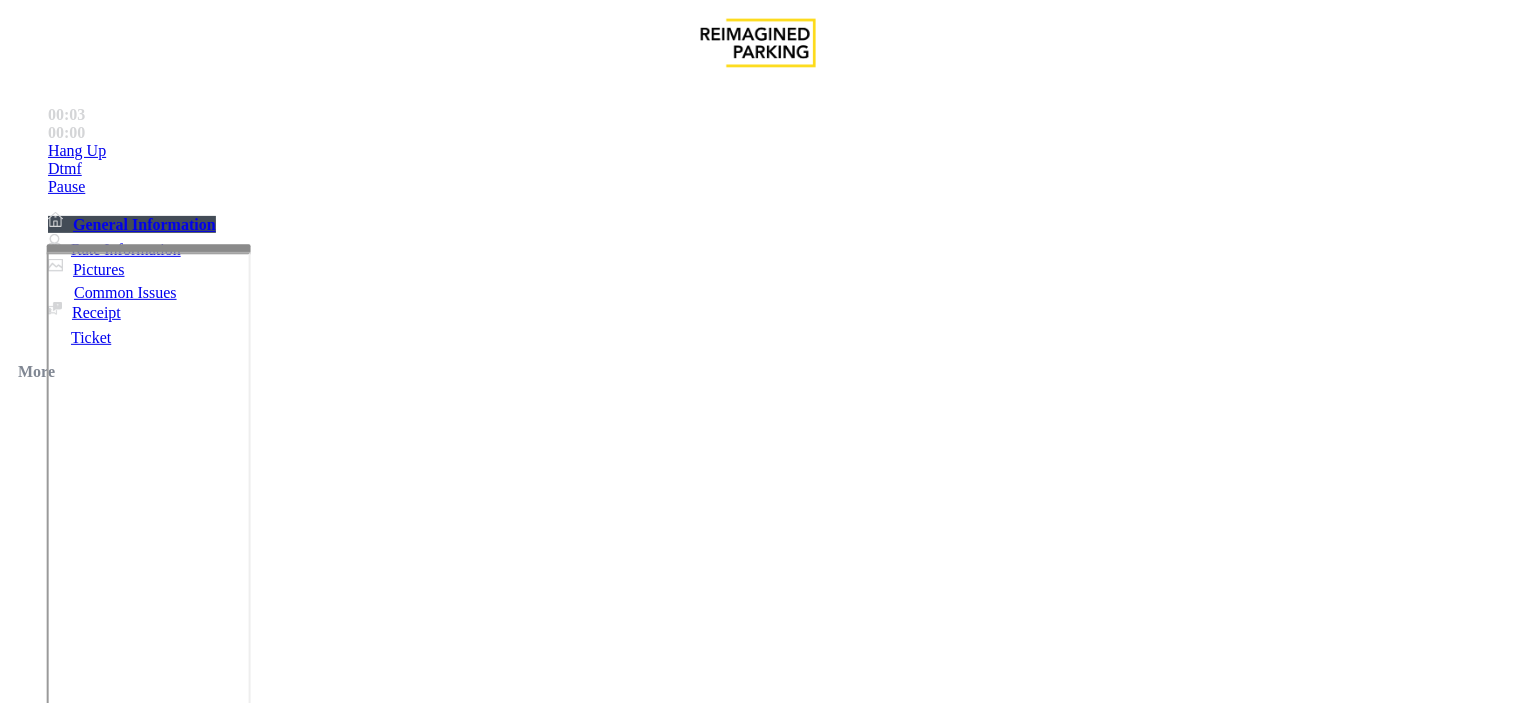 scroll, scrollTop: 3888, scrollLeft: 0, axis: vertical 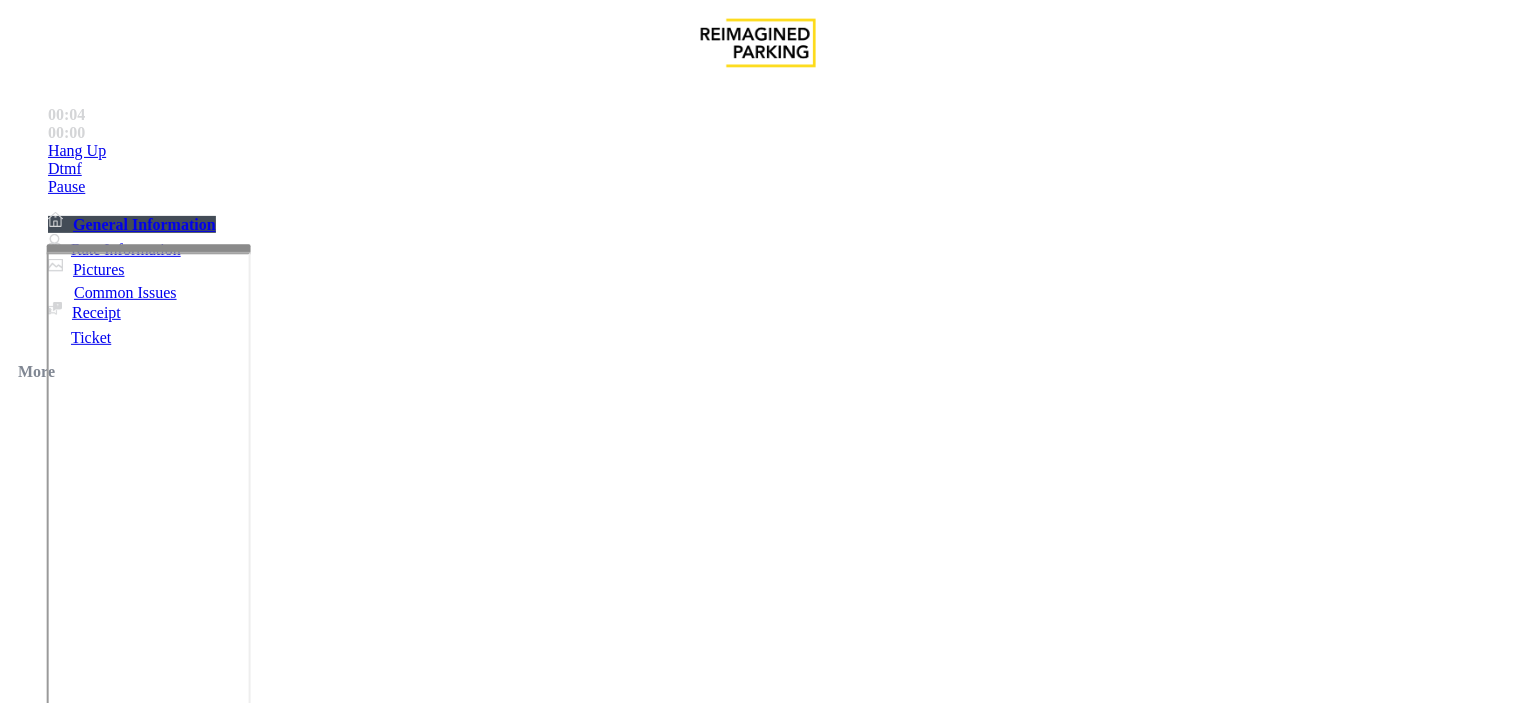 click on "Intercom Issue/No Response" at bounding box center (929, 1356) 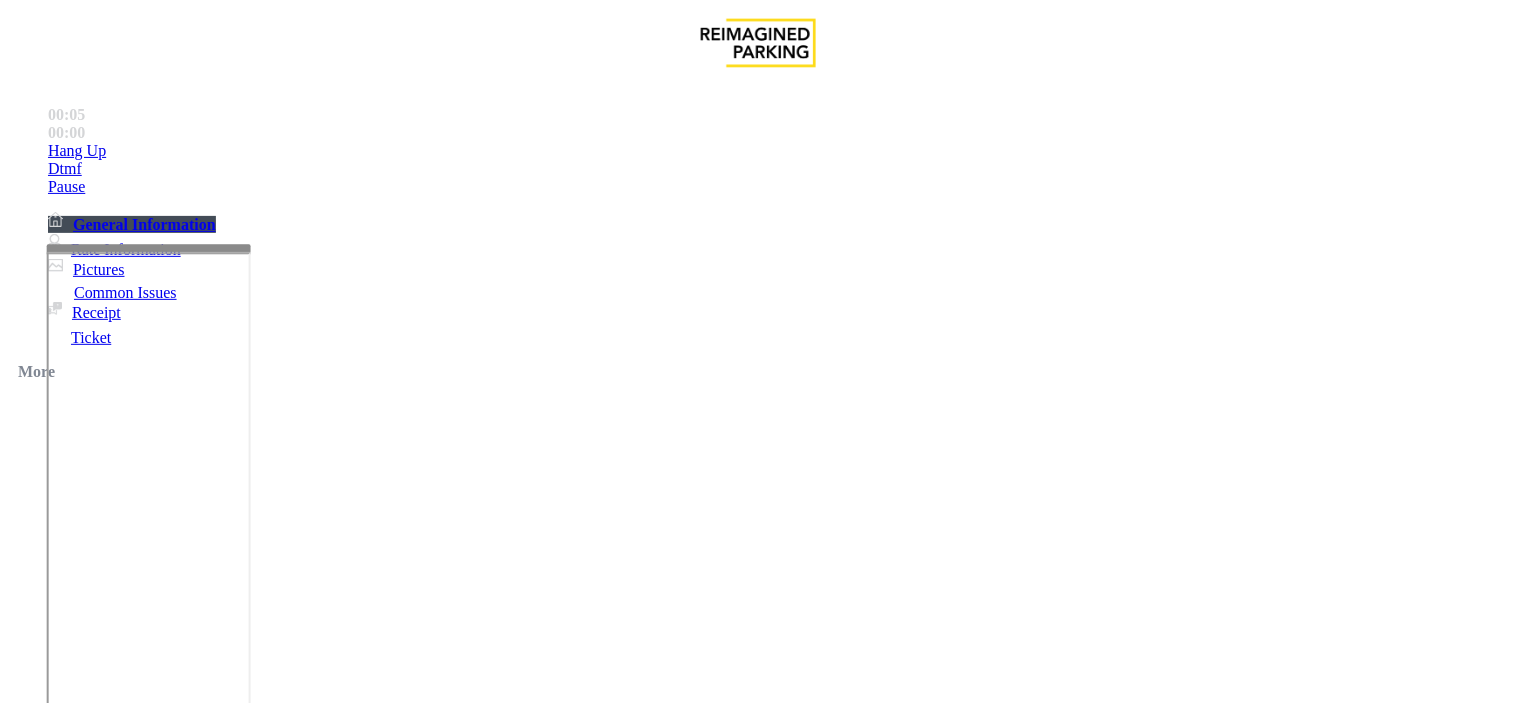 click on "No Response/Unable to hear parker" at bounding box center (142, 1356) 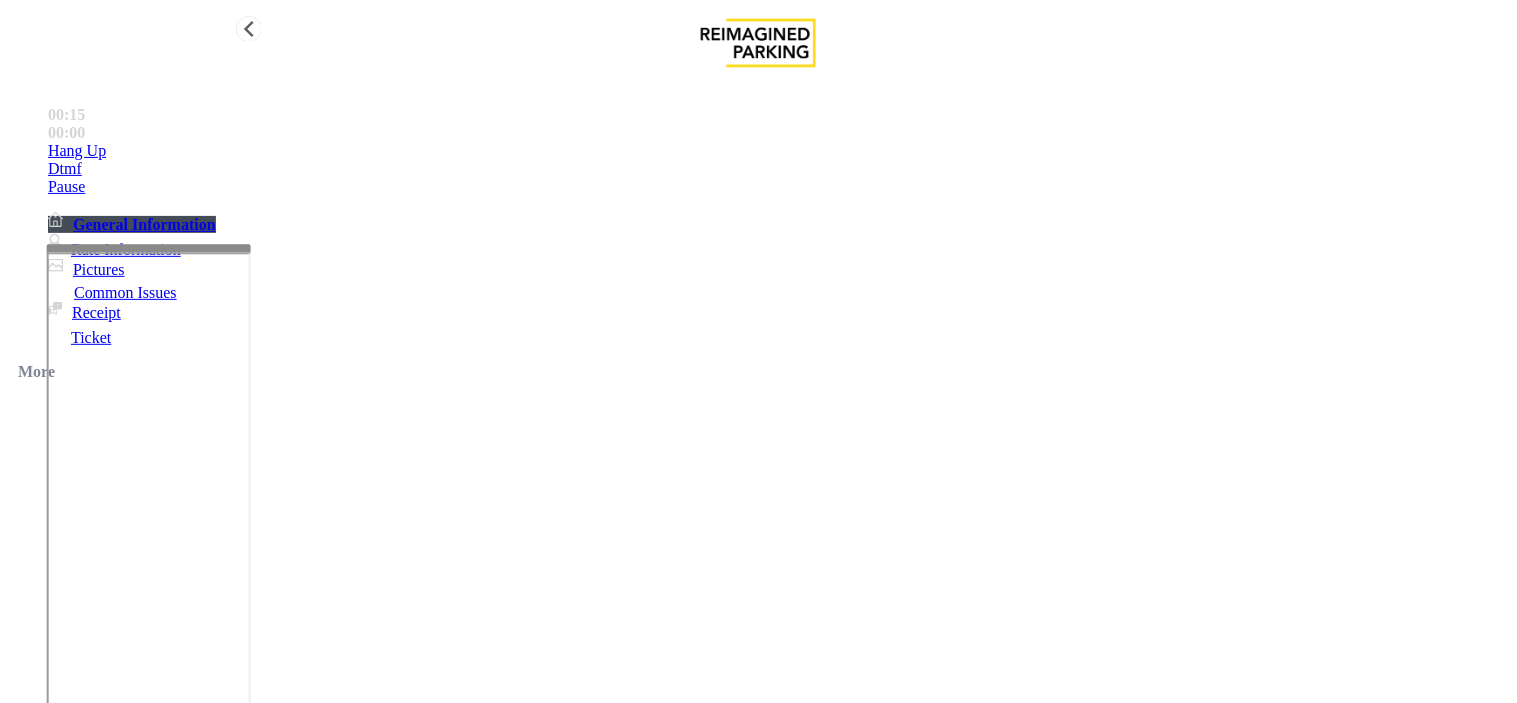 type on "**********" 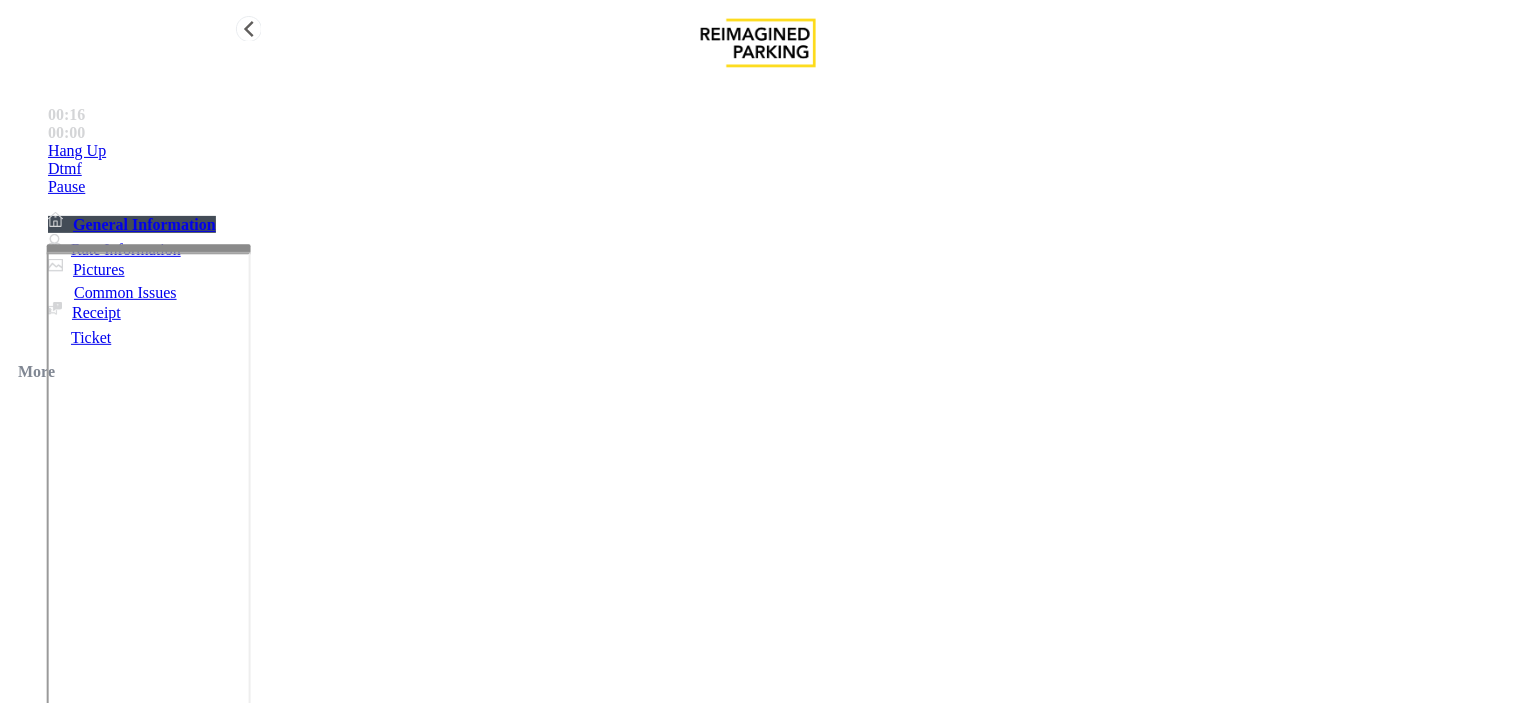 click on "Hang Up" at bounding box center [778, 151] 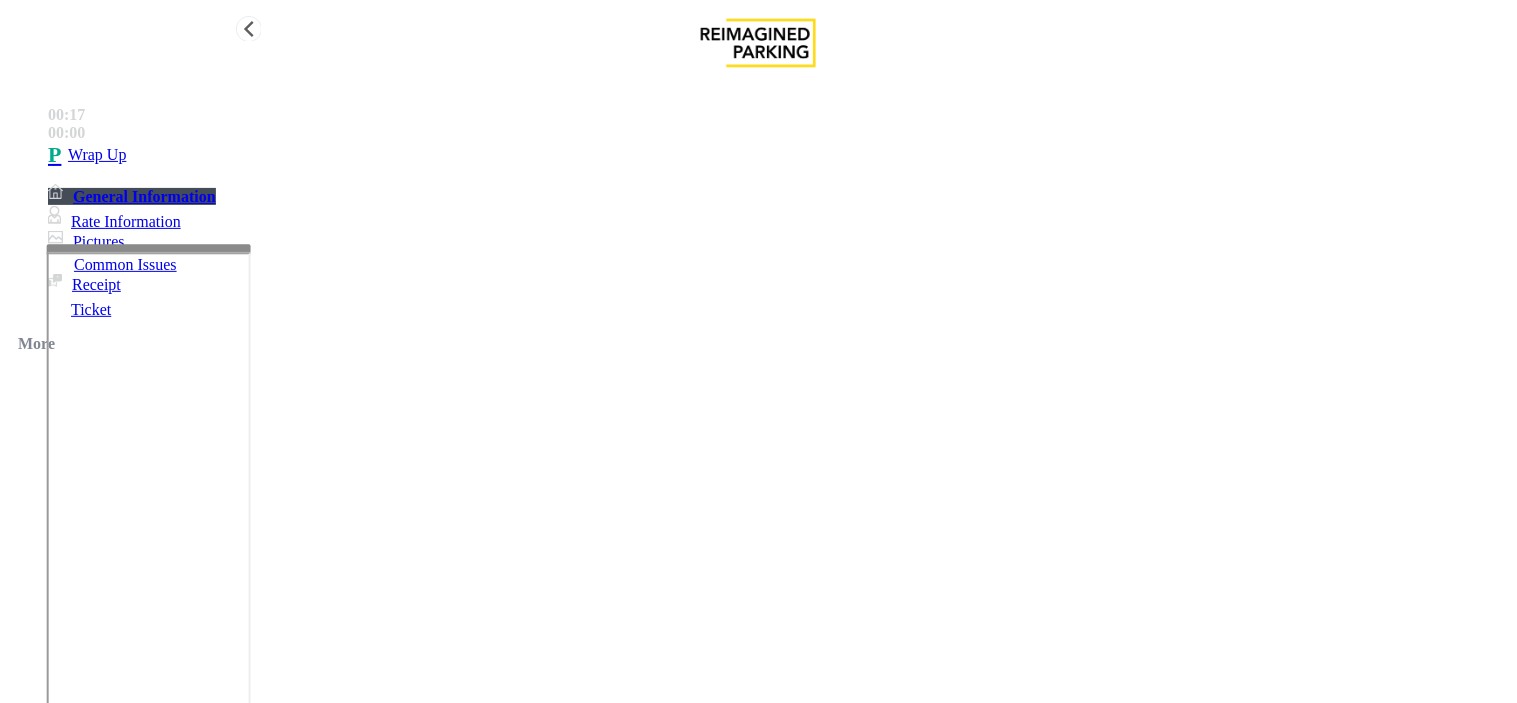 click on "Wrap Up" at bounding box center (778, 155) 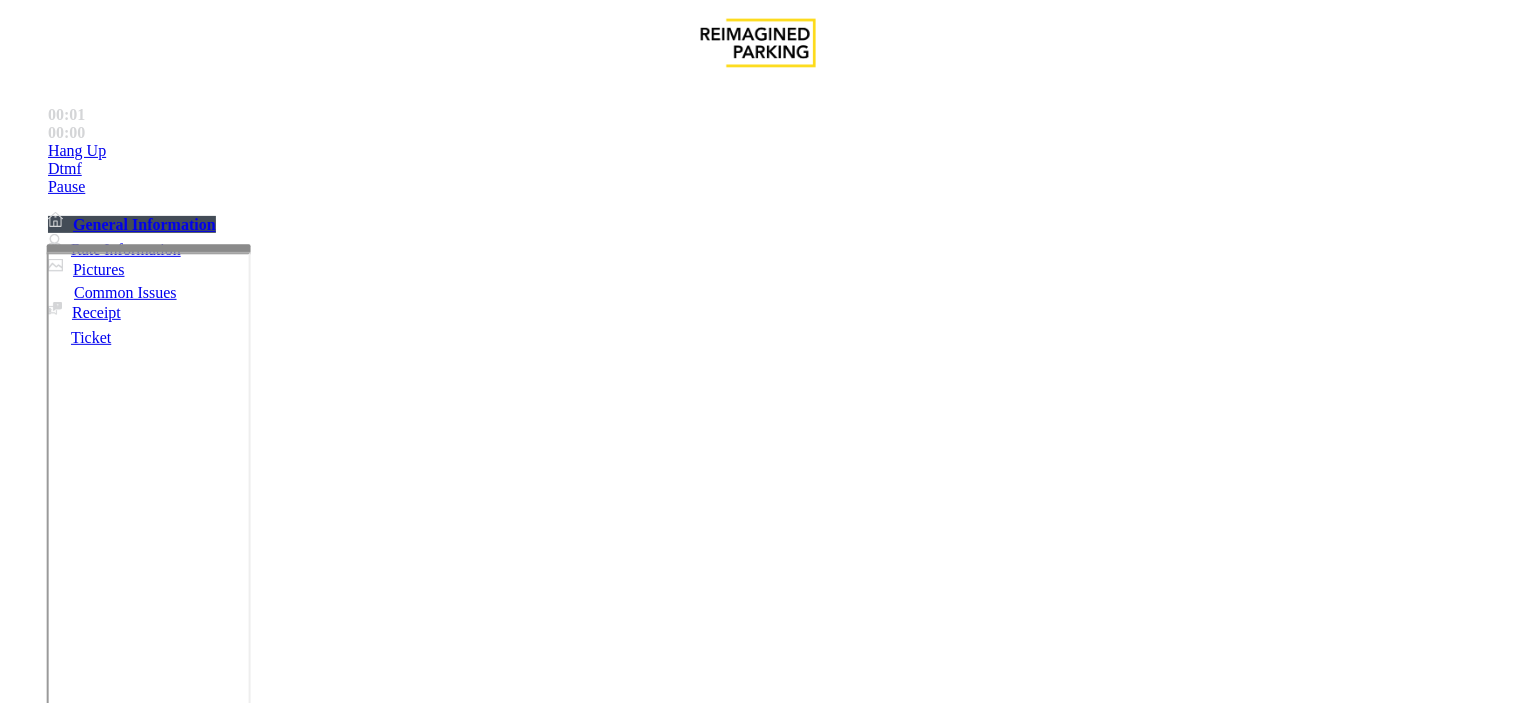 scroll, scrollTop: 777, scrollLeft: 0, axis: vertical 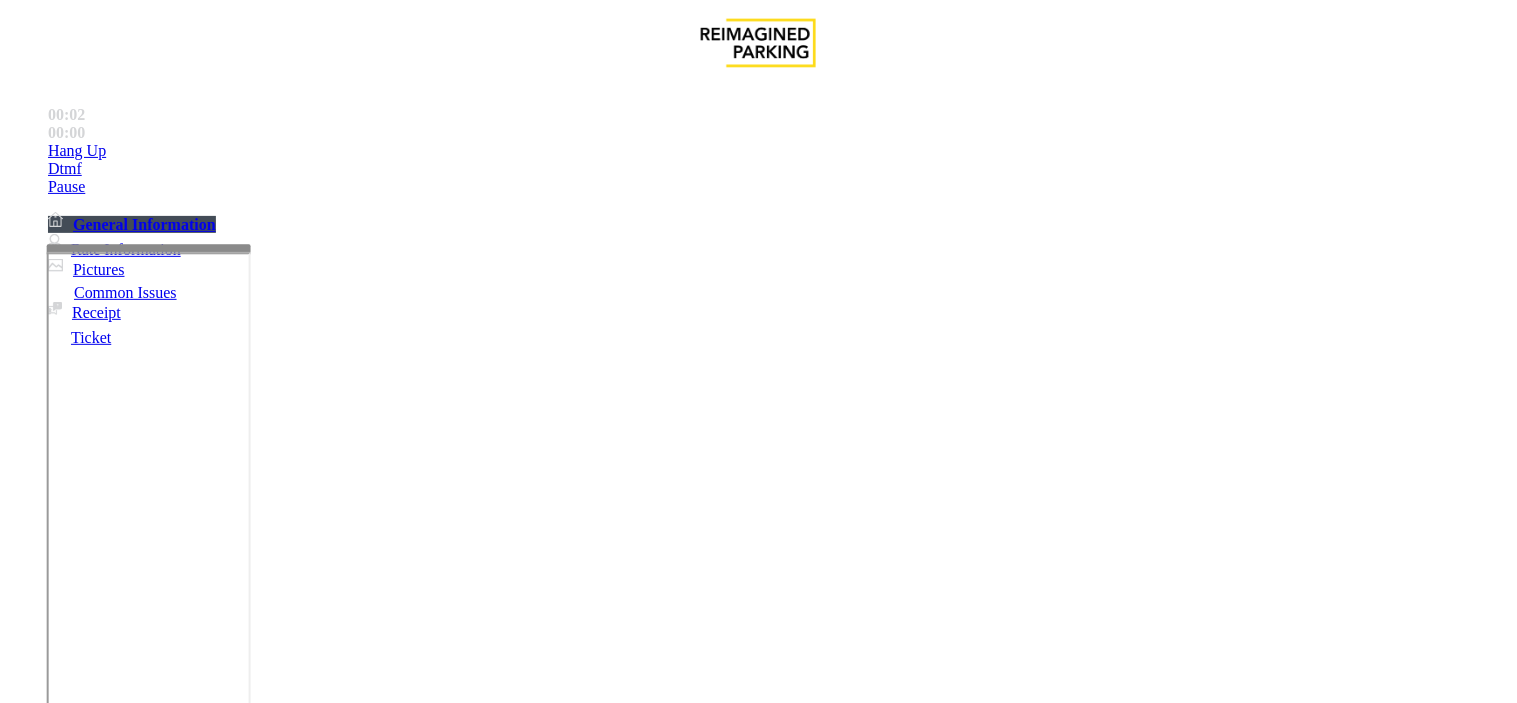 click on "I9-341 - Liberty Village - 85 Hanna (I) Updated by Pranav Babbar - 28th Jan 2025 24/7 Security phone number 416.534.3439 - Call if physical onsite assistance is required. Being a gym, push back for enforcing payment will be high.  Single lane in, single lane out may apply pressure to vend gate due to claim of backed up vehicles IMP009-0341 - KING LIBERTY VILLAGE   Use on TIBA - JMS-85HANA-LOCAL  After putting it will going to take almost 2min to pop up the windows screen. Do not close the tab after seeing an error. Wait for the windows page to come. for Windows    Username: rmc341  Password:   rmc341 Once you are logged into the system, open chrome and use the below mentioned ID and password. for JMS     Username :  rmc341   Password:    Rmcjms@341 Time Zone Contact List Name Contact number Email Shifts  Liberty Site Security   416-534-3439  ptieken@impark.com  Paul Teiken   647.255.3956   647.625.4178  ptieken@impark.com  Denise Brewster   647-328-9506  dbrewster@impark.com  416-671-5531" at bounding box center (758, 2712) 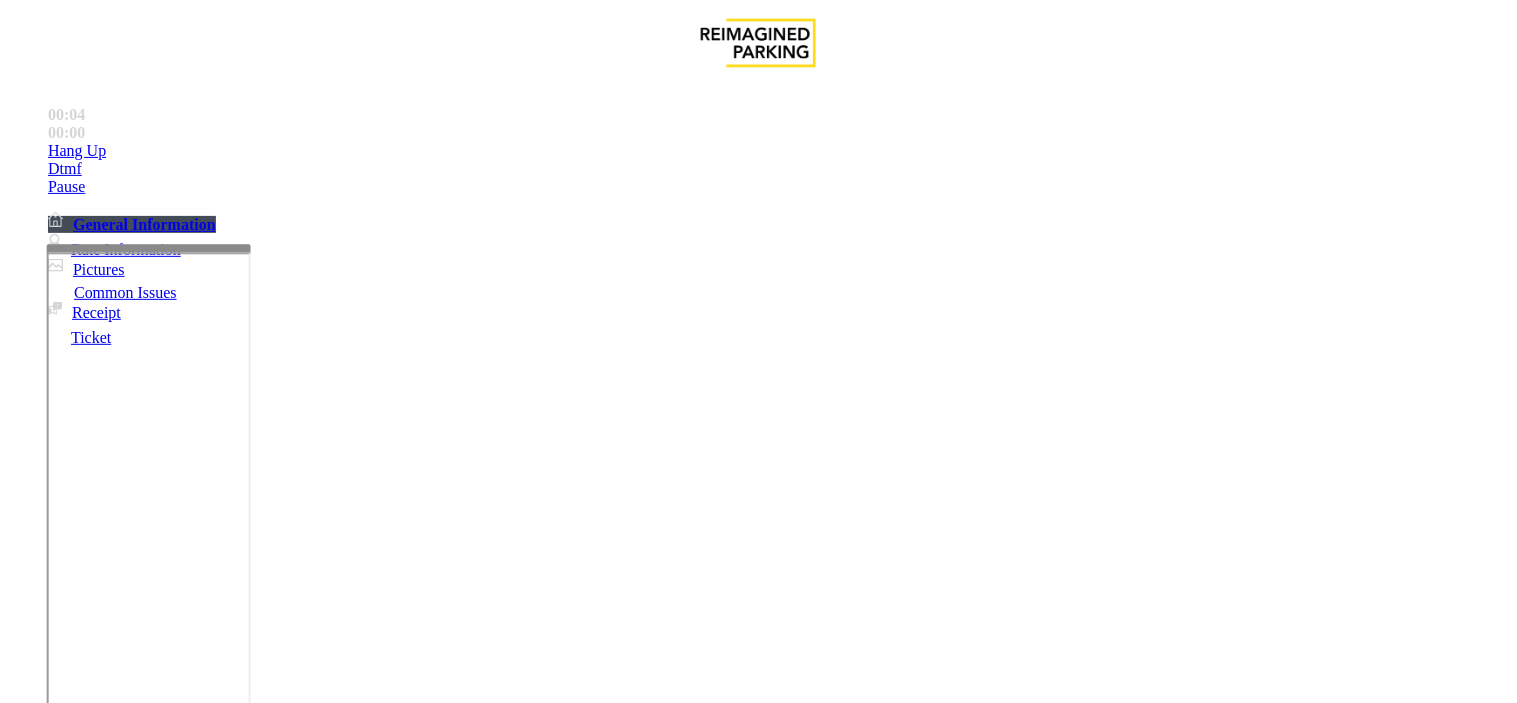 click on "Validation Issue" at bounding box center [371, 1356] 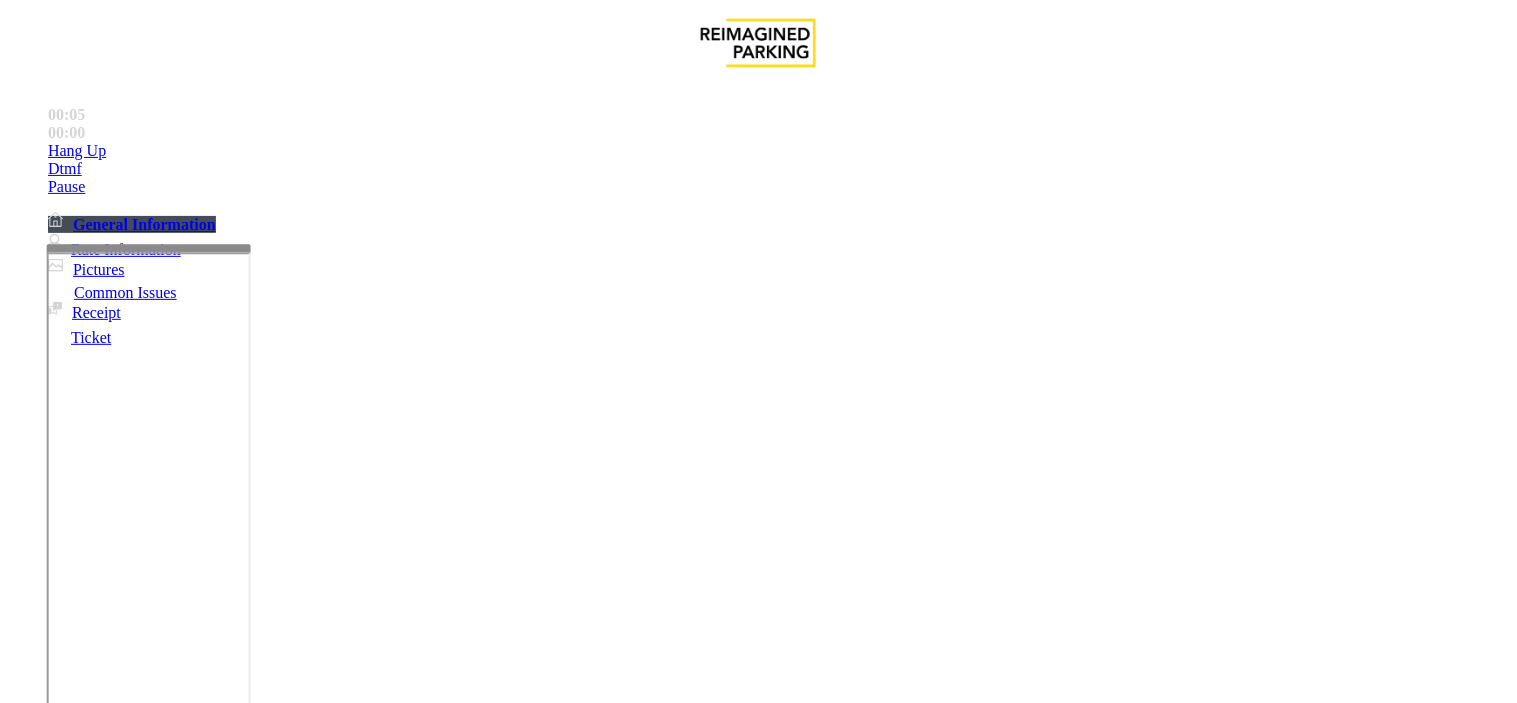 click on "Validation Error" at bounding box center (262, 1356) 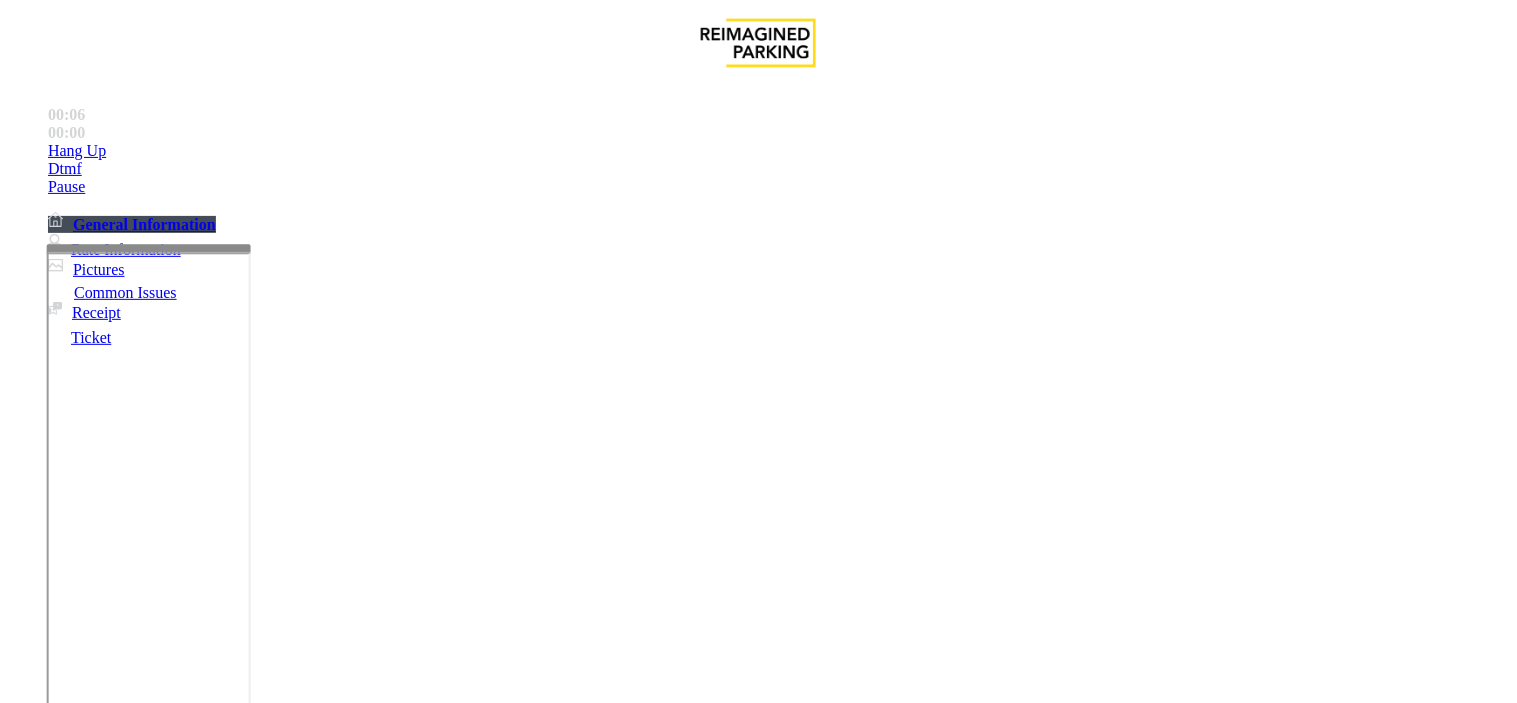 drag, startPoint x: 426, startPoint y: 180, endPoint x: 263, endPoint y: 157, distance: 164.6147 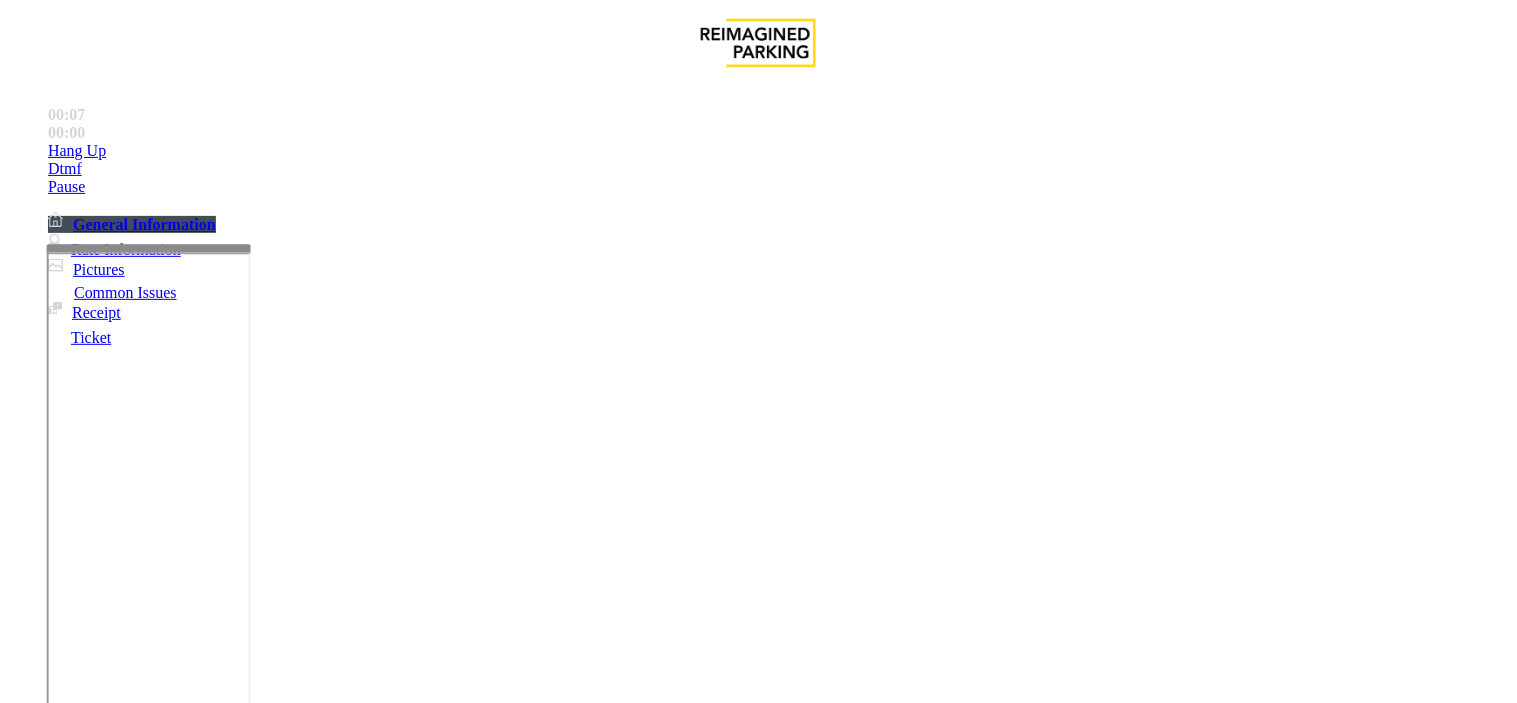 click at bounding box center (254, 1404) 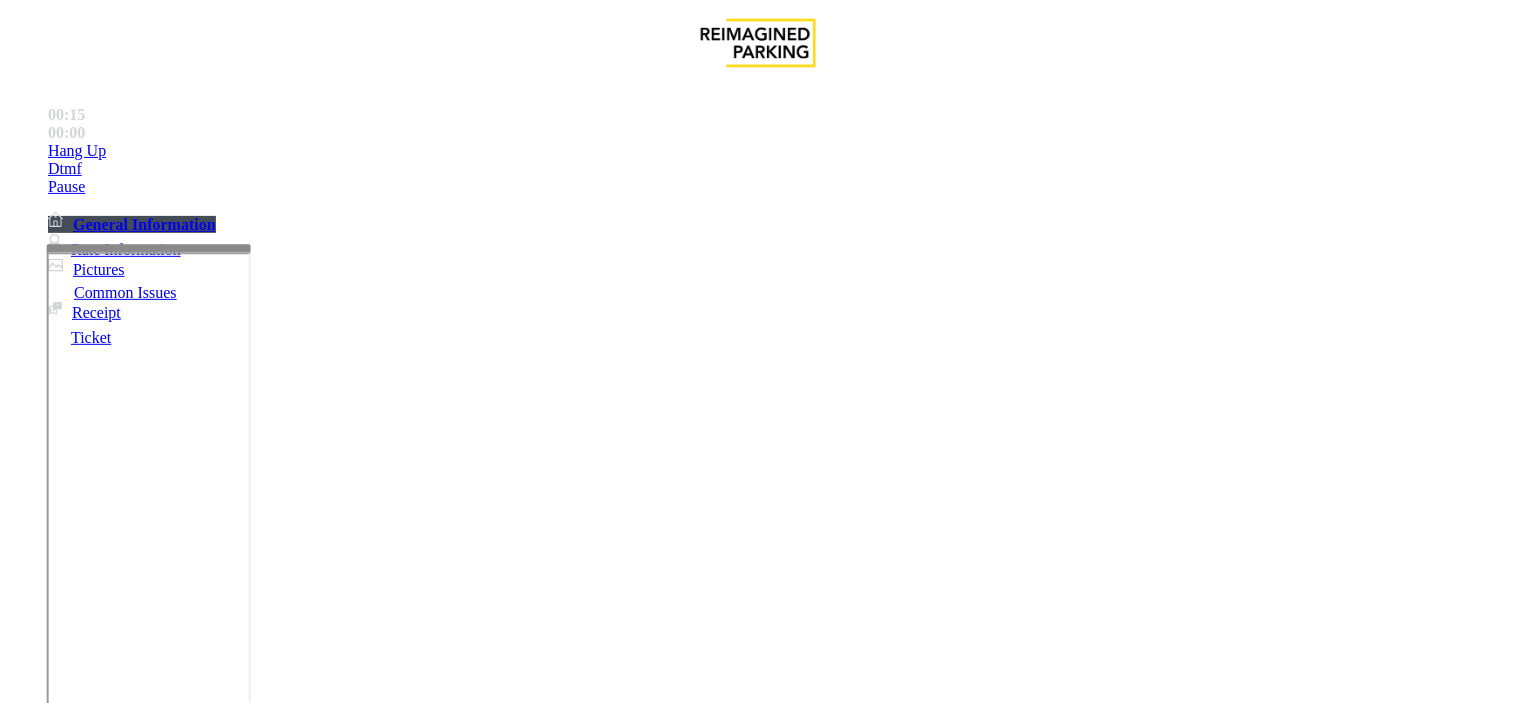 scroll, scrollTop: 14, scrollLeft: 0, axis: vertical 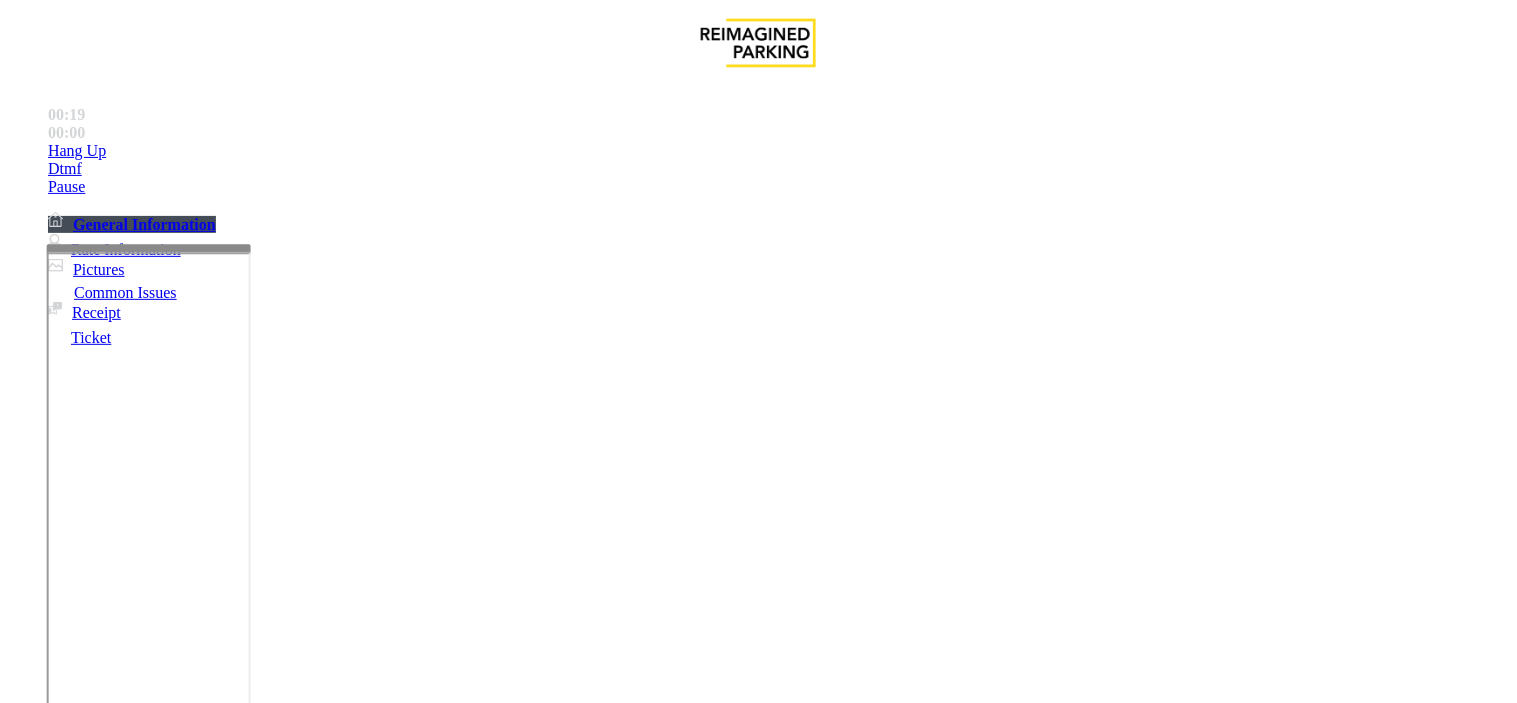 click at bounding box center [254, 1404] 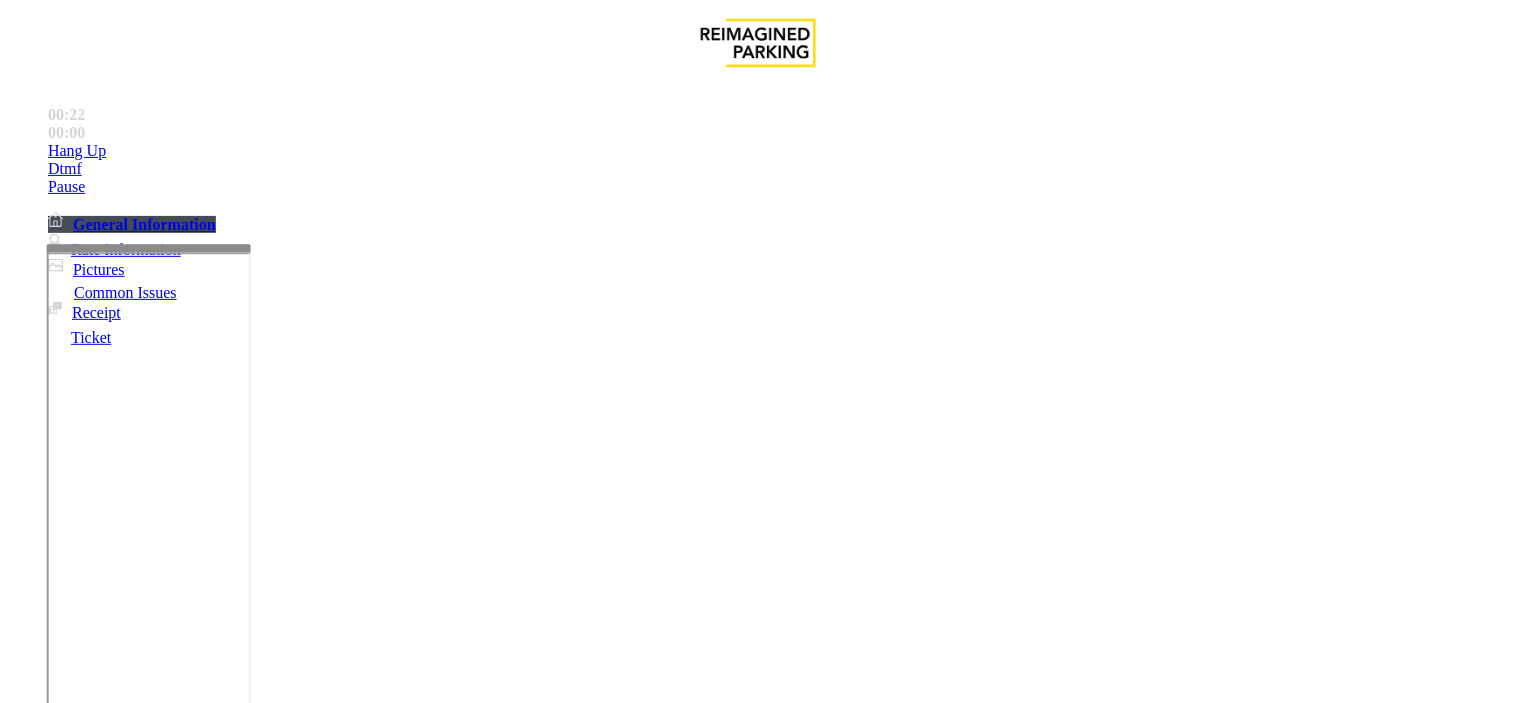 click at bounding box center [254, 1404] 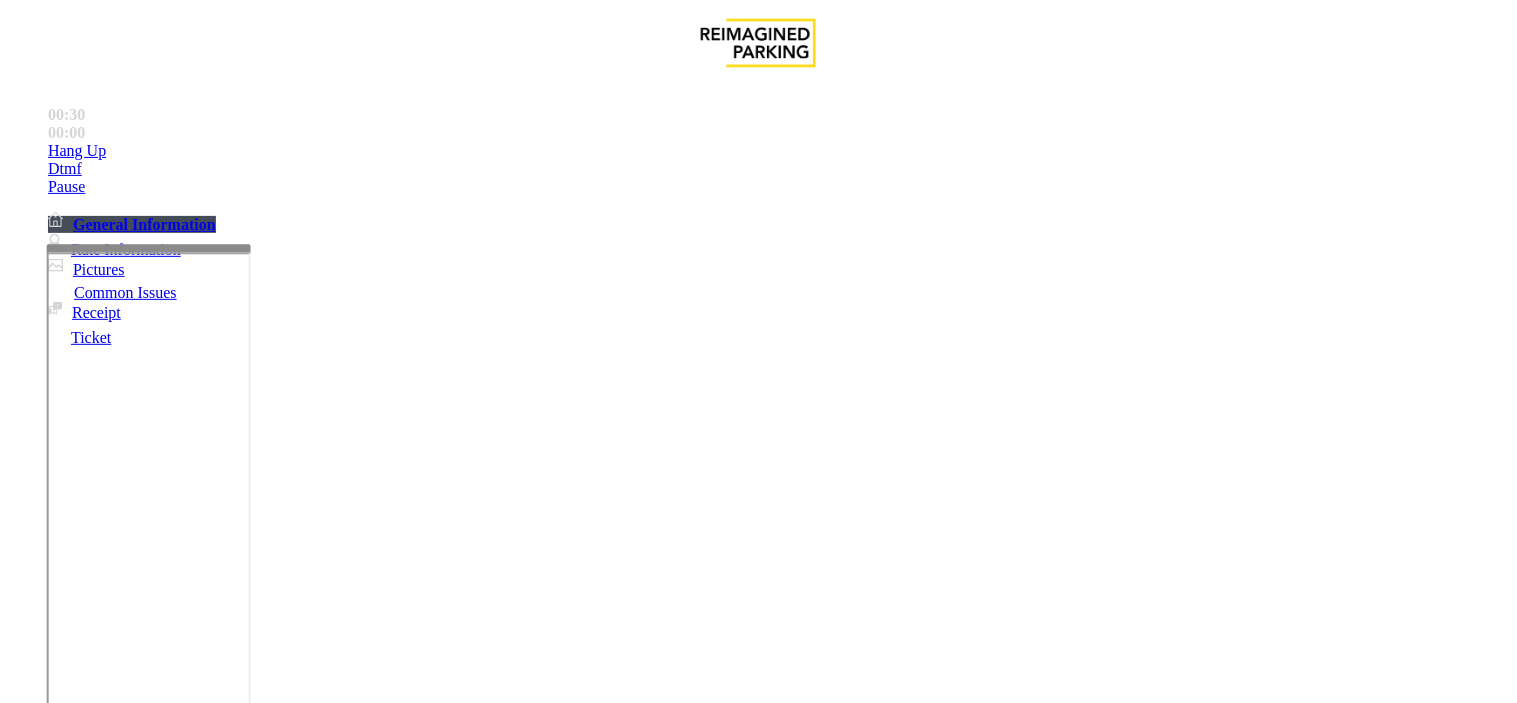 click at bounding box center [254, 1404] 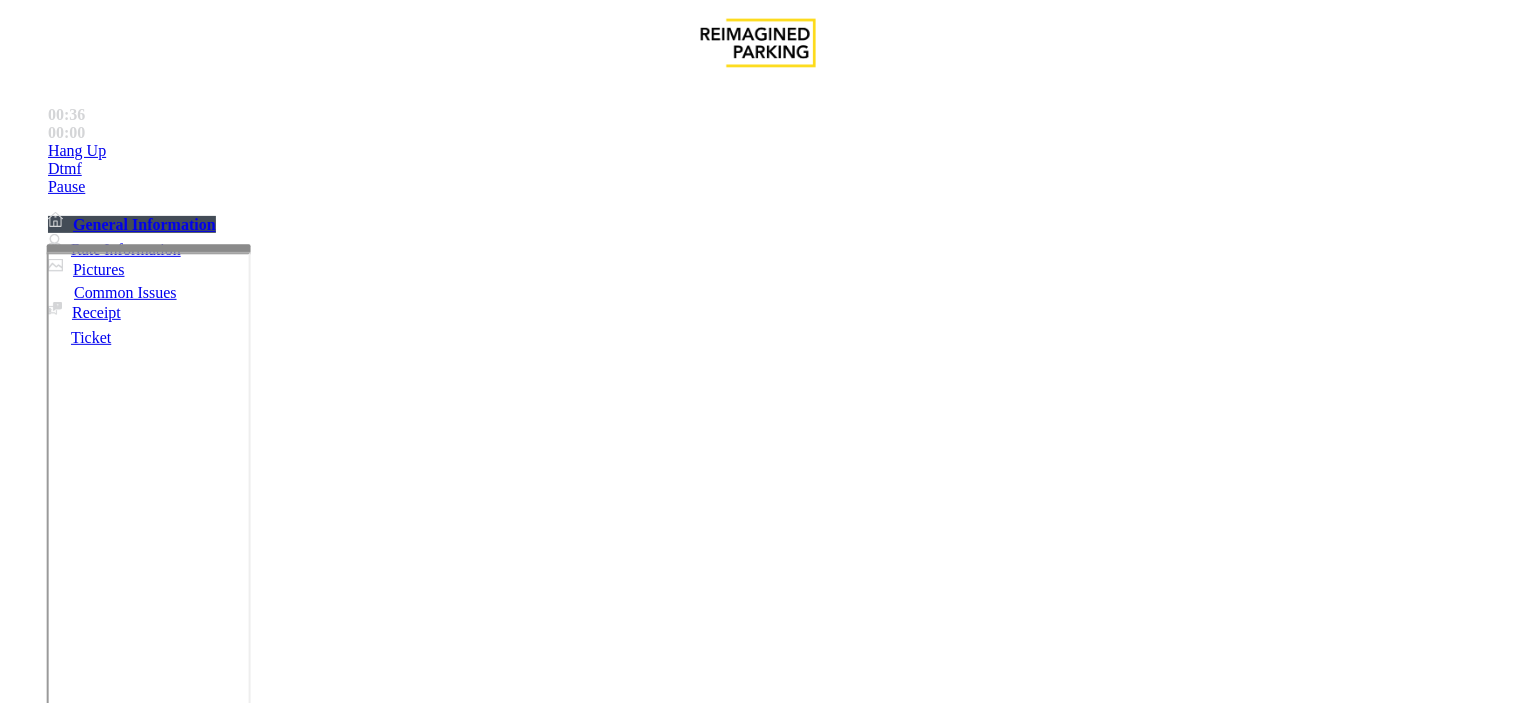 click on "Vend Gate" at bounding box center [69, 1497] 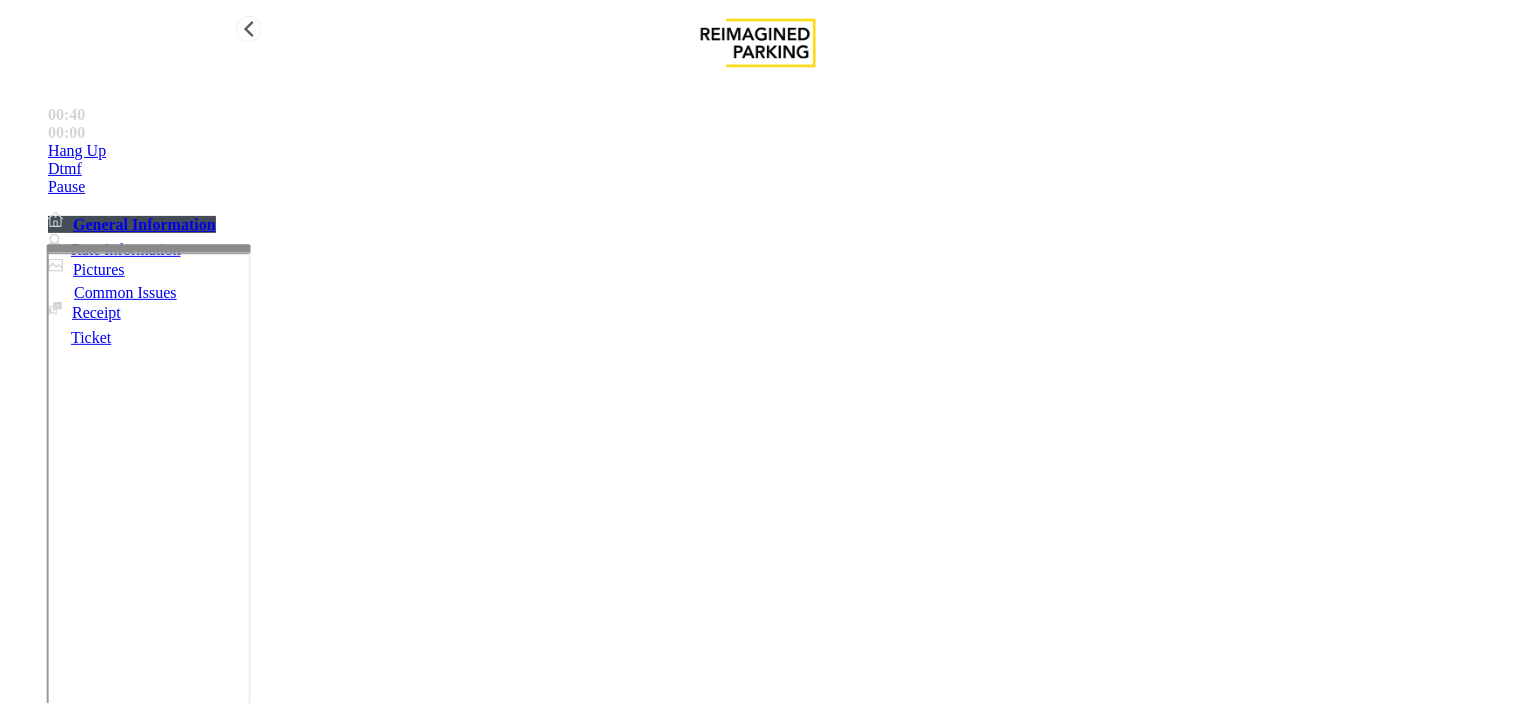 type on "**********" 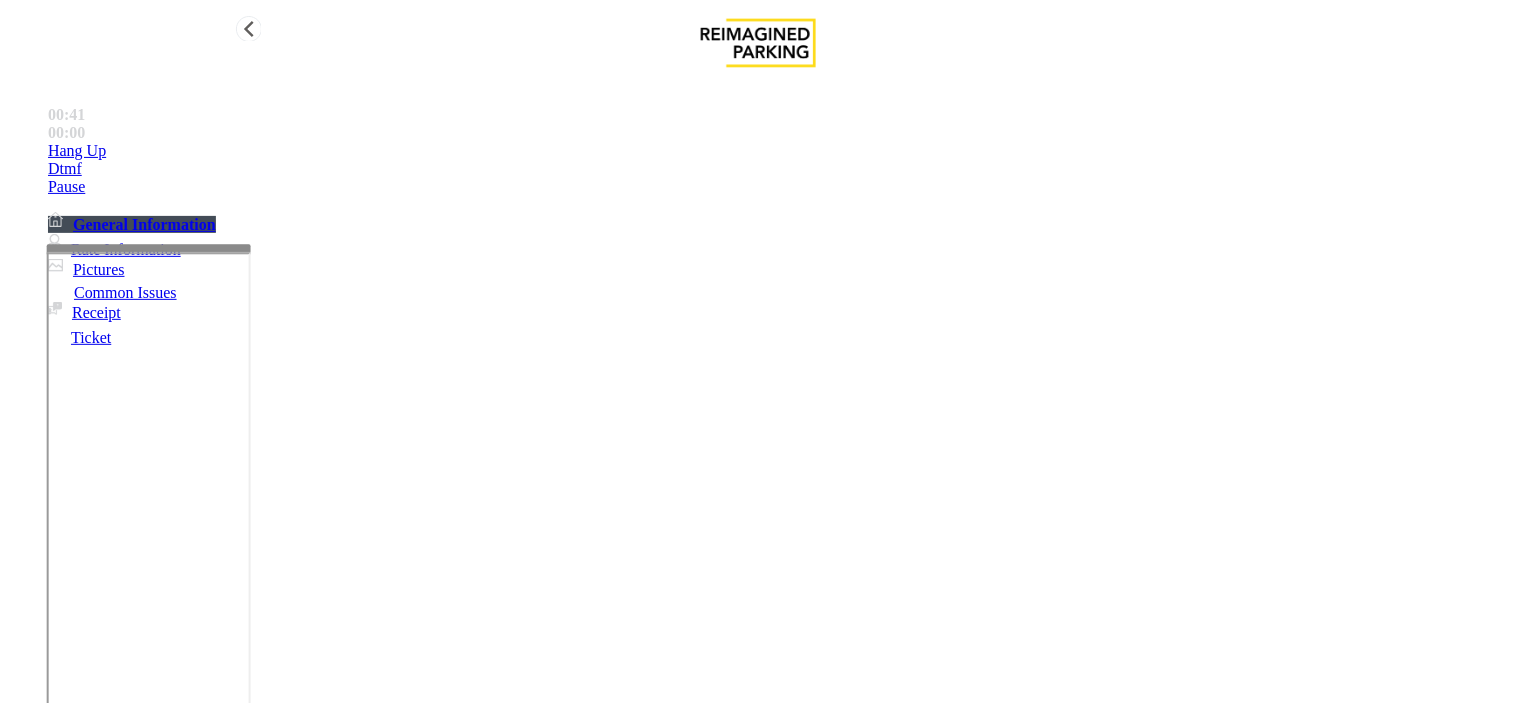 click on "Hang Up" at bounding box center (778, 151) 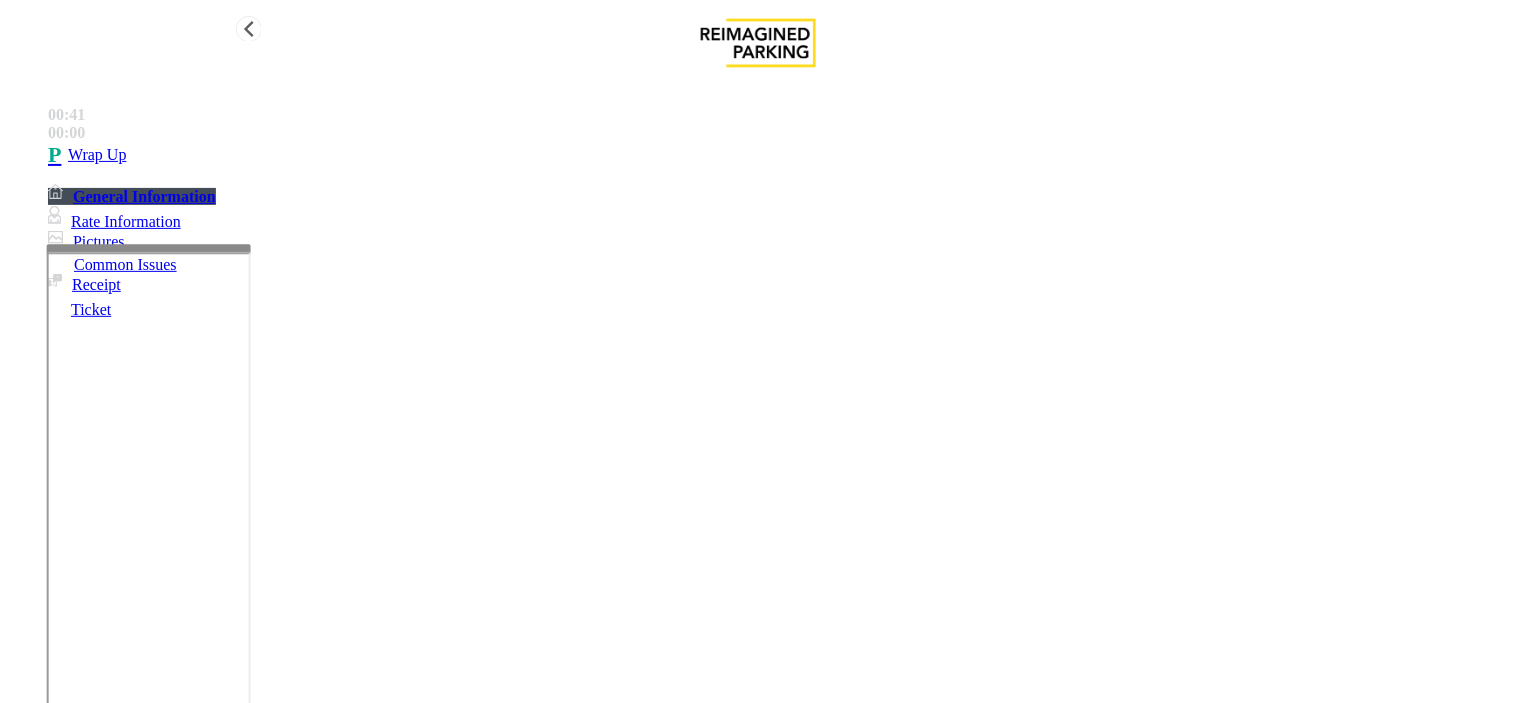 click on "Wrap Up" at bounding box center [778, 155] 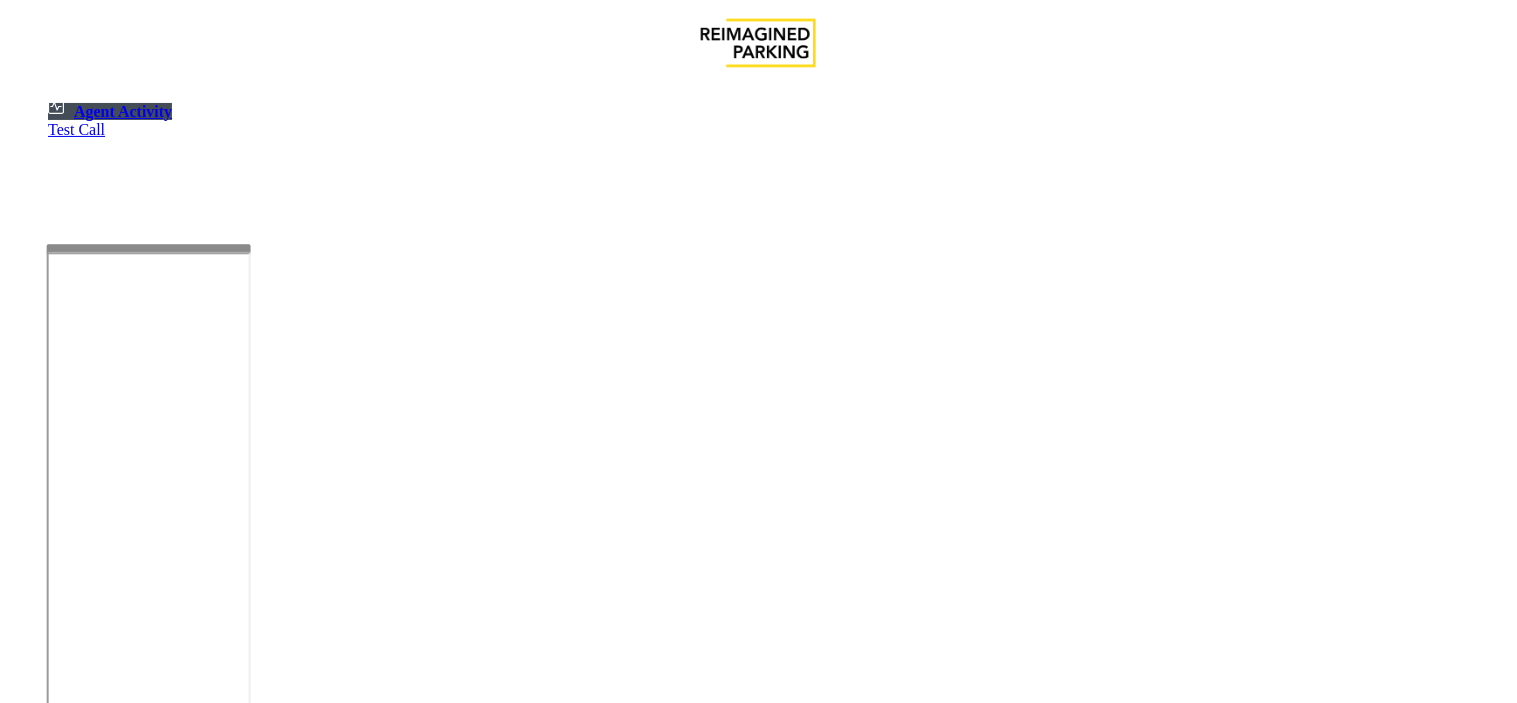 click at bounding box center (186, 1217) 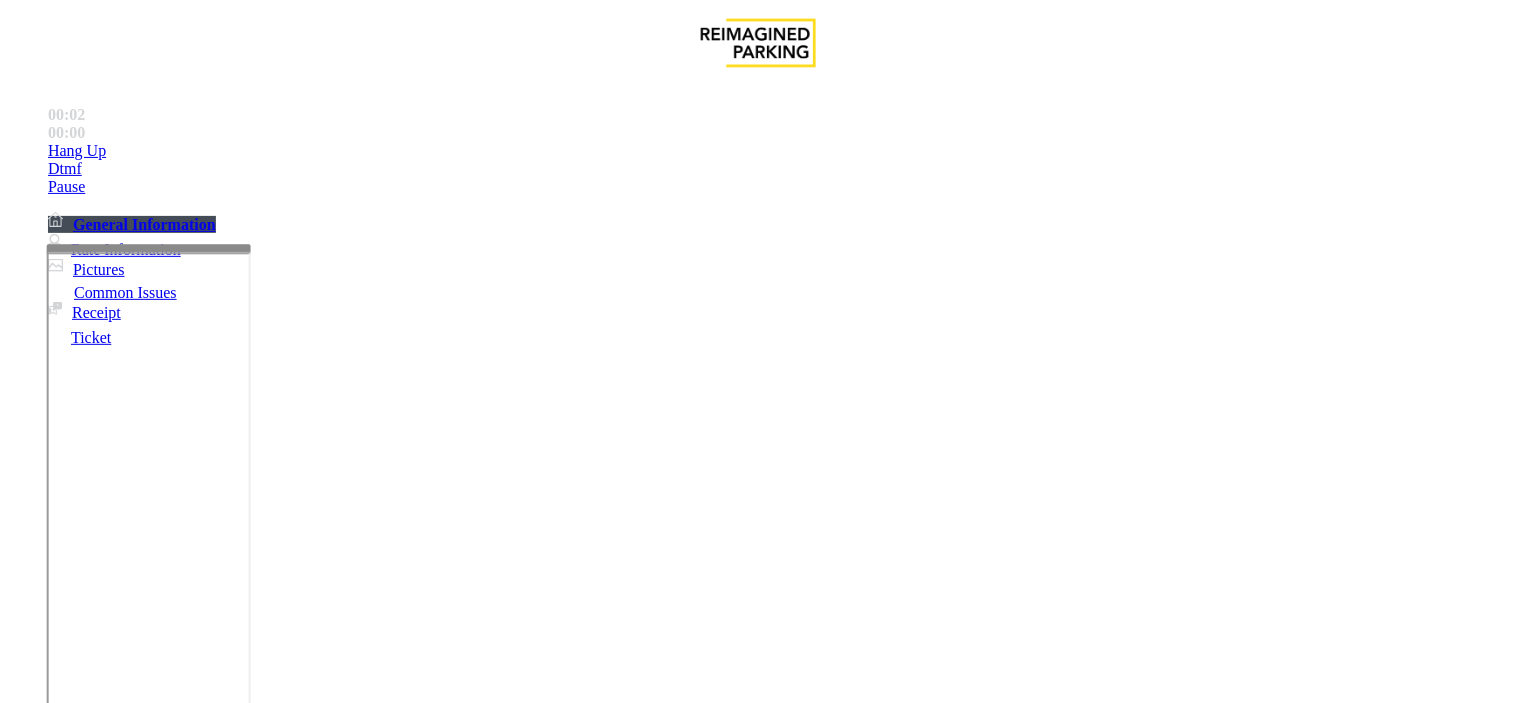 scroll, scrollTop: 444, scrollLeft: 0, axis: vertical 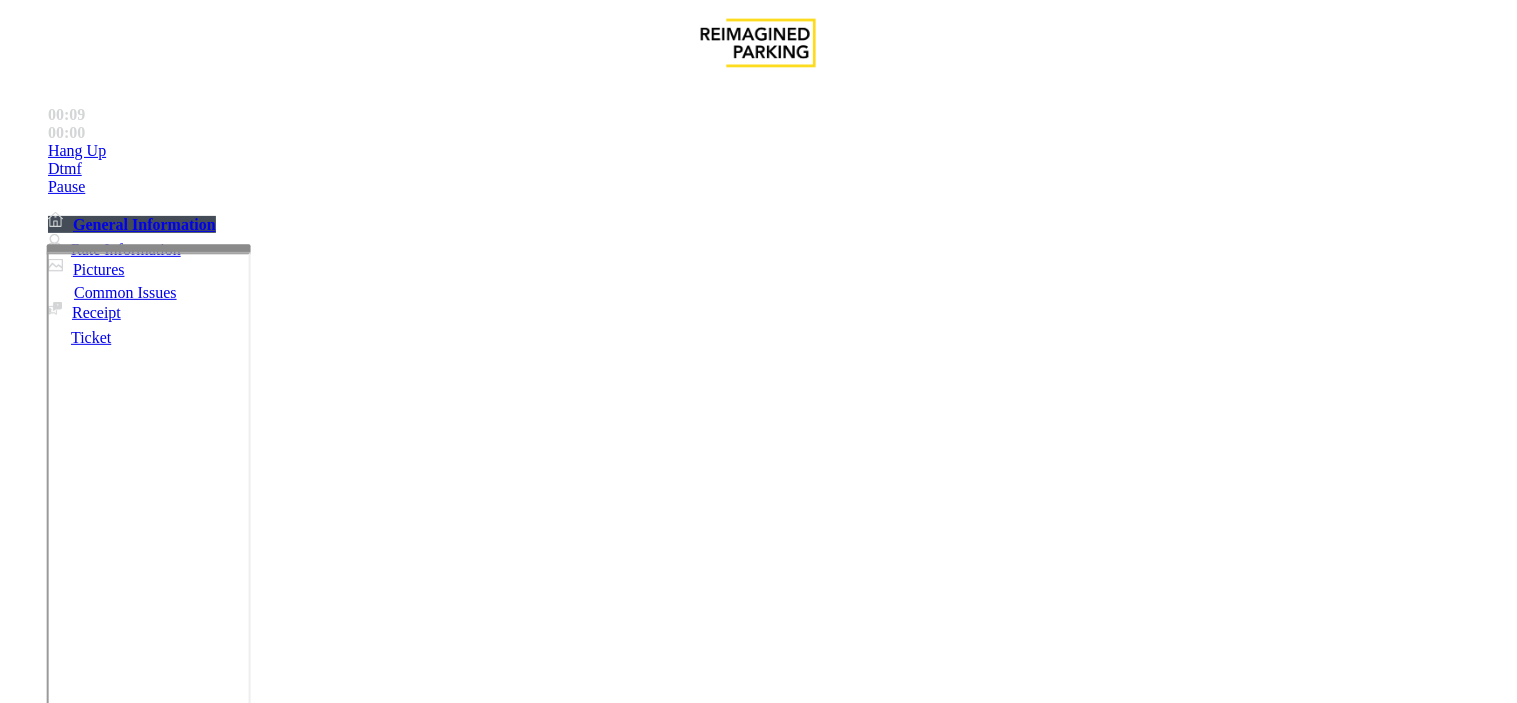 click on "Intercom Issue/No Response" at bounding box center [929, 1356] 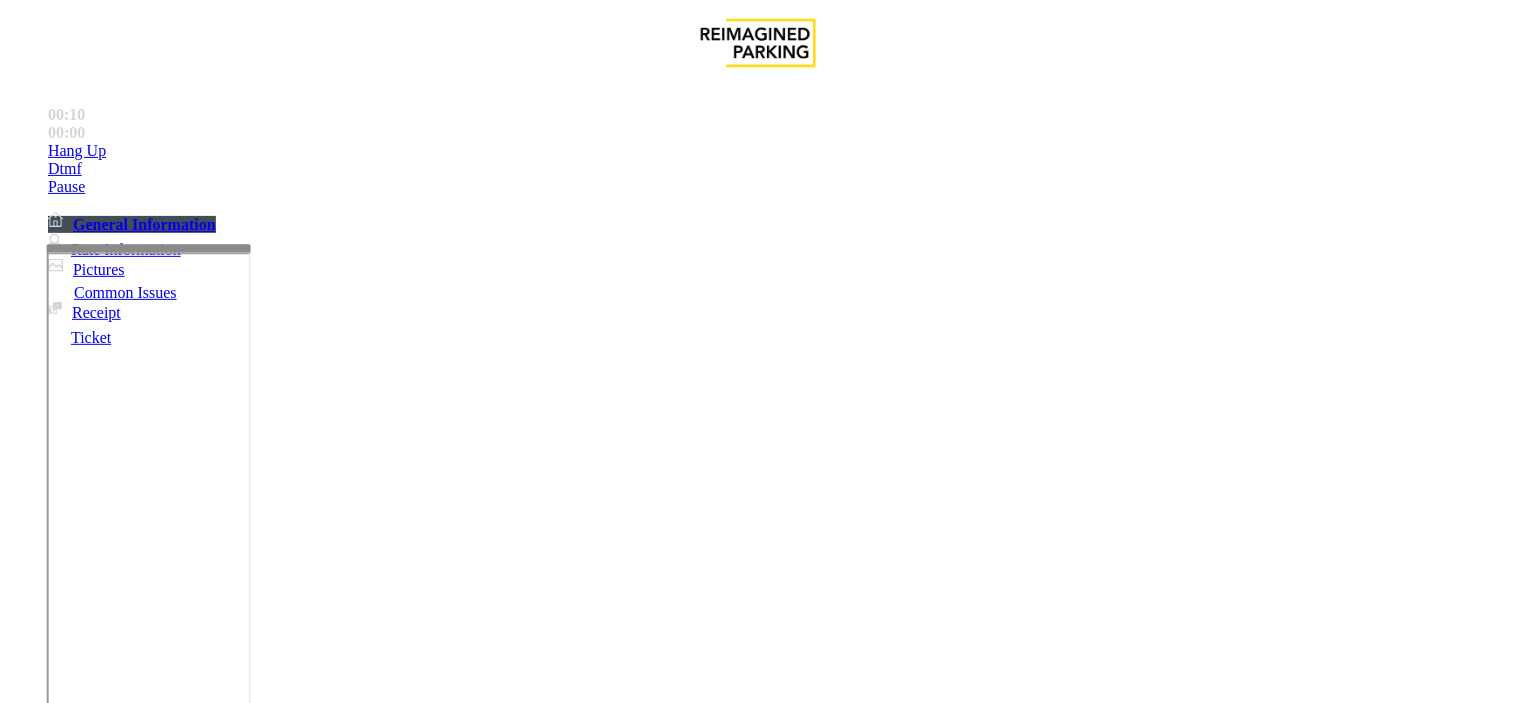 click on "No Response/Unable to hear parker" at bounding box center (142, 1356) 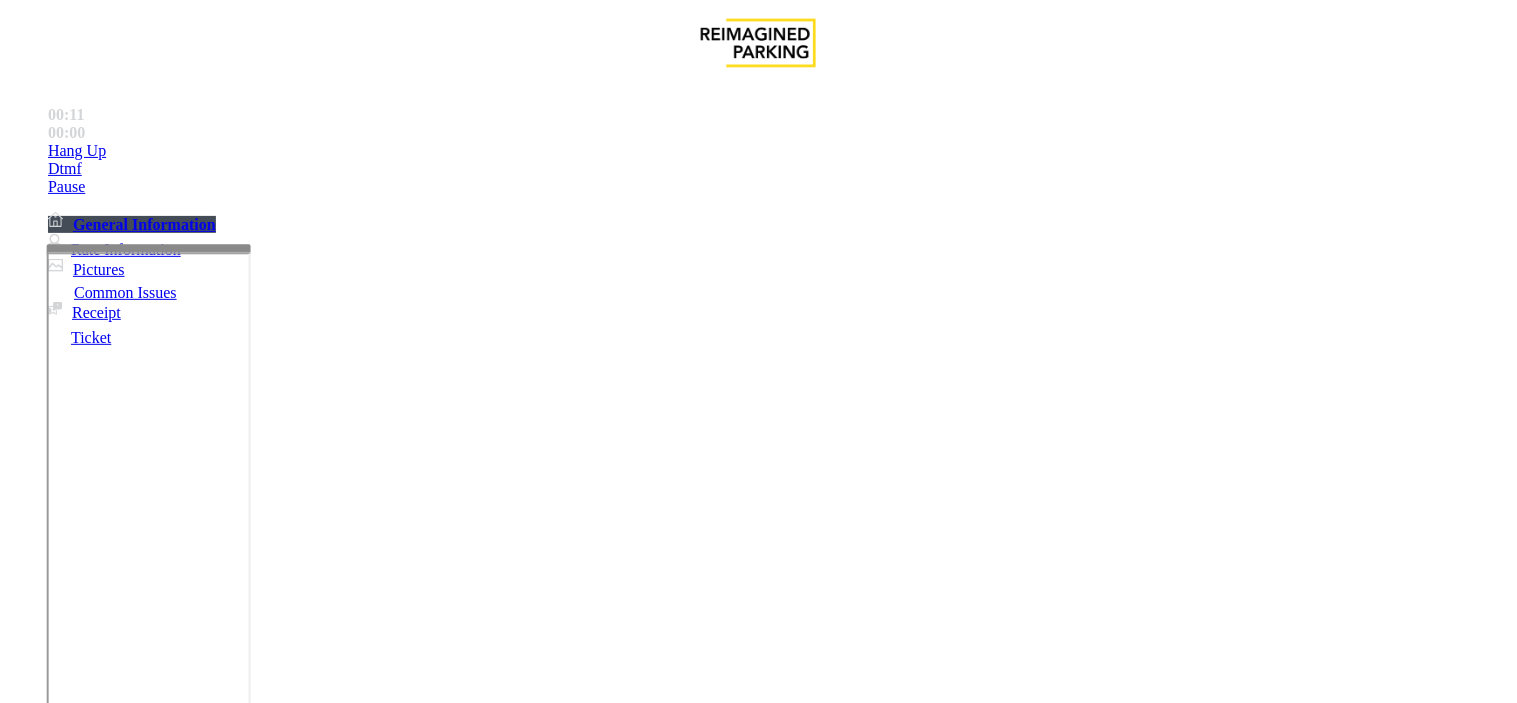 click on "No Response/Unable to hear parker" at bounding box center (758, 1341) 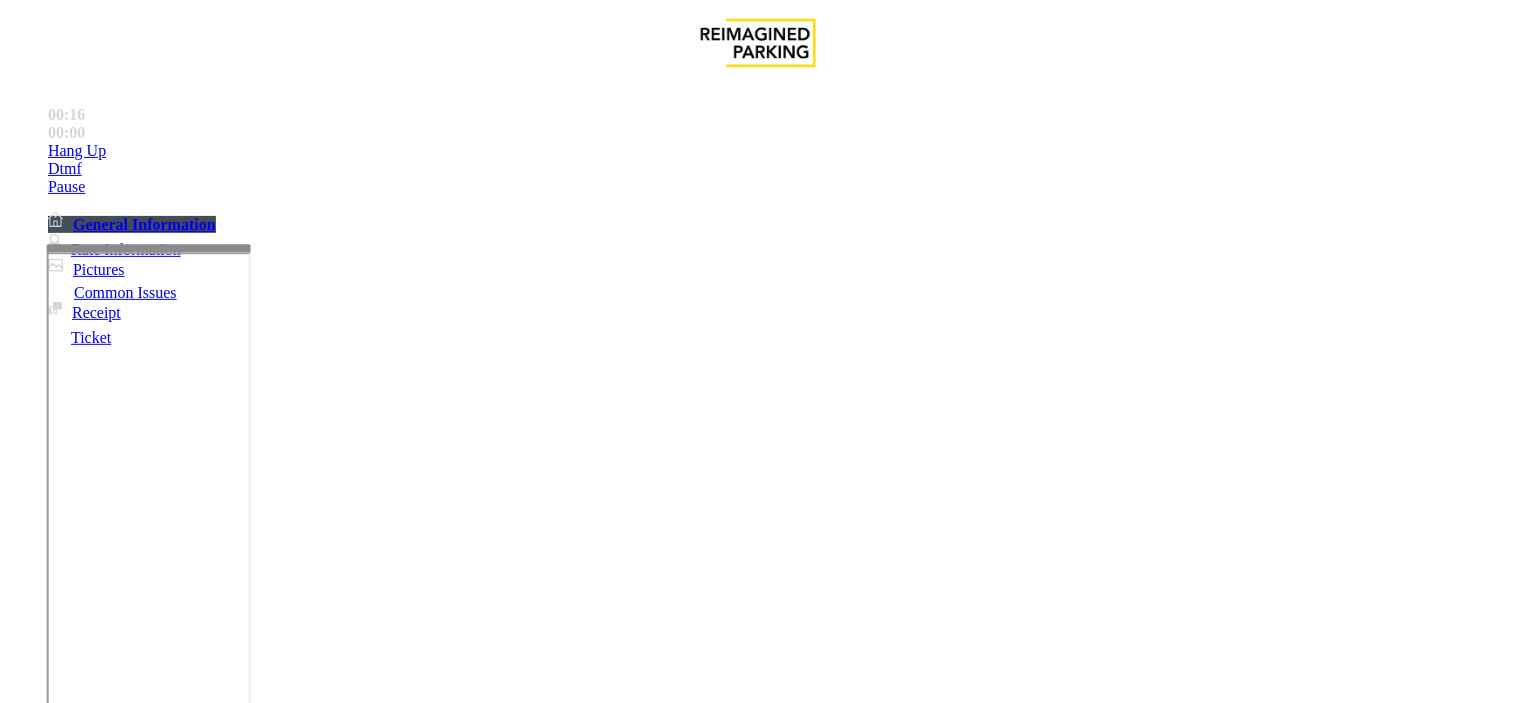 type on "**********" 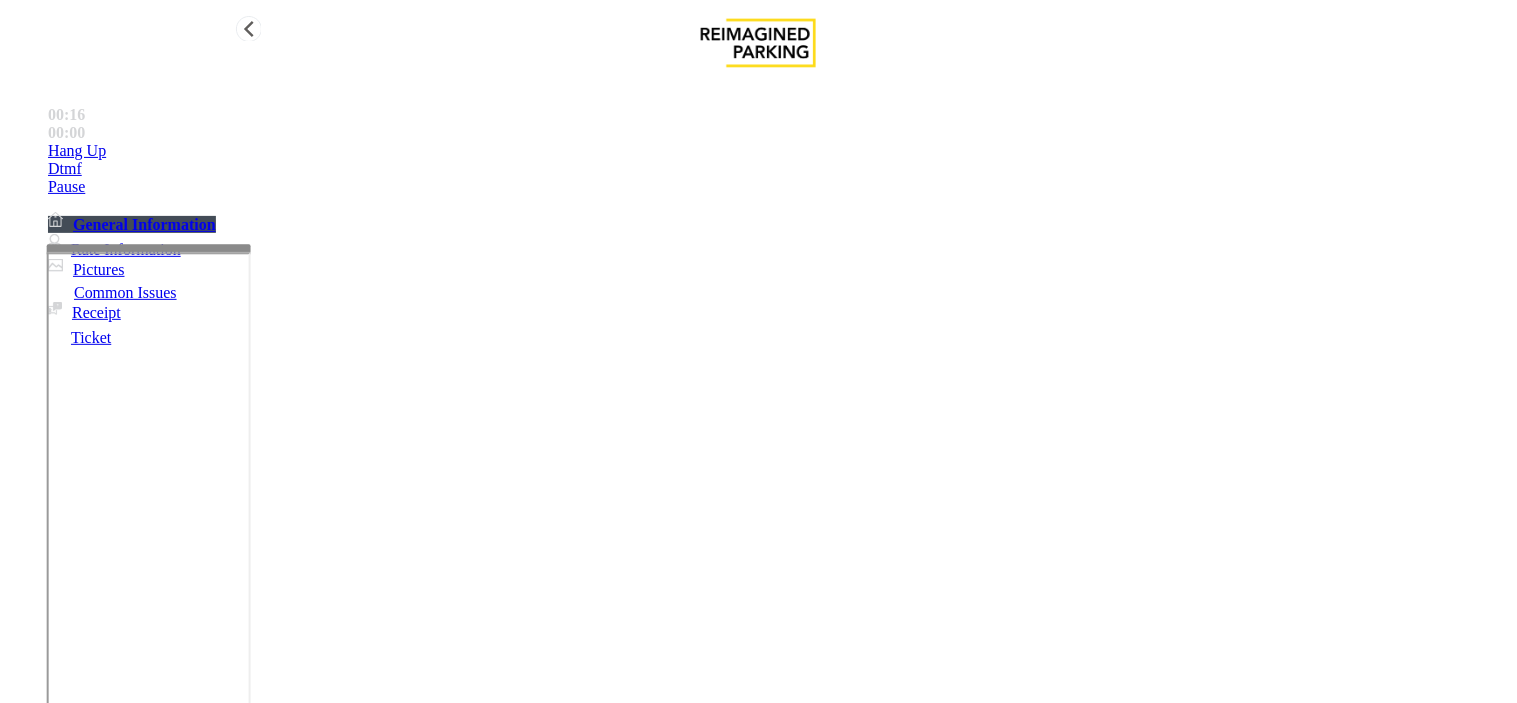 click on "Hang Up" at bounding box center (778, 151) 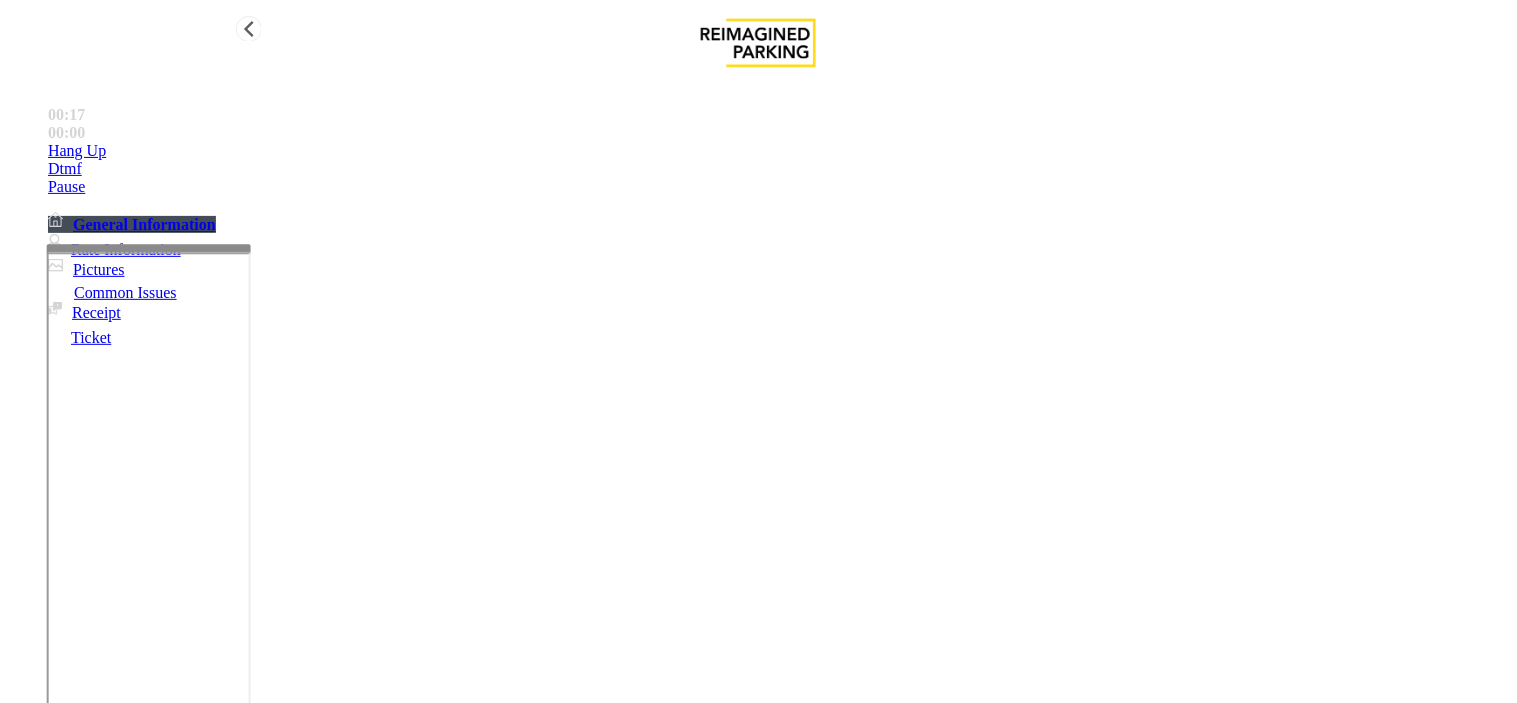 click on "Hang Up" at bounding box center [778, 151] 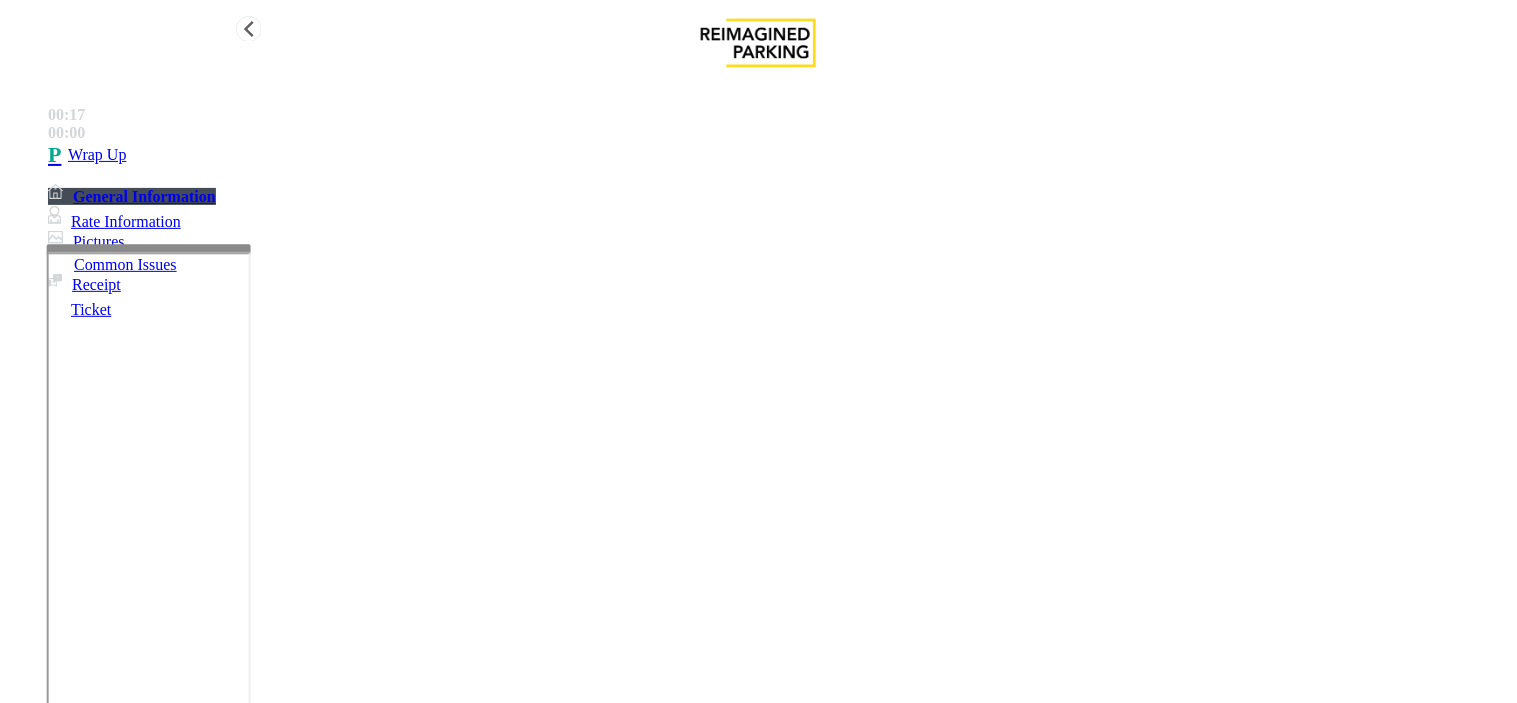 click on "Wrap Up" at bounding box center (778, 155) 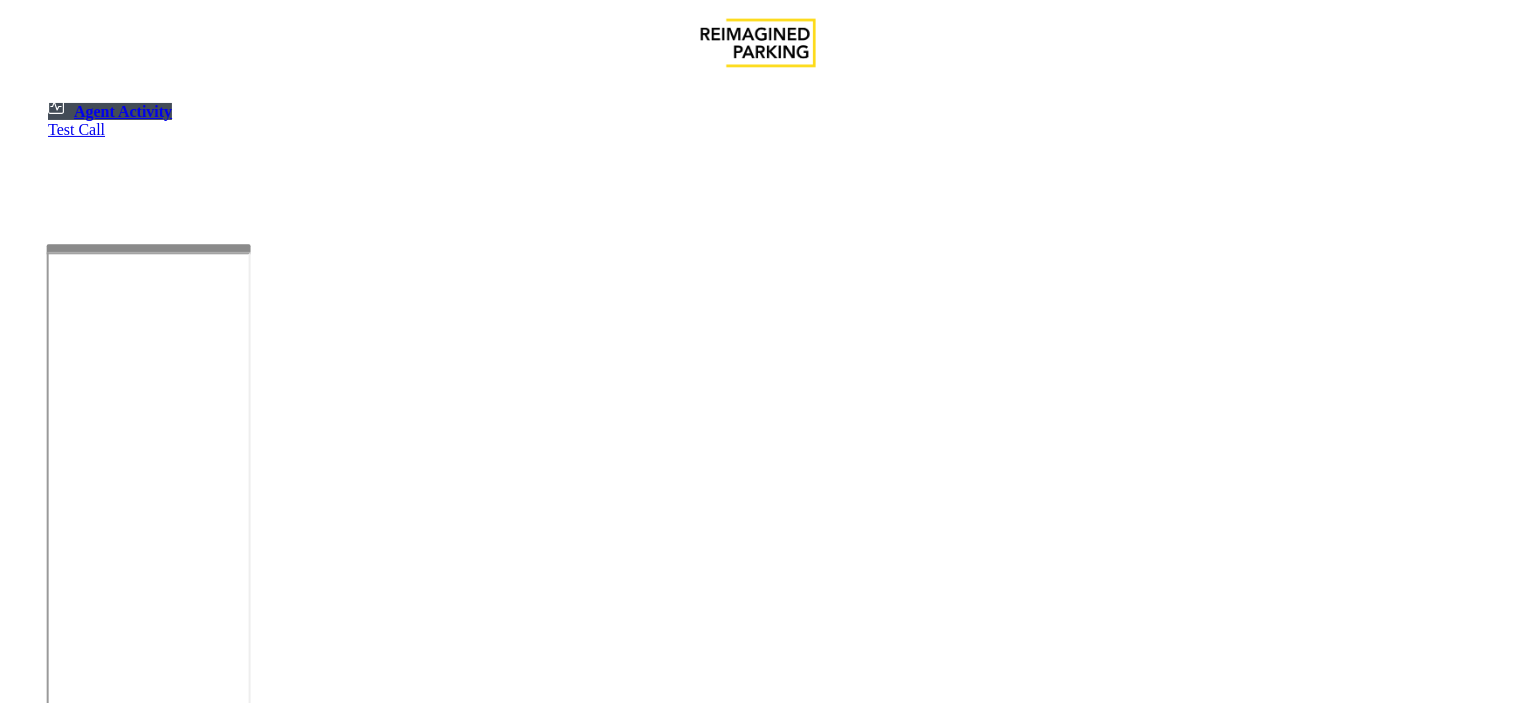 click at bounding box center [186, 1217] 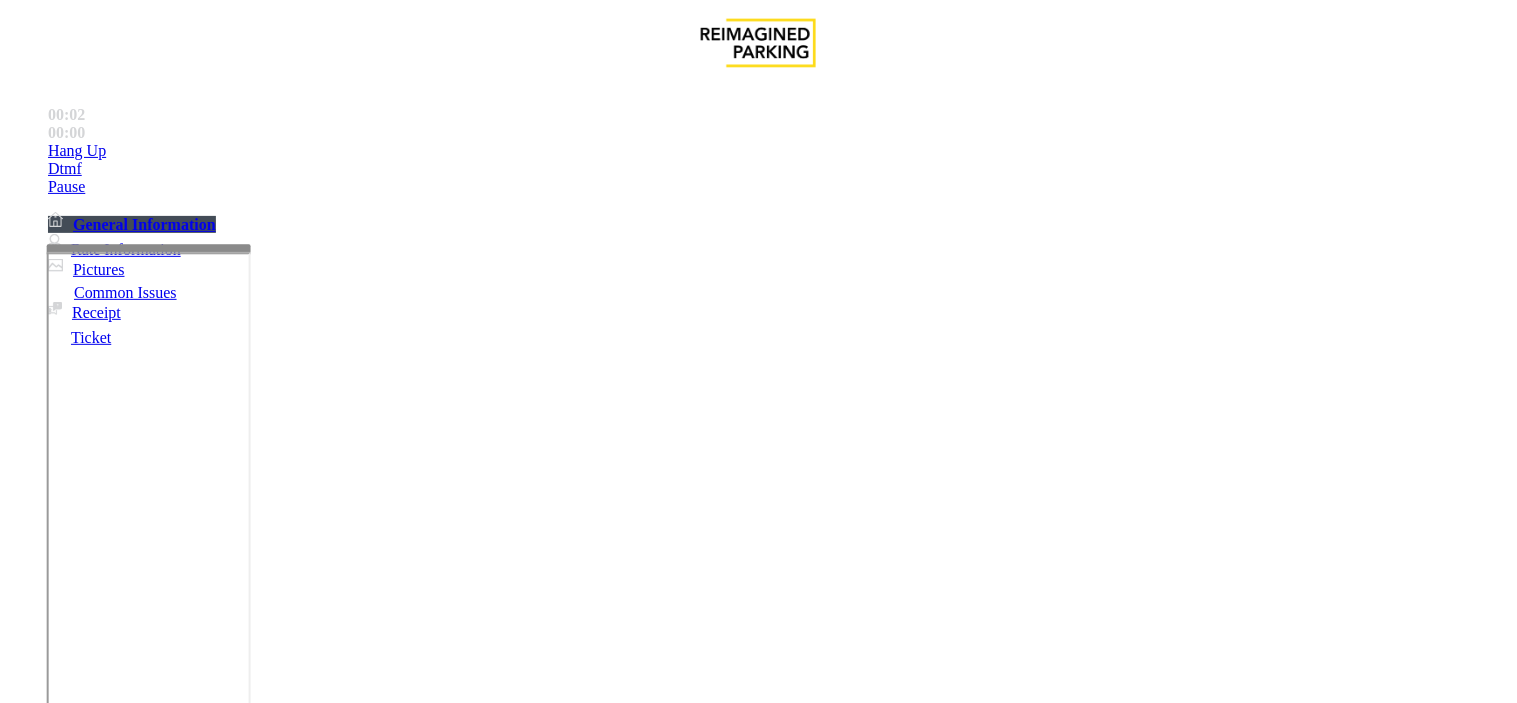 scroll, scrollTop: 444, scrollLeft: 0, axis: vertical 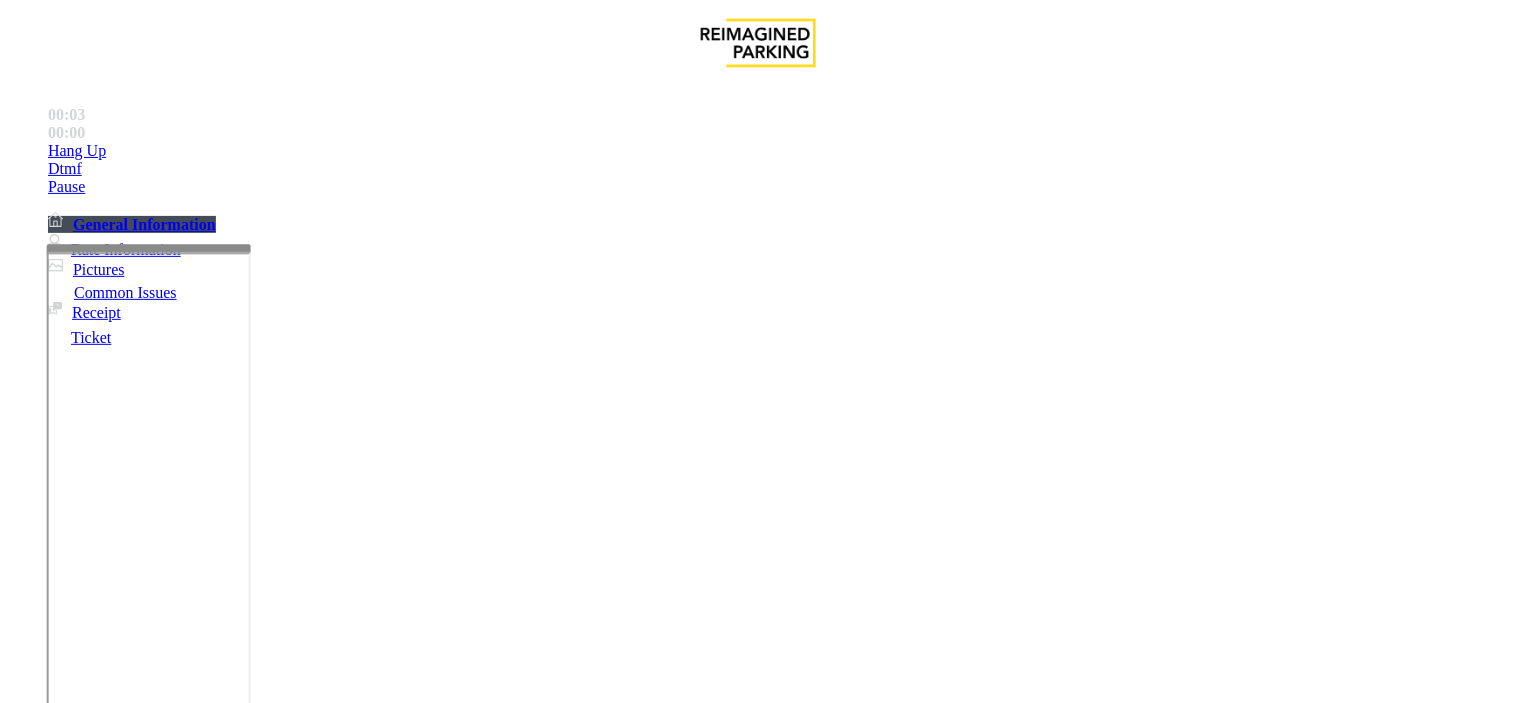 click on "LAN21077300" at bounding box center [46, 2402] 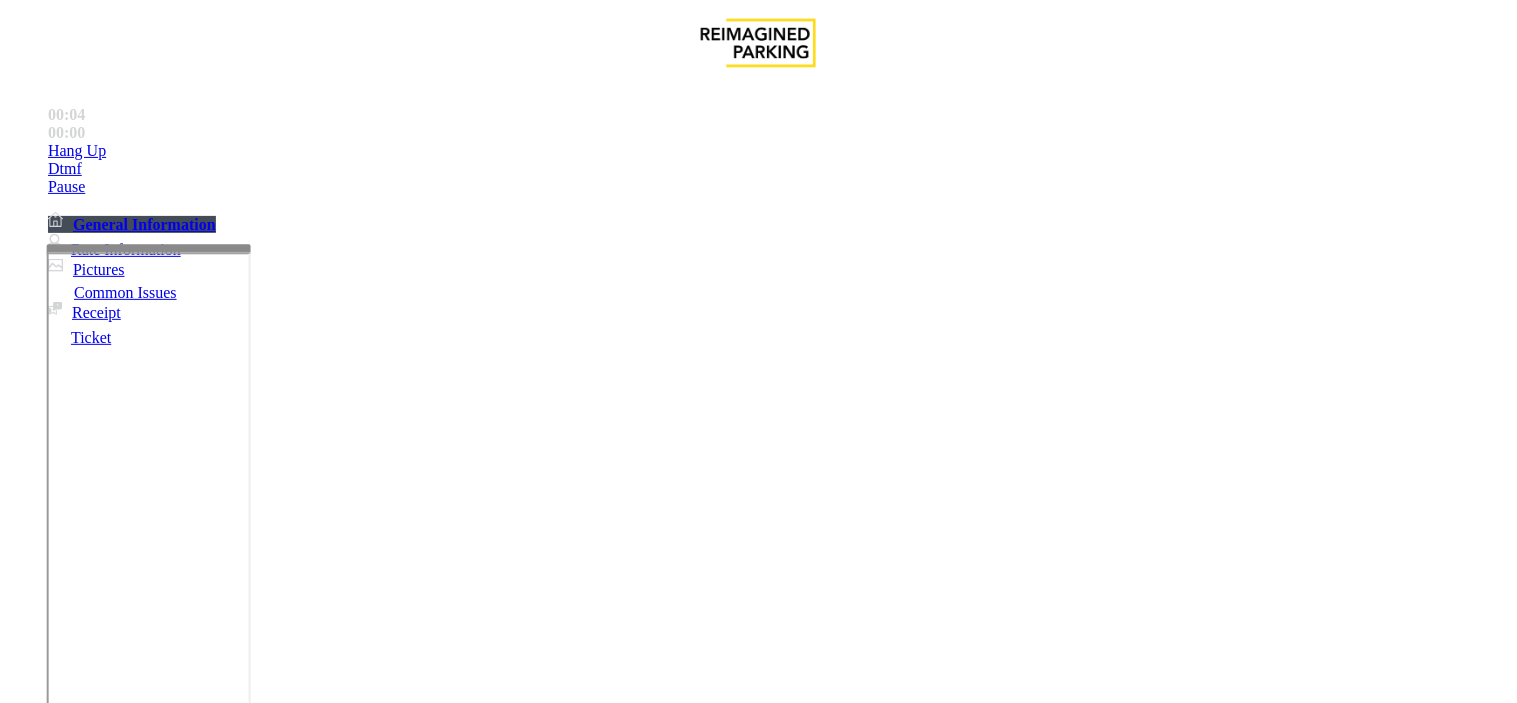 copy on "LAN21077300" 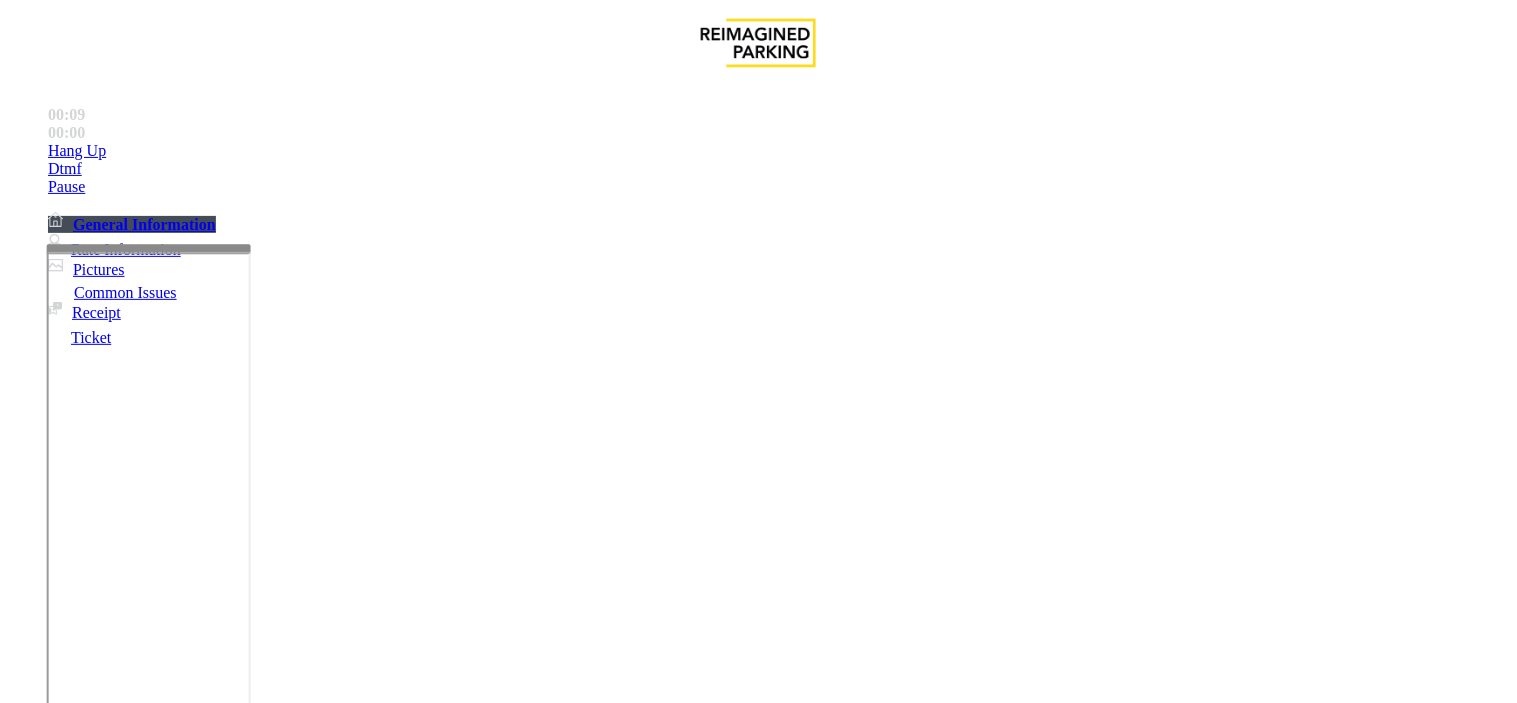 scroll, scrollTop: 1333, scrollLeft: 0, axis: vertical 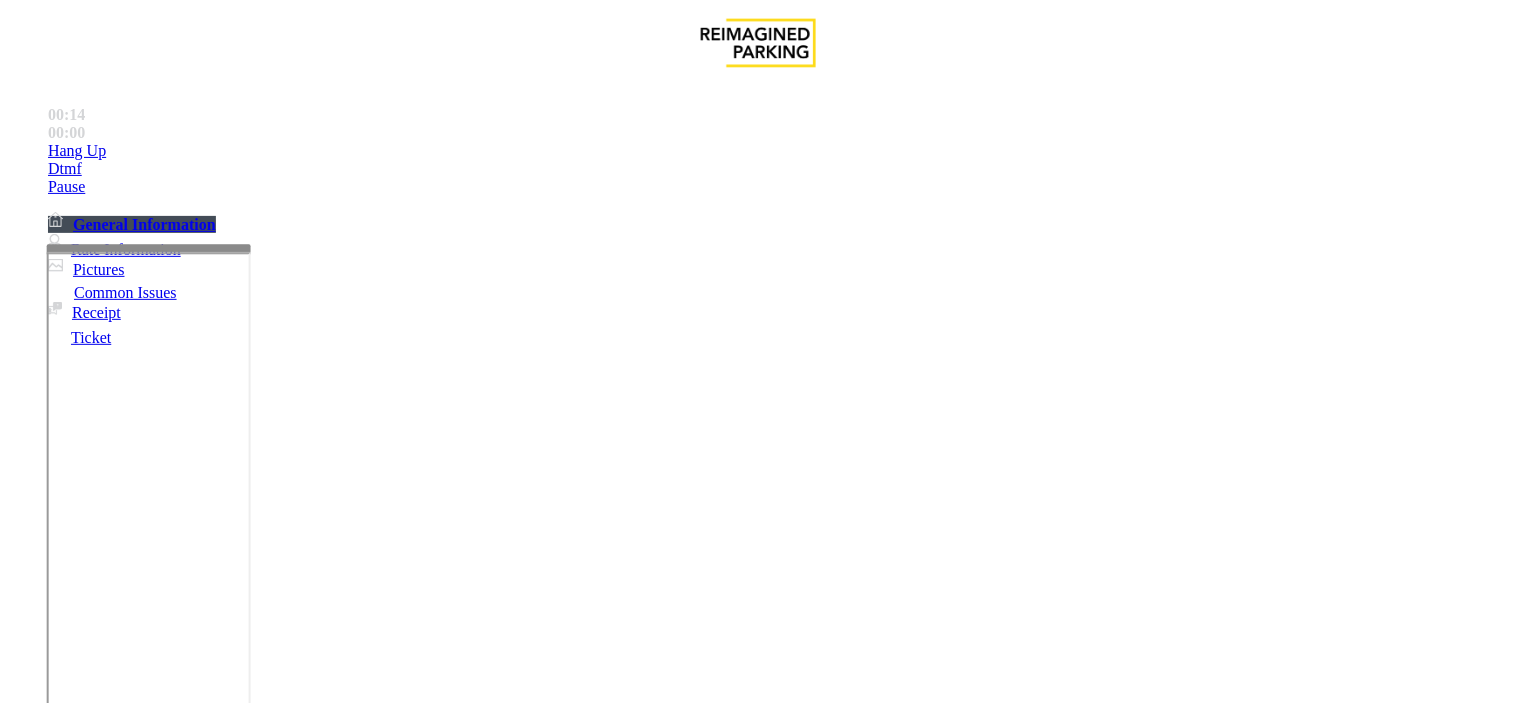 click on "Services" at bounding box center (687, 1356) 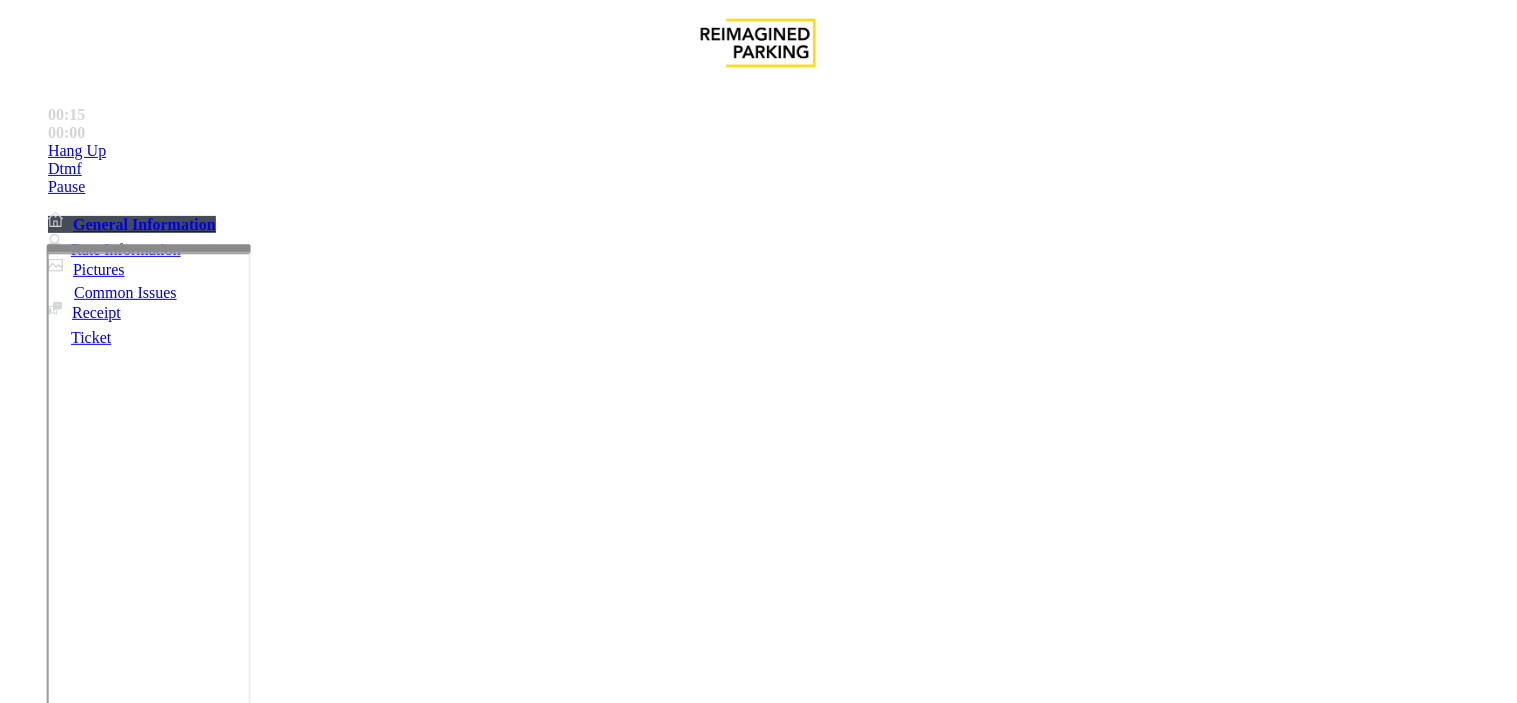 click on "Online Reservations" at bounding box center [528, 1356] 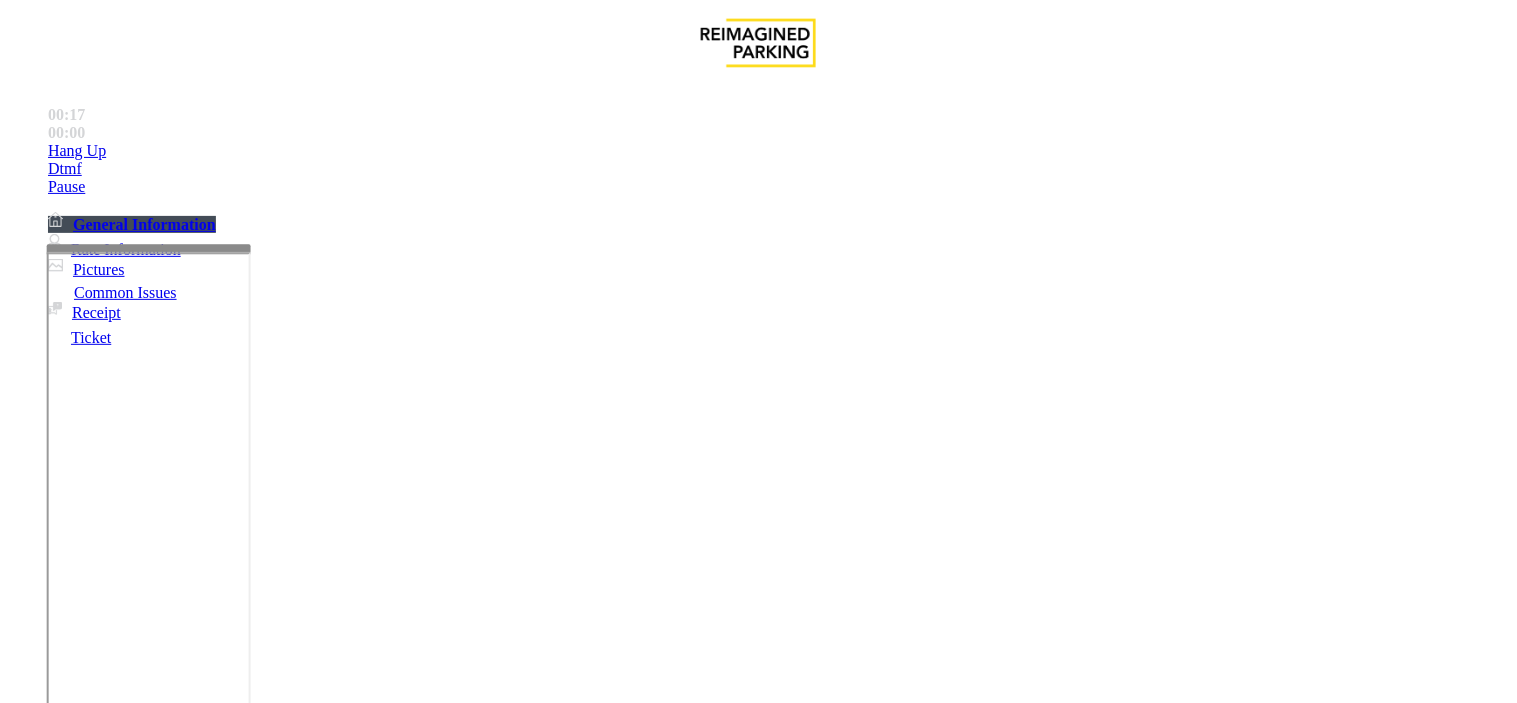 drag, startPoint x: 450, startPoint y: 185, endPoint x: 268, endPoint y: 161, distance: 183.57559 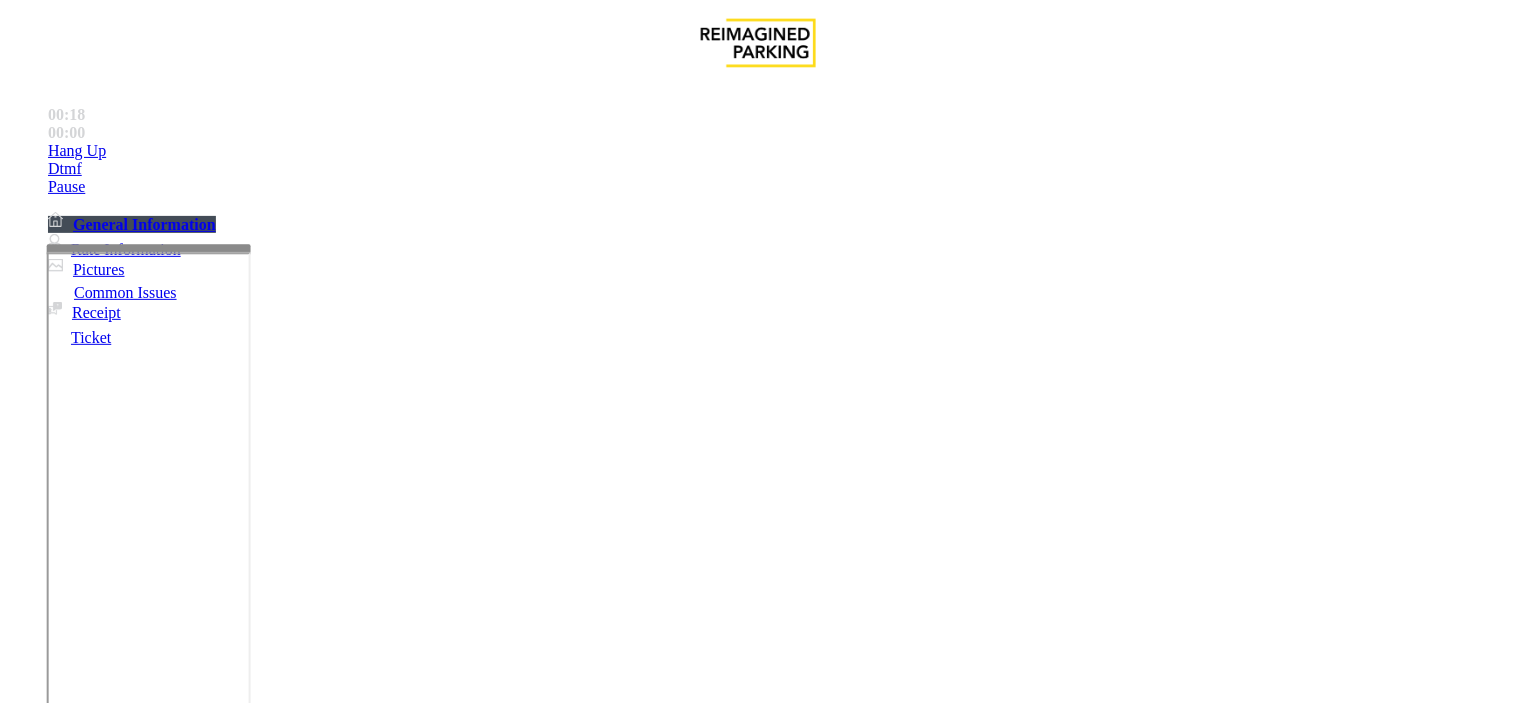 click at bounding box center [246, 1750] 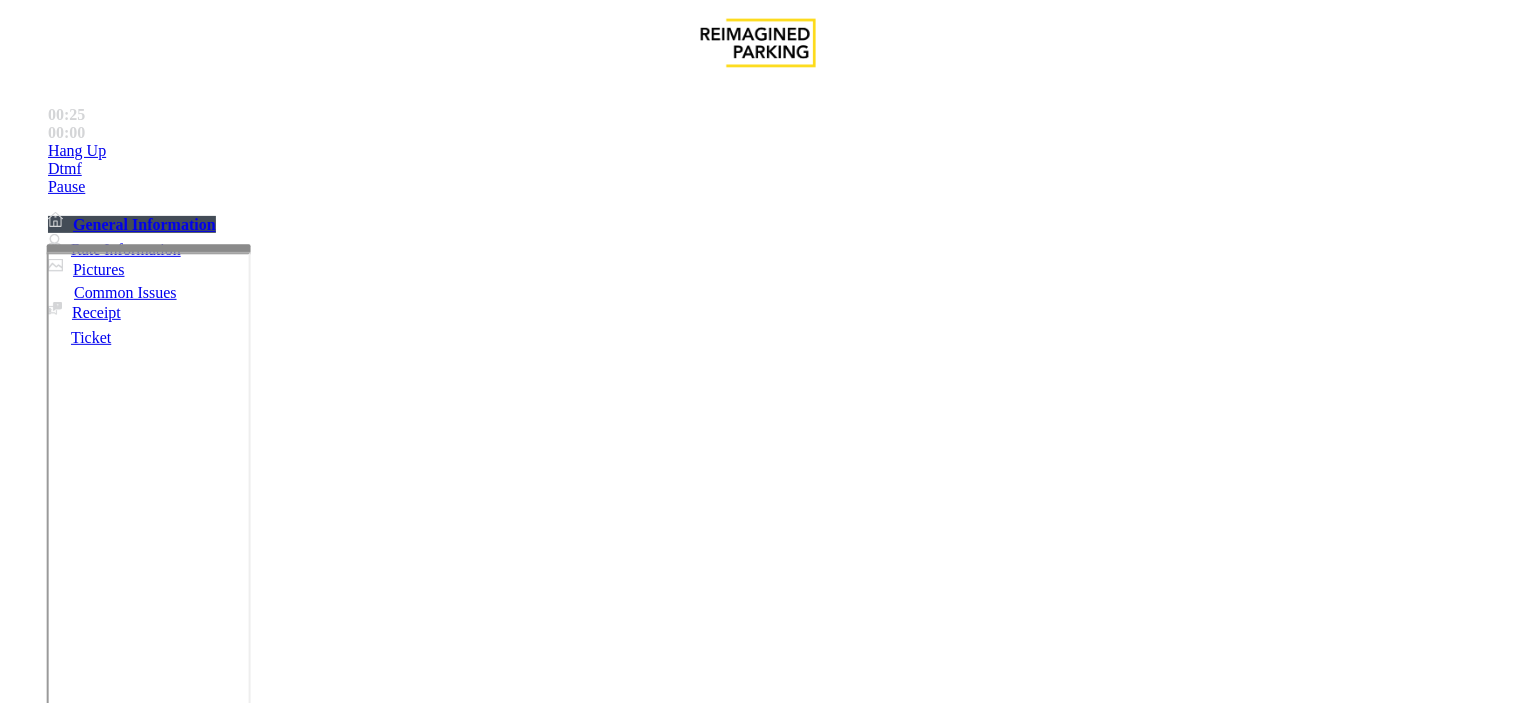 scroll, scrollTop: 13, scrollLeft: 0, axis: vertical 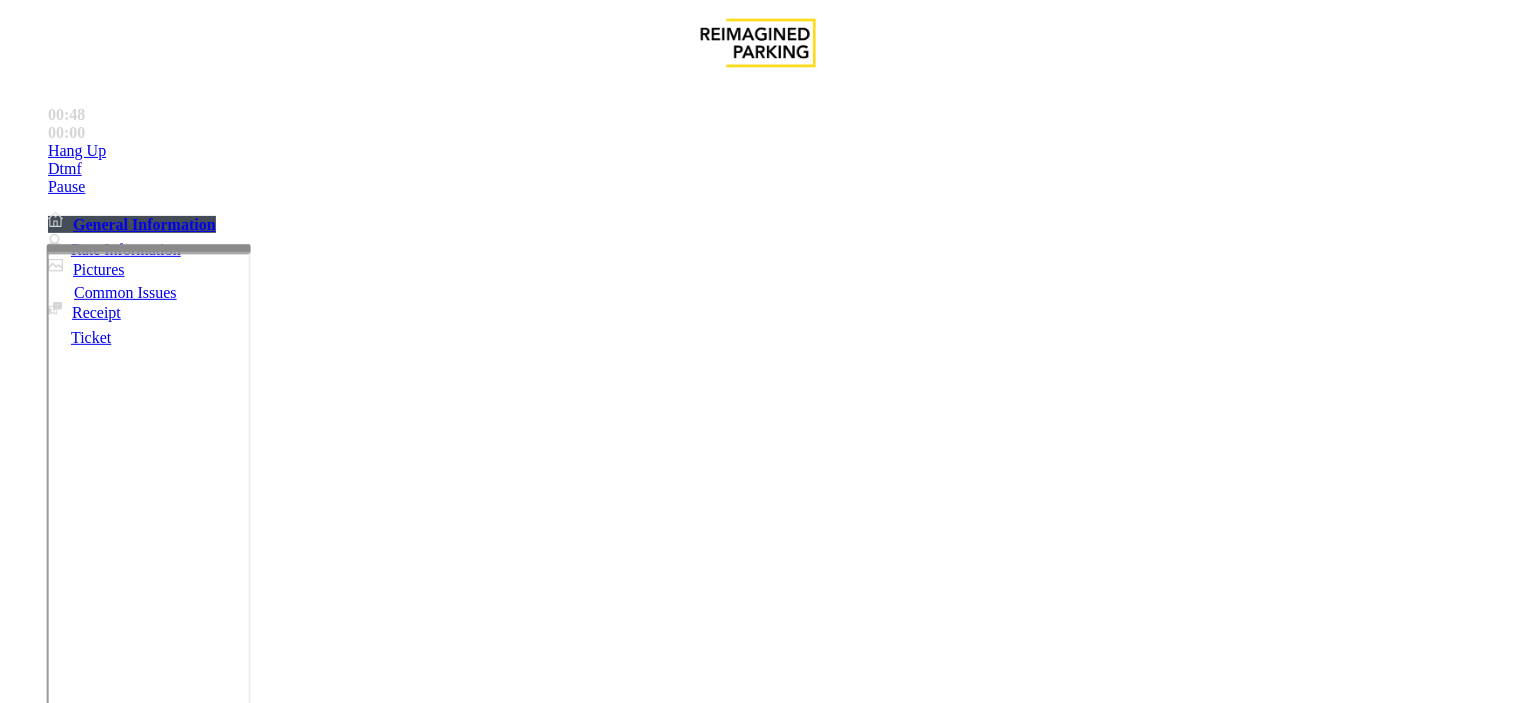 click at bounding box center (246, 1750) 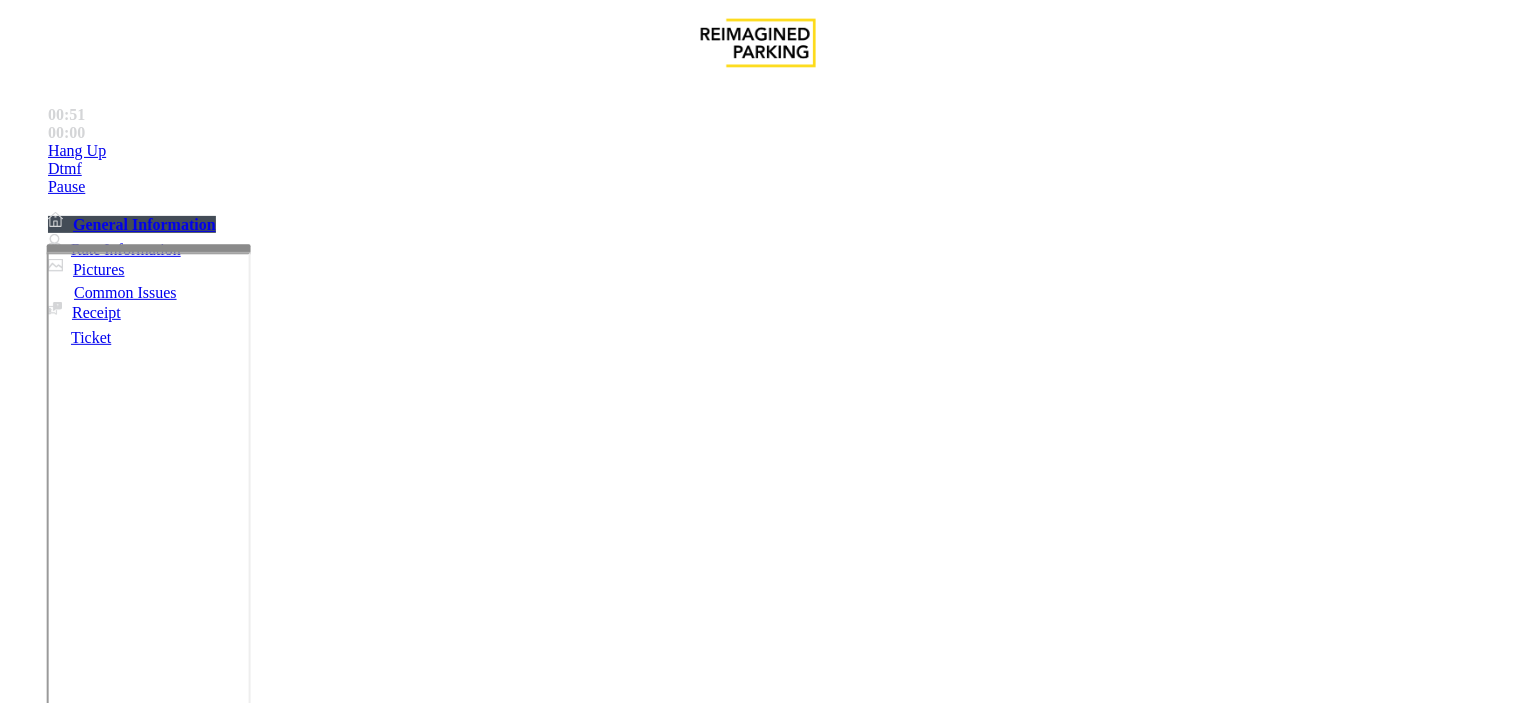 click at bounding box center [246, 1750] 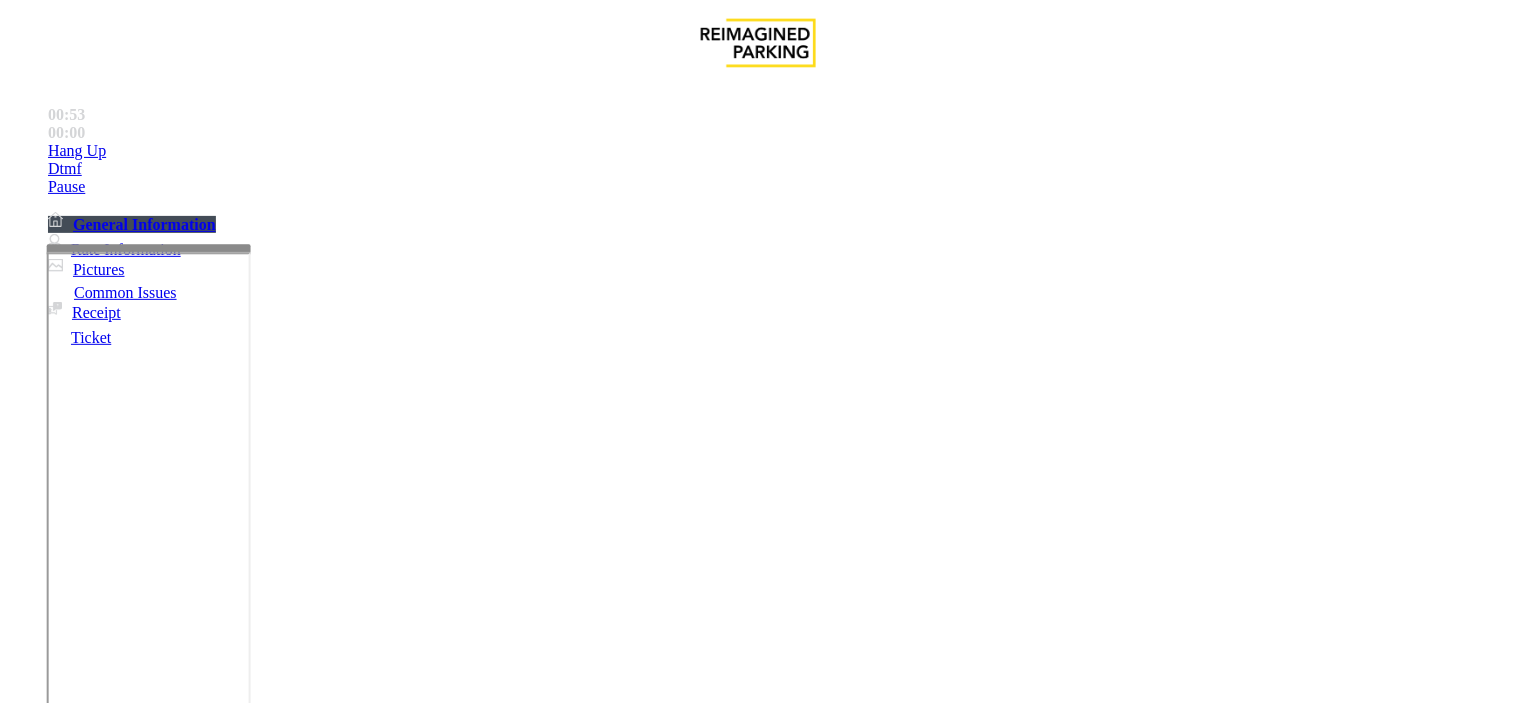 scroll, scrollTop: 21, scrollLeft: 0, axis: vertical 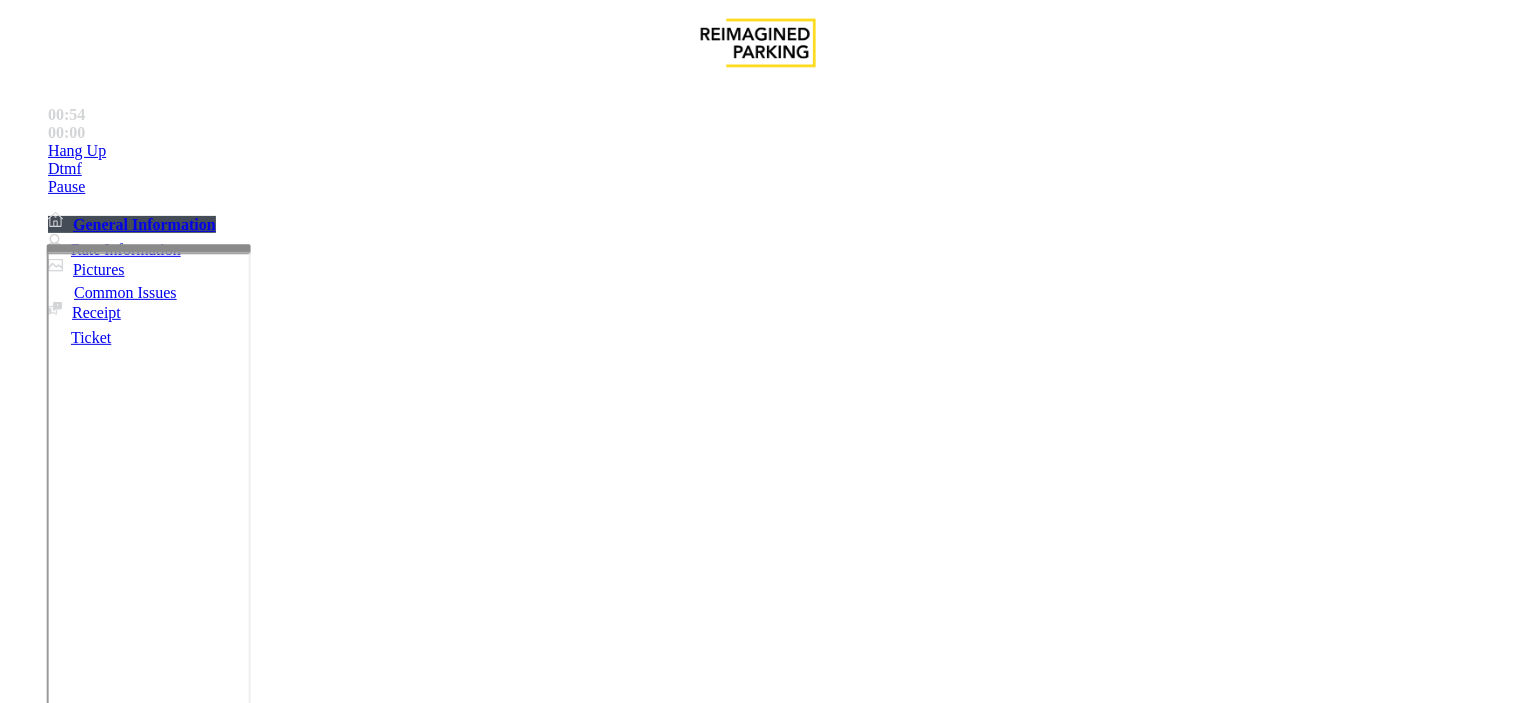 click on "Vend Gate" at bounding box center [69, 1843] 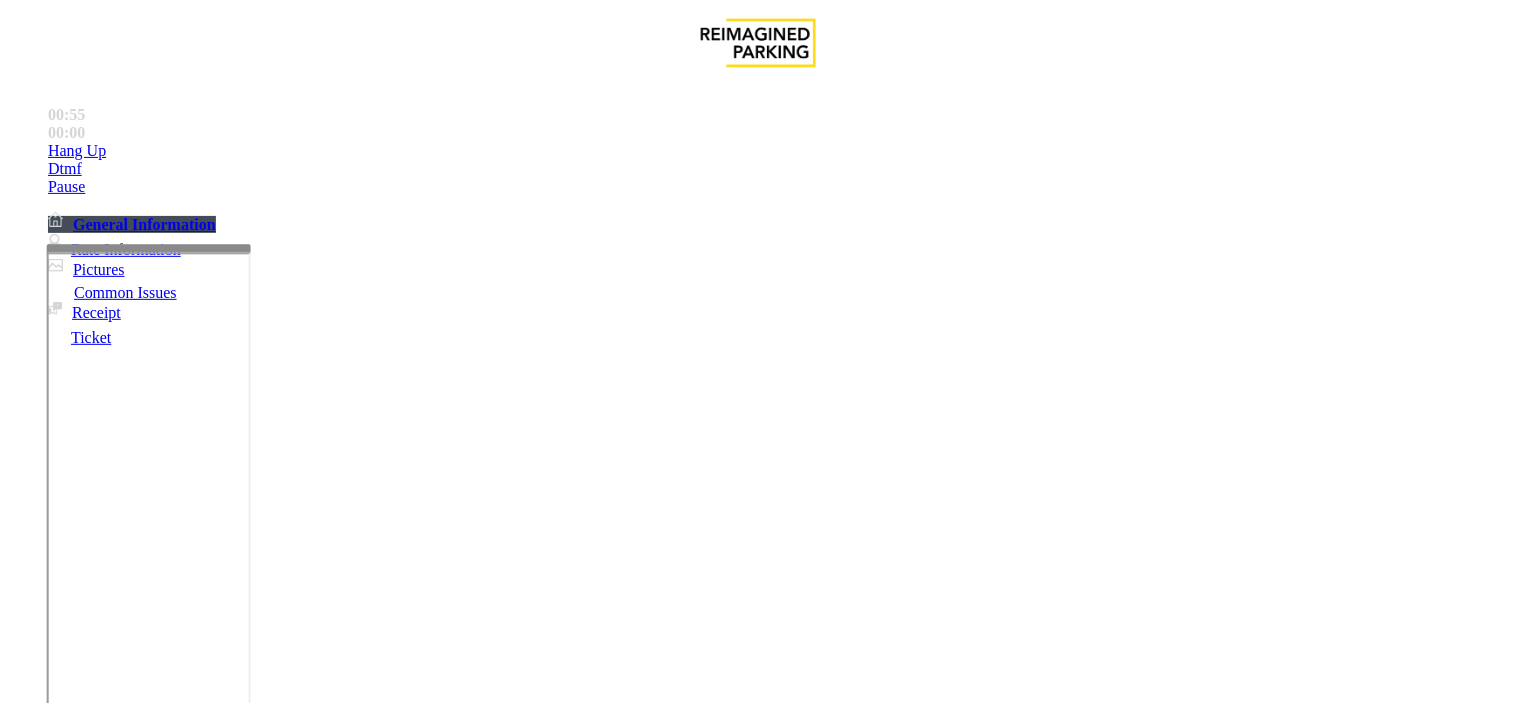 click at bounding box center (246, 1750) 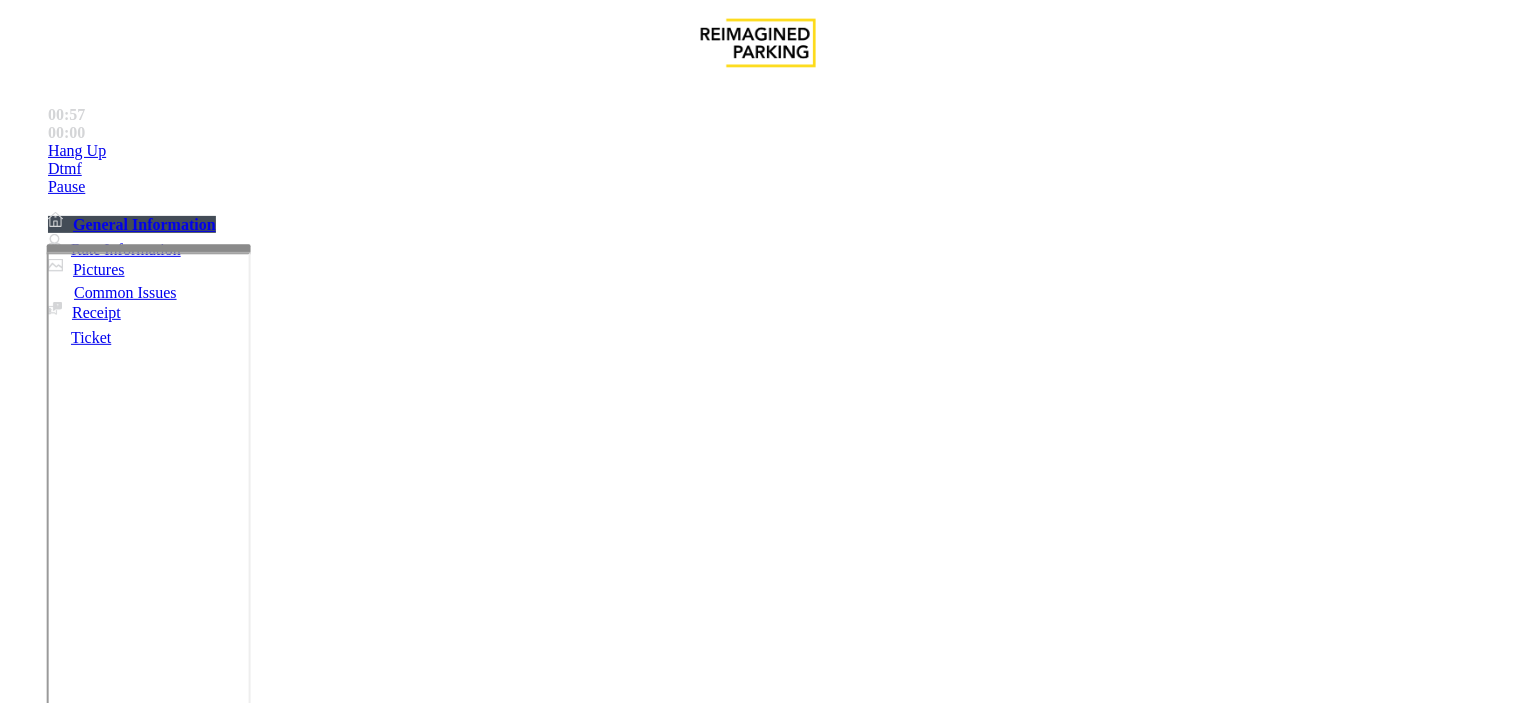 click at bounding box center (246, 1750) 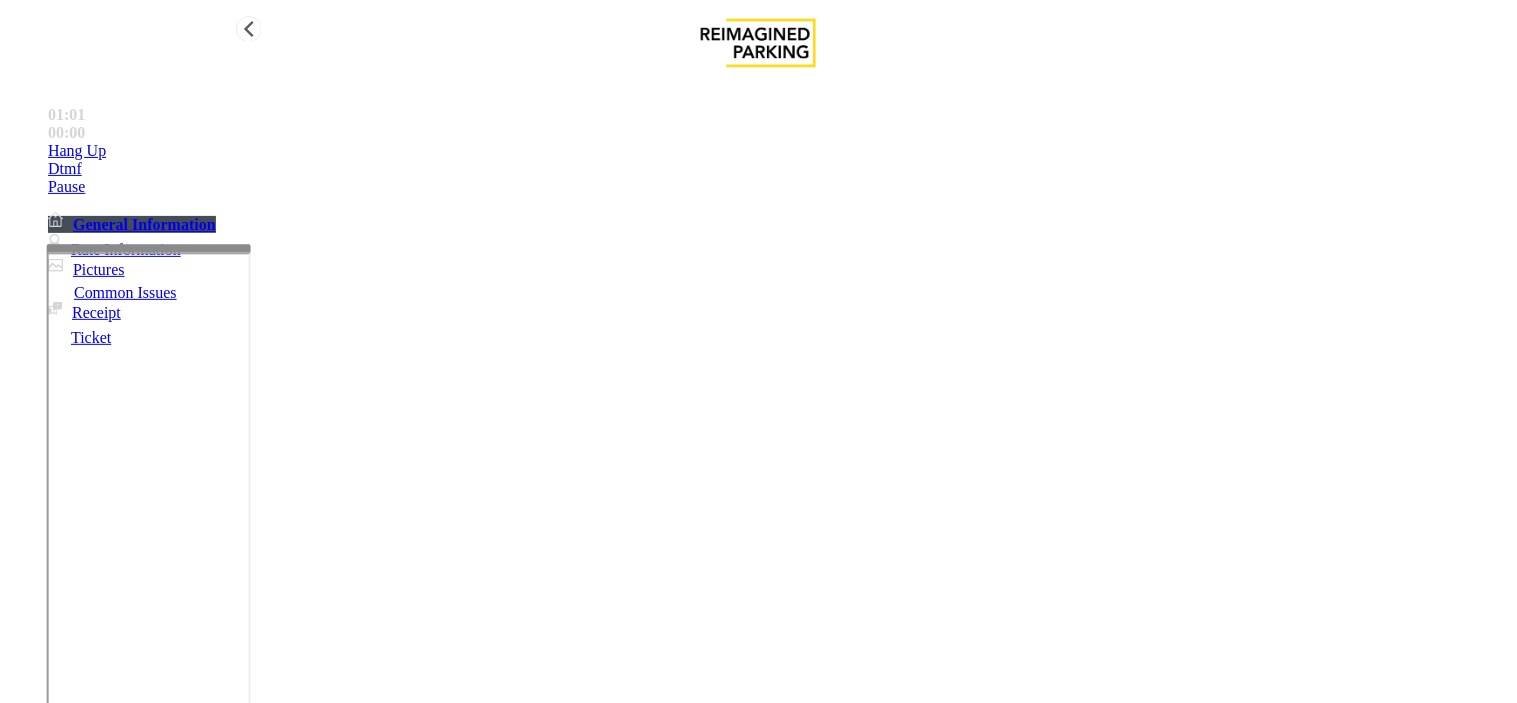 type on "**********" 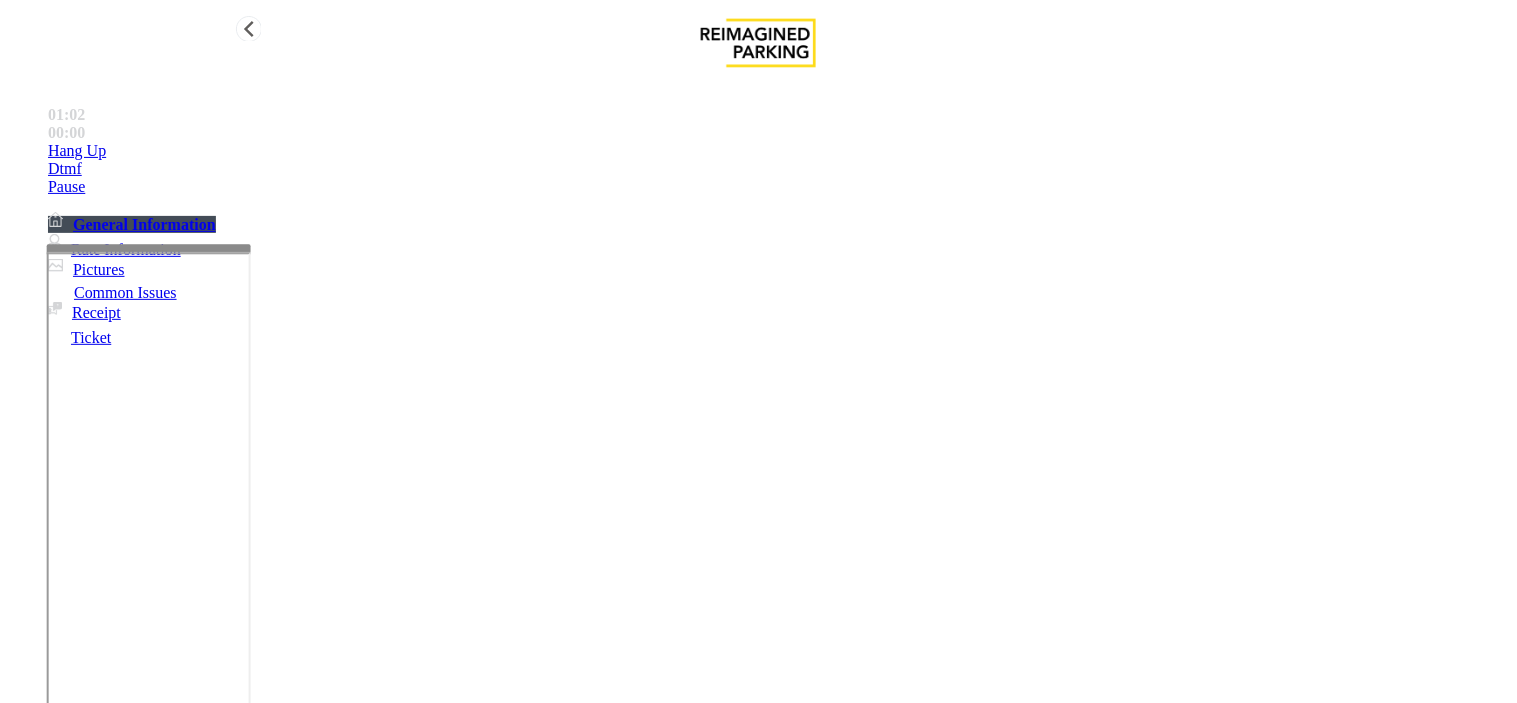click on "Hang Up" at bounding box center [77, 151] 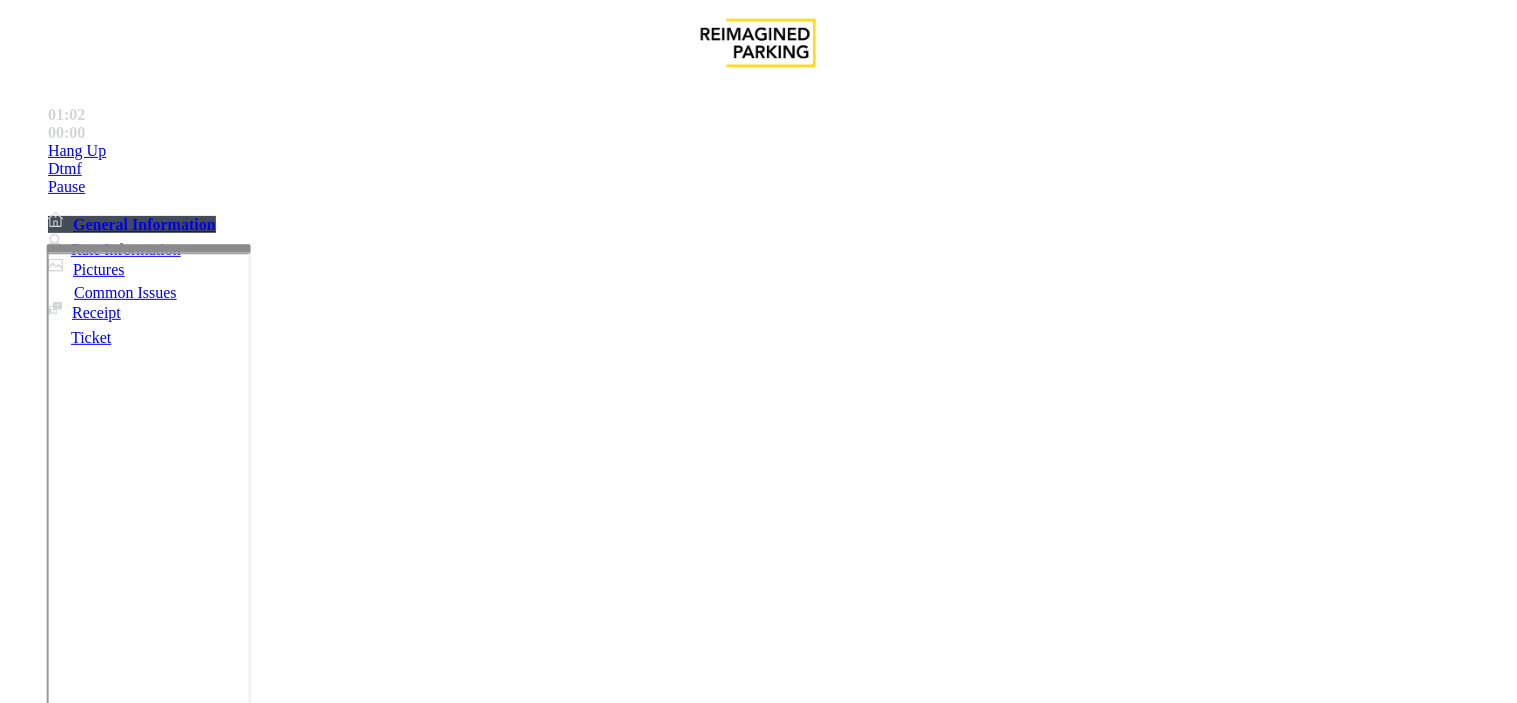 scroll, scrollTop: 0, scrollLeft: 0, axis: both 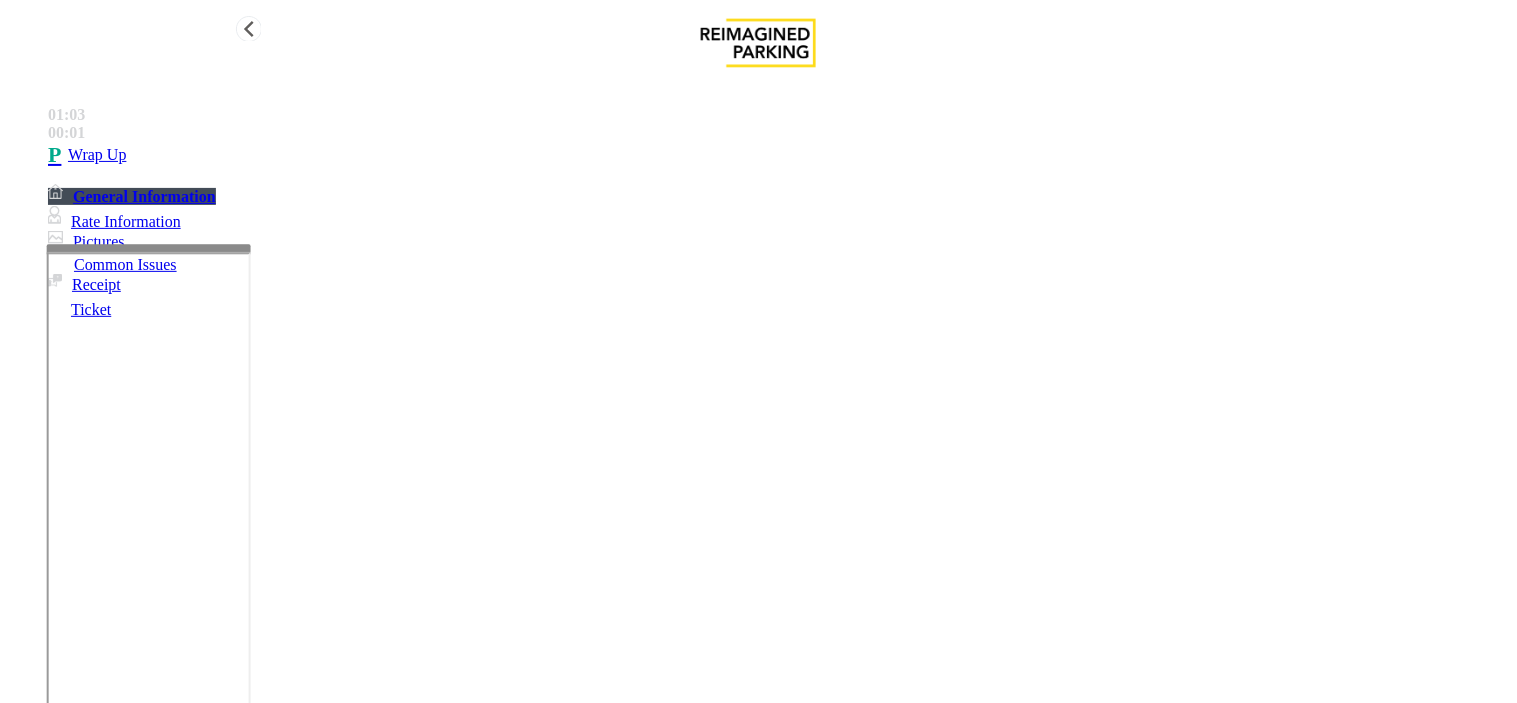 click on "Wrap Up" at bounding box center [778, 155] 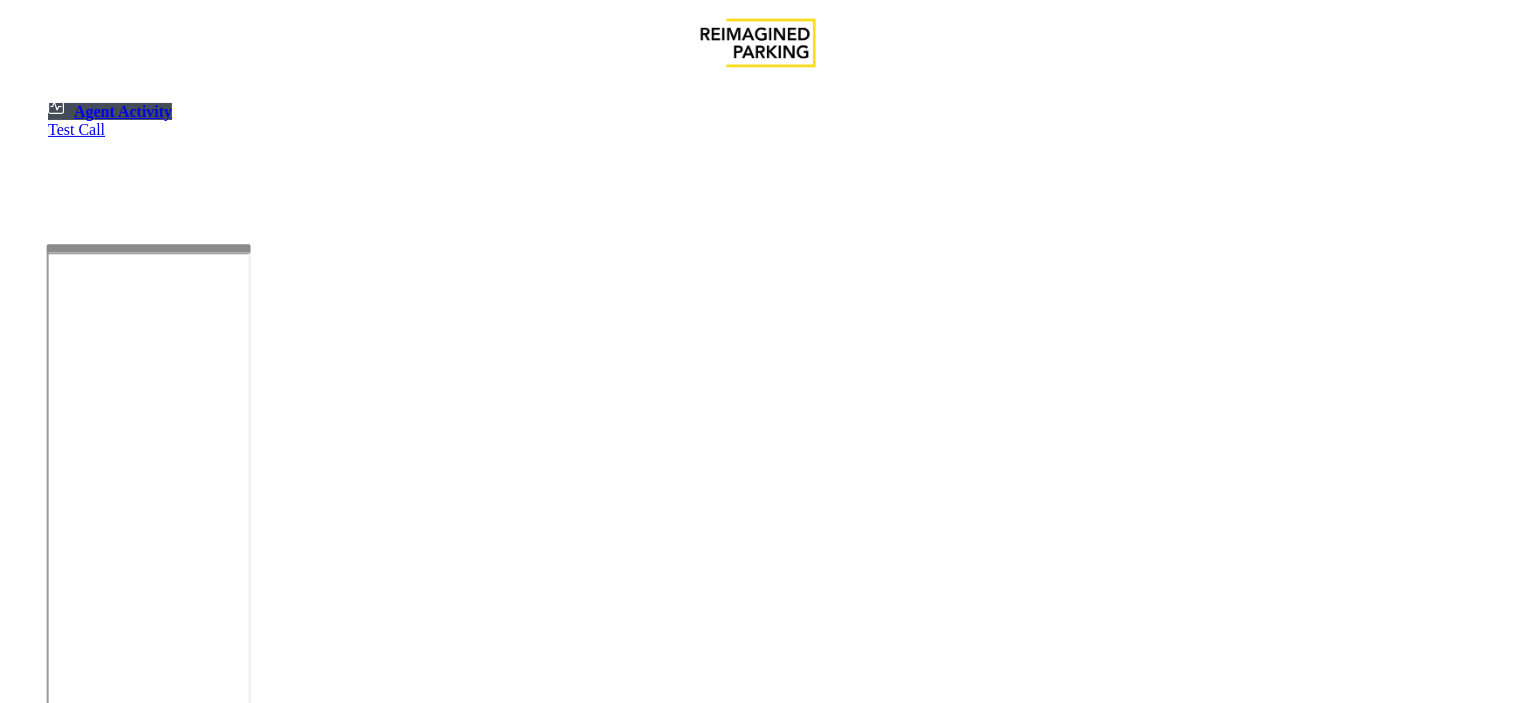 click at bounding box center [186, 1217] 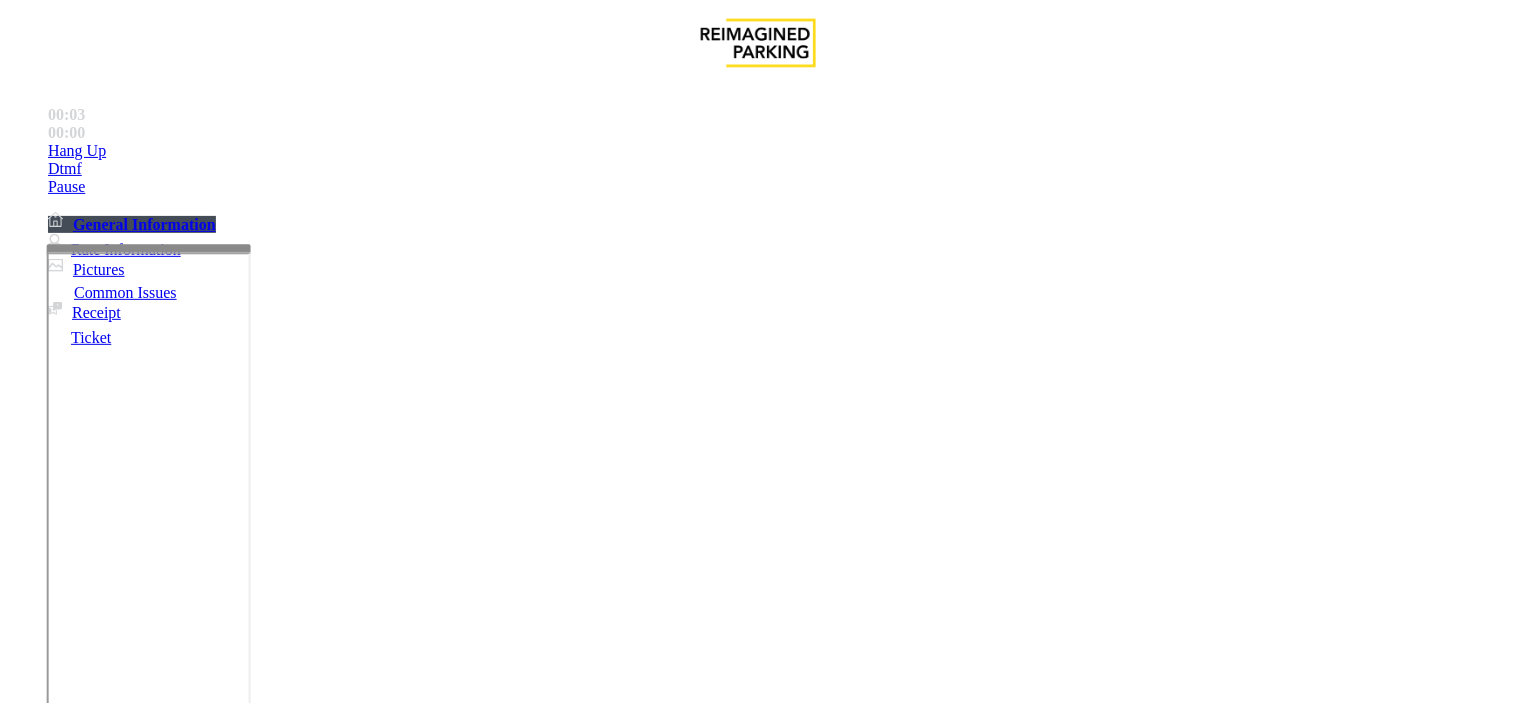 scroll, scrollTop: 777, scrollLeft: 0, axis: vertical 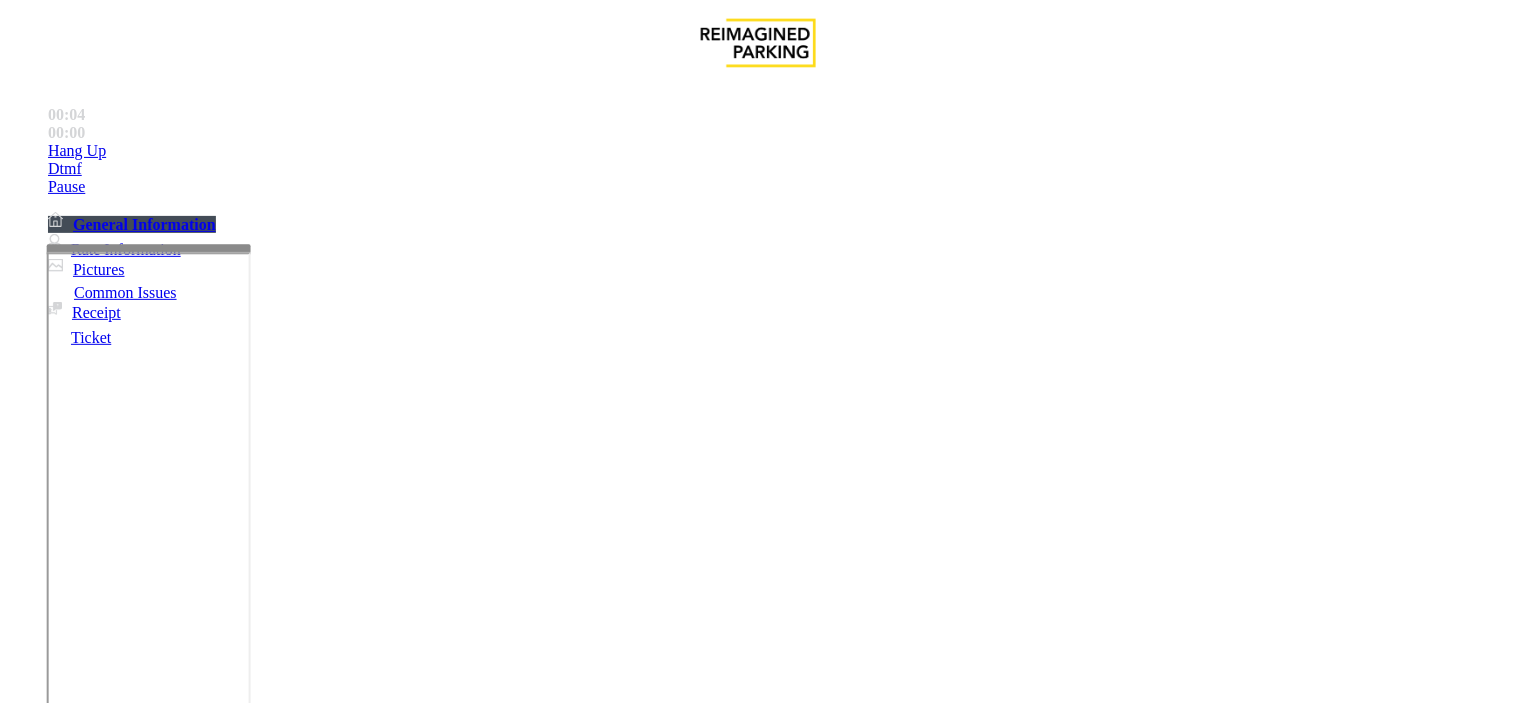 click on "JMS-WCH-WS1" at bounding box center [78, 2632] 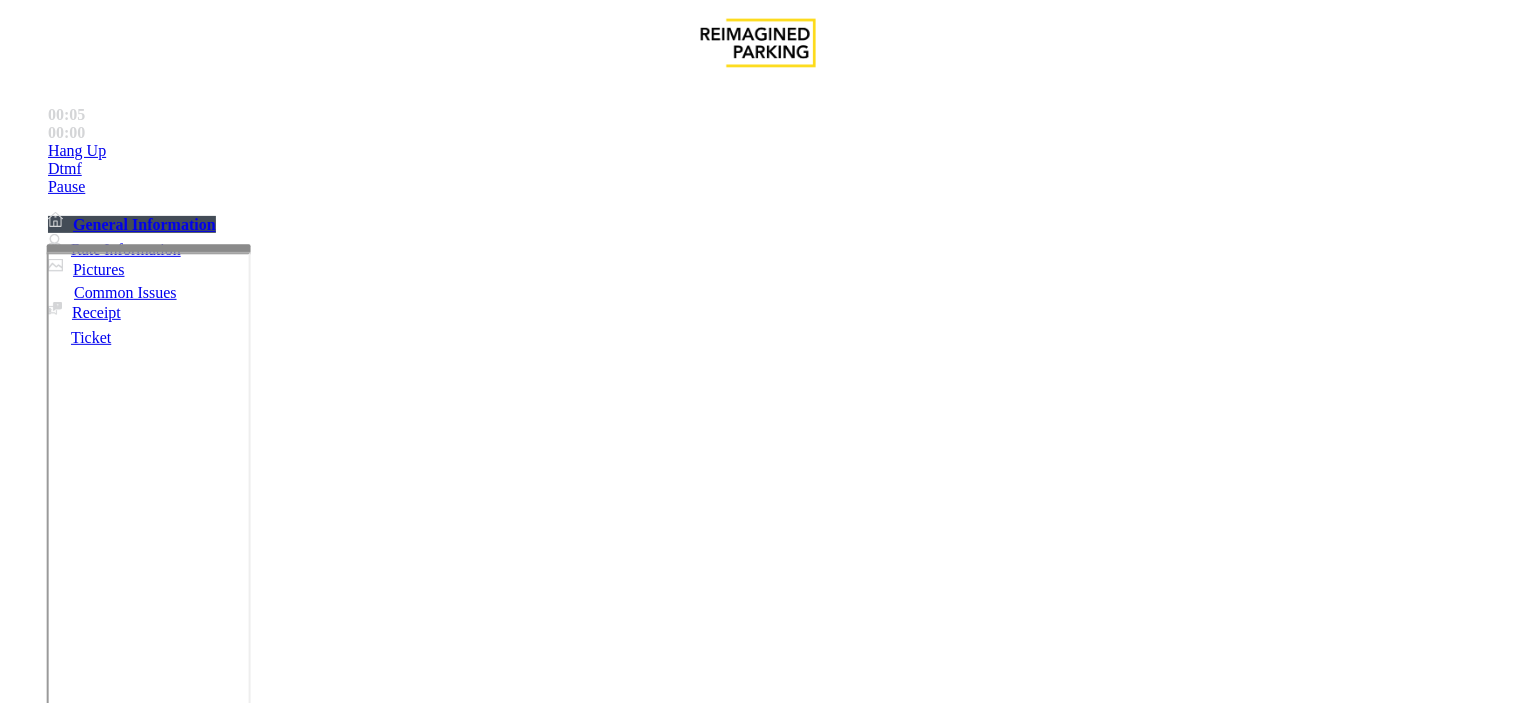 copy on "JMS-WCH-WS1" 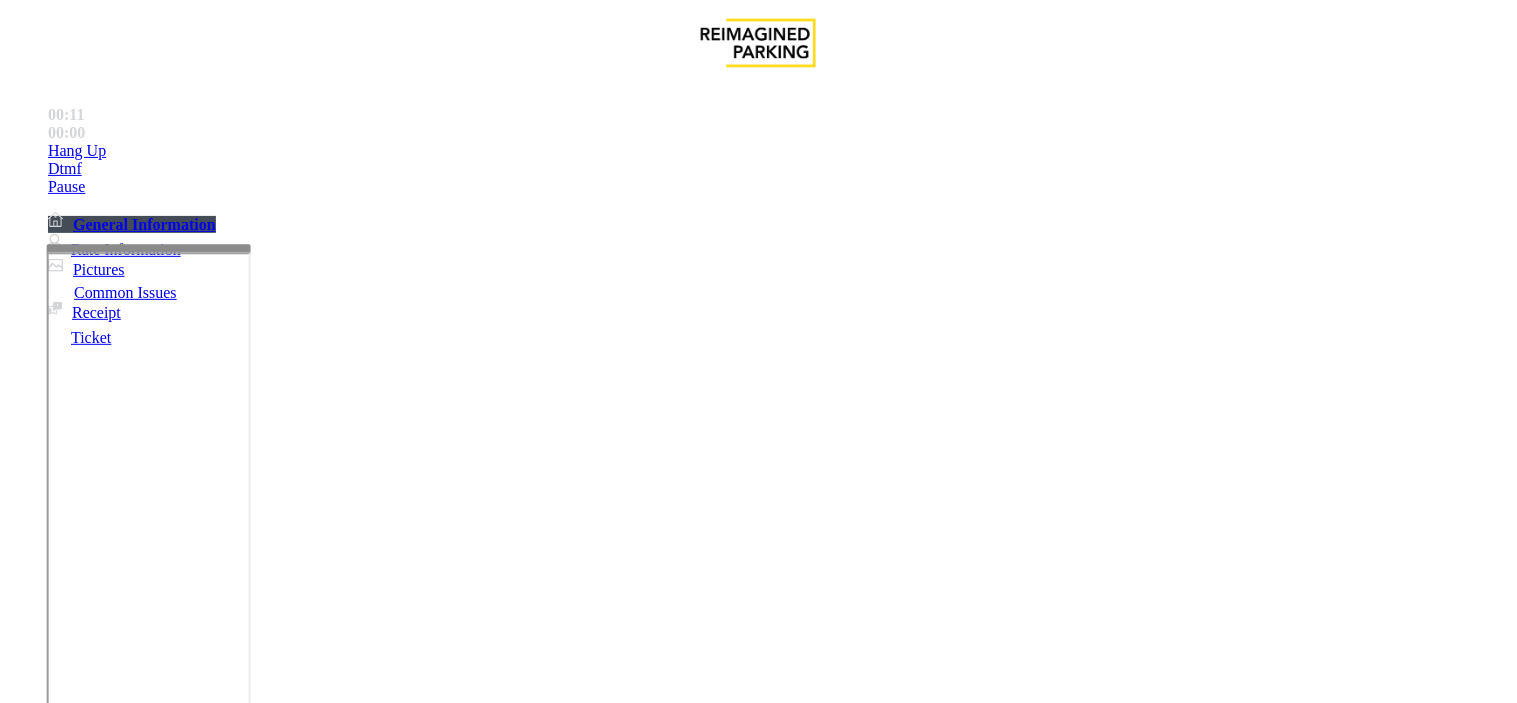 scroll, scrollTop: 1111, scrollLeft: 0, axis: vertical 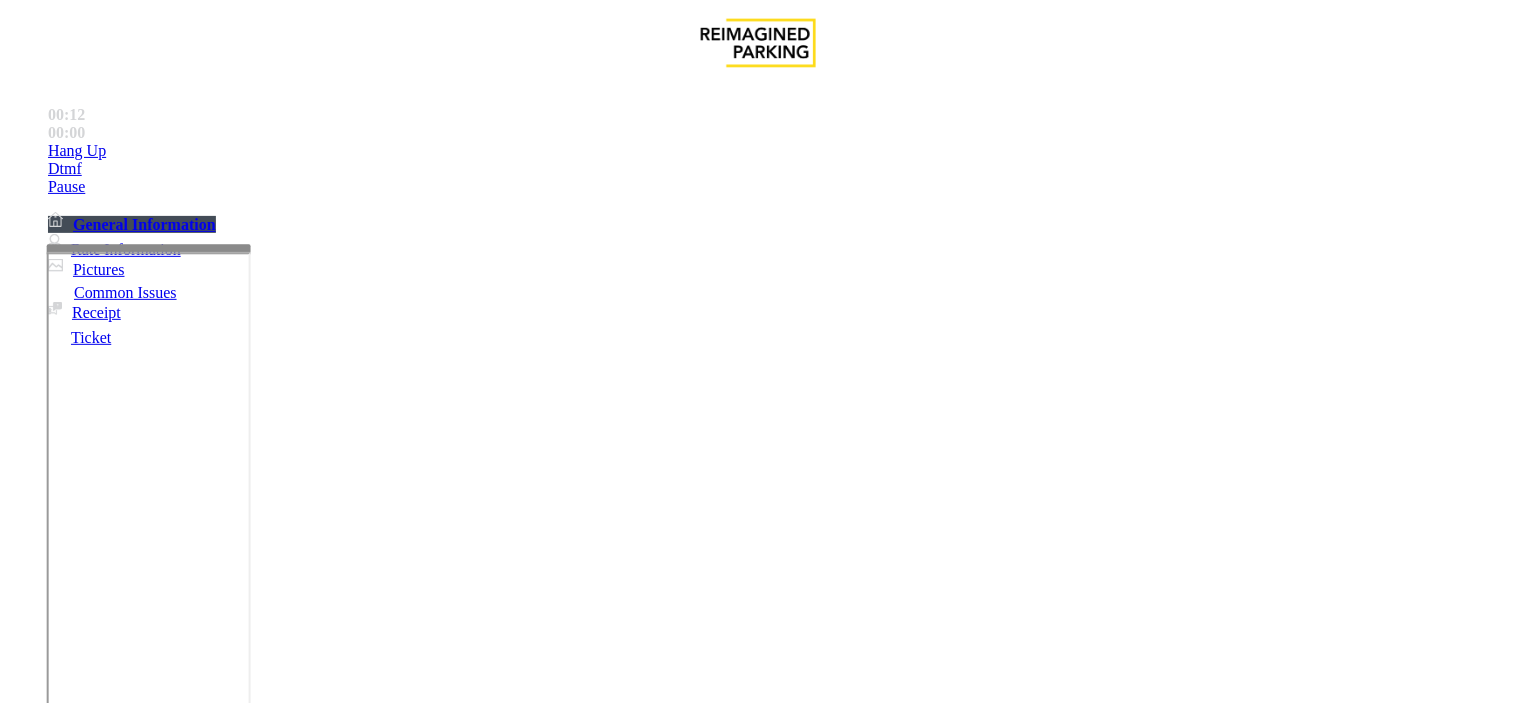 click on "Ticket Issue" at bounding box center (71, 1356) 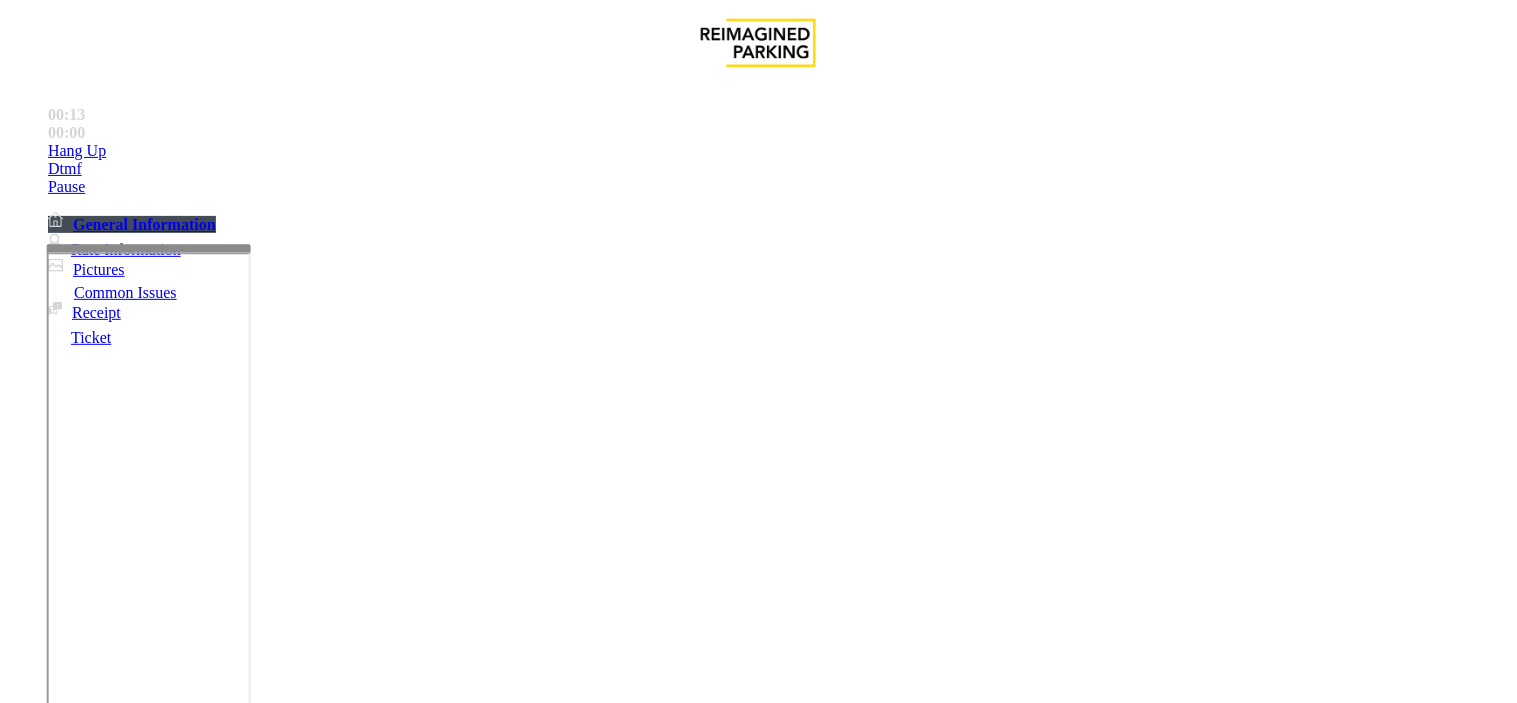 click on "Ticket Unreadable" at bounding box center (300, 1356) 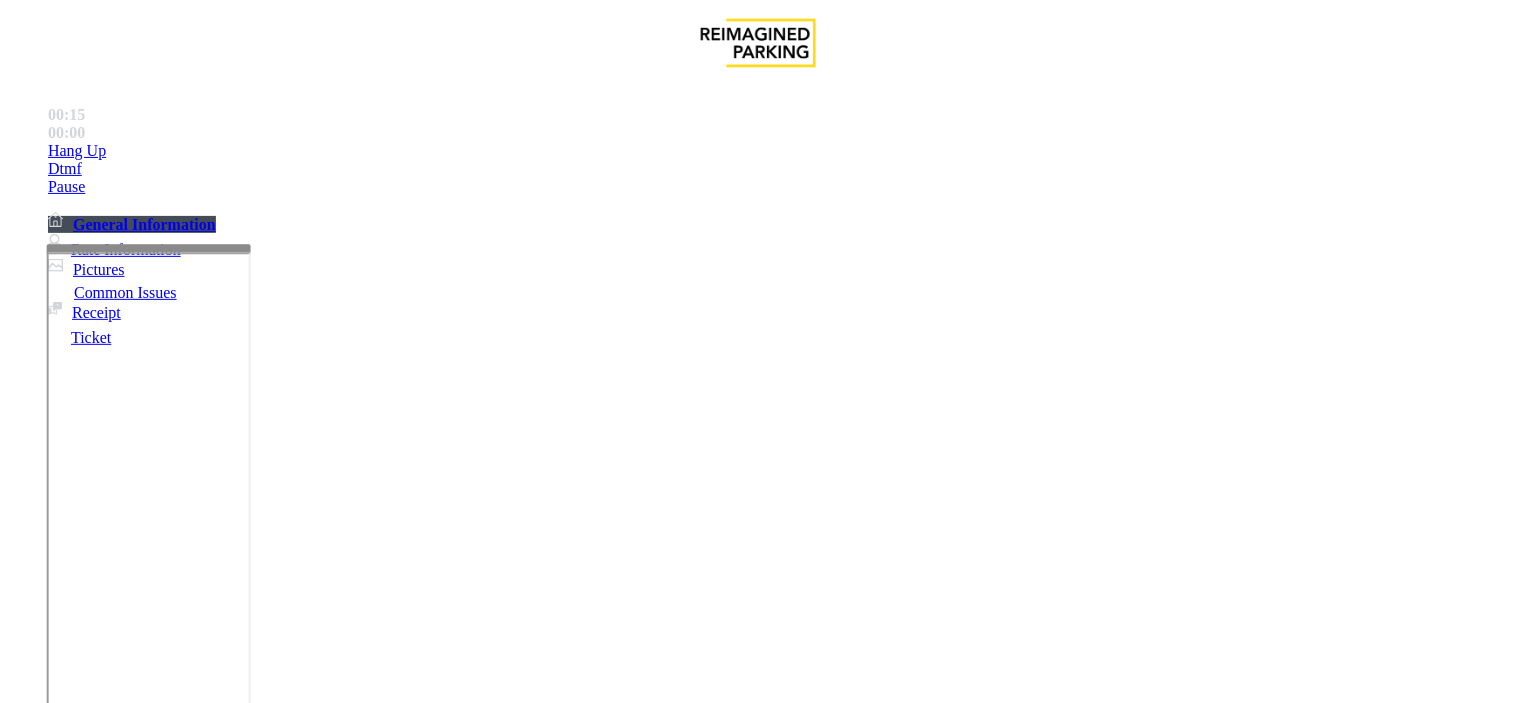 drag, startPoint x: 443, startPoint y: 186, endPoint x: 274, endPoint y: 148, distance: 173.21951 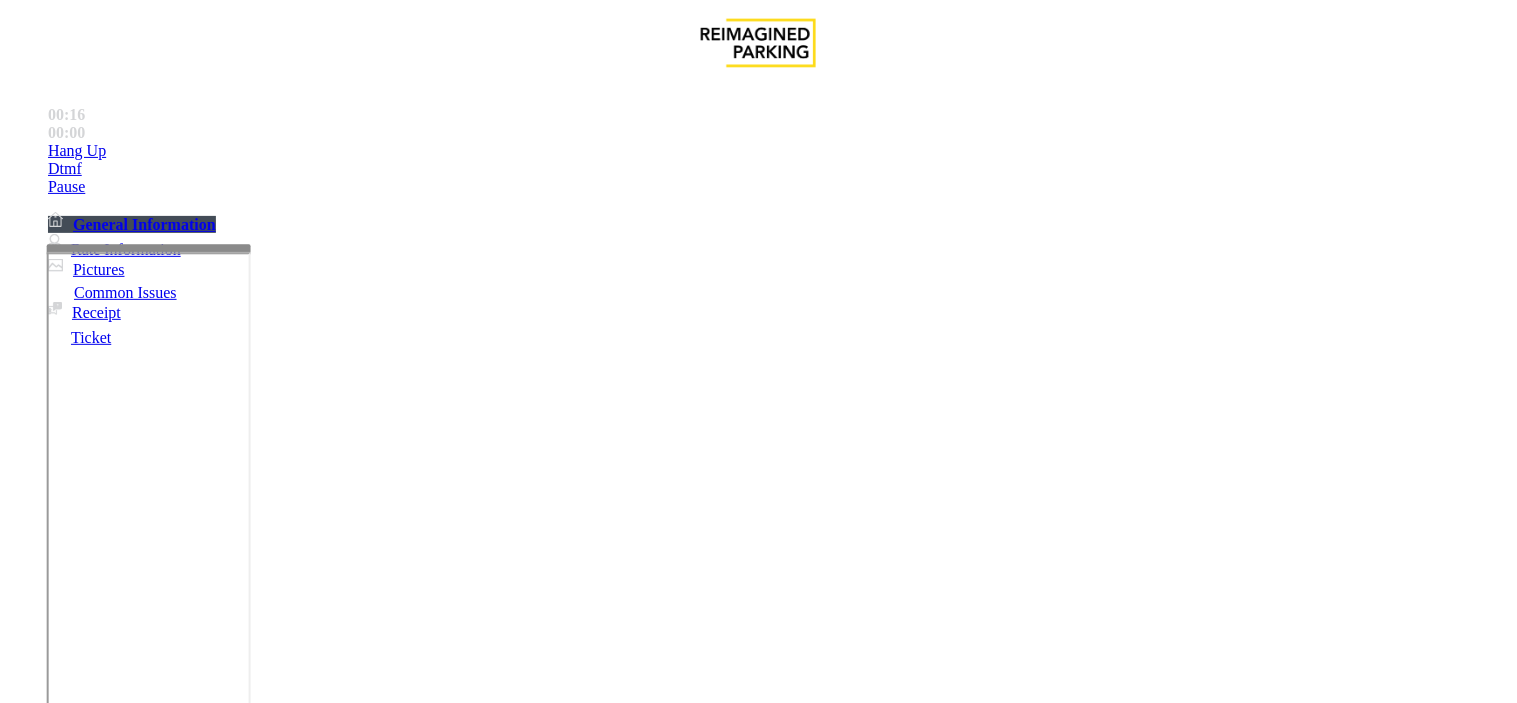click at bounding box center (246, 1696) 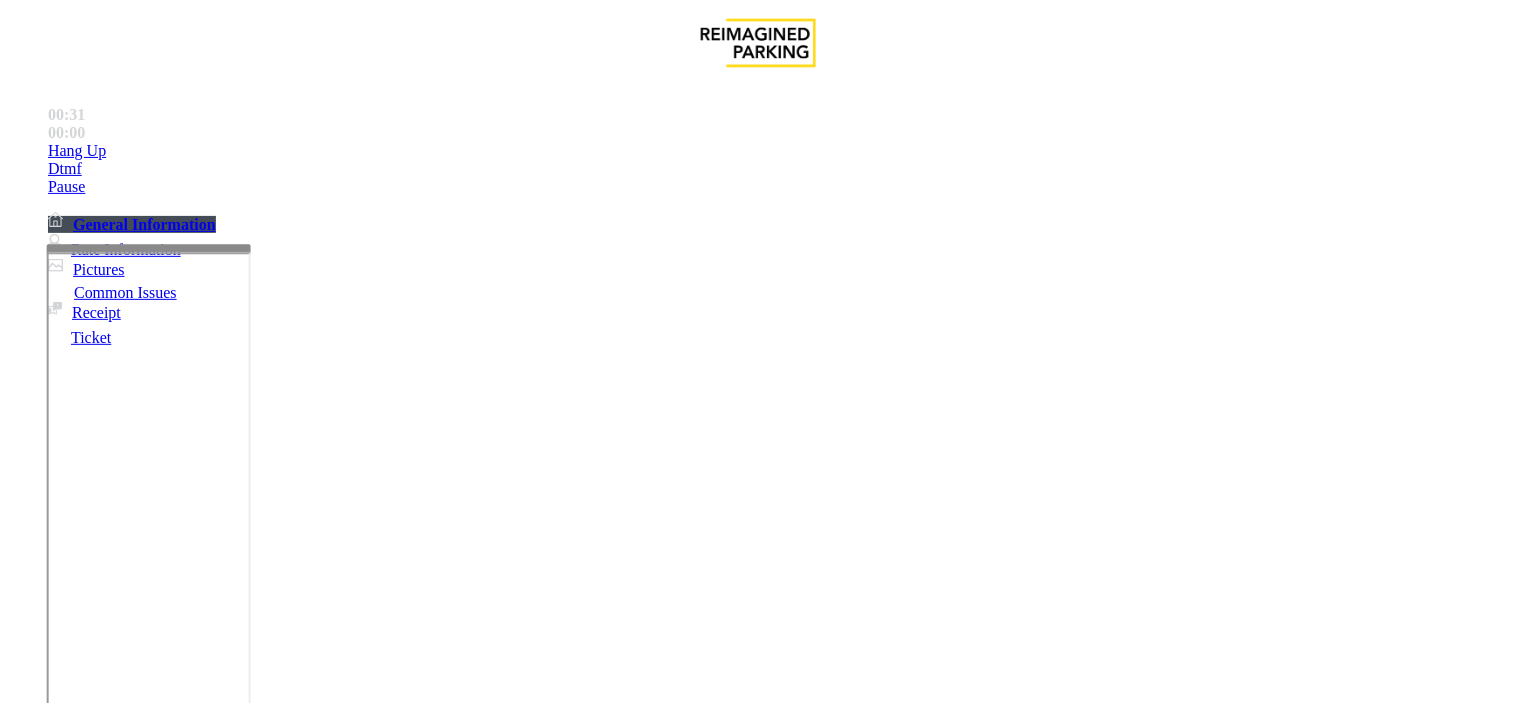 click at bounding box center (246, 1696) 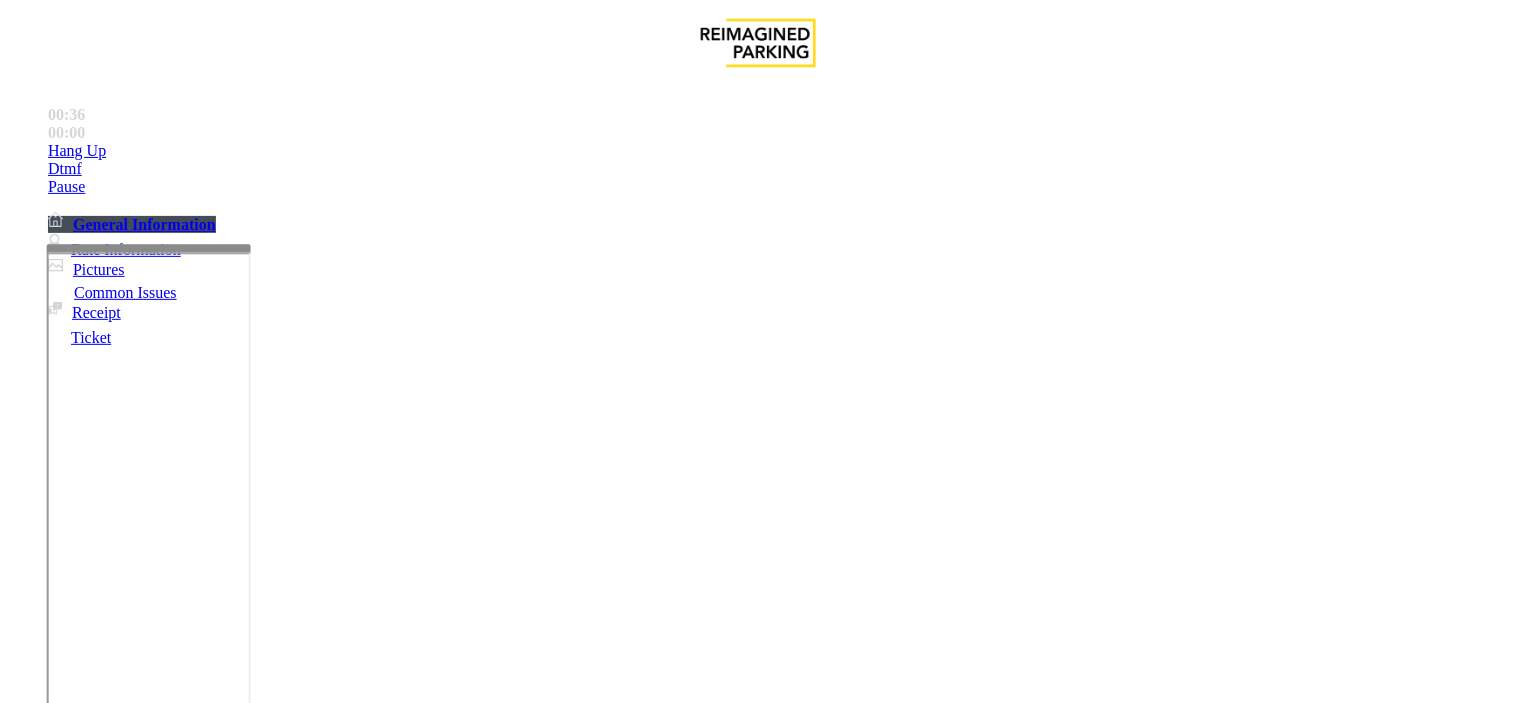type on "**********" 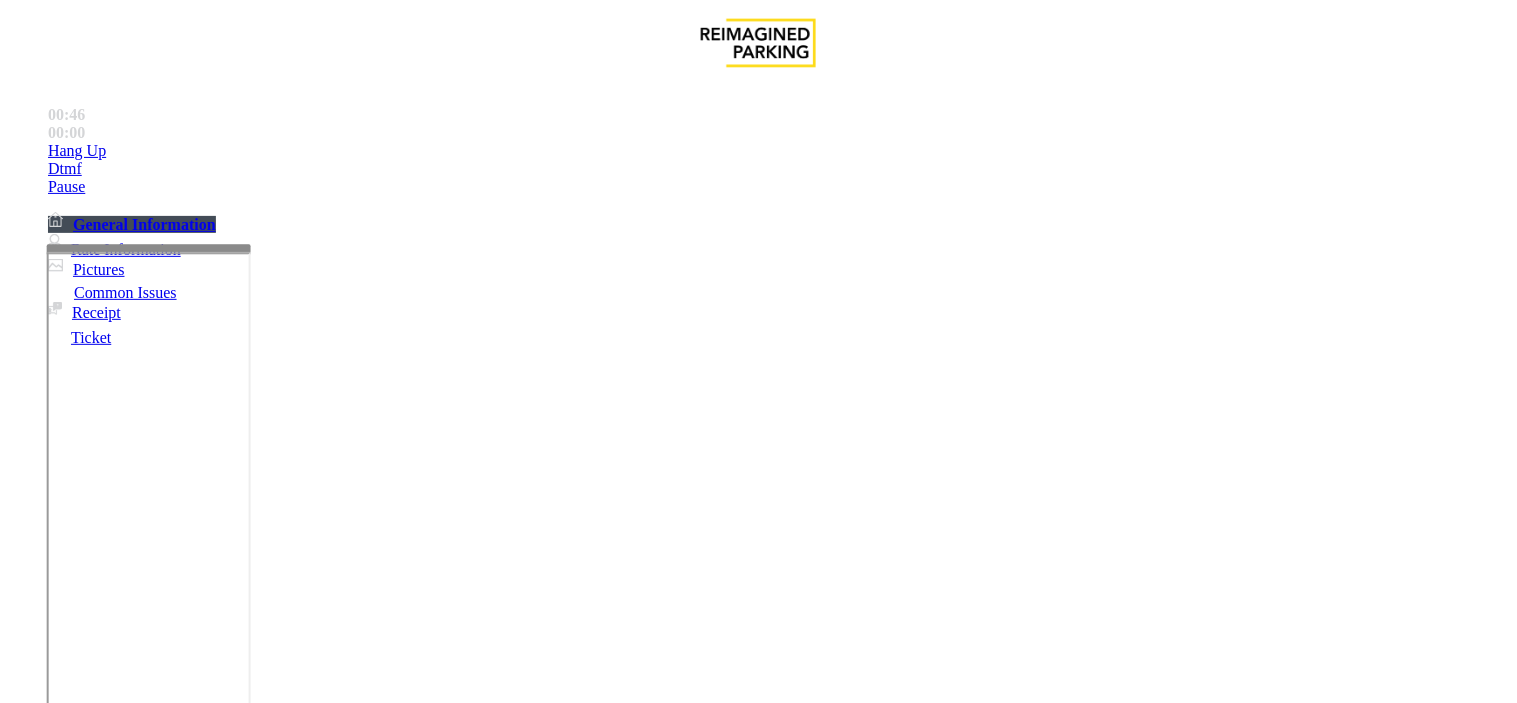 type on "********" 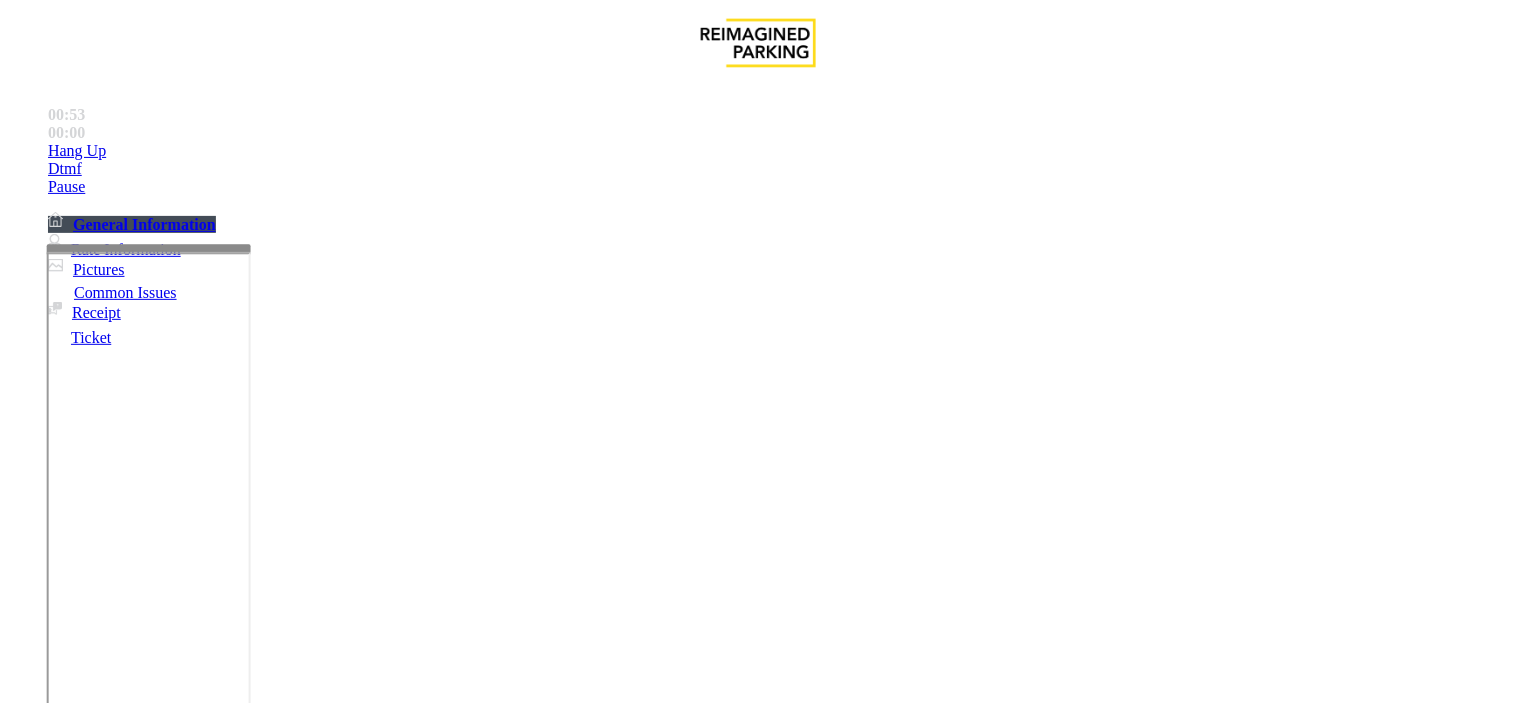 type on "**********" 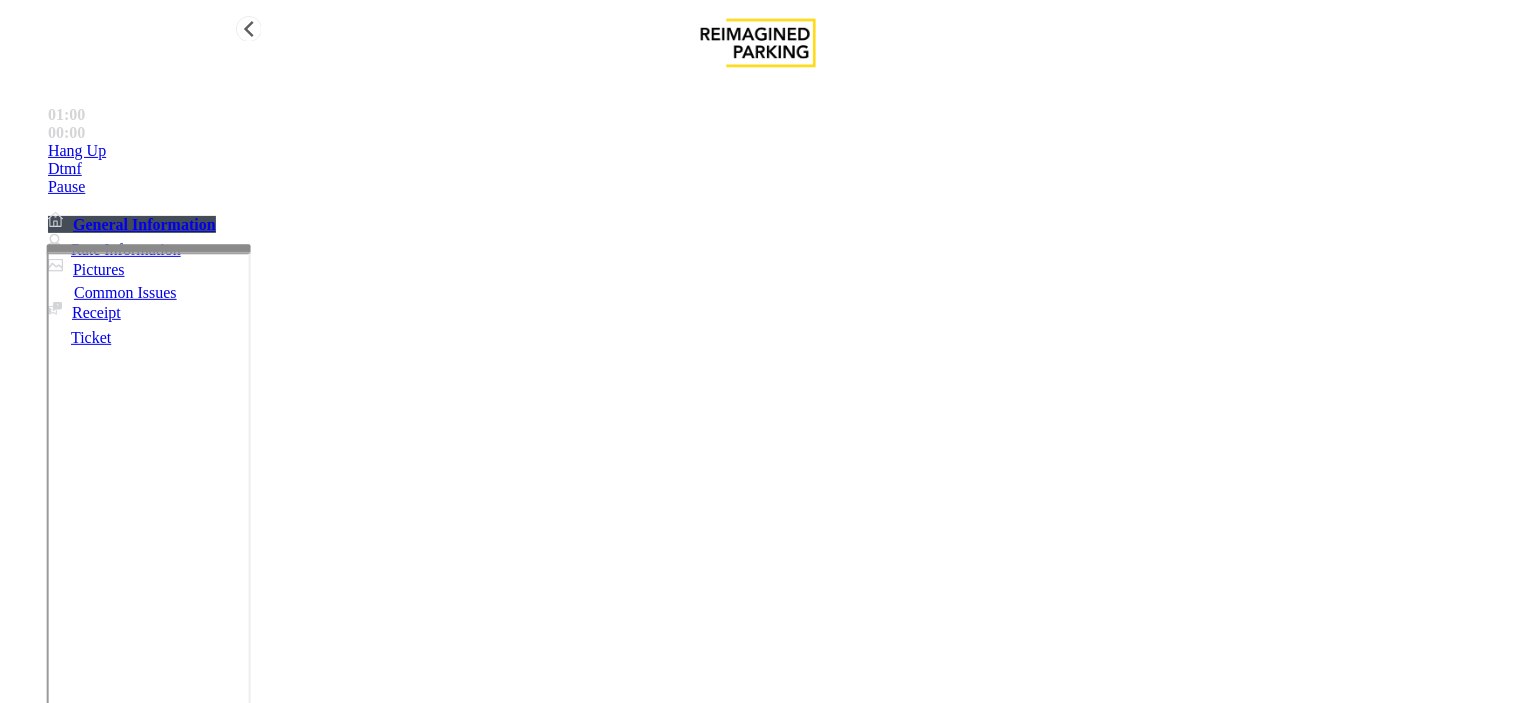click on "Hang Up" at bounding box center (778, 151) 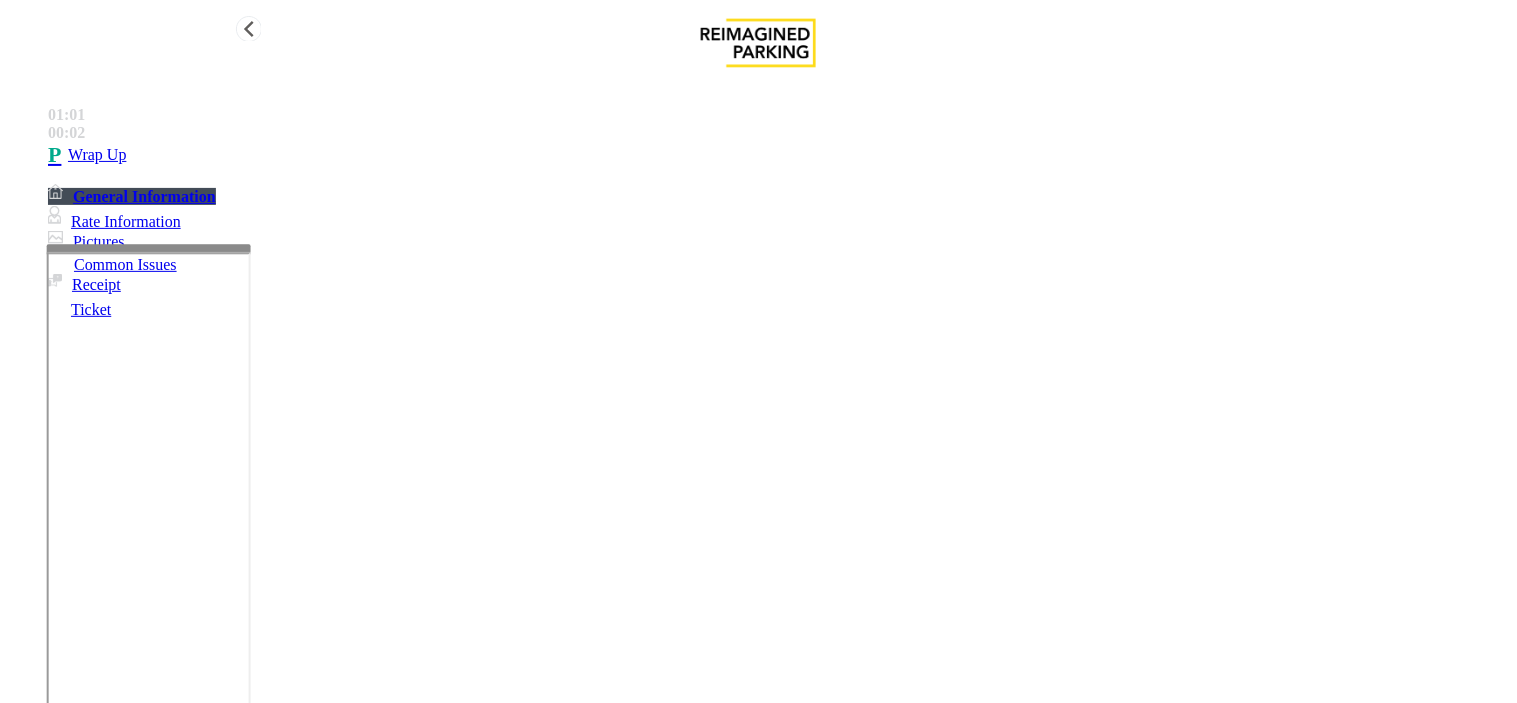 click on "Wrap Up" at bounding box center [778, 155] 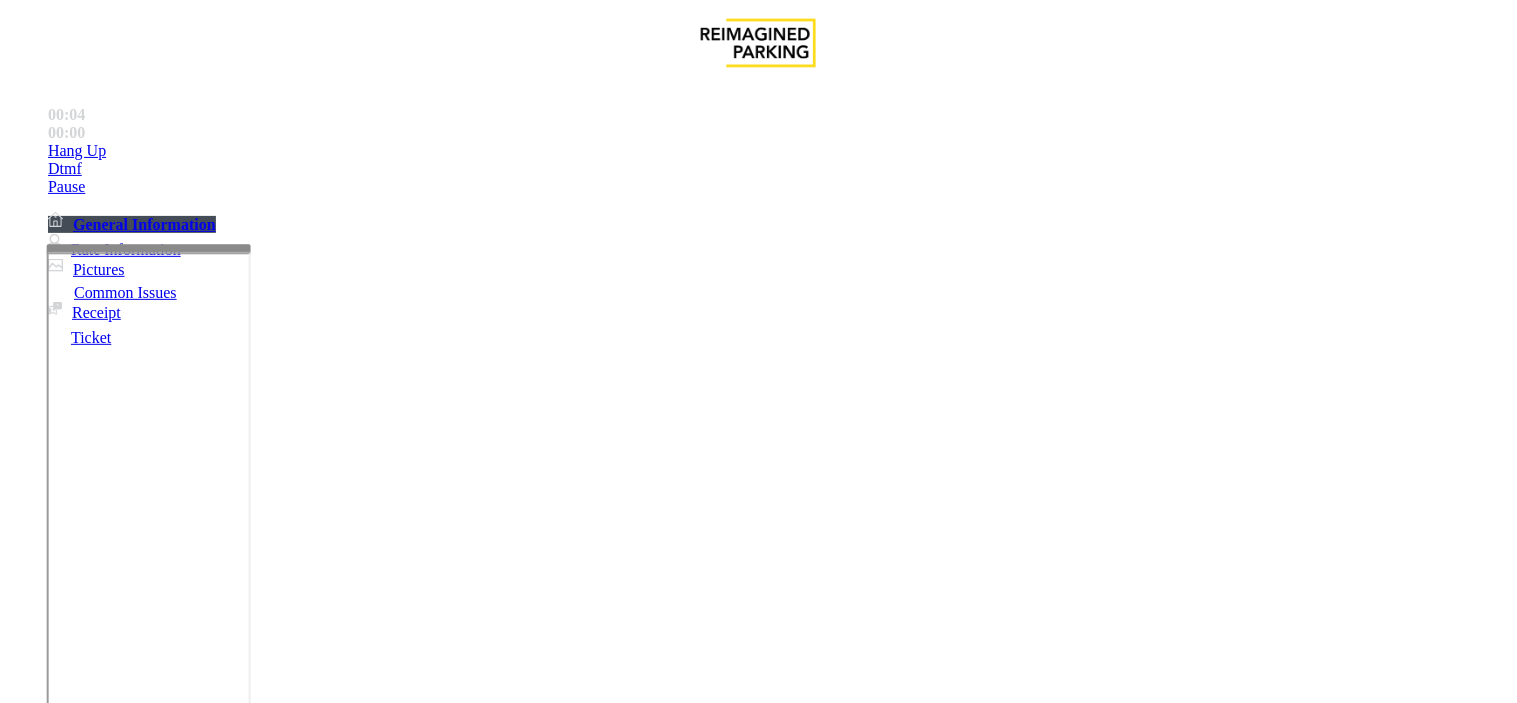 scroll, scrollTop: 1777, scrollLeft: 0, axis: vertical 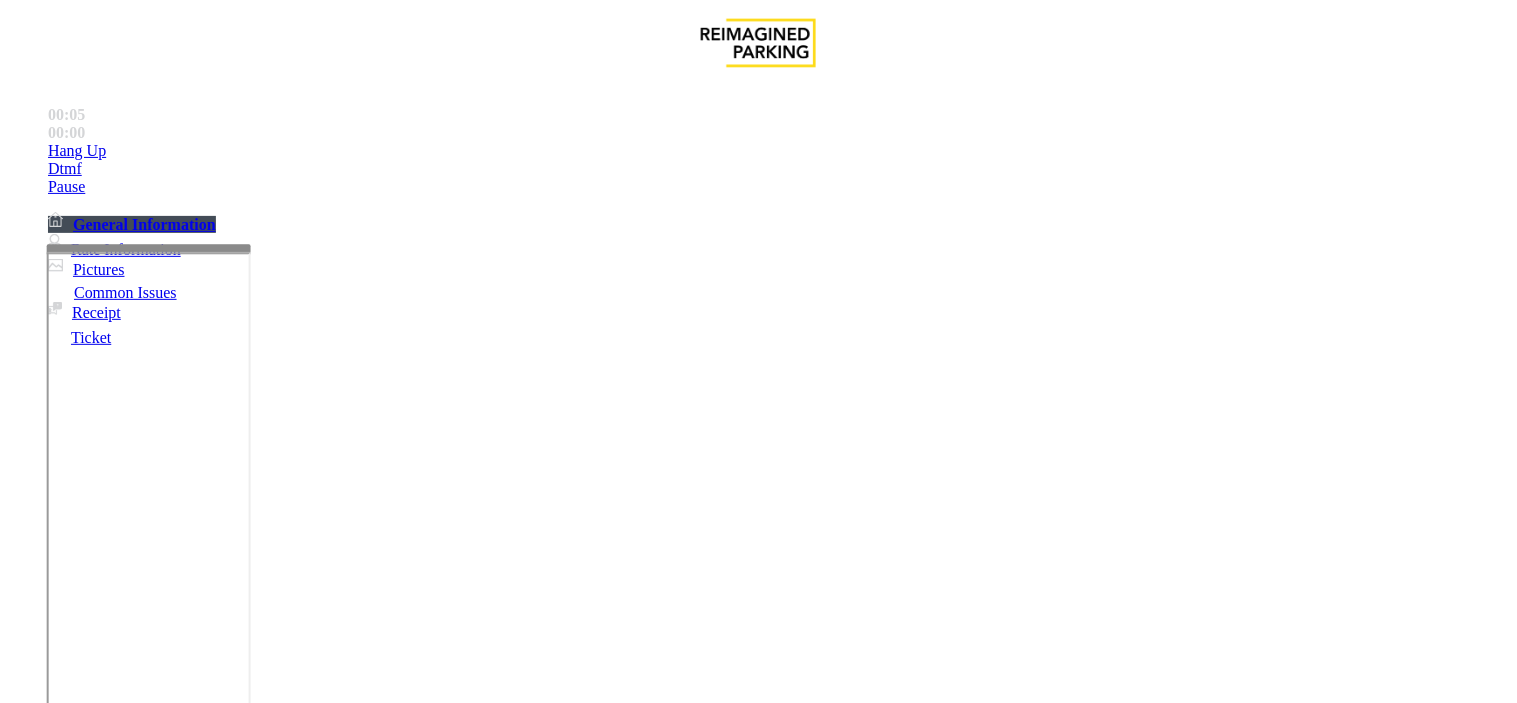 click on "Ticket Unreadable" at bounding box center [300, 1356] 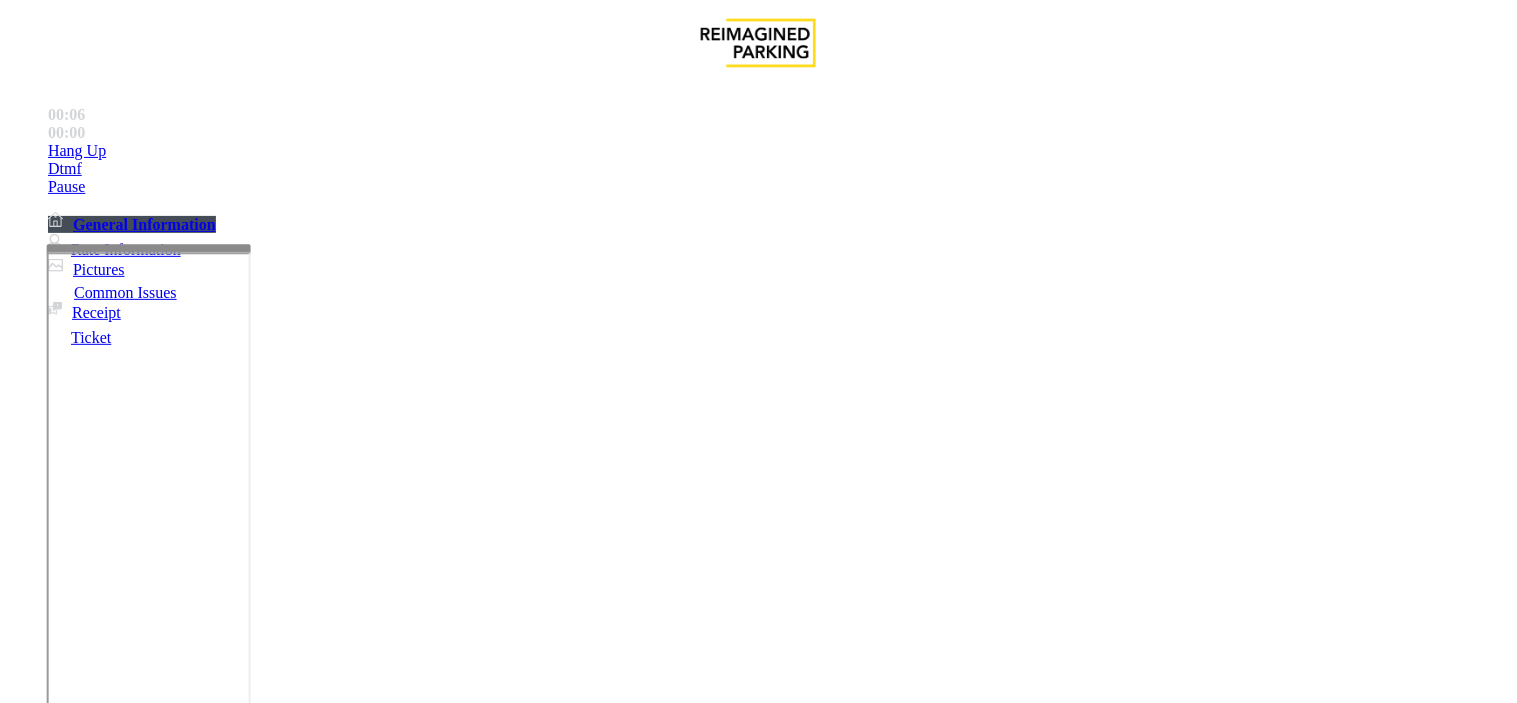 drag, startPoint x: 444, startPoint y: 176, endPoint x: 270, endPoint y: 154, distance: 175.38528 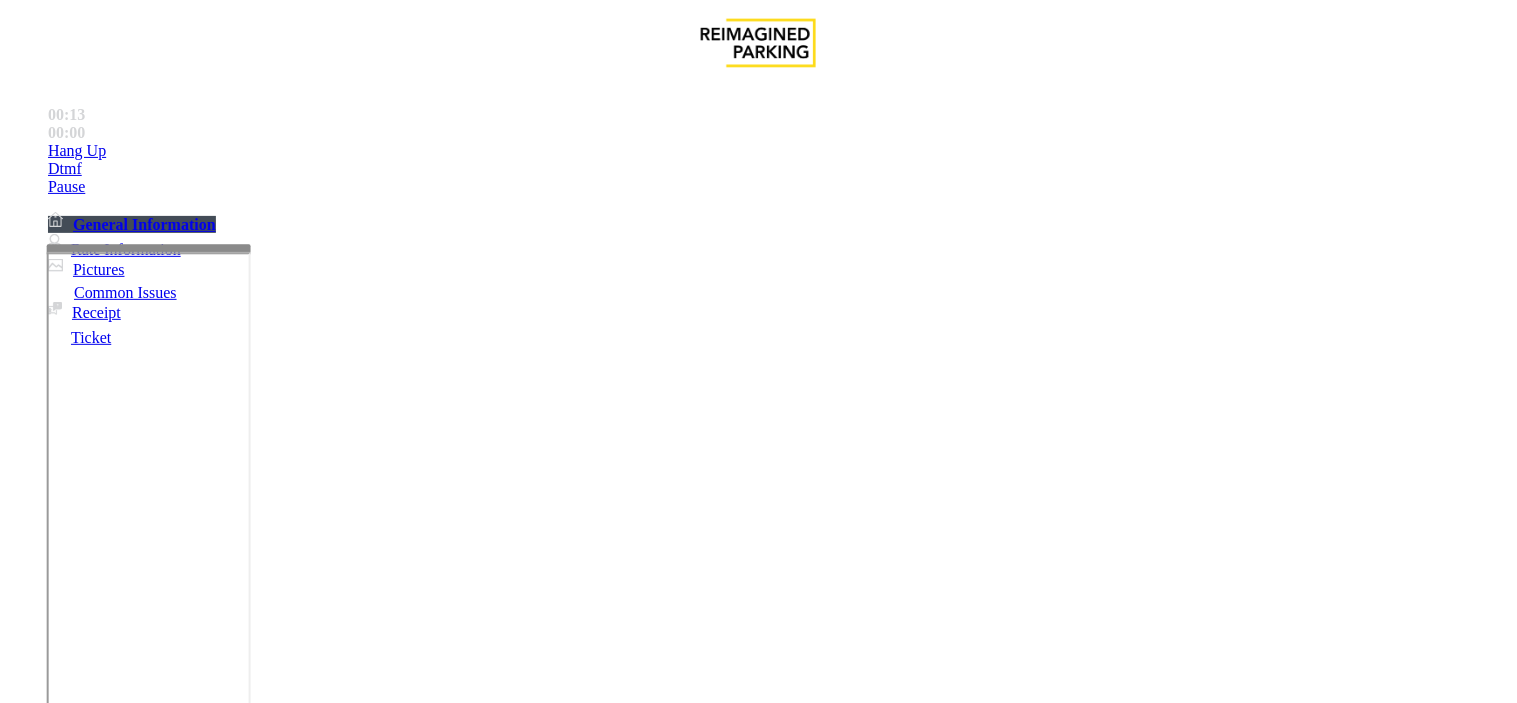 click at bounding box center (246, 1650) 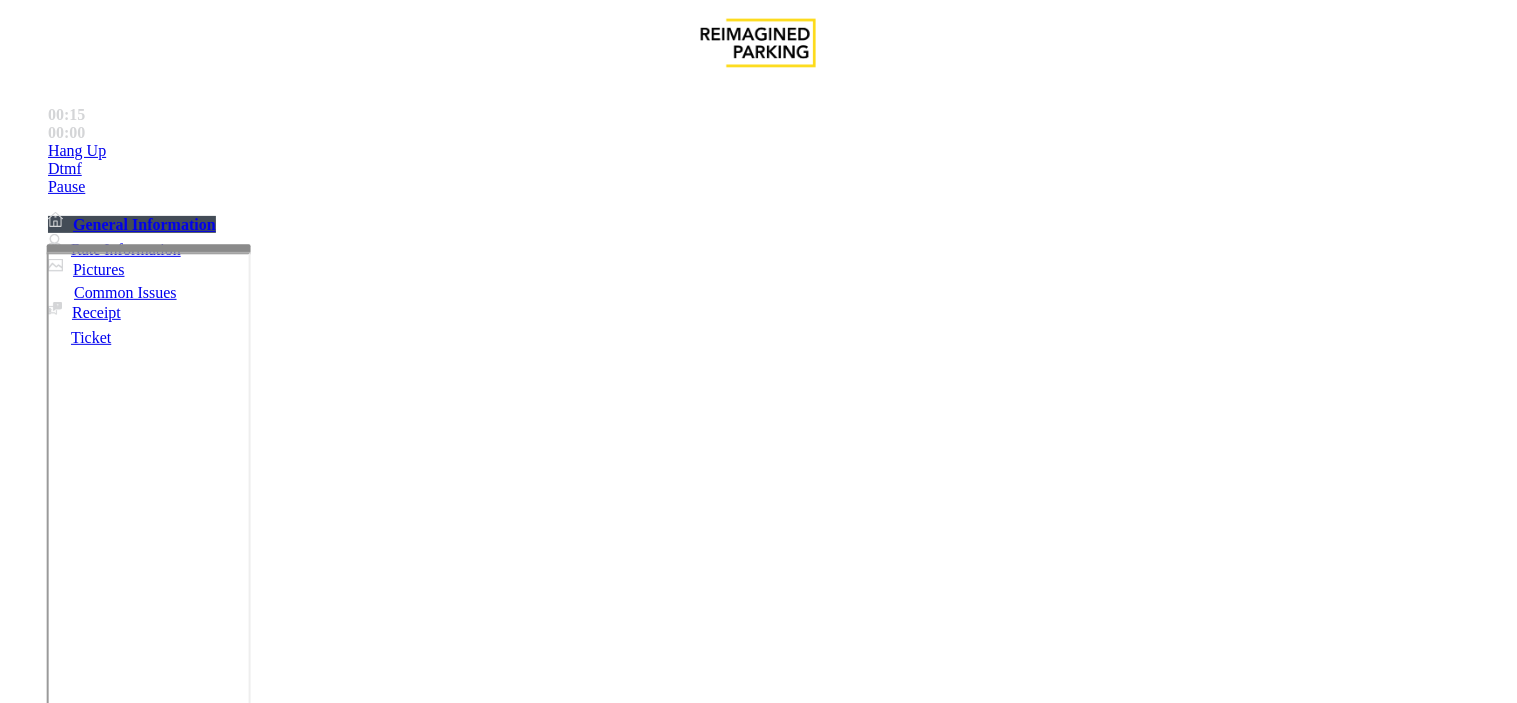 click at bounding box center [246, 1650] 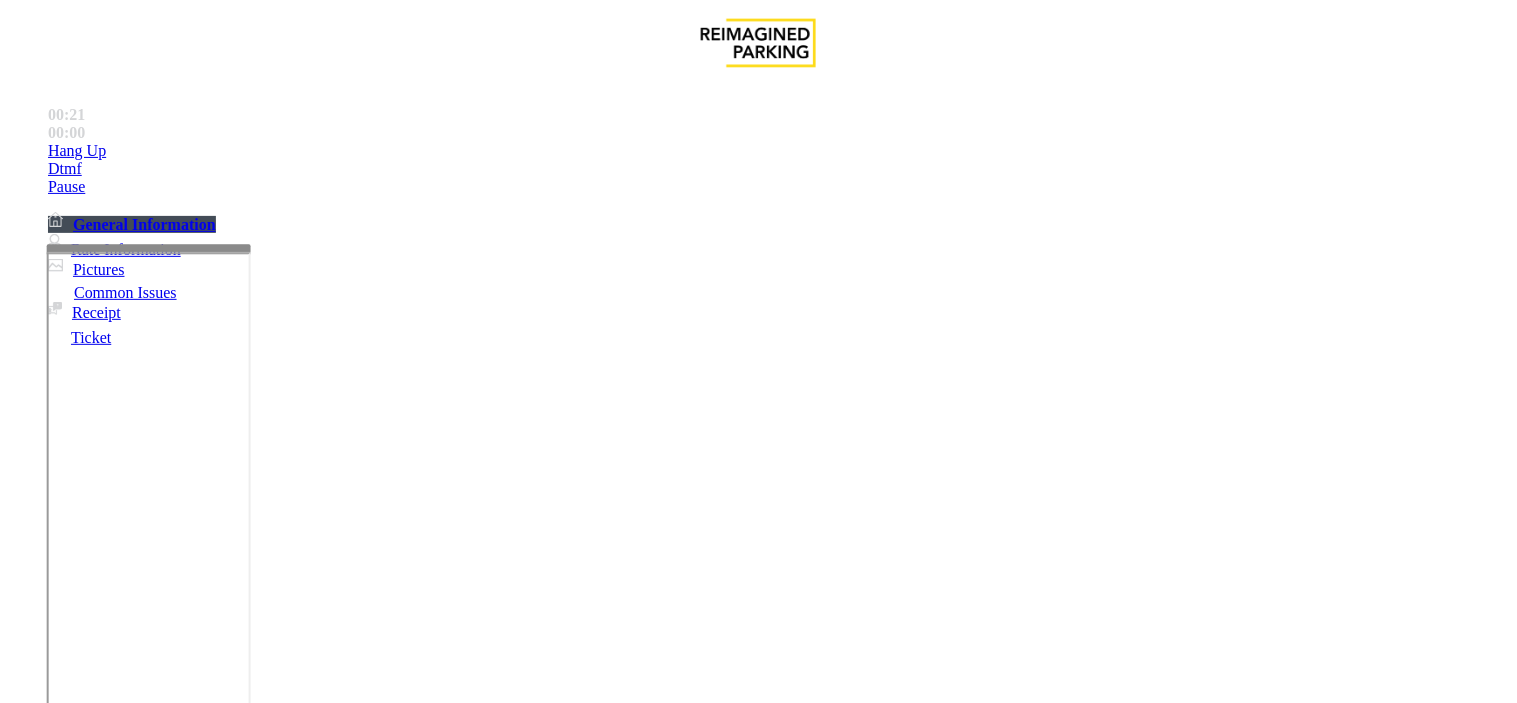 type on "**********" 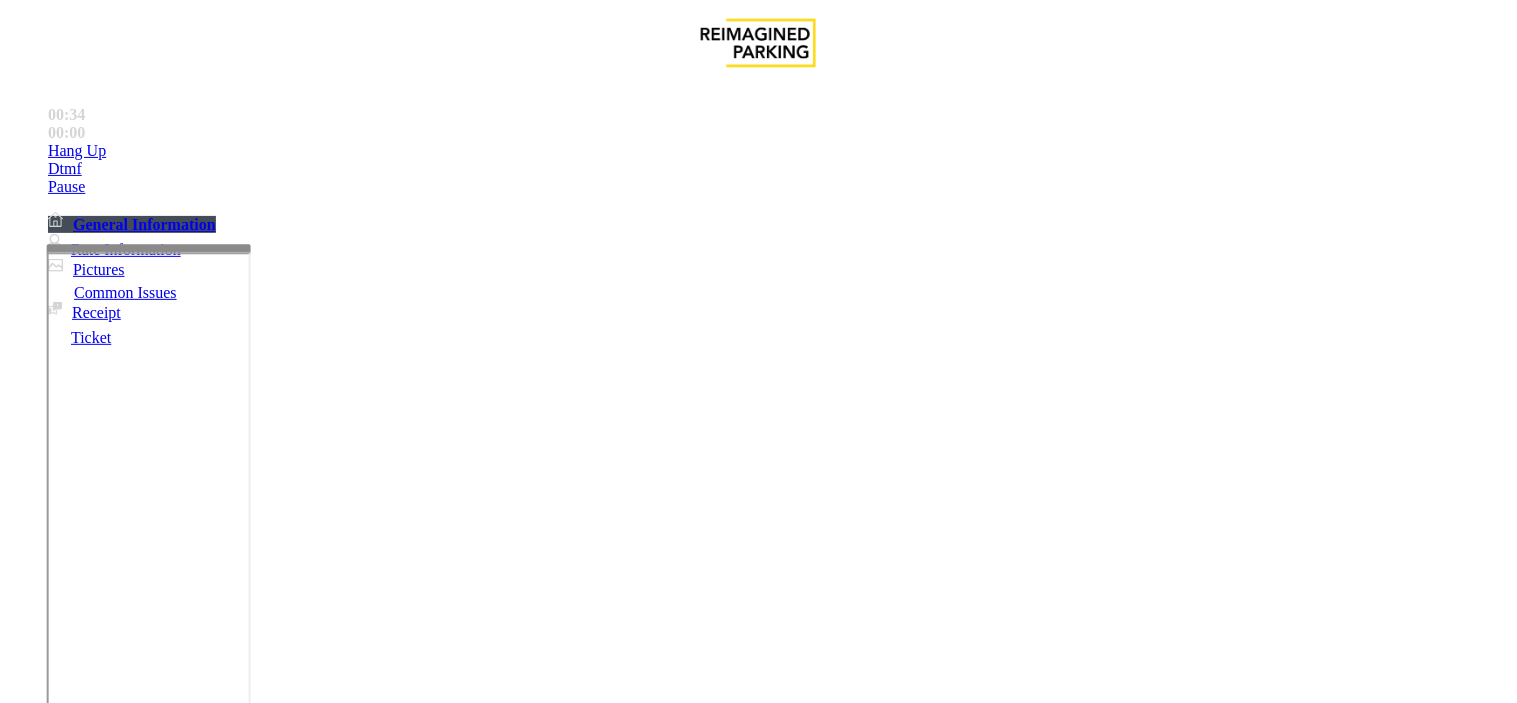 scroll, scrollTop: 392, scrollLeft: 0, axis: vertical 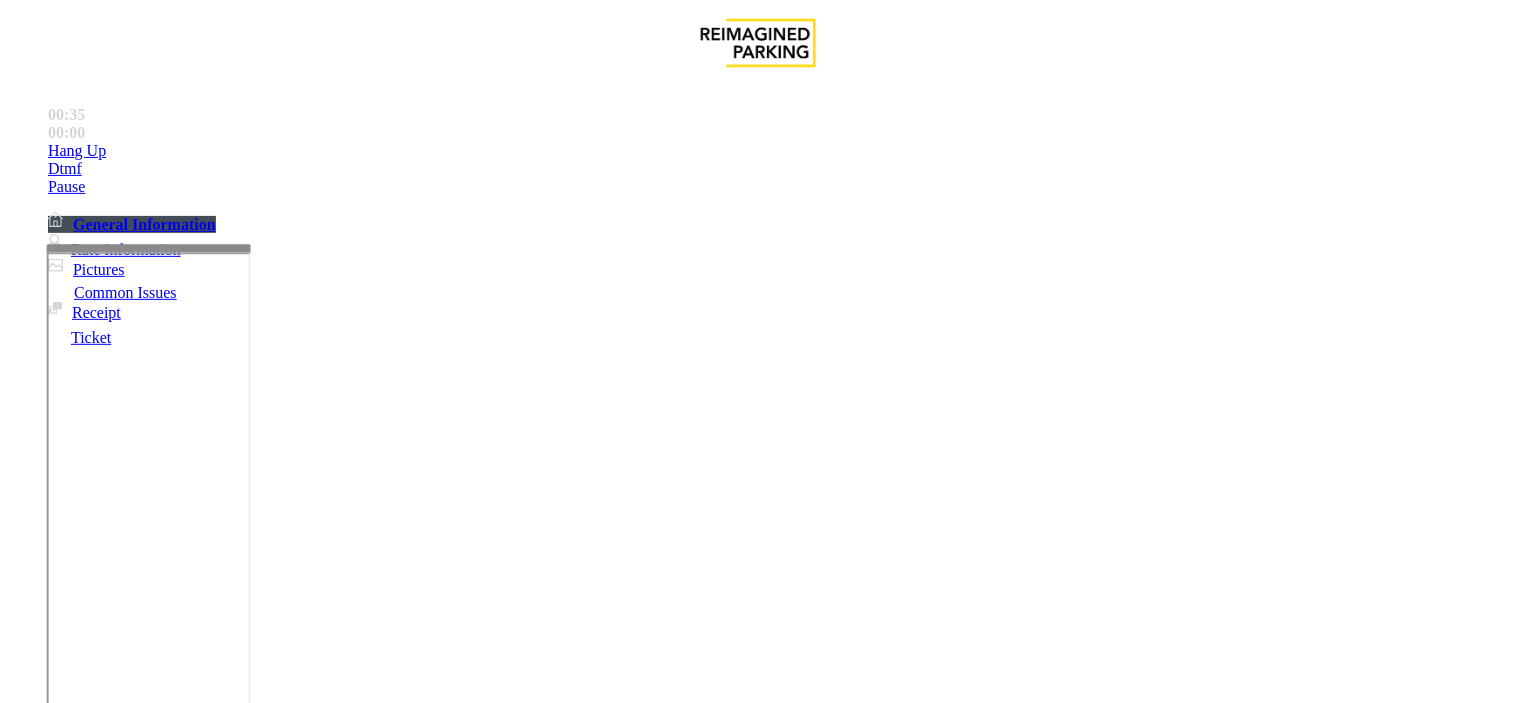 click on "Vend Gate" at bounding box center [69, 1743] 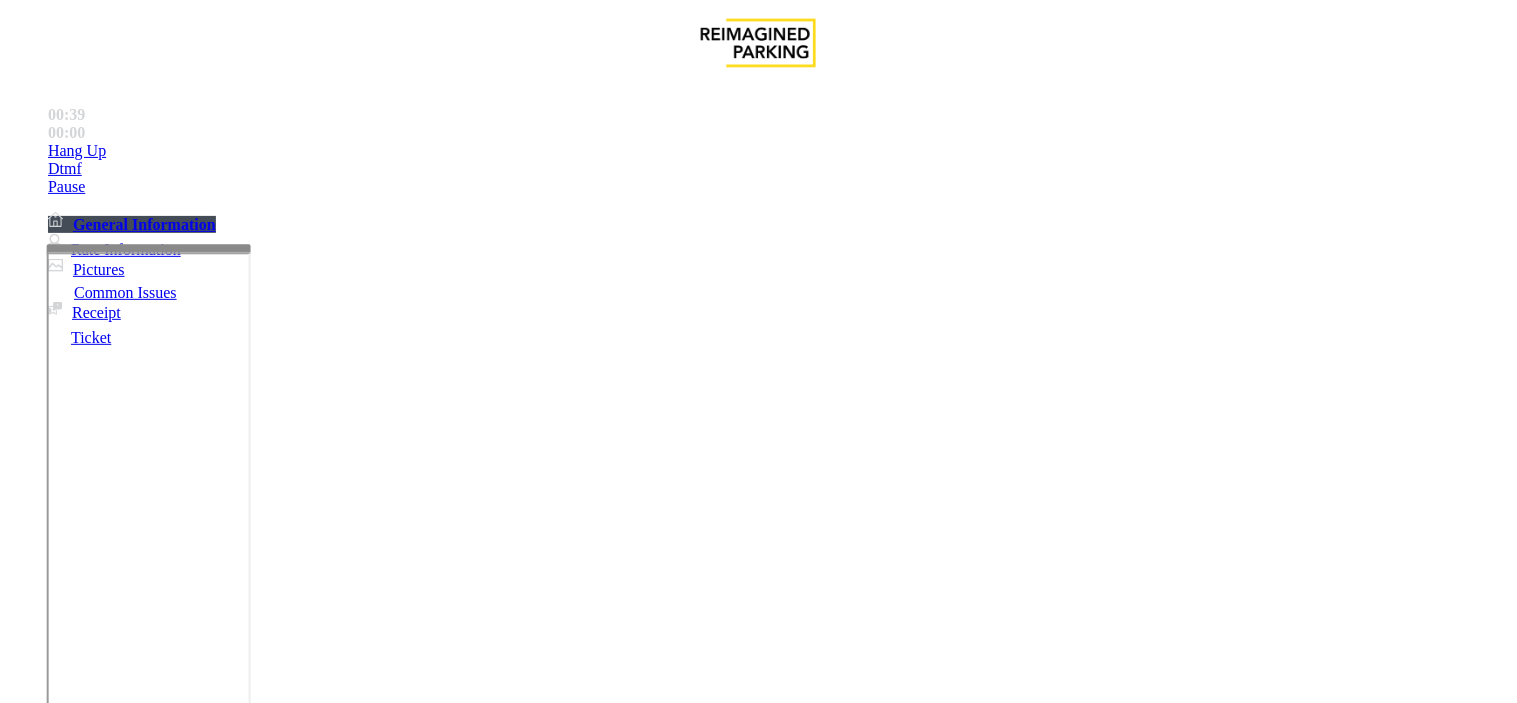 scroll, scrollTop: 170, scrollLeft: 0, axis: vertical 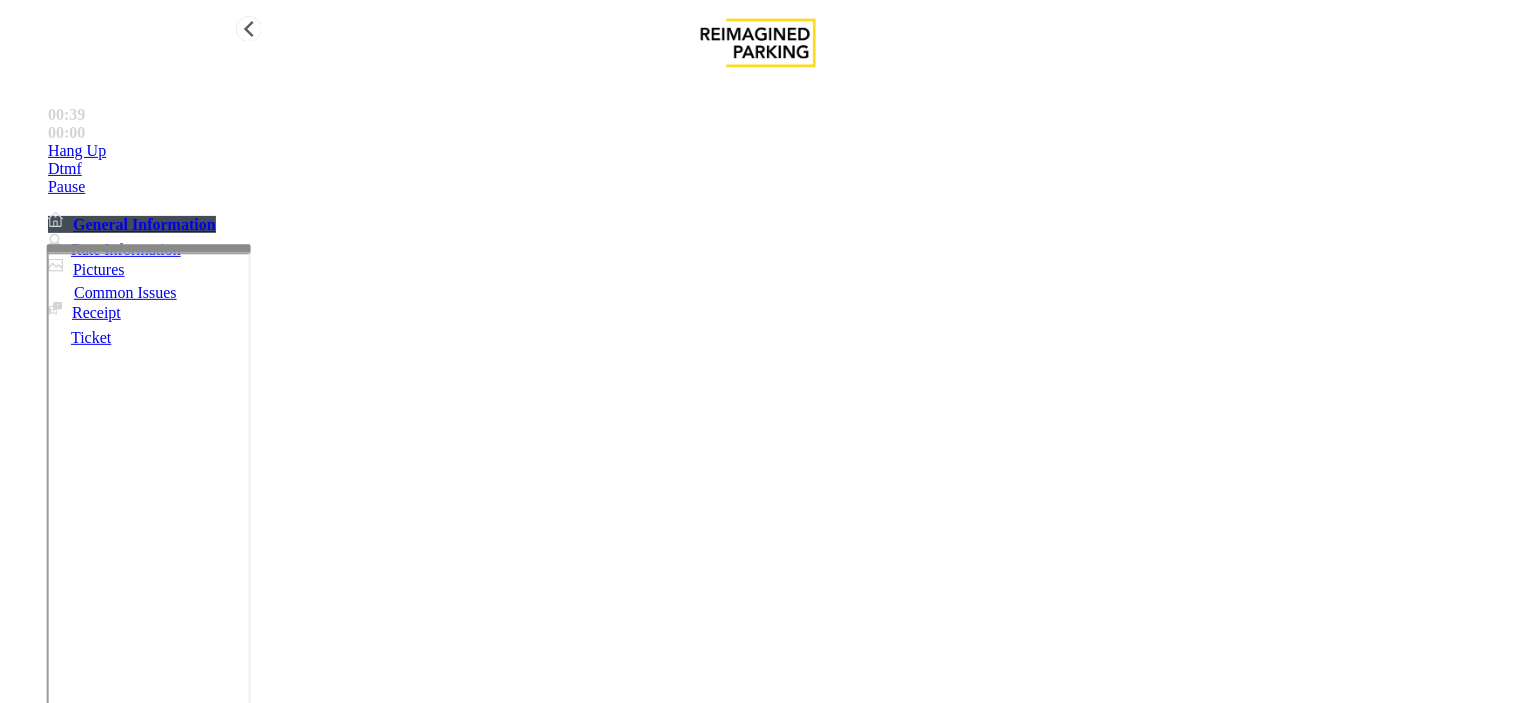 click on "Hang Up" at bounding box center (778, 151) 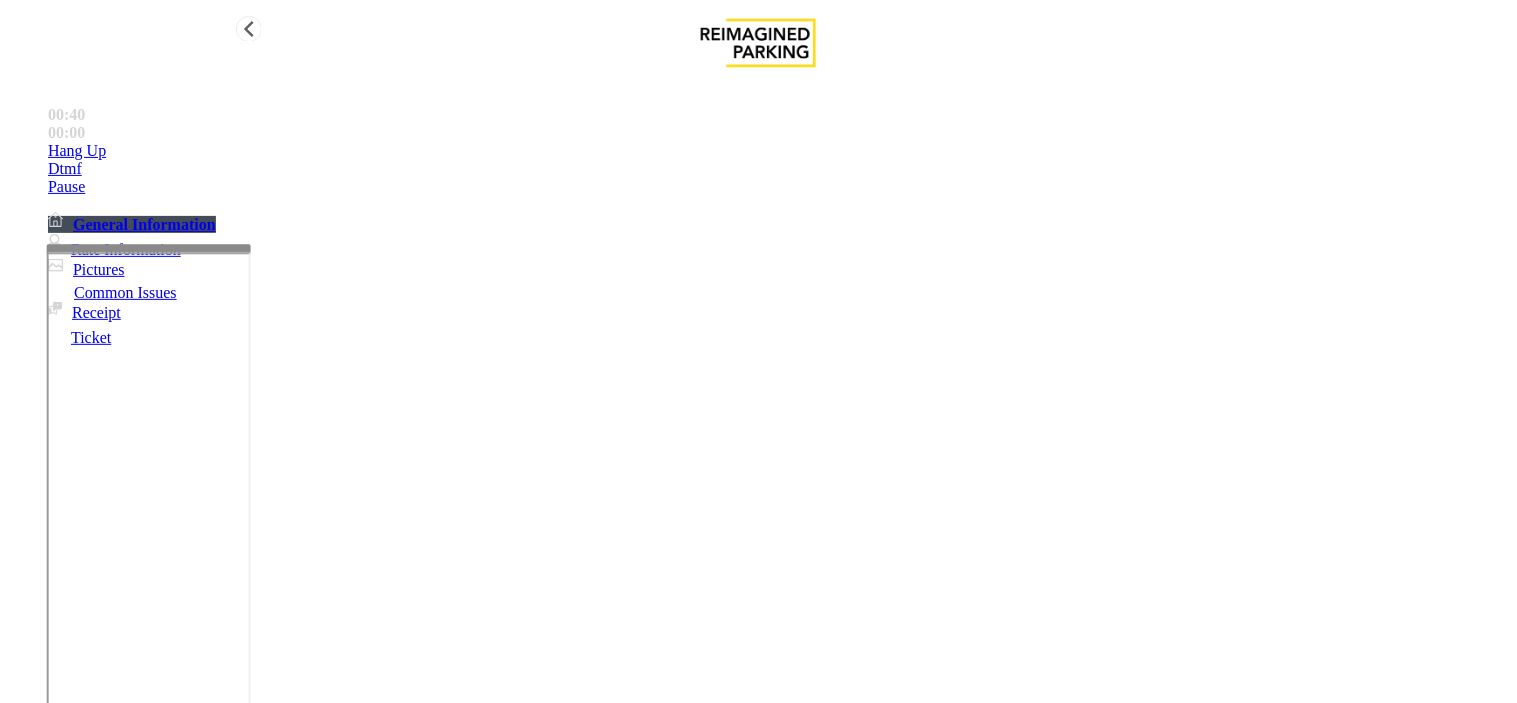 click on "Hang Up" at bounding box center (778, 151) 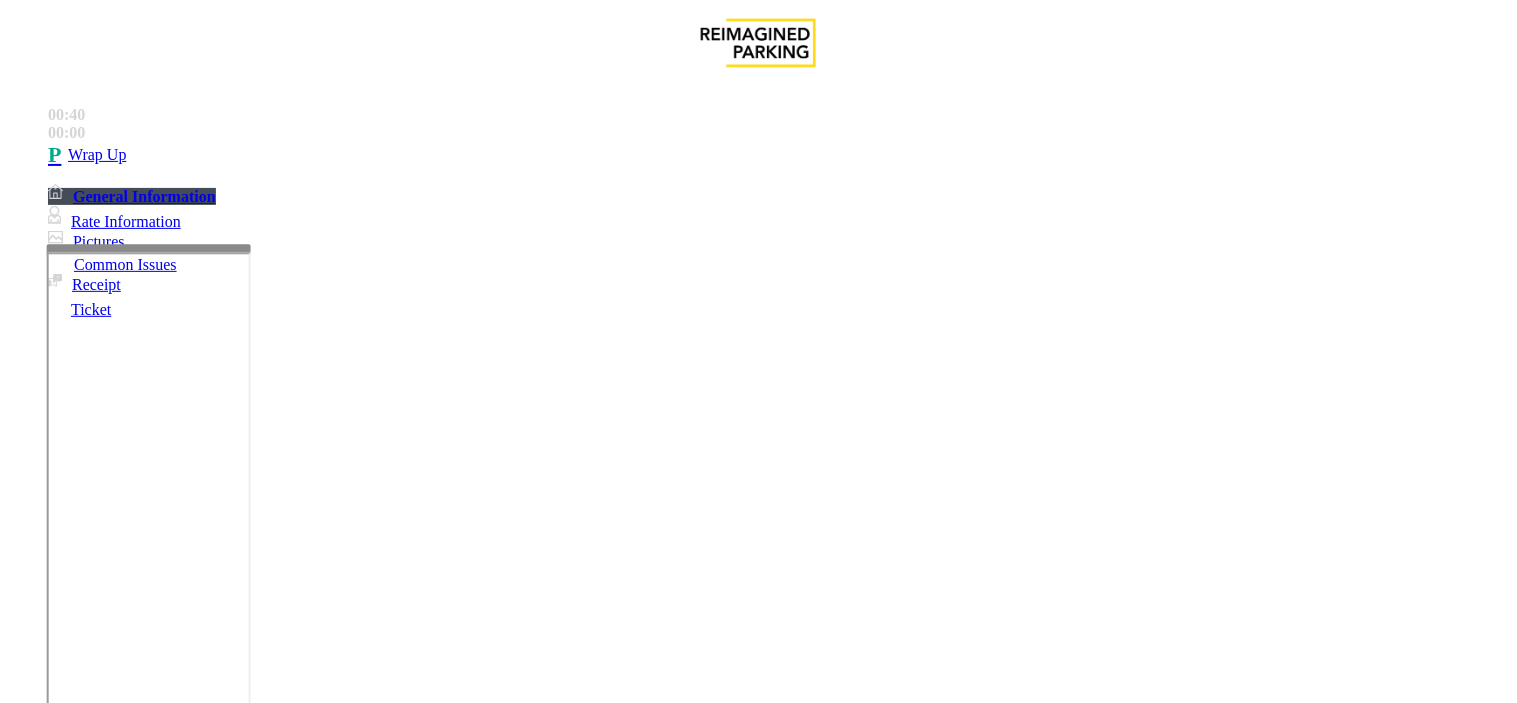 scroll, scrollTop: 0, scrollLeft: 0, axis: both 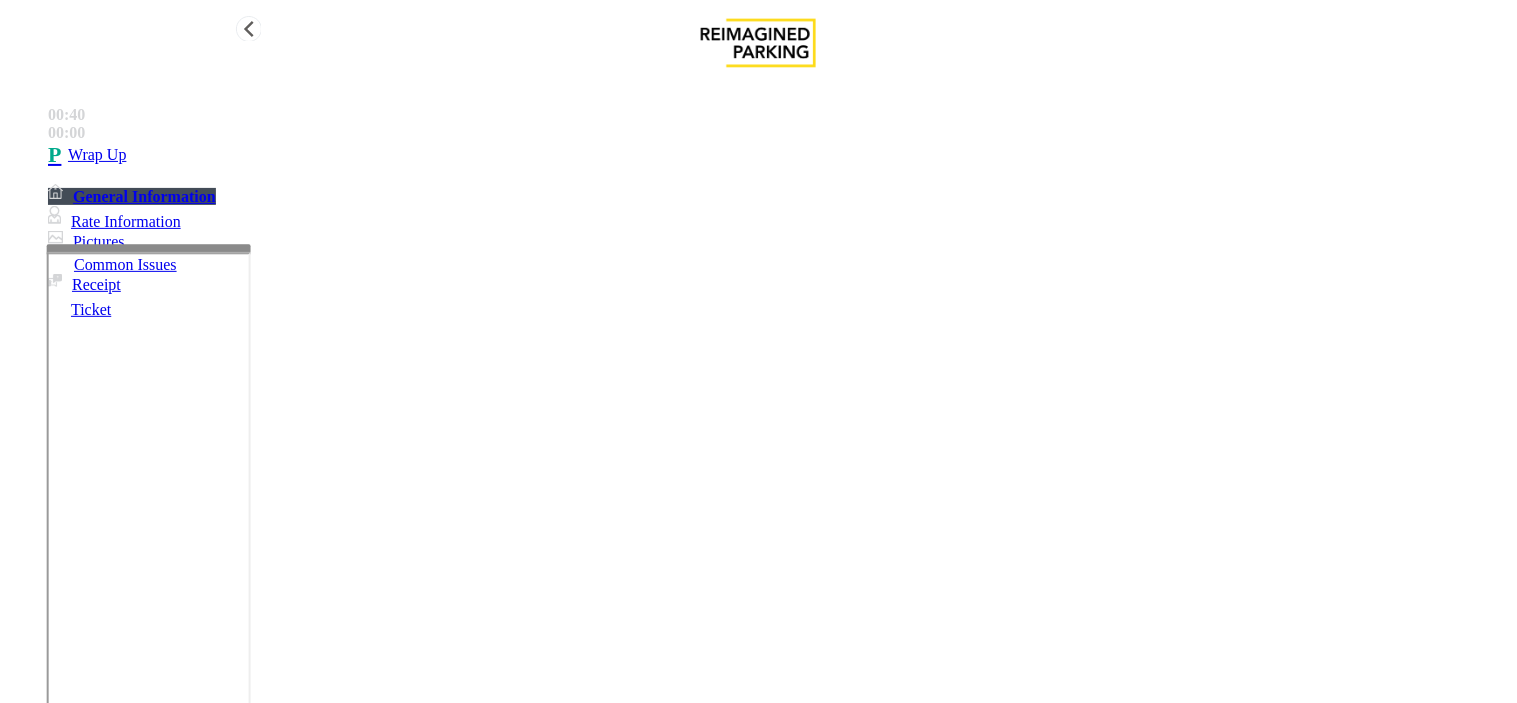 click on "Wrap Up" at bounding box center (778, 155) 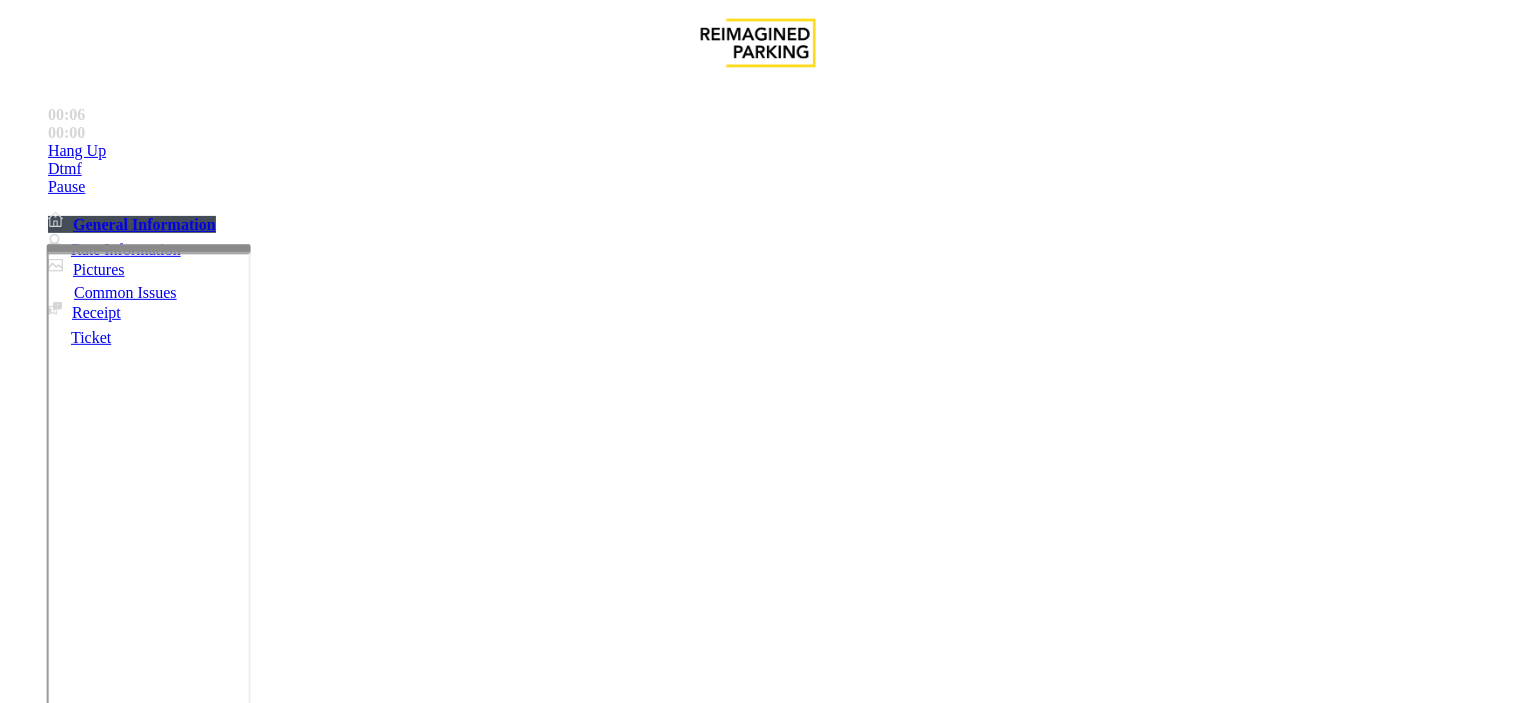 click on "Intercom Issue/No Response" at bounding box center (929, 1356) 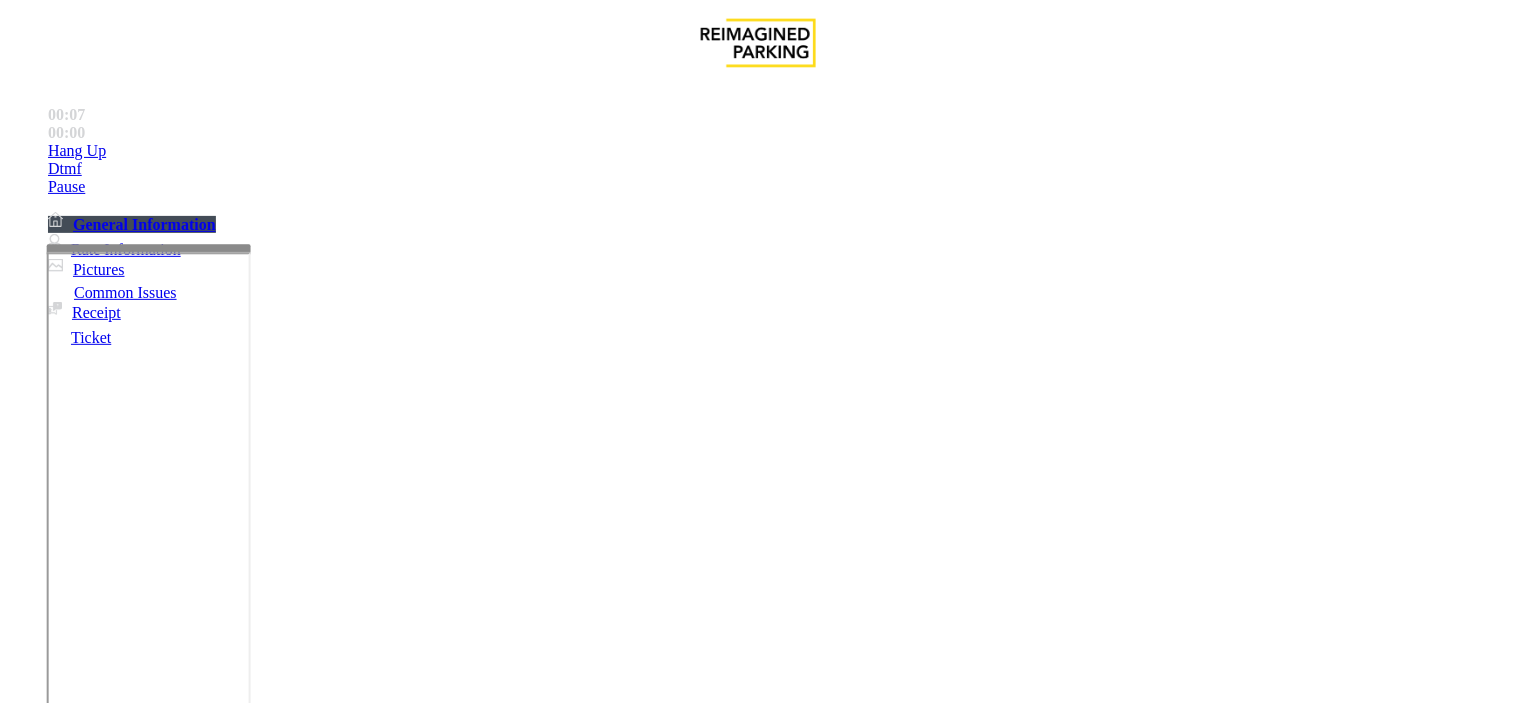 click on "No Response/Unable to hear parker" at bounding box center (758, 1341) 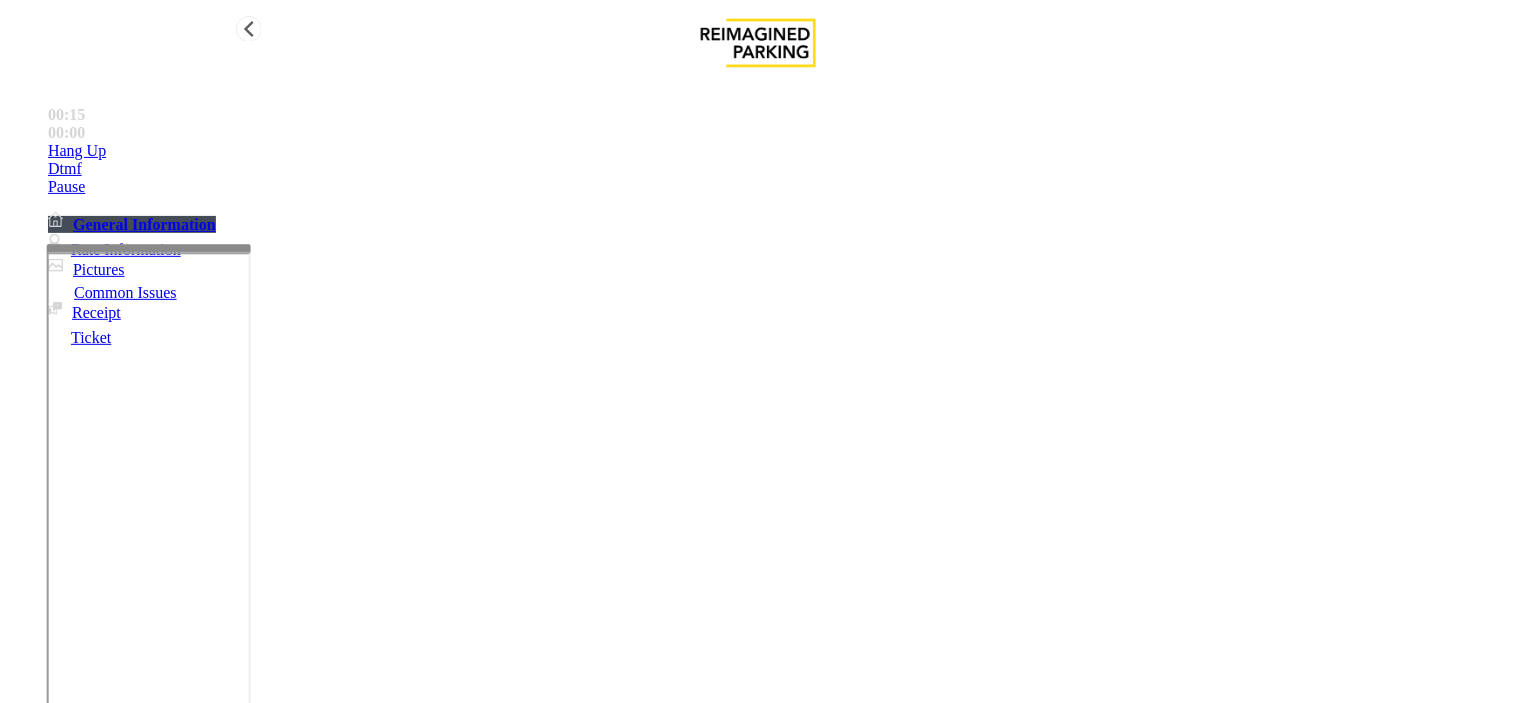 type on "**********" 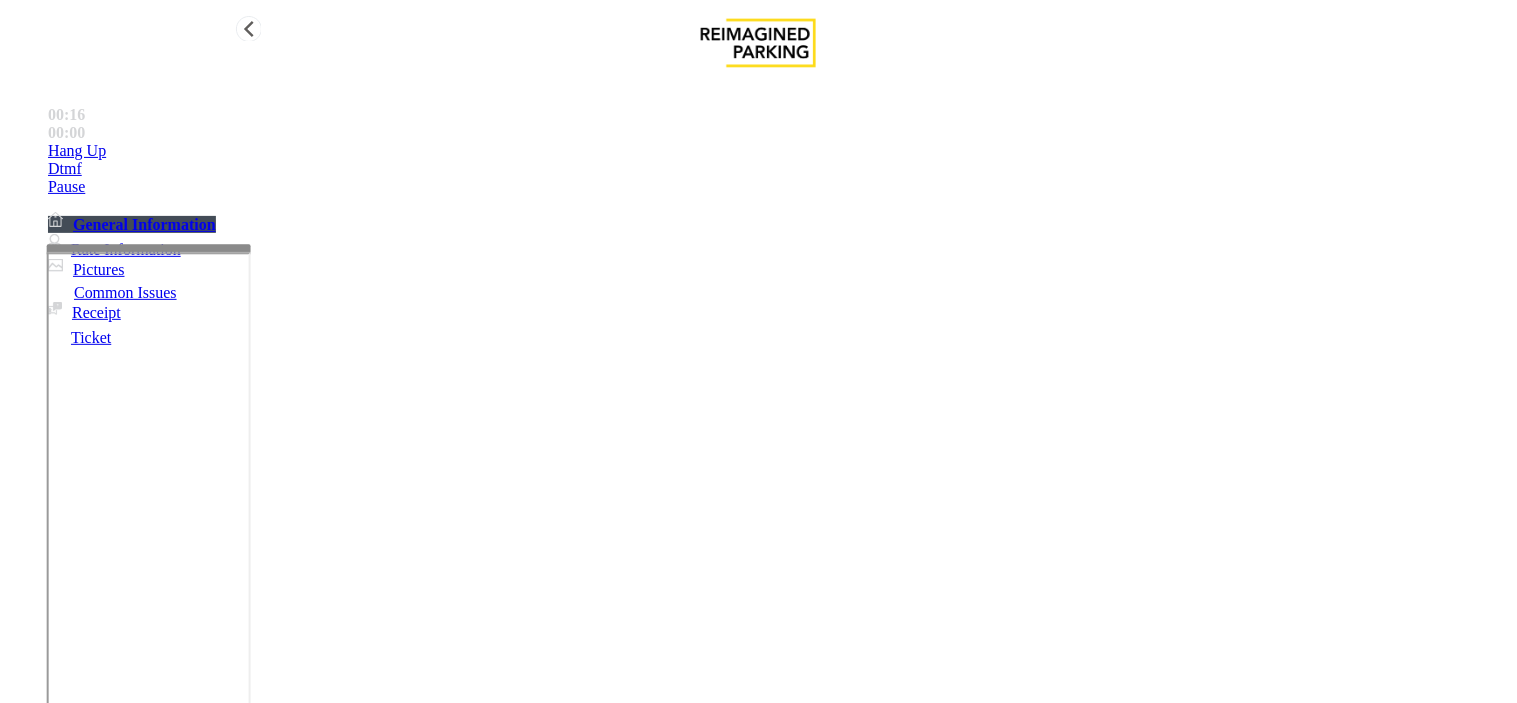 click on "Hang Up" at bounding box center [778, 151] 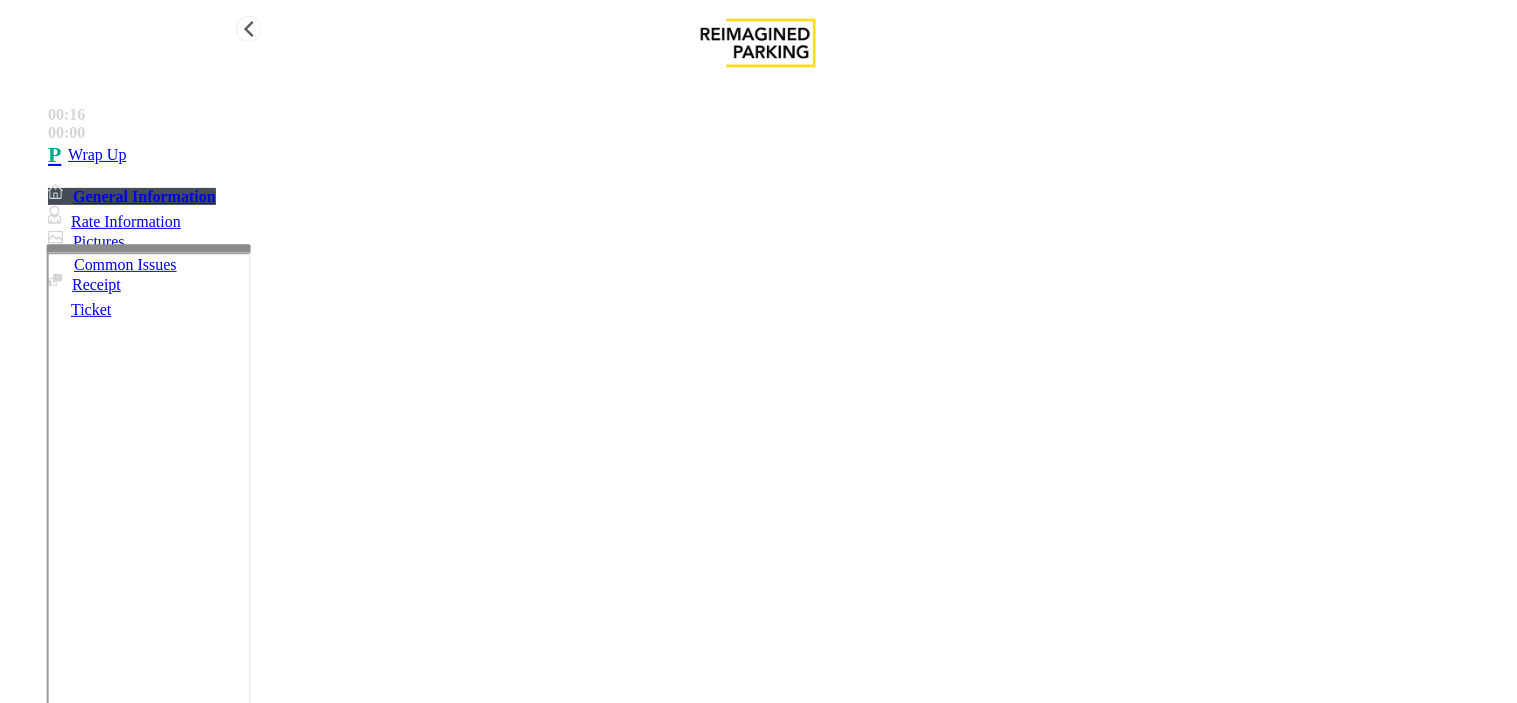 click on "Wrap Up" at bounding box center (778, 155) 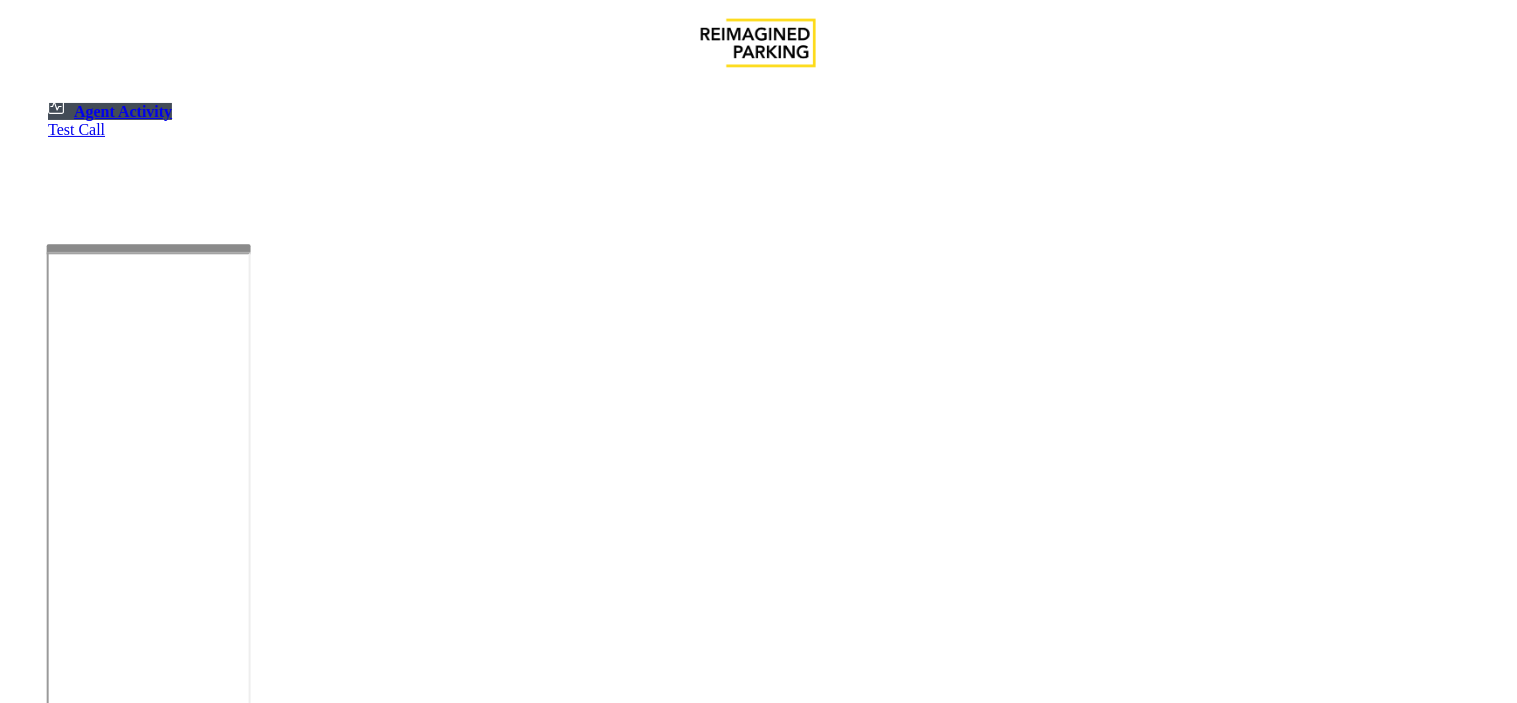 click on "**********" at bounding box center [759, 1307] 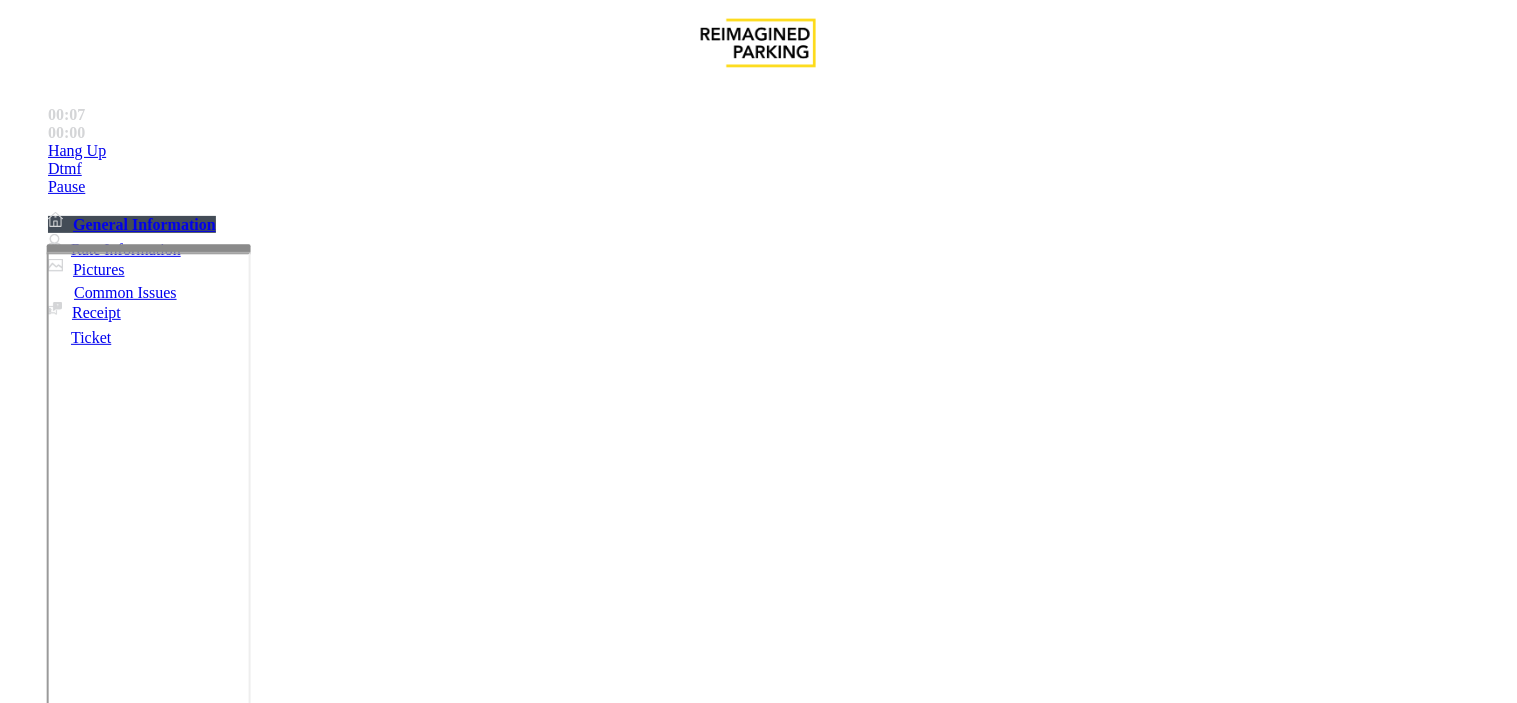 scroll, scrollTop: 1222, scrollLeft: 0, axis: vertical 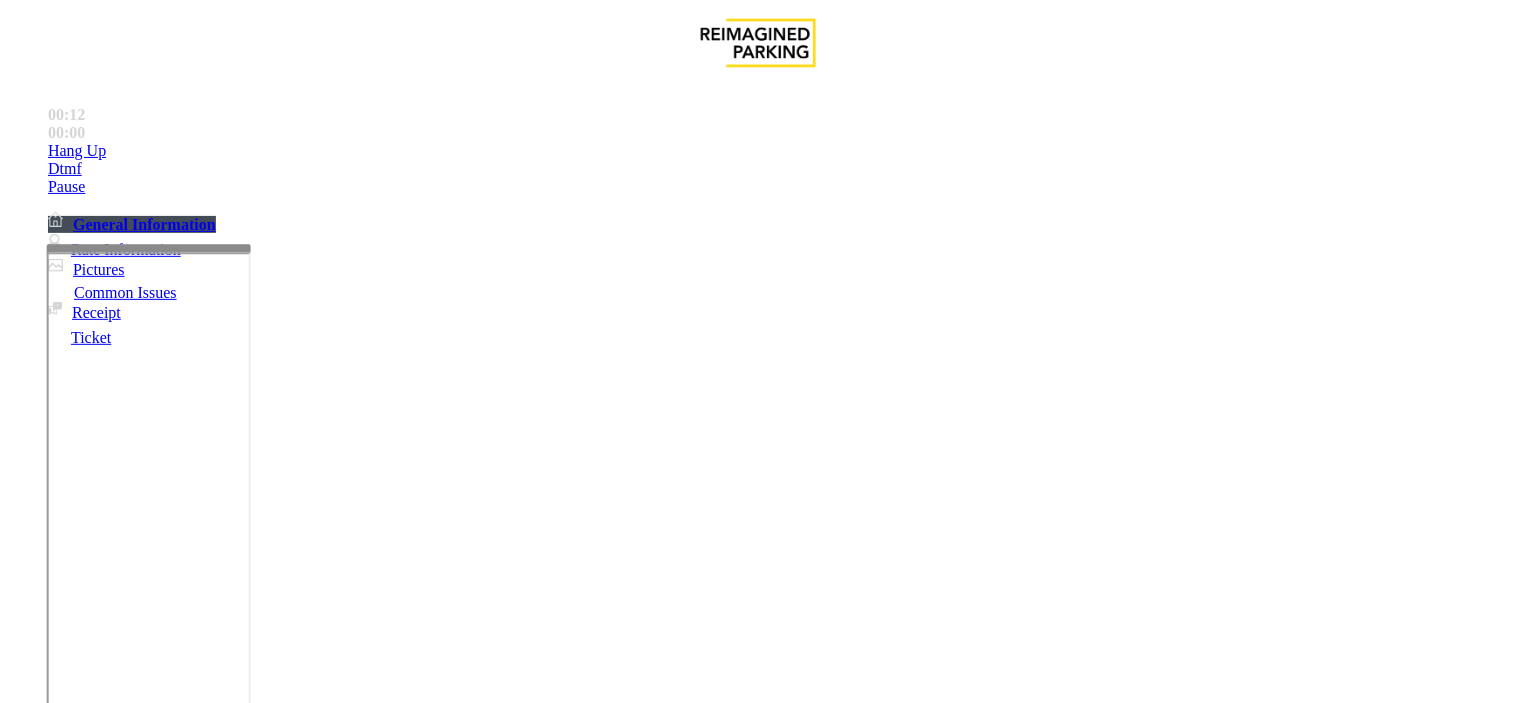 click on "Equipment Issue" at bounding box center (483, 1356) 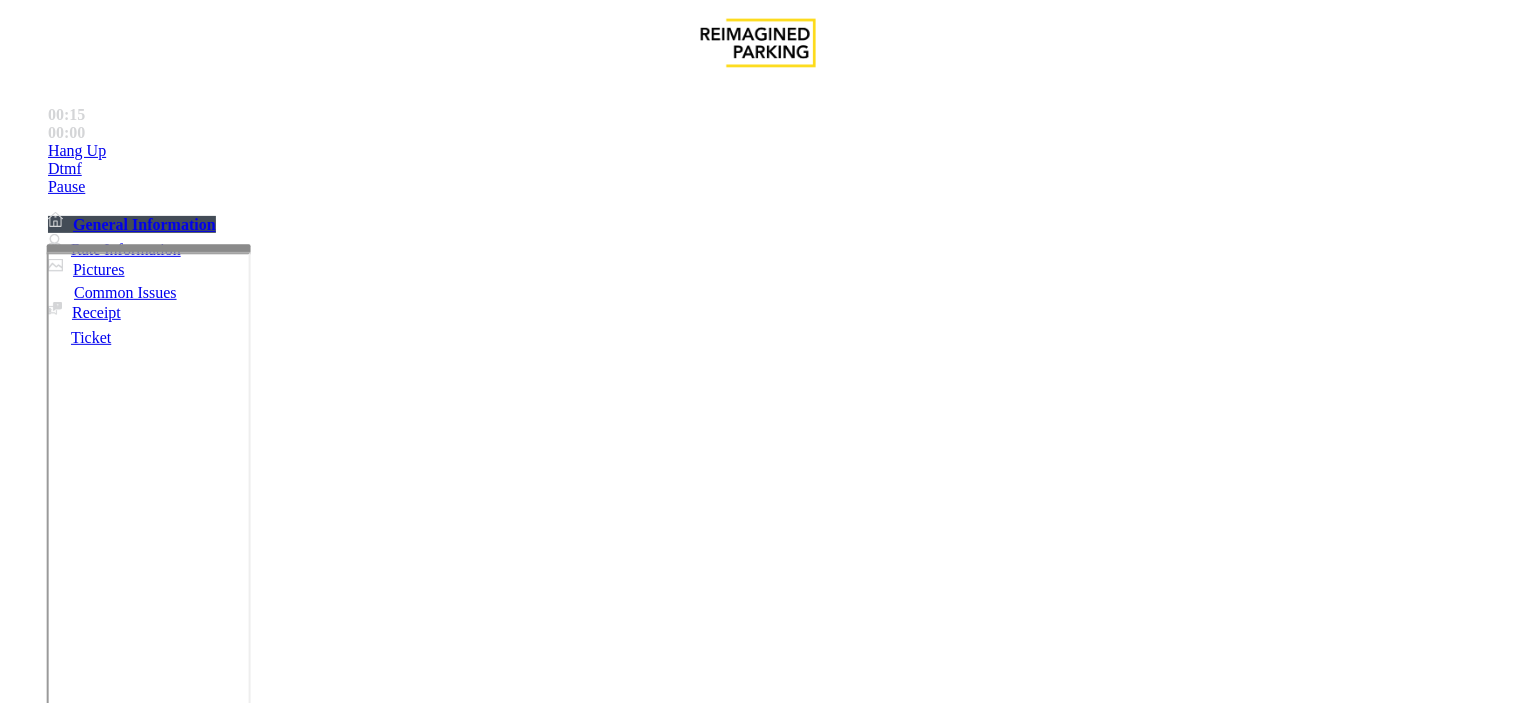 click on "Pay Station Down/Out of Order" at bounding box center [128, 1356] 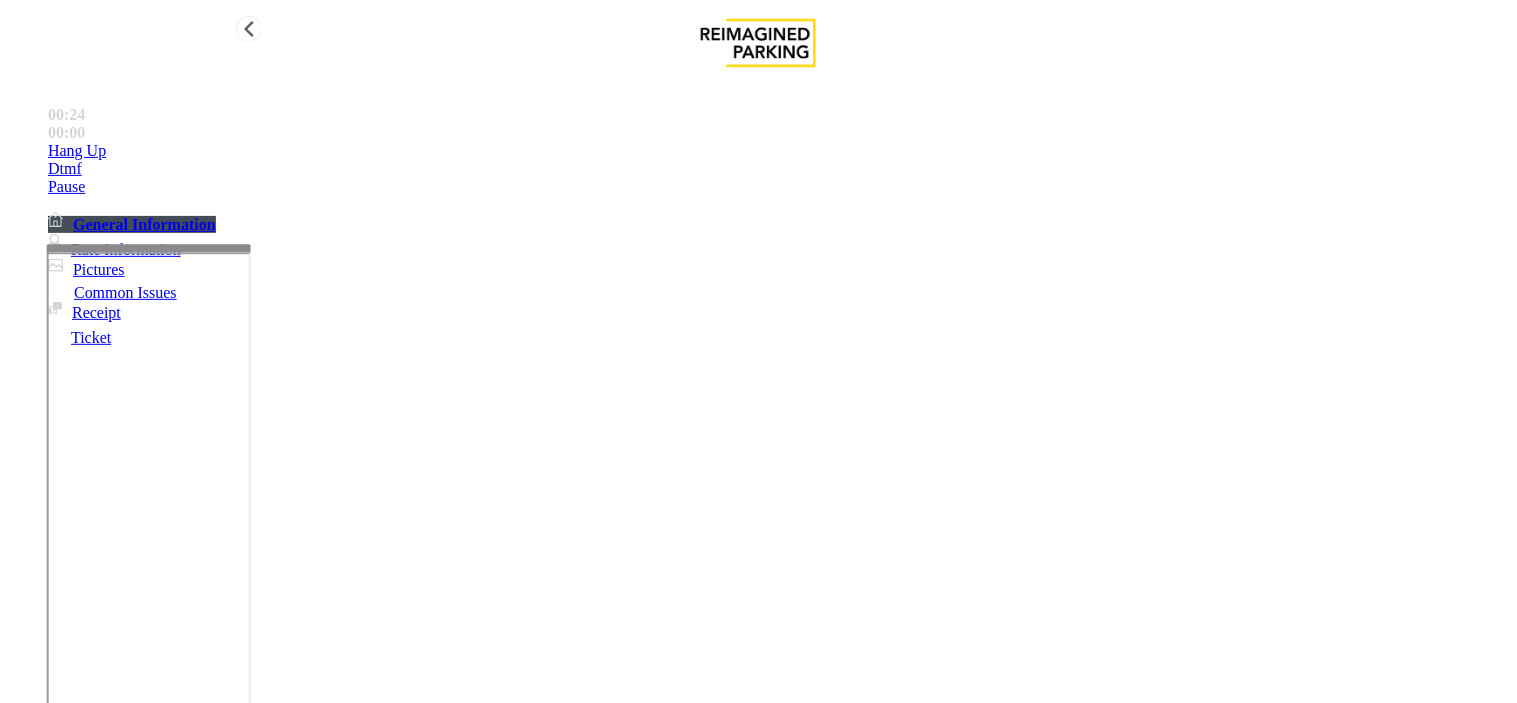 click on "Hang Up" at bounding box center [778, 151] 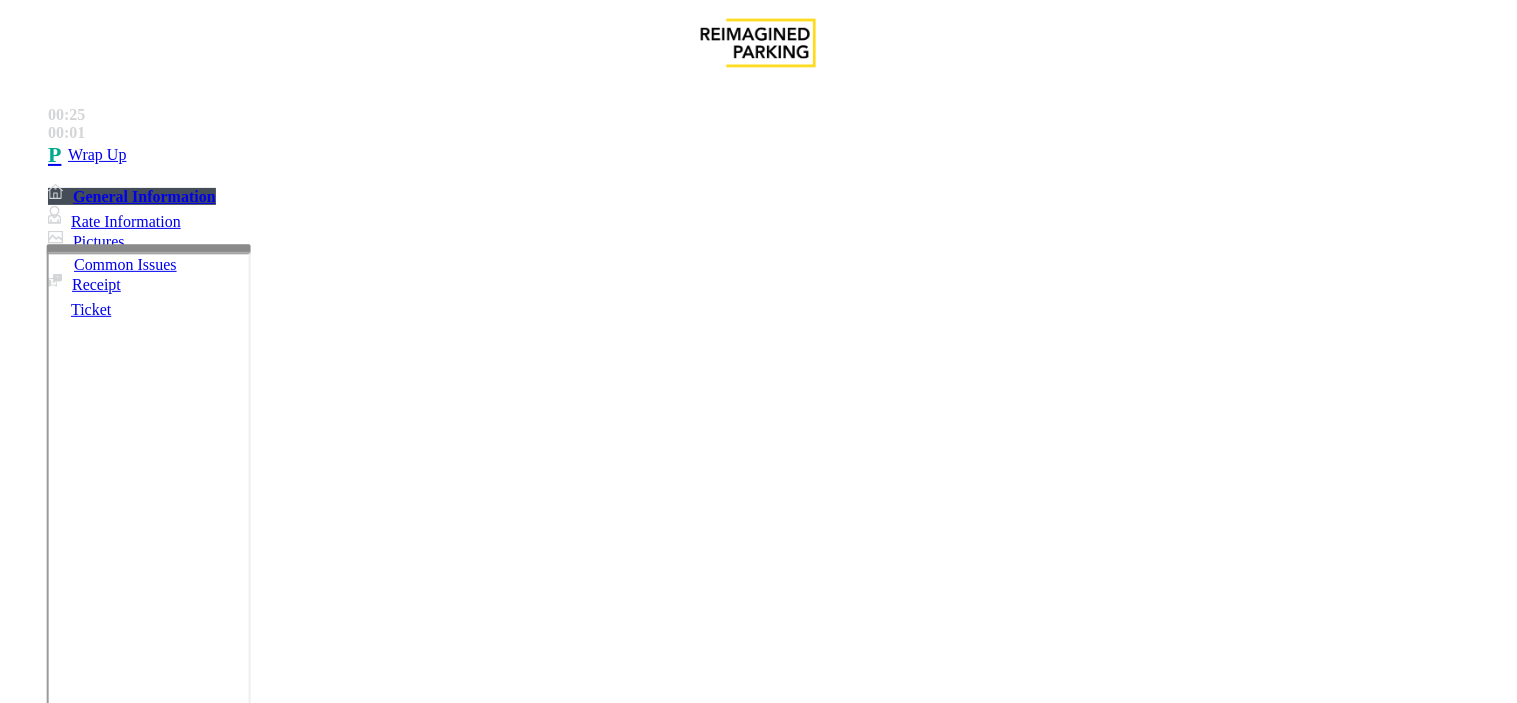 drag, startPoint x: 545, startPoint y: 173, endPoint x: 265, endPoint y: 156, distance: 280.5156 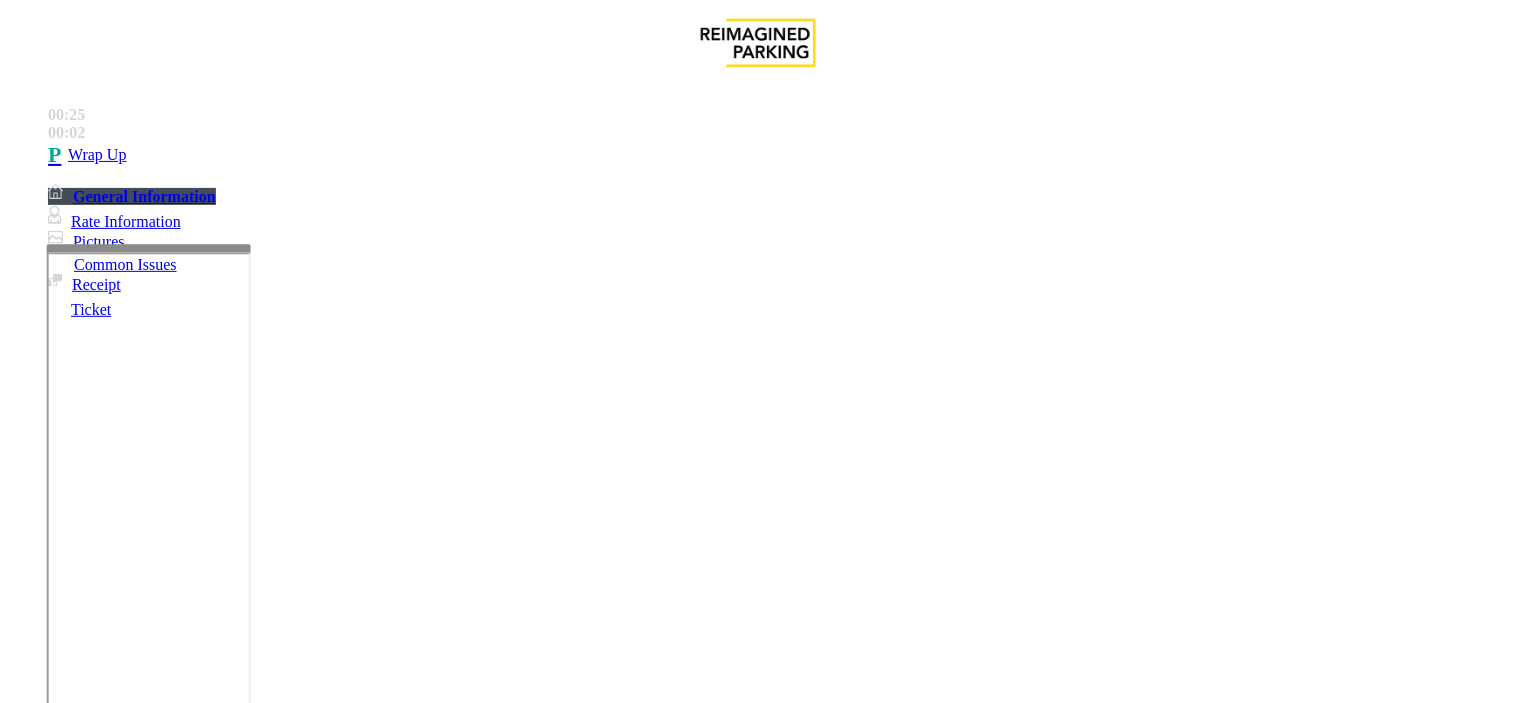 copy on "Issue  -  Equipment Issue Pay Station Down/Out of Order" 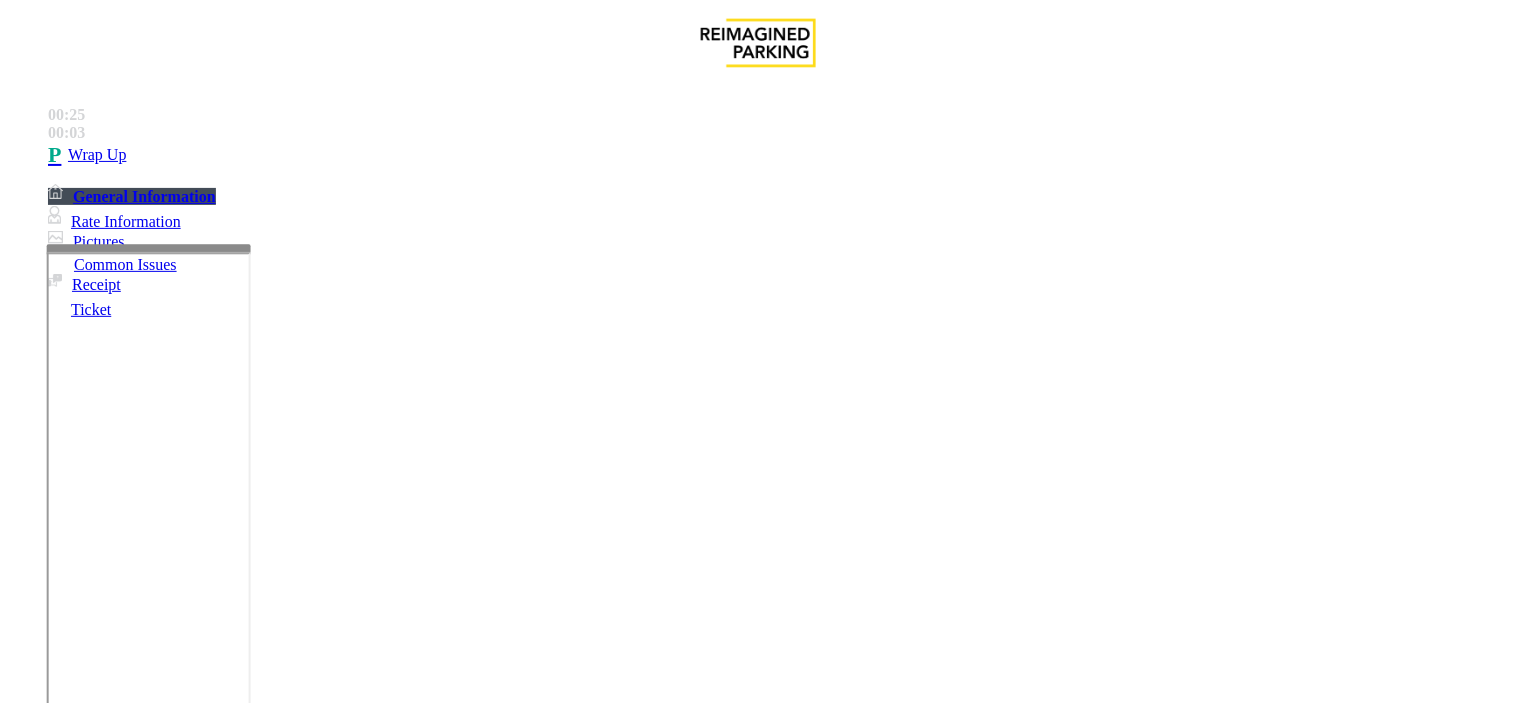 paste on "**********" 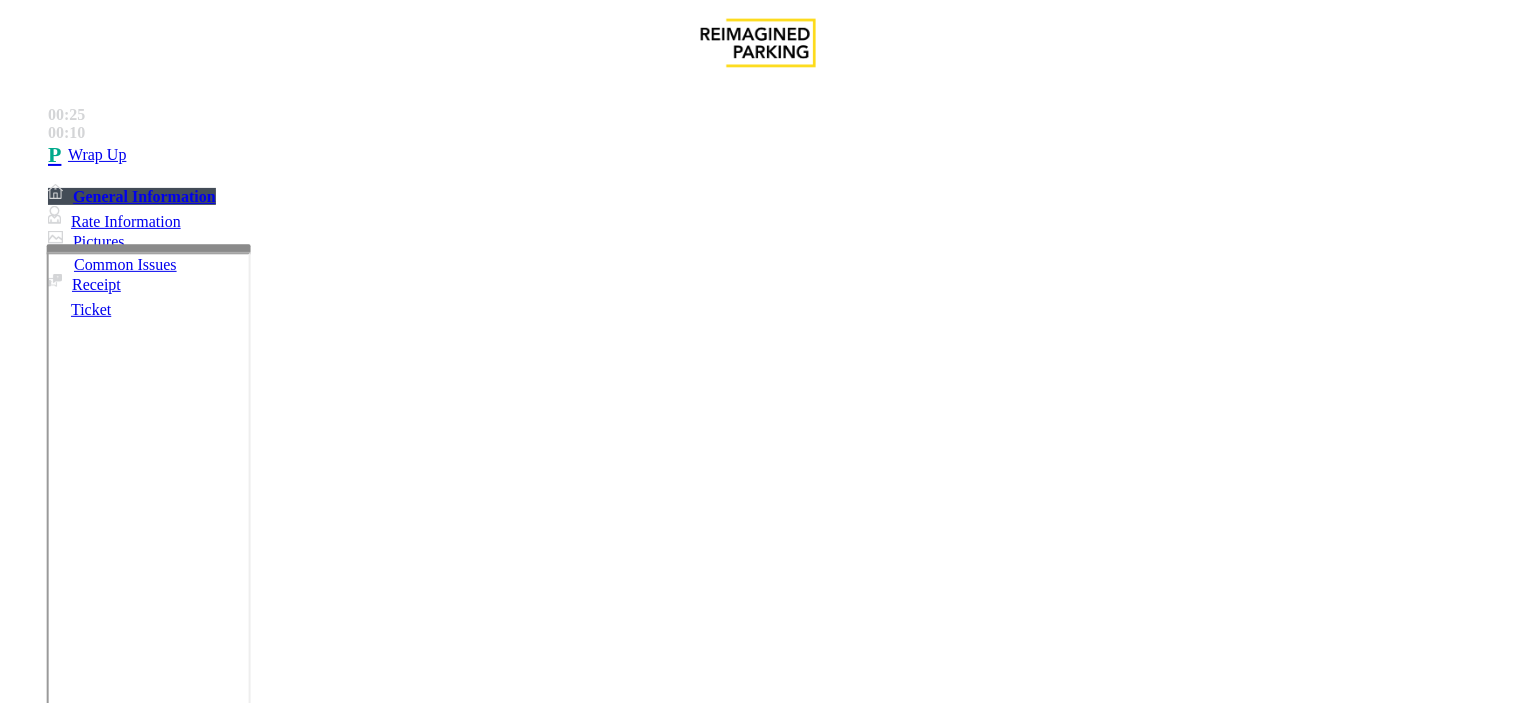 click at bounding box center (246, 1612) 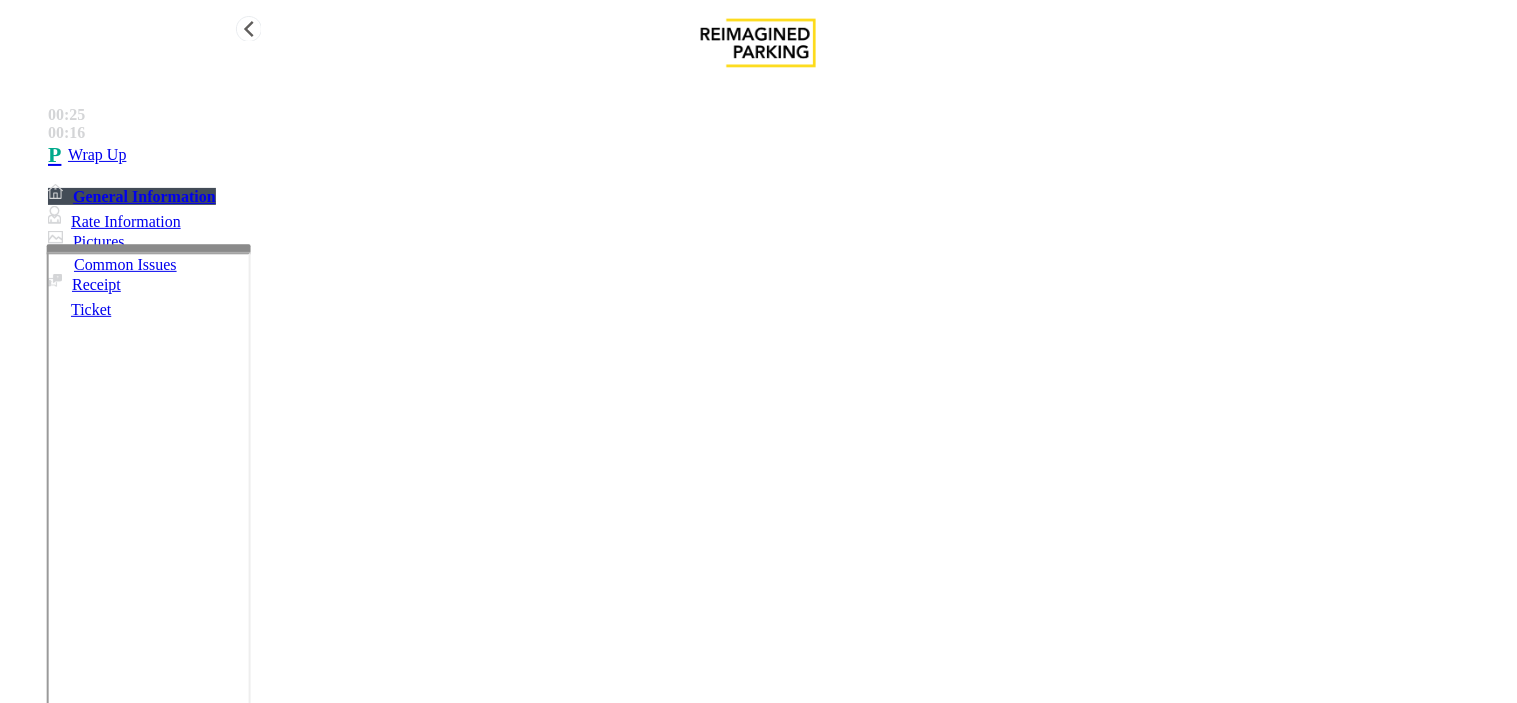 type on "**********" 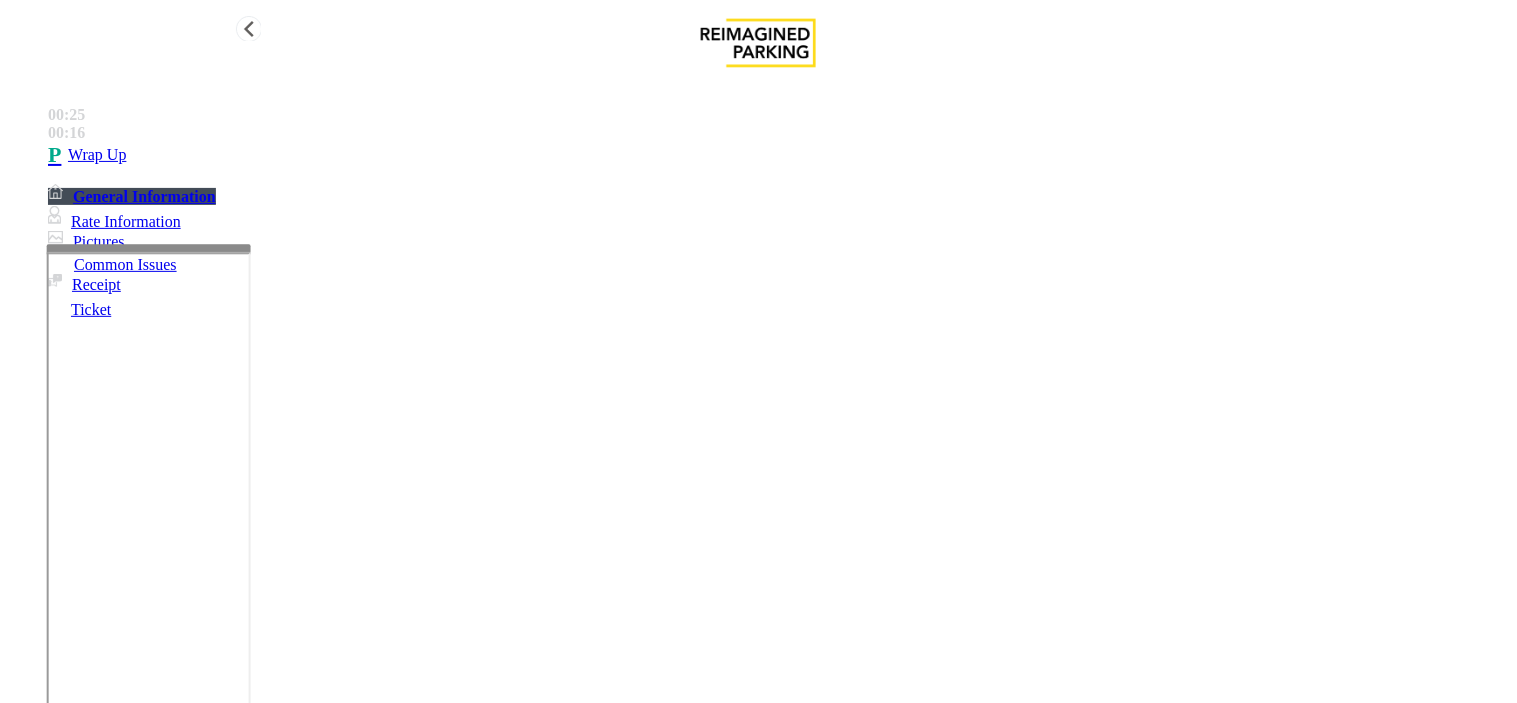 click on "Wrap Up" at bounding box center (778, 155) 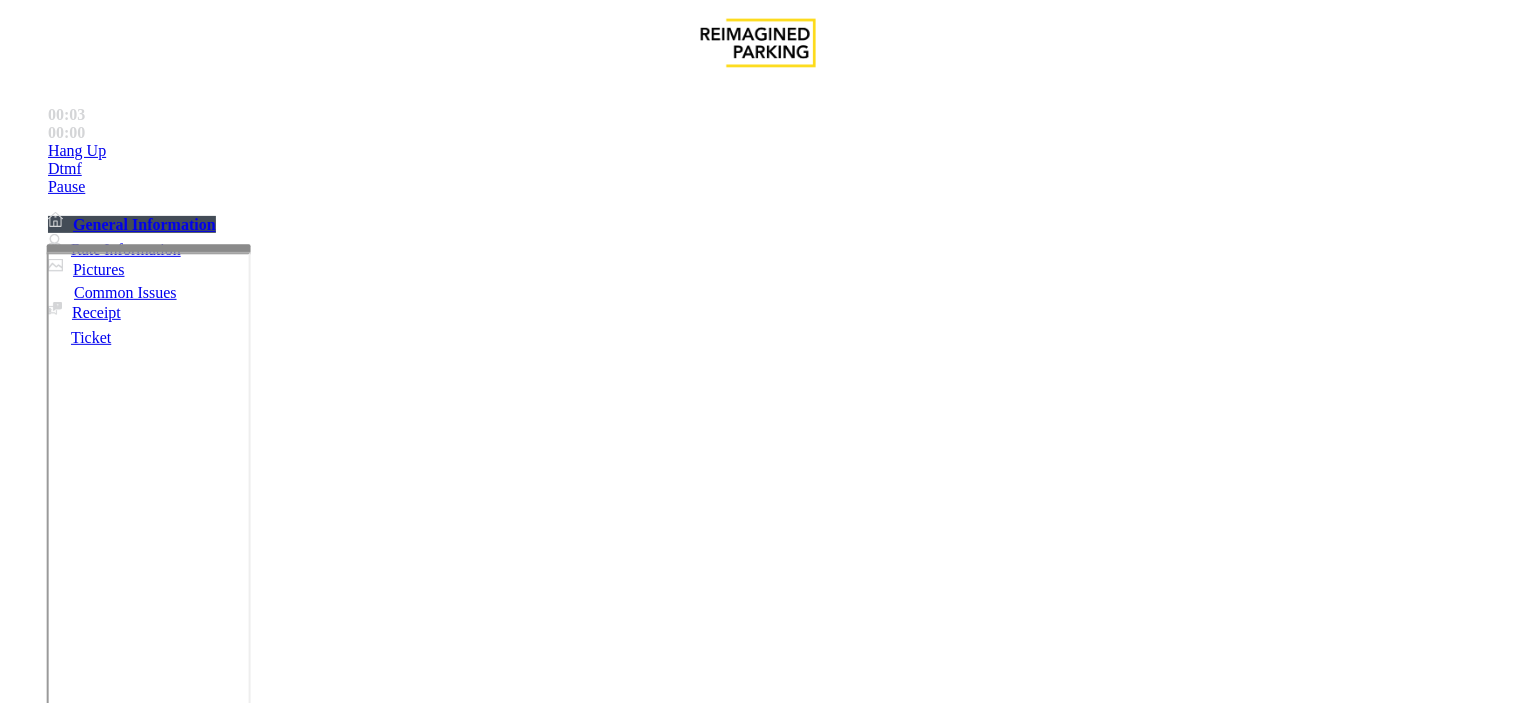 scroll, scrollTop: 444, scrollLeft: 0, axis: vertical 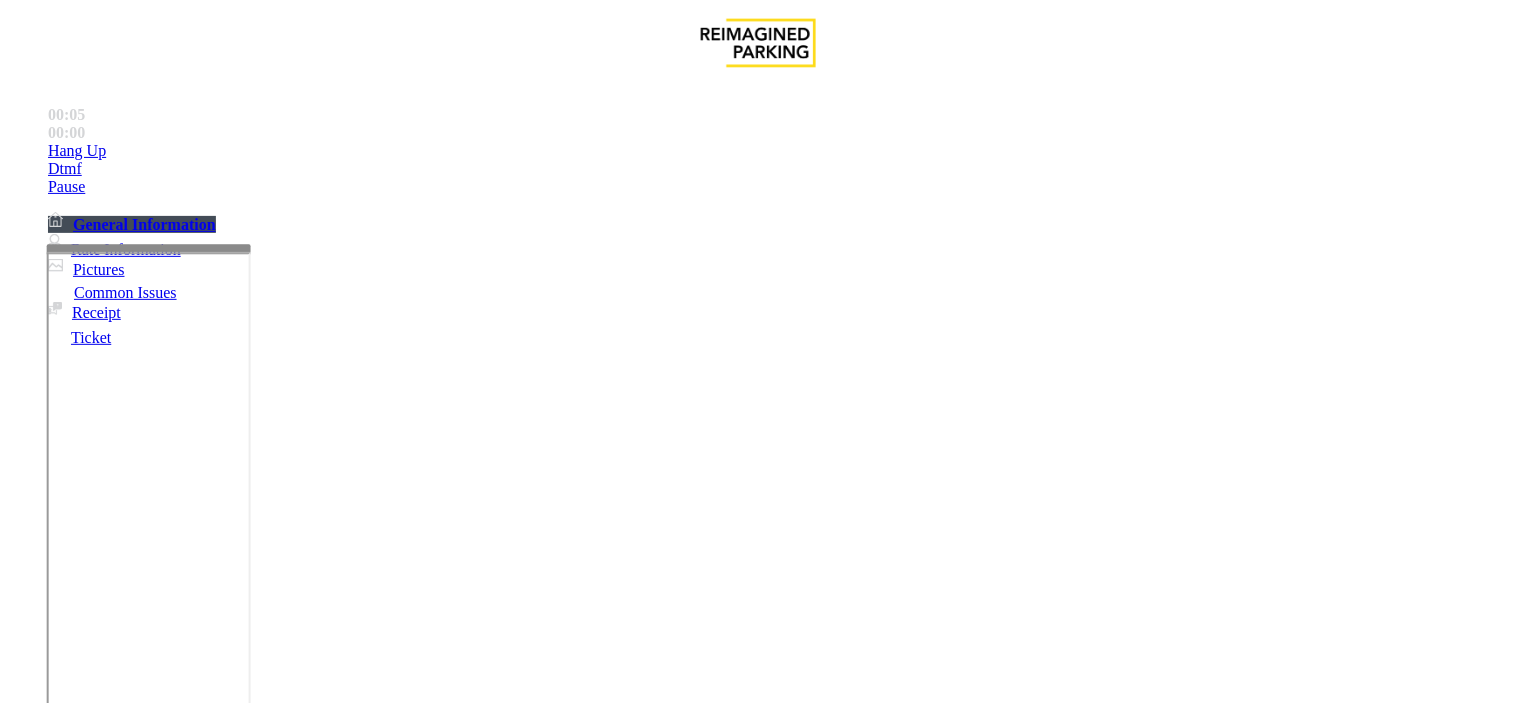 click on "Equipment Issue" at bounding box center [483, 1356] 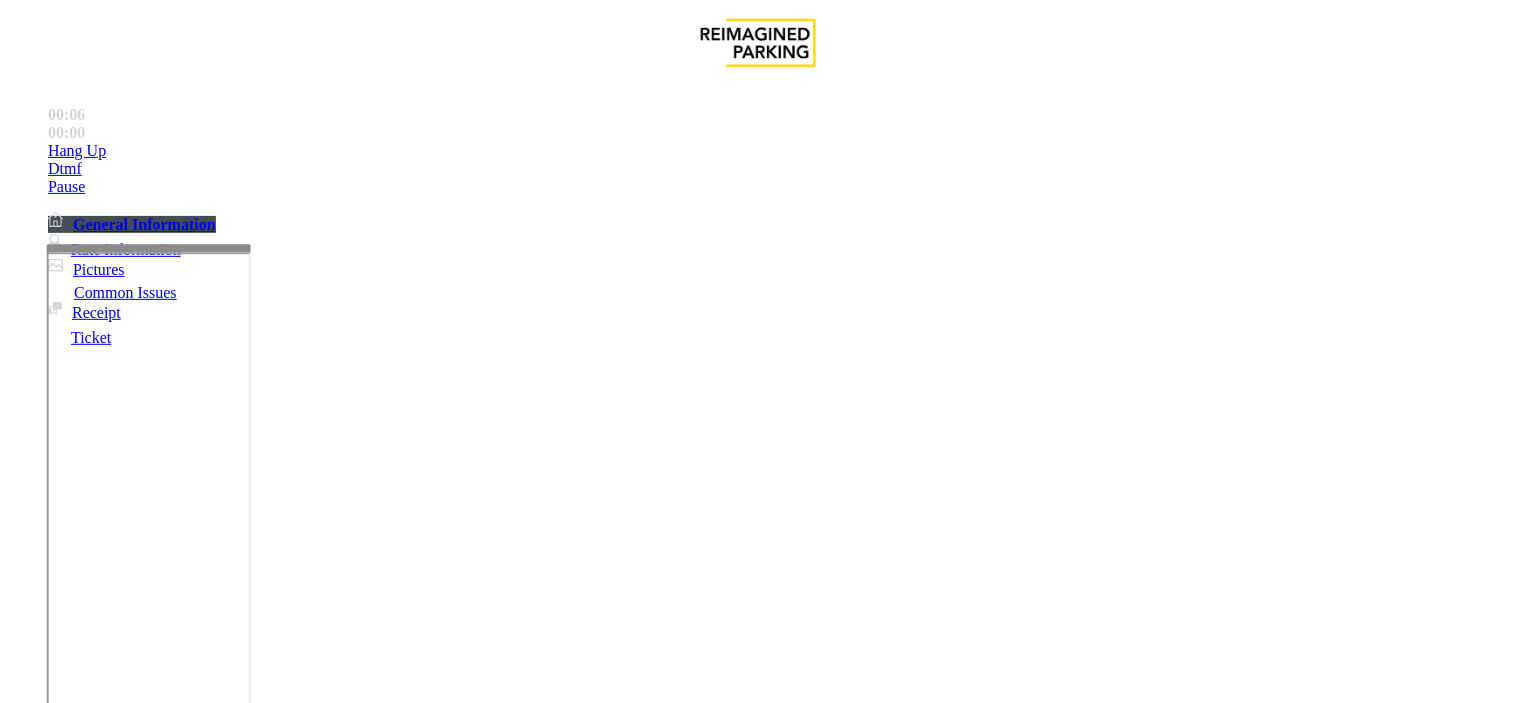 click on "Open the entry/exit gates for the delivery drivers. Do not ask them to get" at bounding box center (758, 3168) 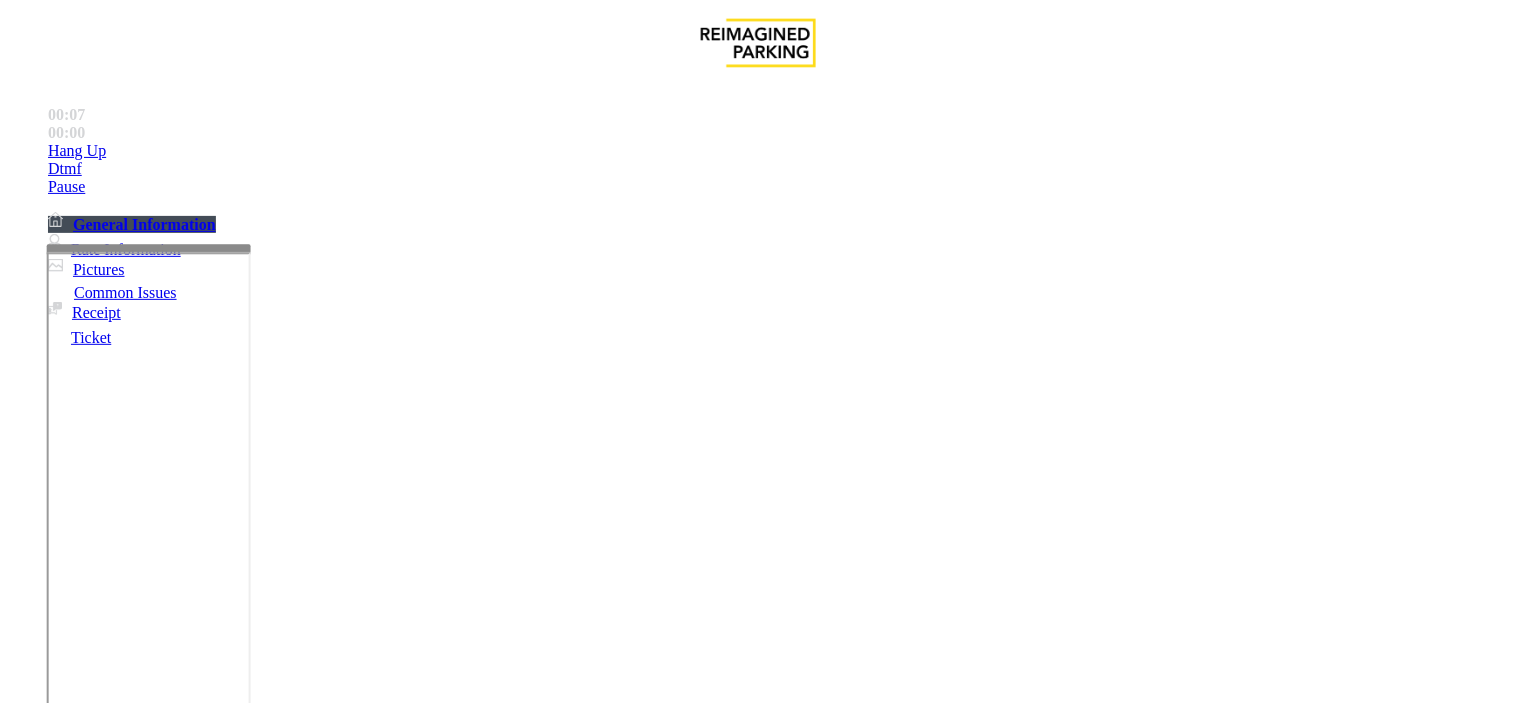copy on "Open the entry/exit gates for the delivery drivers. Do not ask them to get  a ticket. Simply open the gate." 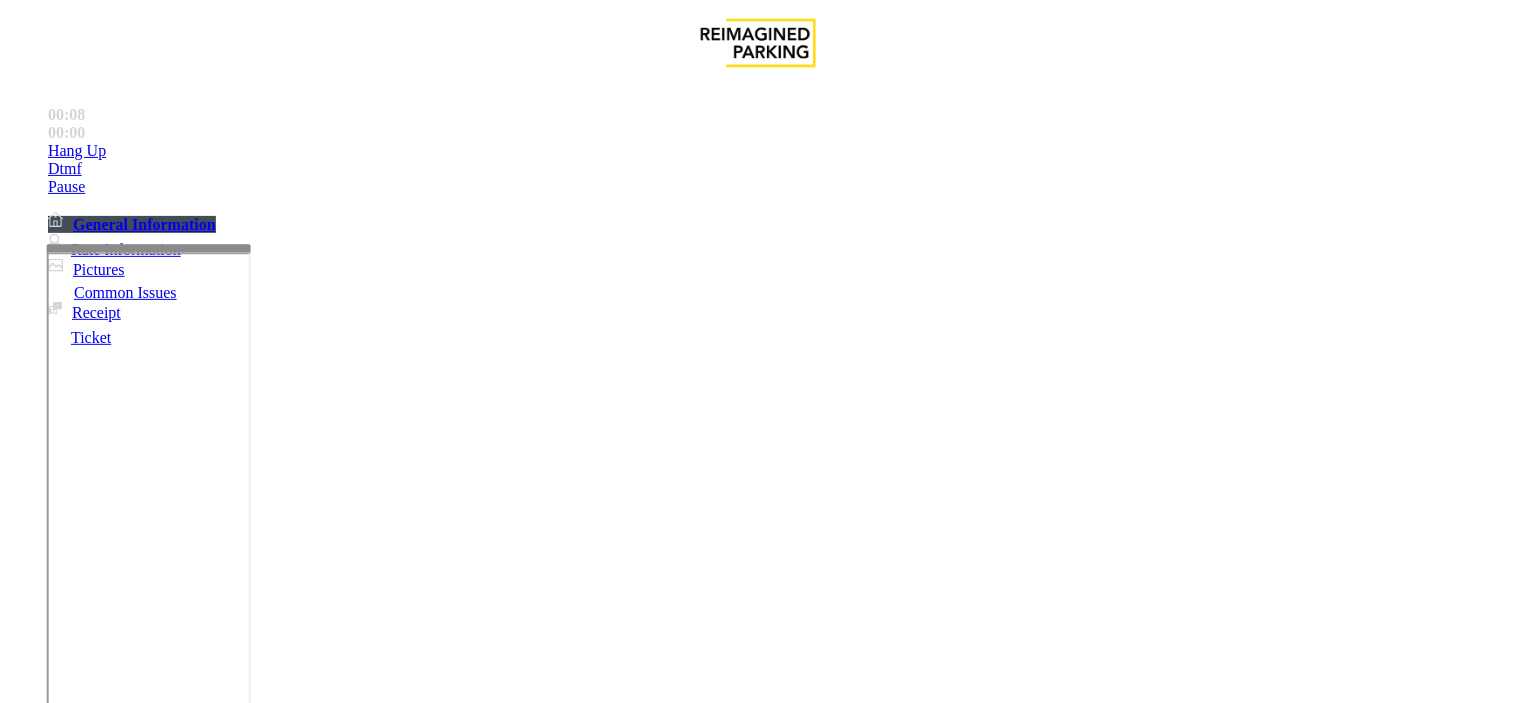 click at bounding box center (246, 1712) 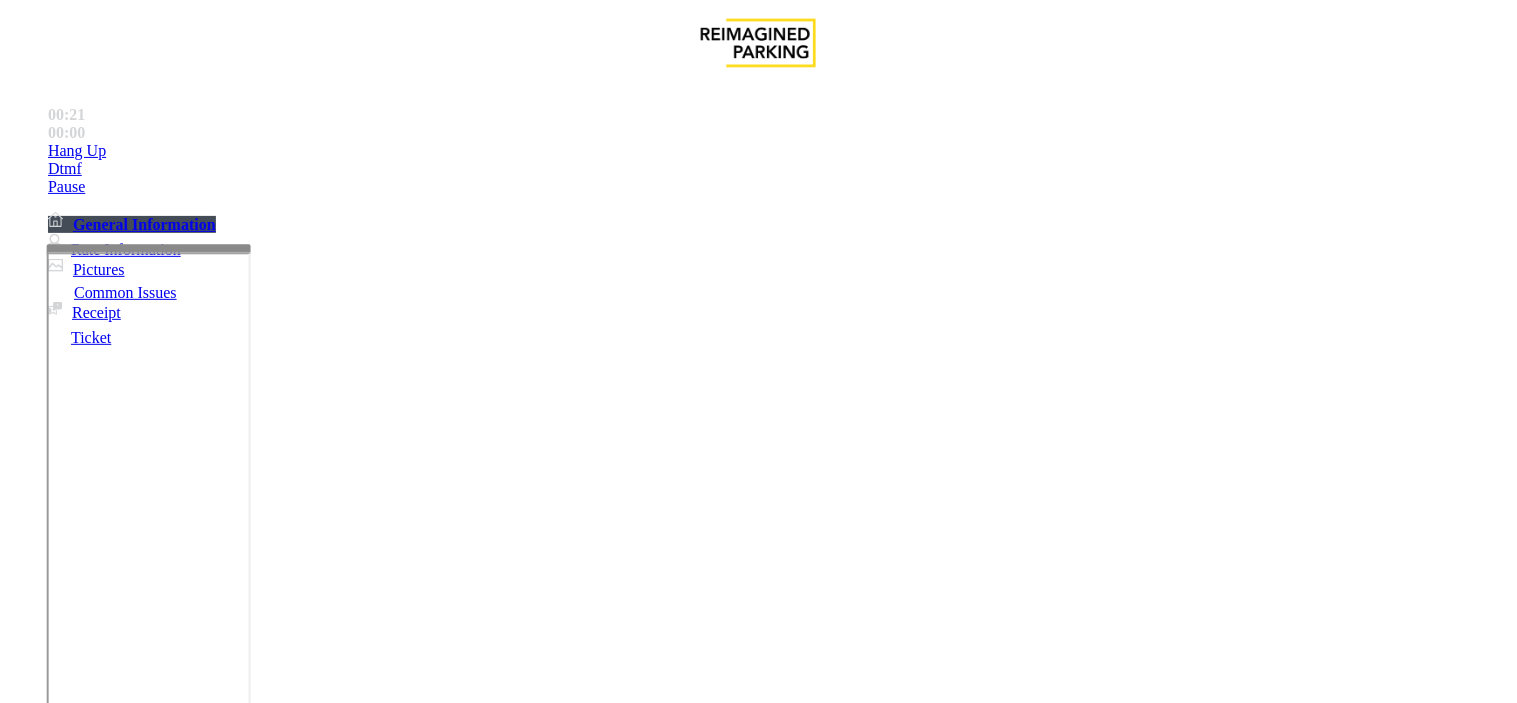 click at bounding box center (246, 1712) 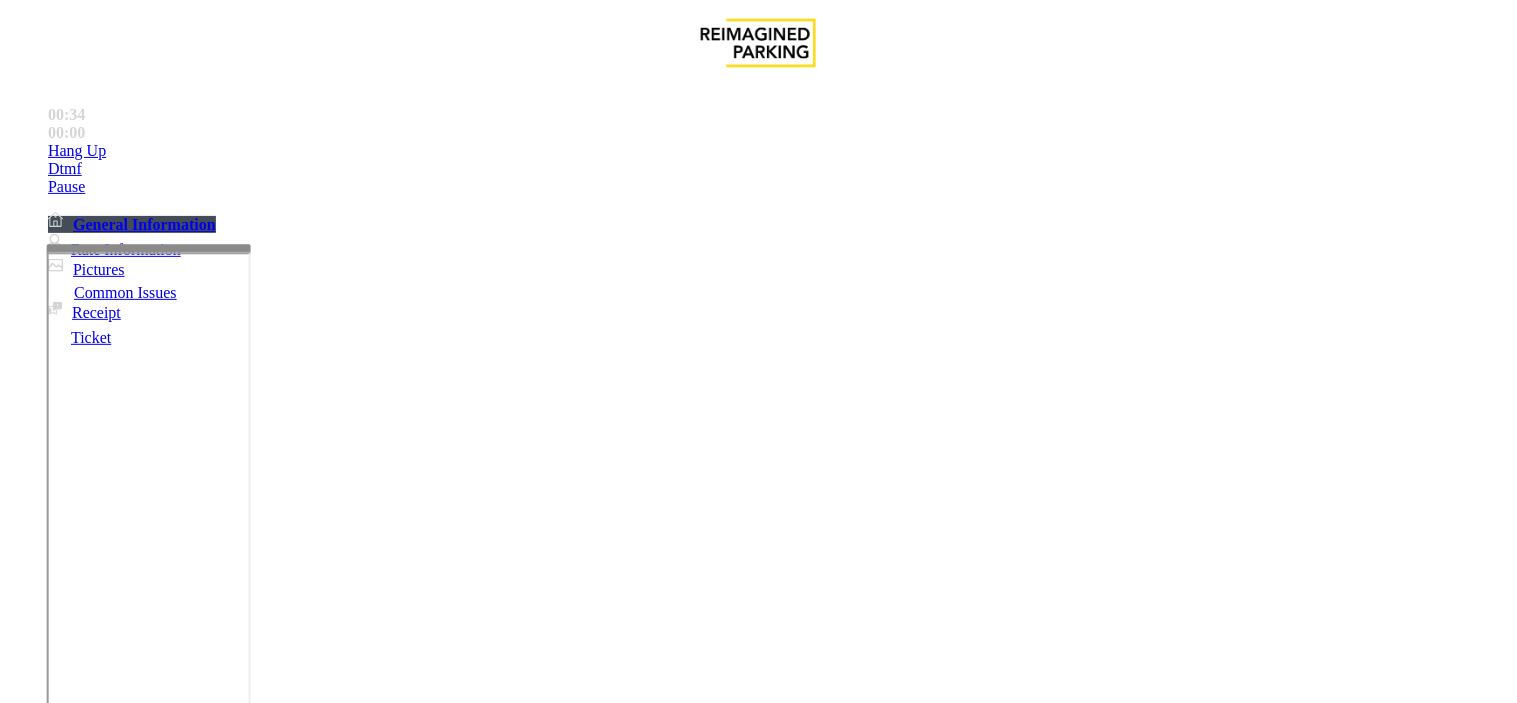 click at bounding box center (246, 1712) 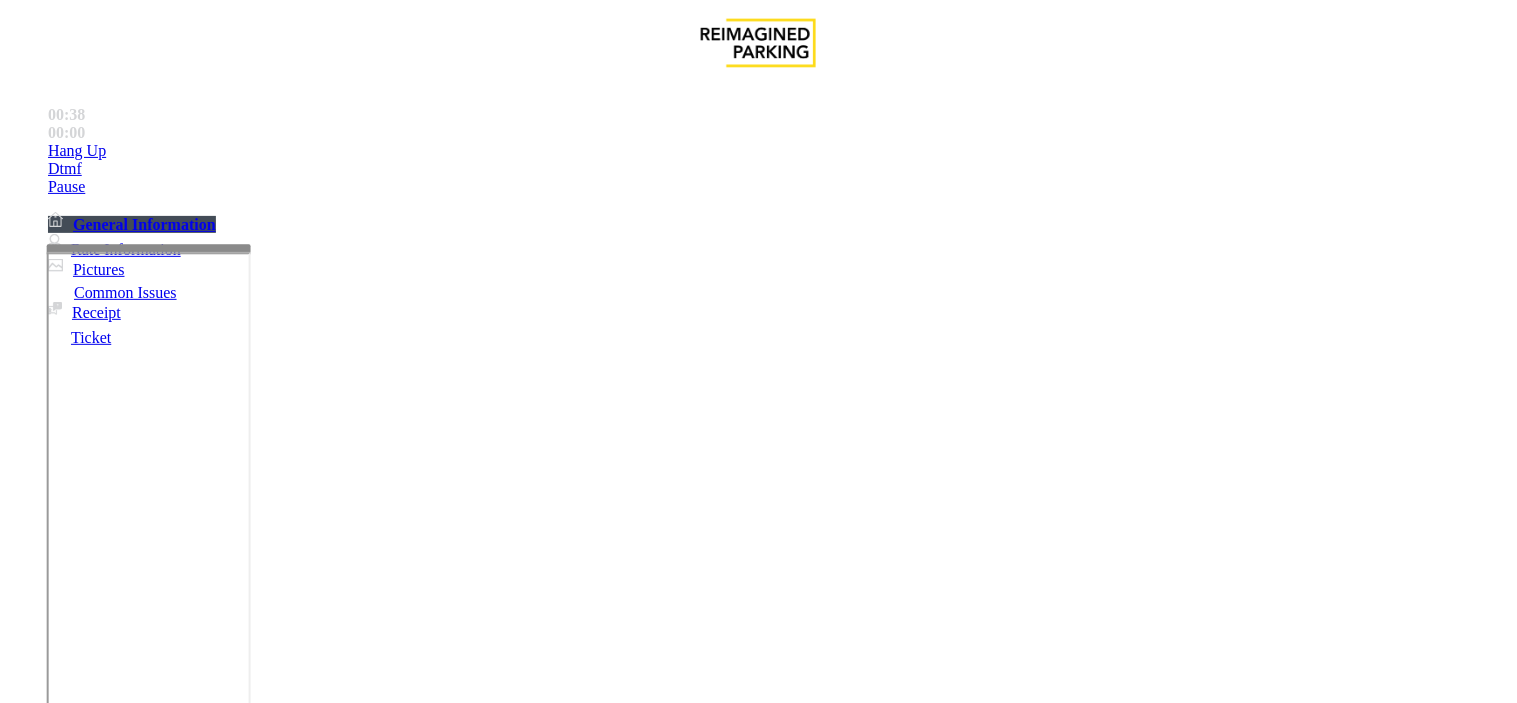 click at bounding box center [246, 1712] 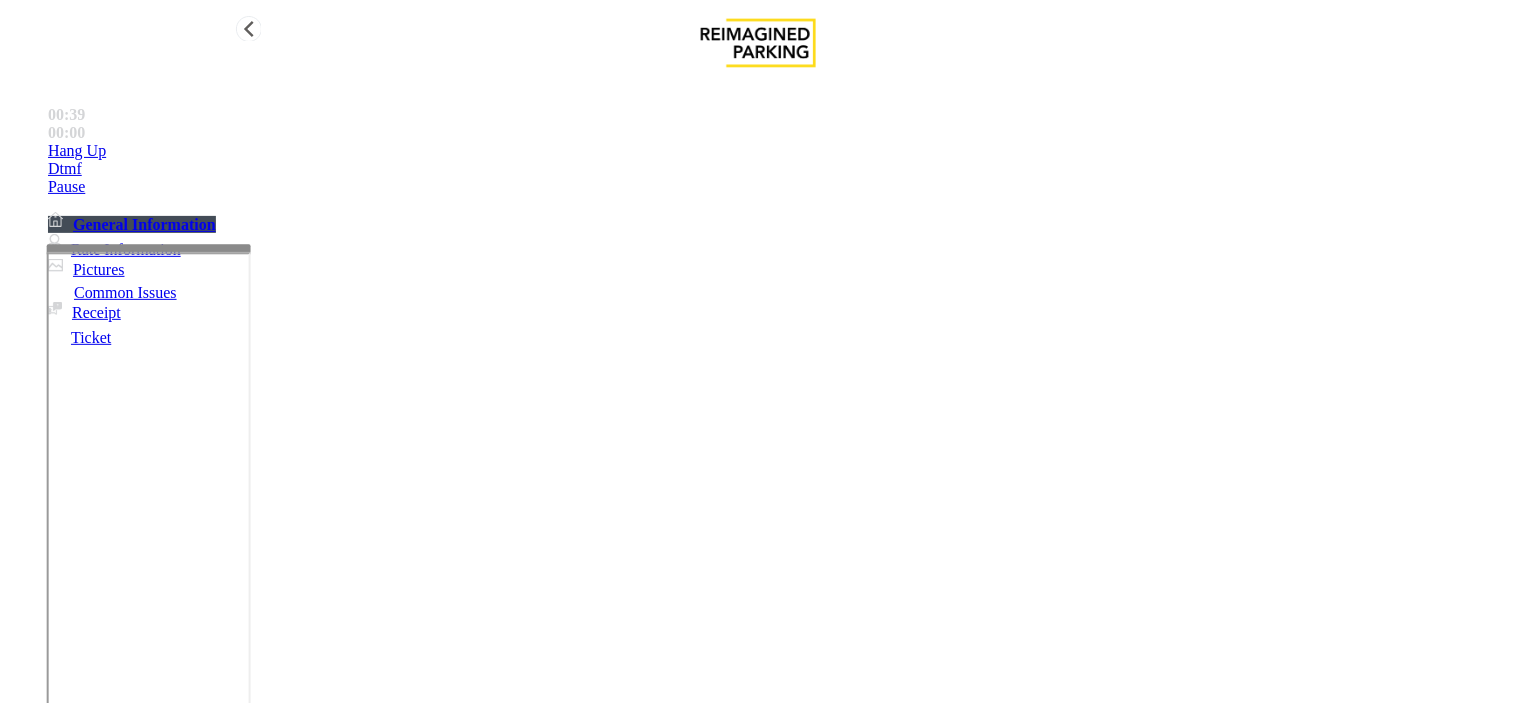 click on "Hang Up" at bounding box center [778, 151] 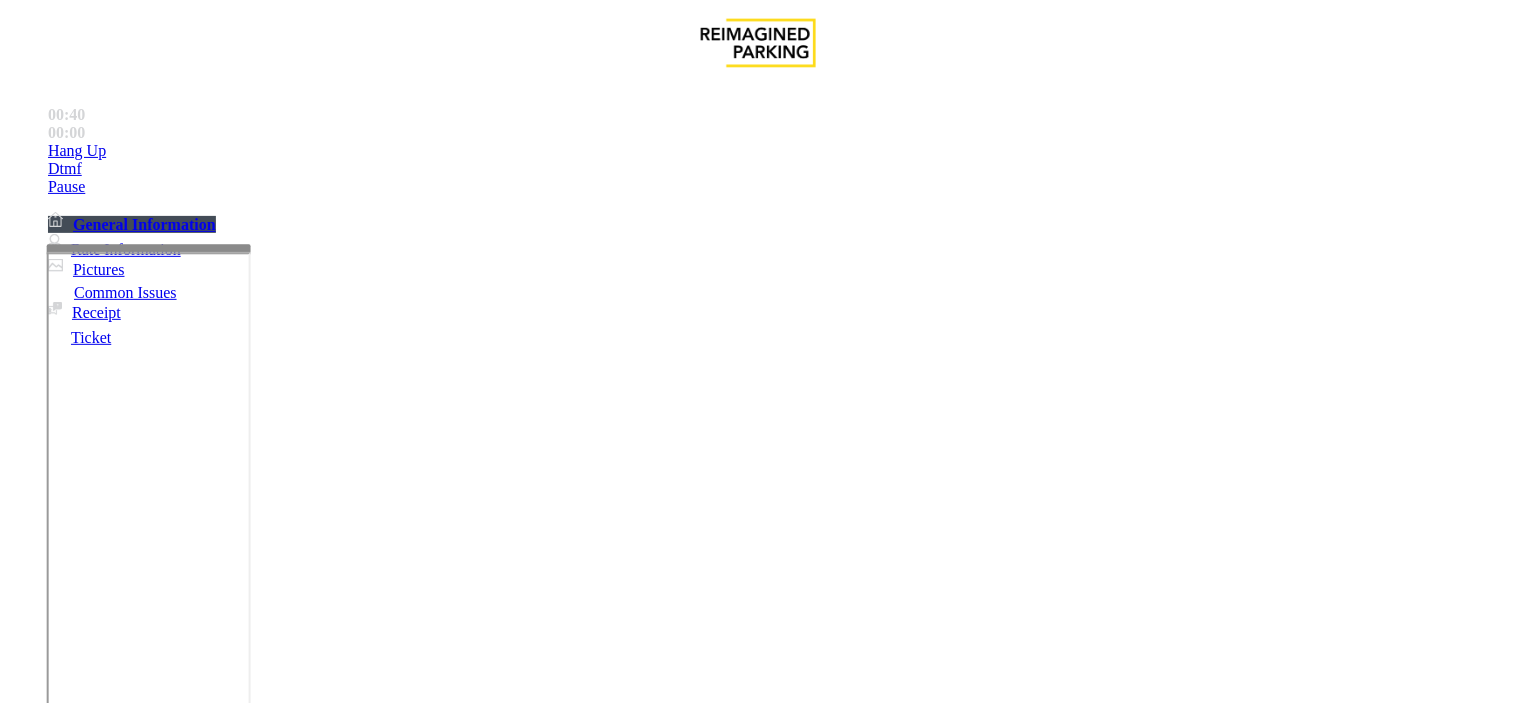 click at bounding box center (246, 1712) 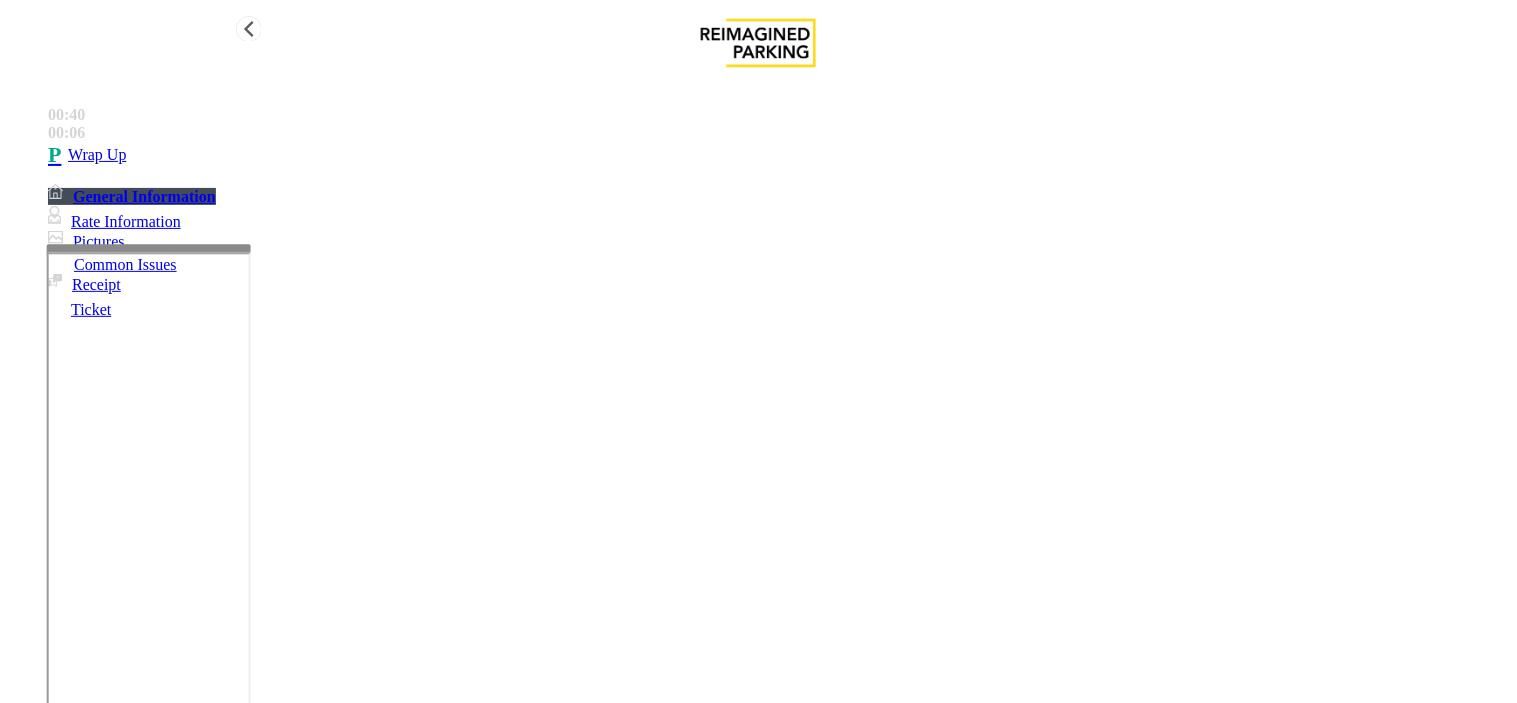 type on "**********" 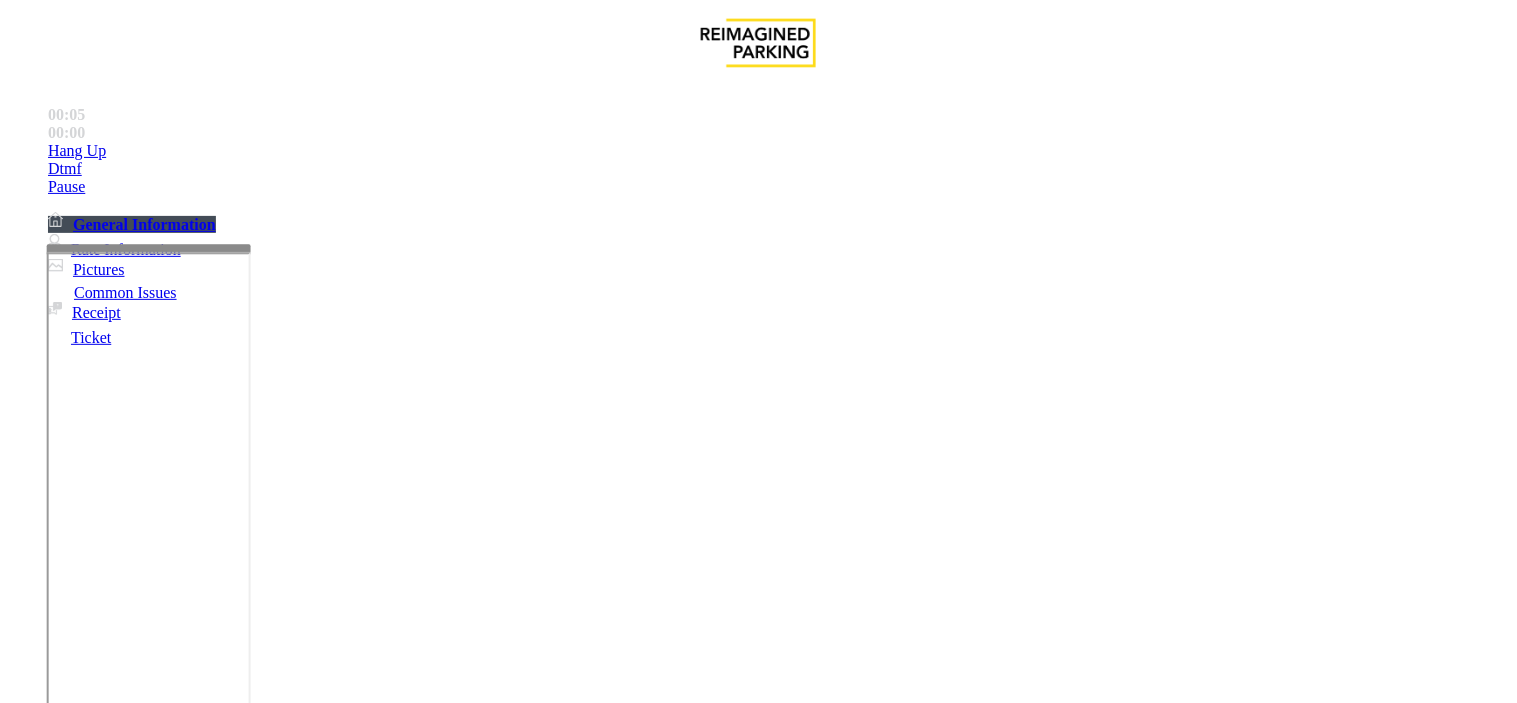 scroll, scrollTop: 666, scrollLeft: 0, axis: vertical 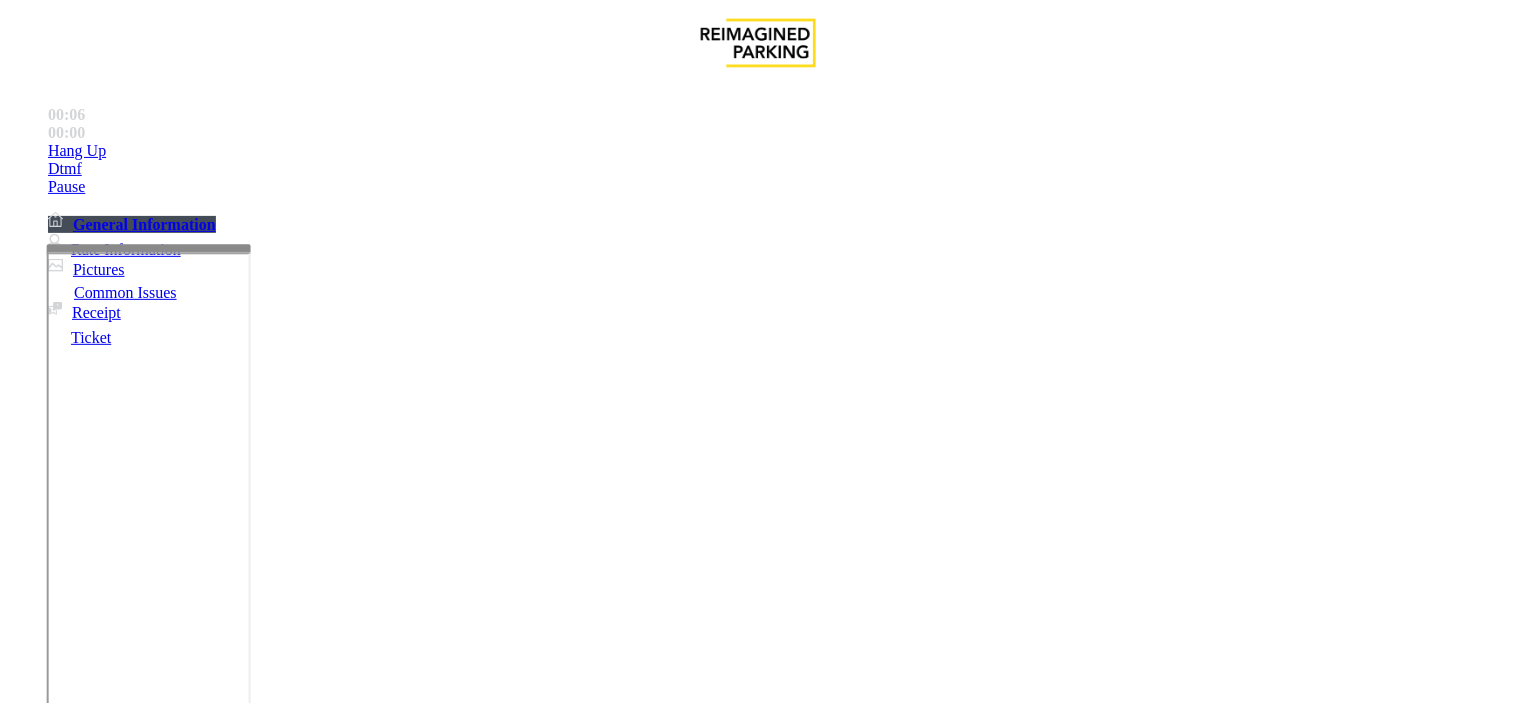 click on "Monthly Issue" at bounding box center [268, 1356] 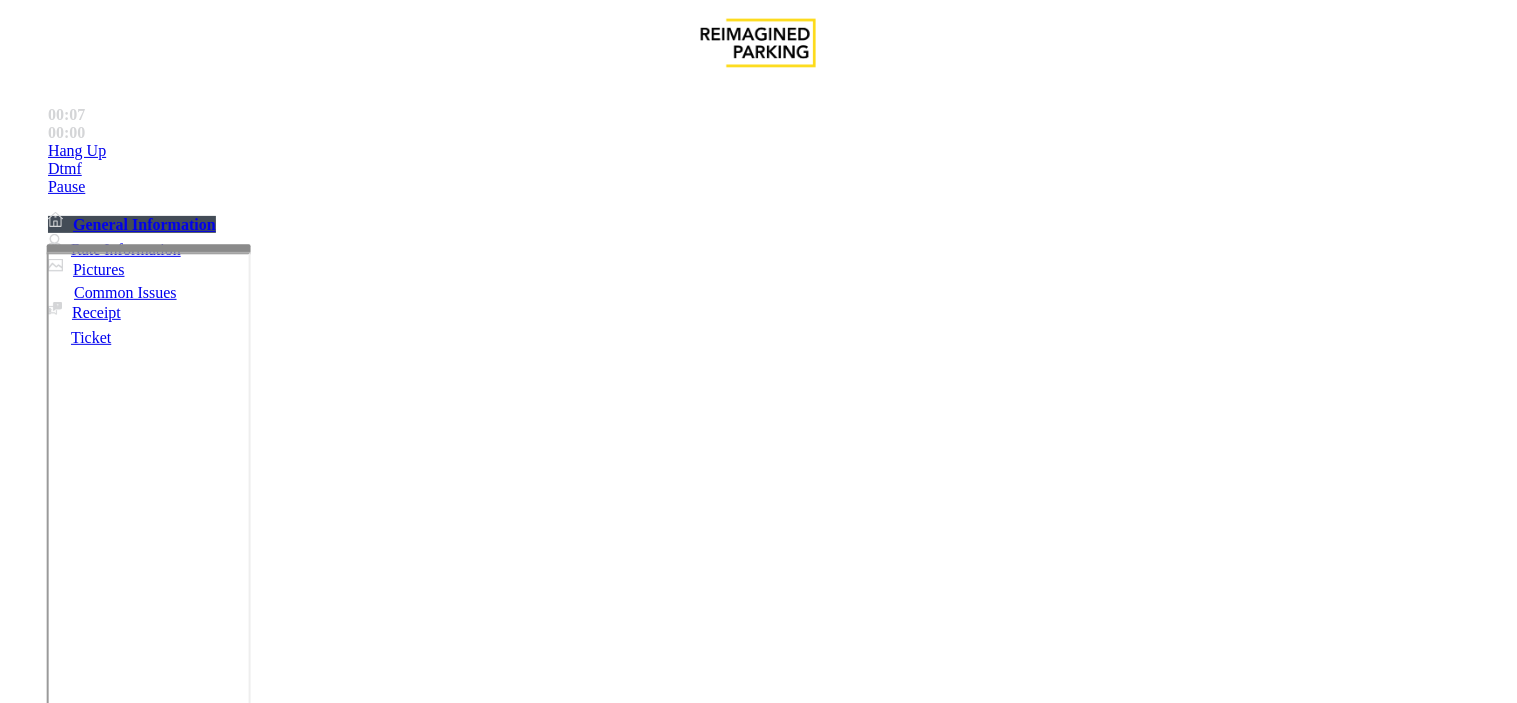 click on "Forgot Card / Transponder / KeyFob" at bounding box center (317, 1356) 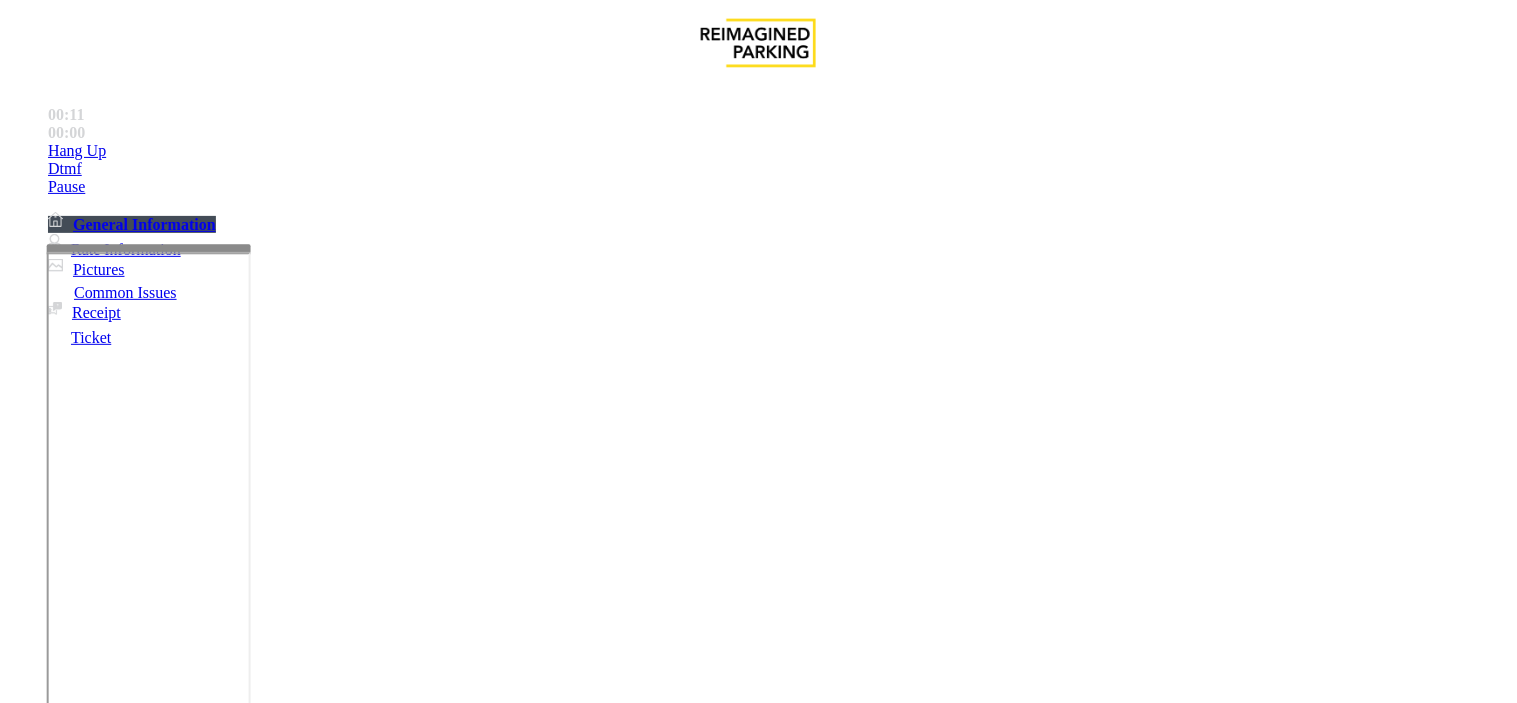 drag, startPoint x: 610, startPoint y: 176, endPoint x: 256, endPoint y: 144, distance: 355.4434 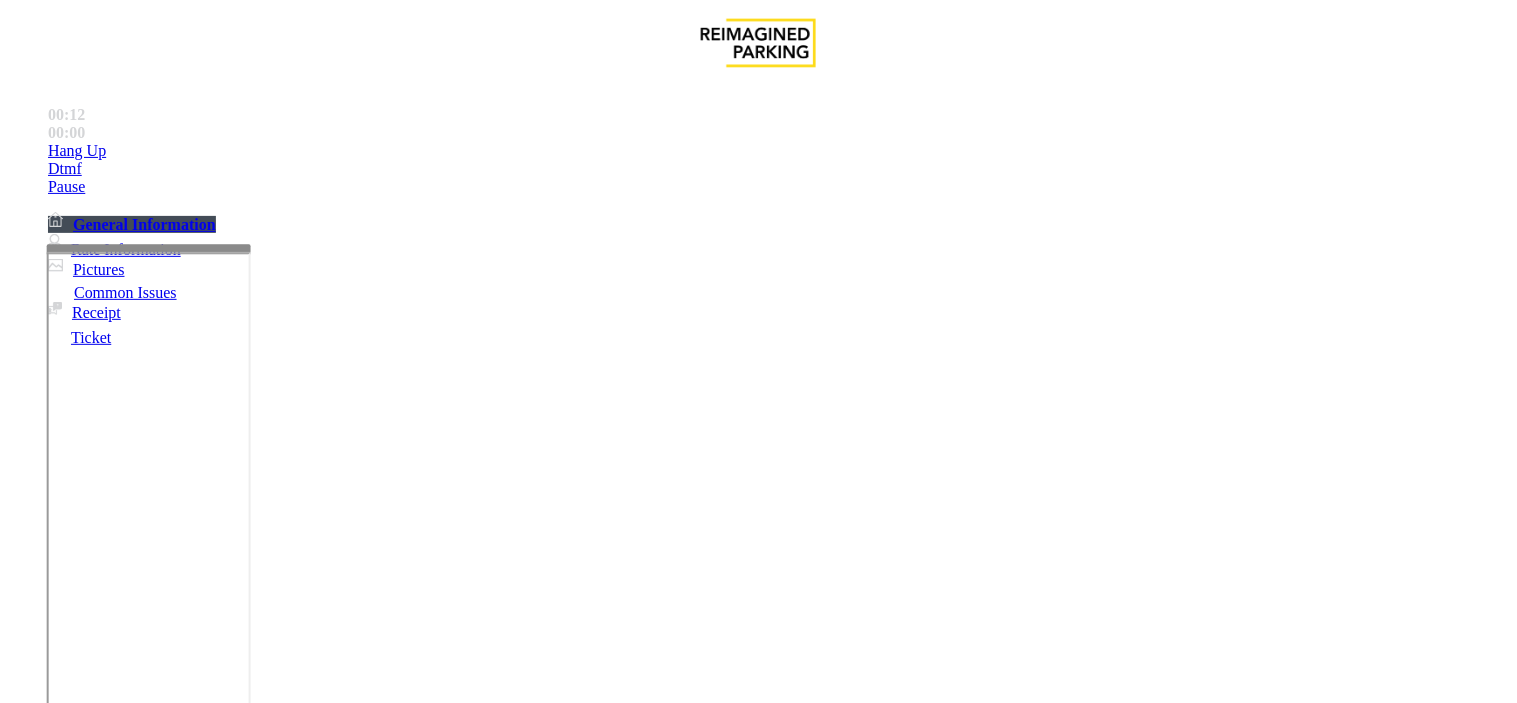 paste on "**********" 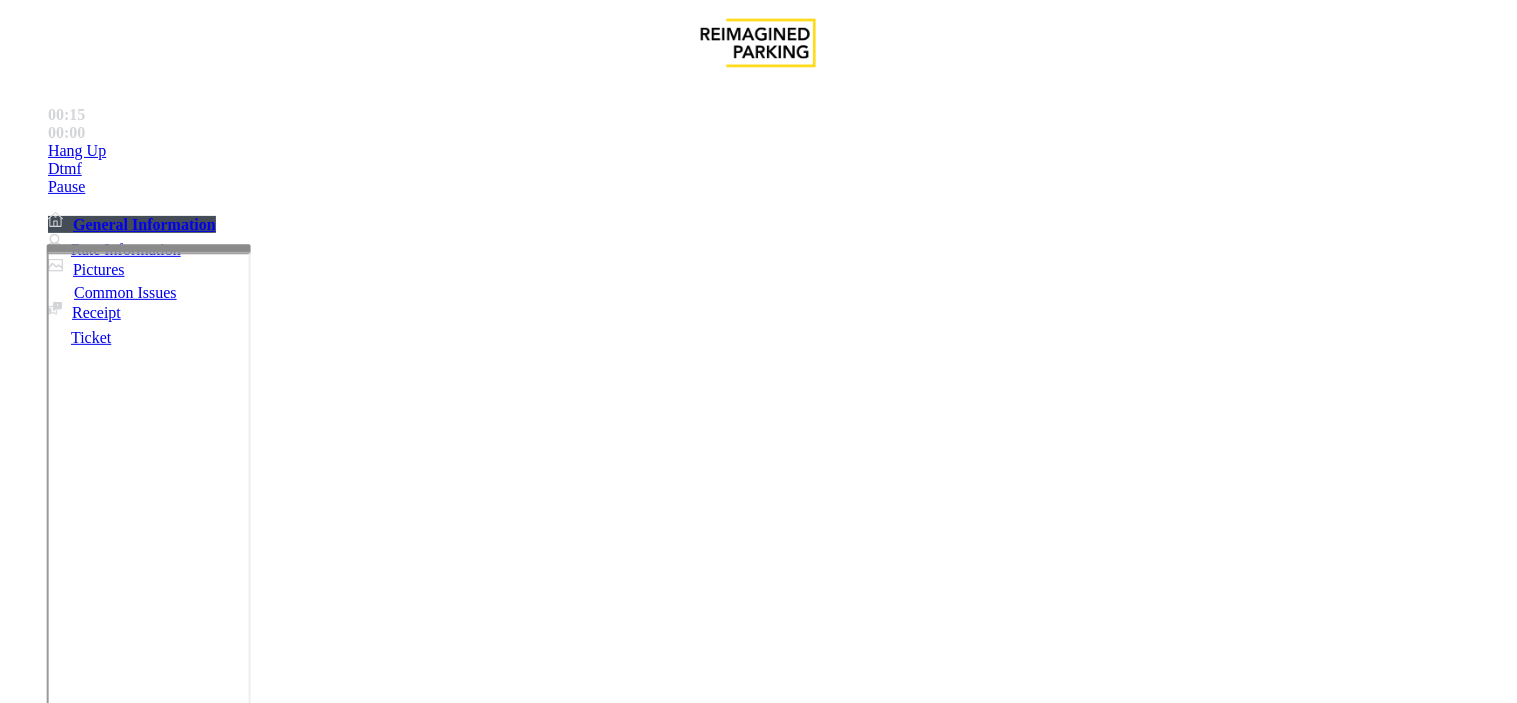 type on "**********" 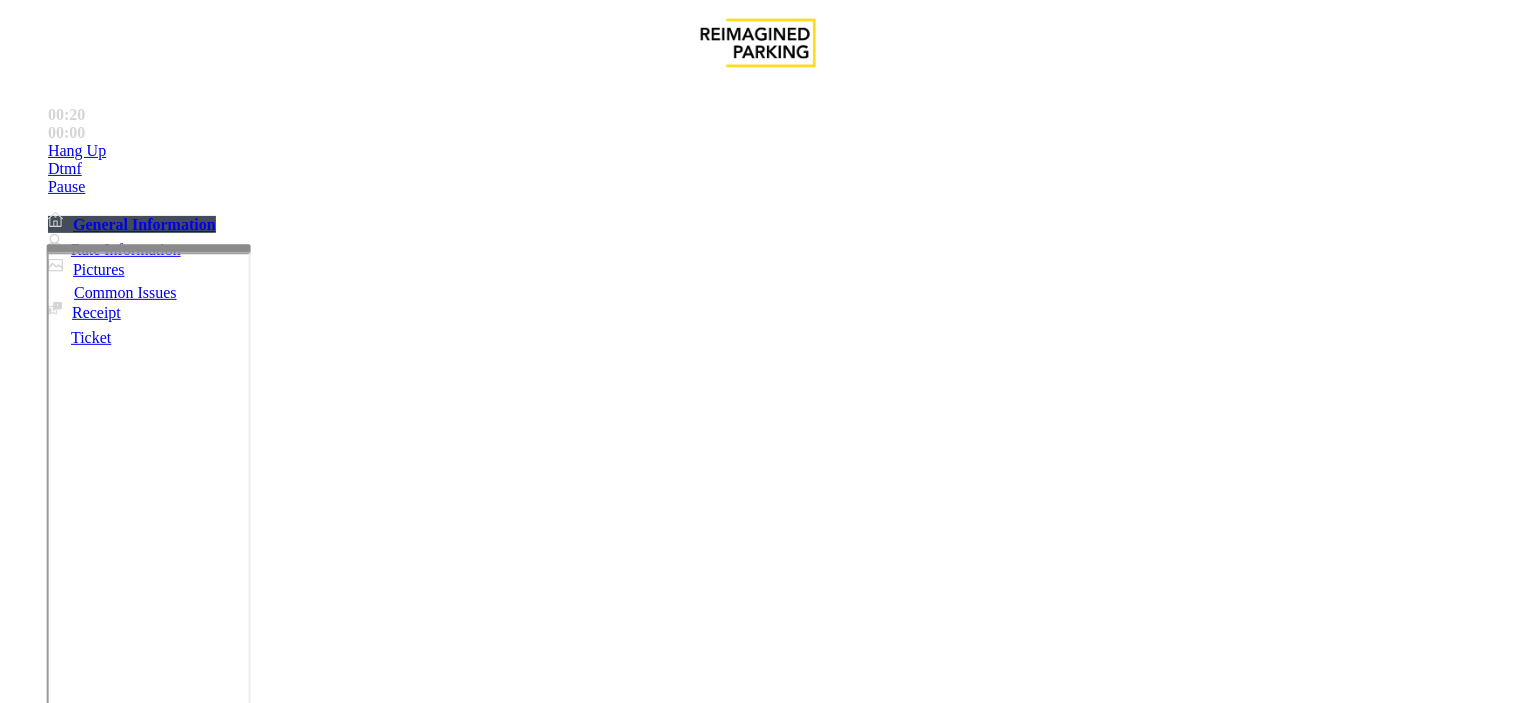 click on "****" at bounding box center [96, 1378] 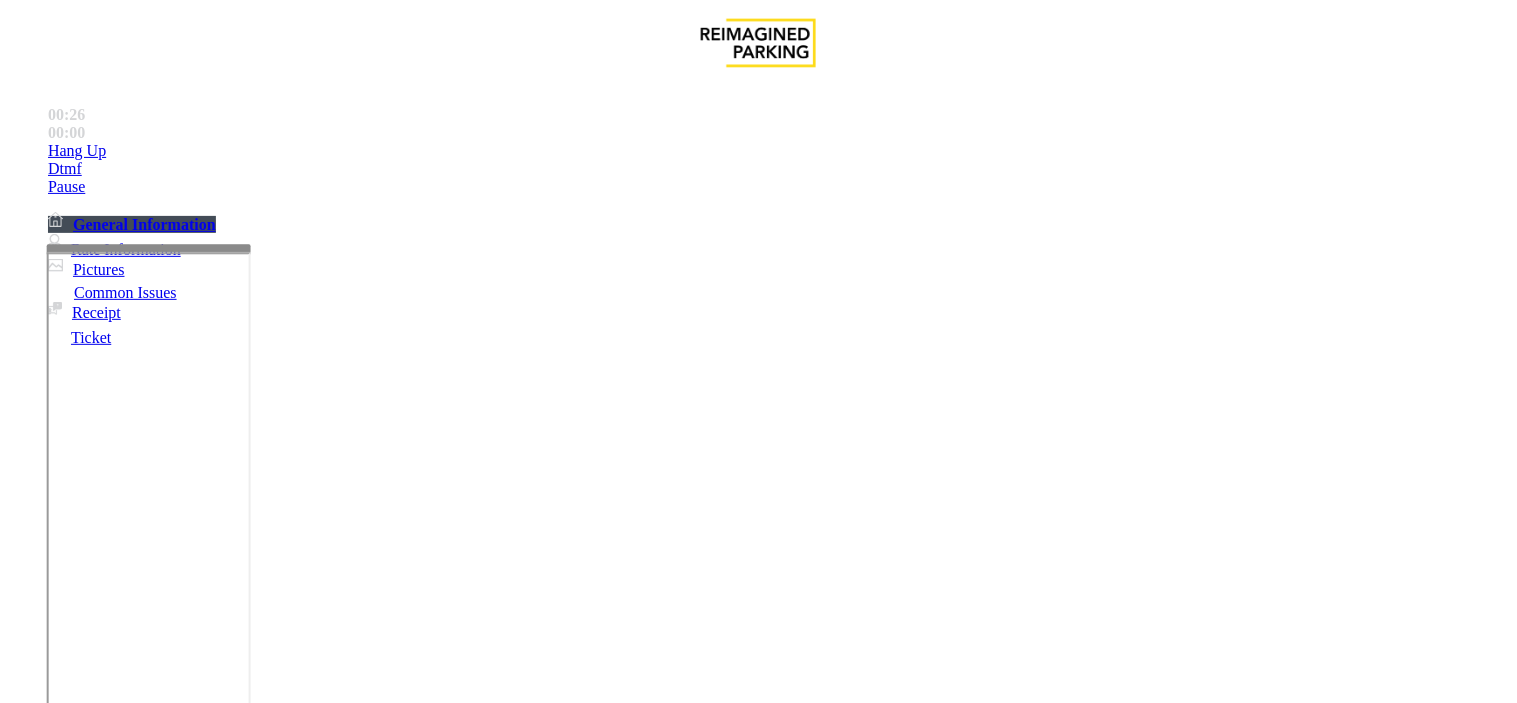 type on "****" 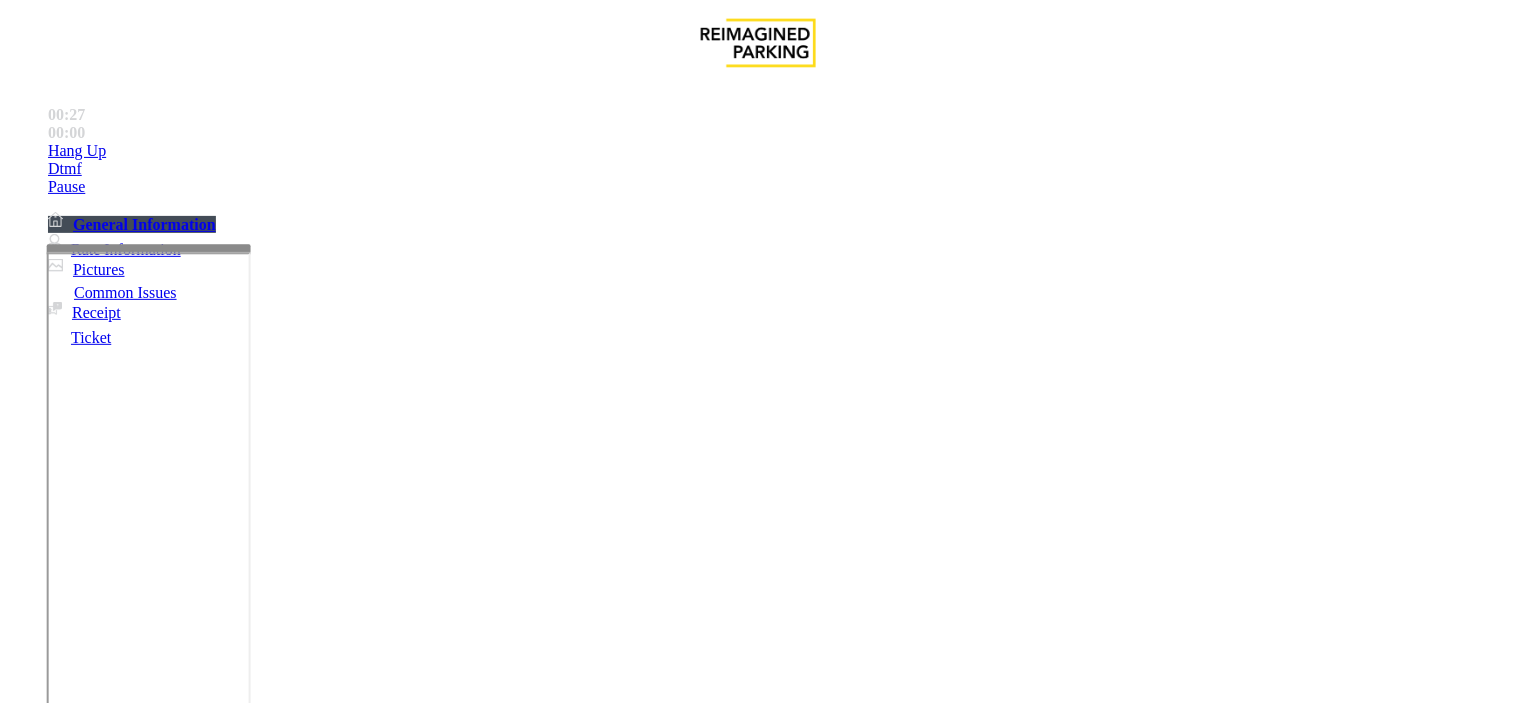 scroll, scrollTop: 222, scrollLeft: 0, axis: vertical 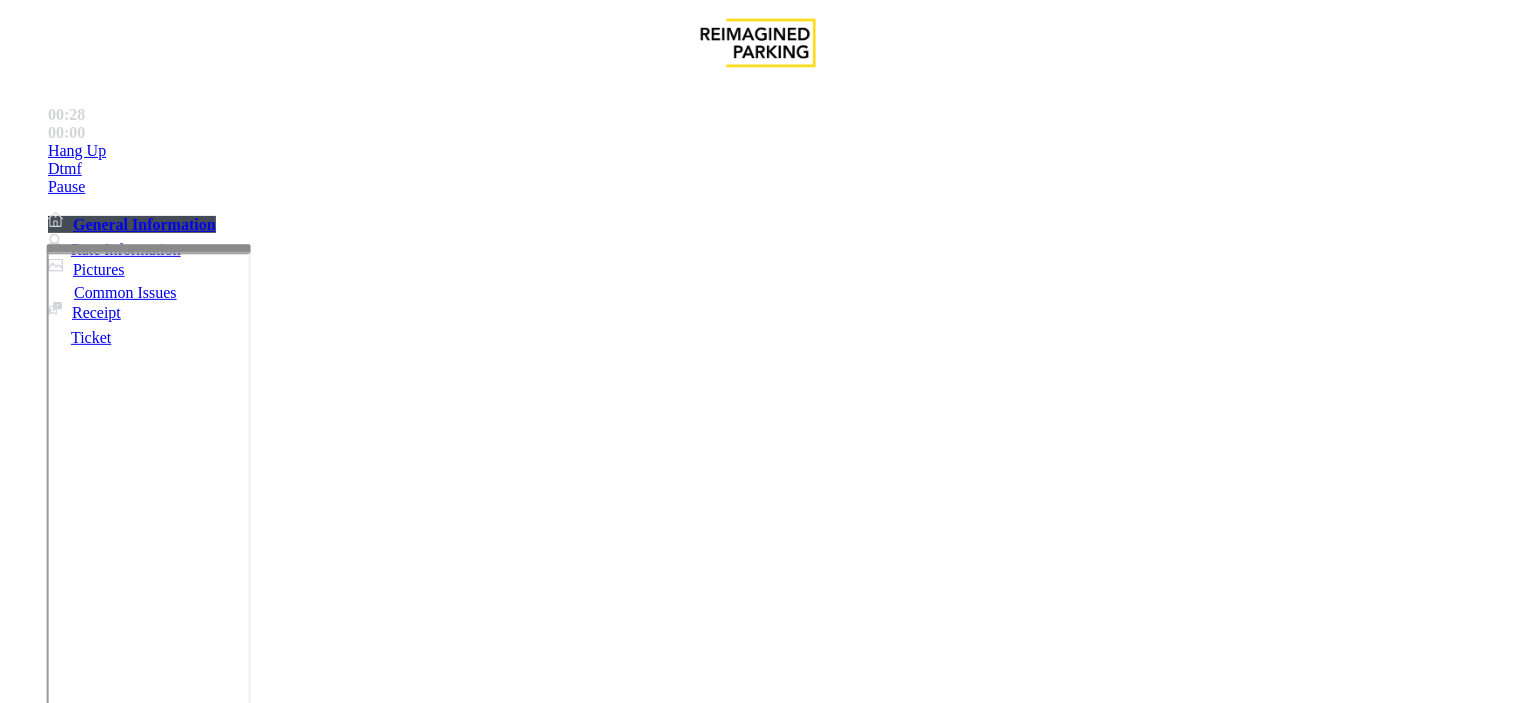 click at bounding box center (246, 1685) 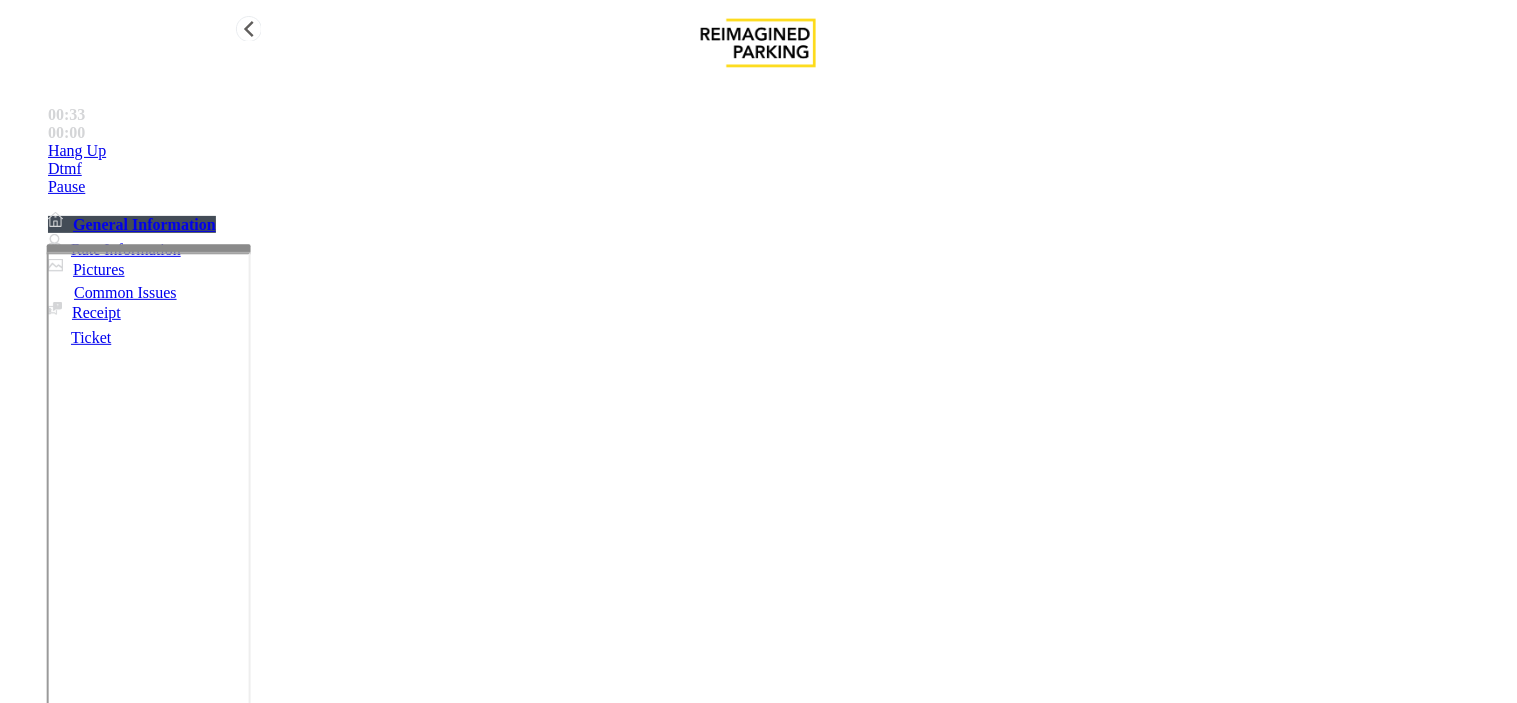 type on "**********" 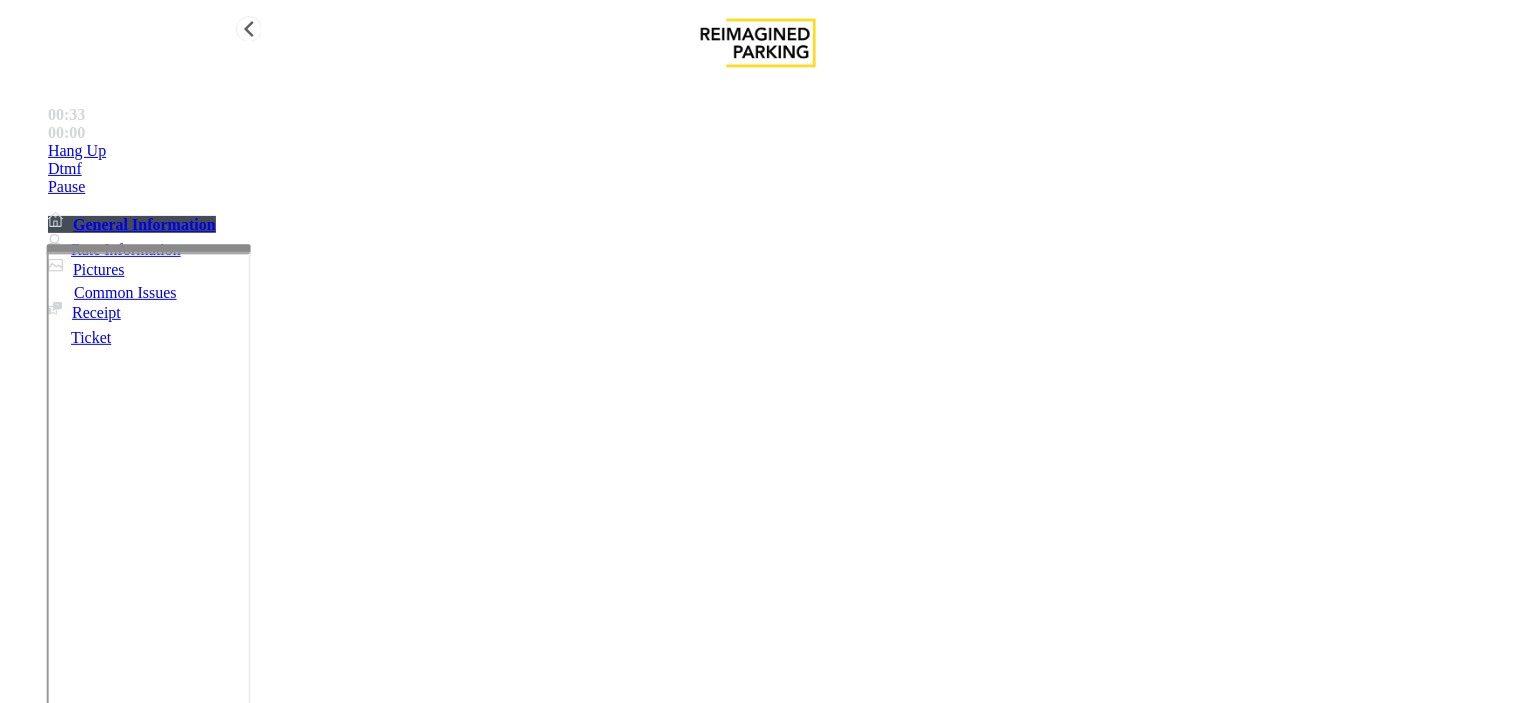 click on "Hang Up" at bounding box center (778, 151) 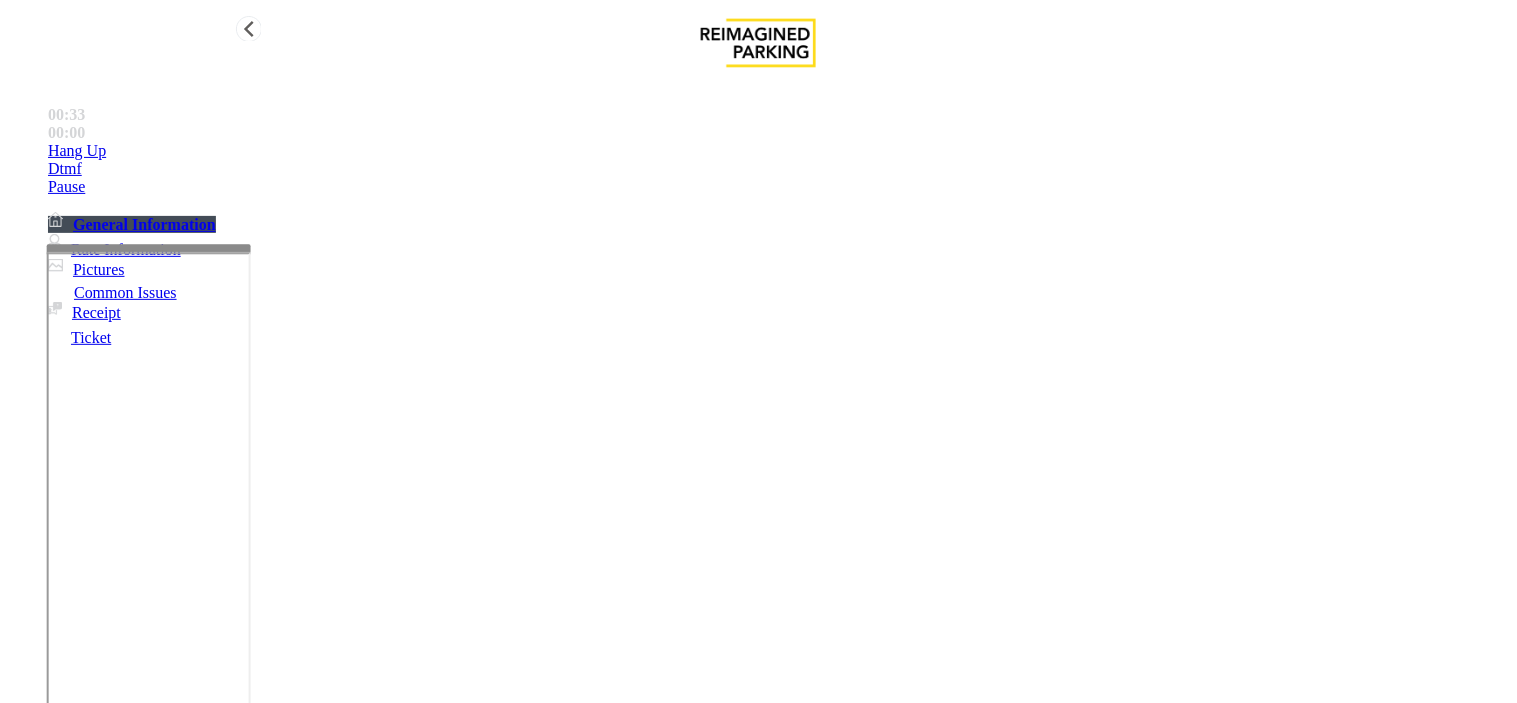 click on "Hang Up" at bounding box center [778, 151] 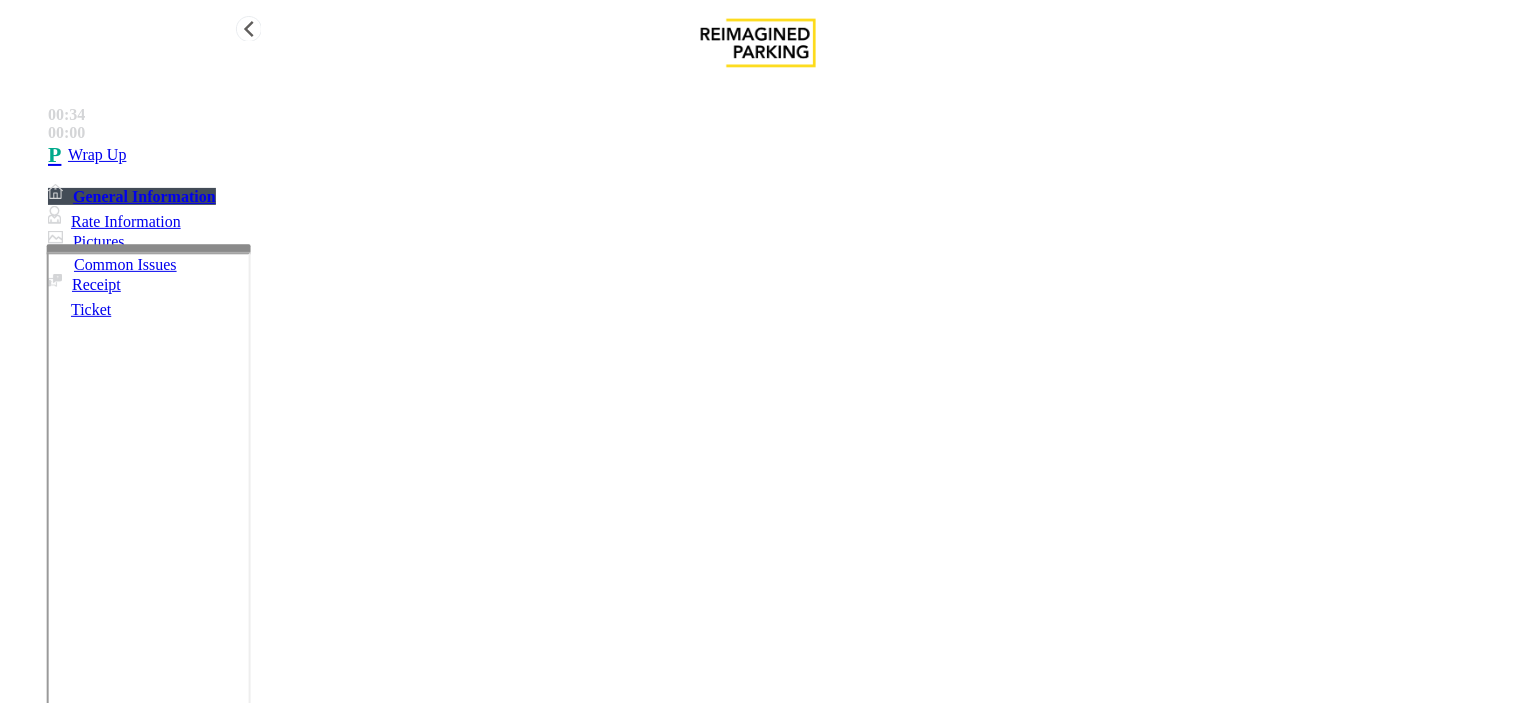 click on "Wrap Up" at bounding box center (778, 155) 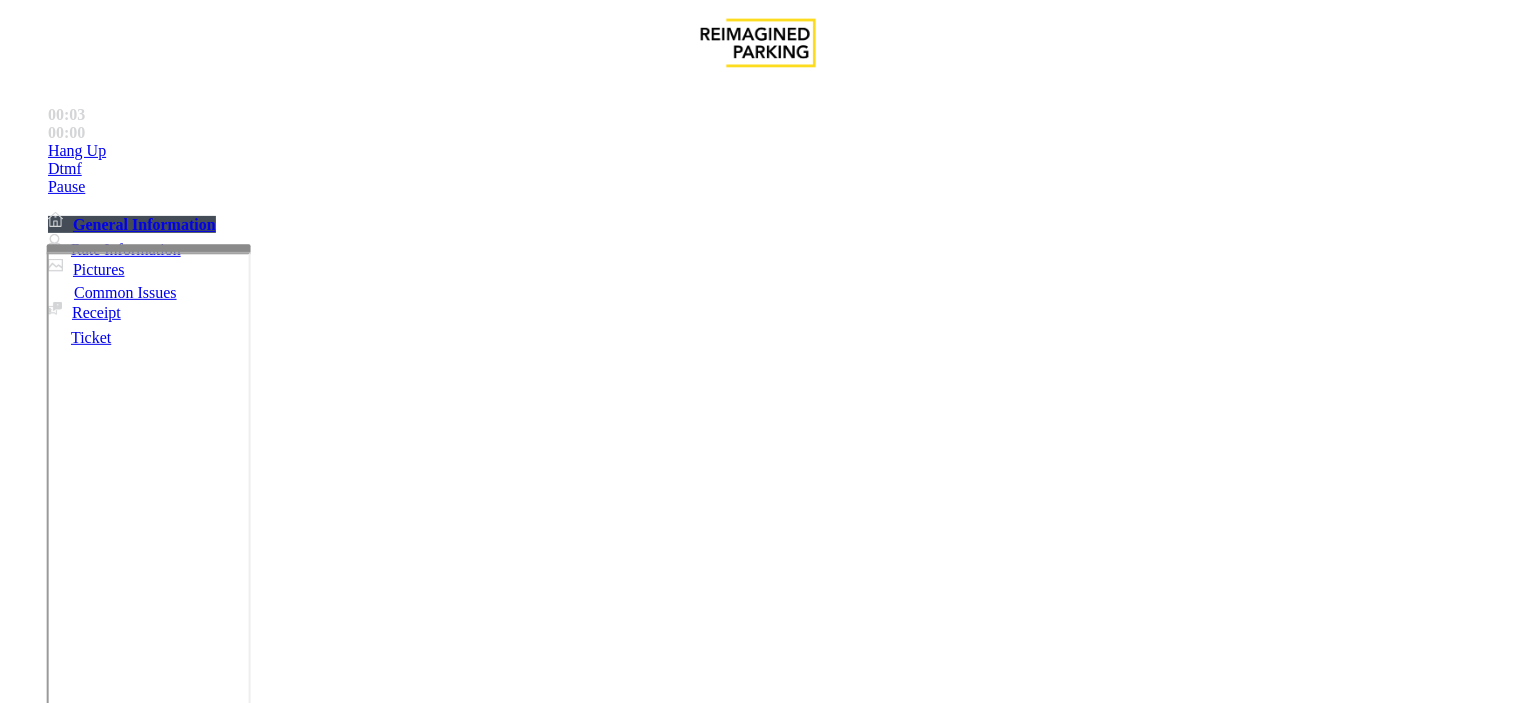 scroll, scrollTop: 777, scrollLeft: 0, axis: vertical 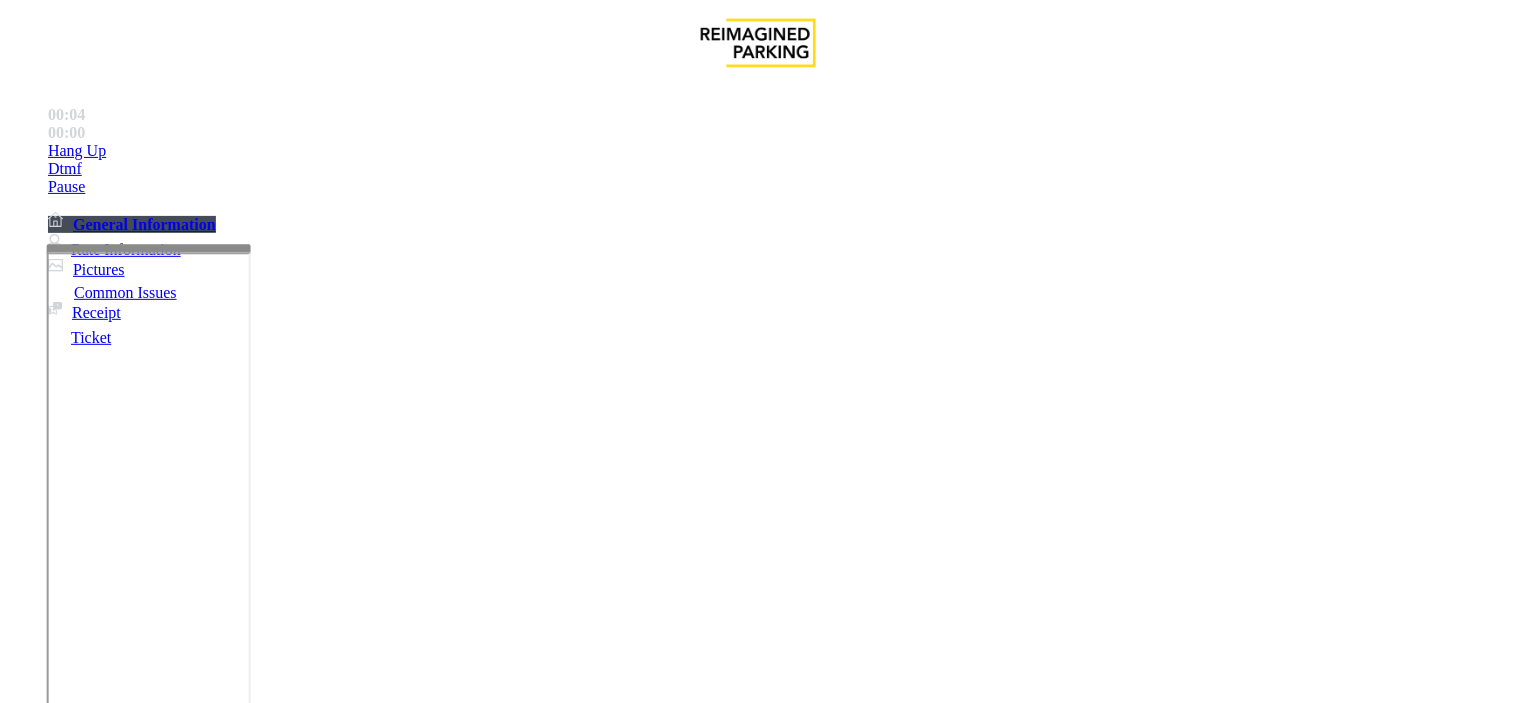 click on "Time Zone" at bounding box center (758, 2659) 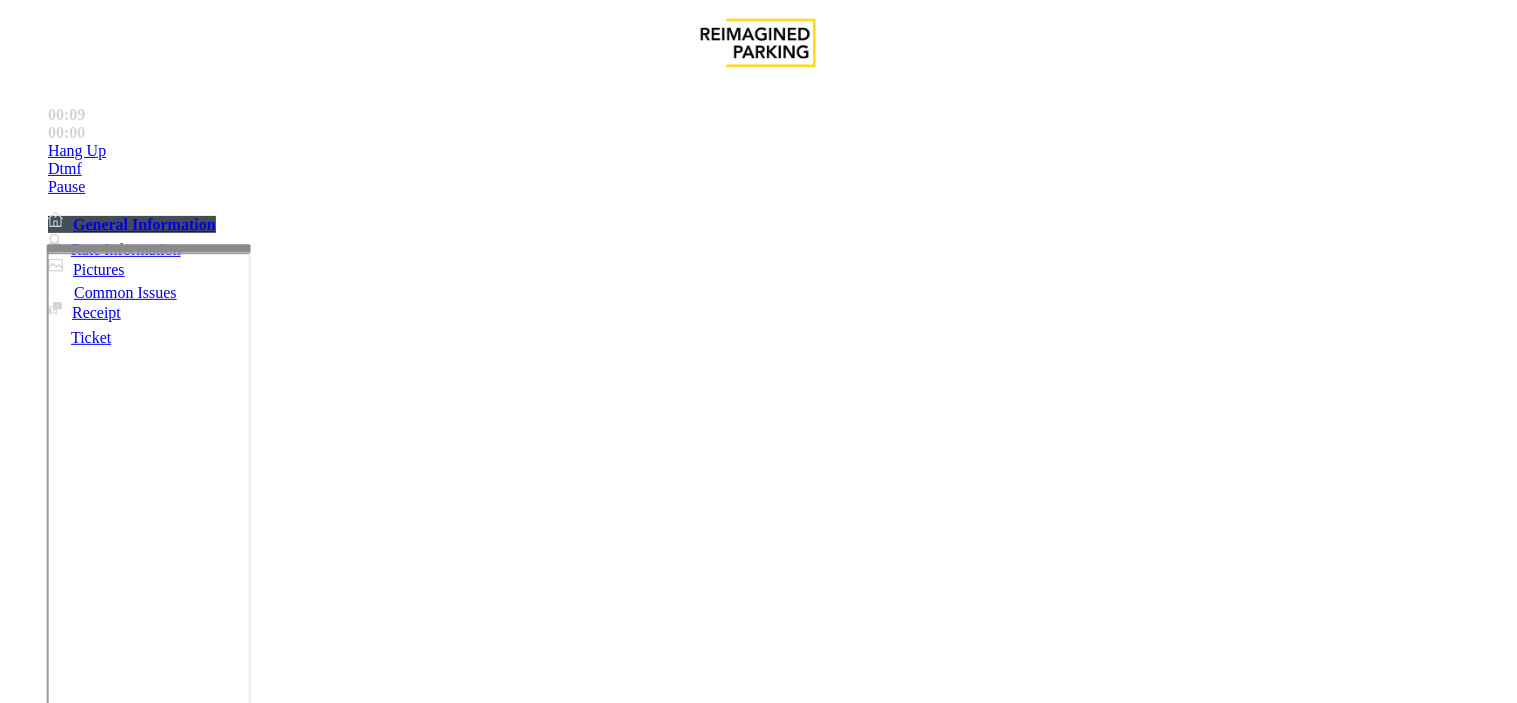 click on "Intercom Issue/No Response" at bounding box center (1080, 1356) 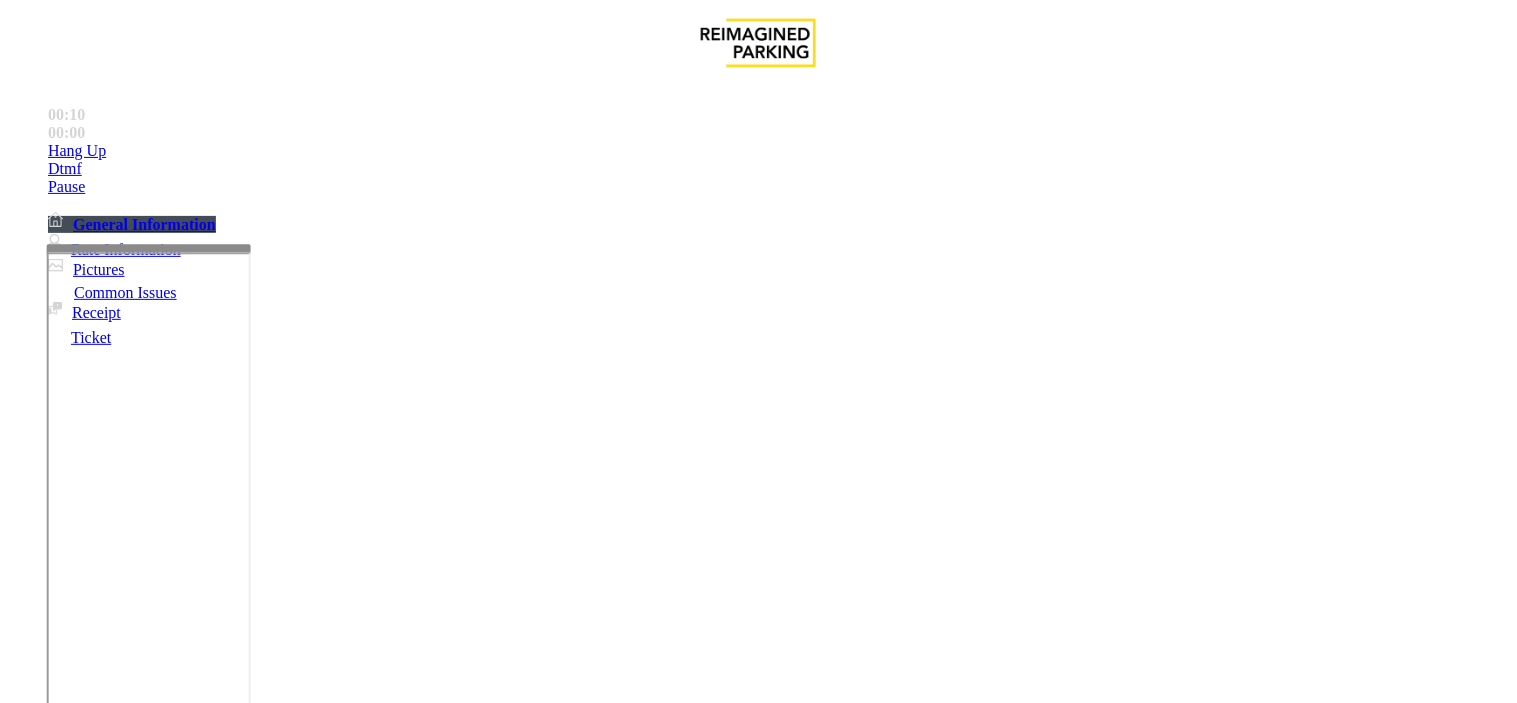 click on "Issue  No Response/Unable to hear parker   Parker Cannot Hear Call Center Agent   Call dropped" at bounding box center (758, 1343) 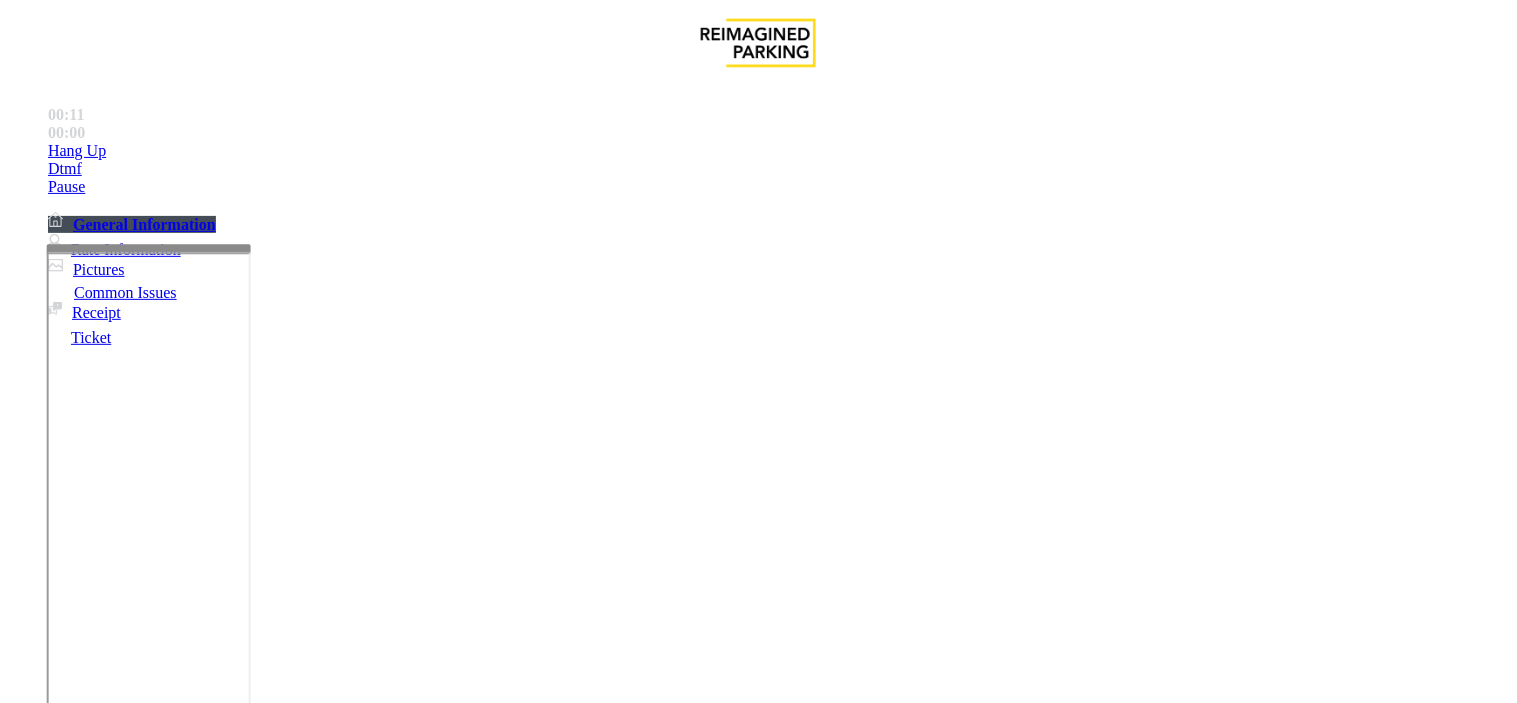 click on "No Response/Unable to hear parker" at bounding box center [758, 1341] 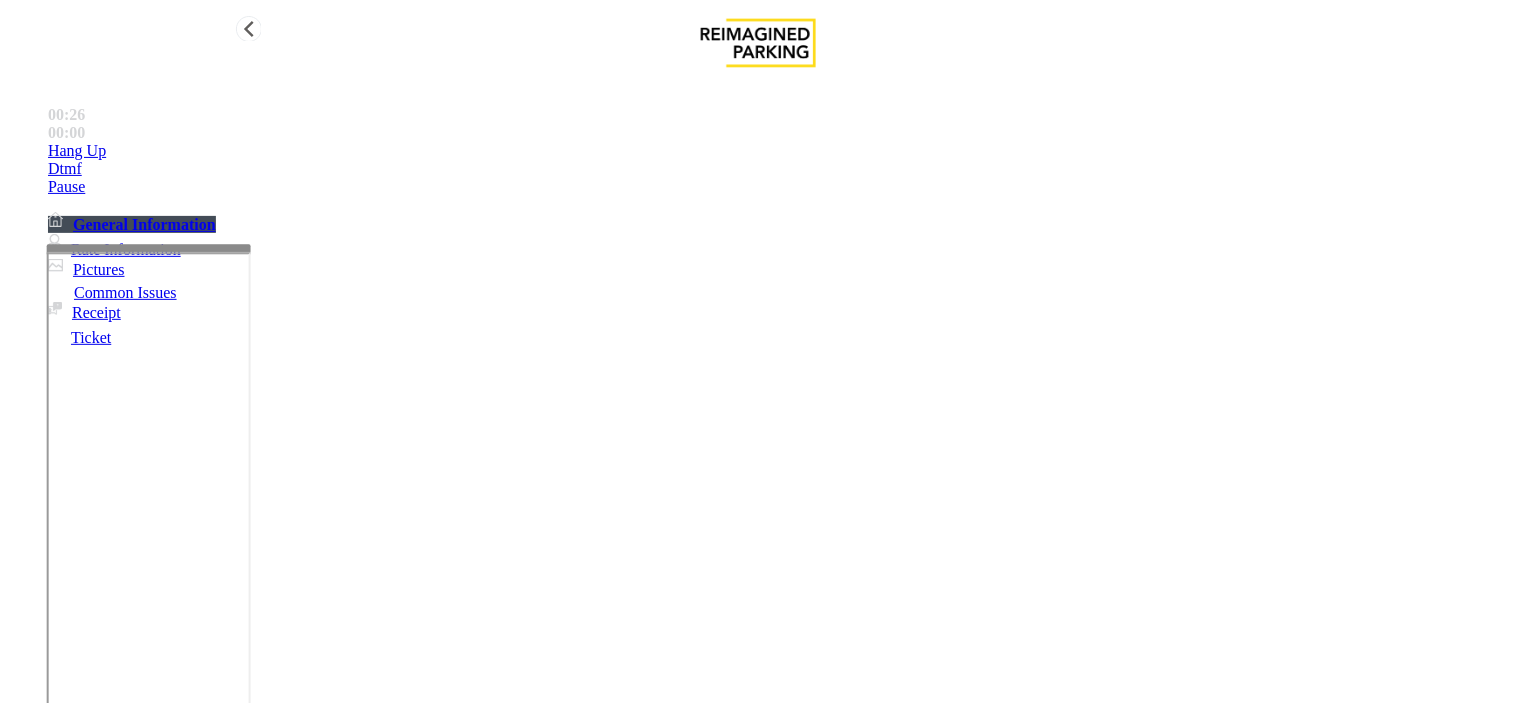 type on "**********" 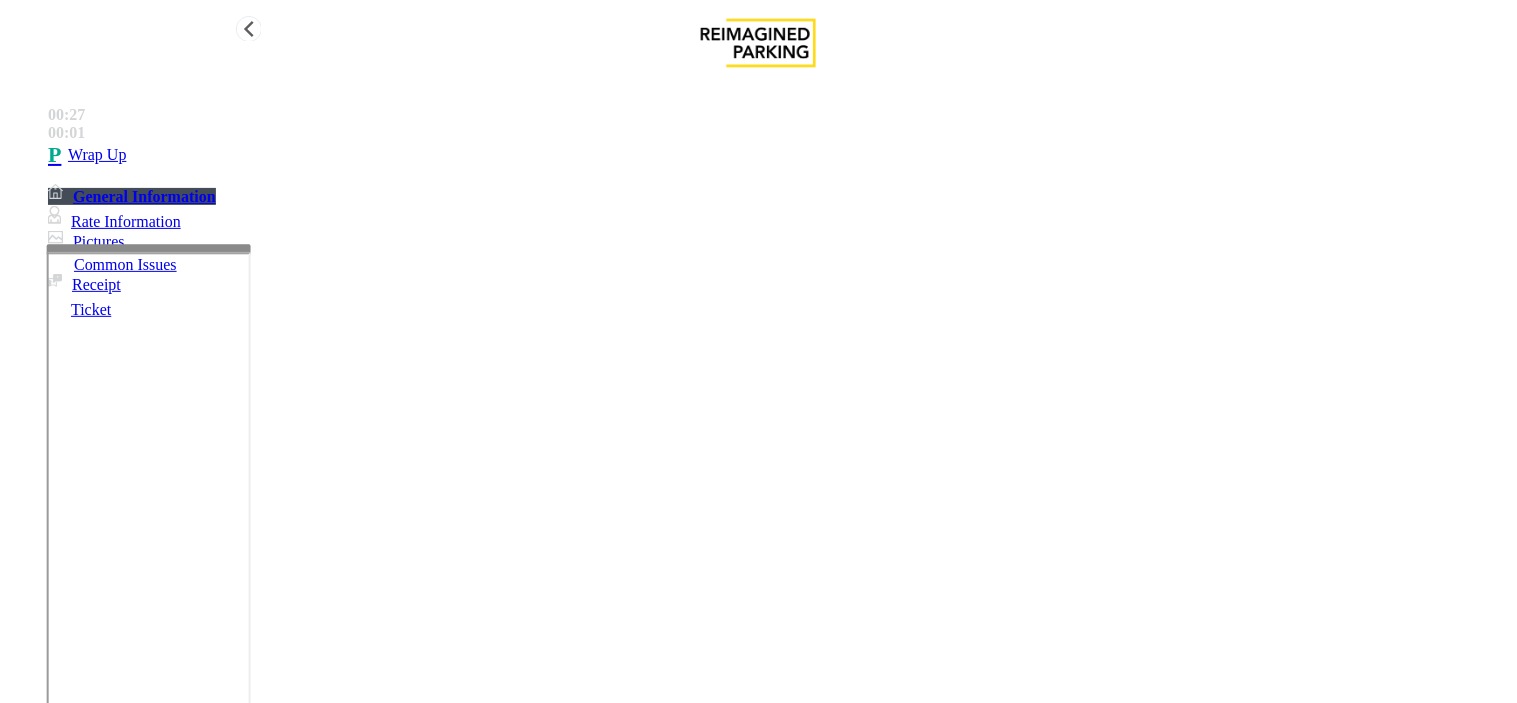 click on "Wrap Up" at bounding box center [778, 155] 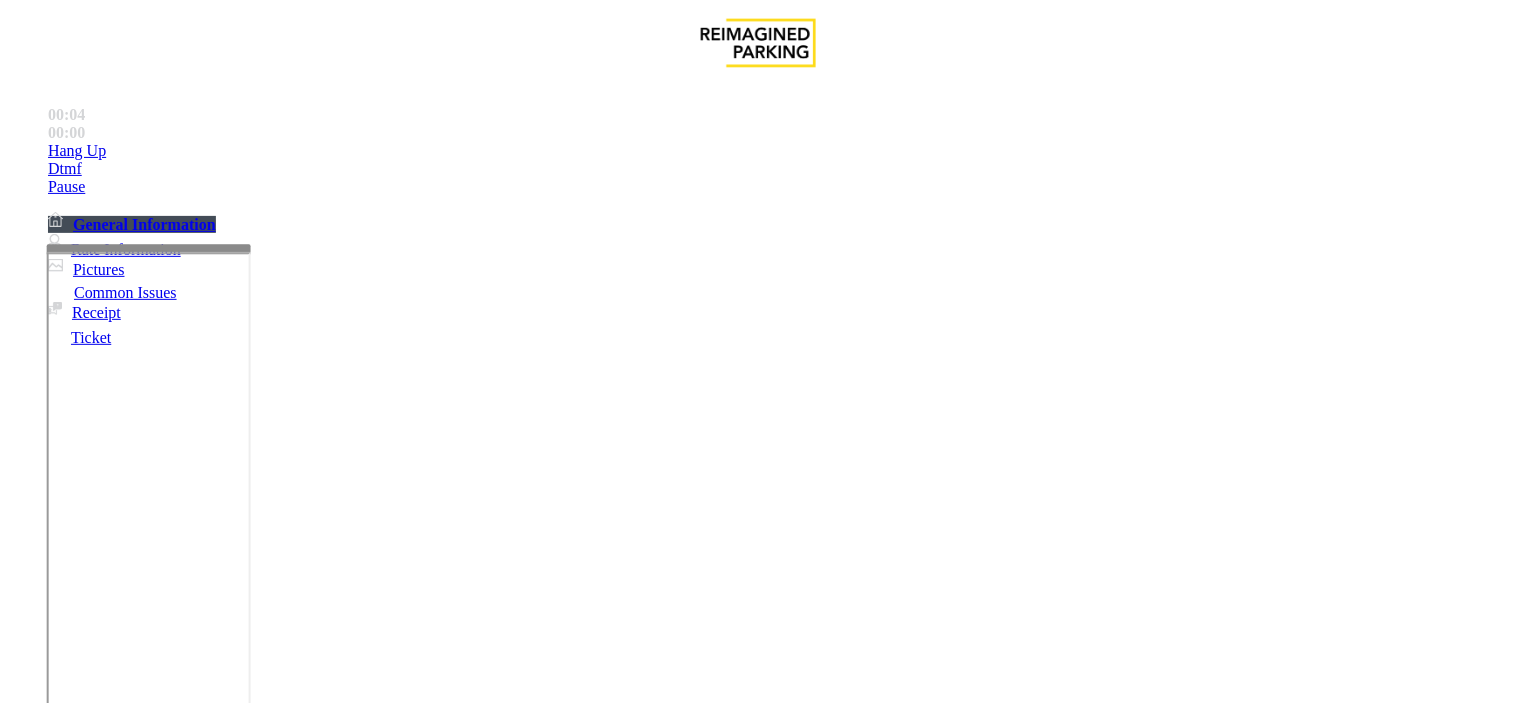 click on "Monthly Issue" at bounding box center (268, 1356) 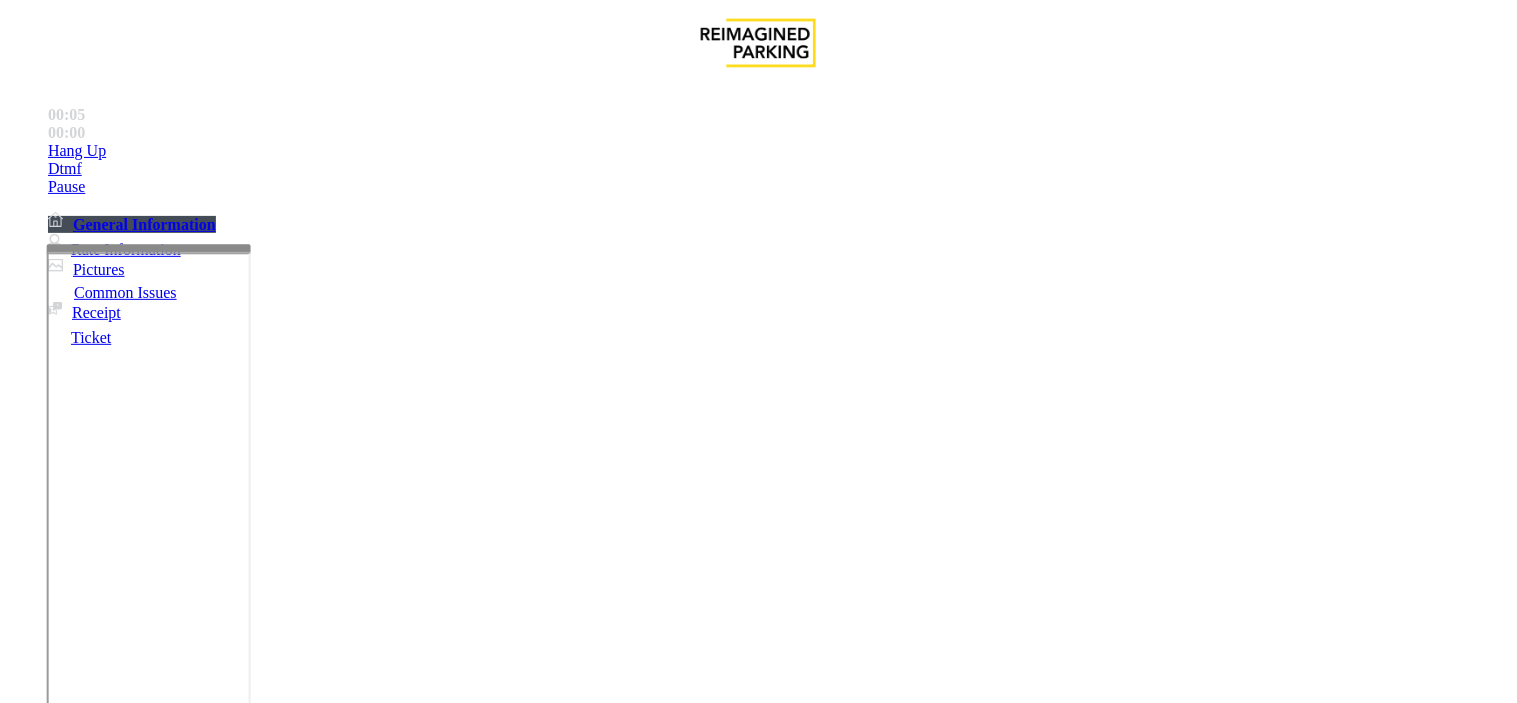 click on "Disabled Card" at bounding box center [78, 1356] 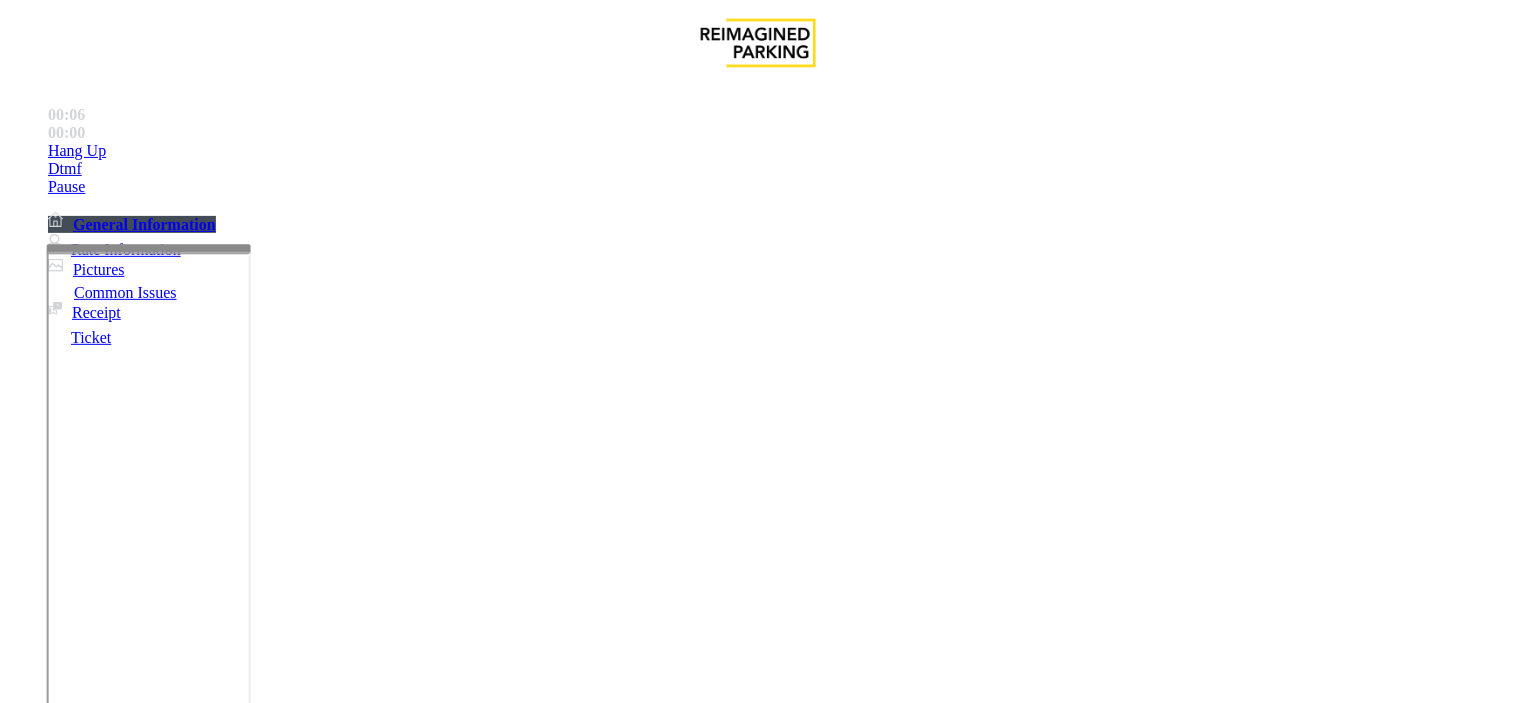 drag, startPoint x: 417, startPoint y: 176, endPoint x: 256, endPoint y: 153, distance: 162.63457 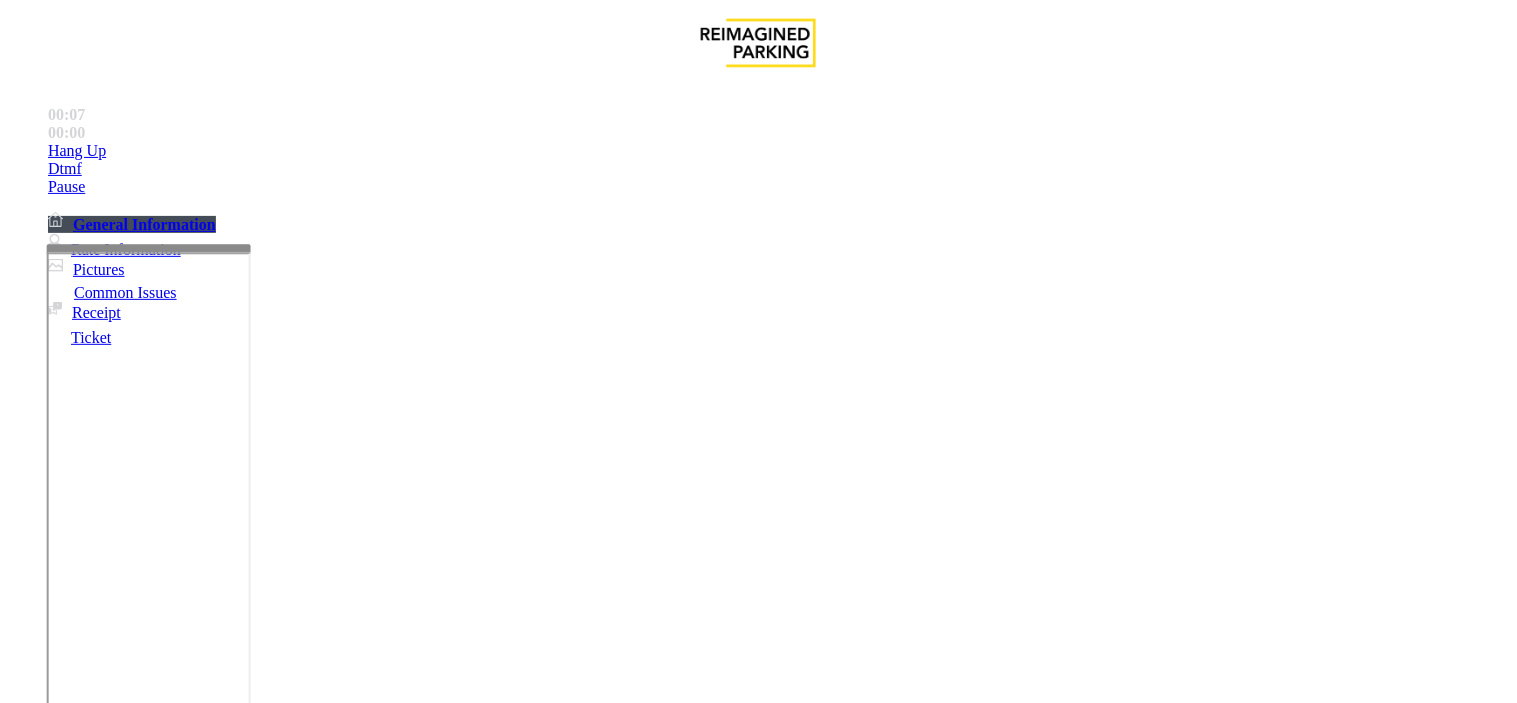 click at bounding box center [246, 1658] 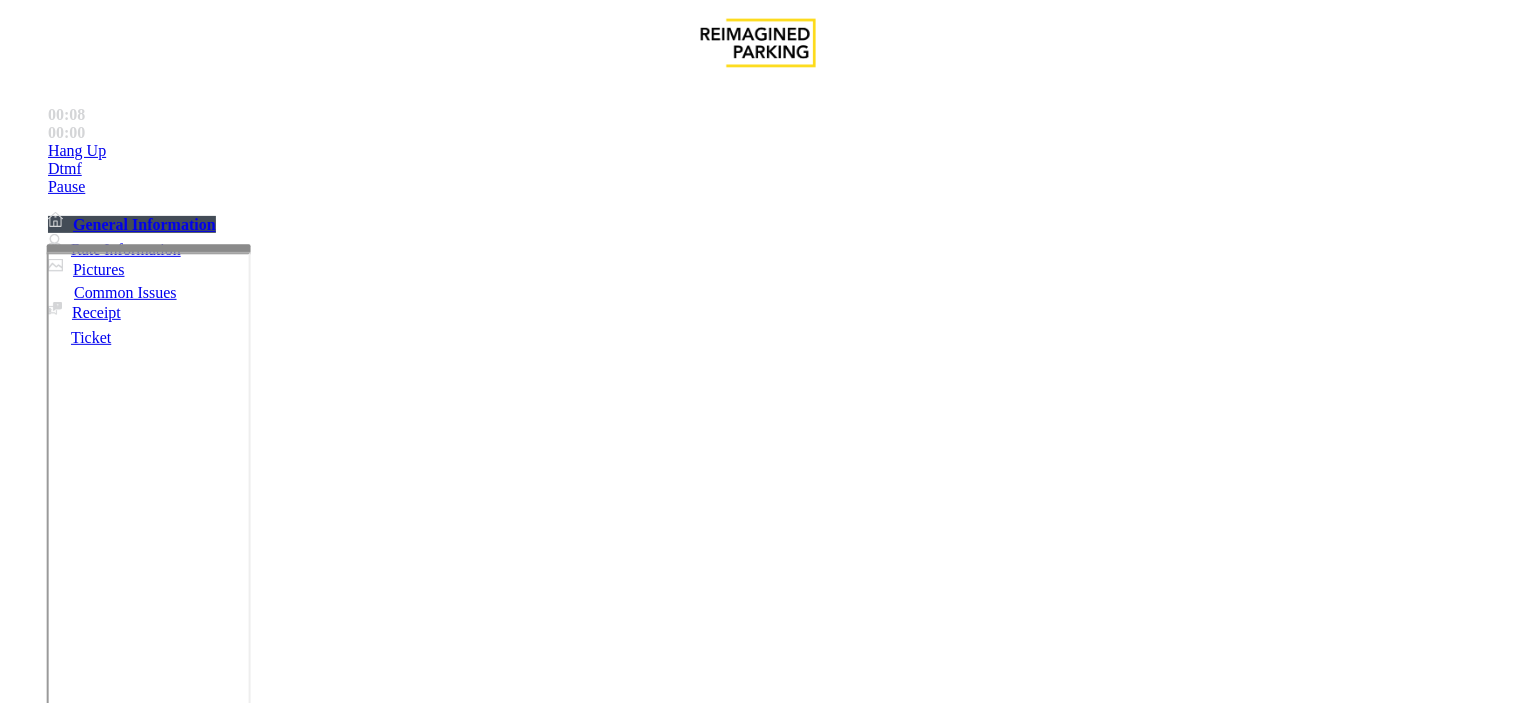 paste on "**********" 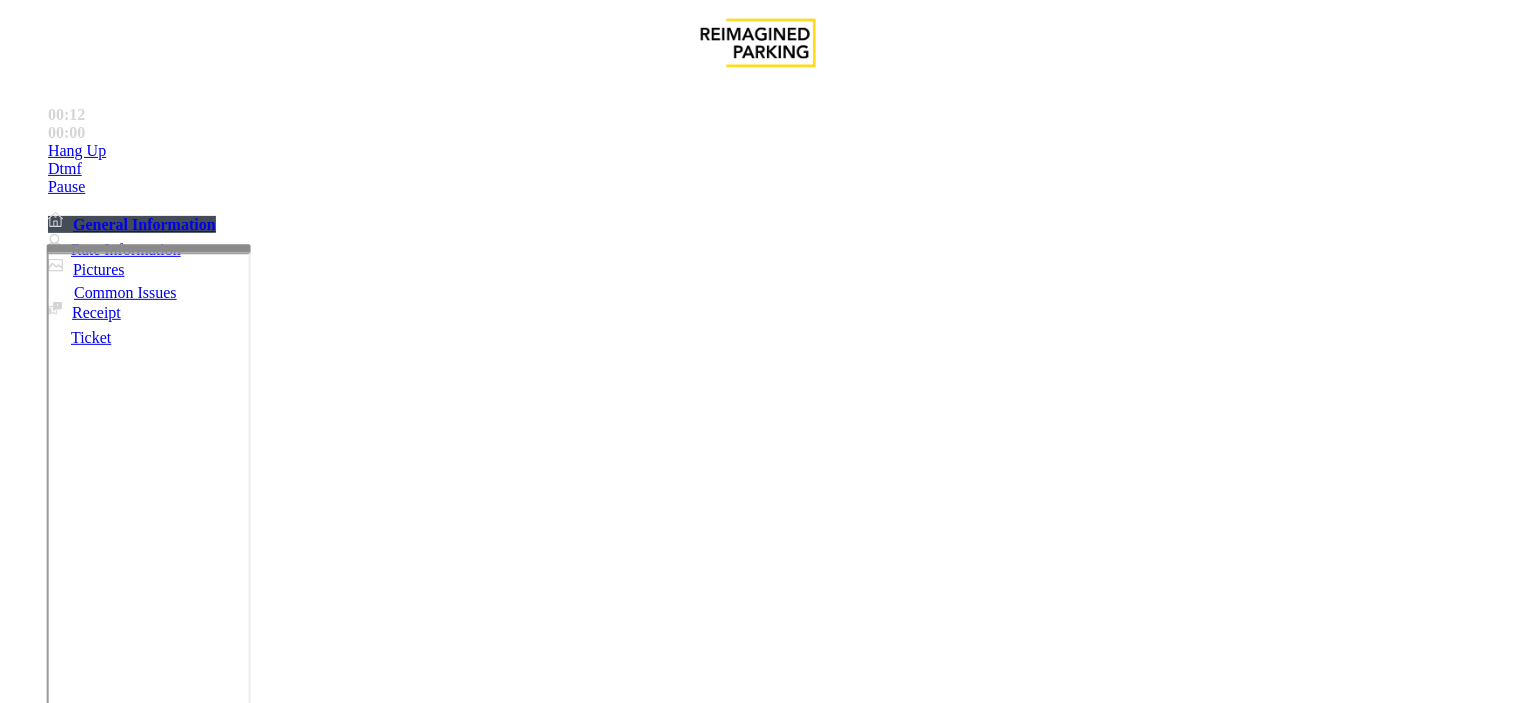 type on "**********" 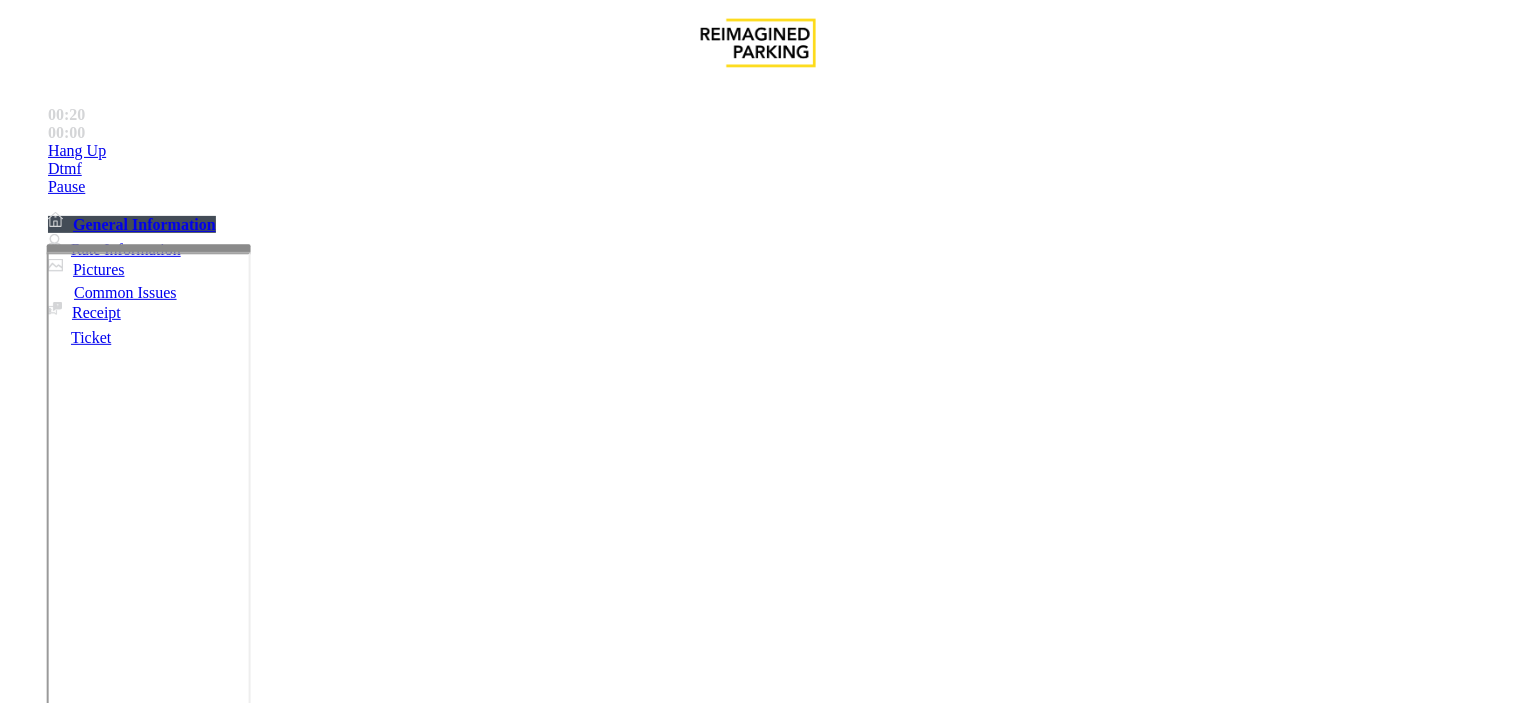 type on "*******" 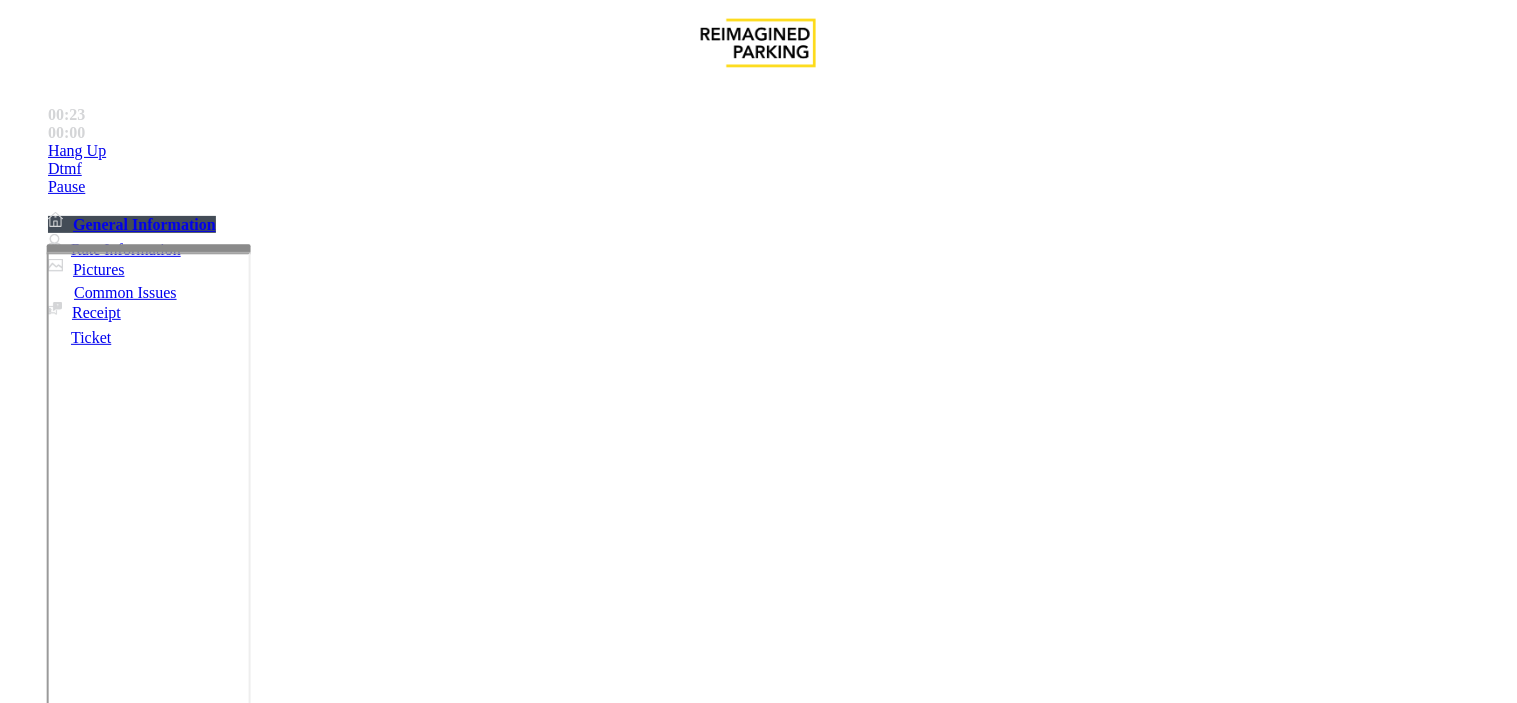 scroll, scrollTop: 222, scrollLeft: 0, axis: vertical 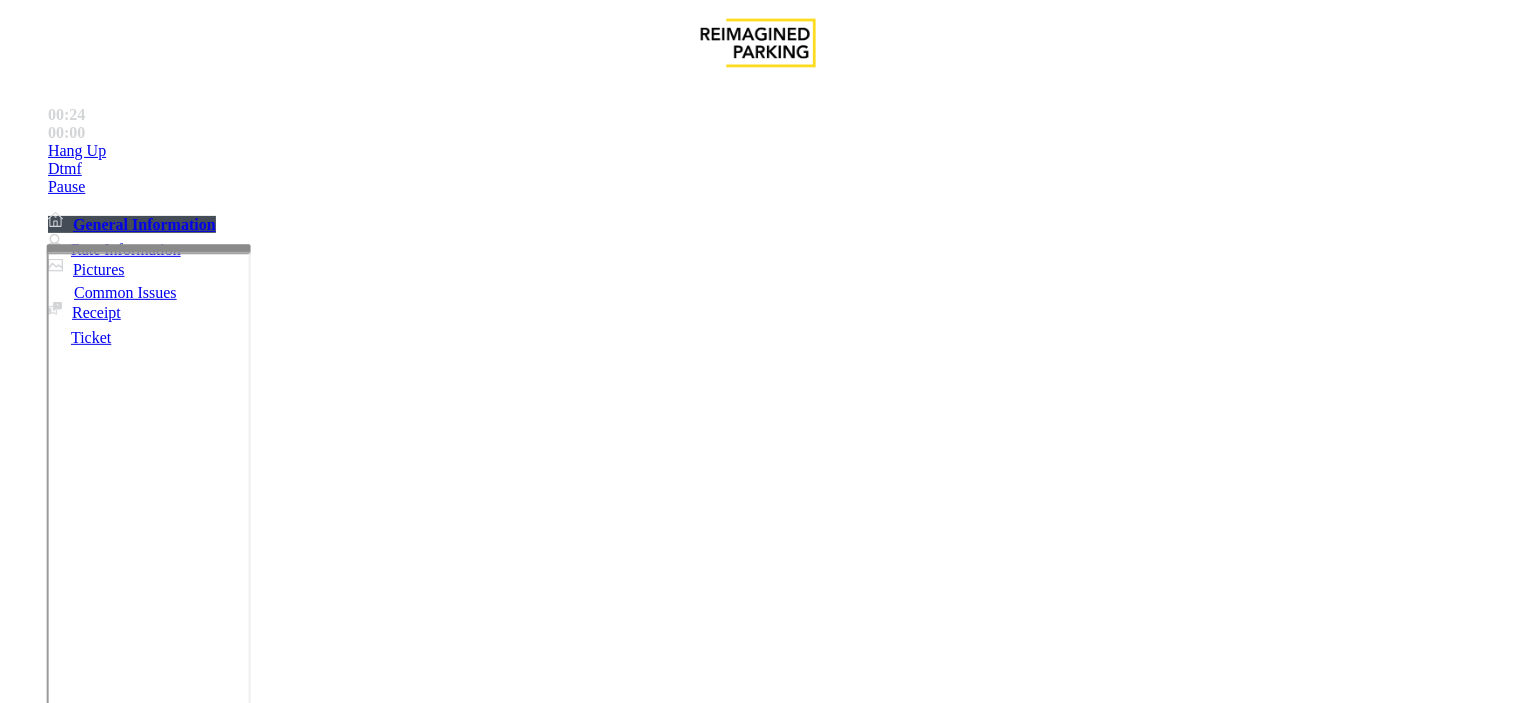 click at bounding box center (246, 1658) 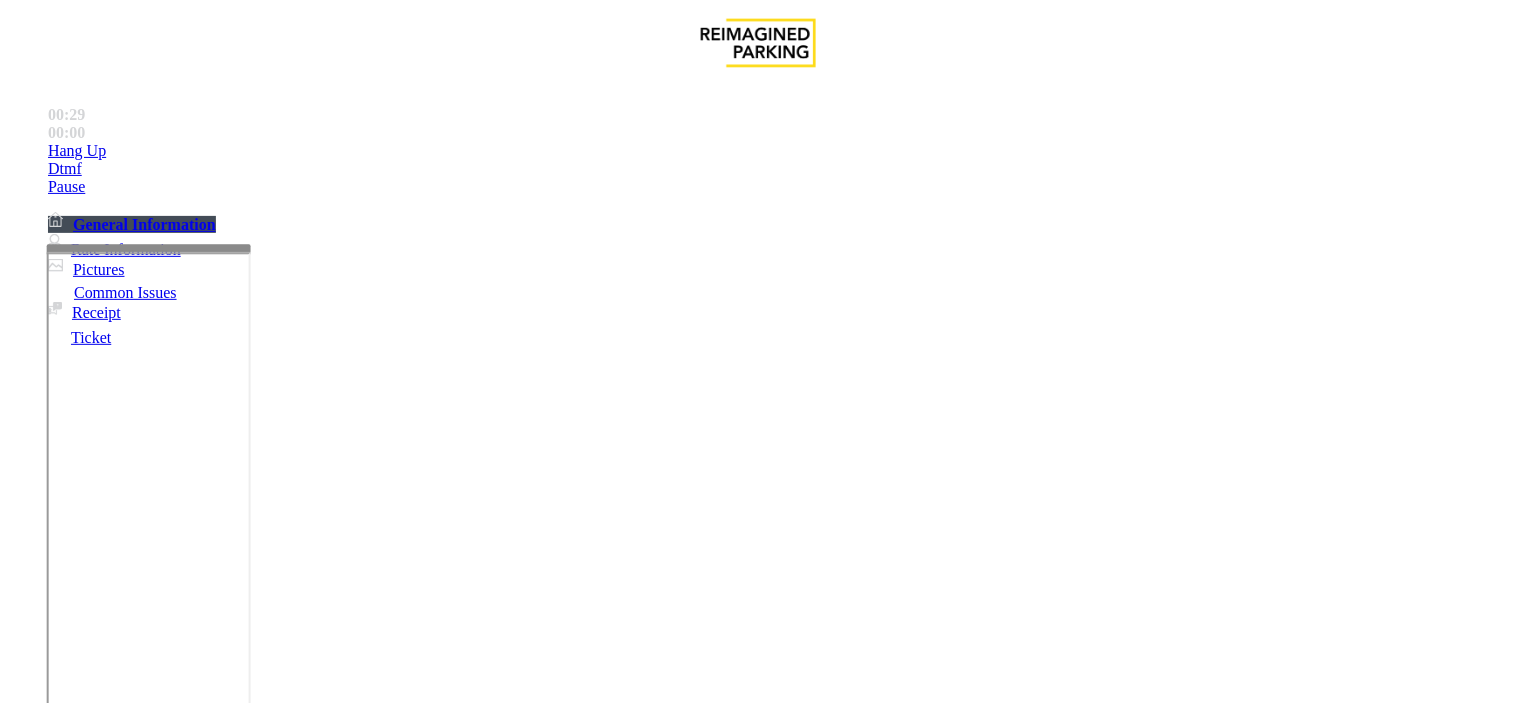 type on "**********" 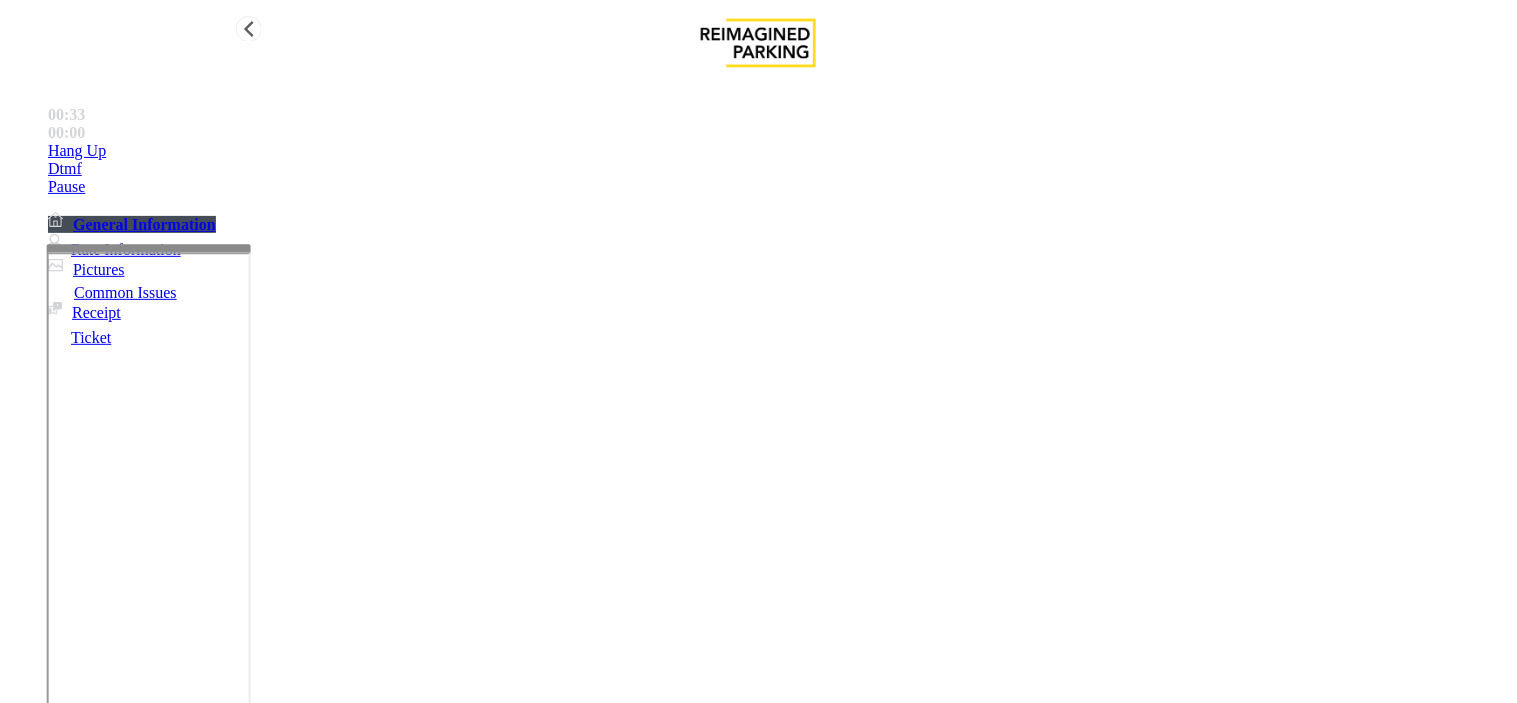 click on "Hang Up" at bounding box center (778, 151) 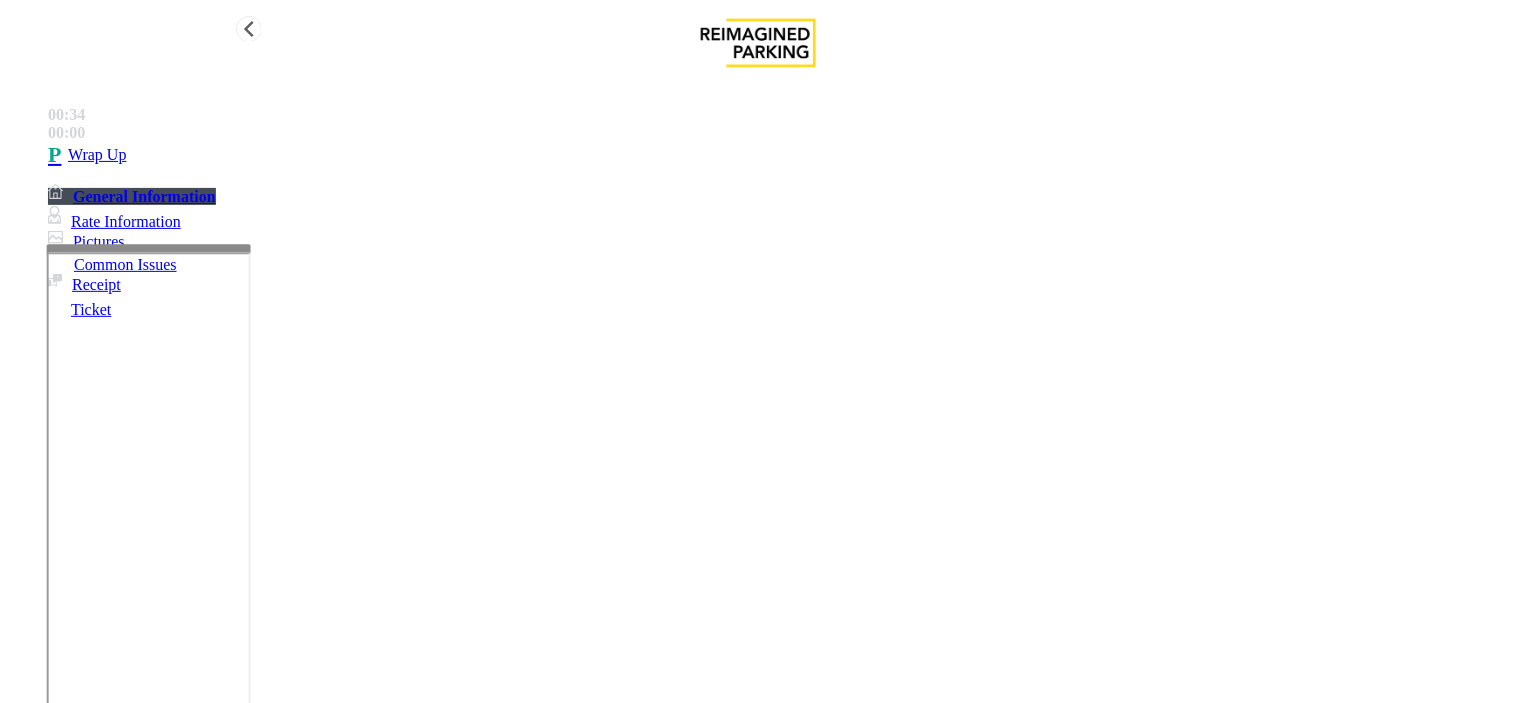 click on "Wrap Up" at bounding box center [778, 155] 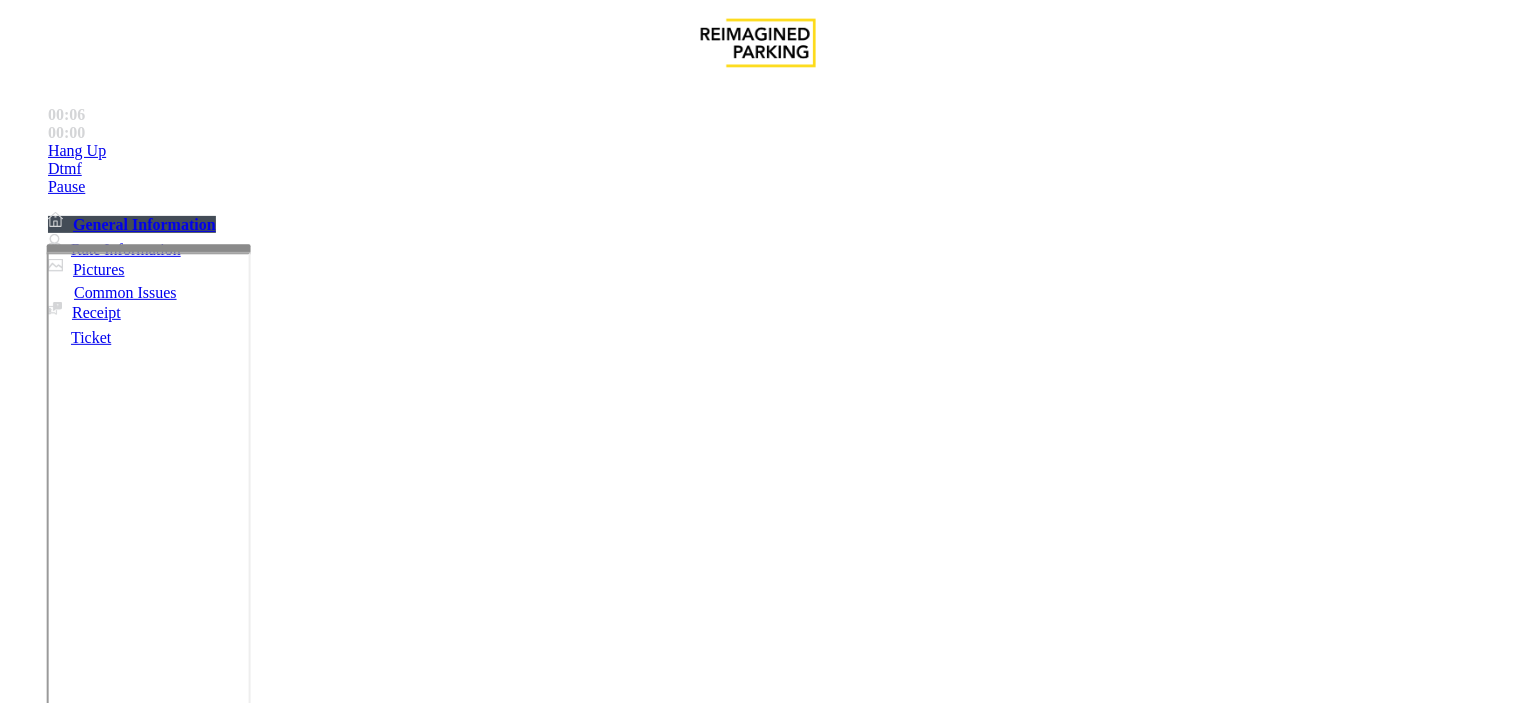 scroll, scrollTop: 777, scrollLeft: 0, axis: vertical 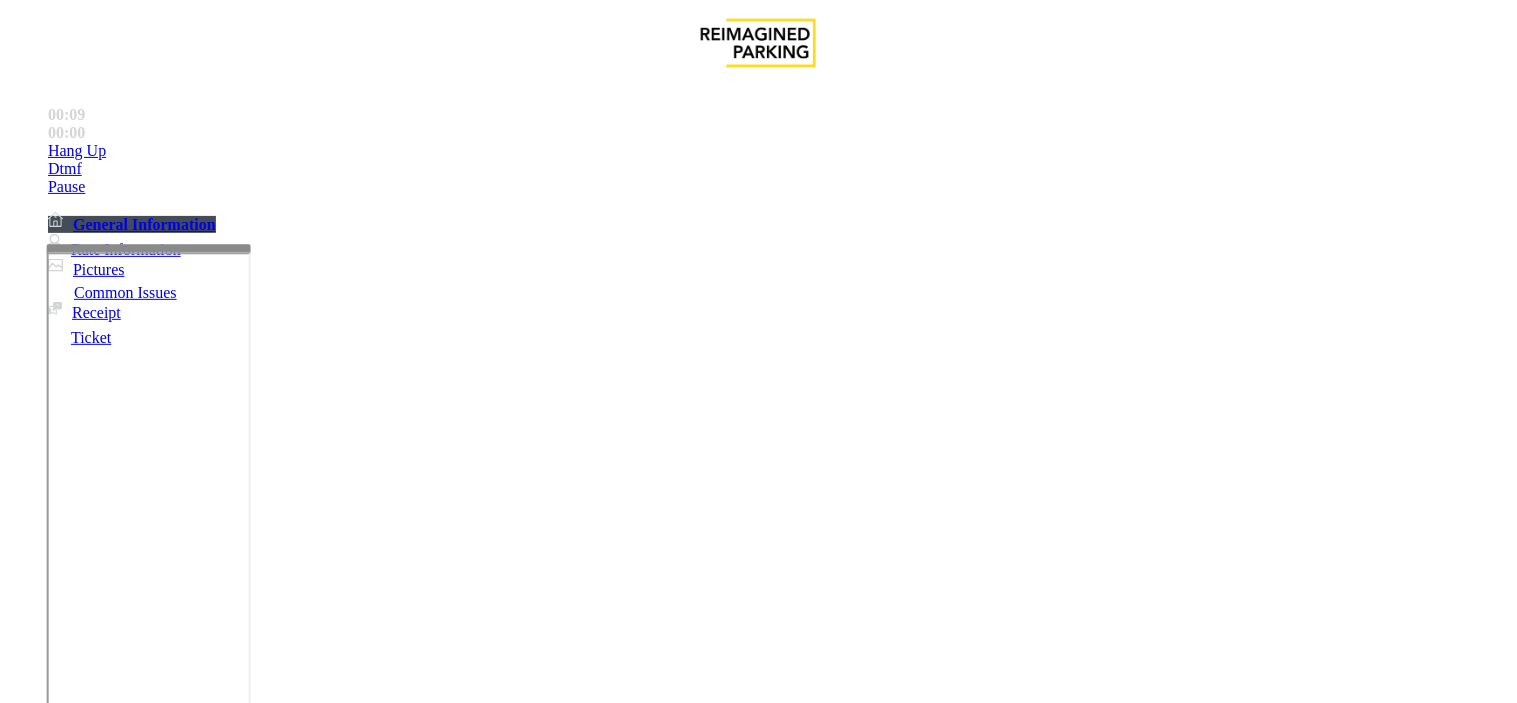 click on "Payment Issue" at bounding box center [167, 1356] 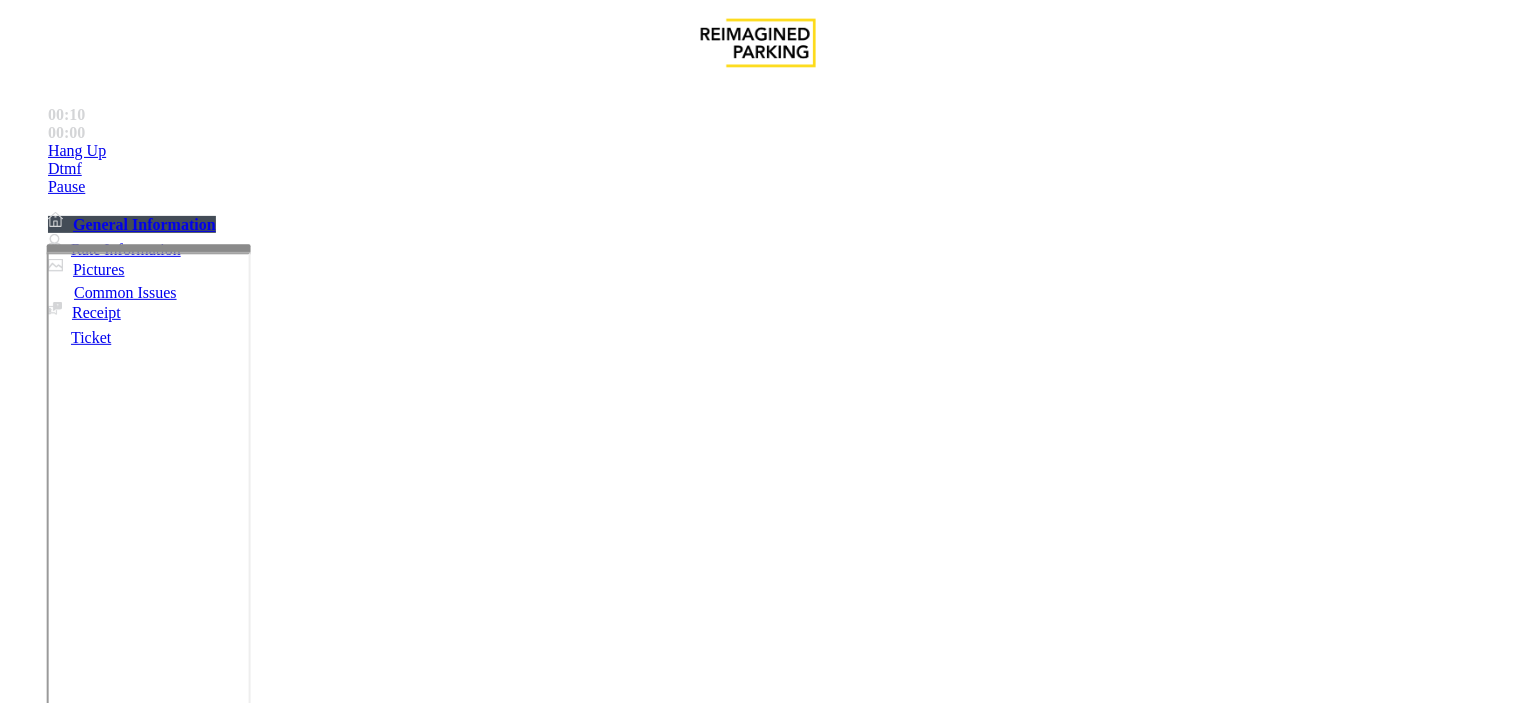click on "Credit Card Not Reading" at bounding box center (109, 1356) 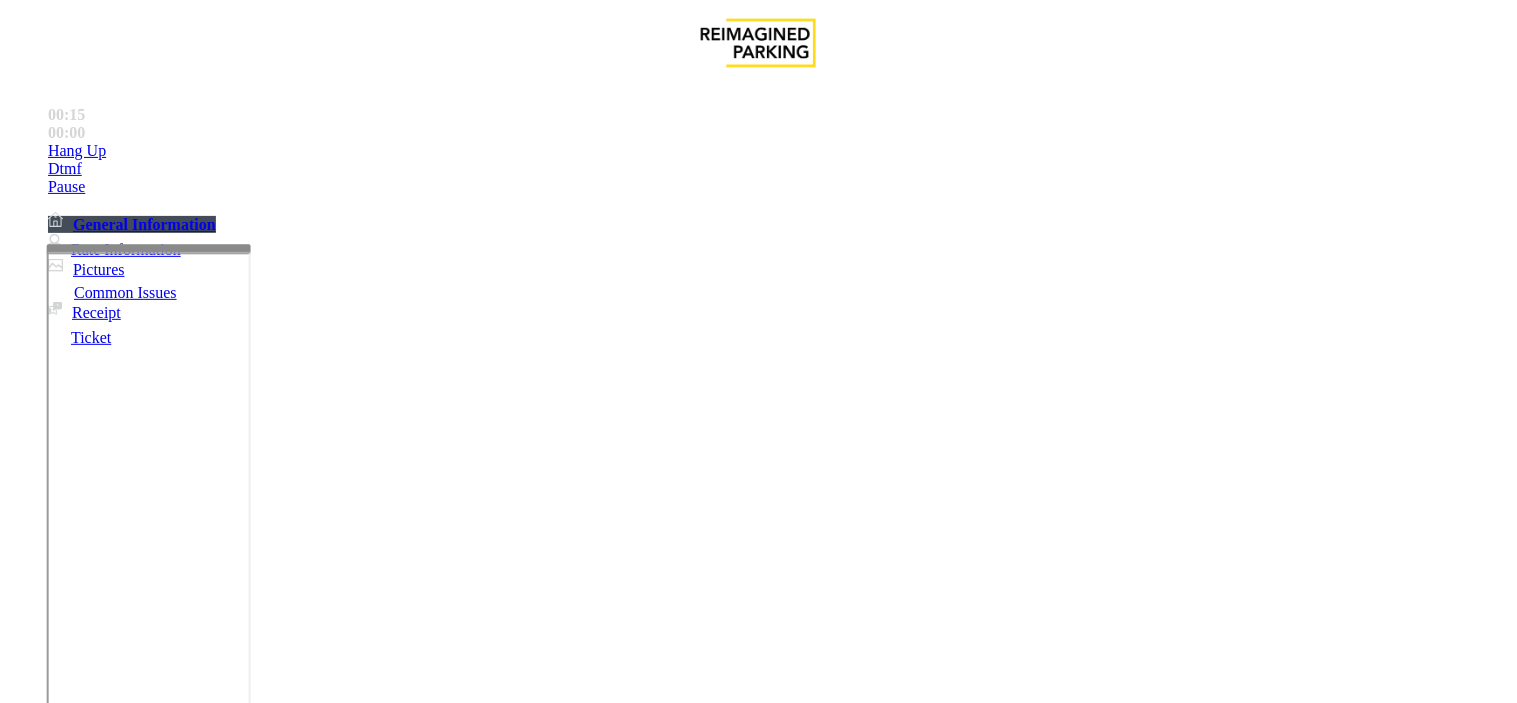 drag, startPoint x: 493, startPoint y: 187, endPoint x: 271, endPoint y: 157, distance: 224.01785 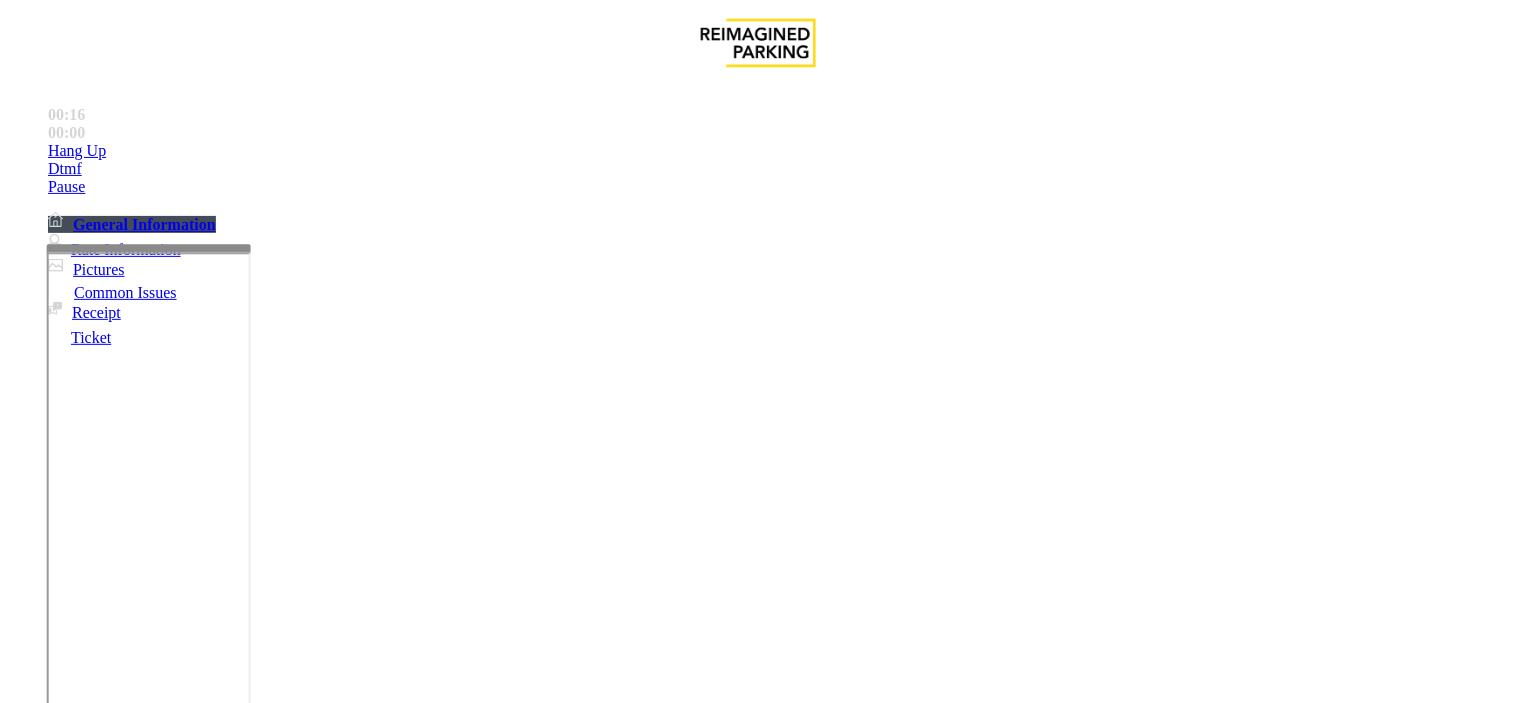 click at bounding box center [246, 1704] 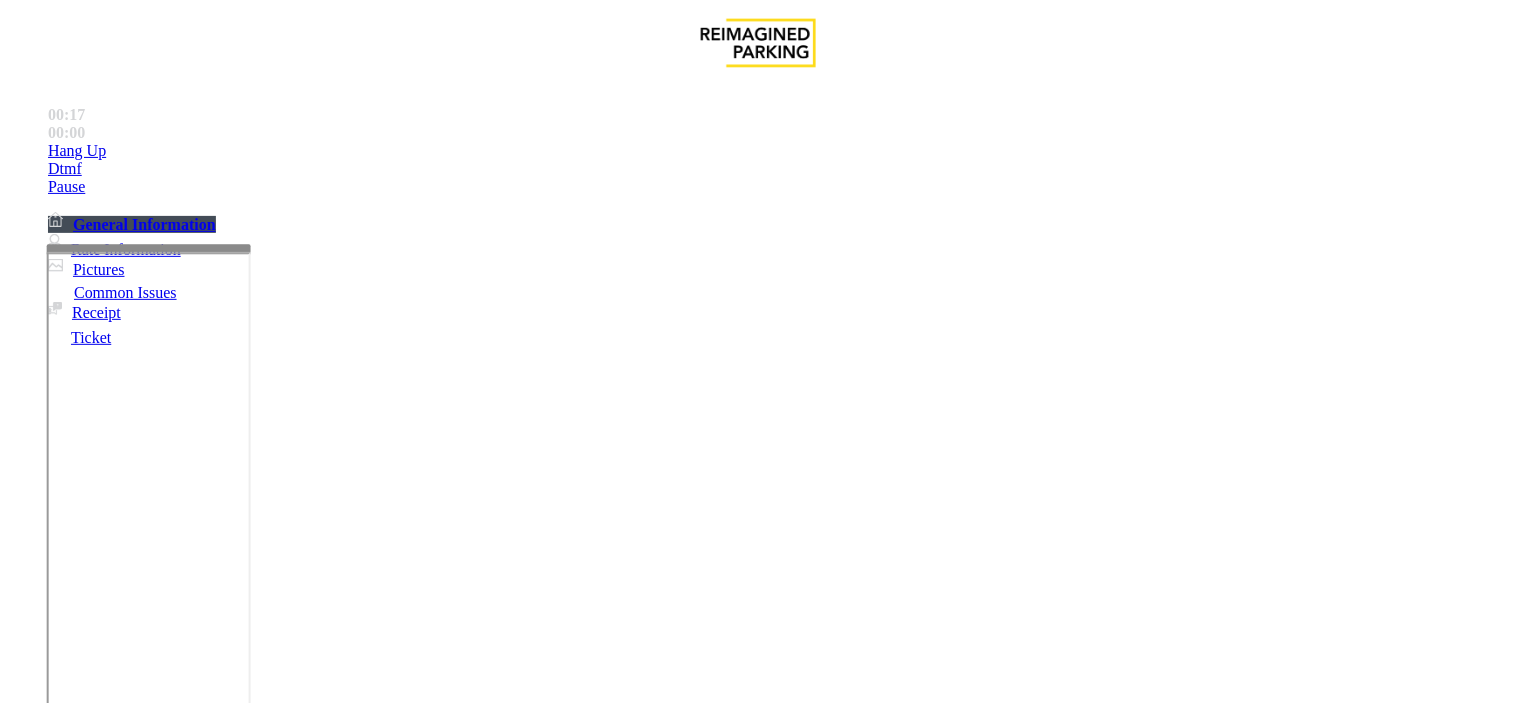 paste on "**********" 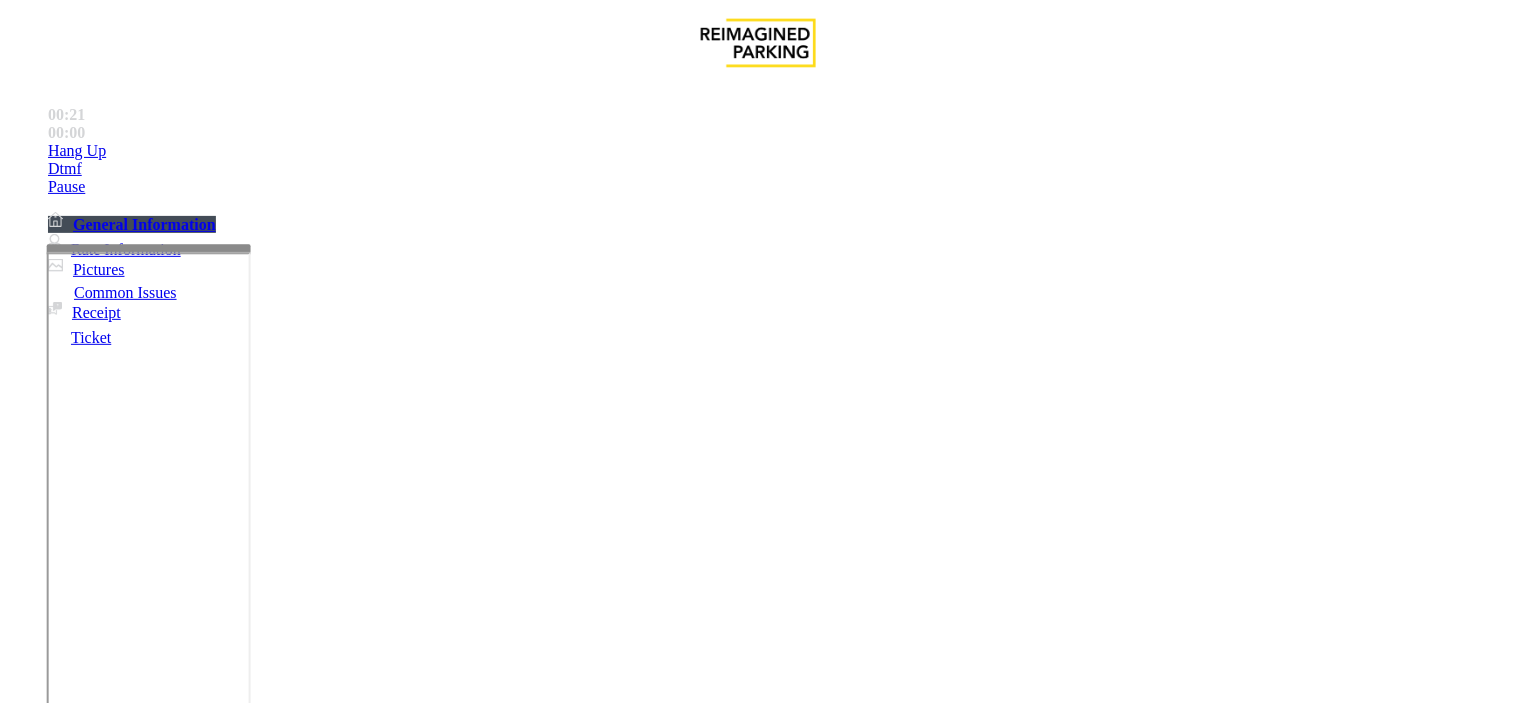 type on "**********" 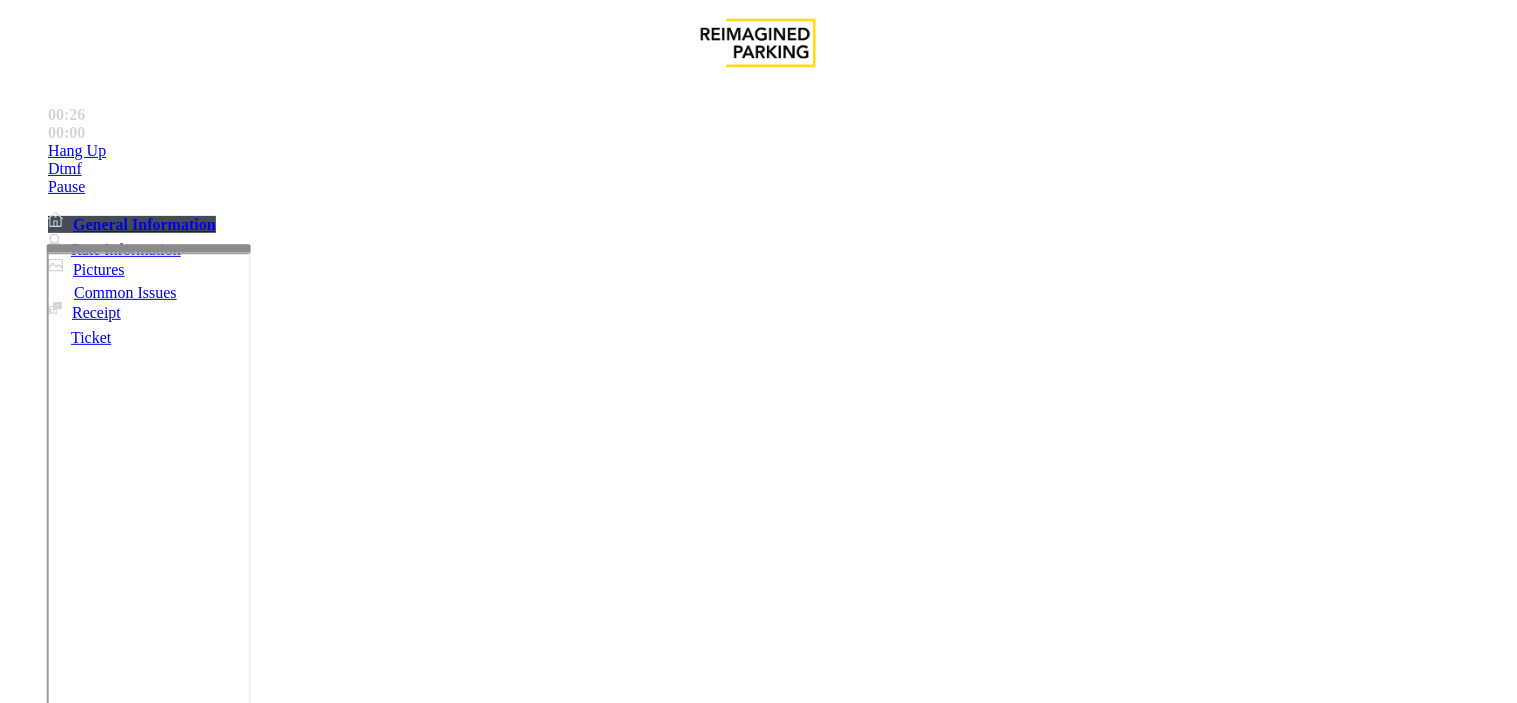 scroll, scrollTop: 666, scrollLeft: 30, axis: both 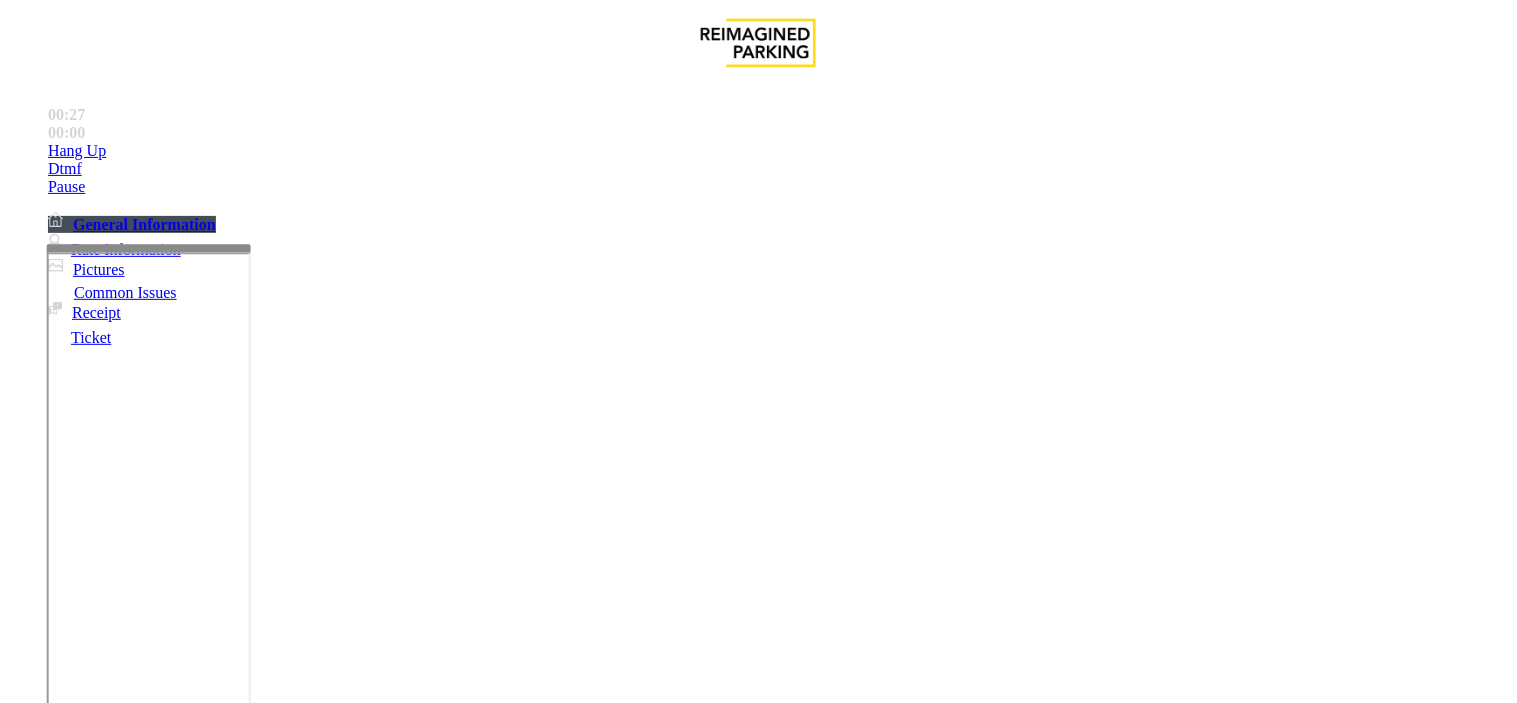 click at bounding box center (96, 1405) 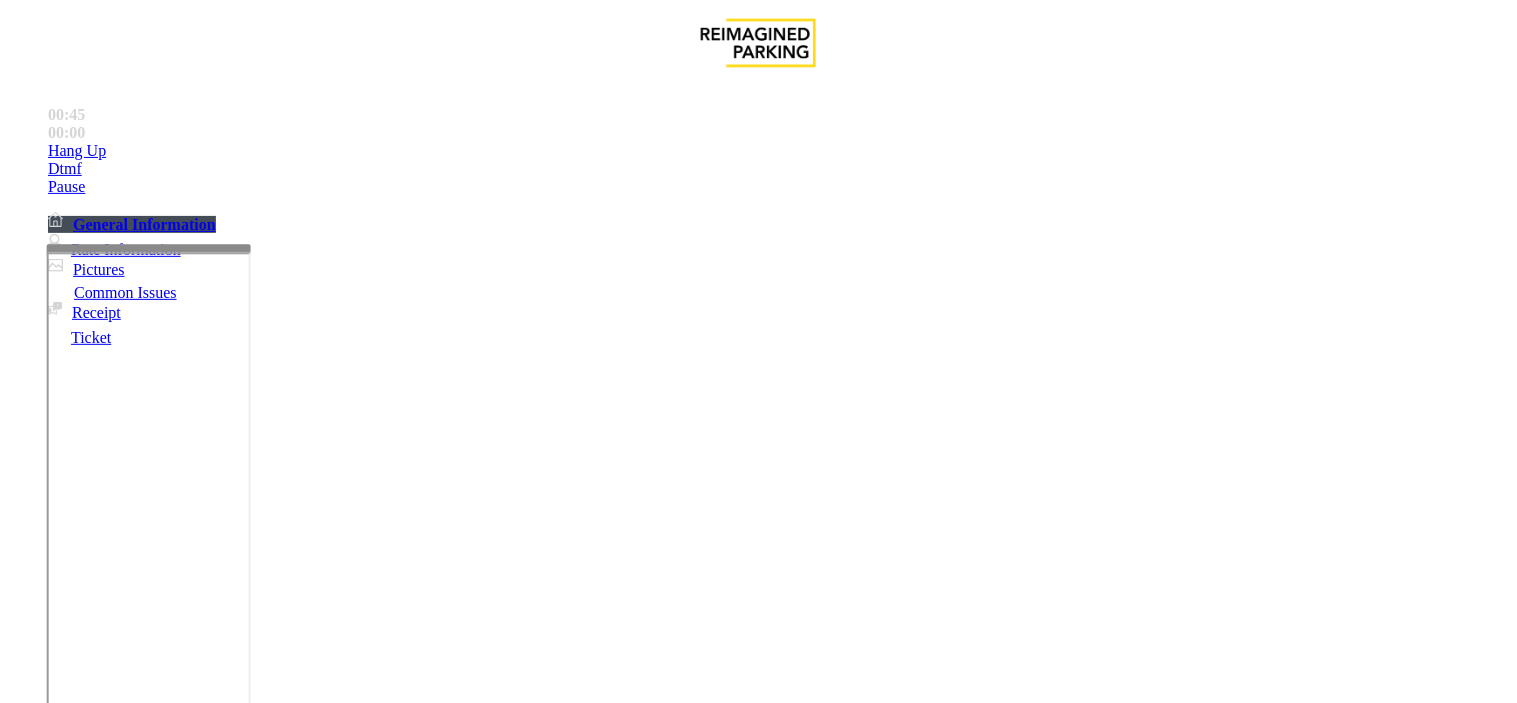 click at bounding box center [96, 1378] 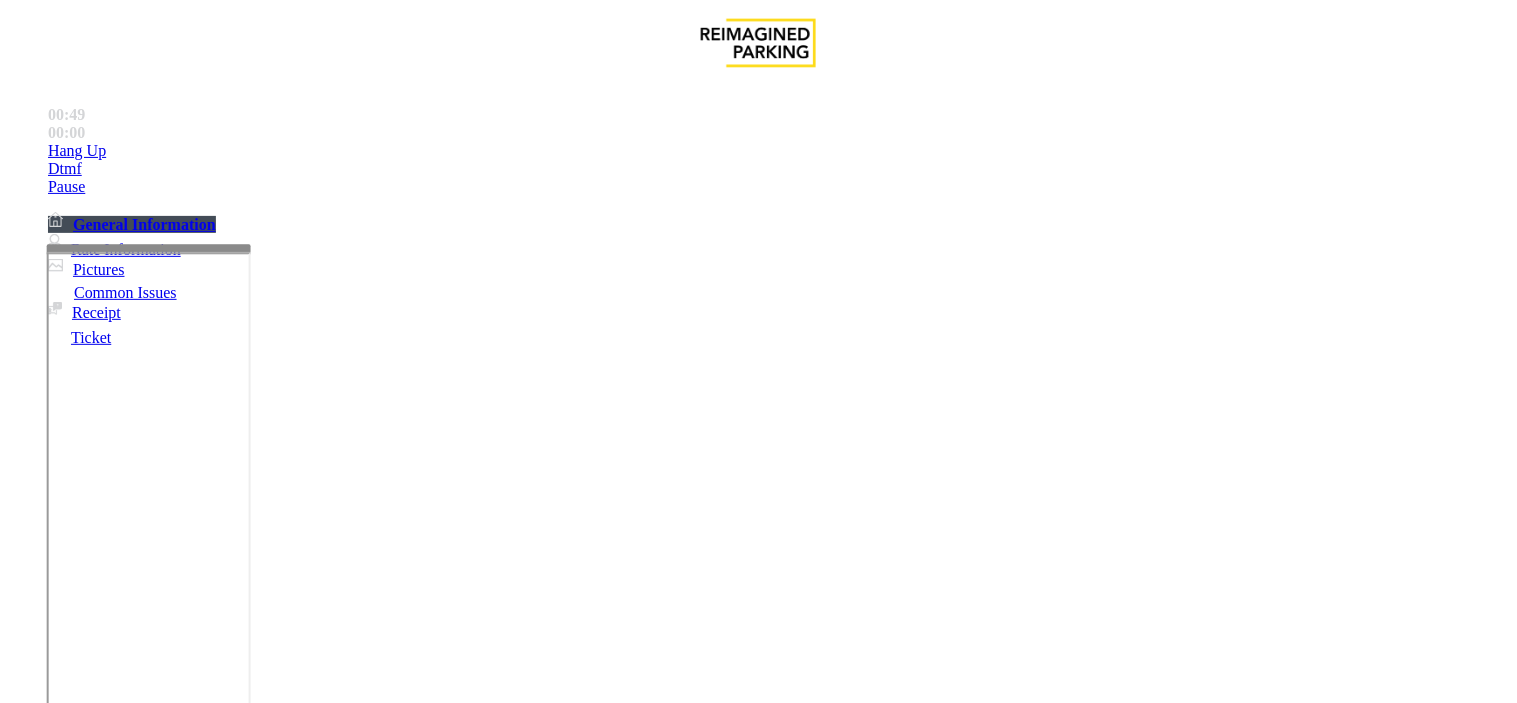 click on "*******" at bounding box center [96, 1459] 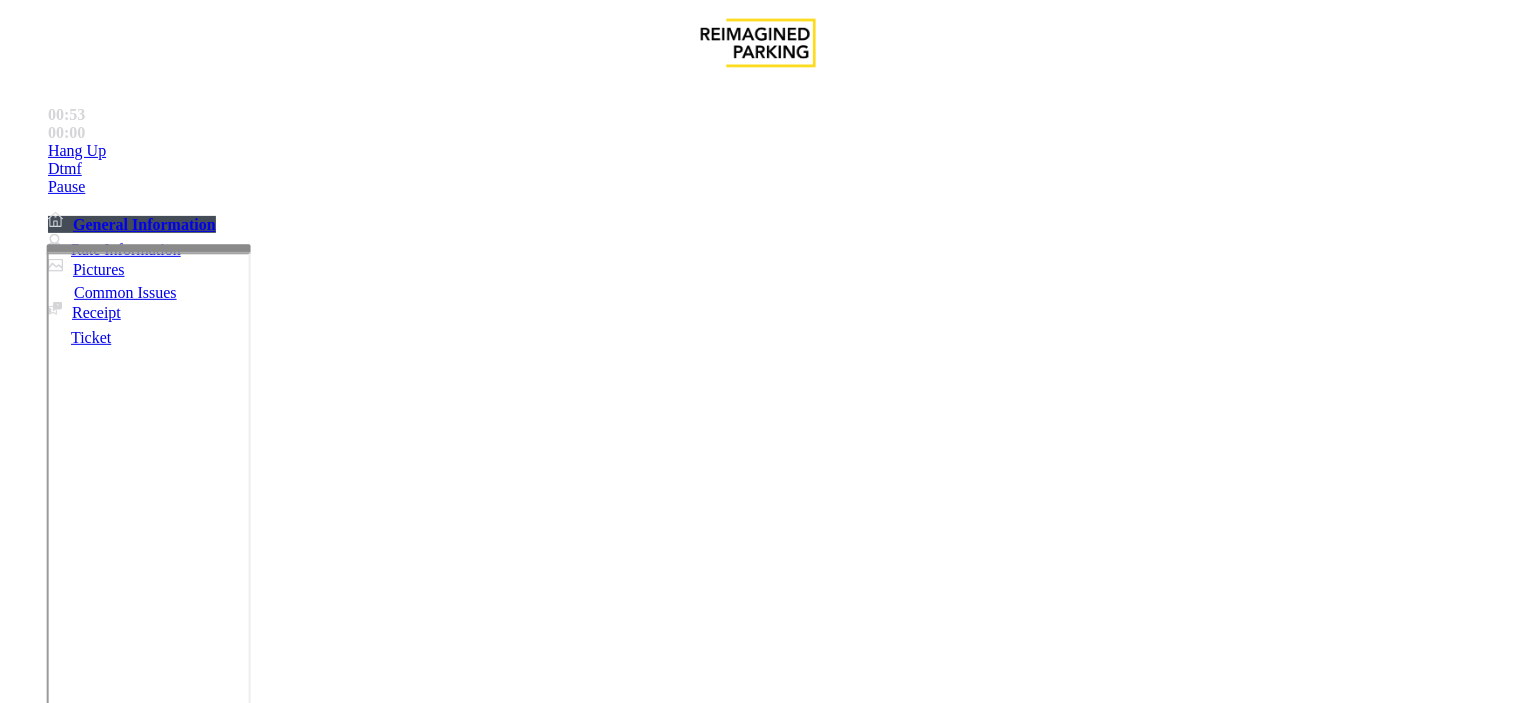 type on "********" 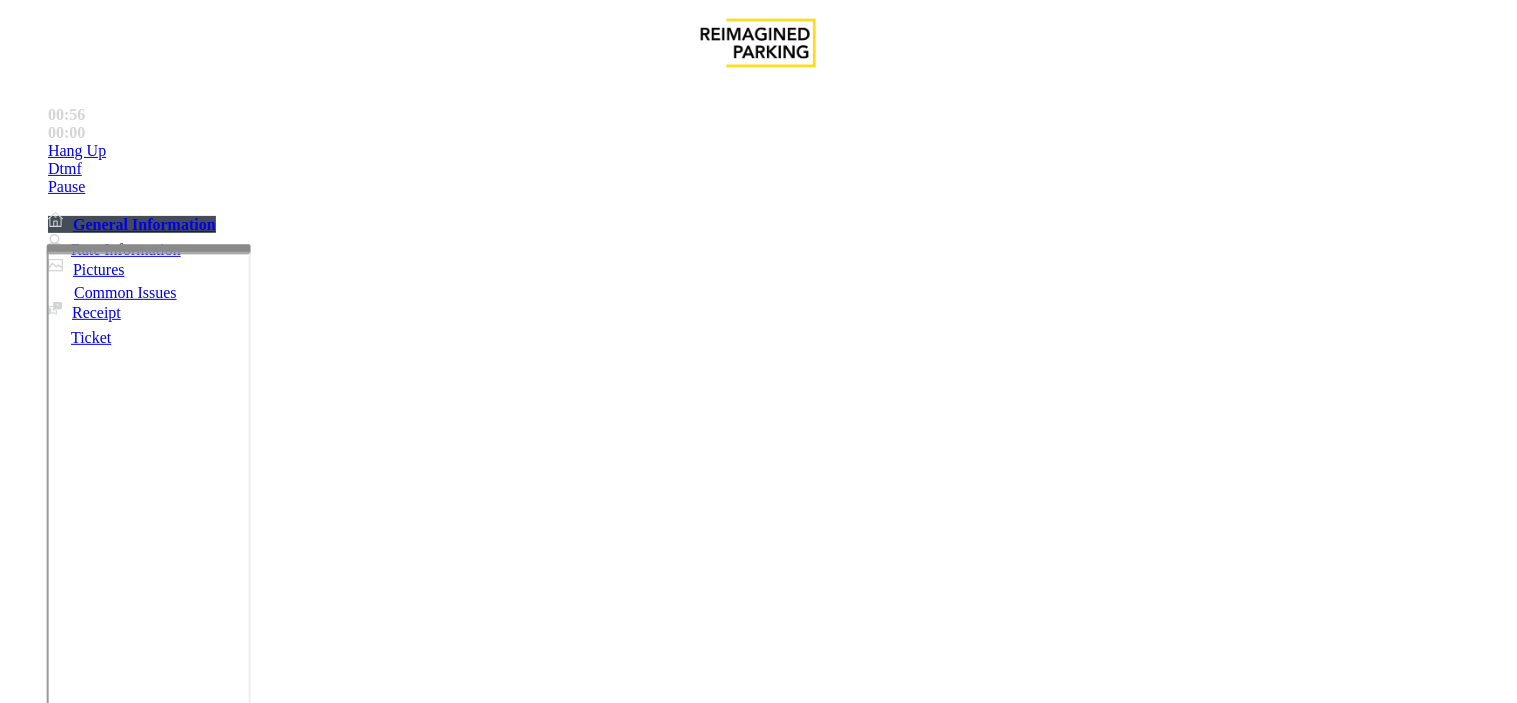 click at bounding box center [246, 1704] 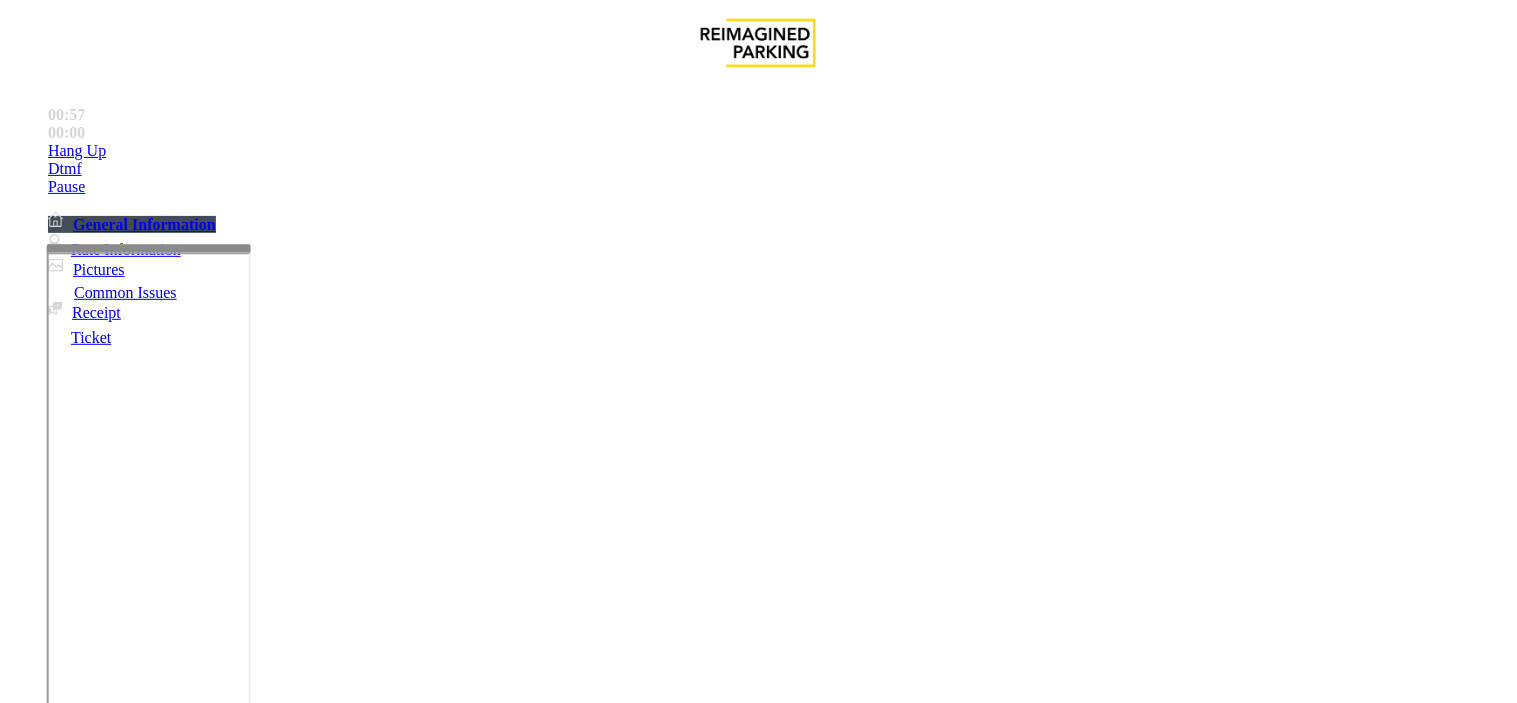 click at bounding box center [96, 1378] 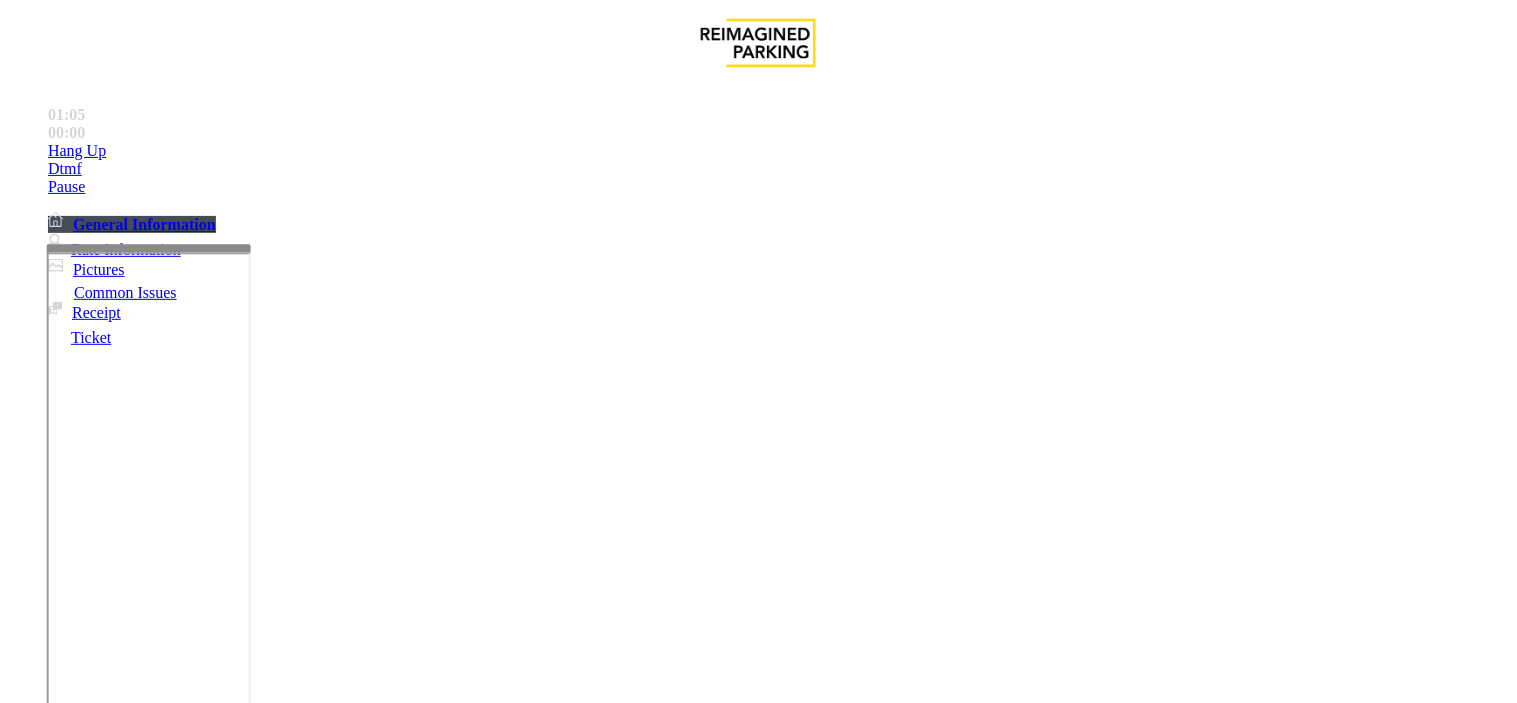 drag, startPoint x: 298, startPoint y: 224, endPoint x: 296, endPoint y: 203, distance: 21.095022 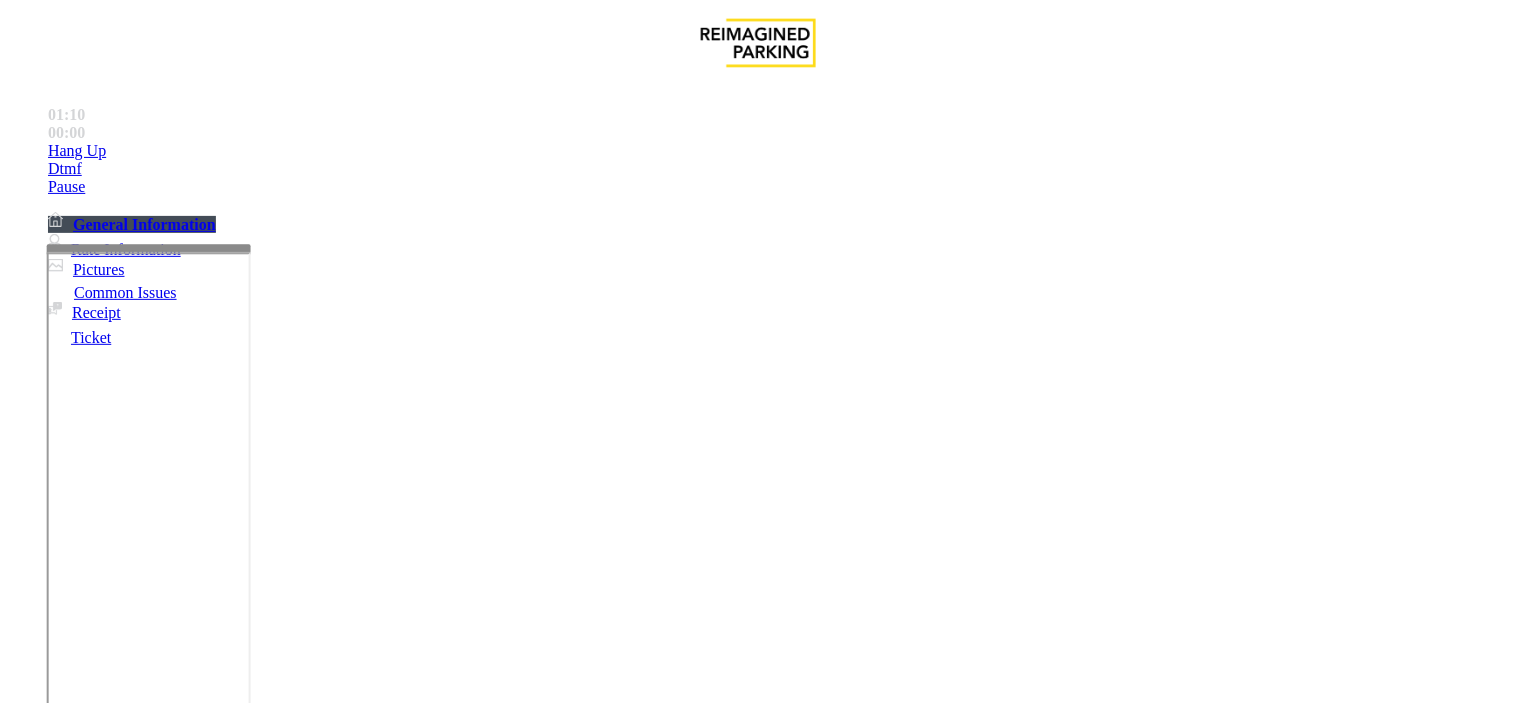 scroll, scrollTop: 111, scrollLeft: 0, axis: vertical 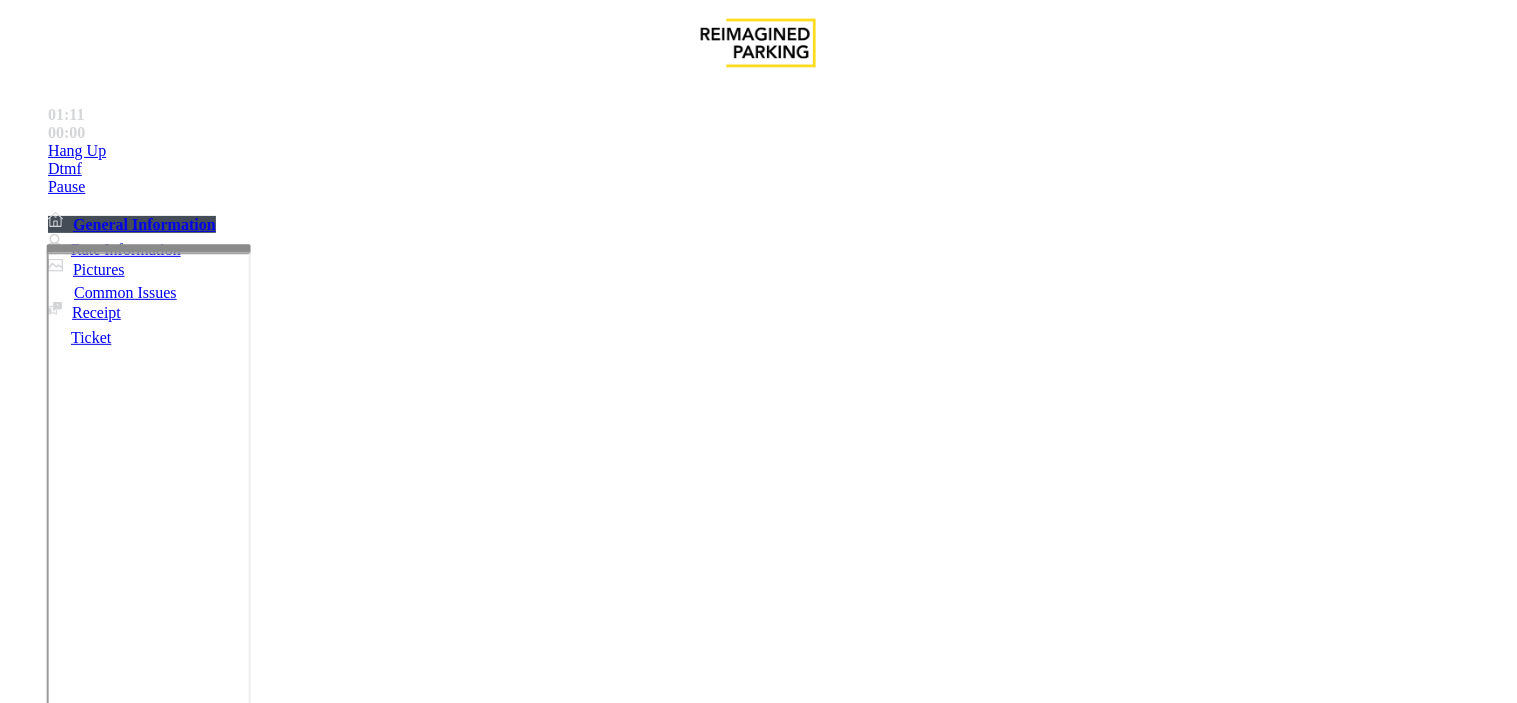 click at bounding box center (246, 1704) 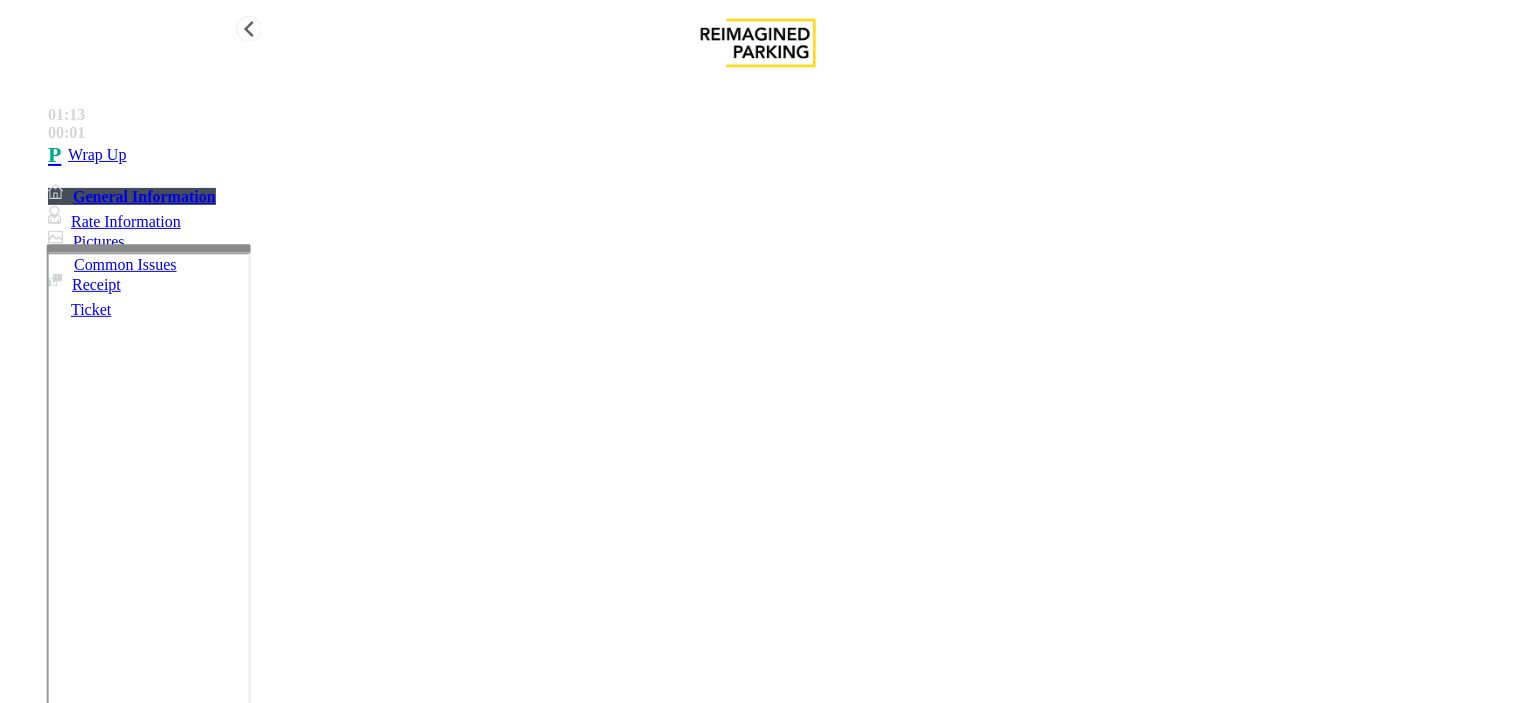 type on "**********" 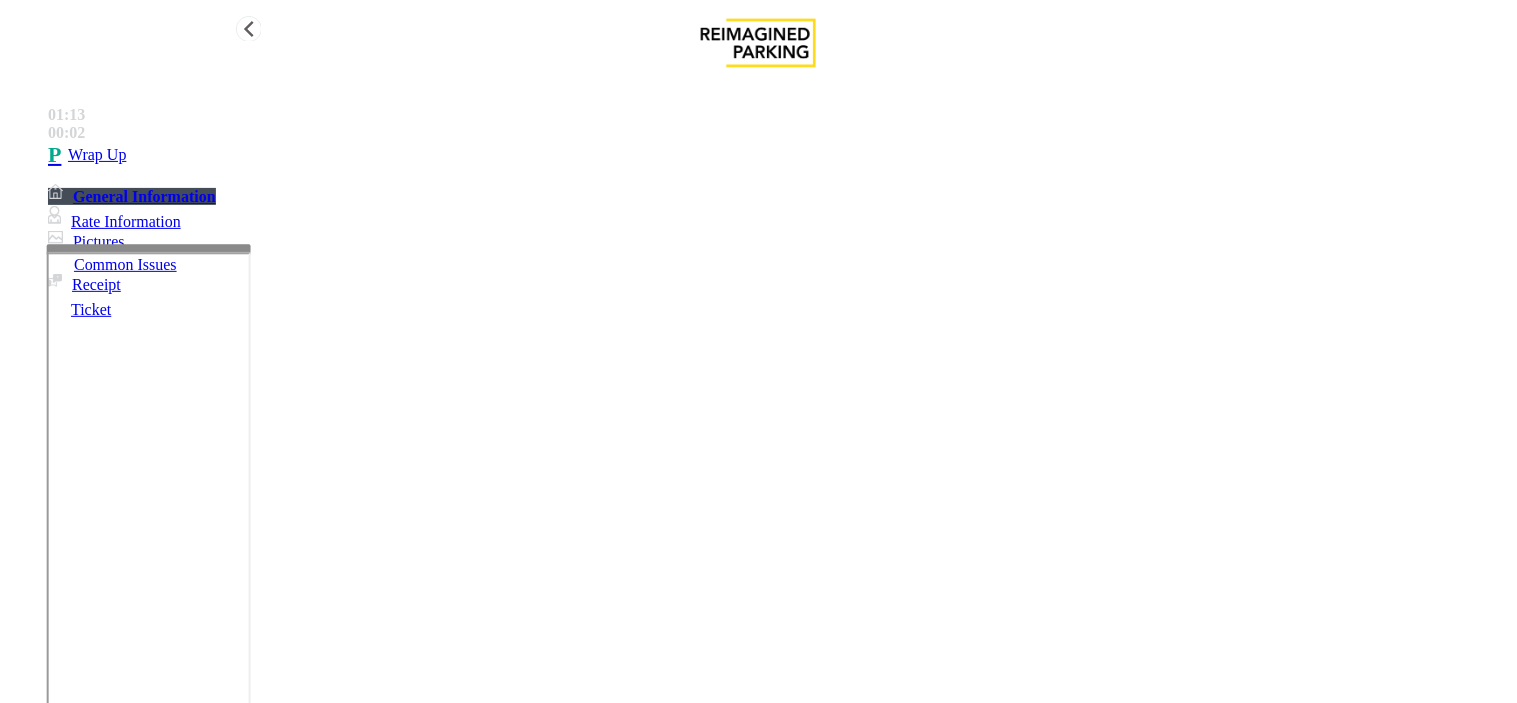 click on "Wrap Up" at bounding box center [778, 155] 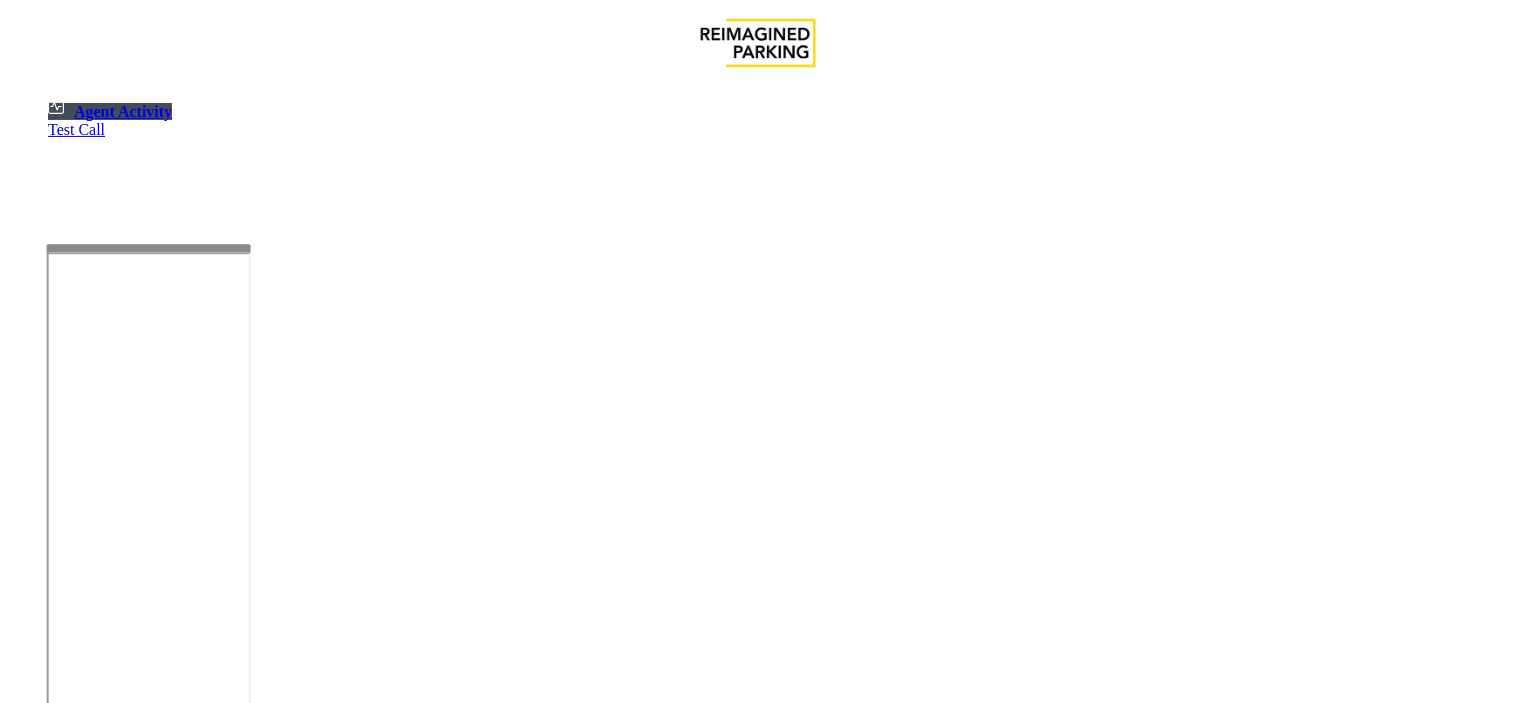 click at bounding box center (186, 1217) 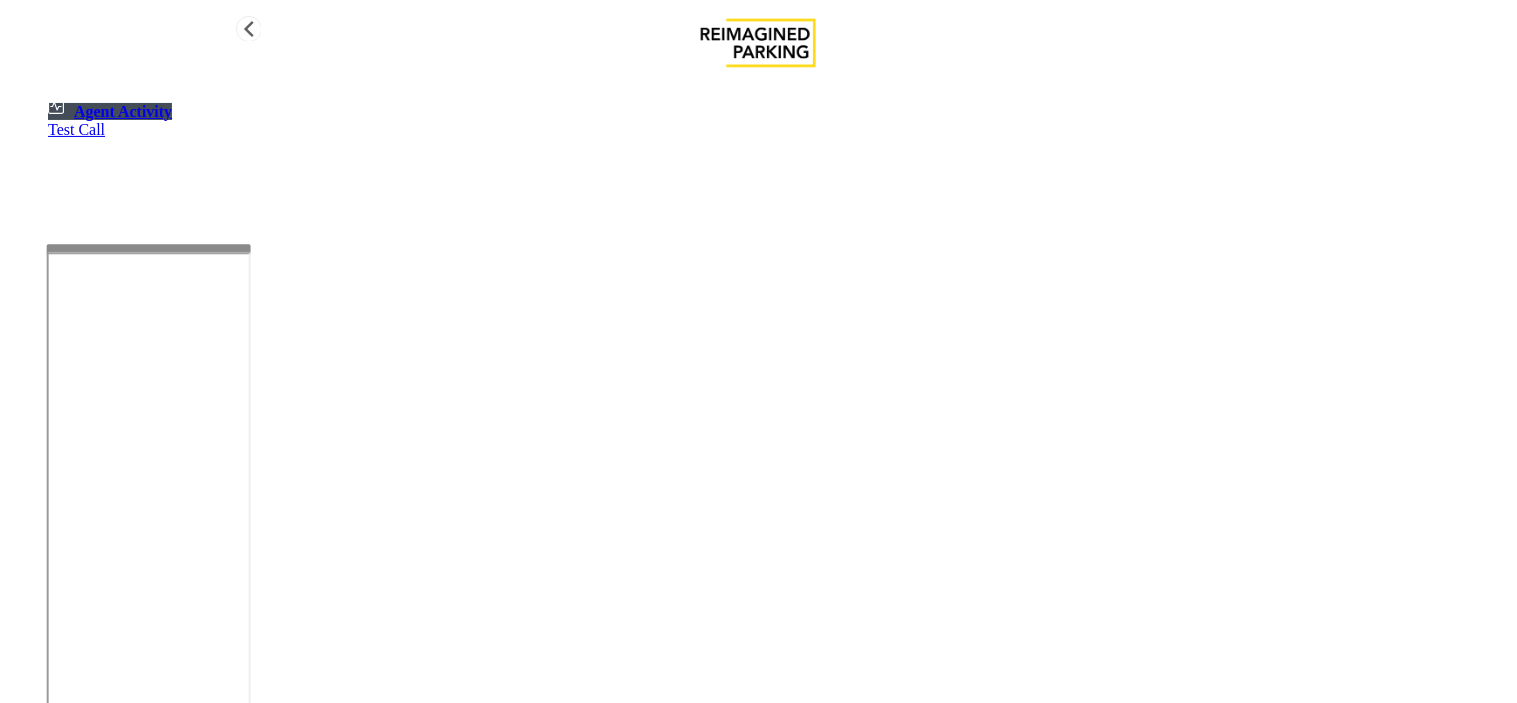 click on "Agent Activity" at bounding box center [110, 111] 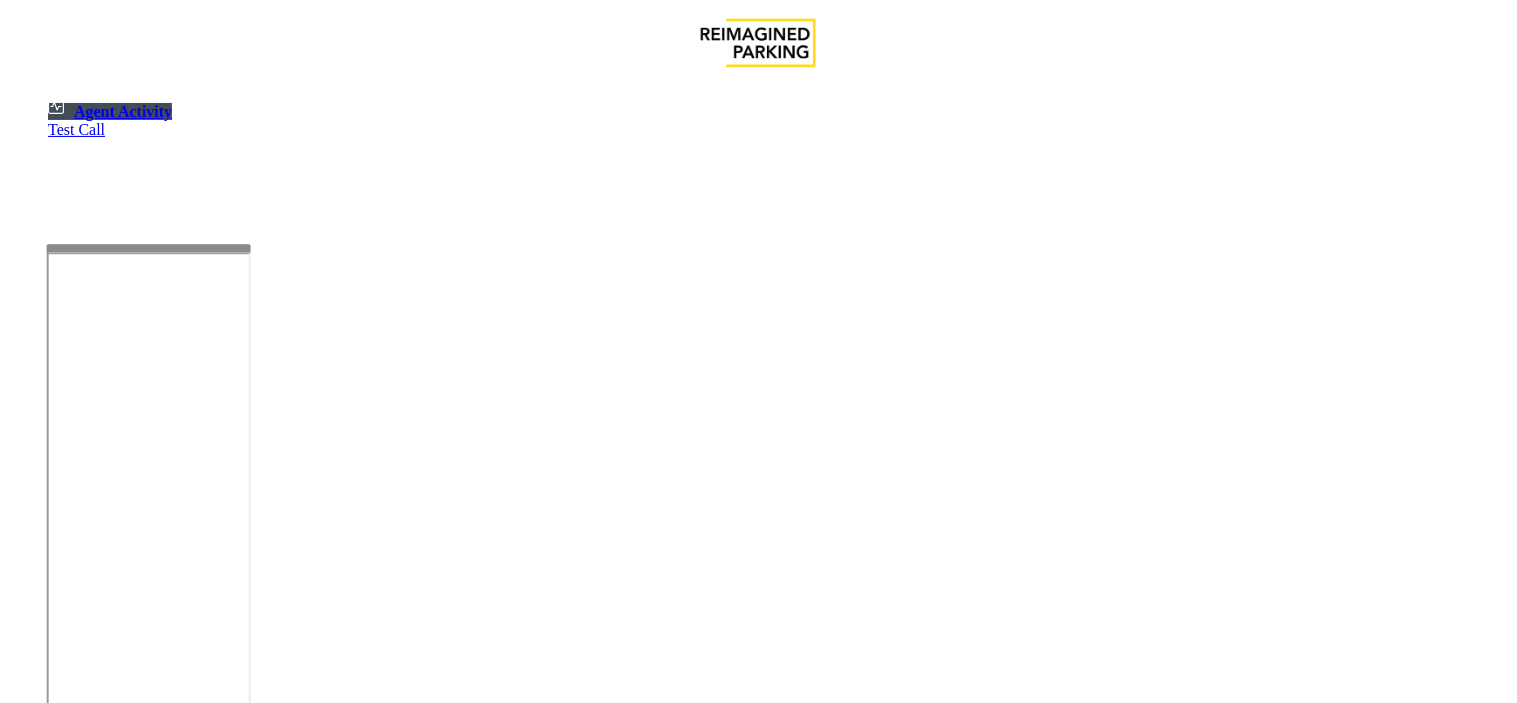 click at bounding box center [186, 1217] 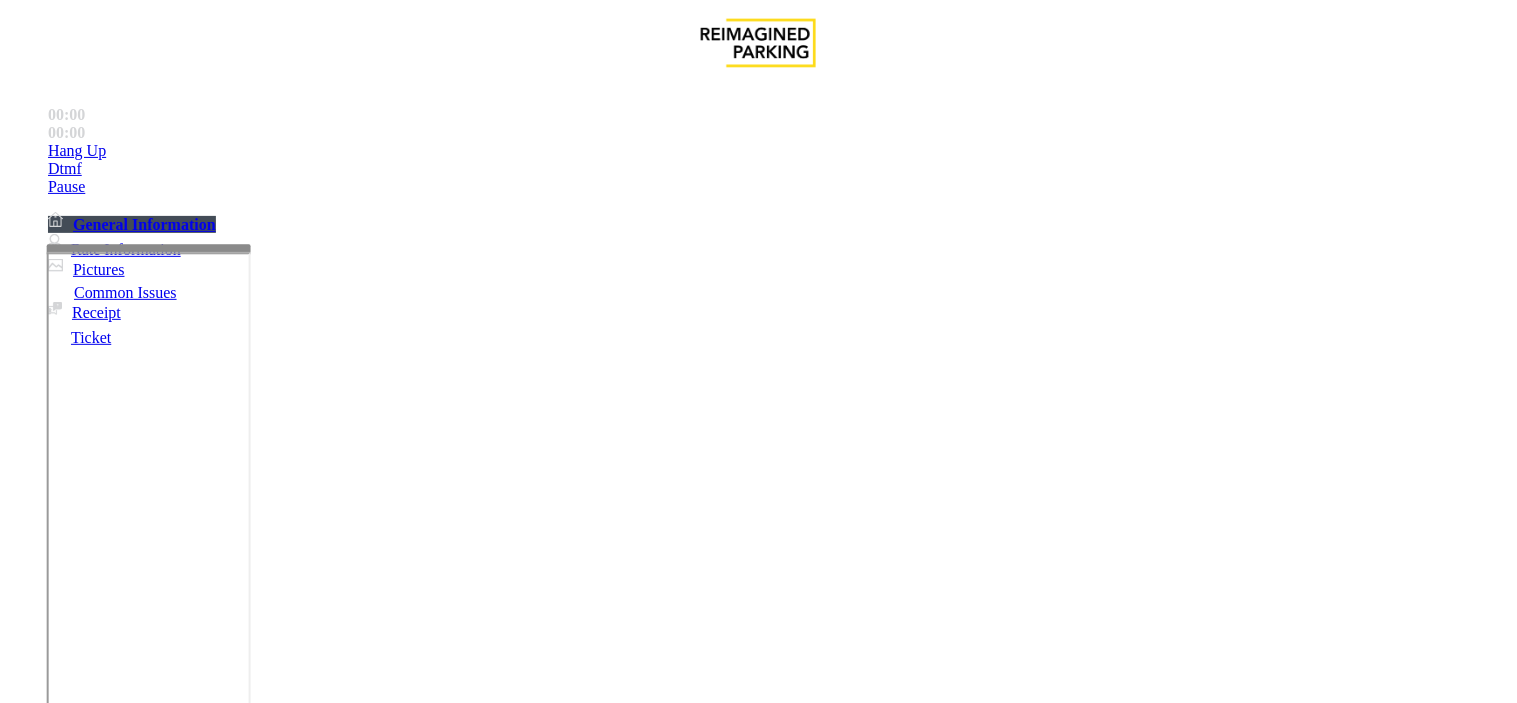 scroll, scrollTop: 333, scrollLeft: 0, axis: vertical 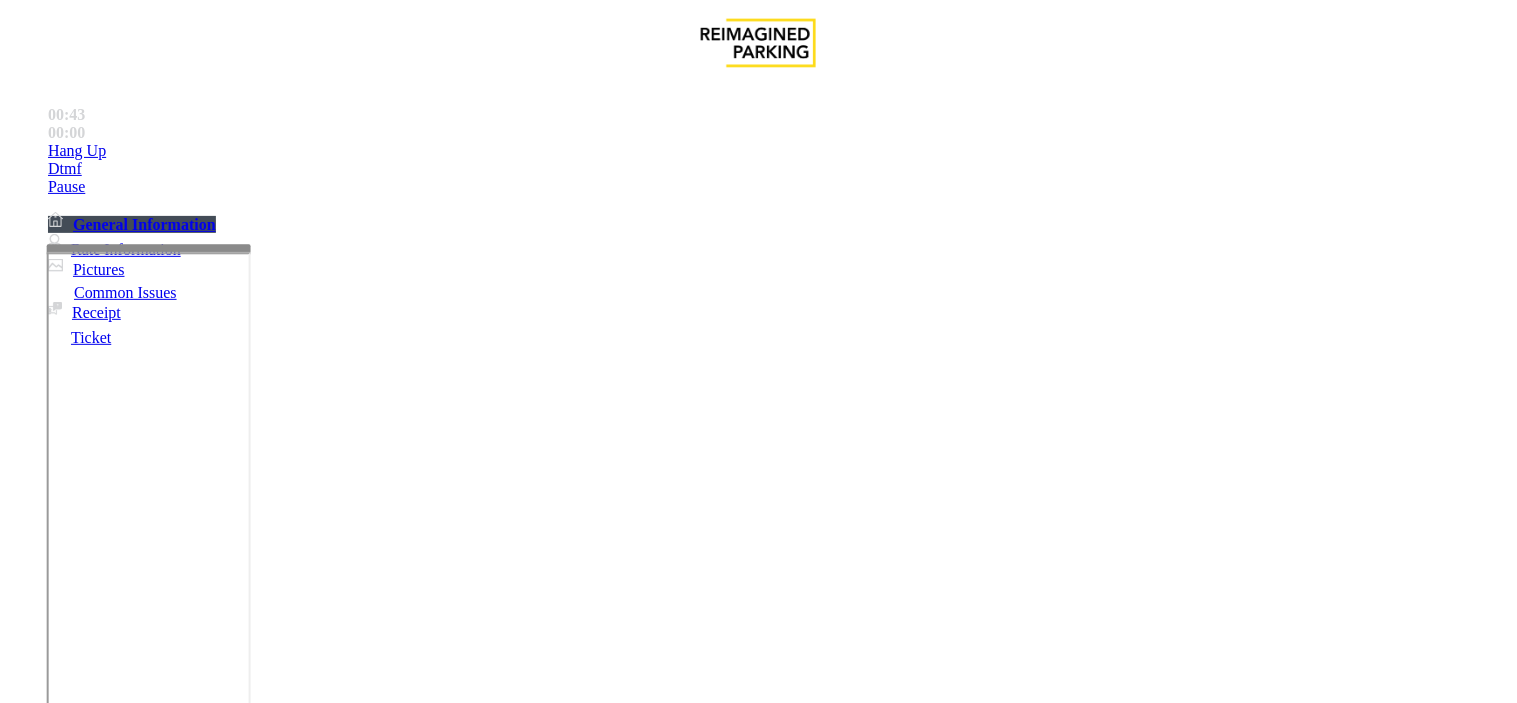click on "Equipment Issue" at bounding box center [483, 1356] 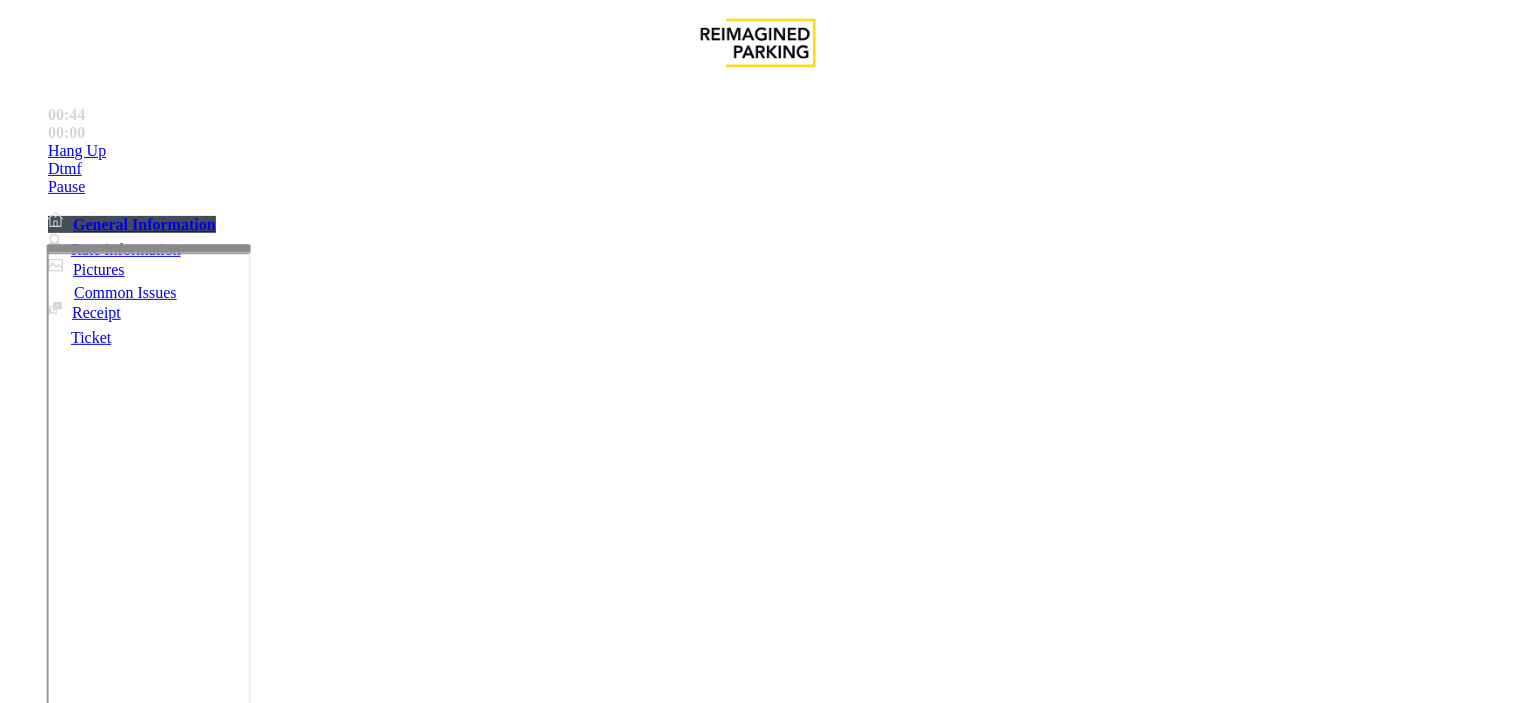 click at bounding box center [246, 1712] 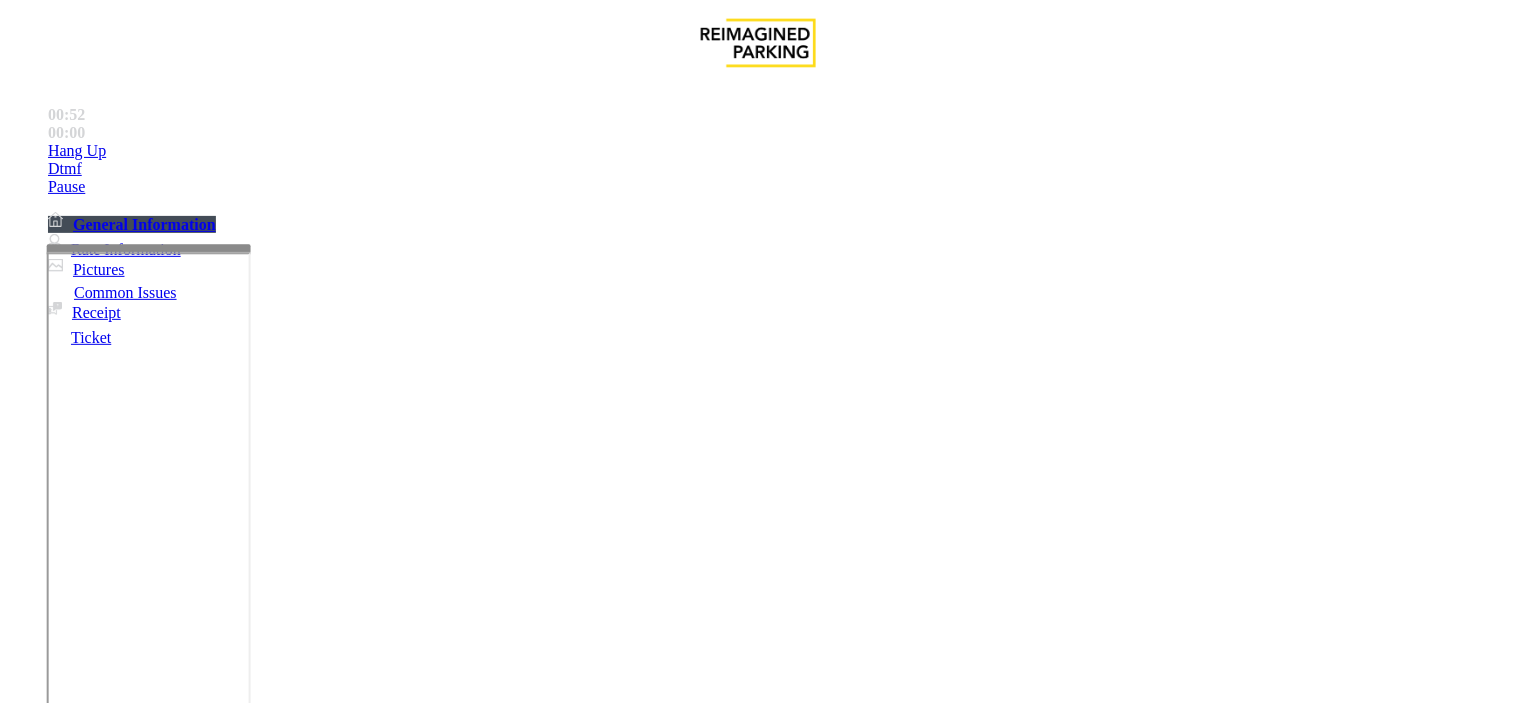 click at bounding box center [246, 1712] 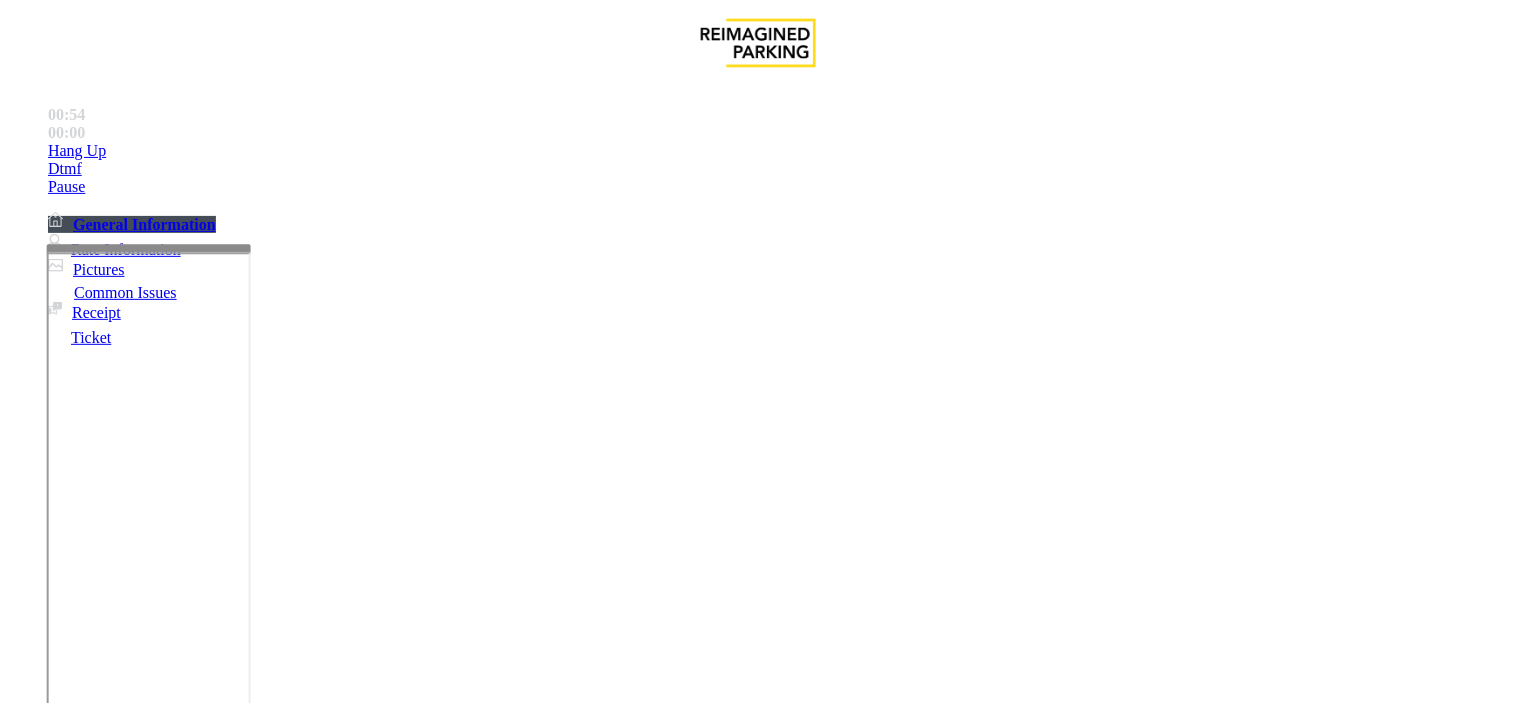 click at bounding box center (246, 1712) 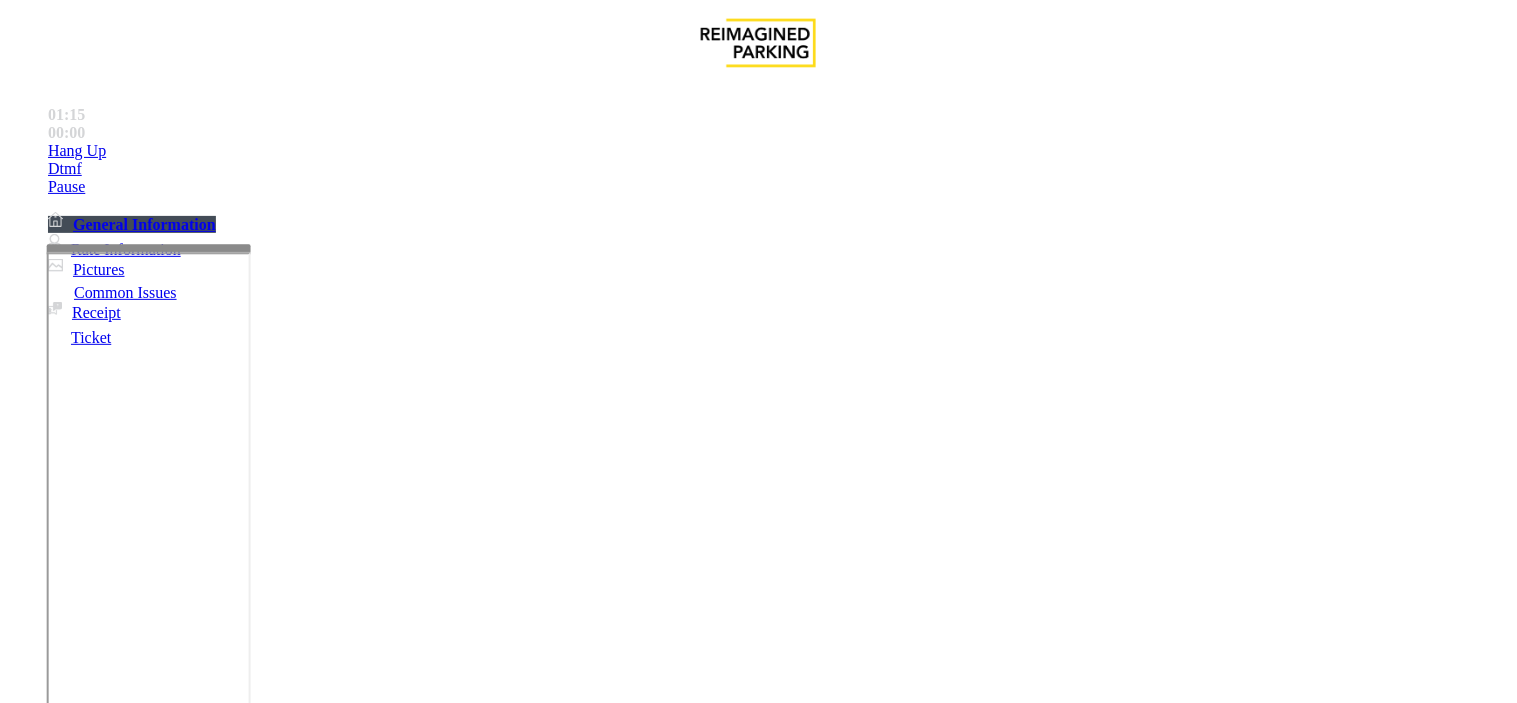click at bounding box center (246, 1712) 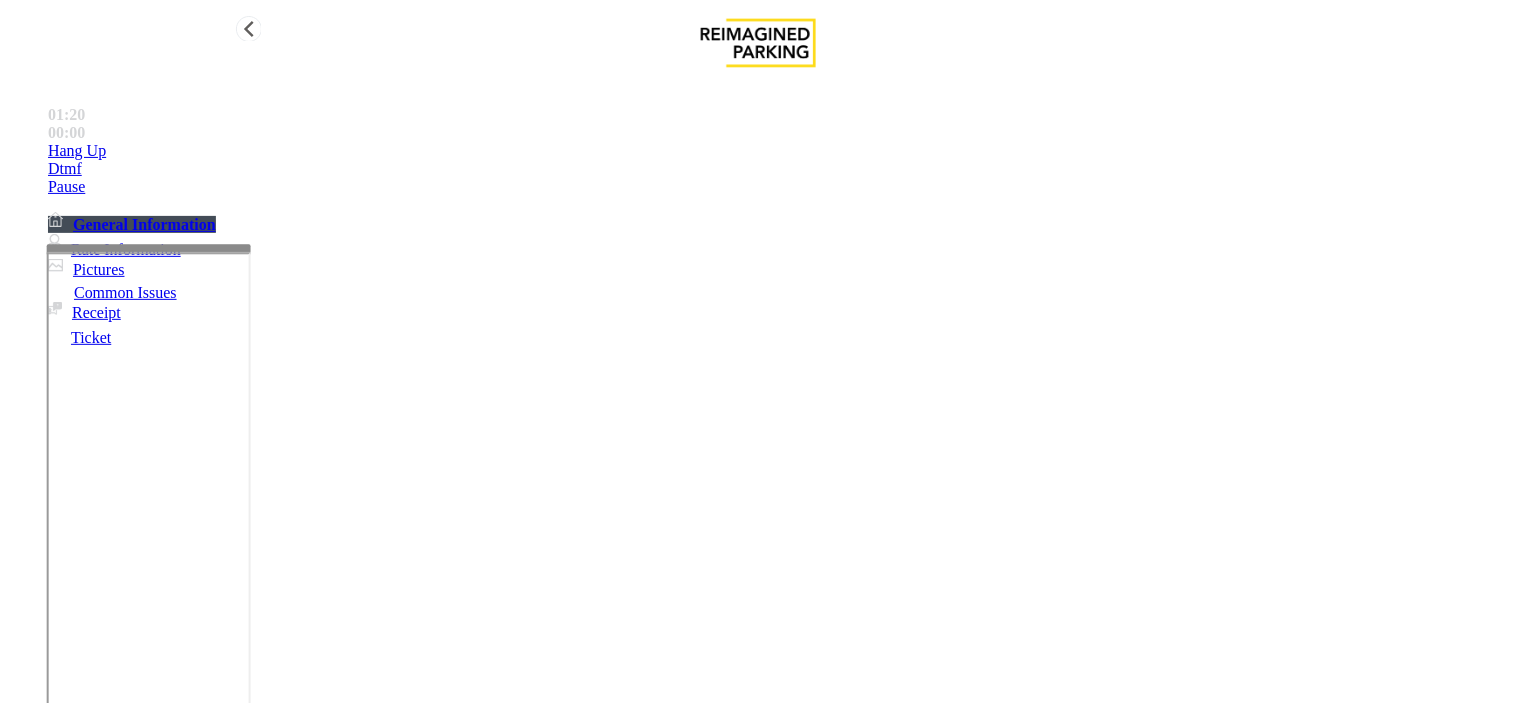 click on "Hang Up" at bounding box center [778, 151] 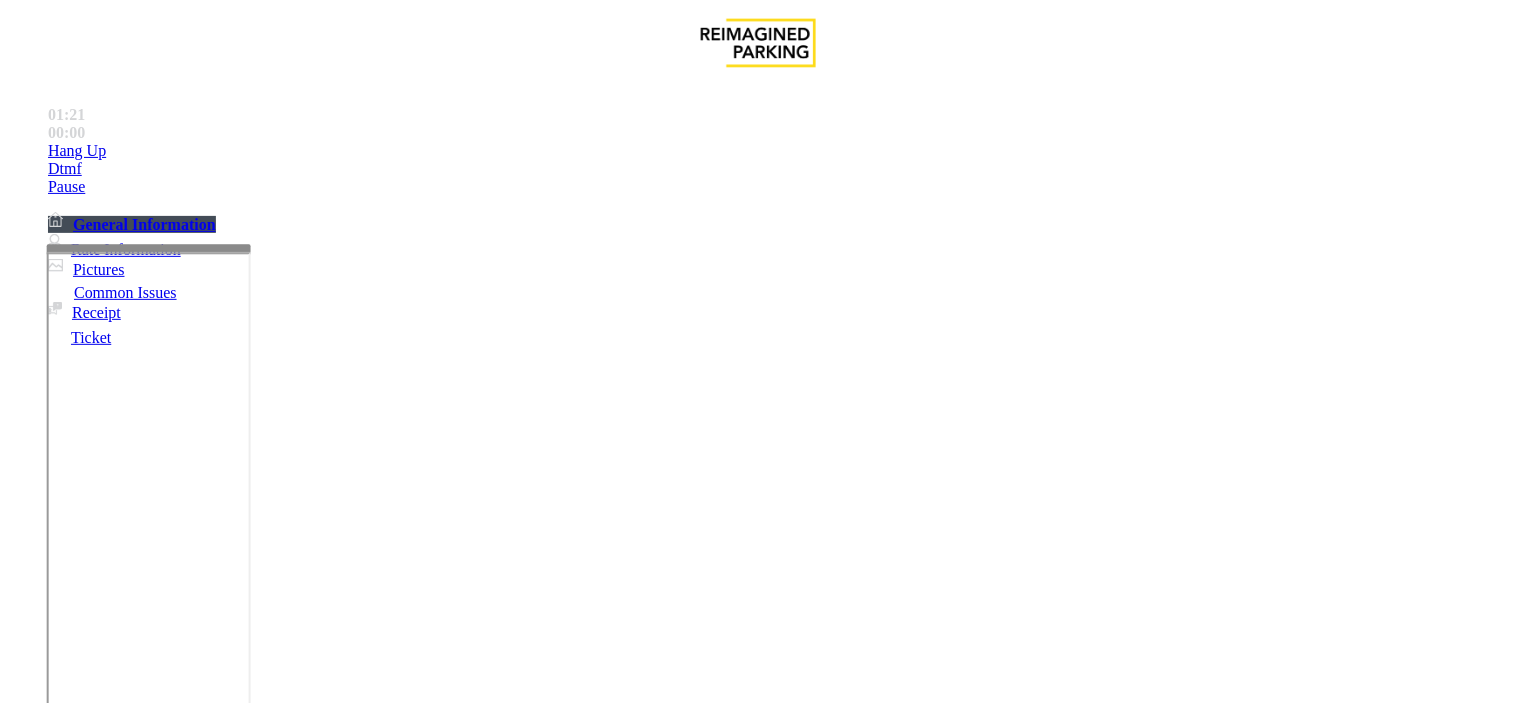 click at bounding box center (246, 1712) 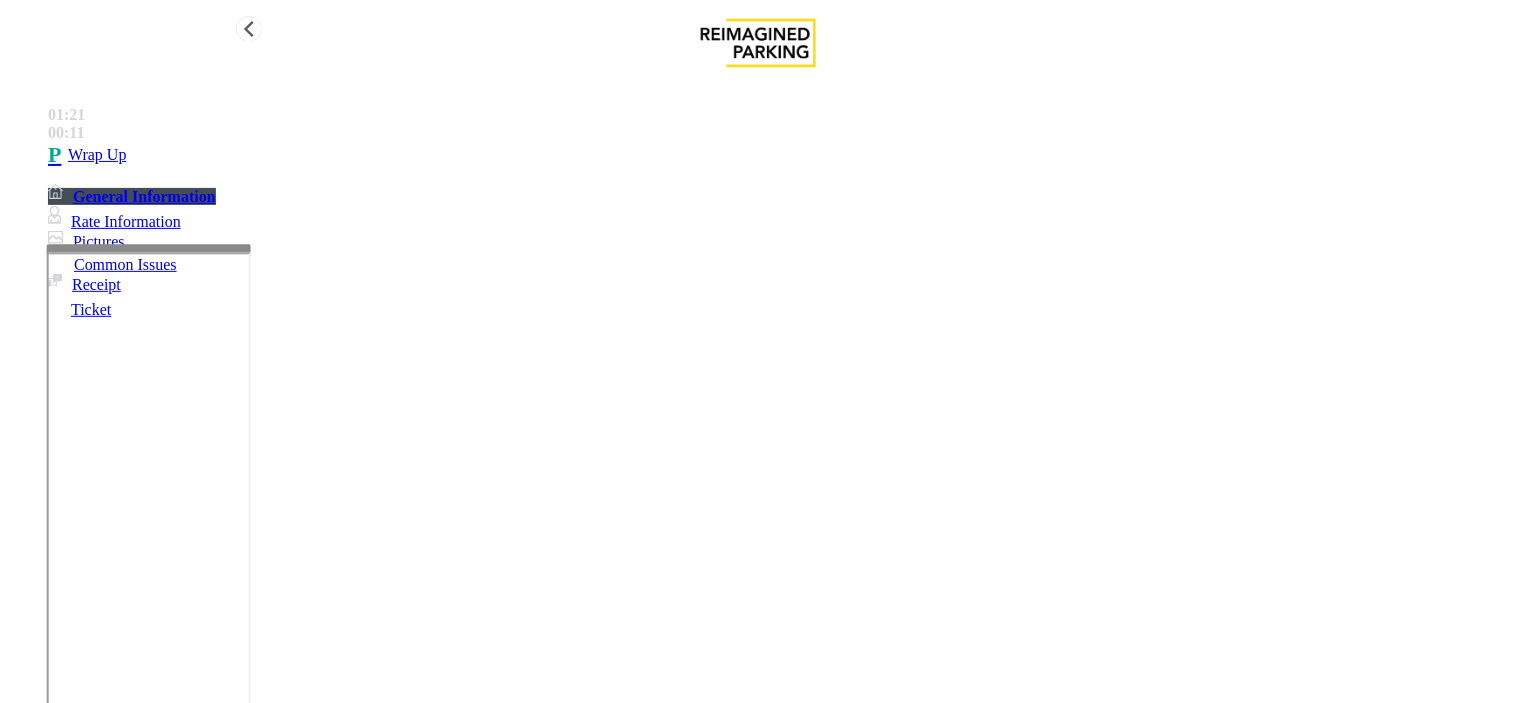 type on "**********" 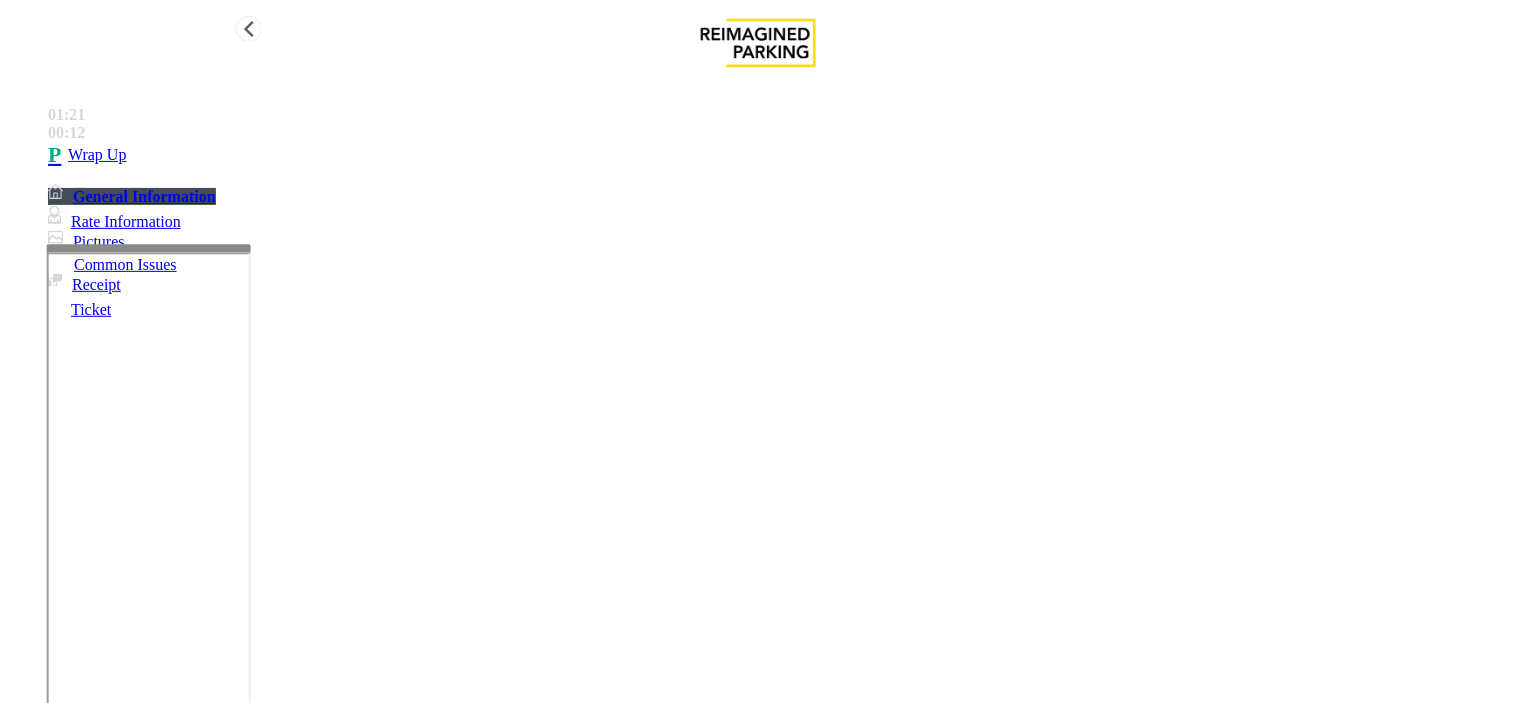 click on "Wrap Up" at bounding box center [778, 155] 